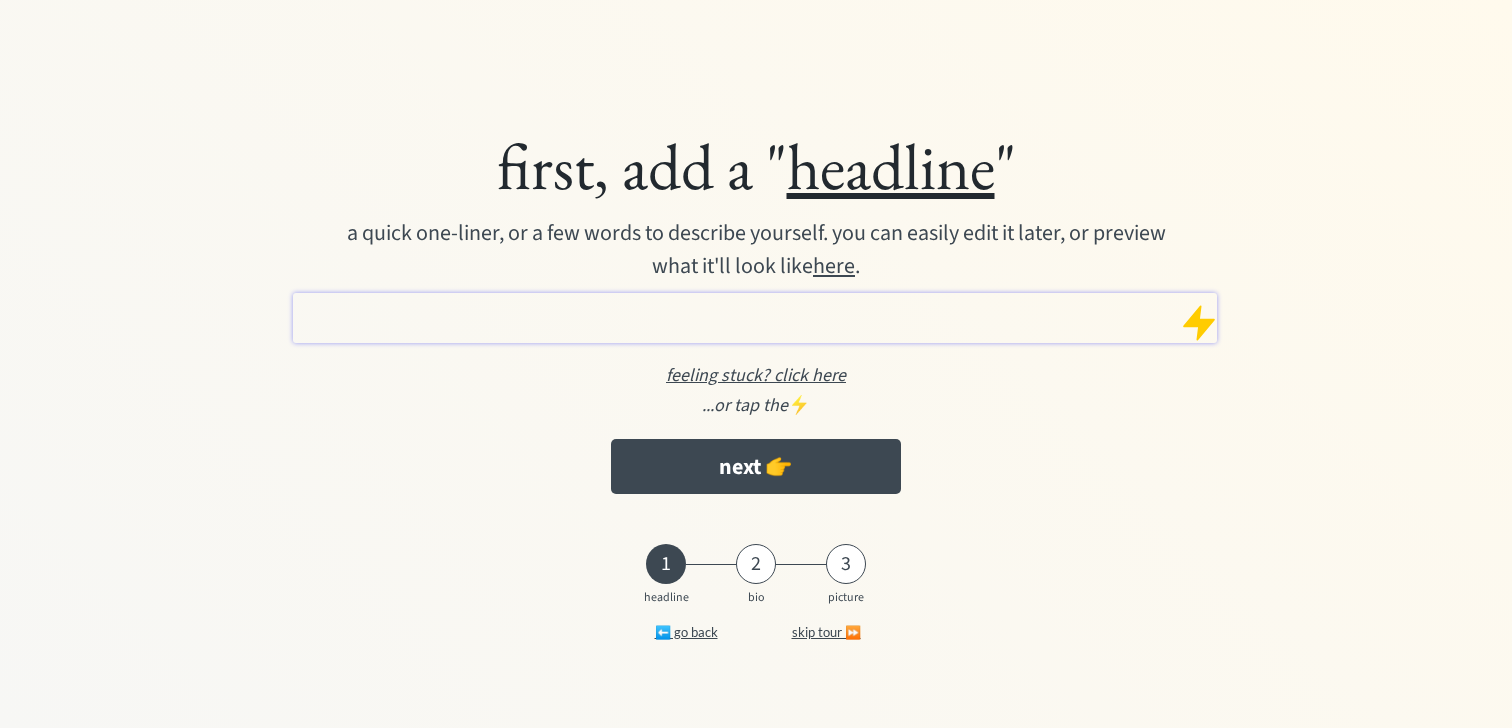 scroll, scrollTop: 0, scrollLeft: 0, axis: both 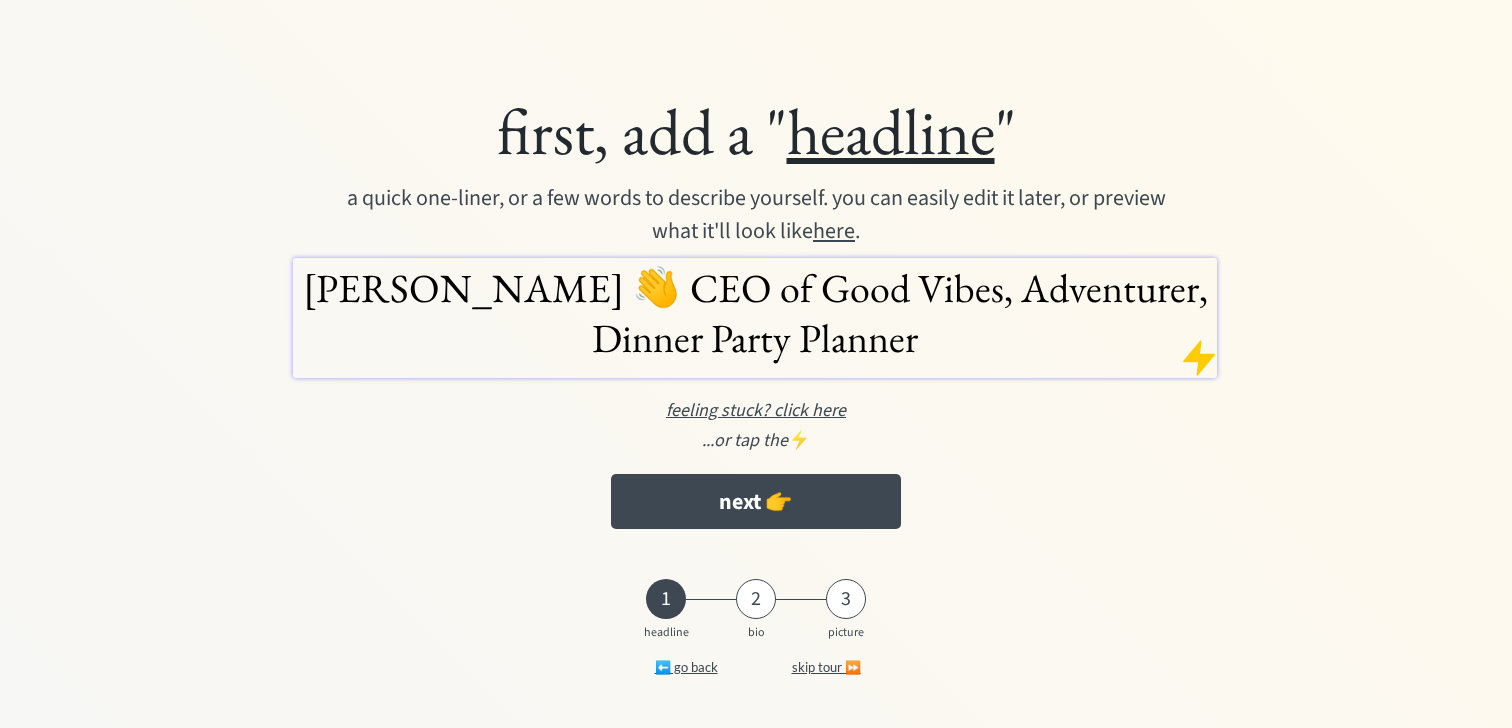 click on "Susannah Hutcheson 👋 CEO of Good Vibes, Adventurer, Dinner Party Planner" at bounding box center (755, 313) 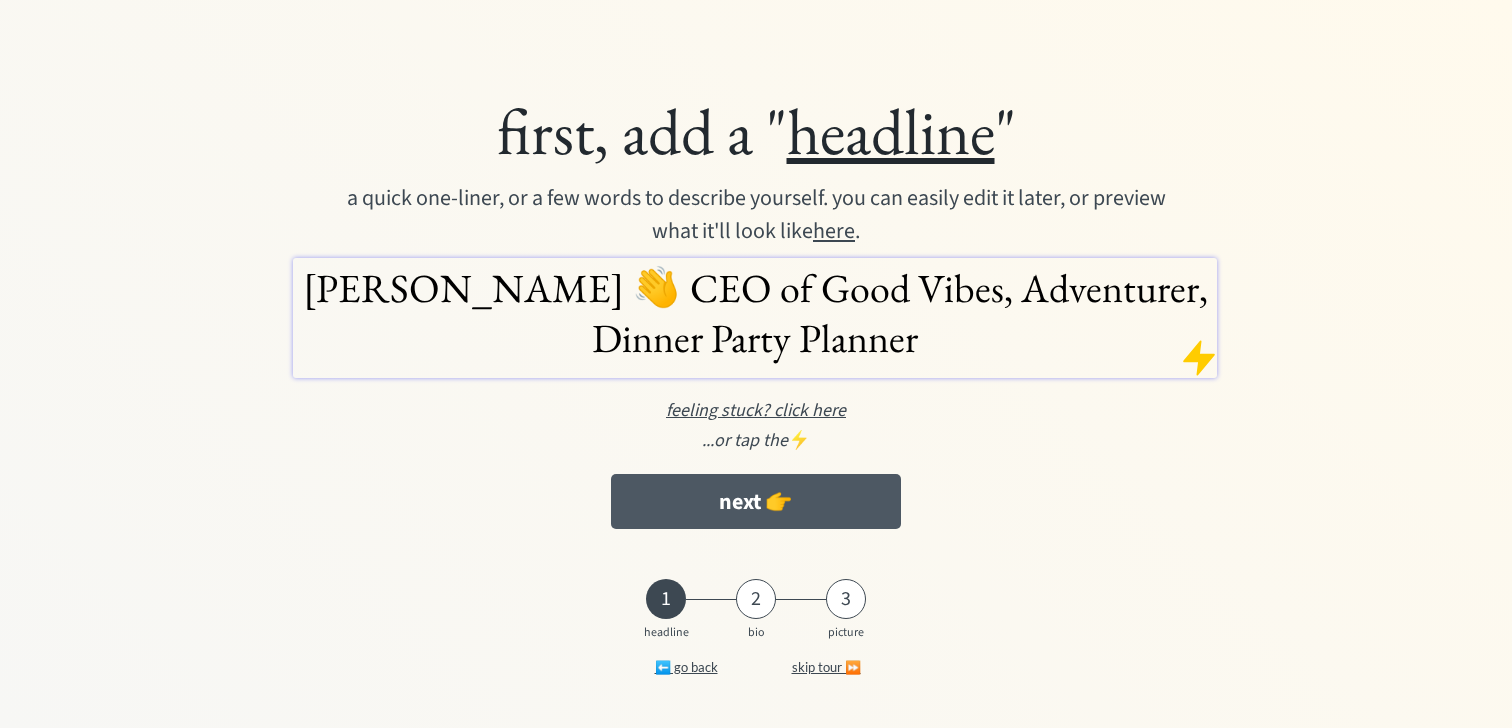 click on "next 👉" at bounding box center [755, 501] 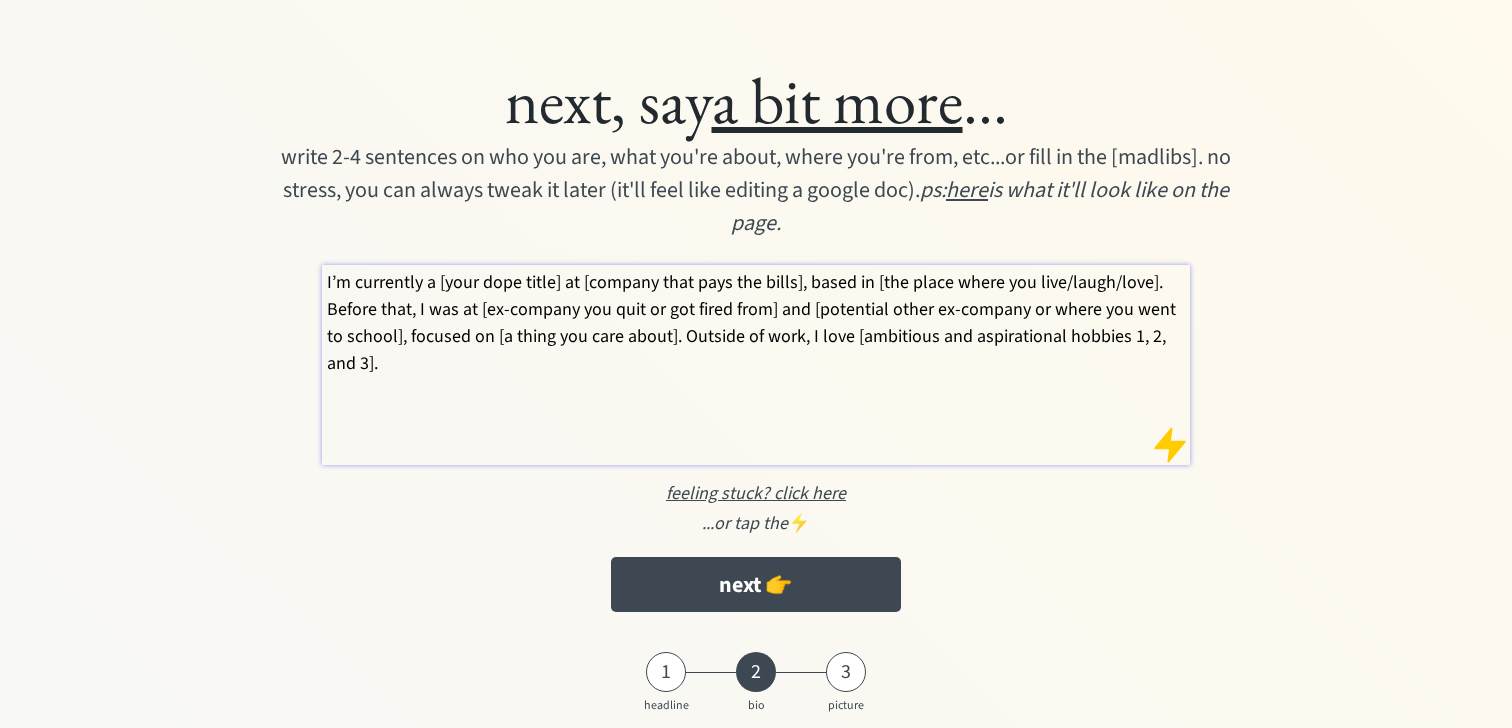 scroll, scrollTop: 0, scrollLeft: 0, axis: both 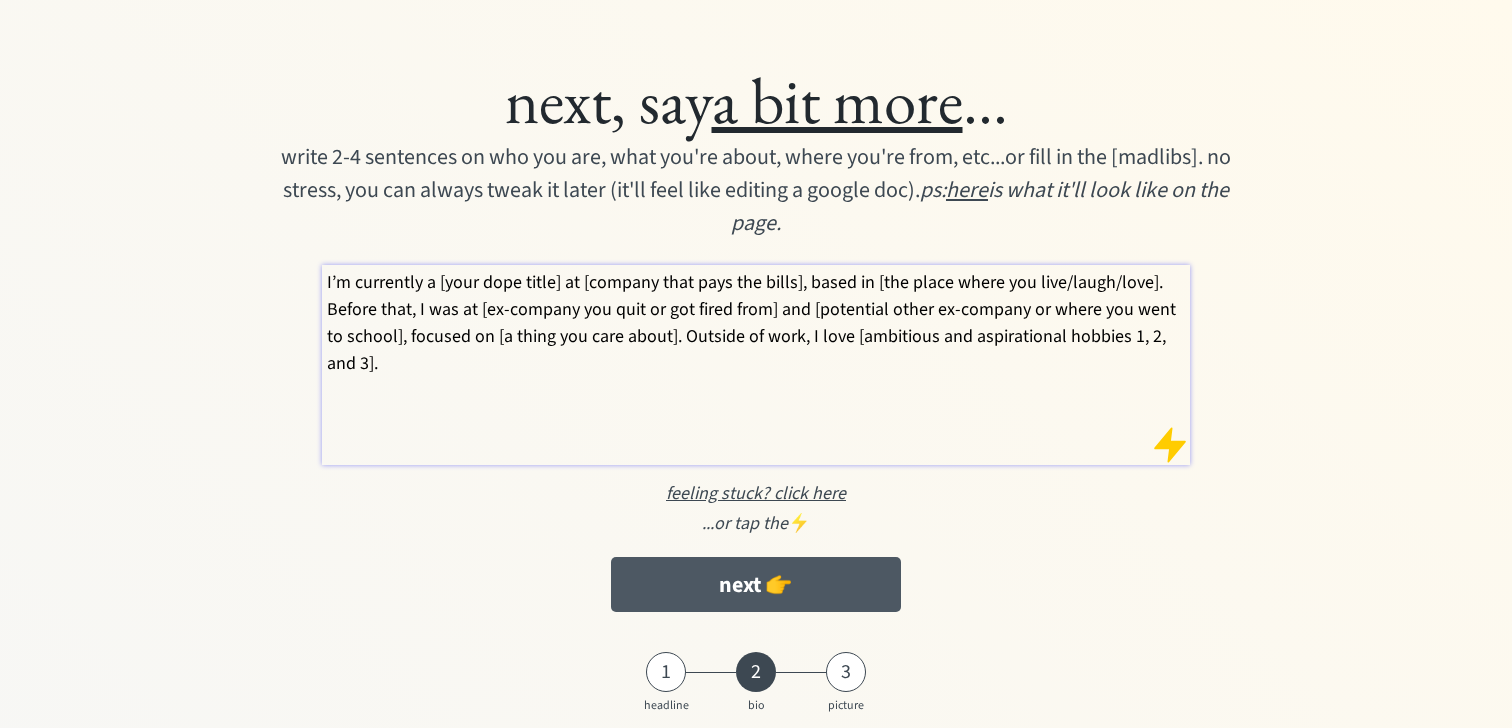 click on "next 👉" at bounding box center (755, 584) 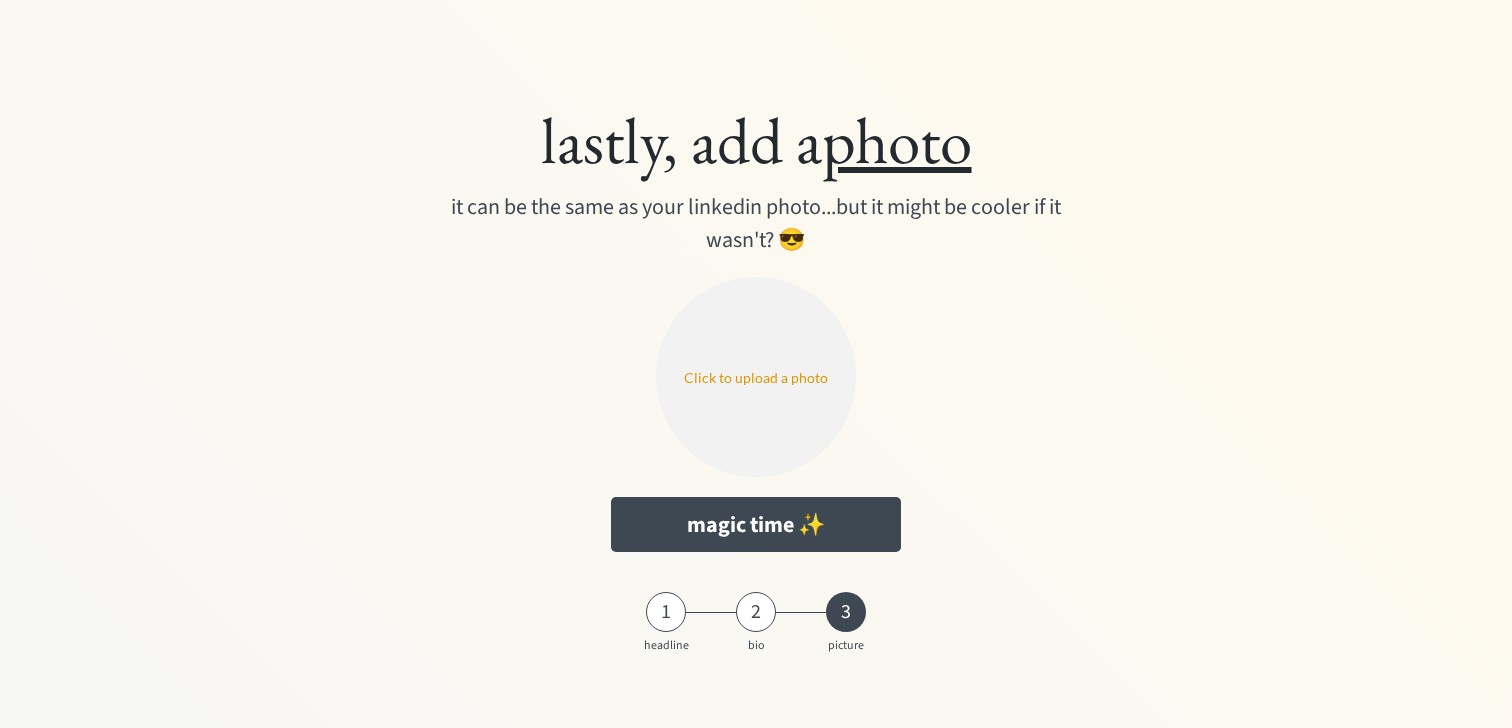scroll, scrollTop: 0, scrollLeft: 0, axis: both 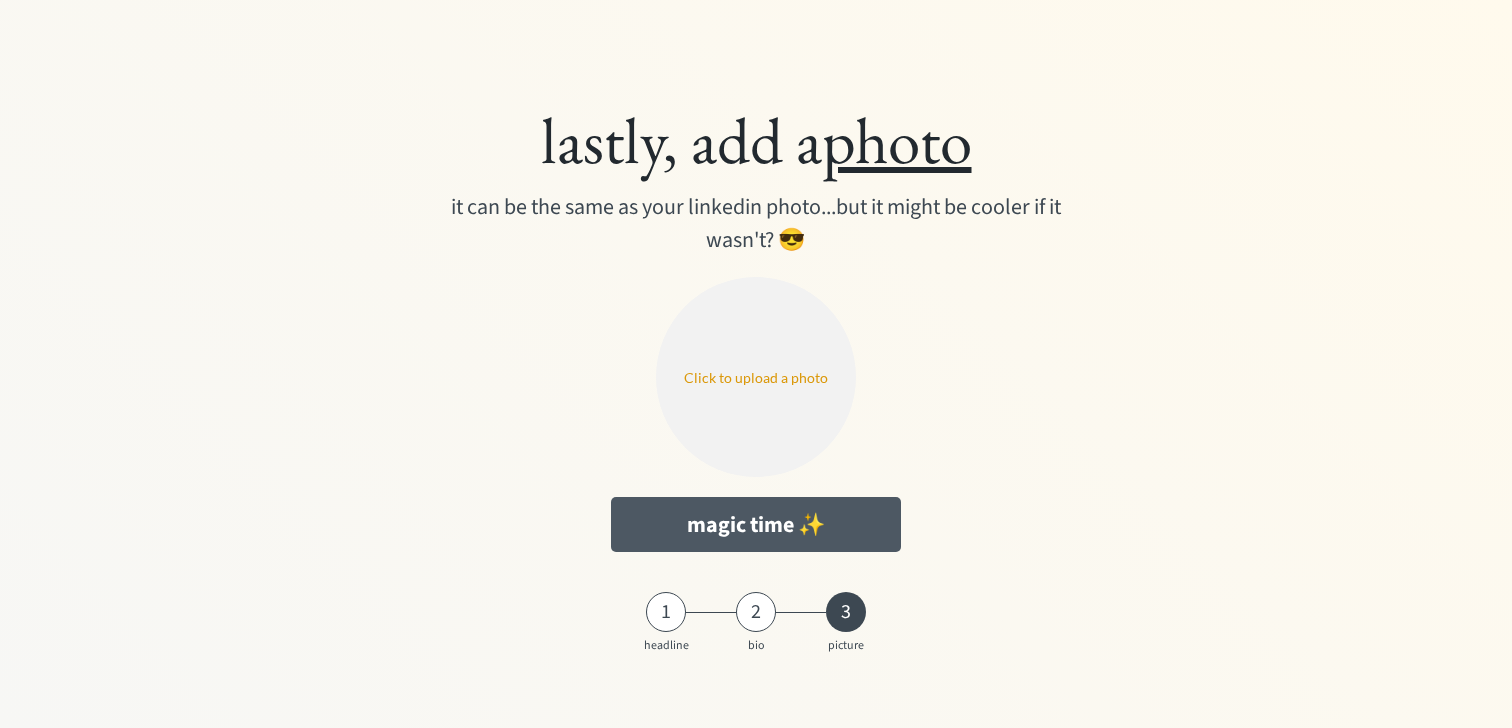 click on "magic time ✨" at bounding box center (755, 524) 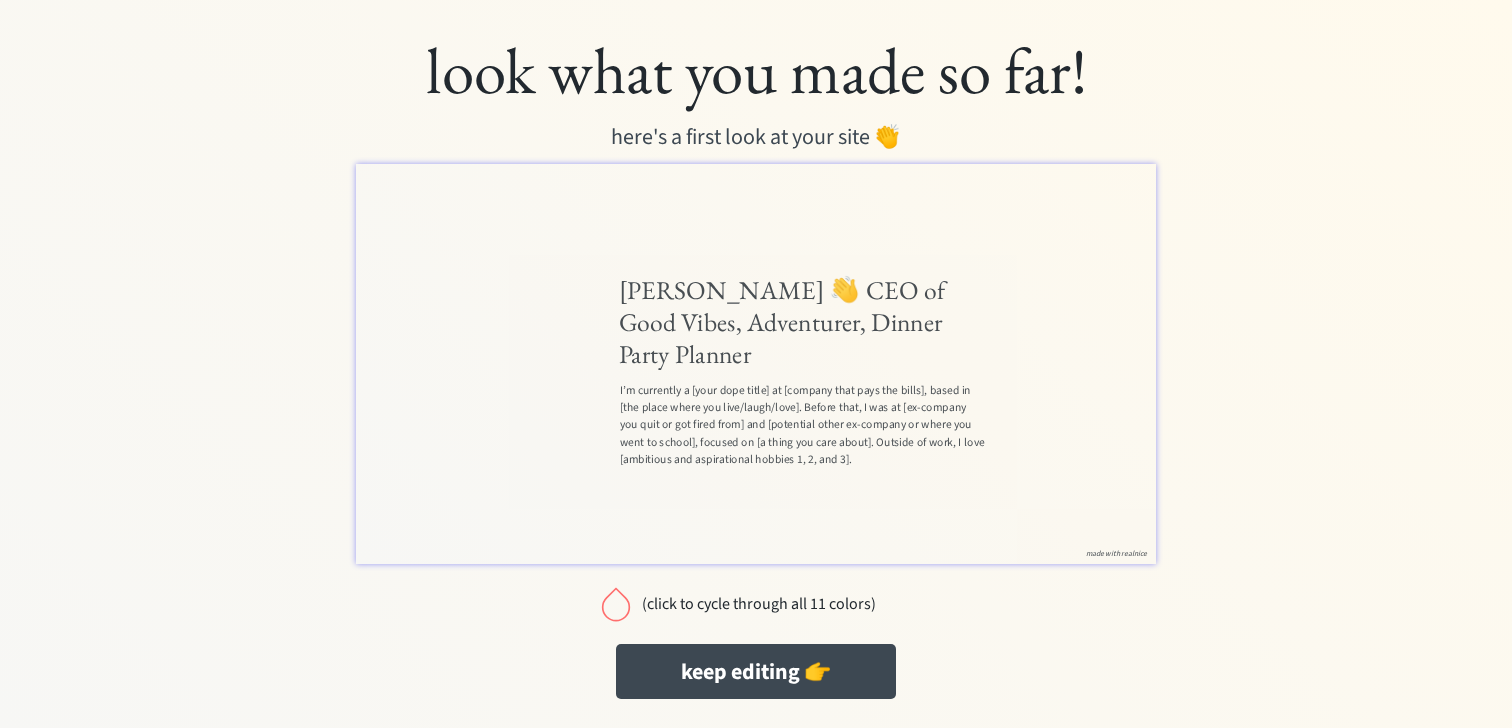 scroll, scrollTop: 11, scrollLeft: 0, axis: vertical 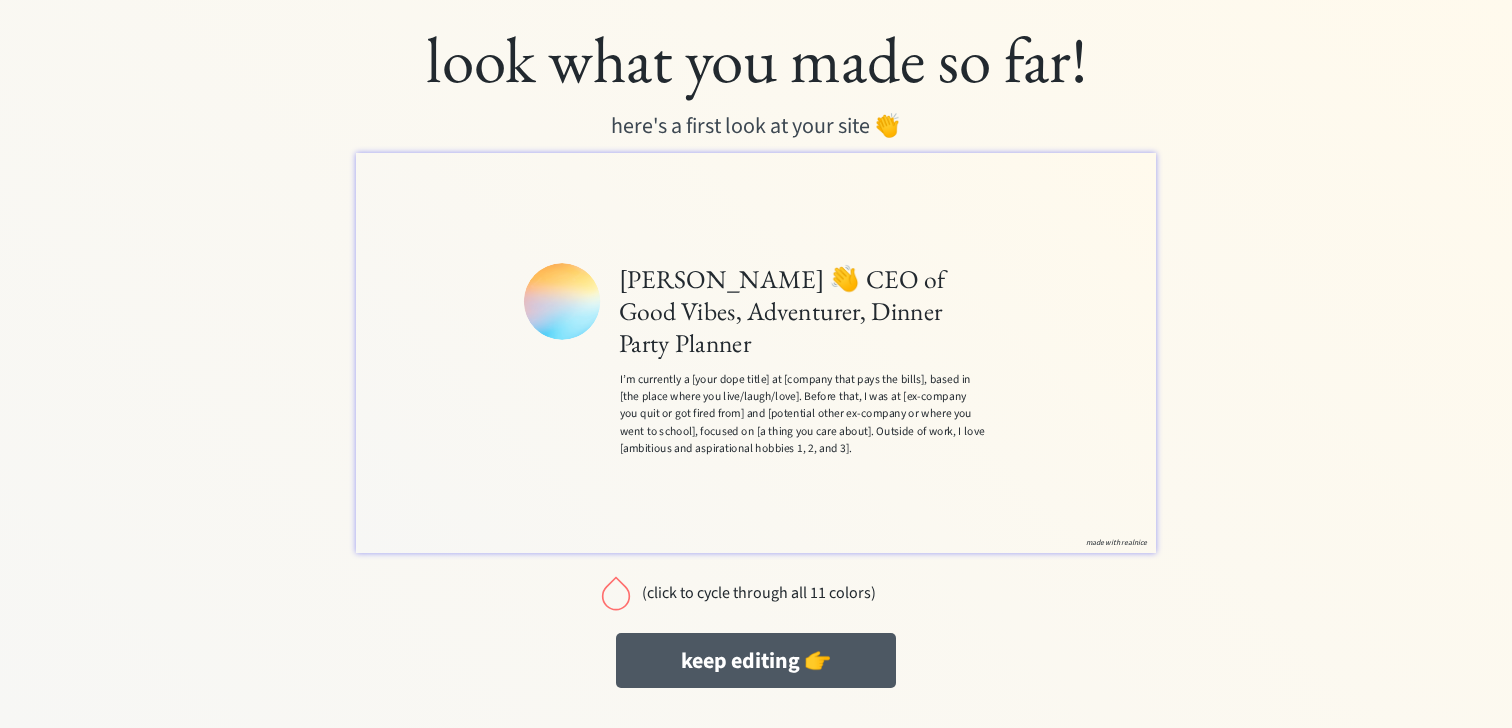 click on "keep editing 👉" at bounding box center [756, 660] 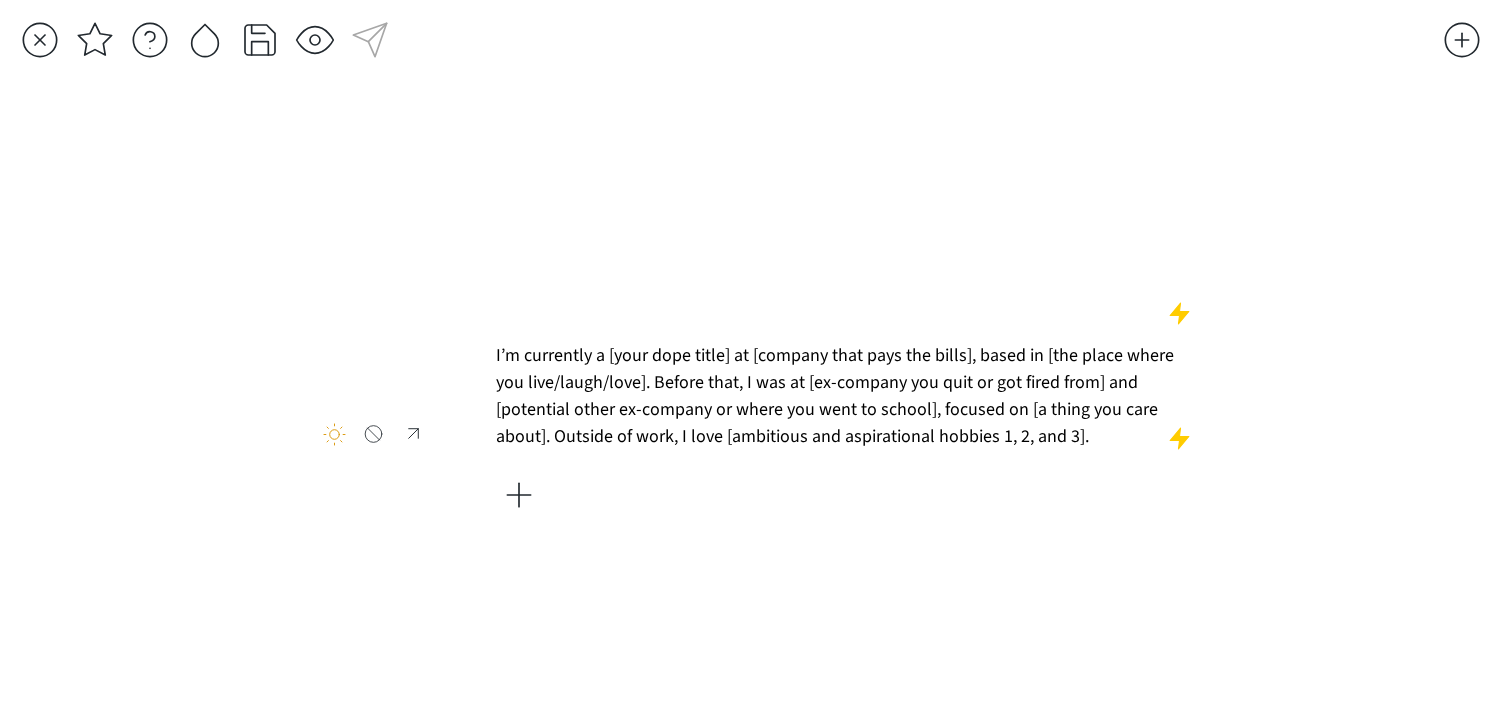 scroll, scrollTop: 0, scrollLeft: 0, axis: both 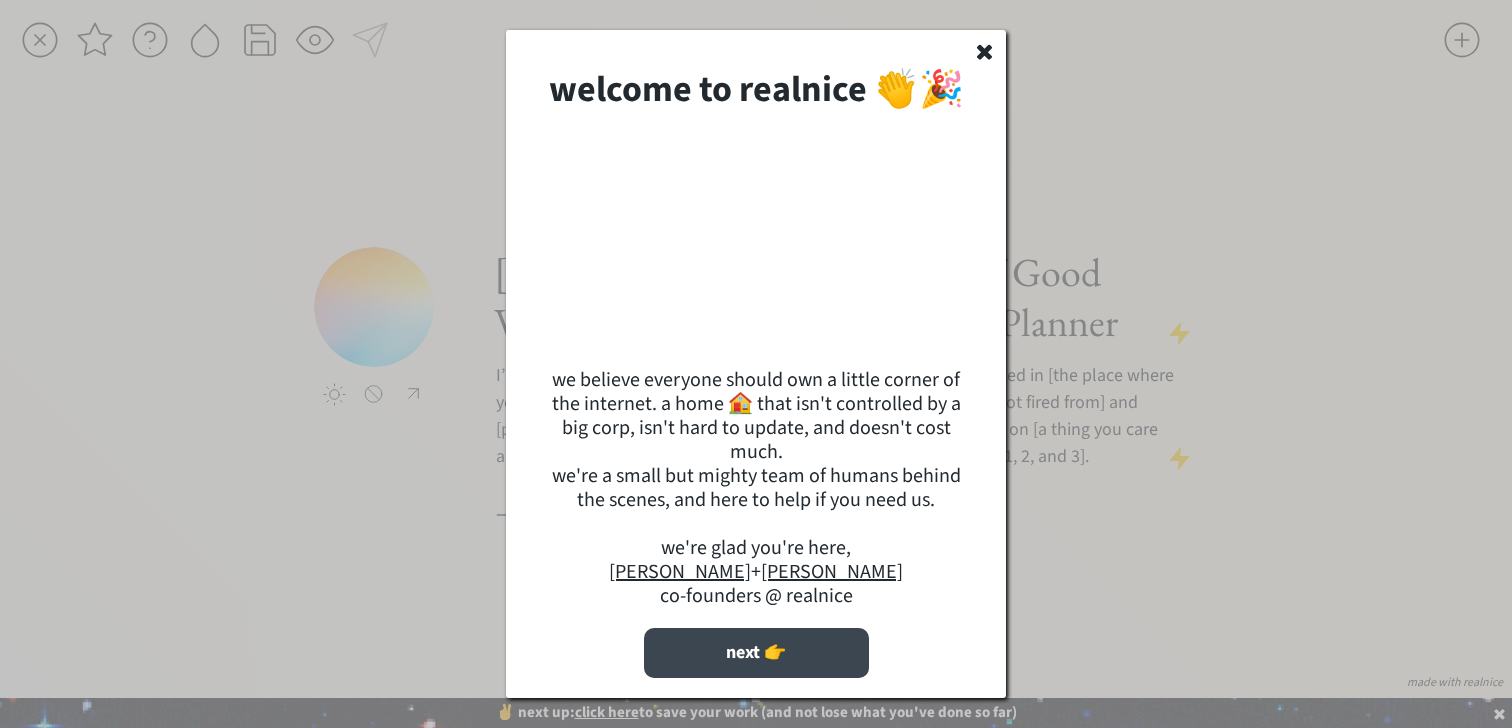 click on "next 👉" at bounding box center [756, 653] 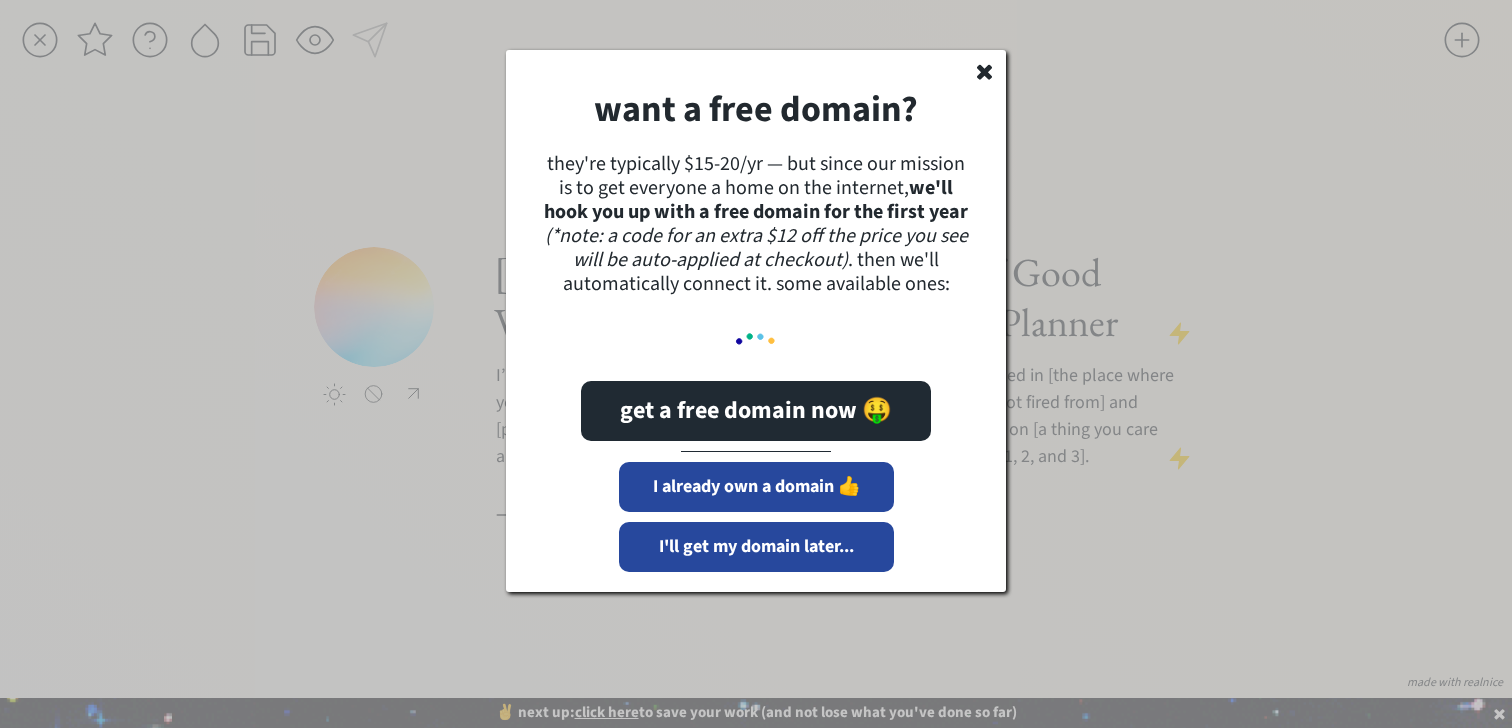 click 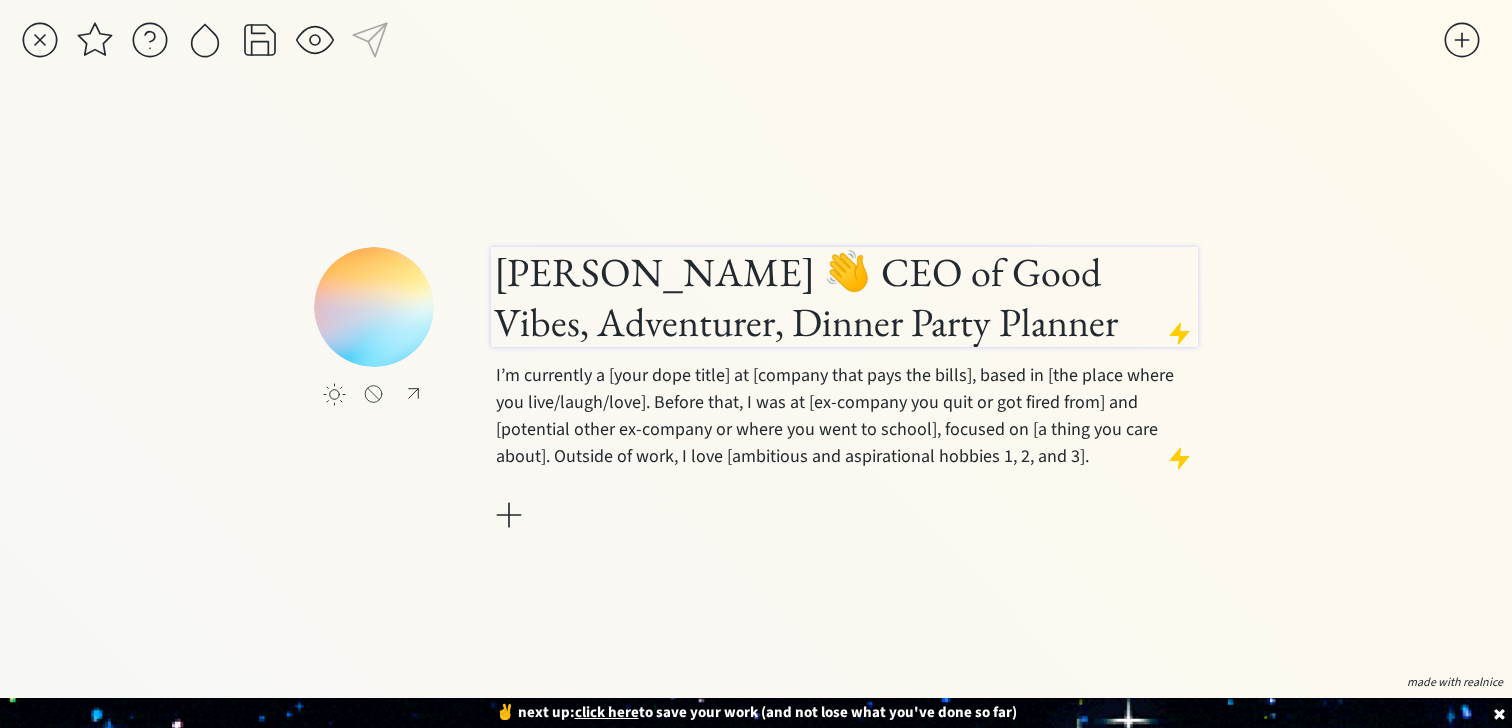 click on "click to upload a picture Susannah Hutcheson 👋 CEO of Good Vibes, Adventurer, Dinner Party Planner I’m currently a [your dope title] at [company that pays the bills], based in [the place where you live/laugh/love]. Before that, I was at [ex-company you quit or got fired from] and [potential other ex-company or where you went to school], focused on [a thing you care about]. Outside of work, I love [ambitious and aspirational hobbies 1, 2, and 3]. made with realnice
create account + save view site preview publish site shuffle color scheme get help + share feedback pricing exit without saving close menu ——— add new page welcome to realnice 👏🎉 we believe everyone should own a little corner of the internet. a home 🏠 that isn't controlled by a big corp, isn't hard to update, and doesn't cost much.
we're a small but mighty team of humans behind the scenes, and here to help if you need us. we're glad you're here, Matt  +  Aaron co-founders @ realnice next 👉  ✌️ next up:" at bounding box center [756, 364] 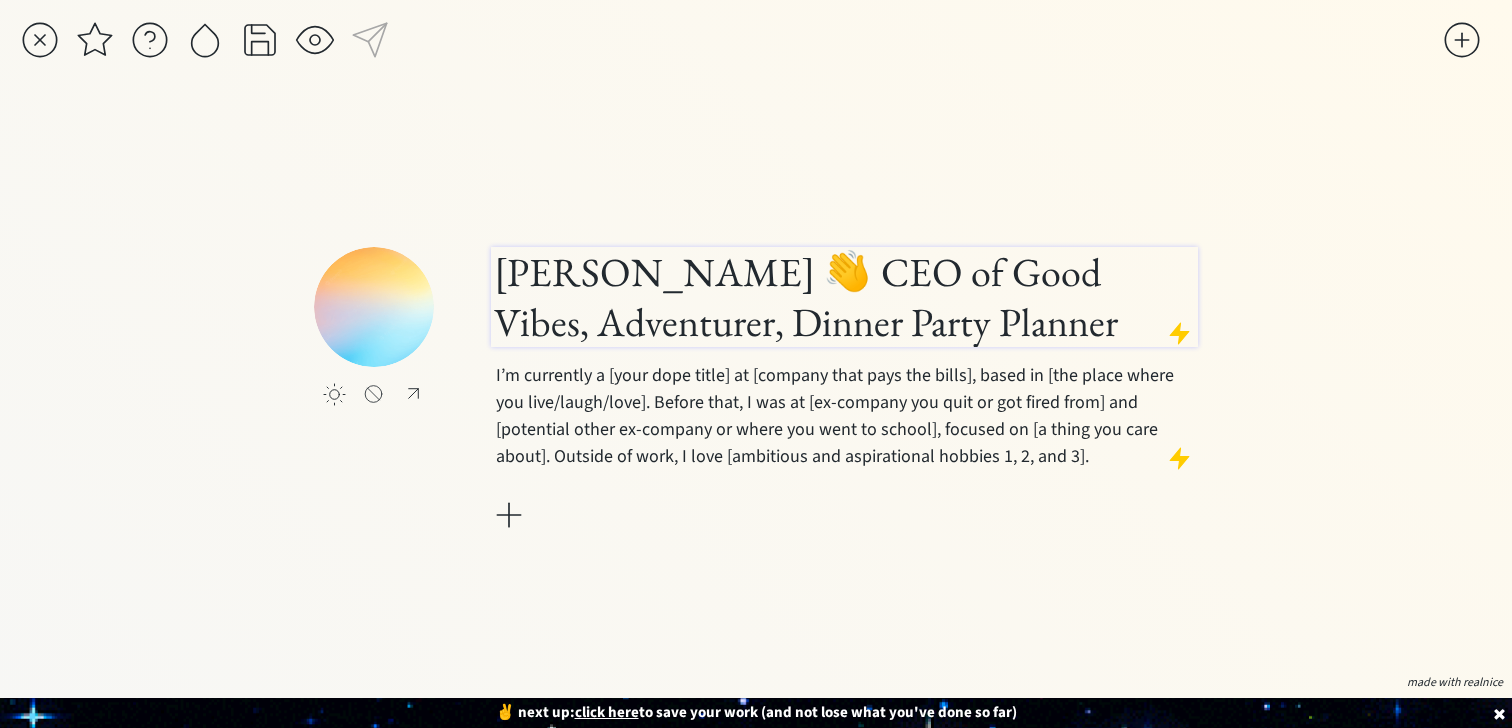 click on "Susannah Hutcheson 👋 CEO of Good Vibes, Adventurer, Dinner Party Planner" at bounding box center [844, 297] 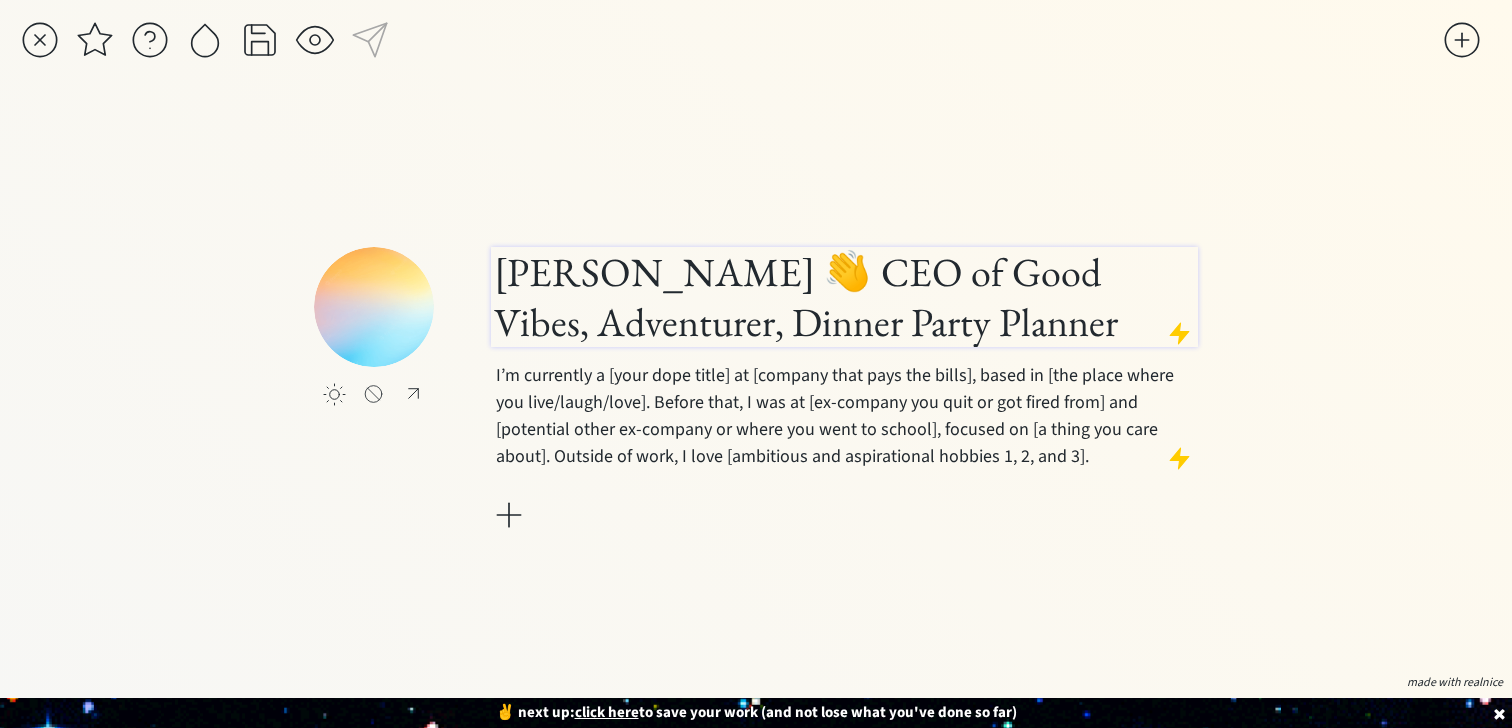 click on "Susannah Hutcheson 👋 CEO of Good Vibes, Adventurer, Dinner Party Planner" at bounding box center [844, 297] 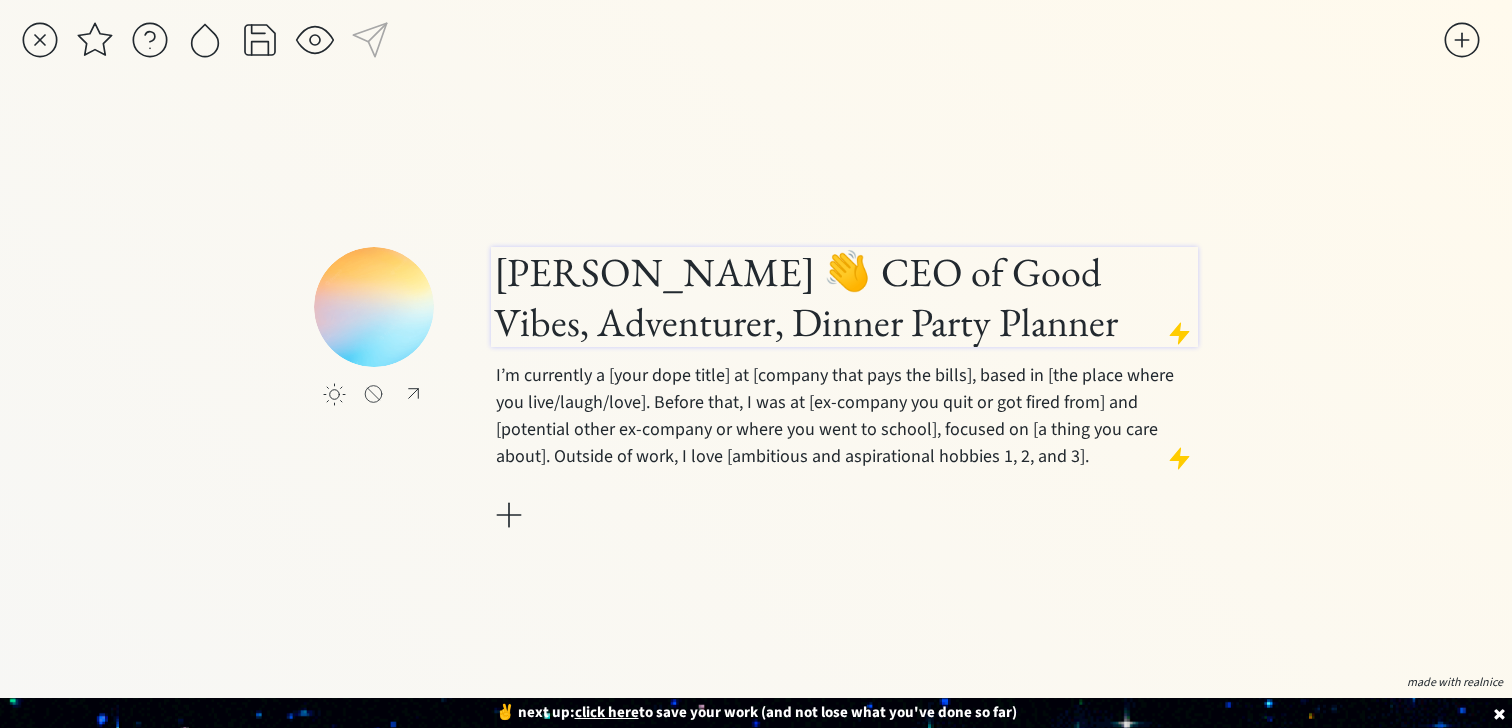 click on "Susannah Hutcheson 👋 CEO of Good Vibes, Adventurer, Dinner Party Planner" at bounding box center (844, 297) 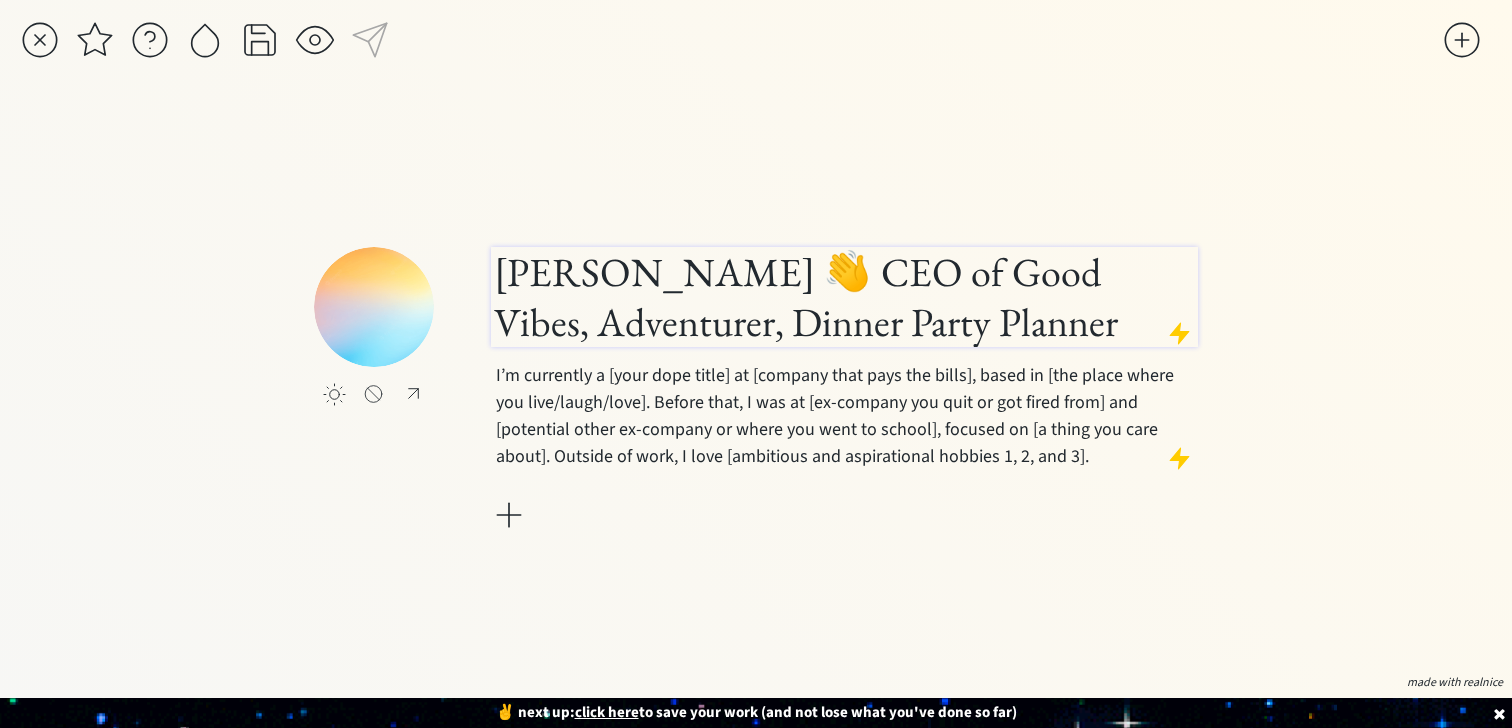 click on "Susannah Hutcheson 👋 CEO of Good Vibes, Adventurer, Dinner Party Planner" at bounding box center (844, 297) 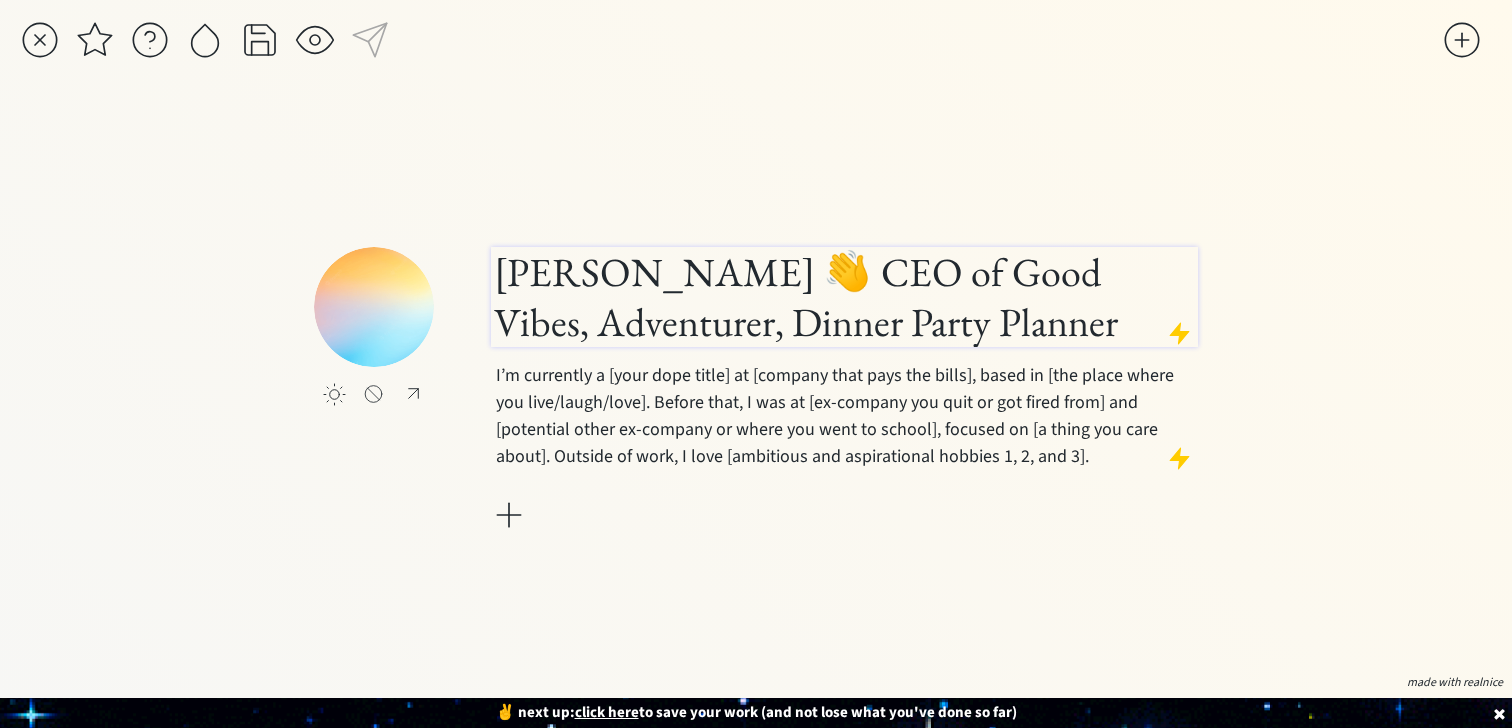 click on "Susannah Hutcheson 👋 CEO of Good Vibes, Adventurer, Dinner Party Planner" at bounding box center (844, 297) 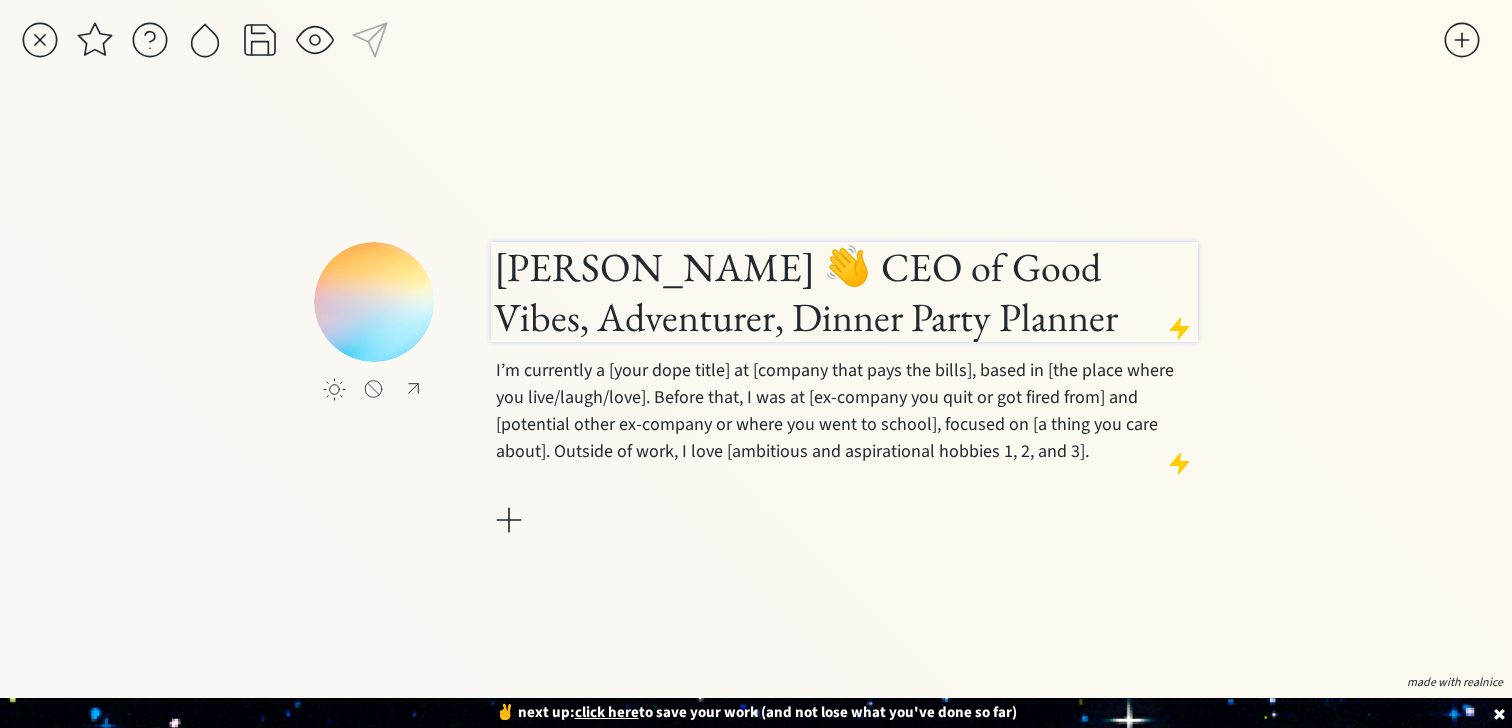 click on "Susannah Hutcheson 👋 CEO of Good Vibes, Adventurer, Dinner Party Planner" at bounding box center (844, 292) 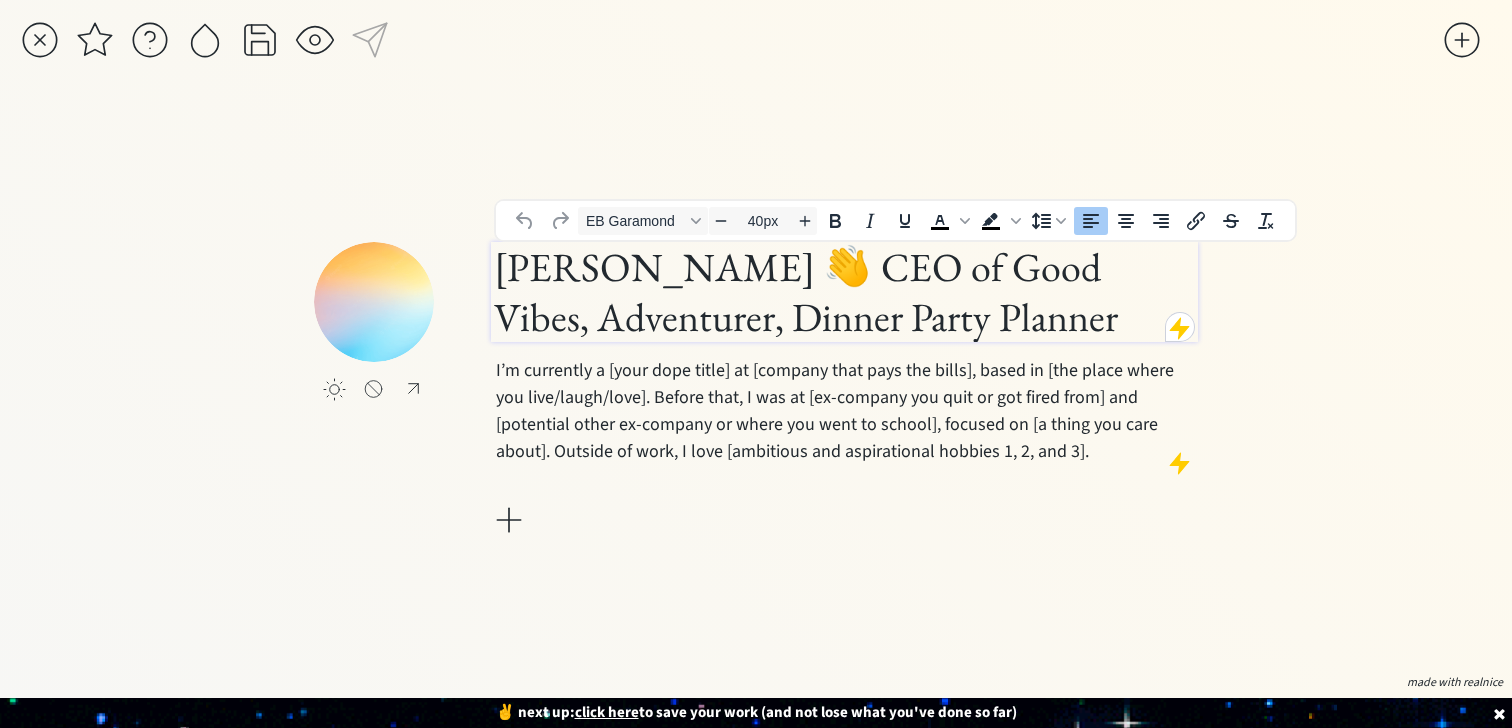 click on "Susannah Hutcheson 👋 CEO of Good Vibes, Adventurer, Dinner Party Planner" at bounding box center [844, 292] 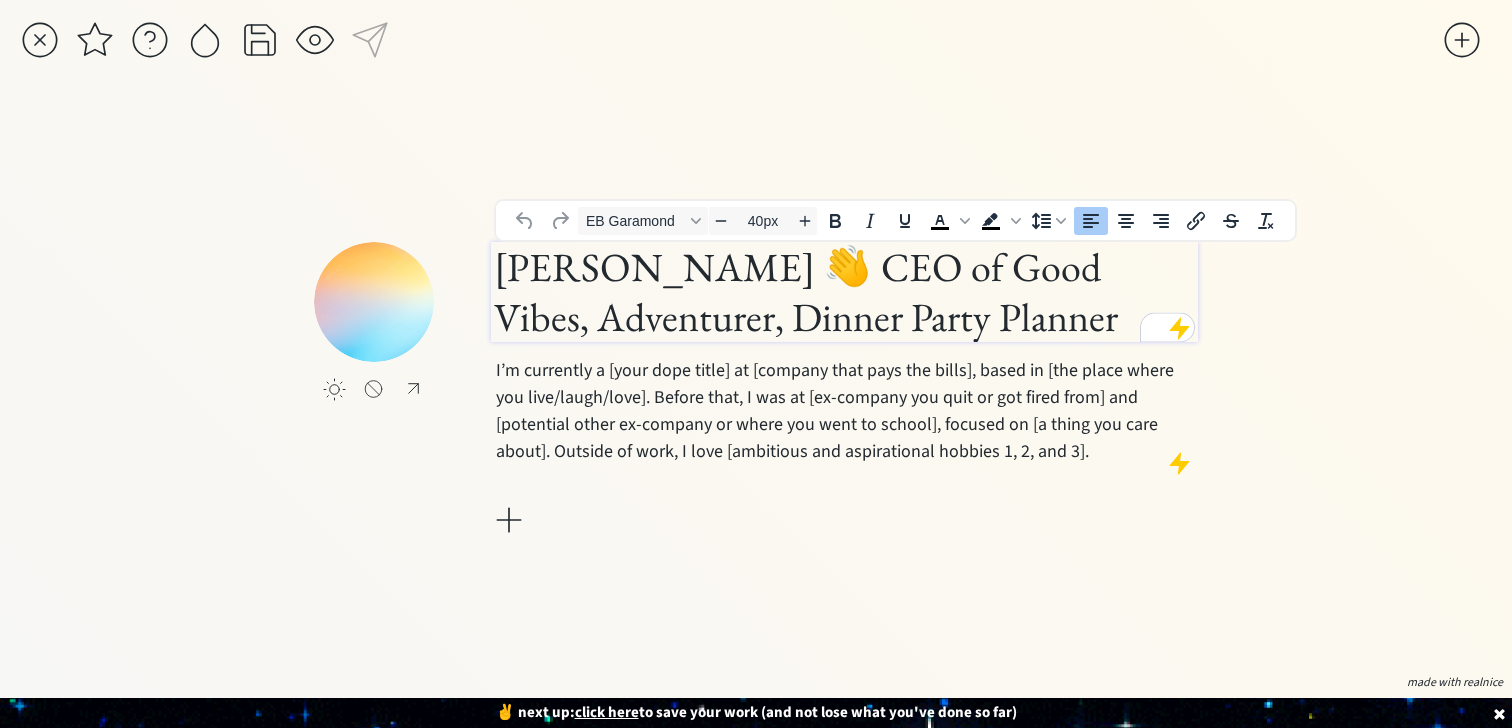drag, startPoint x: 1114, startPoint y: 320, endPoint x: 856, endPoint y: 258, distance: 265.34506 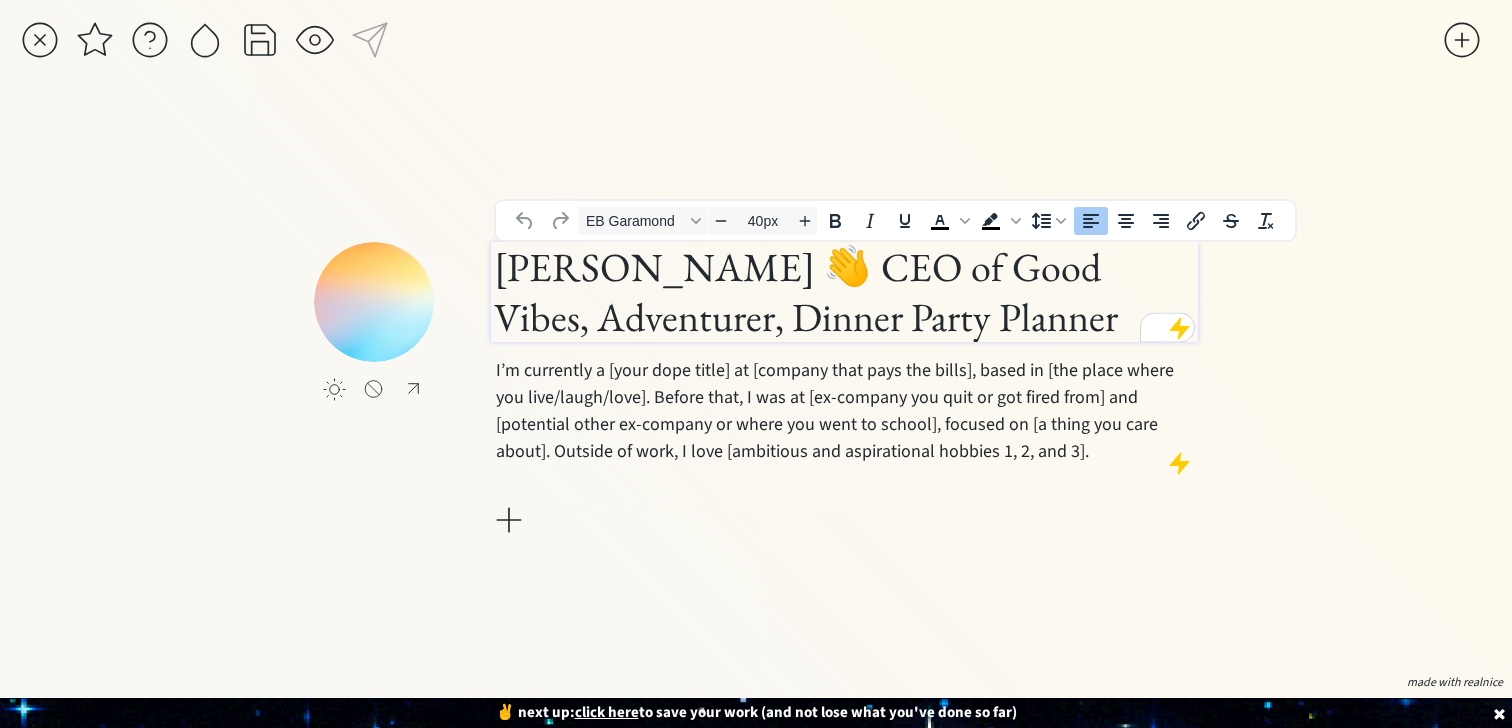 click on "Susannah Hutcheson 👋 CEO of Good Vibes, Adventurer, Dinner Party Planner" at bounding box center (844, 292) 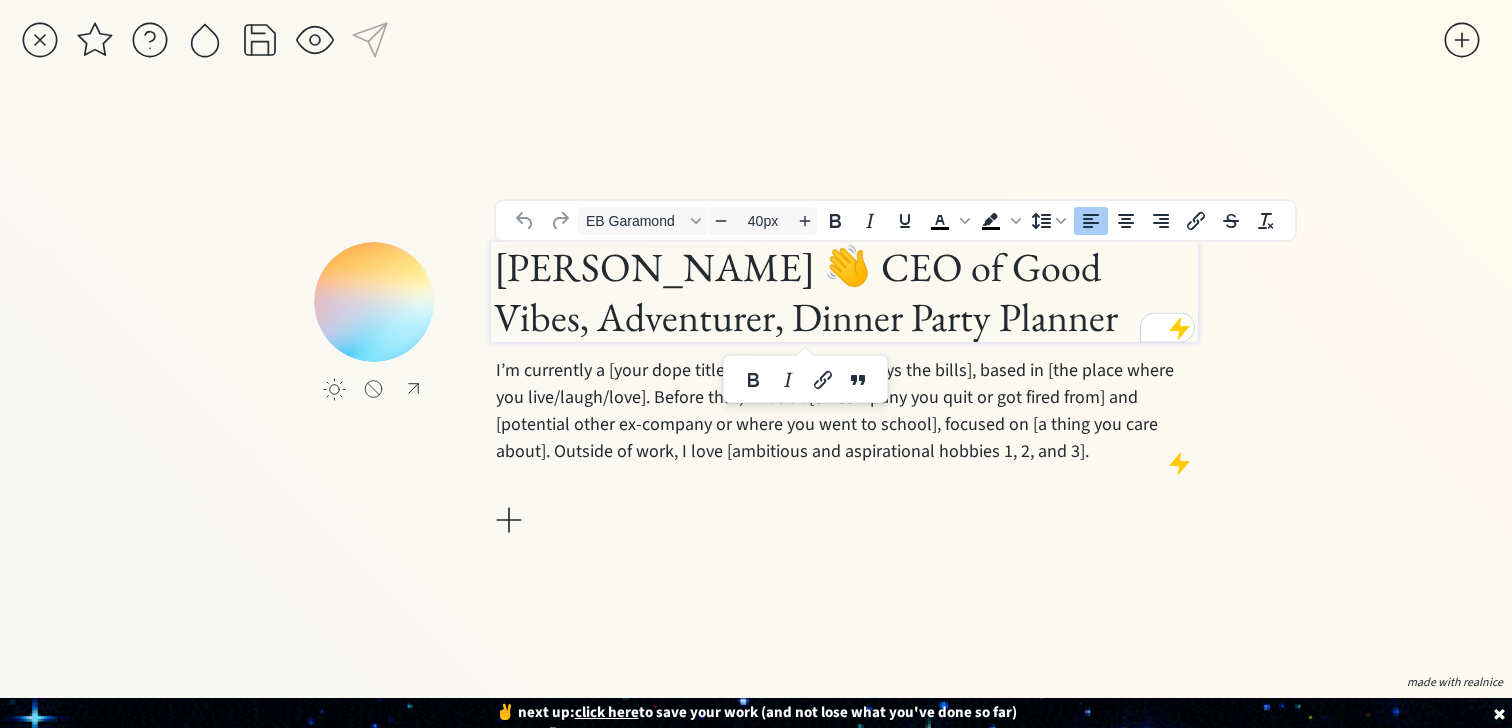 type 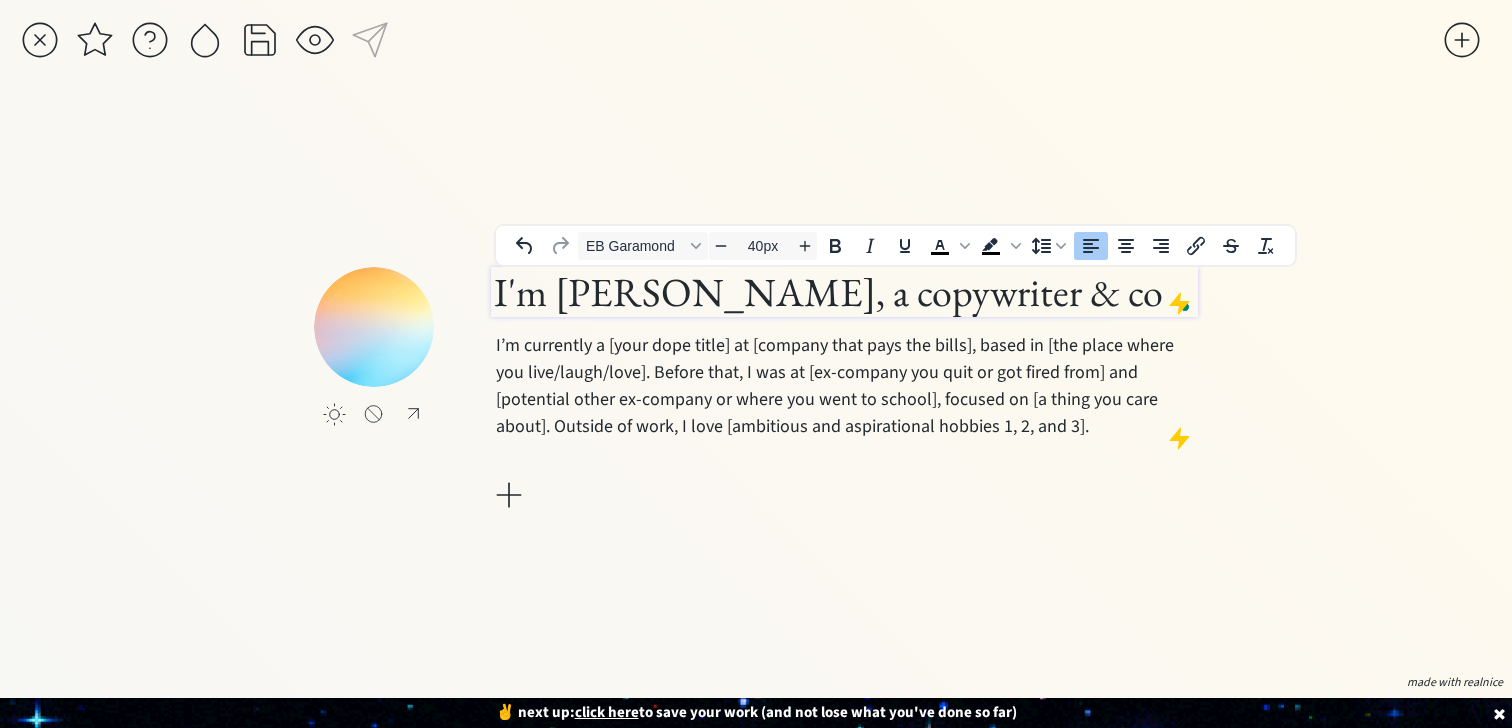 scroll, scrollTop: 1, scrollLeft: 0, axis: vertical 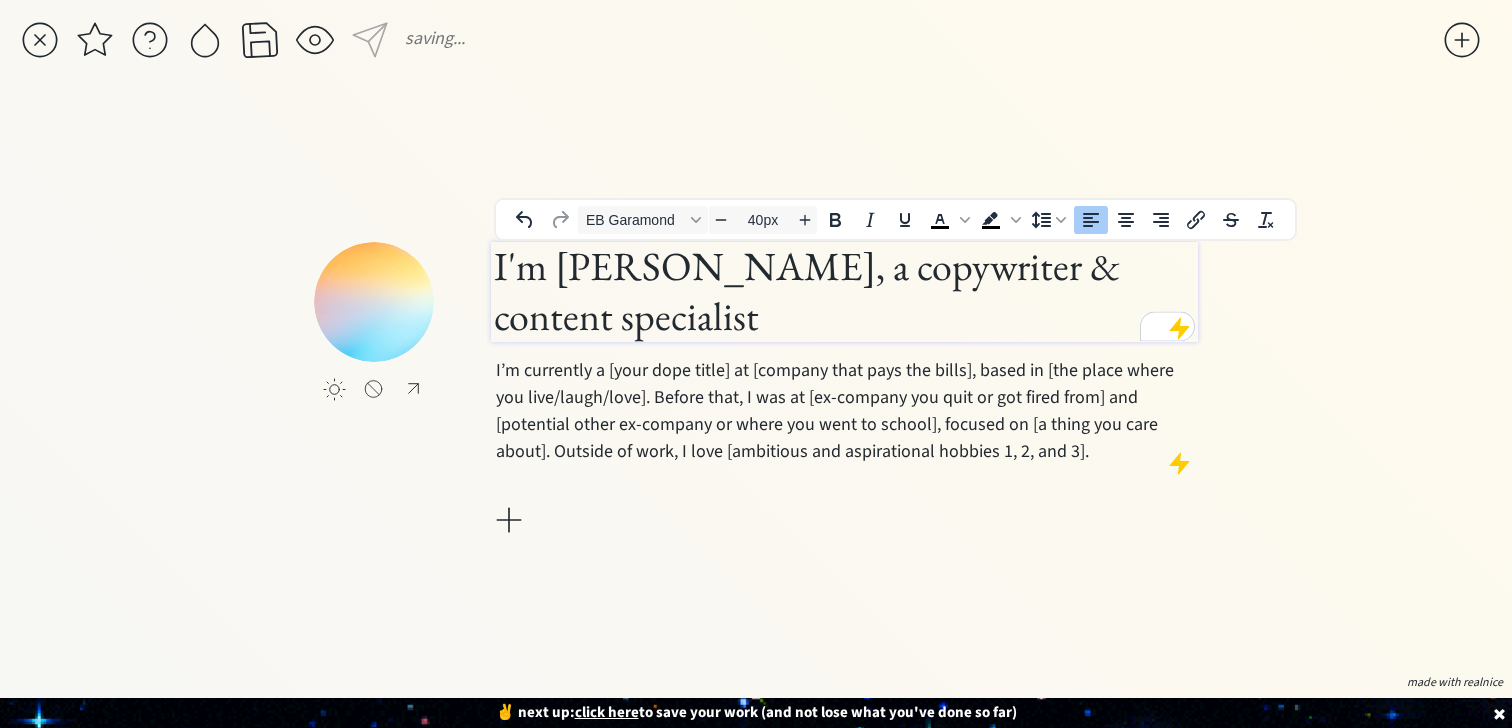 click on "I'm Susannah Hutcheson, a copywriter & content specialist" at bounding box center [844, 291] 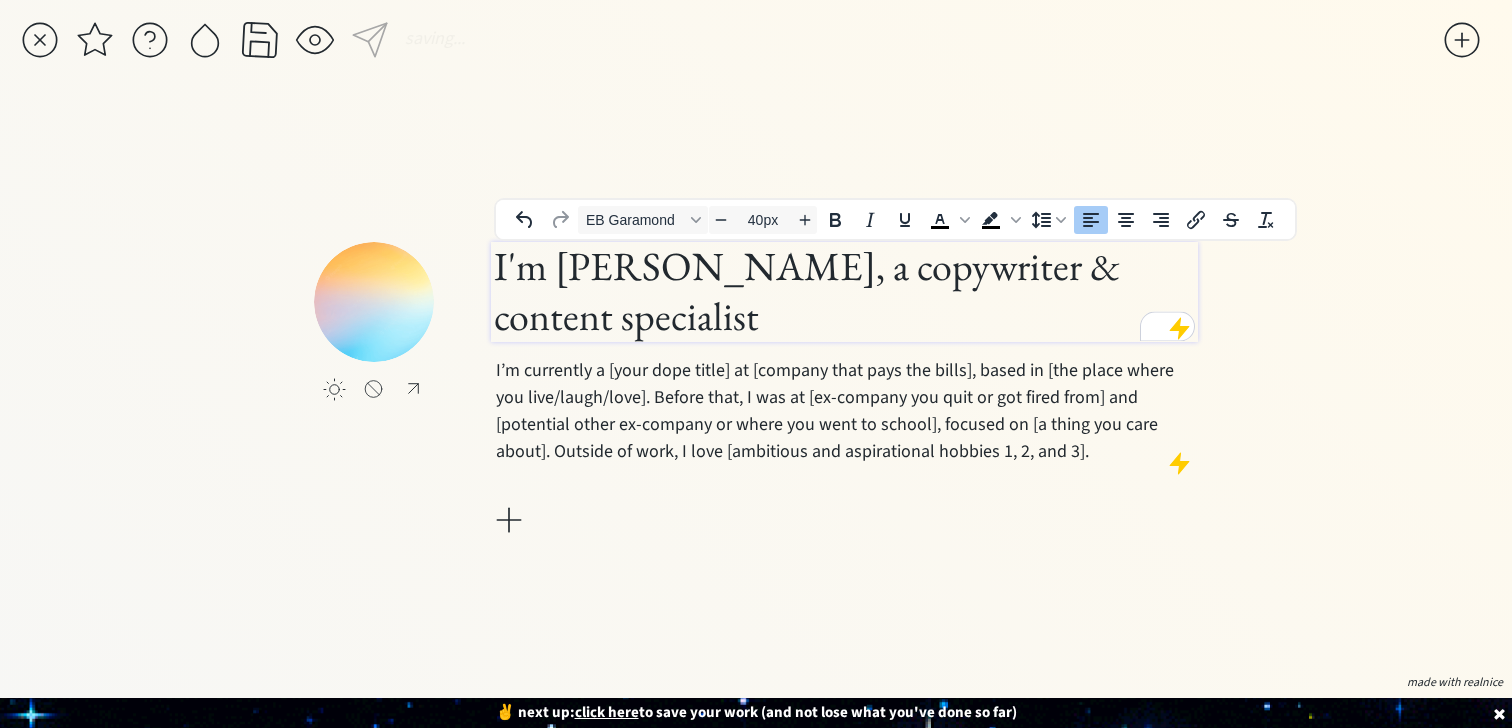 click on "I'm Susannah Hutcheson, a copywriter & content specialist" at bounding box center [844, 291] 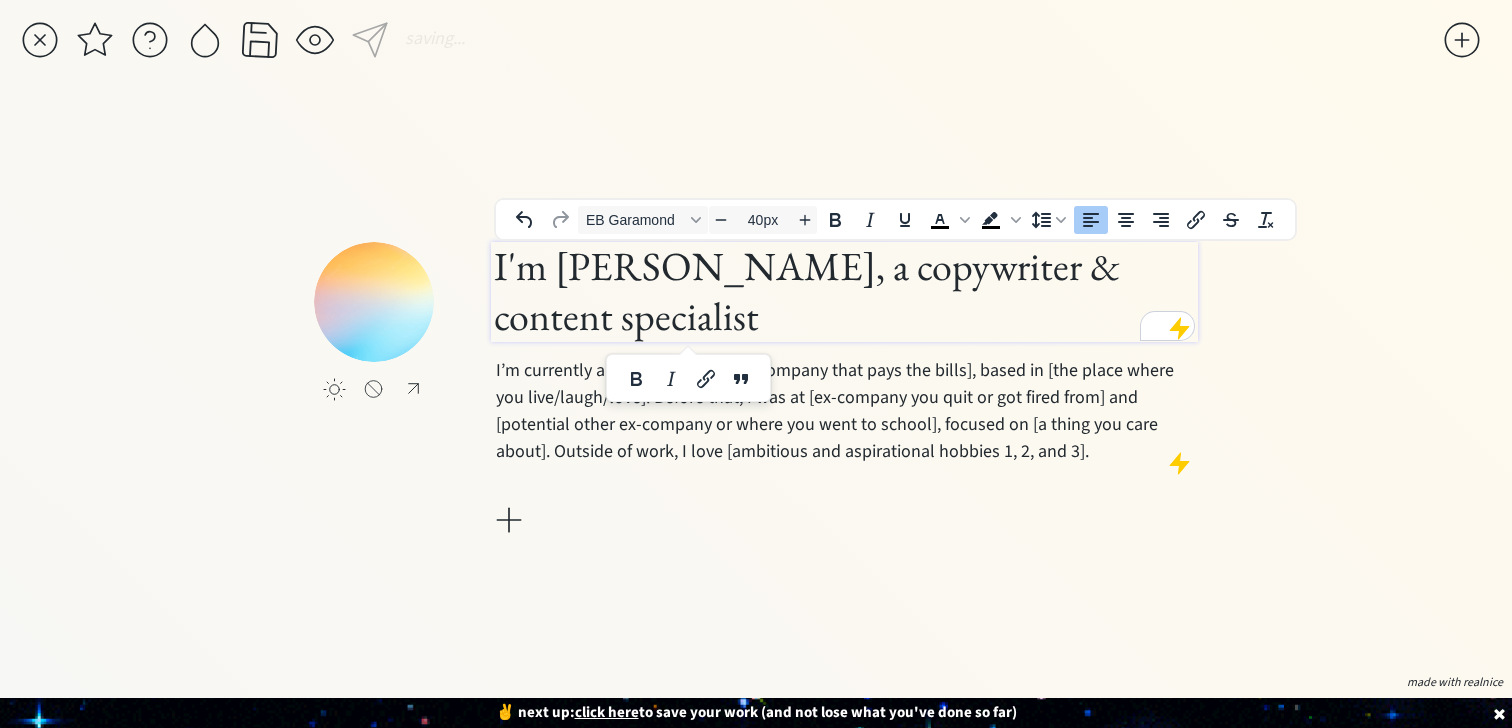 click on "I'm Susannah Hutcheson, a copywriter & content specialist" at bounding box center [844, 291] 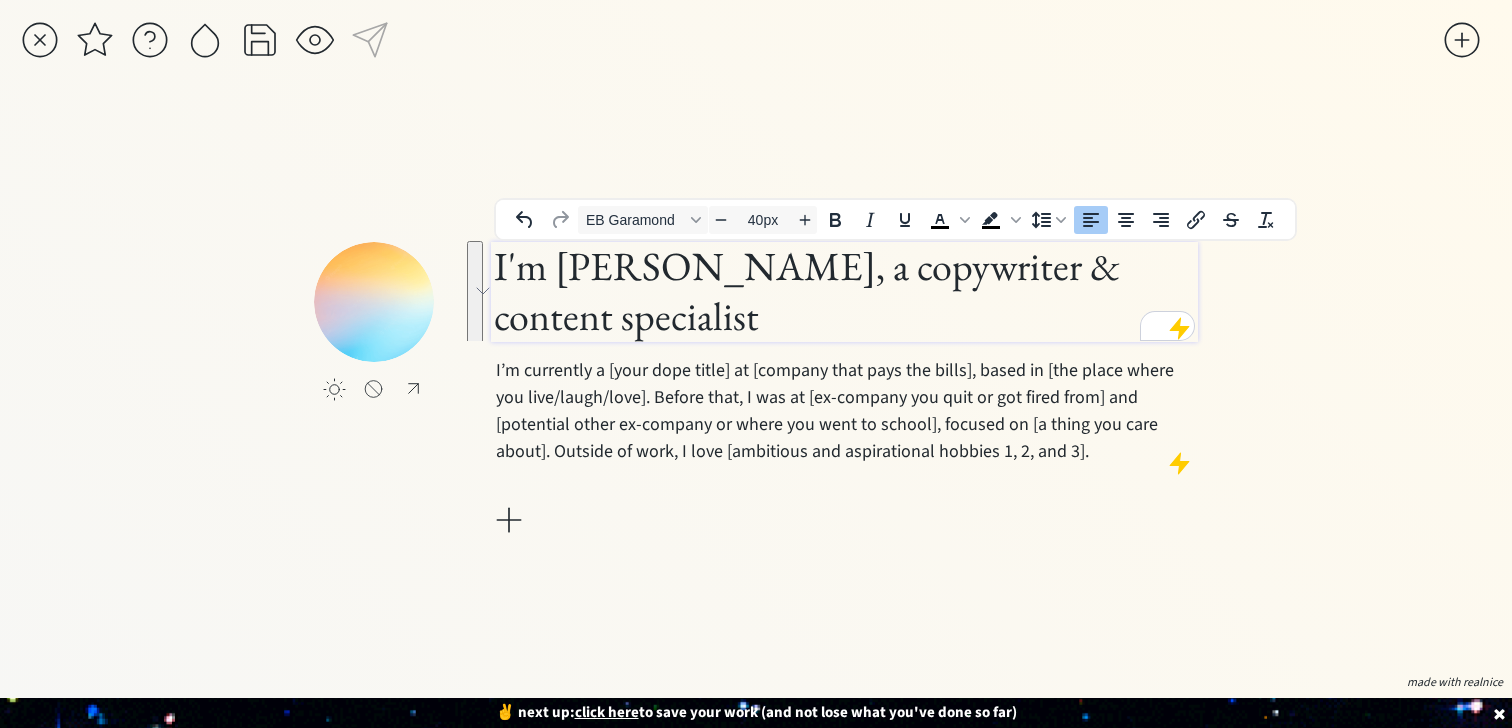 drag, startPoint x: 793, startPoint y: 318, endPoint x: 901, endPoint y: 271, distance: 117.7837 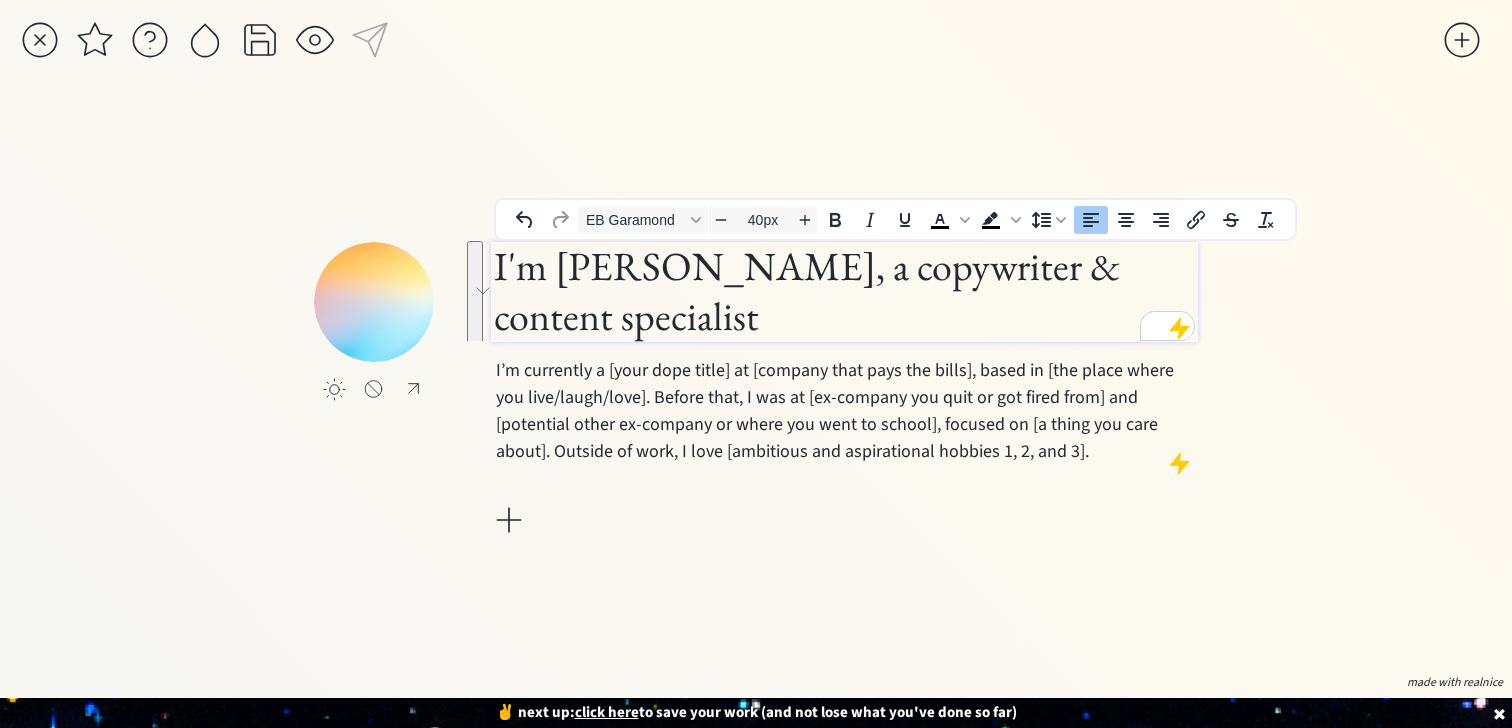 click on "I'm Susannah Hutcheson, a copywriter & content specialist" at bounding box center (844, 291) 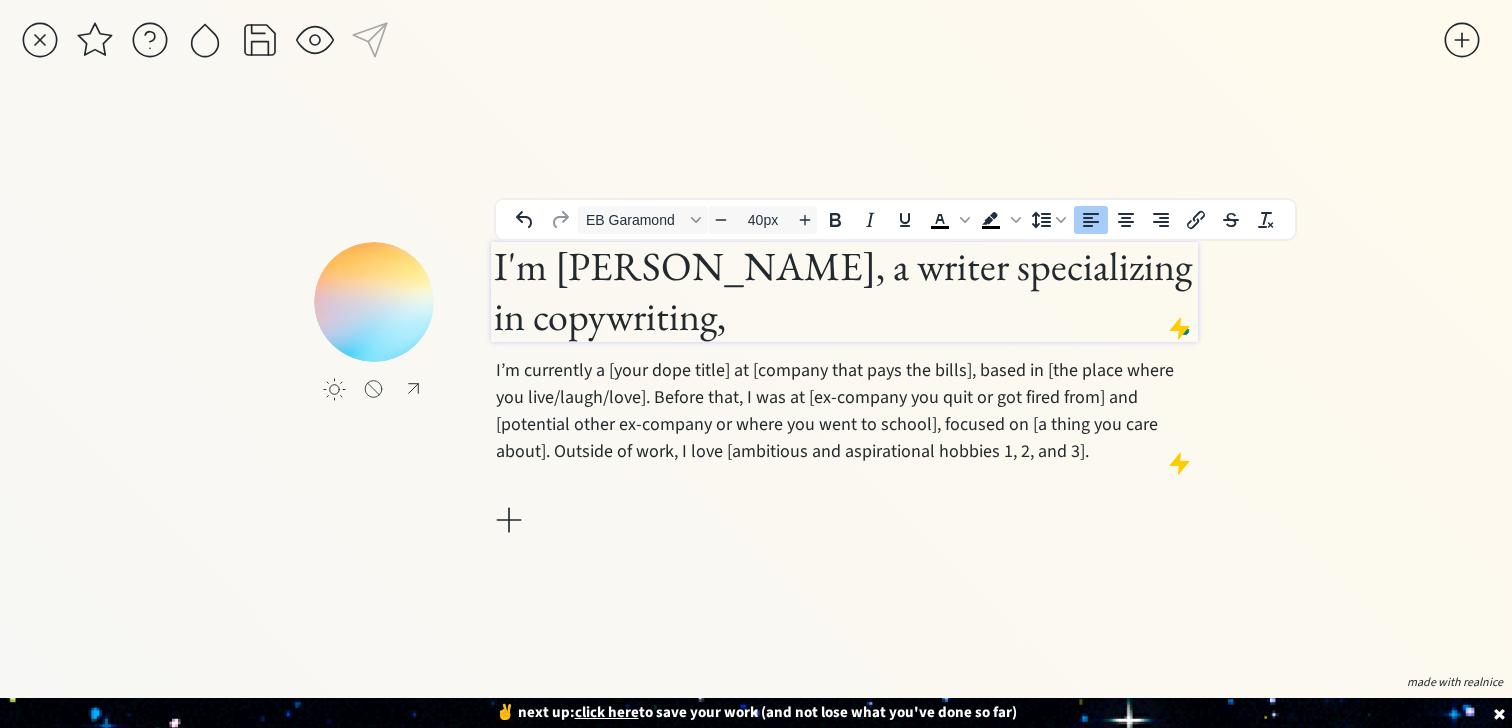 click on "I'm Susannah Hutcheson, a writer specializing in copywriting," at bounding box center (844, 291) 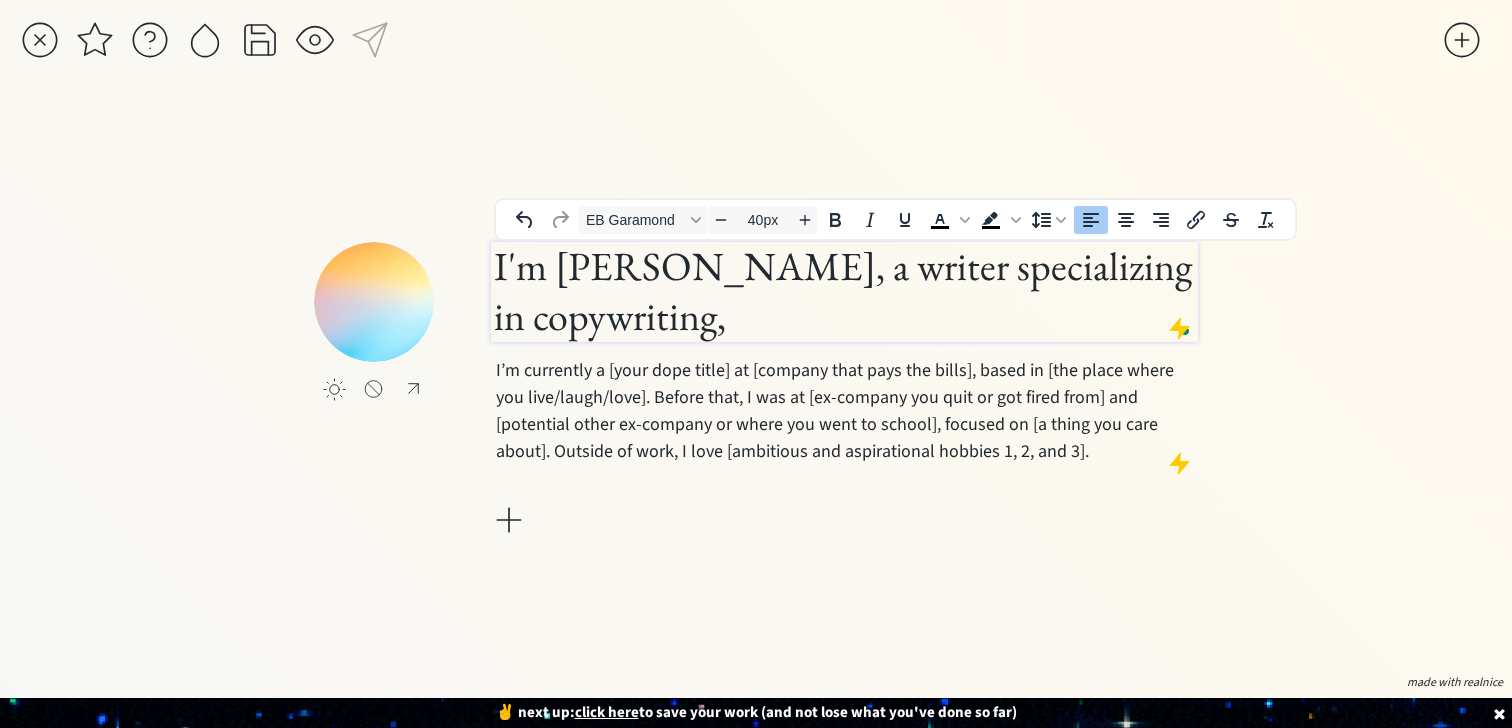 click on "I'm Susannah Hutcheson, a writer specializing in copywriting," at bounding box center (844, 291) 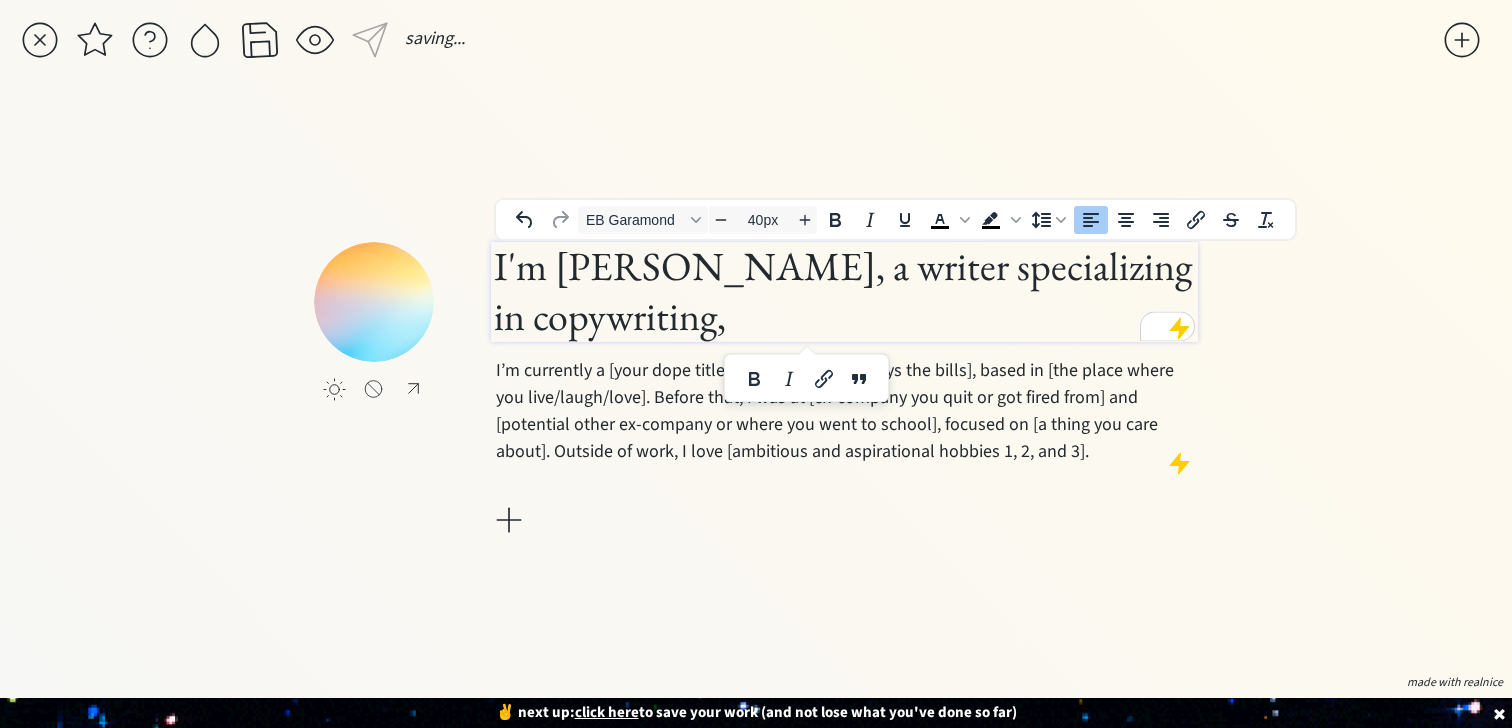 click on "I'm Susannah Hutcheson, a writer specializing in copywriting," at bounding box center [844, 291] 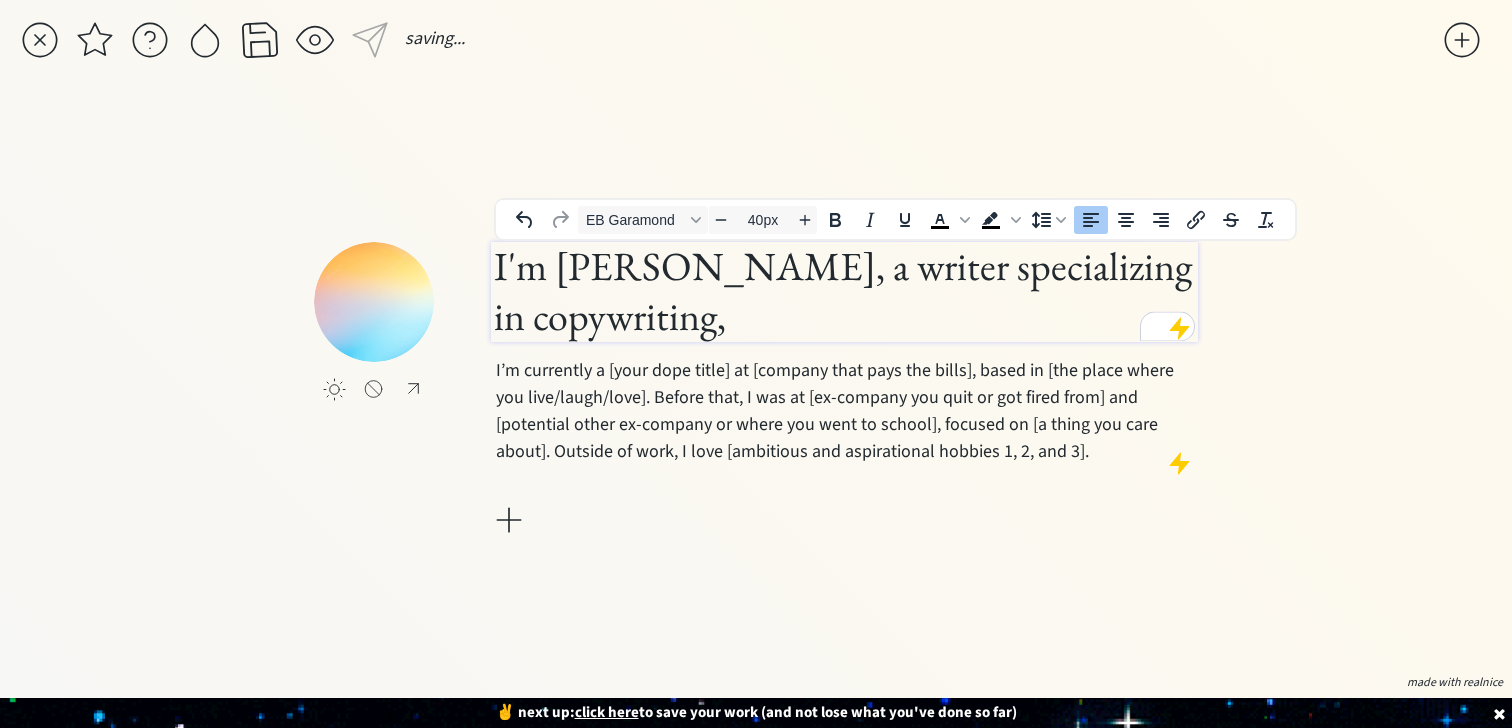 click on "I'm Susannah Hutcheson, a writer specializing in copywriting," at bounding box center [844, 291] 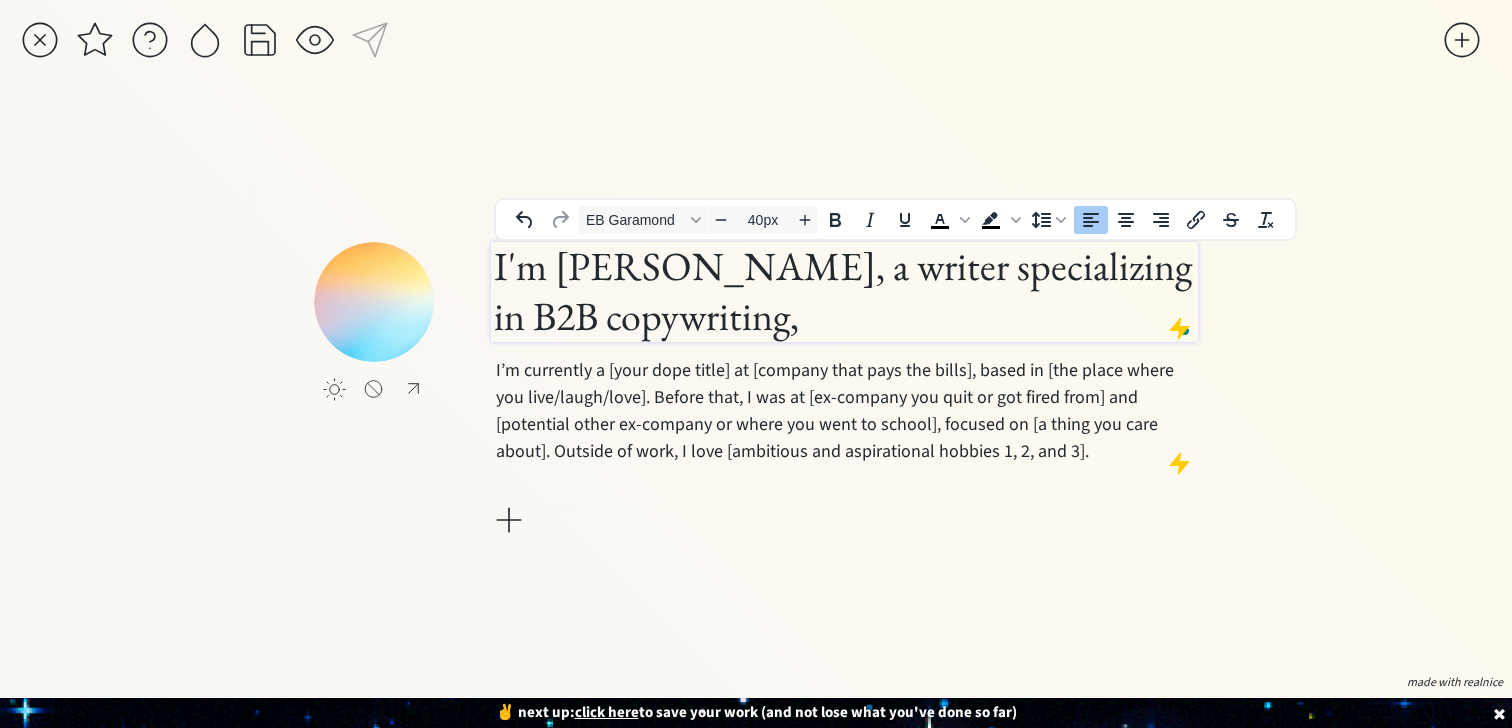 click on "I'm Susannah Hutcheson, a writer specializing in B2B copywriting," at bounding box center [844, 291] 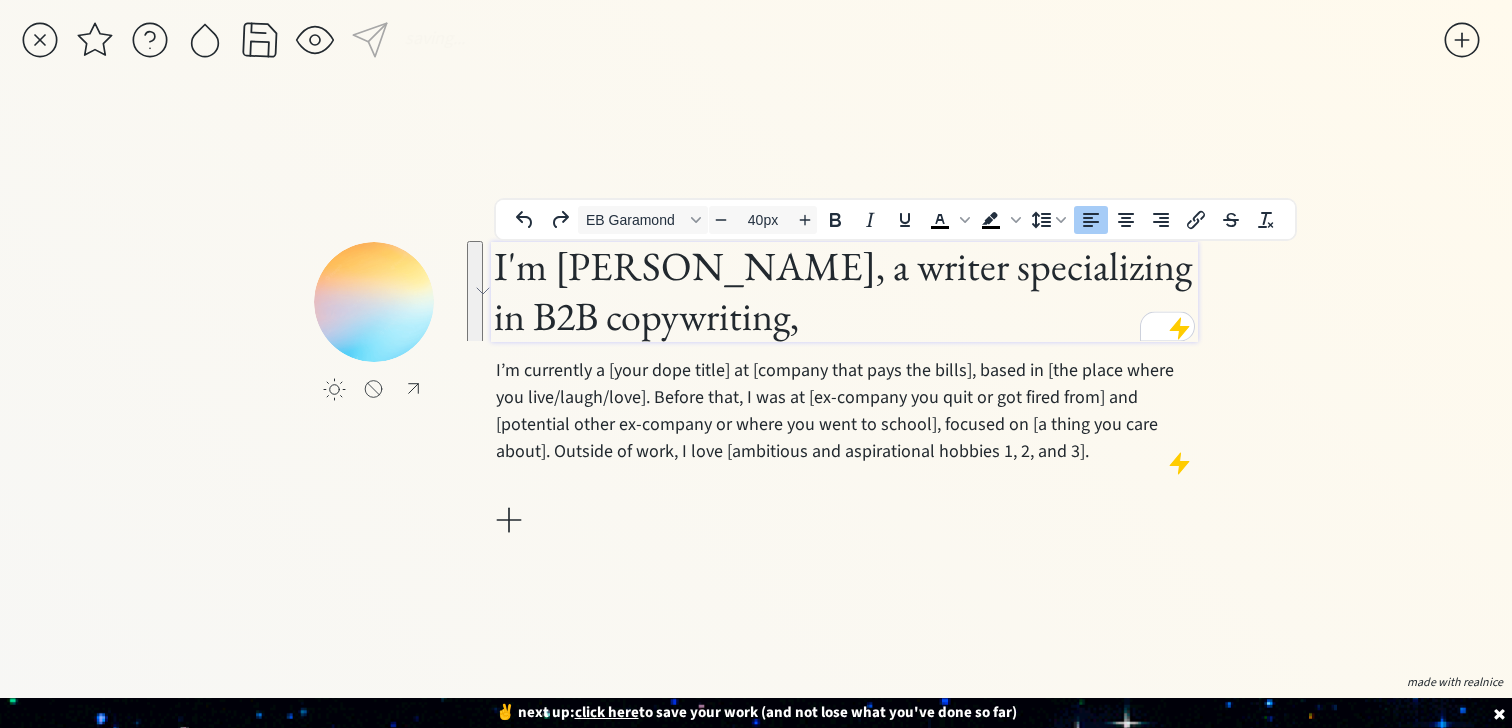 drag, startPoint x: 1037, startPoint y: 321, endPoint x: 576, endPoint y: 274, distance: 463.38968 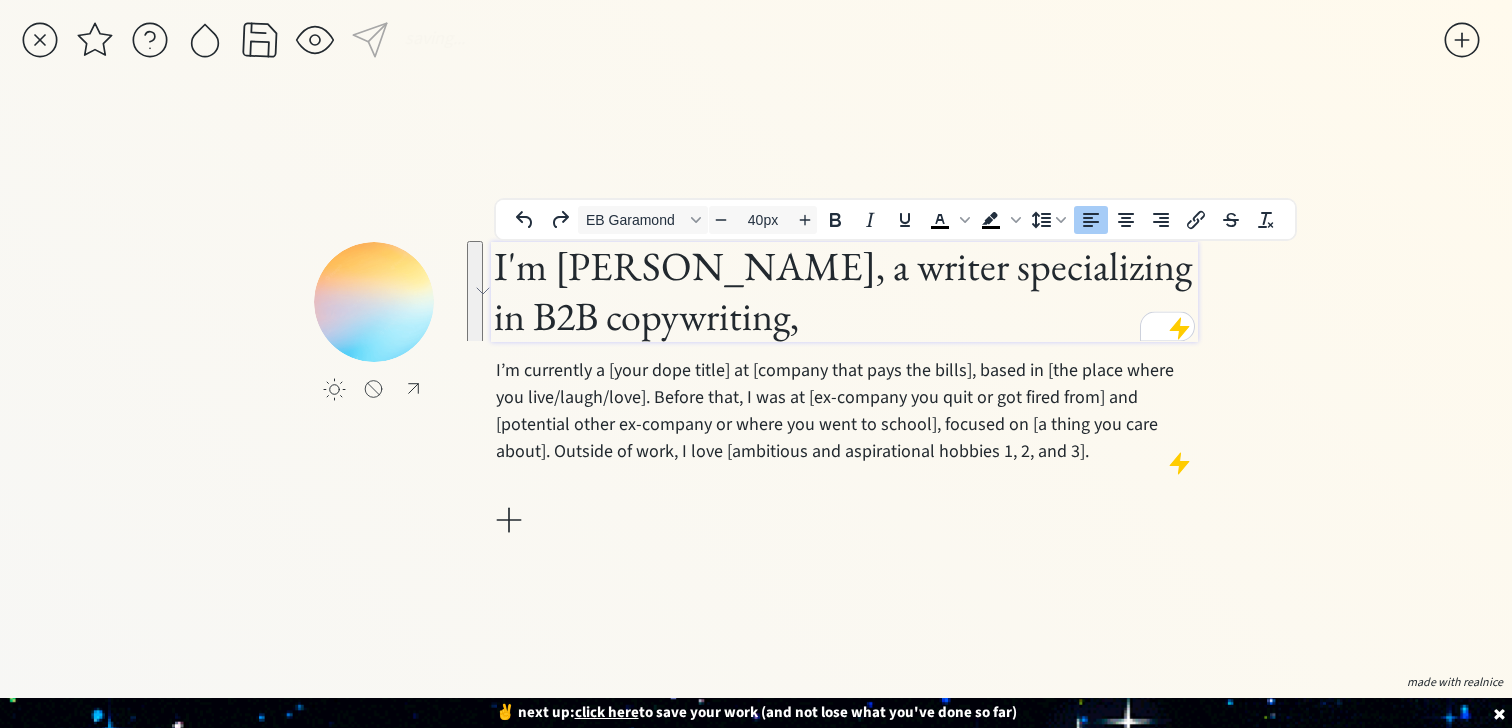 click on "I'm Susannah Hutcheson, a writer specializing in B2B copywriting," at bounding box center (844, 291) 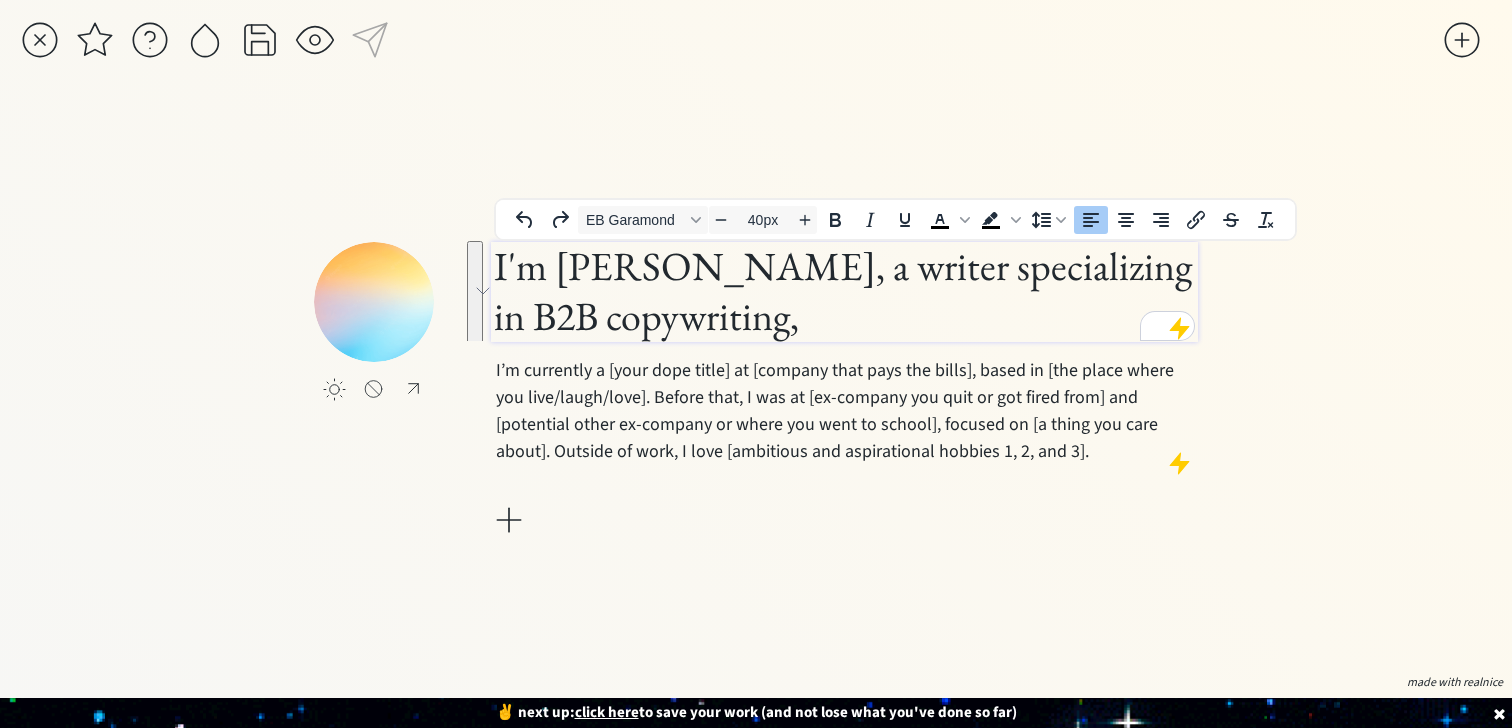 click on "I'm Susannah Hutcheson, a writer specializing in B2B copywriting," at bounding box center (844, 291) 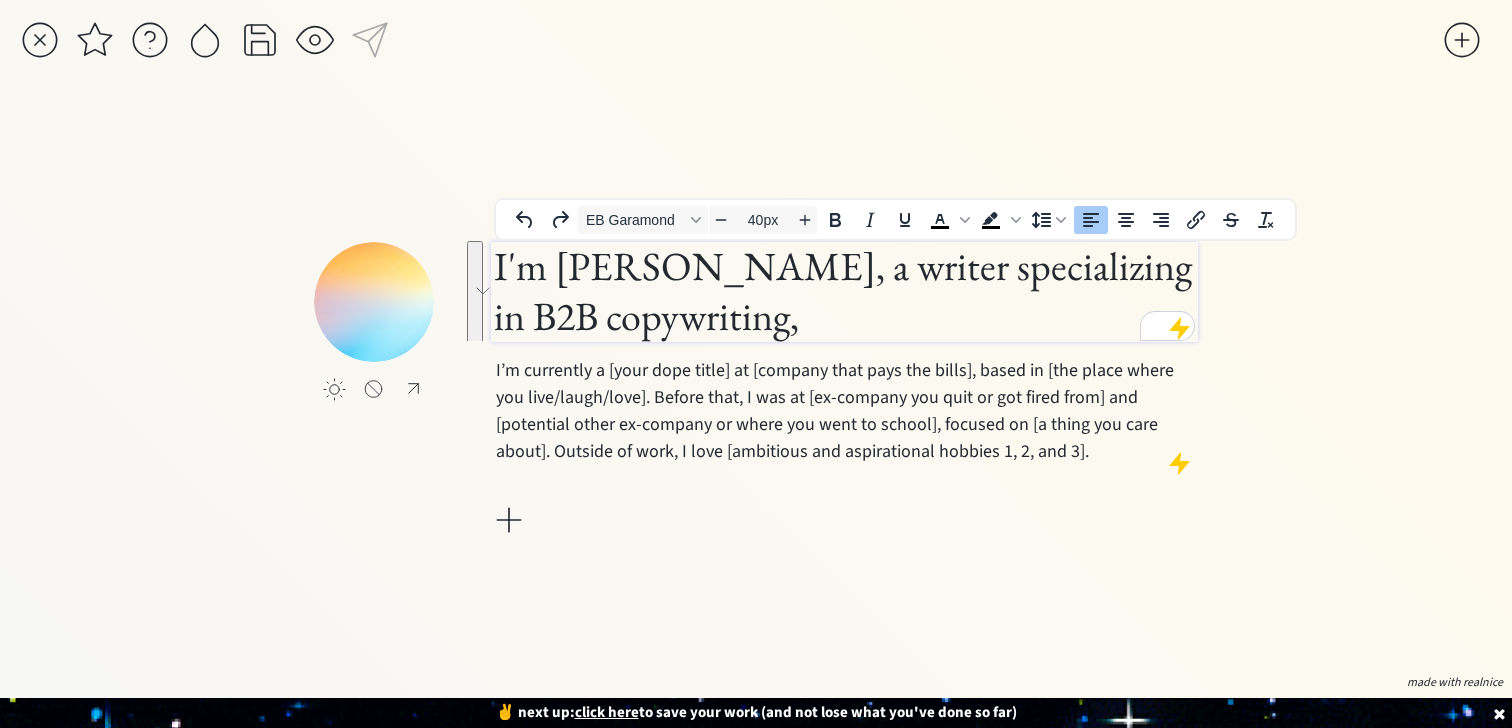 drag, startPoint x: 1003, startPoint y: 327, endPoint x: 877, endPoint y: 282, distance: 133.79462 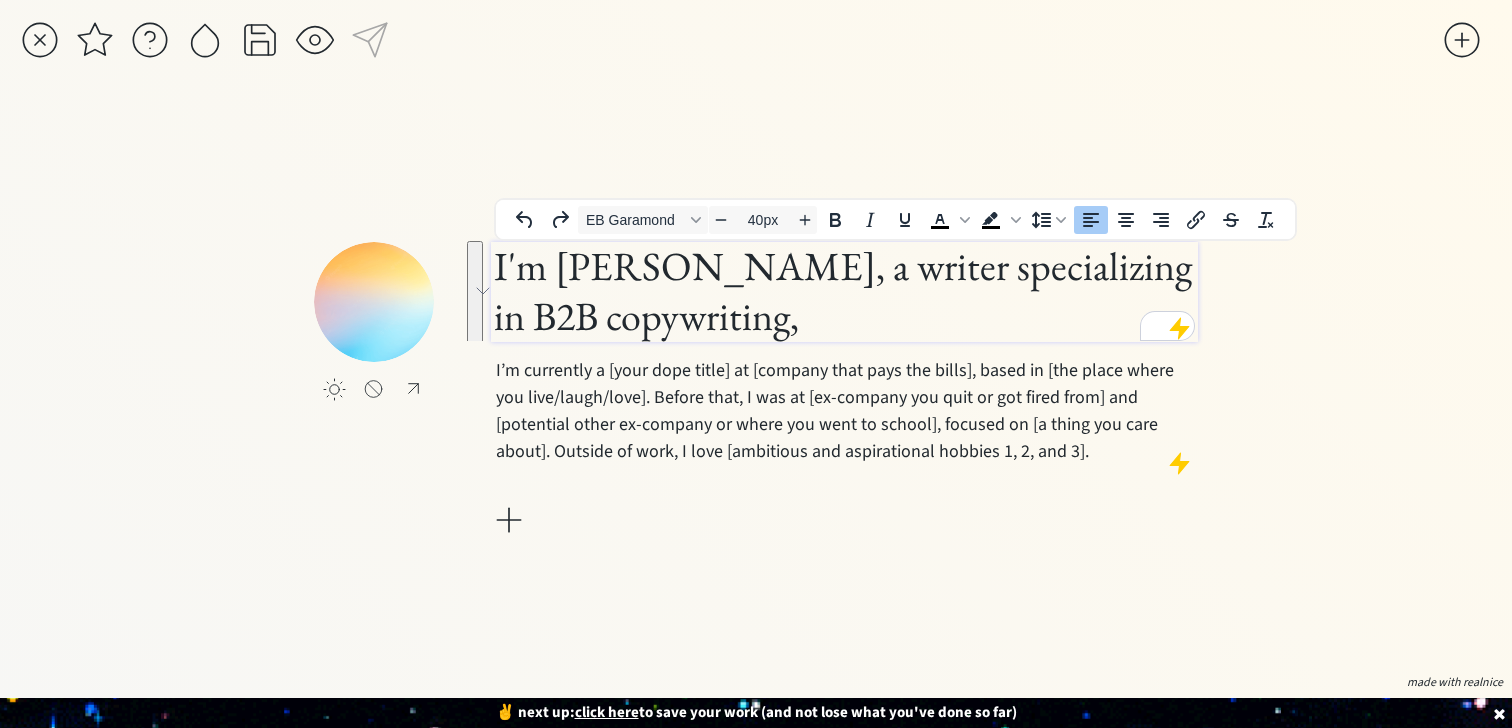 click on "I'm Susannah Hutcheson, a writer specializing in B2B copywriting," at bounding box center [844, 291] 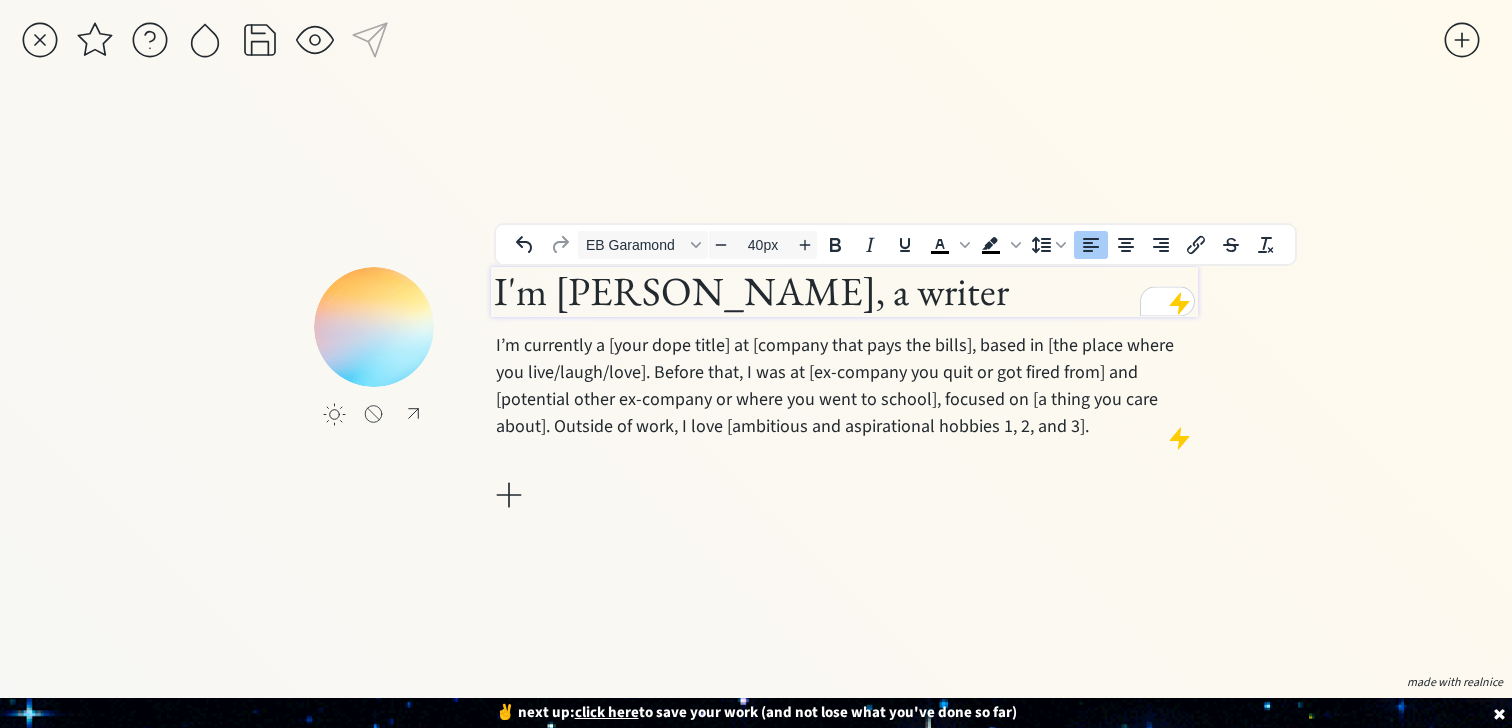 drag, startPoint x: 1034, startPoint y: 300, endPoint x: 350, endPoint y: 300, distance: 684 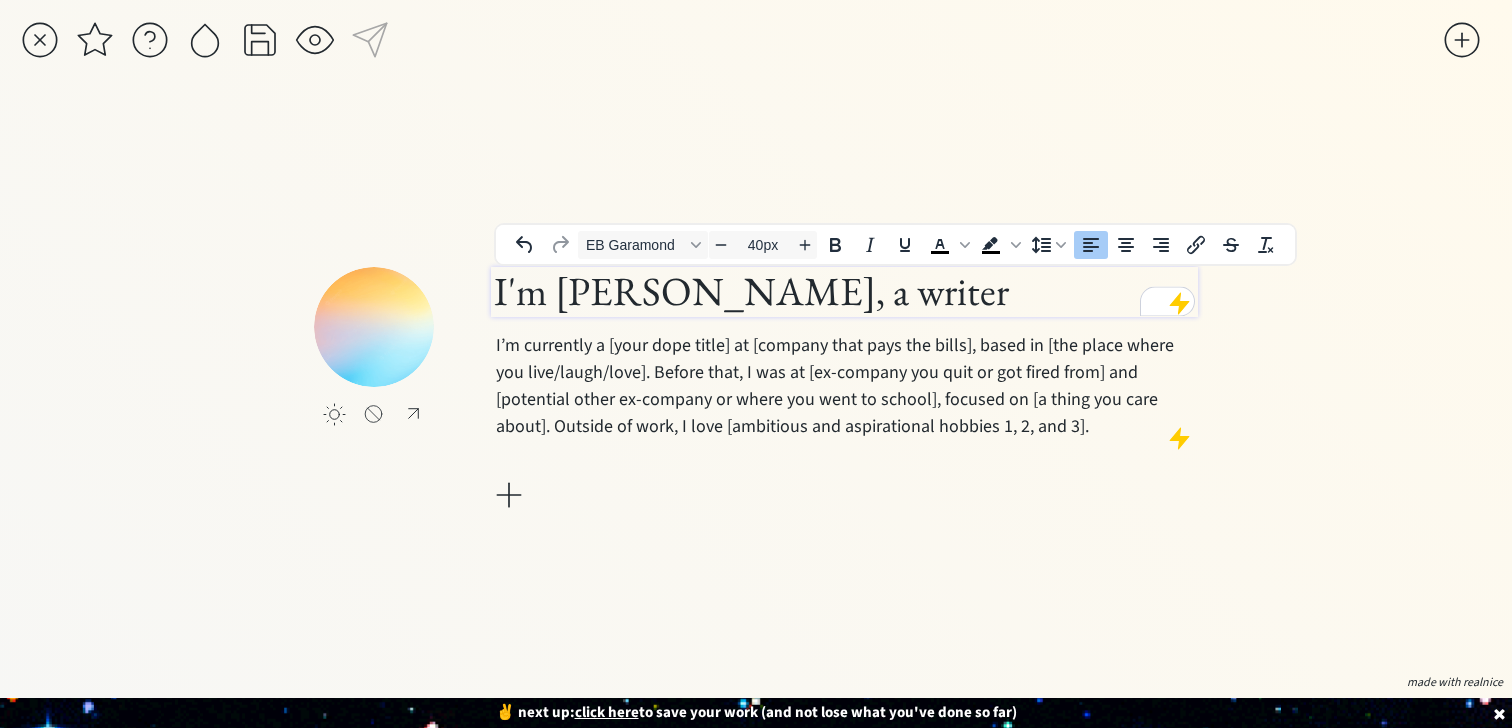 click on "click to upload a picture I'm Susannah Hutcheson, a writer I’m currently a [your dope title] at [company that pays the bills], based in [the place where you live/laugh/love]. Before that, I was at [ex-company you quit or got fired from] and [potential other ex-company or where you went to school], focused on [a thing you care about]. Outside of work, I love [ambitious and aspirational hobbies 1, 2, and 3]." at bounding box center (755, 391) 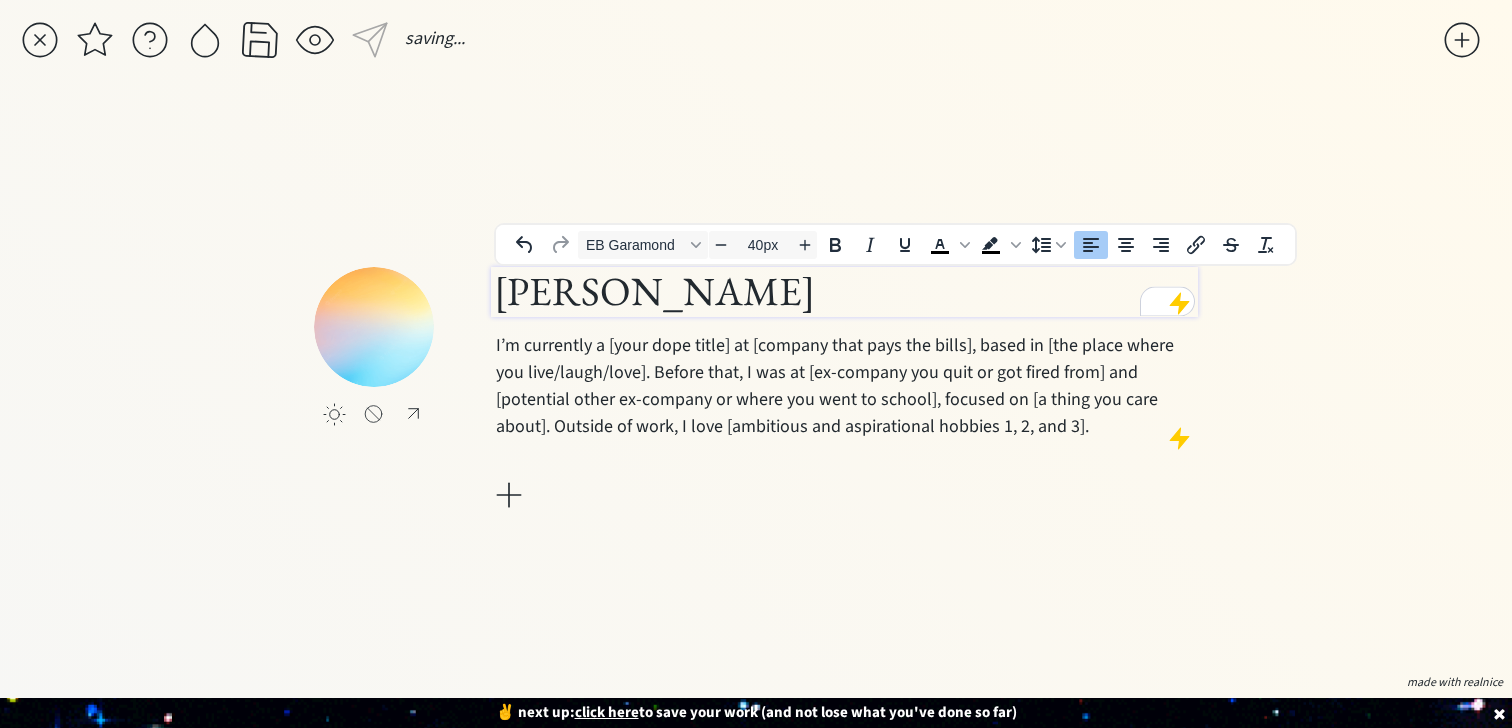 drag, startPoint x: 873, startPoint y: 301, endPoint x: 278, endPoint y: 298, distance: 595.00757 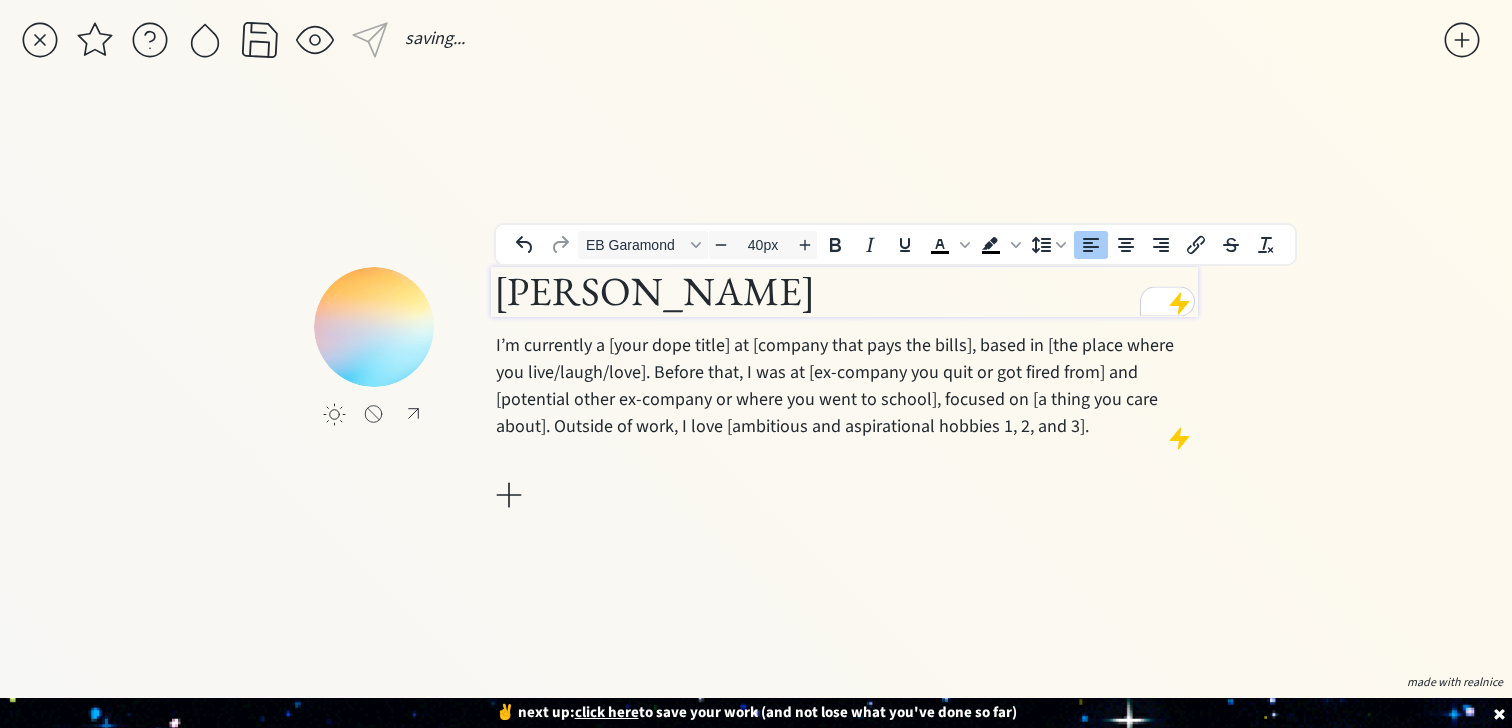 click on "saving... click to upload a picture Susannah Hutcheson  I’m currently a [your dope title] at [company that pays the bills], based in [the place where you live/laugh/love]. Before that, I was at [ex-company you quit or got fired from] and [potential other ex-company or where you went to school], focused on [a thing you care about]. Outside of work, I love [ambitious and aspirational hobbies 1, 2, and 3]. made with realnice" 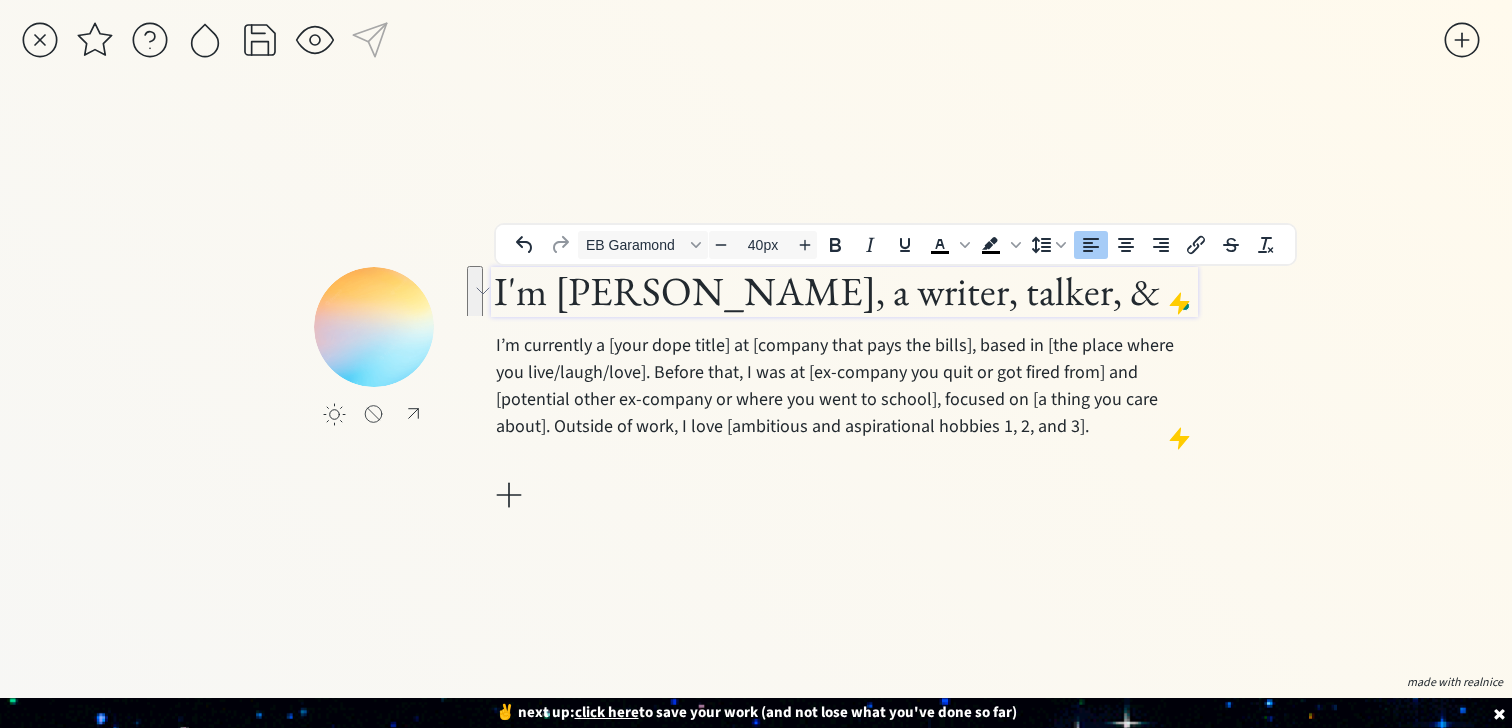 drag, startPoint x: 911, startPoint y: 289, endPoint x: 1201, endPoint y: 298, distance: 290.13962 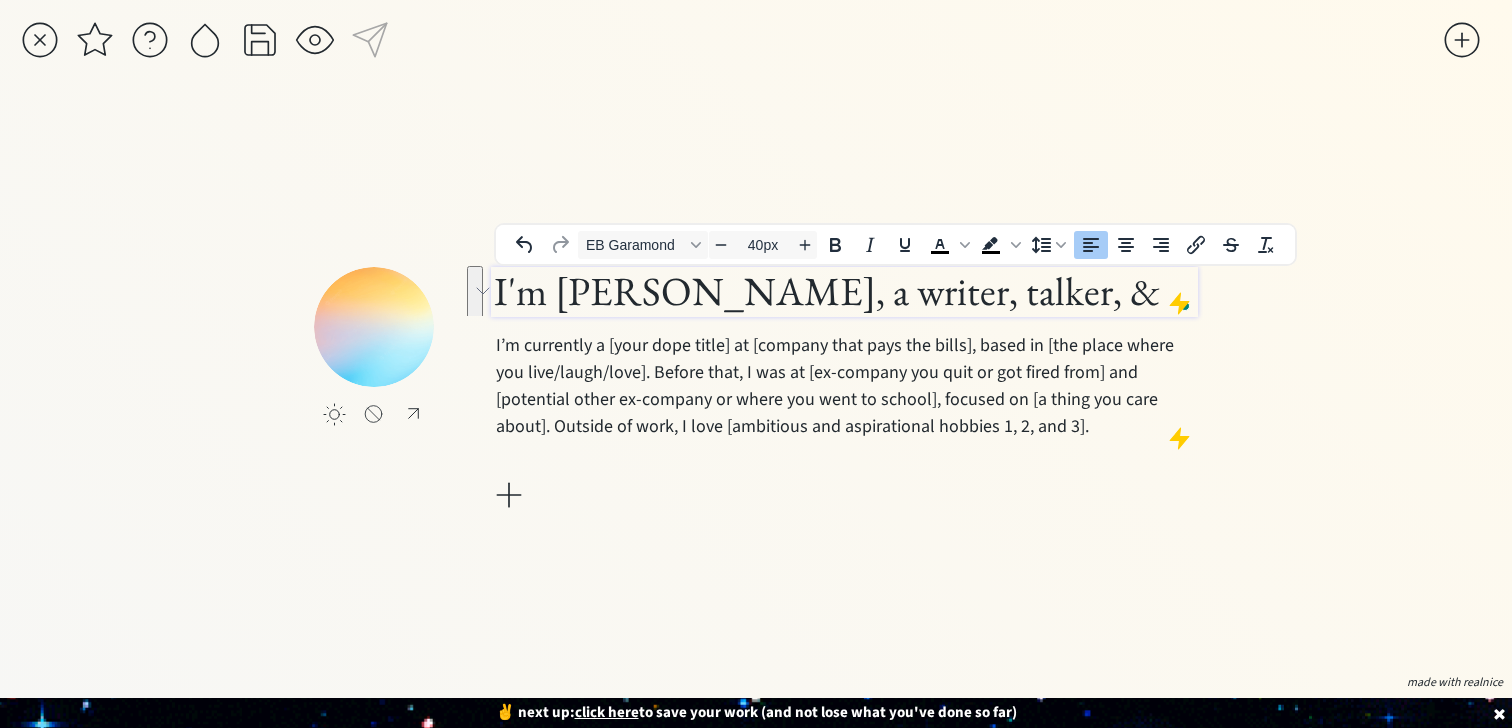 click on "saving... click to upload a picture I'm Susannah Hutcheson, a writer, talker, &  I’m currently a [your dope title] at [company that pays the bills], based in [the place where you live/laugh/love]. Before that, I was at [ex-company you quit or got fired from] and [potential other ex-company or where you went to school], focused on [a thing you care about]. Outside of work, I love [ambitious and aspirational hobbies 1, 2, and 3]. made with realnice" 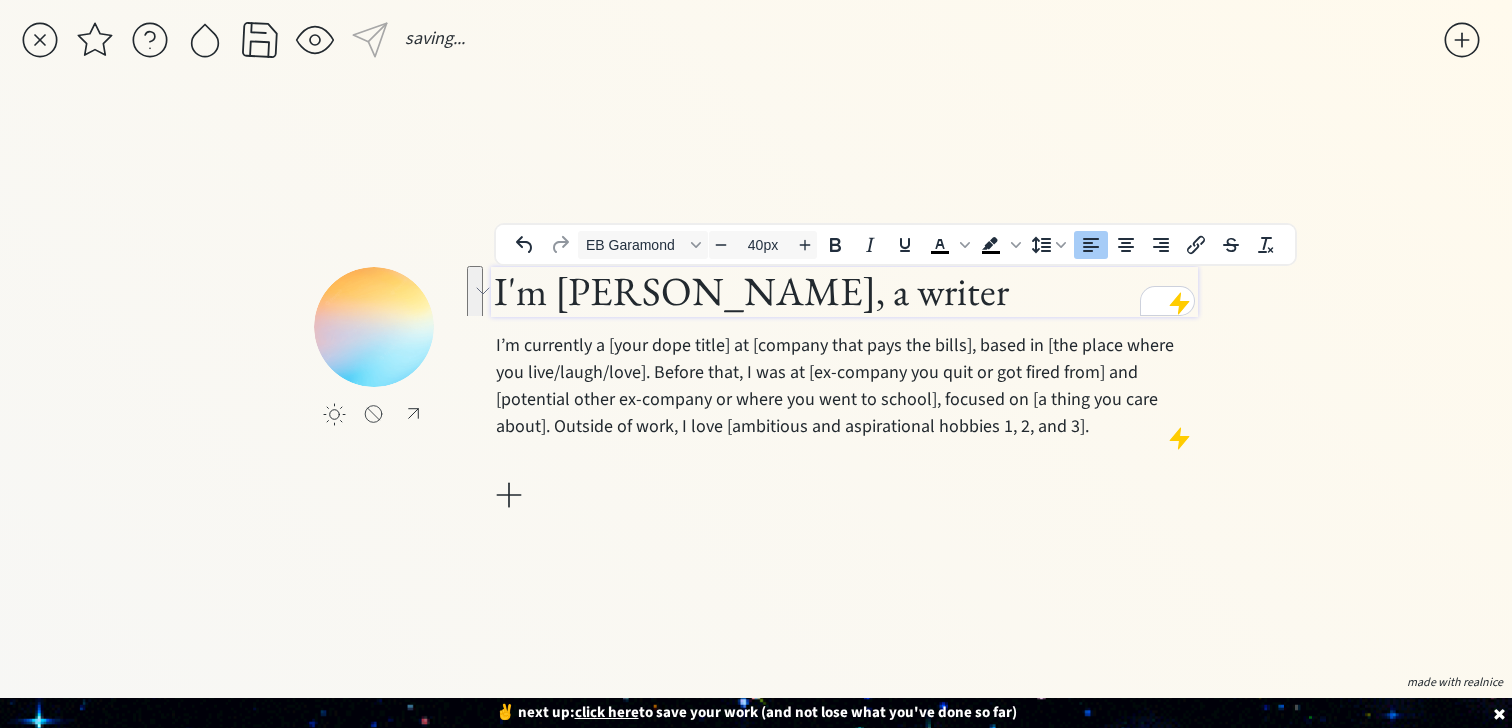 drag, startPoint x: 1033, startPoint y: 289, endPoint x: 882, endPoint y: 294, distance: 151.08276 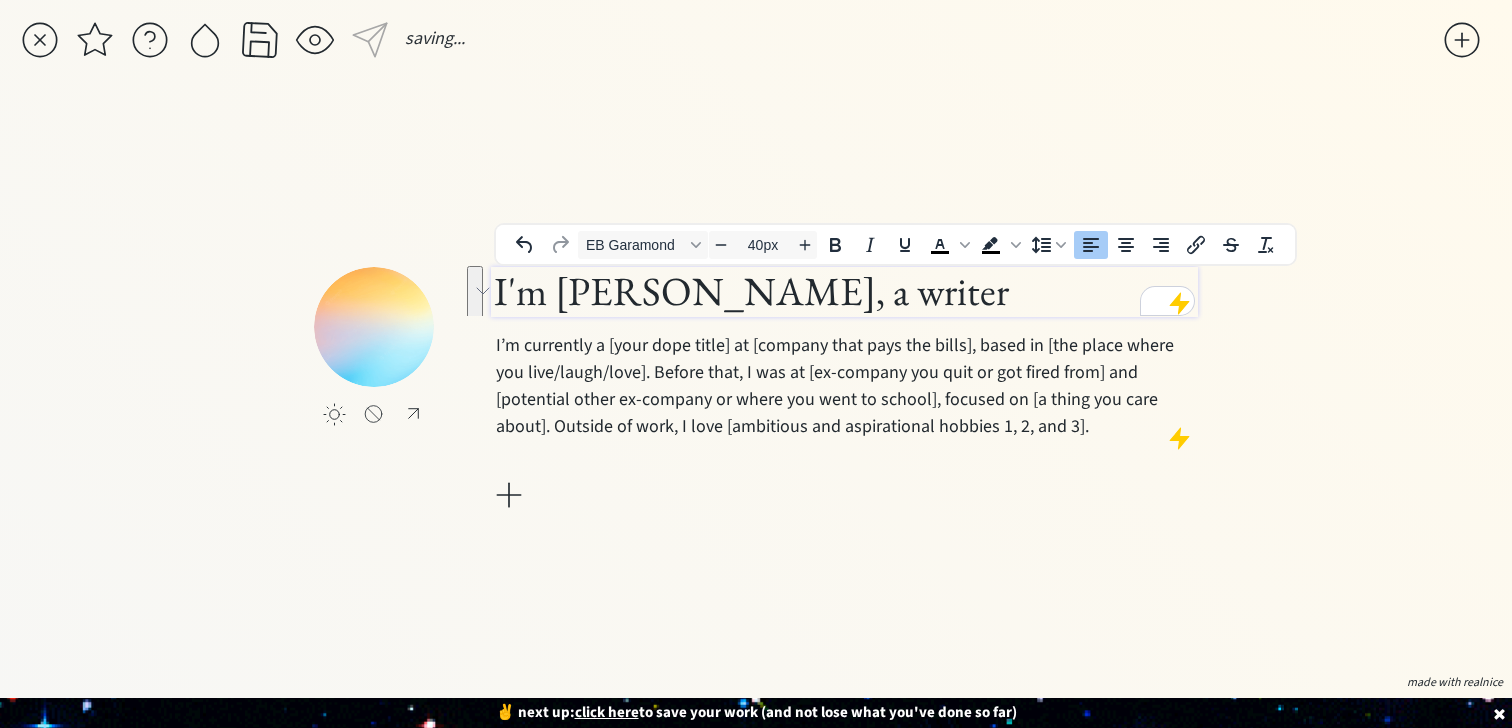 click on "I'm Susannah Hutcheson, a writer" at bounding box center [844, 291] 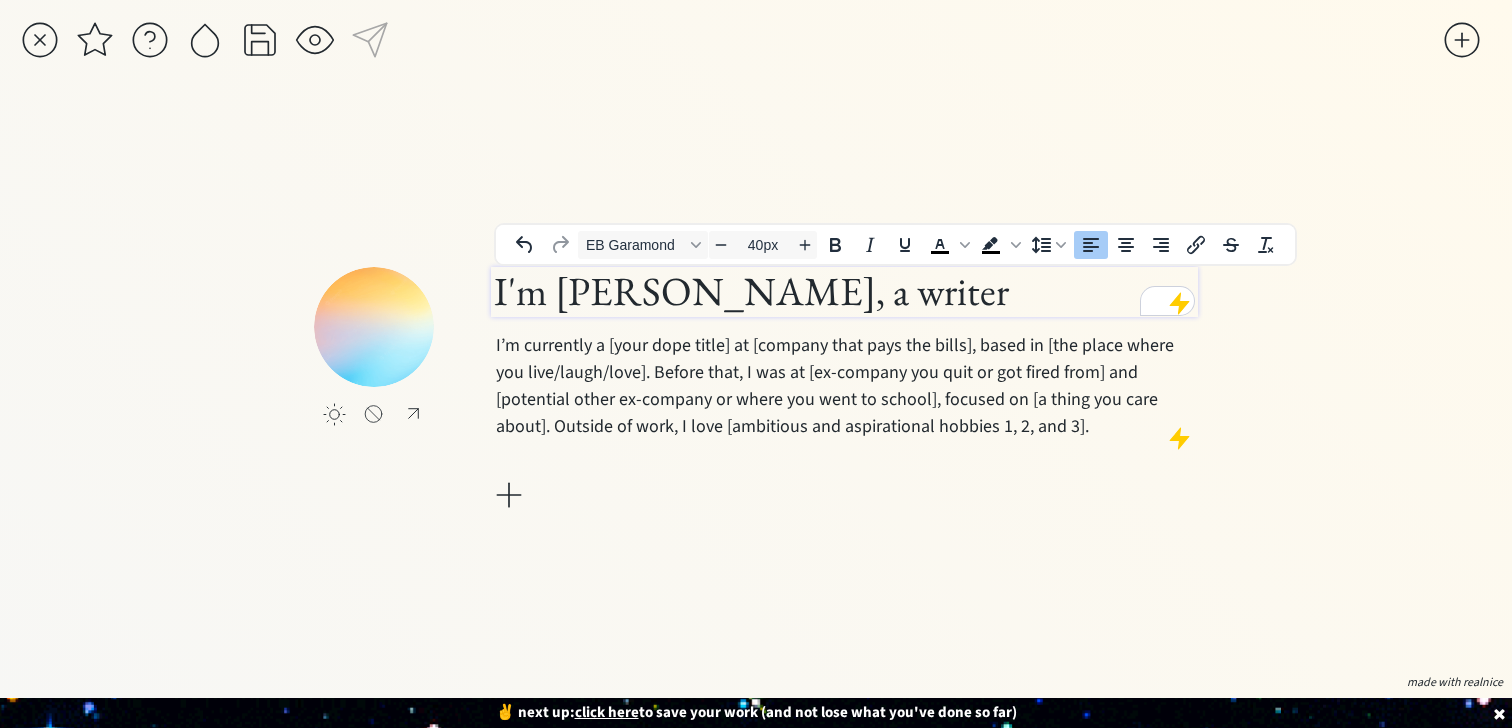 click on "I'm Susannah Hutcheson, a writer" at bounding box center (844, 291) 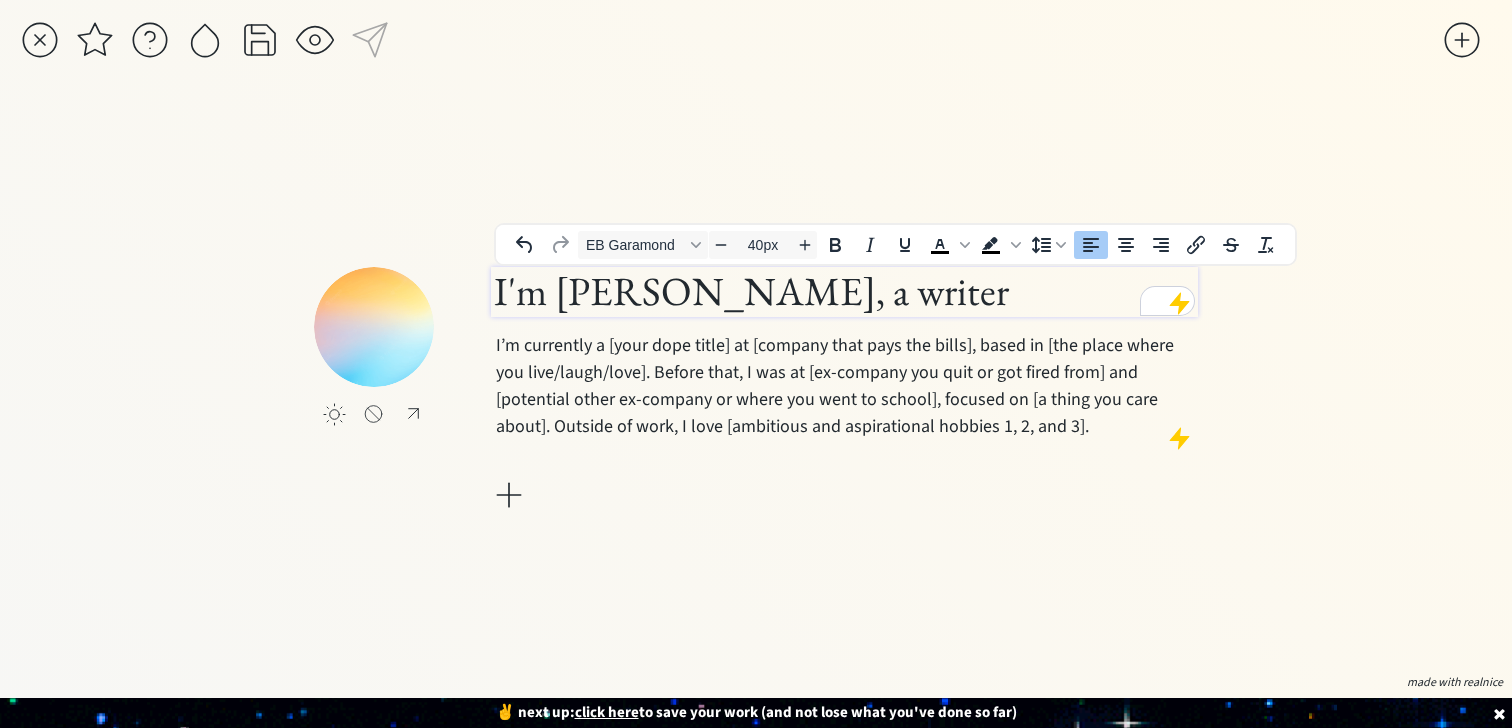 click on "I'm Susannah Hutcheson, a writer" at bounding box center [844, 291] 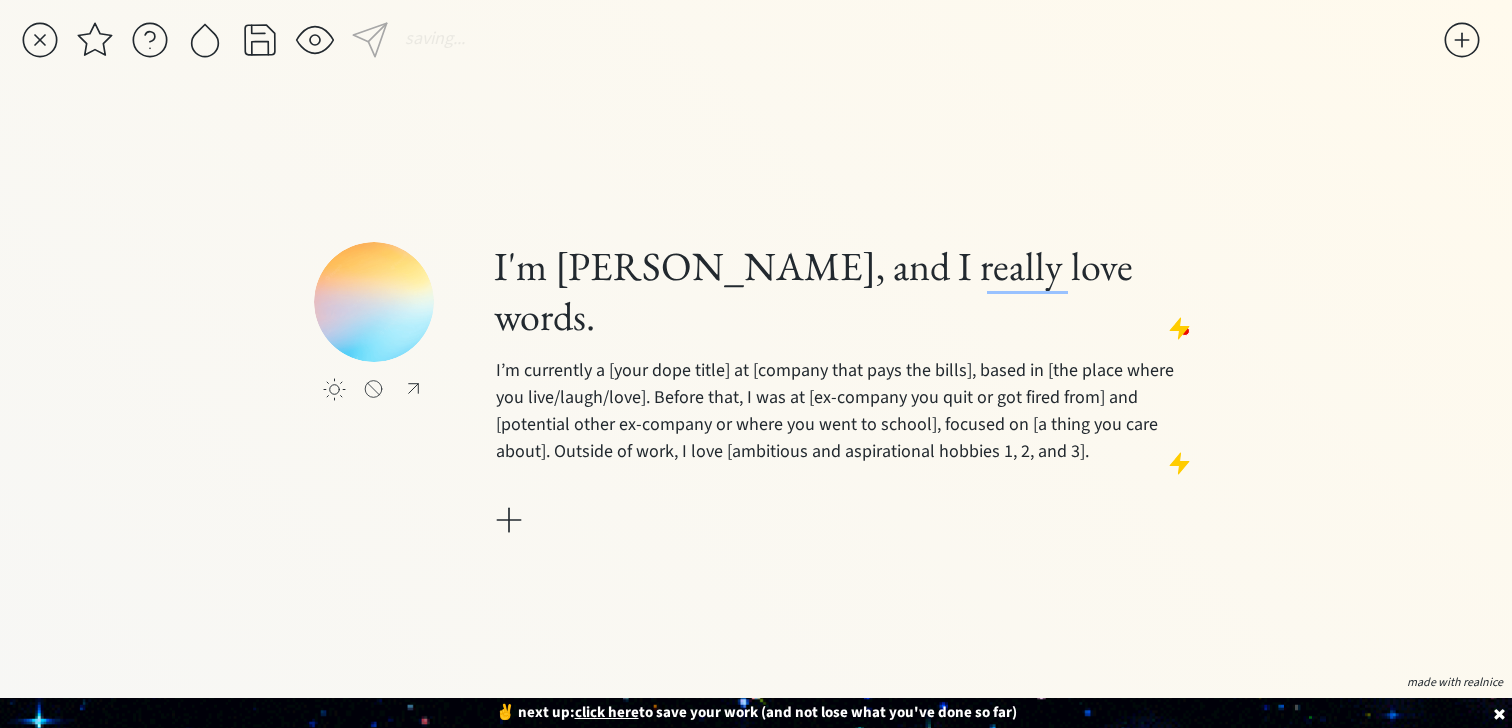 click on "I'm Susannah Hutcheson, and I really love words.  I’m currently a [your dope title] at [company that pays the bills], based in [the place where you live/laugh/love]. Before that, I was at [ex-company you quit or got fired from] and [potential other ex-company or where you went to school], focused on [a thing you care about]. Outside of work, I love [ambitious and aspirational hobbies 1, 2, and 3]." at bounding box center [844, 391] 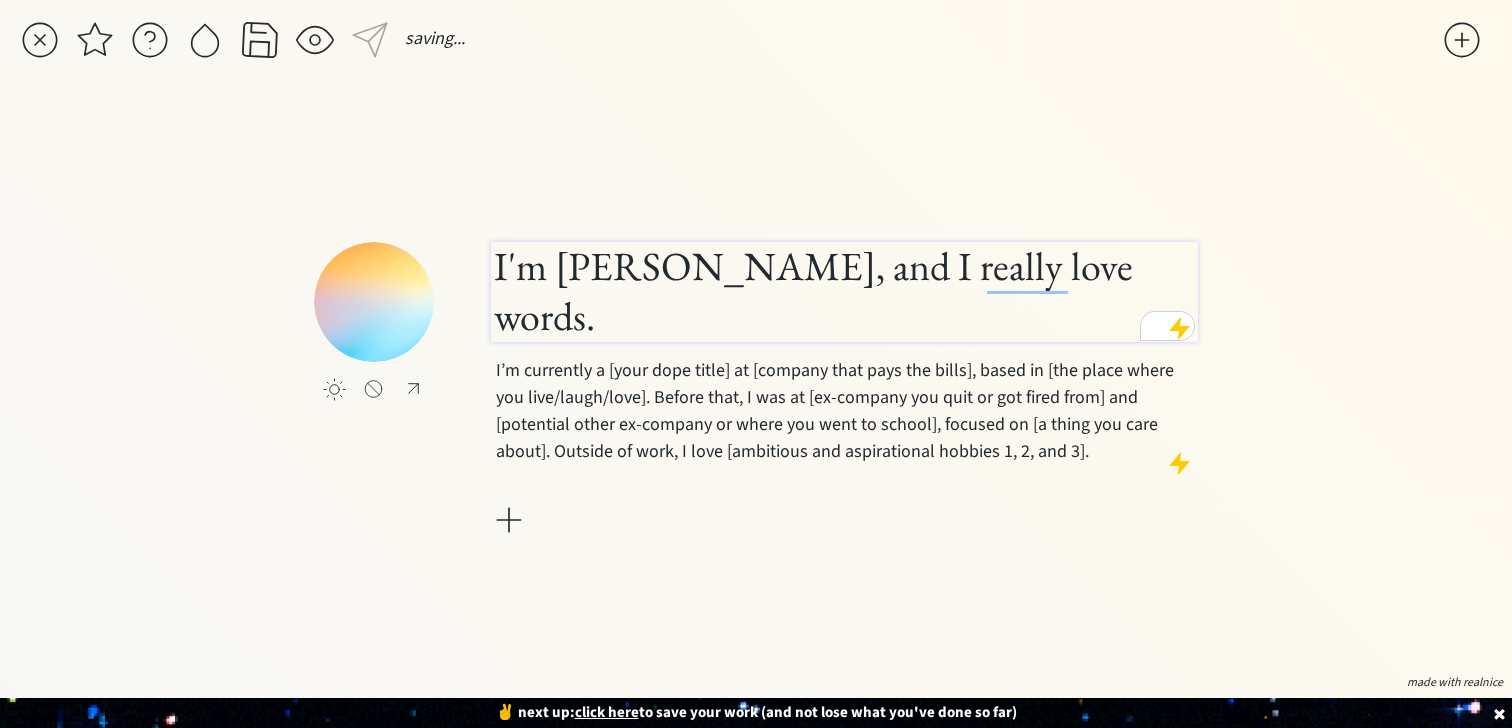 click on "I'm [PERSON_NAME], and I really love words." at bounding box center [844, 291] 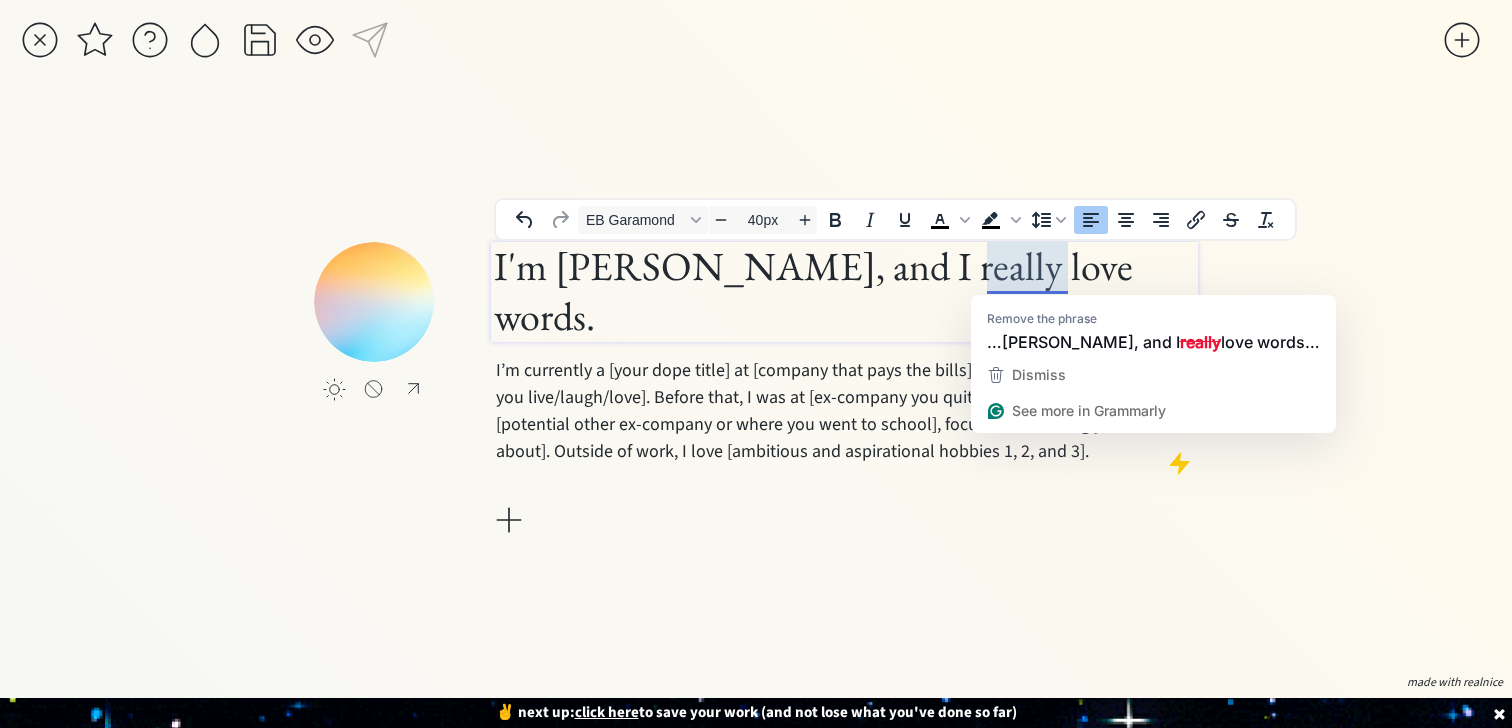 click on "I'm [PERSON_NAME], and I really love words." at bounding box center [844, 291] 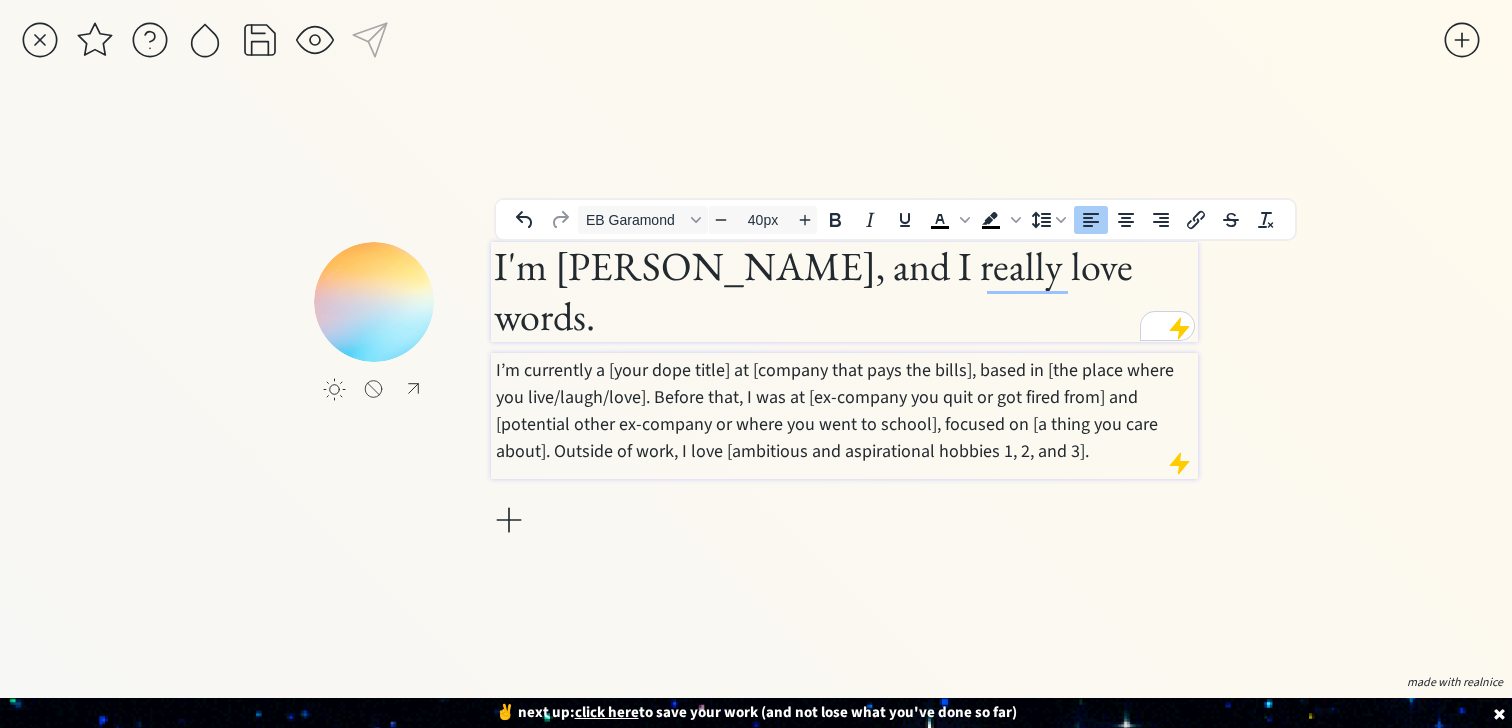 click on "I’m currently a [your dope title] at [company that pays the bills], based in [the place where you live/laugh/love]. Before that, I was at [ex-company you quit or got fired from] and [potential other ex-company or where you went to school], focused on [a thing you care about]. Outside of work, I love [ambitious and aspirational hobbies 1, 2, and 3]." at bounding box center [845, 411] 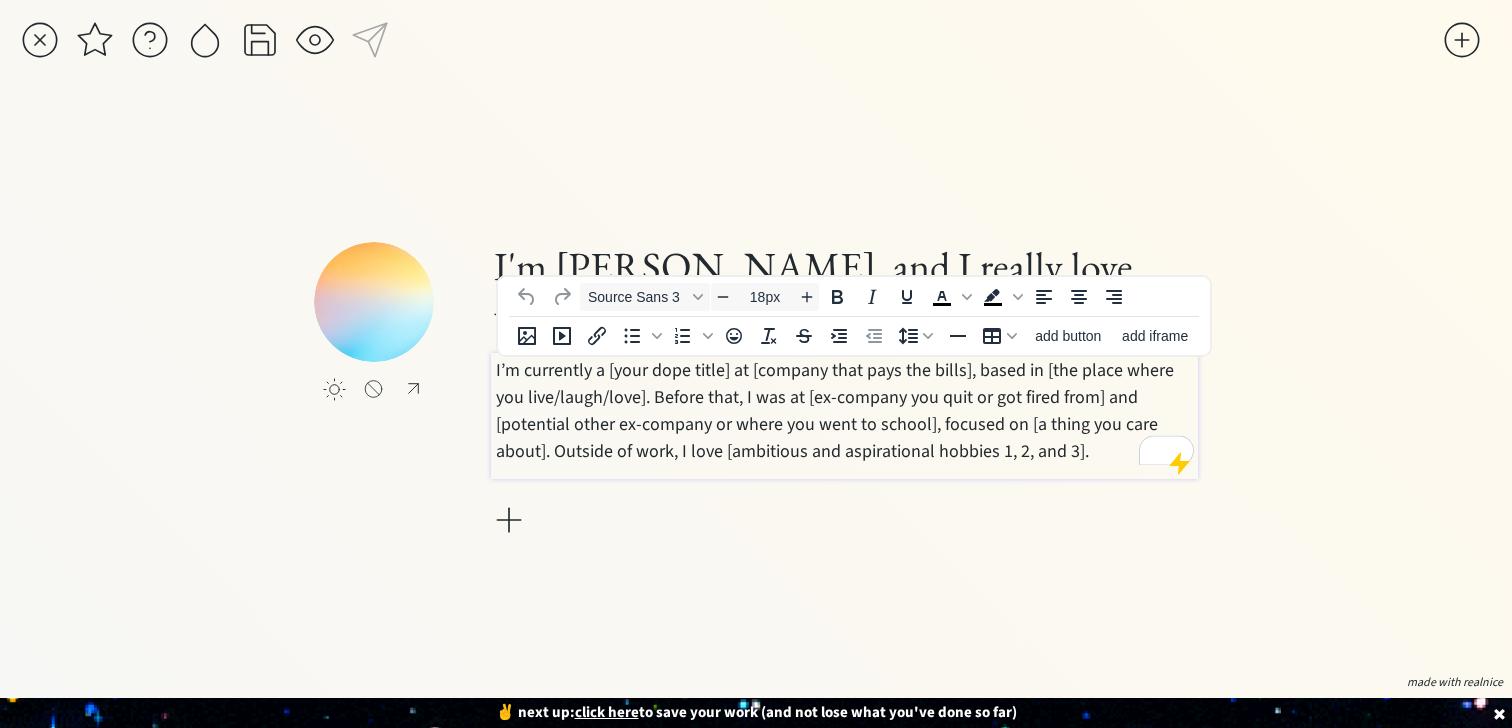 click at bounding box center (509, 520) 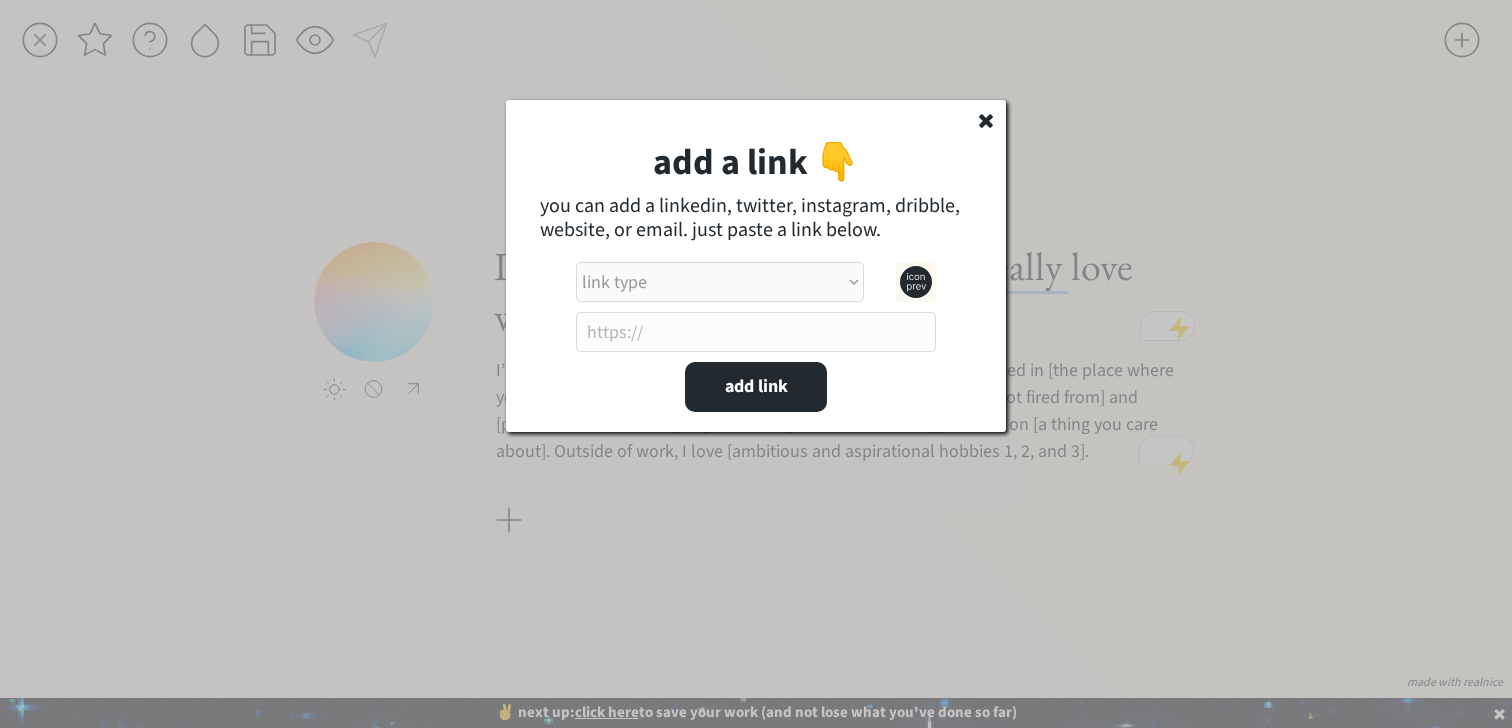 click 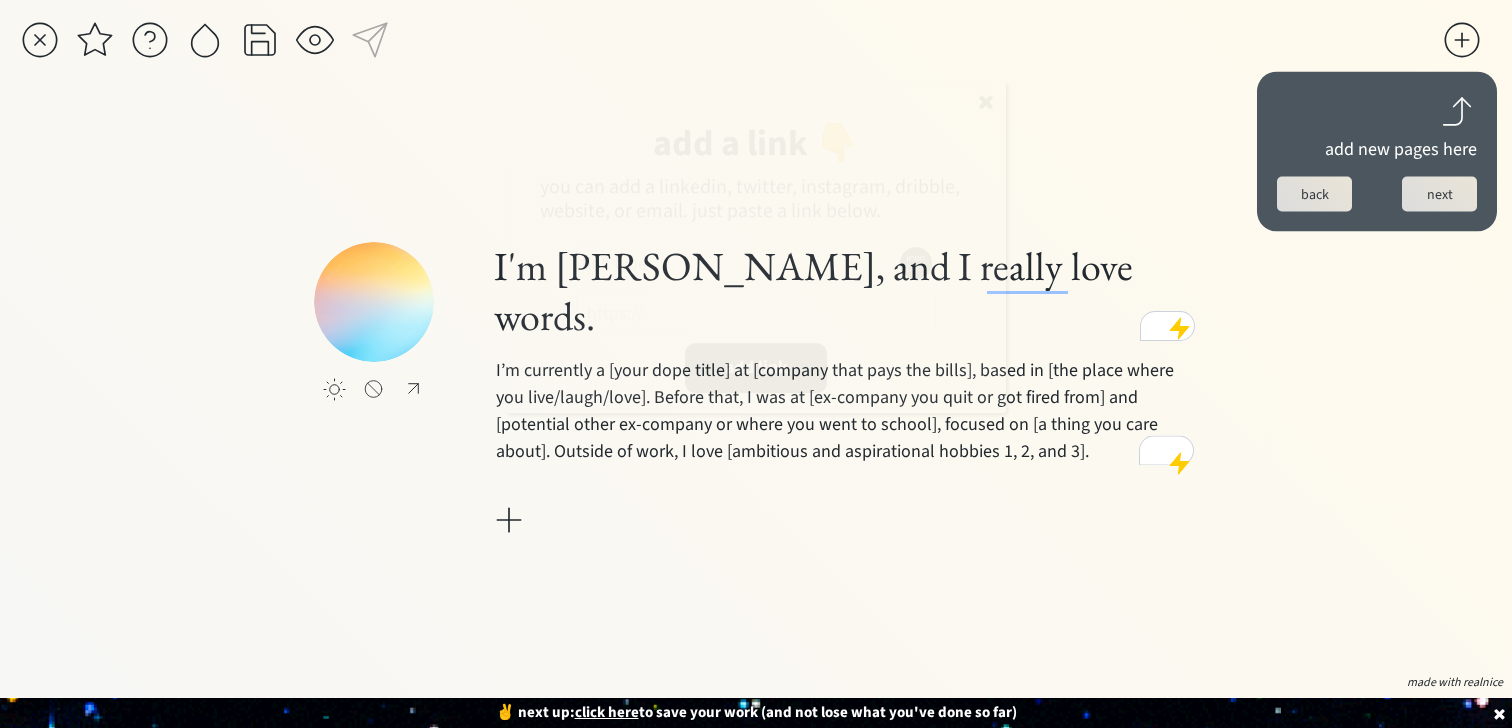 click on "add a link 👇 you can add a linkedin, twitter, instagram, dribble, website, or email. just paste a link below. link type apple music apple podcasts beehiiv behance bluesky calendar discord dribbble email etsy facebook farcaster github imdb instagram linkedIn mastodon medium patreon phone pinterest product hunt psychology today signal soundcloud spotify substack telegram threads tiktok tumblr twitch twitter (old school logo) unsplash venmo vimeo website website alt 1 website alt 2 whatsapp wikipedia x (twitter) youtube
add link" at bounding box center [756, 247] 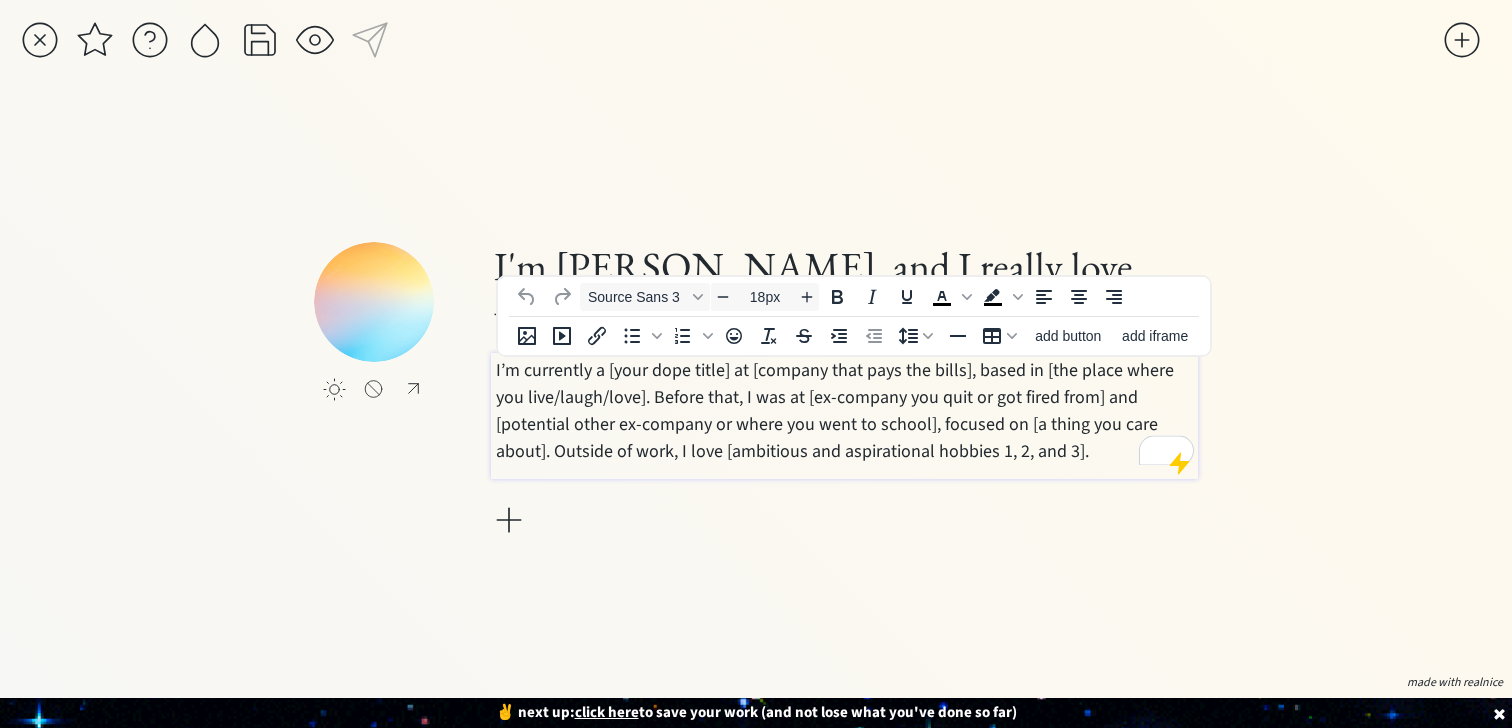 click on "I’m currently a [your dope title] at [company that pays the bills], based in [the place where you live/laugh/love]. Before that, I was at [ex-company you quit or got fired from] and [potential other ex-company or where you went to school], focused on [a thing you care about]. Outside of work, I love [ambitious and aspirational hobbies 1, 2, and 3]." at bounding box center [845, 411] 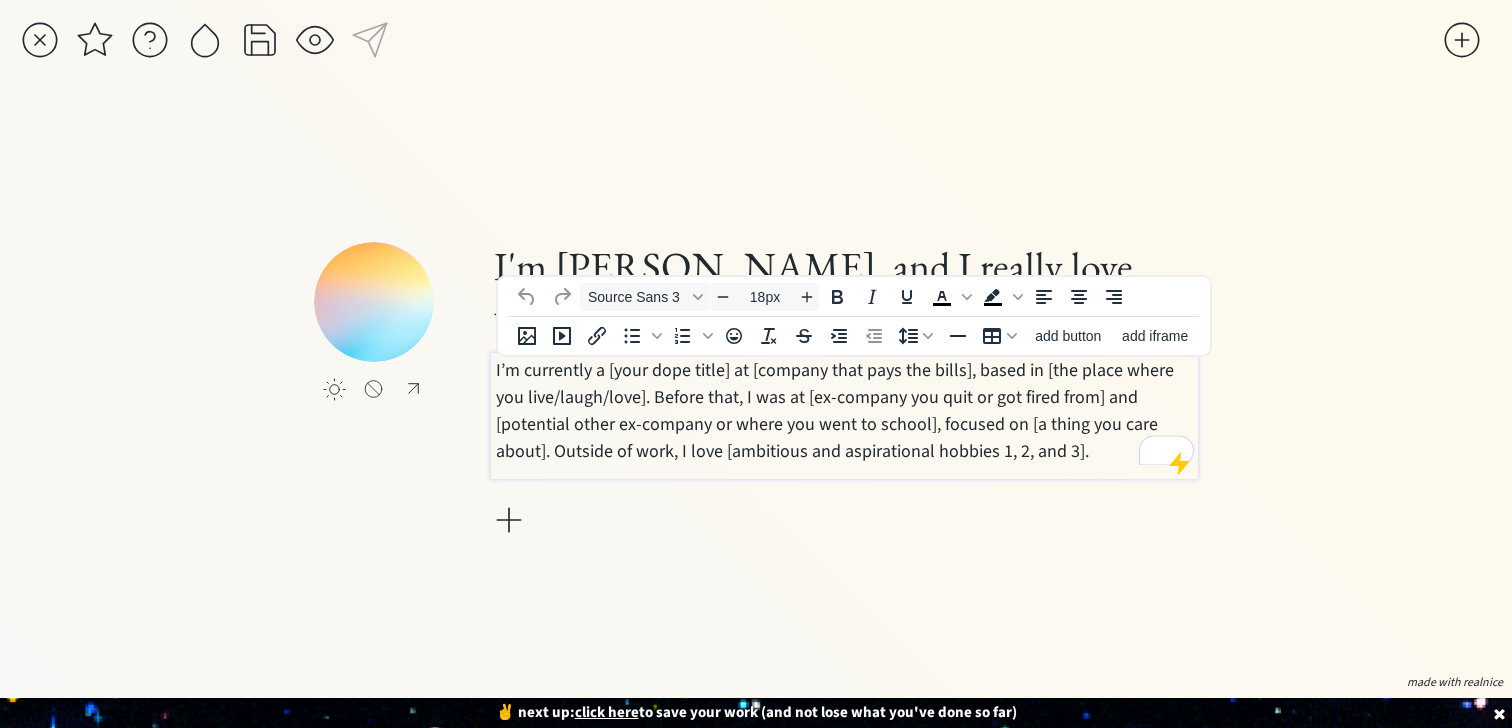 click on "I’m currently a [your dope title] at [company that pays the bills], based in [the place where you live/laugh/love]. Before that, I was at [ex-company you quit or got fired from] and [potential other ex-company or where you went to school], focused on [a thing you care about]. Outside of work, I love [ambitious and aspirational hobbies 1, 2, and 3]." at bounding box center (845, 411) 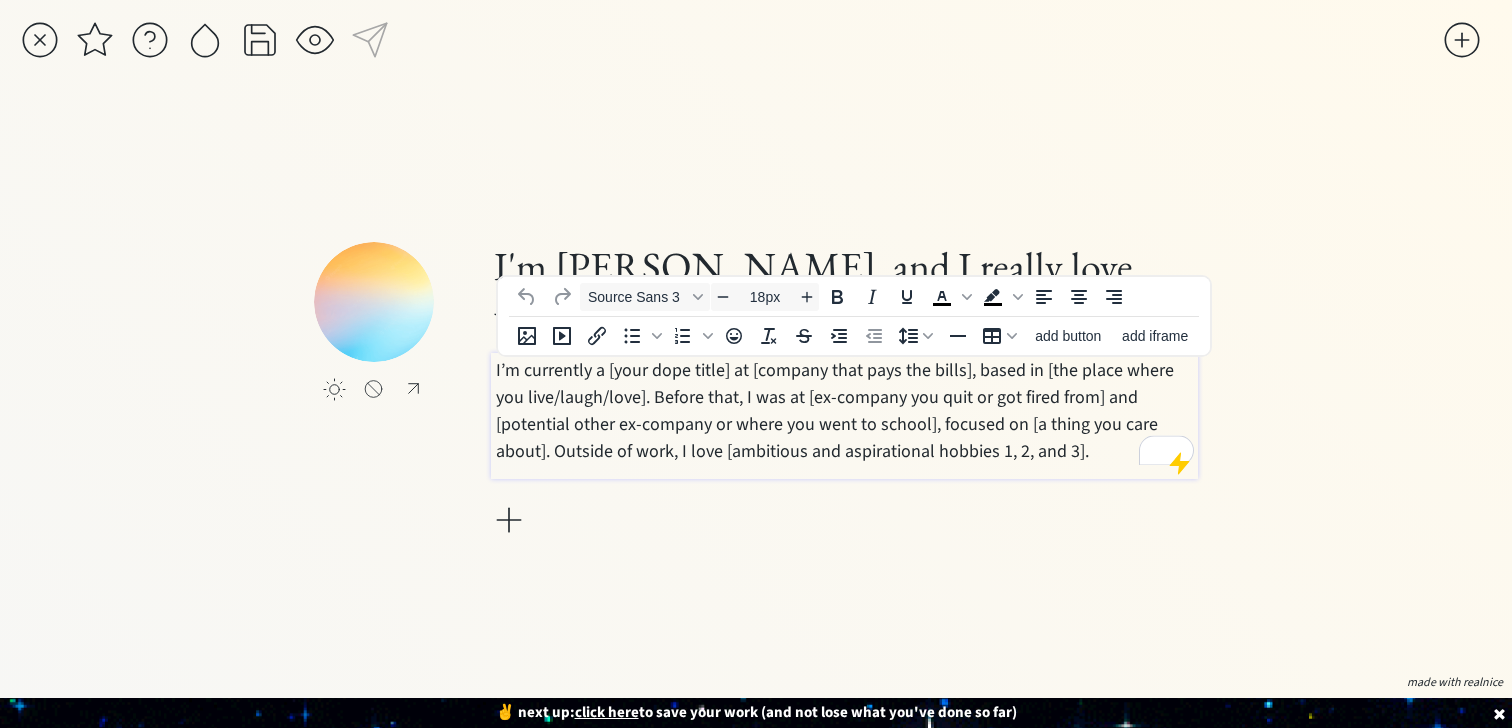 click on "I’m currently a [your dope title] at [company that pays the bills], based in [the place where you live/laugh/love]. Before that, I was at [ex-company you quit or got fired from] and [potential other ex-company or where you went to school], focused on [a thing you care about]. Outside of work, I love [ambitious and aspirational hobbies 1, 2, and 3]." at bounding box center [845, 411] 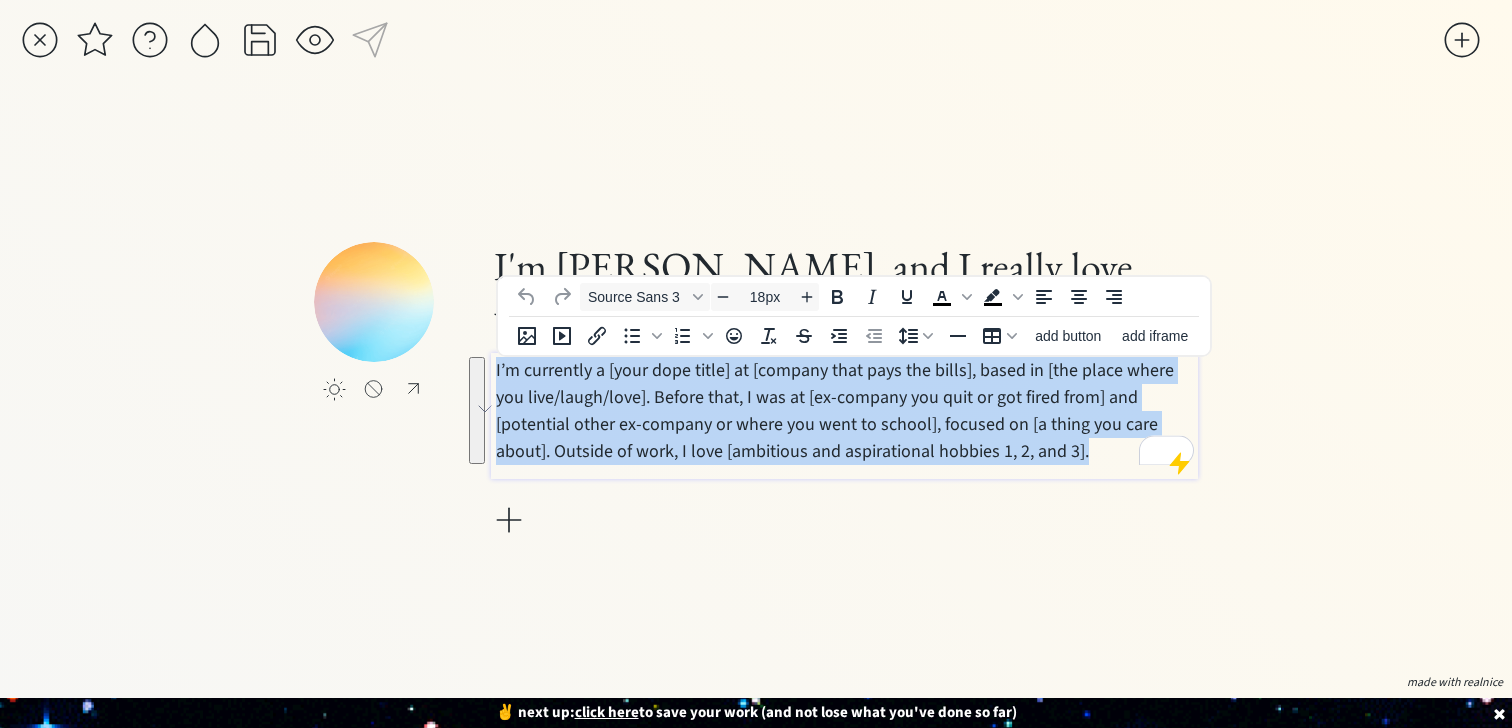 drag, startPoint x: 1085, startPoint y: 453, endPoint x: 494, endPoint y: 366, distance: 597.36926 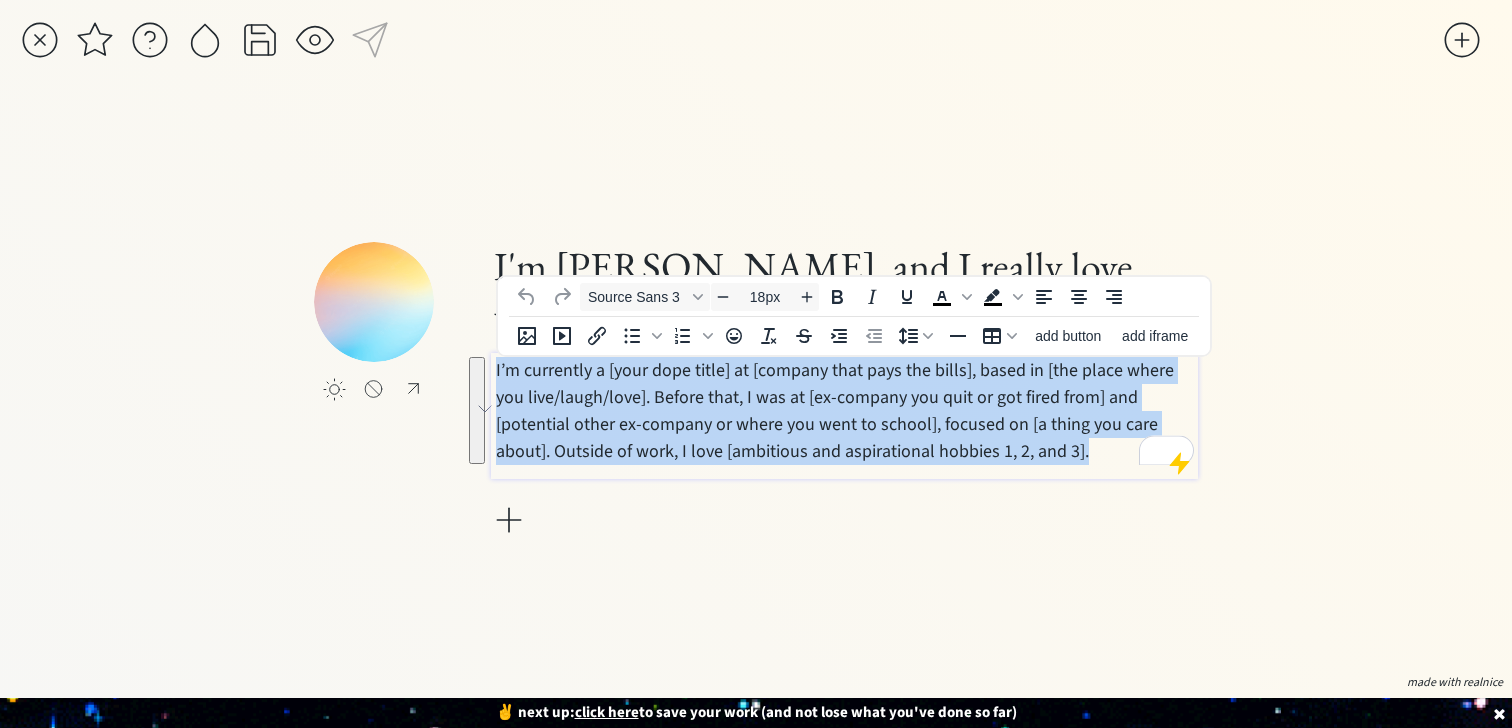 click on "I’m currently a [your dope title] at [company that pays the bills], based in [the place where you live/laugh/love]. Before that, I was at [ex-company you quit or got fired from] and [potential other ex-company or where you went to school], focused on [a thing you care about]. Outside of work, I love [ambitious and aspirational hobbies 1, 2, and 3]." at bounding box center (844, 416) 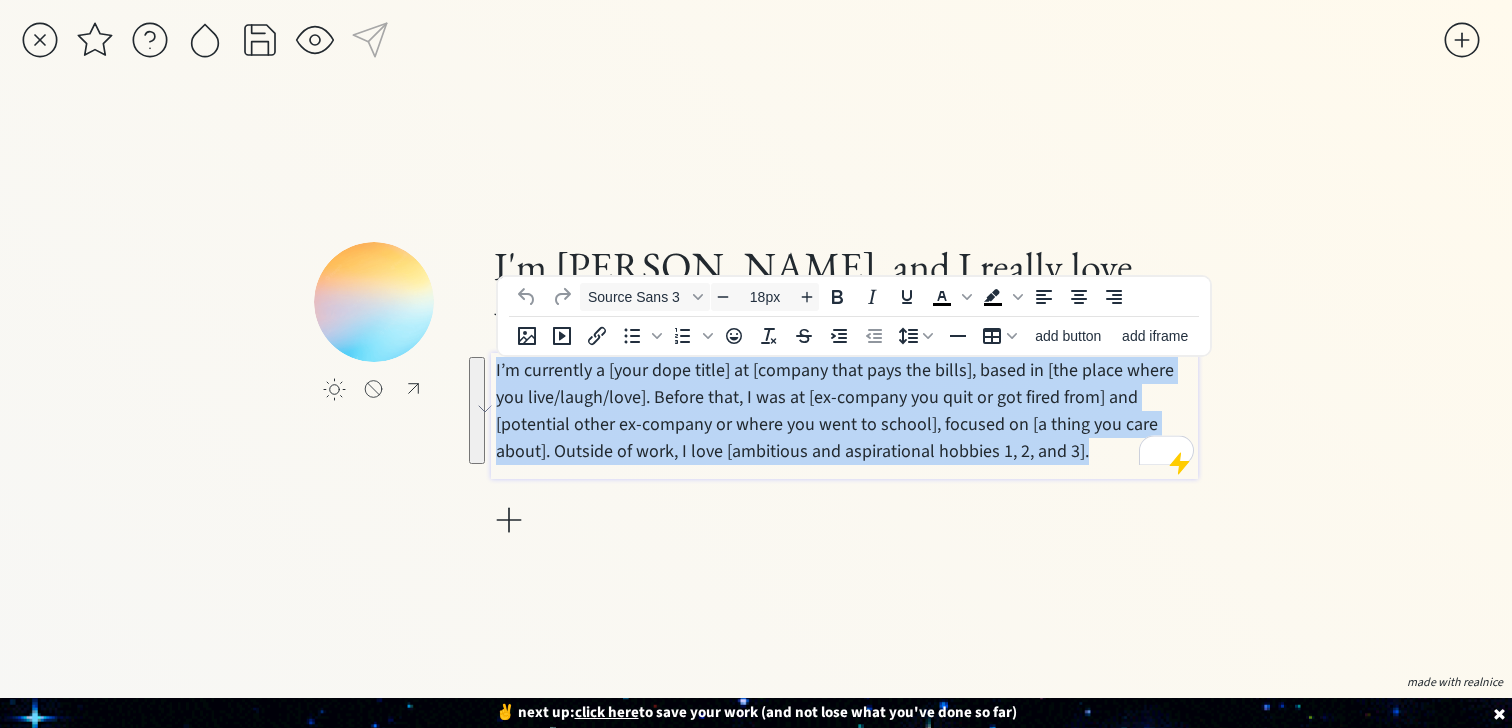 type 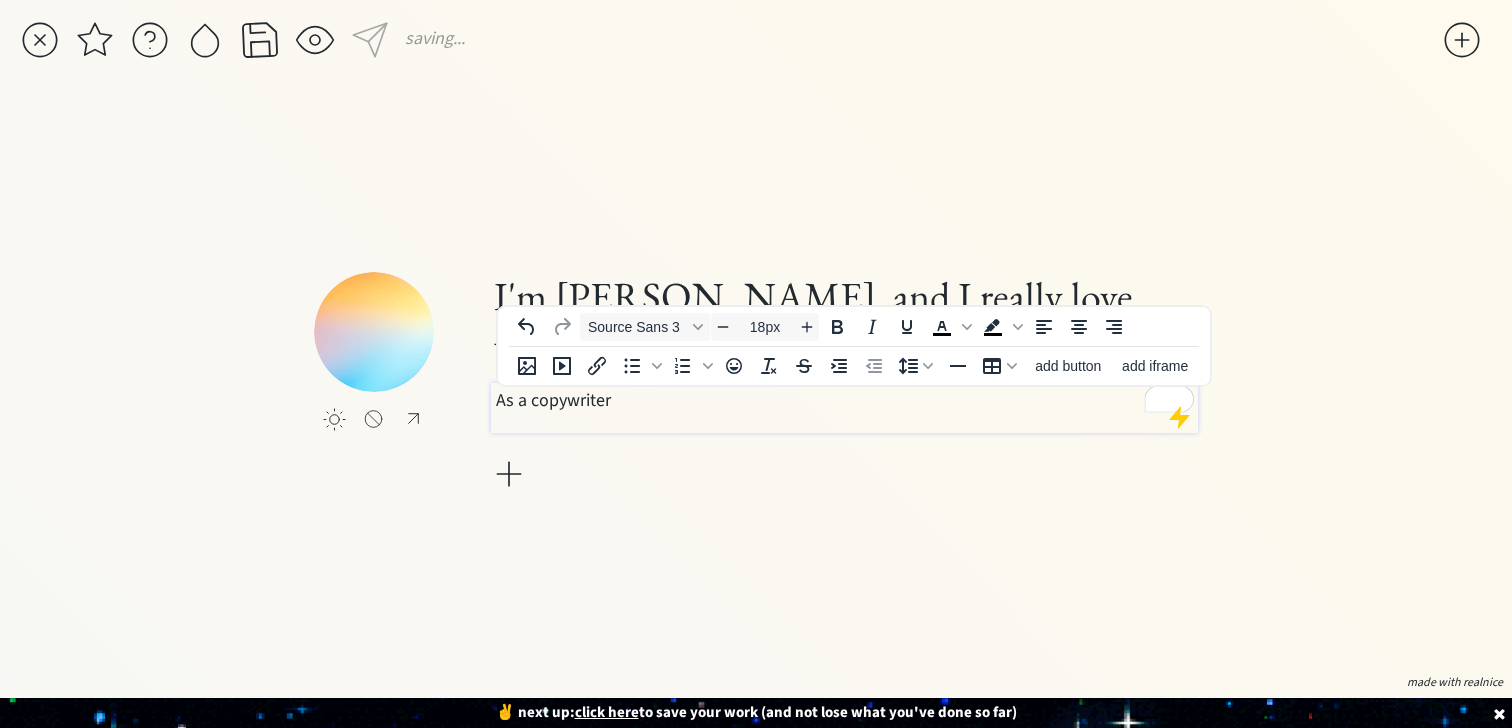 click on "As a copywriter" at bounding box center [845, 400] 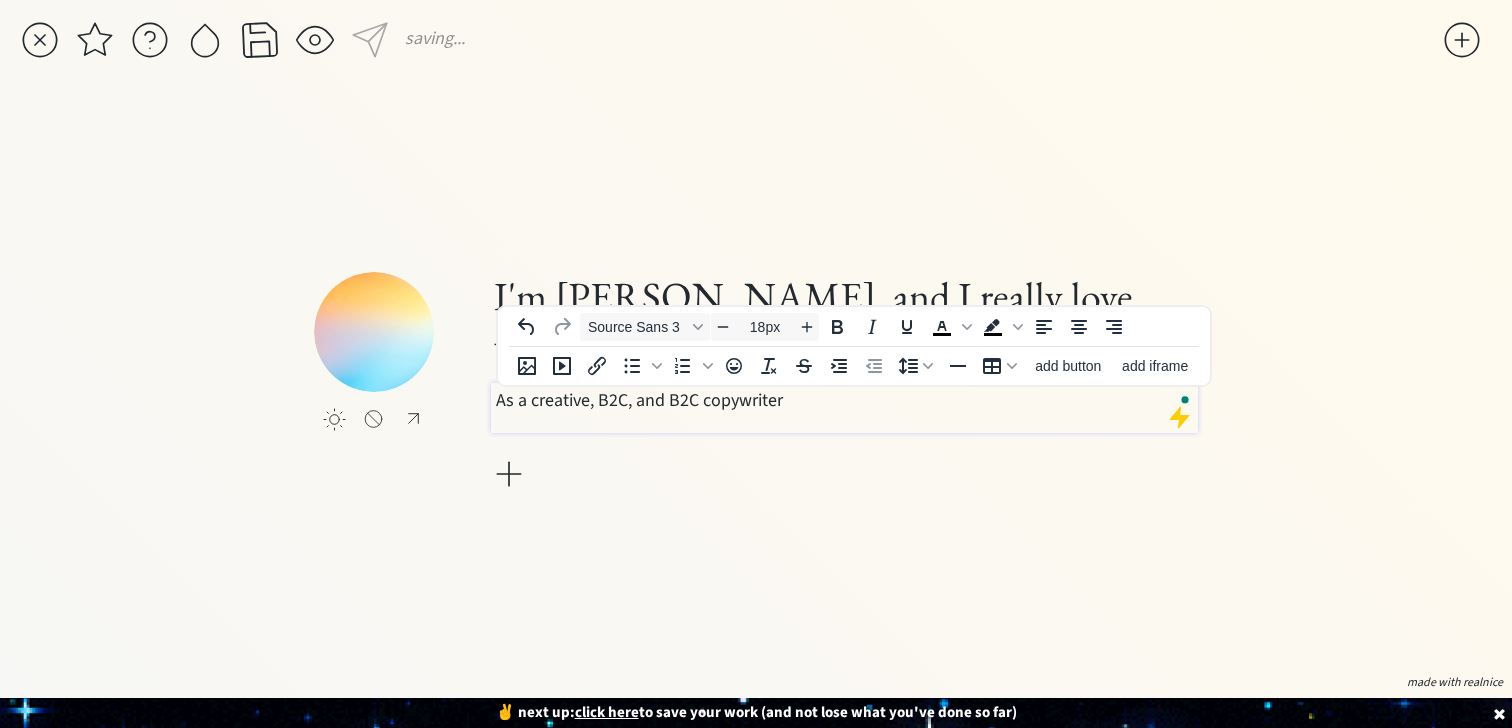 click on "As a creative, B2C, and B2C copywriter" at bounding box center (845, 400) 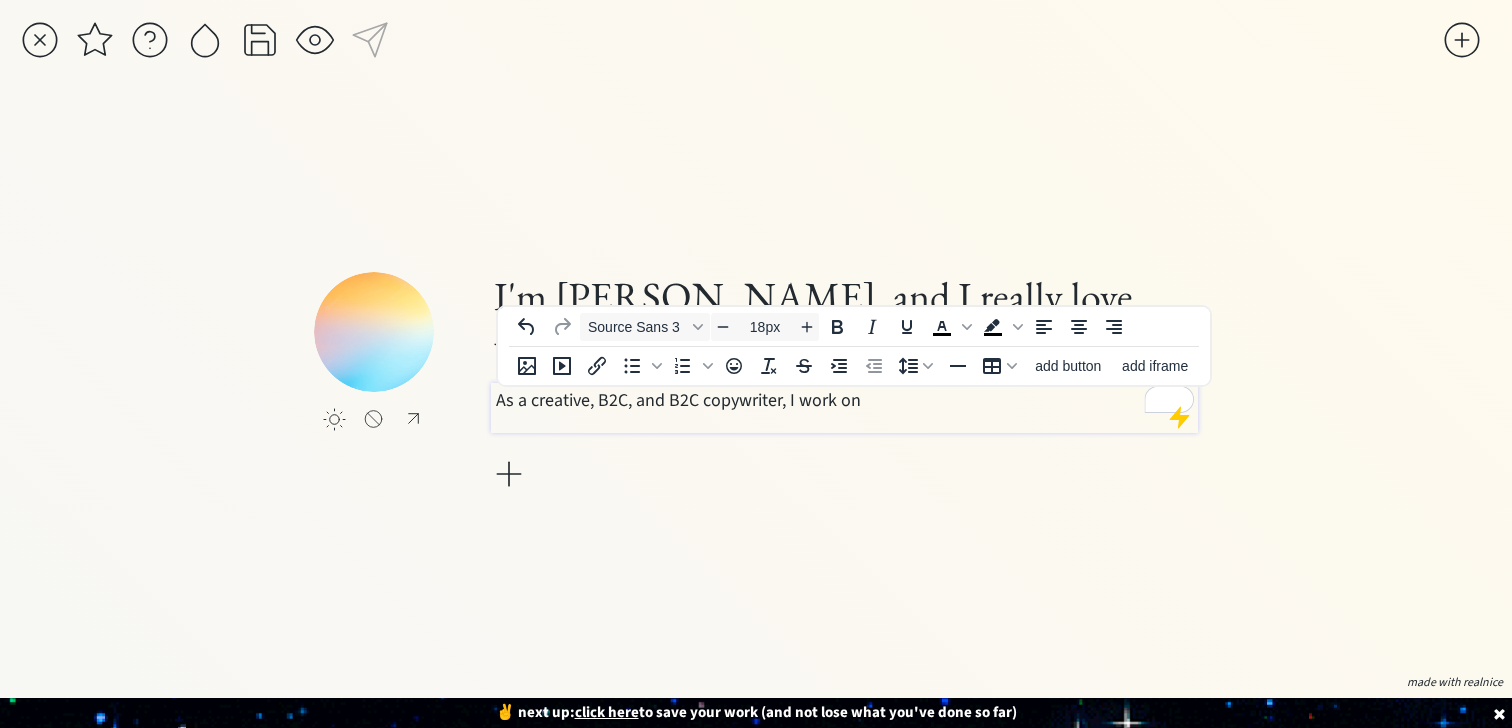 click on "As a creative, B2C, and B2C copywriter, I work on" at bounding box center (845, 400) 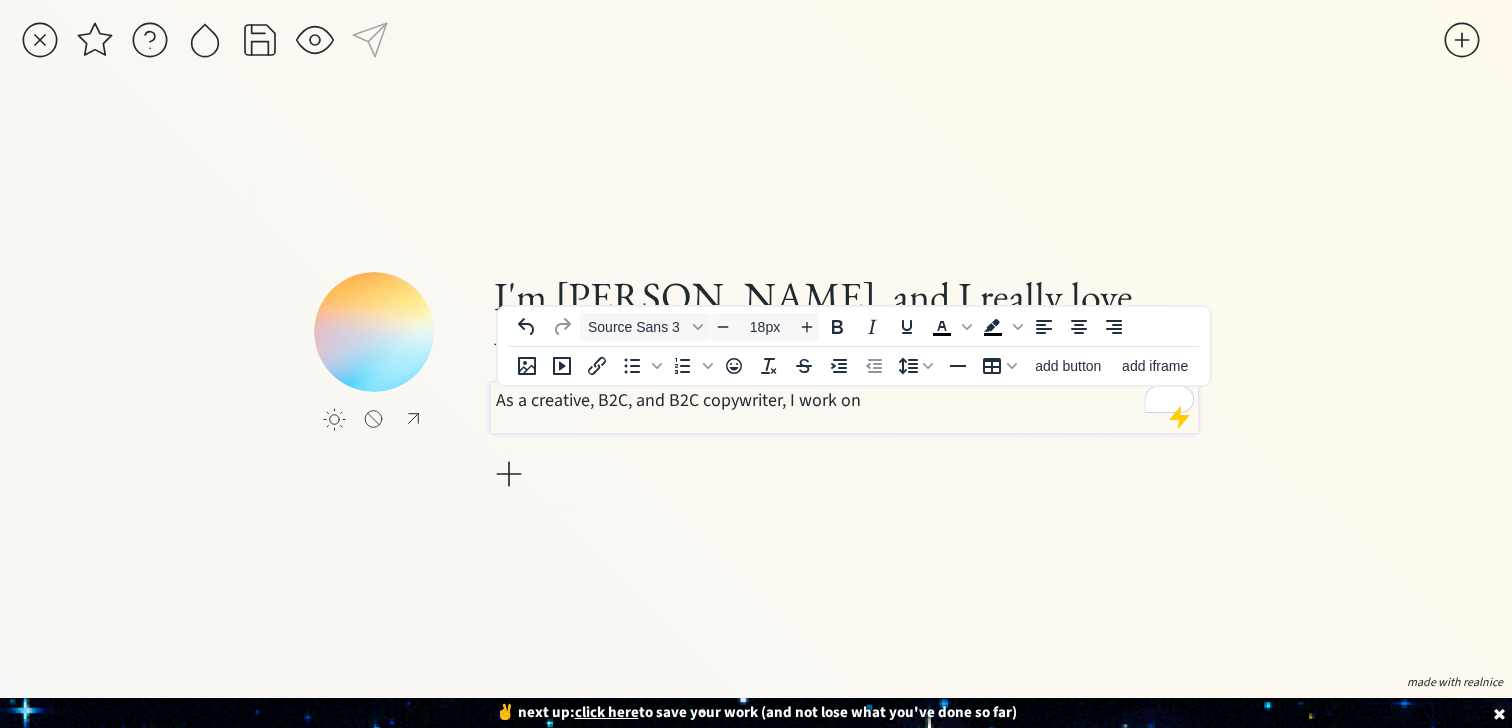 click on "As a creative, B2C, and B2C copywriter, I work on" at bounding box center (845, 400) 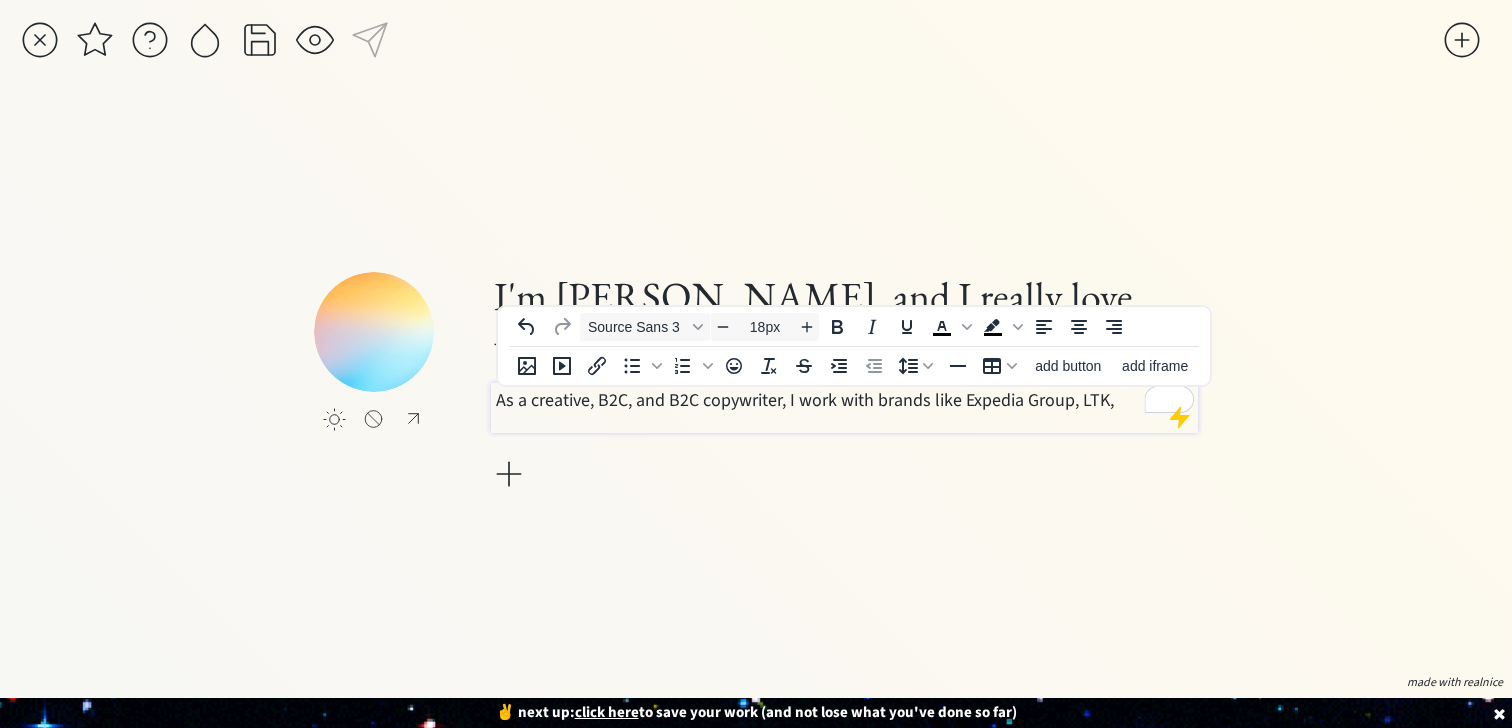 click on "As a creative, B2C, and B2C copywriter, I work with brands like Expedia Group, LTK," at bounding box center (845, 400) 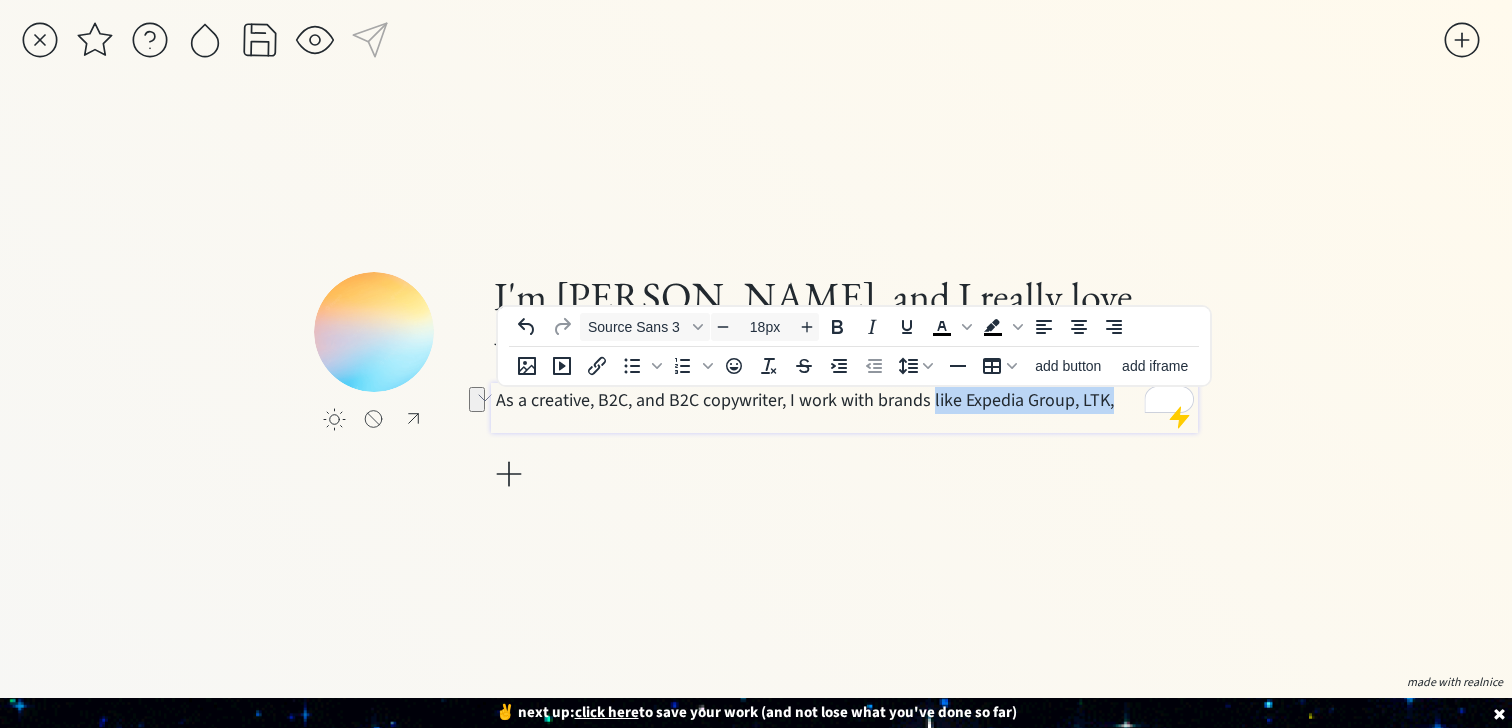 drag, startPoint x: 1109, startPoint y: 400, endPoint x: 931, endPoint y: 400, distance: 178 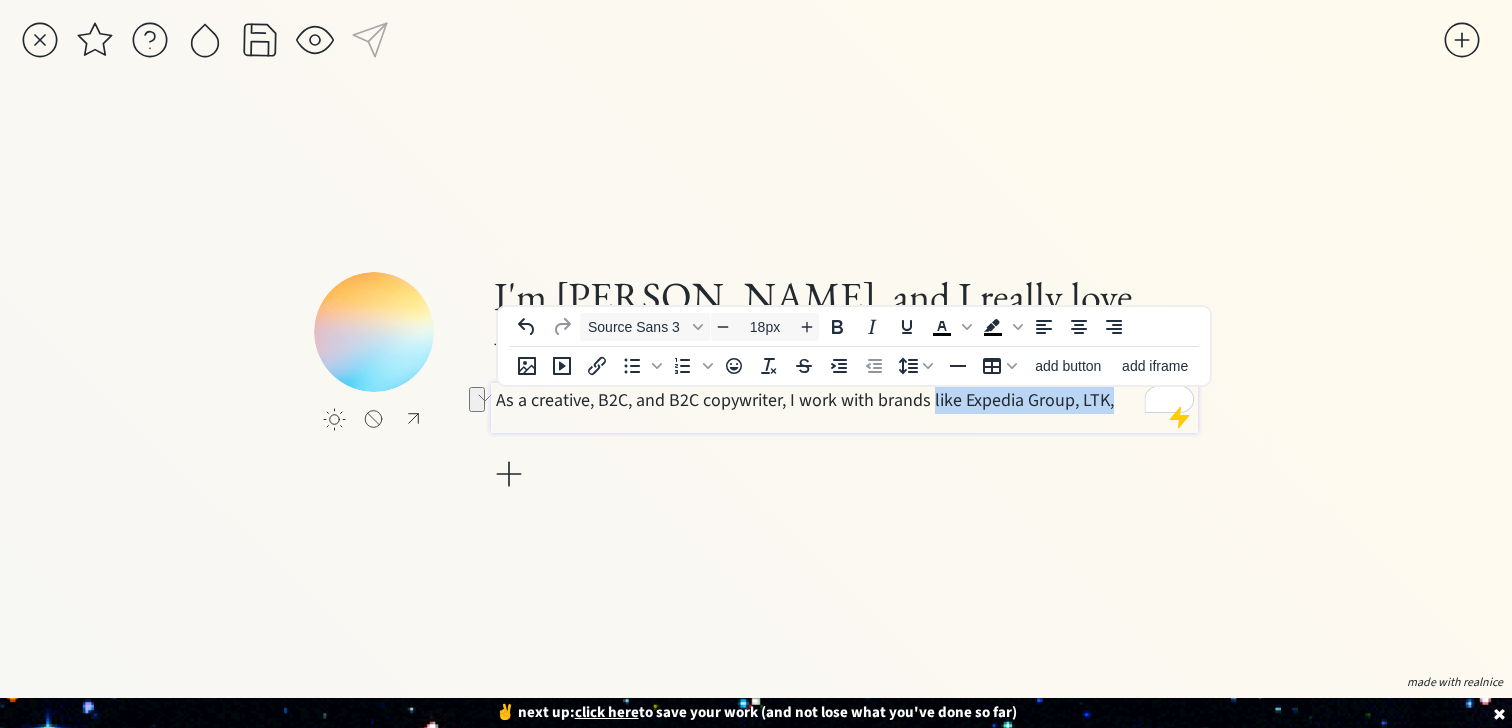 click on "As a creative, B2C, and B2C copywriter, I work with brands like Expedia Group, LTK," at bounding box center (845, 400) 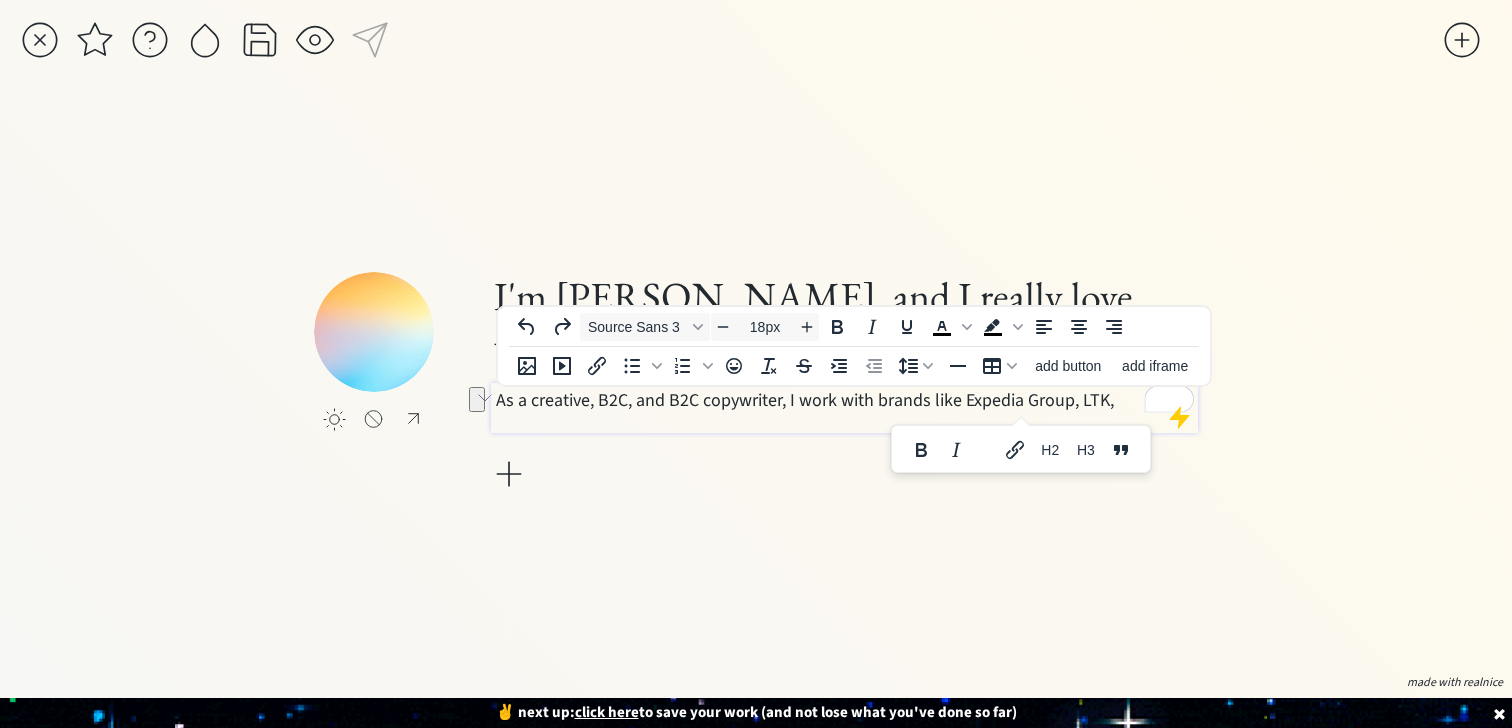 click on "As a creative, B2C, and B2C copywriter, I work with brands like Expedia Group, LTK," at bounding box center (845, 400) 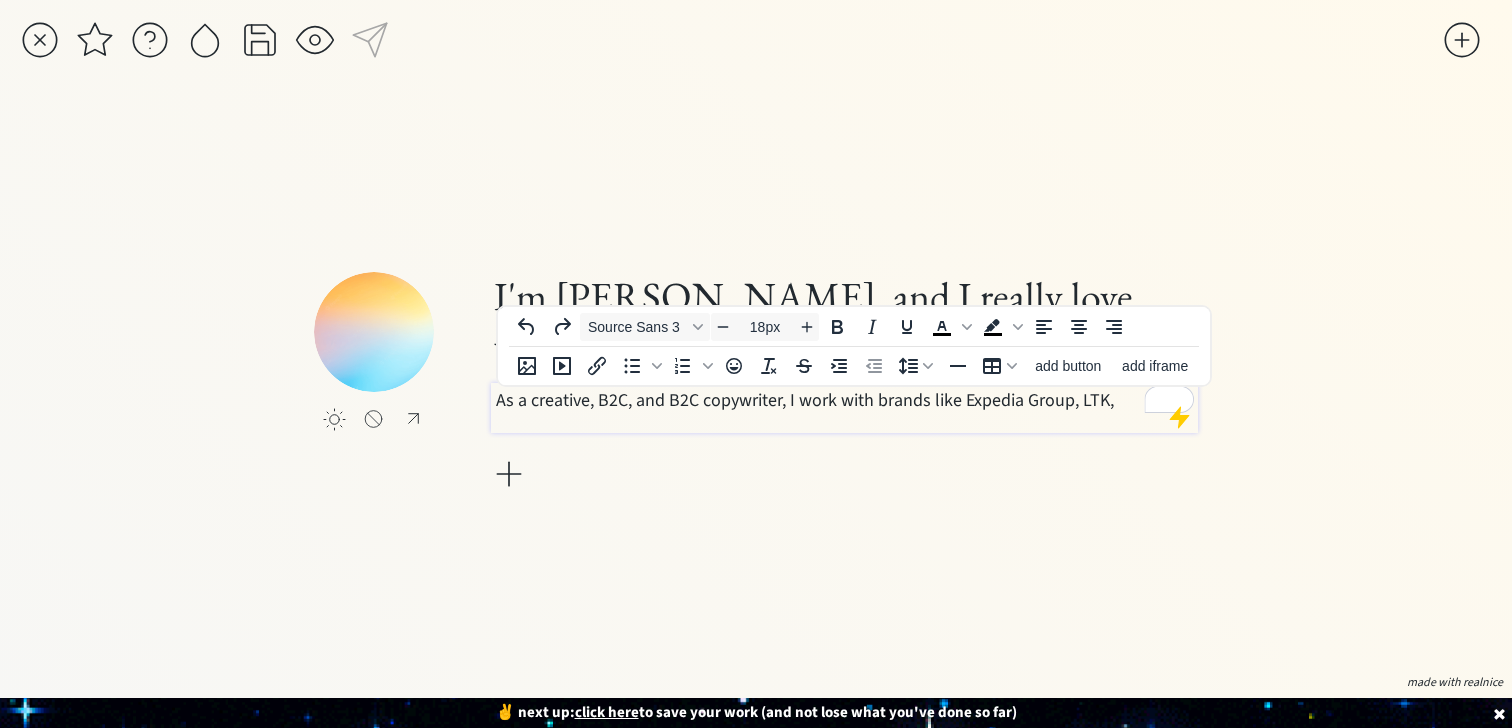 click on "As a creative, B2C, and B2C copywriter, I work with brands like Expedia Group, LTK," at bounding box center (845, 400) 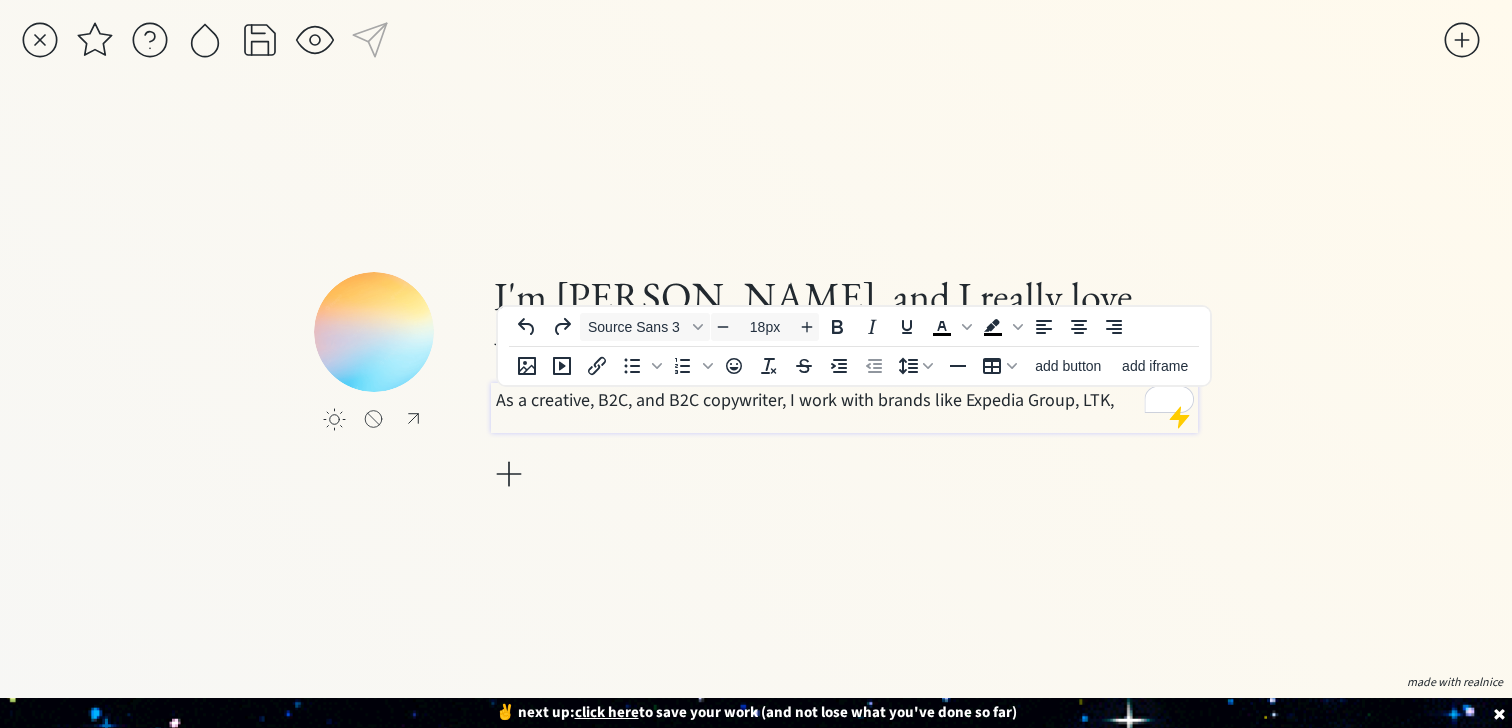 click on "As a creative, B2C, and B2C copywriter, I work with brands like Expedia Group, LTK," at bounding box center (845, 400) 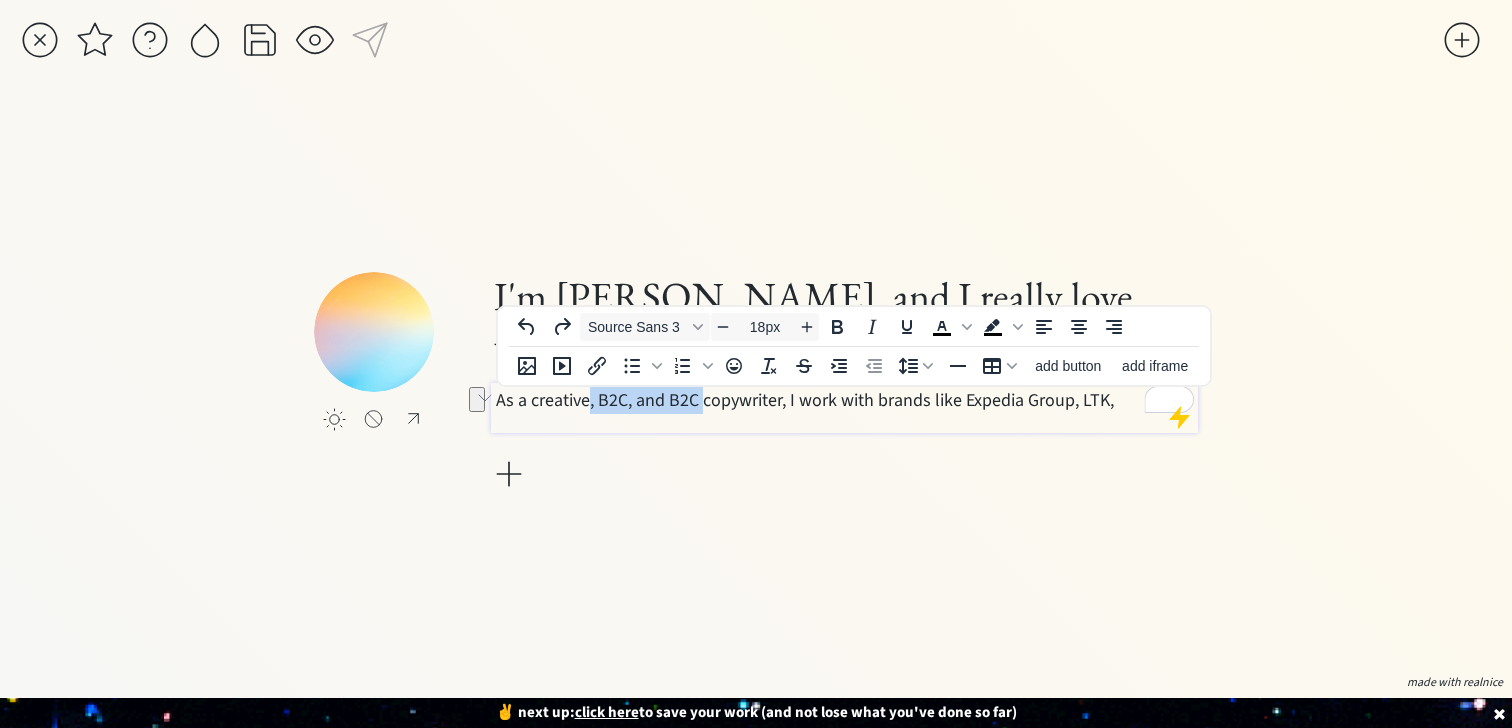 drag, startPoint x: 701, startPoint y: 401, endPoint x: 589, endPoint y: 407, distance: 112.1606 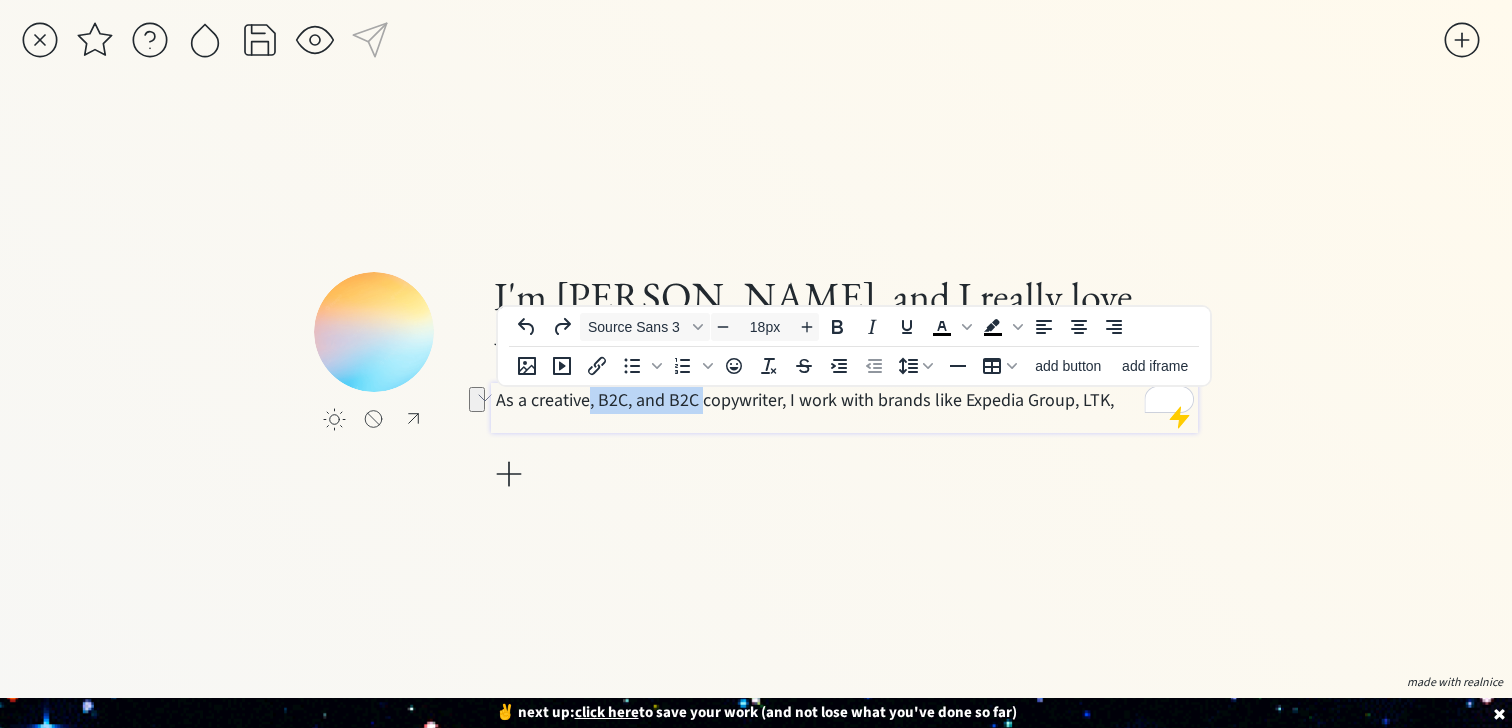 click on "As a creative, B2C, and B2C copywriter, I work with brands like Expedia Group, LTK," at bounding box center [845, 400] 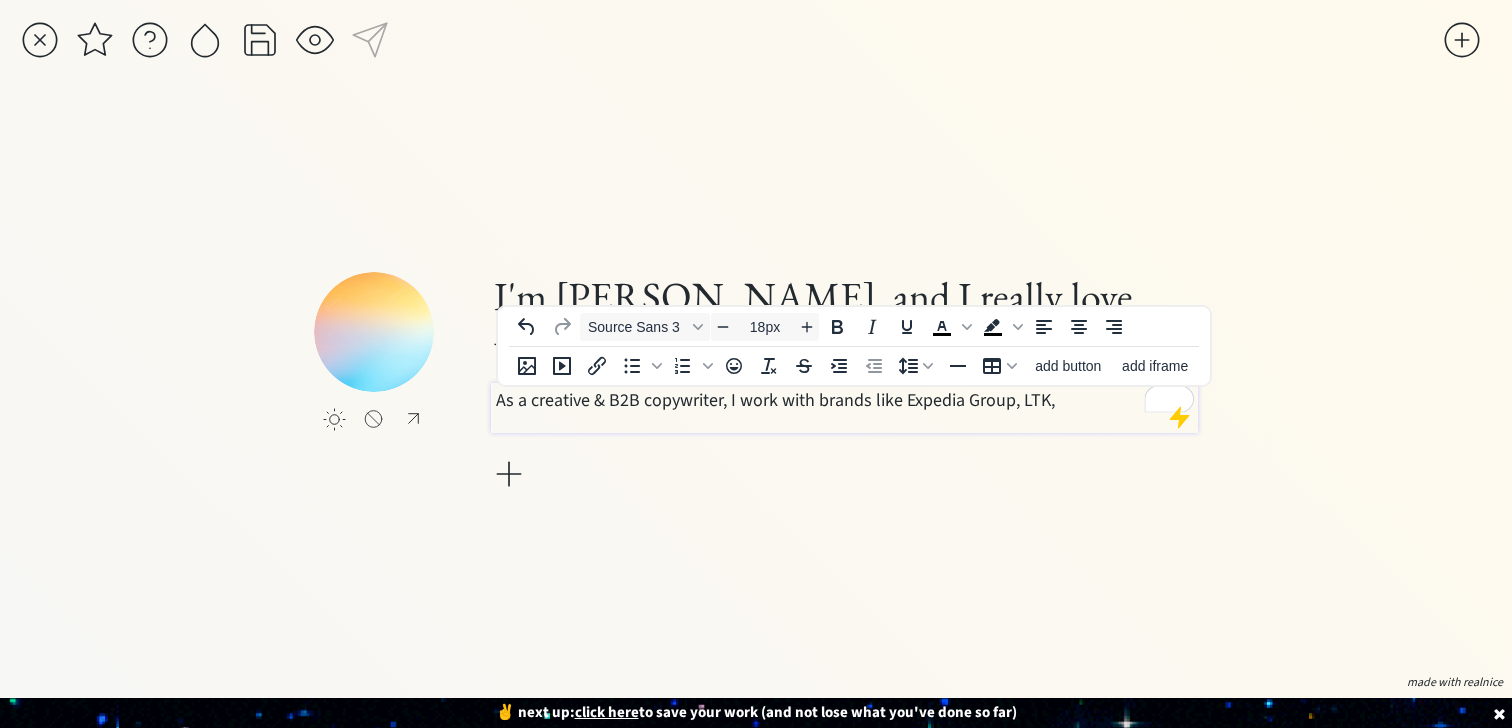 click on "As a creative & B2B copywriter, I work with brands like Expedia Group, LTK," at bounding box center [845, 400] 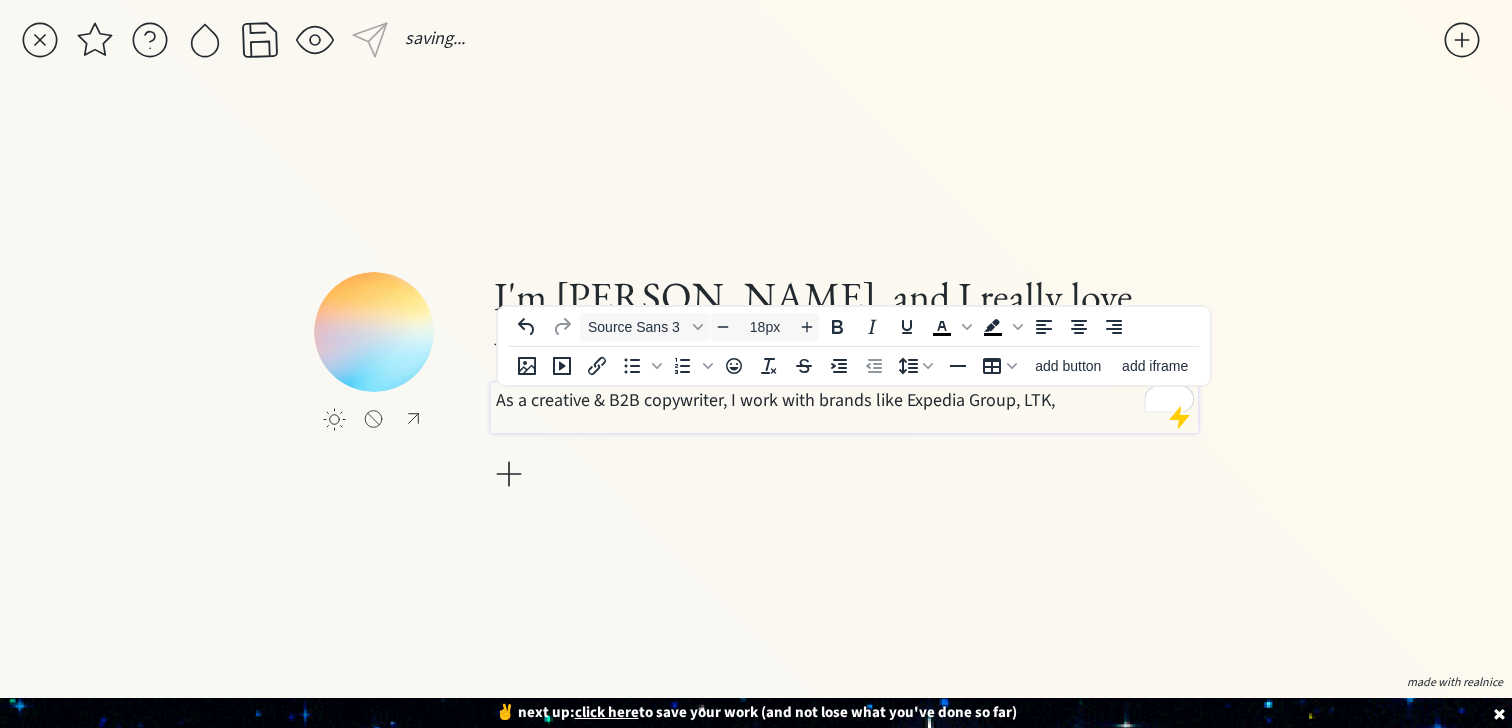 click on "As a creative & B2B copywriter, I work with brands like Expedia Group, LTK," at bounding box center [845, 400] 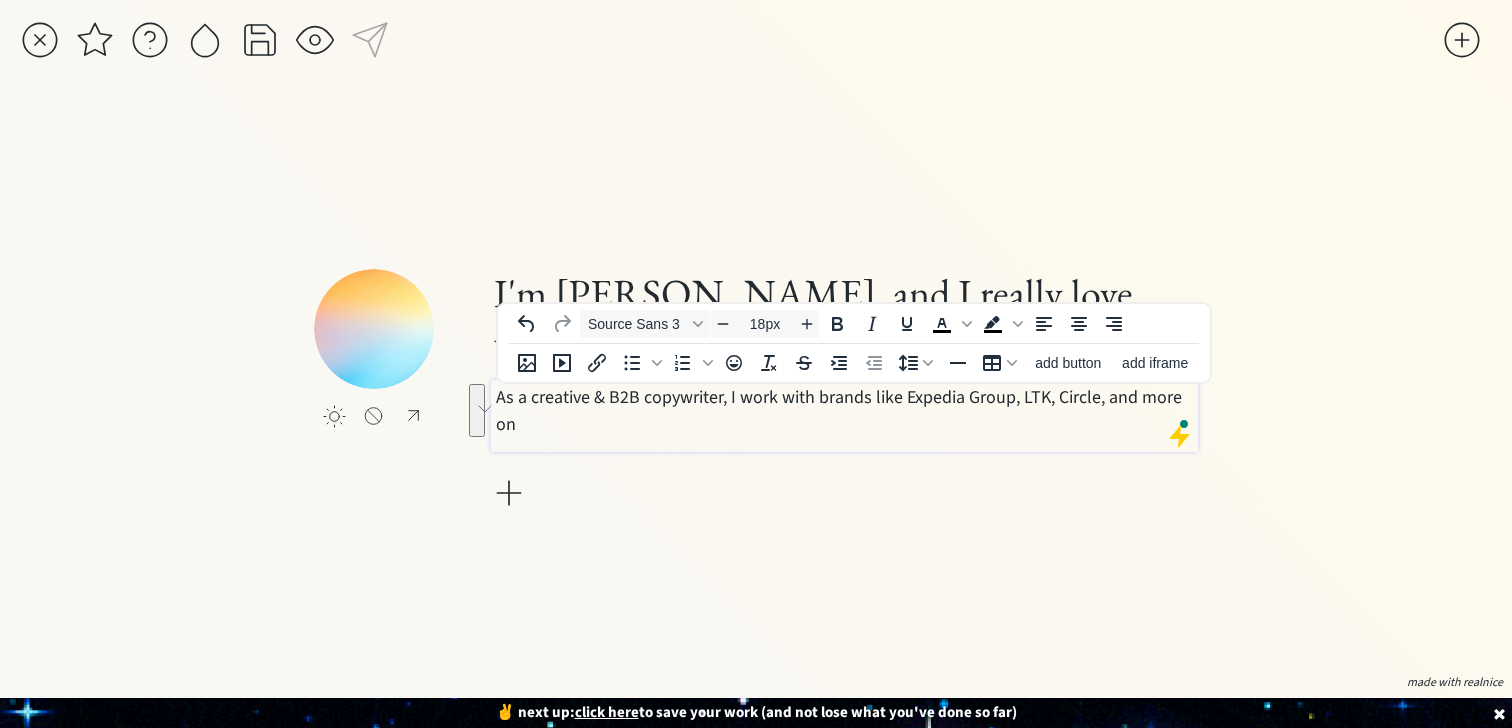 drag, startPoint x: 971, startPoint y: 420, endPoint x: 1009, endPoint y: 408, distance: 39.849716 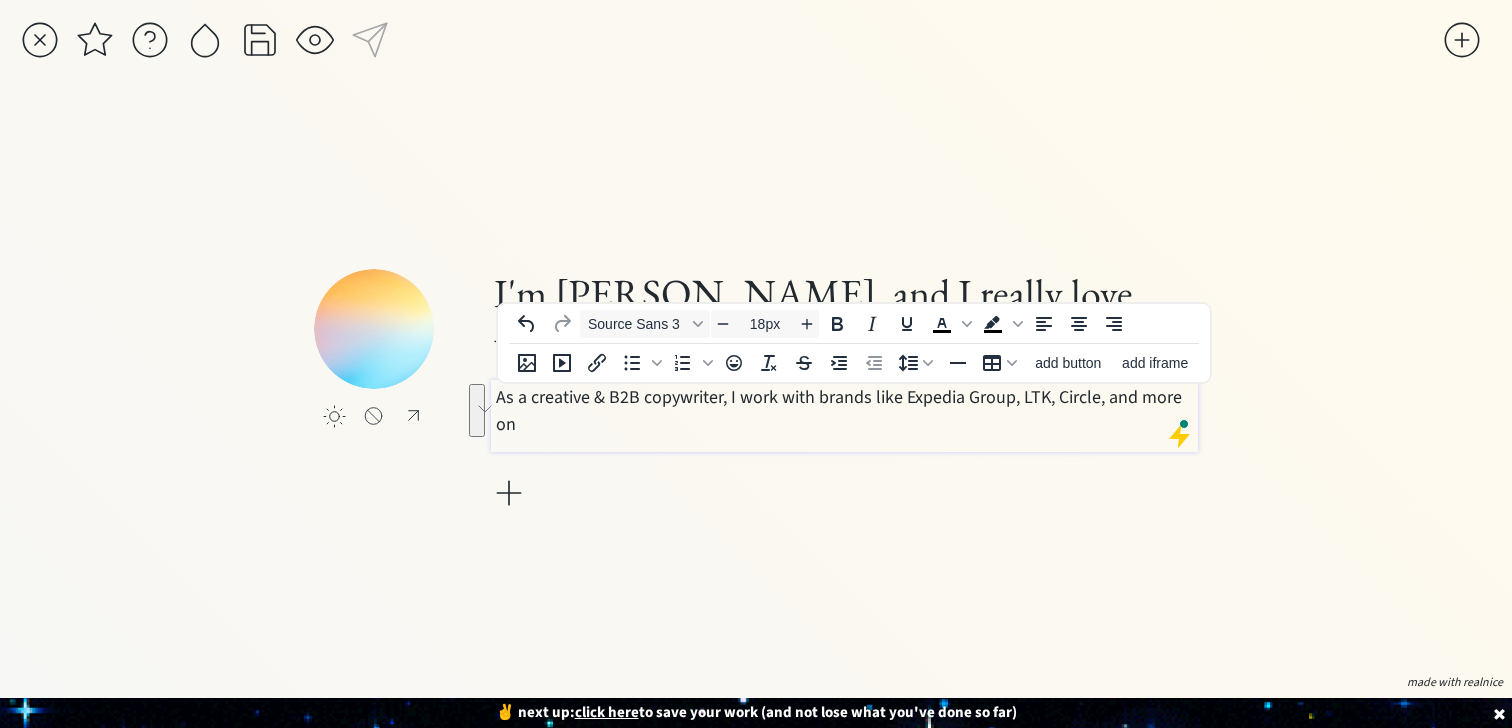 click on "As a creative & B2B copywriter, I work with brands like Expedia Group, LTK, Circle, and more on" at bounding box center [845, 411] 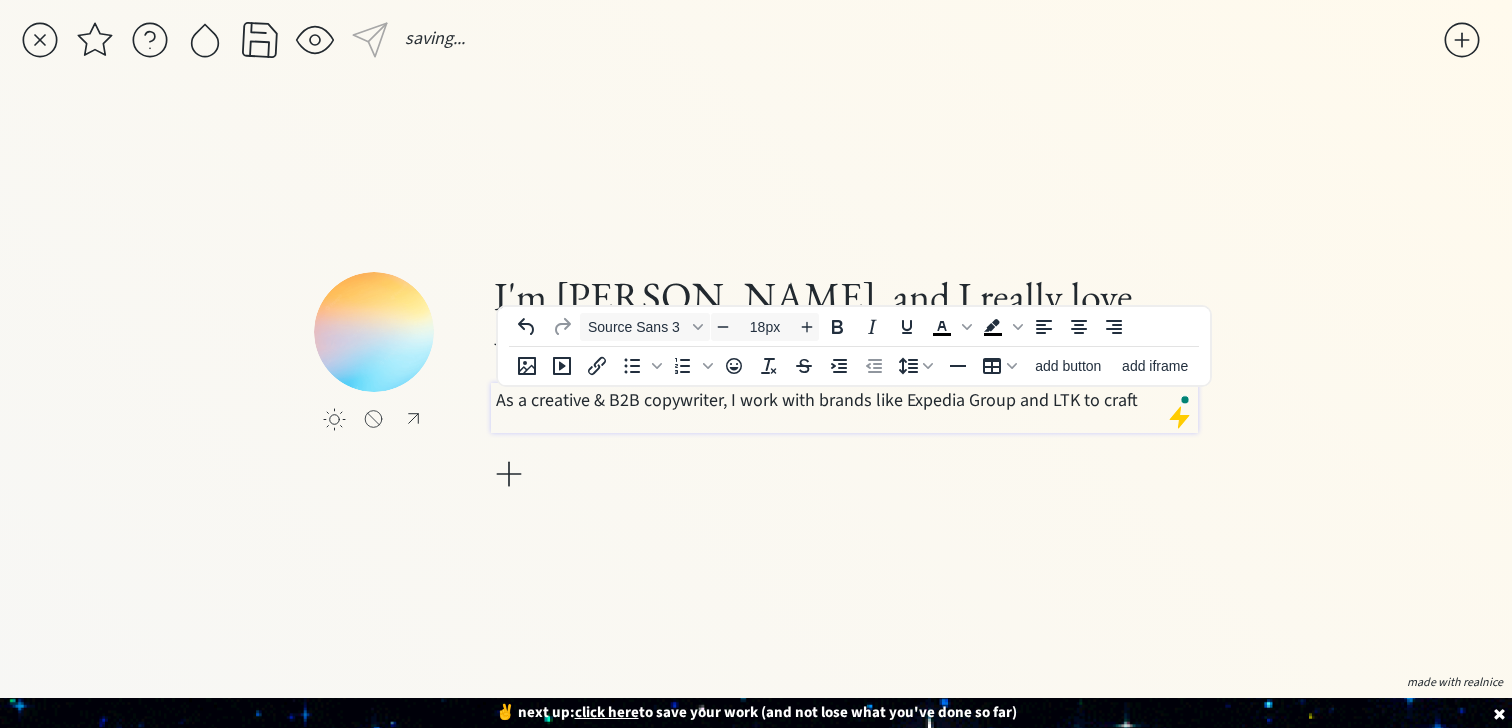 click on "As a creative & B2B copywriter, I work with brands like Expedia Group and LTK to craft" at bounding box center [845, 400] 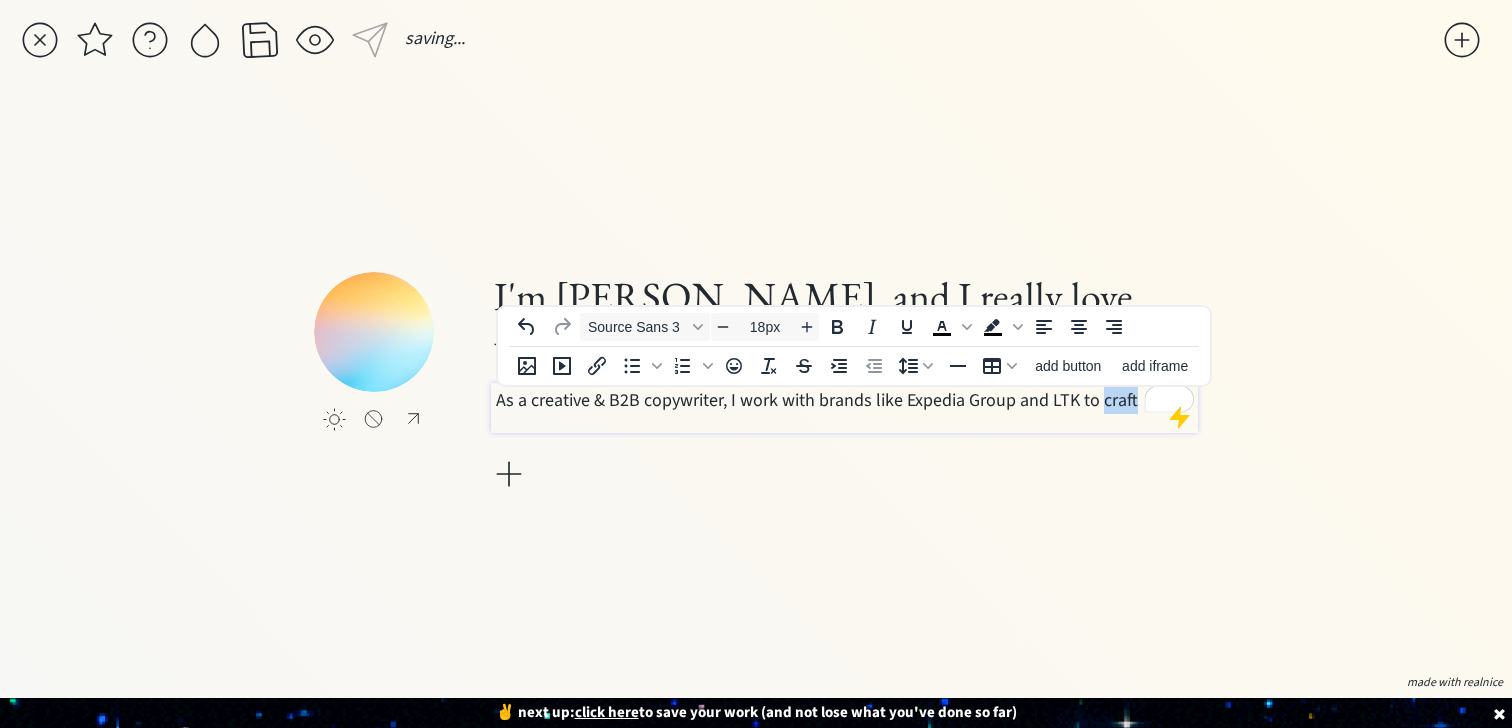 click on "As a creative & B2B copywriter, I work with brands like Expedia Group and LTK to craft" at bounding box center (845, 400) 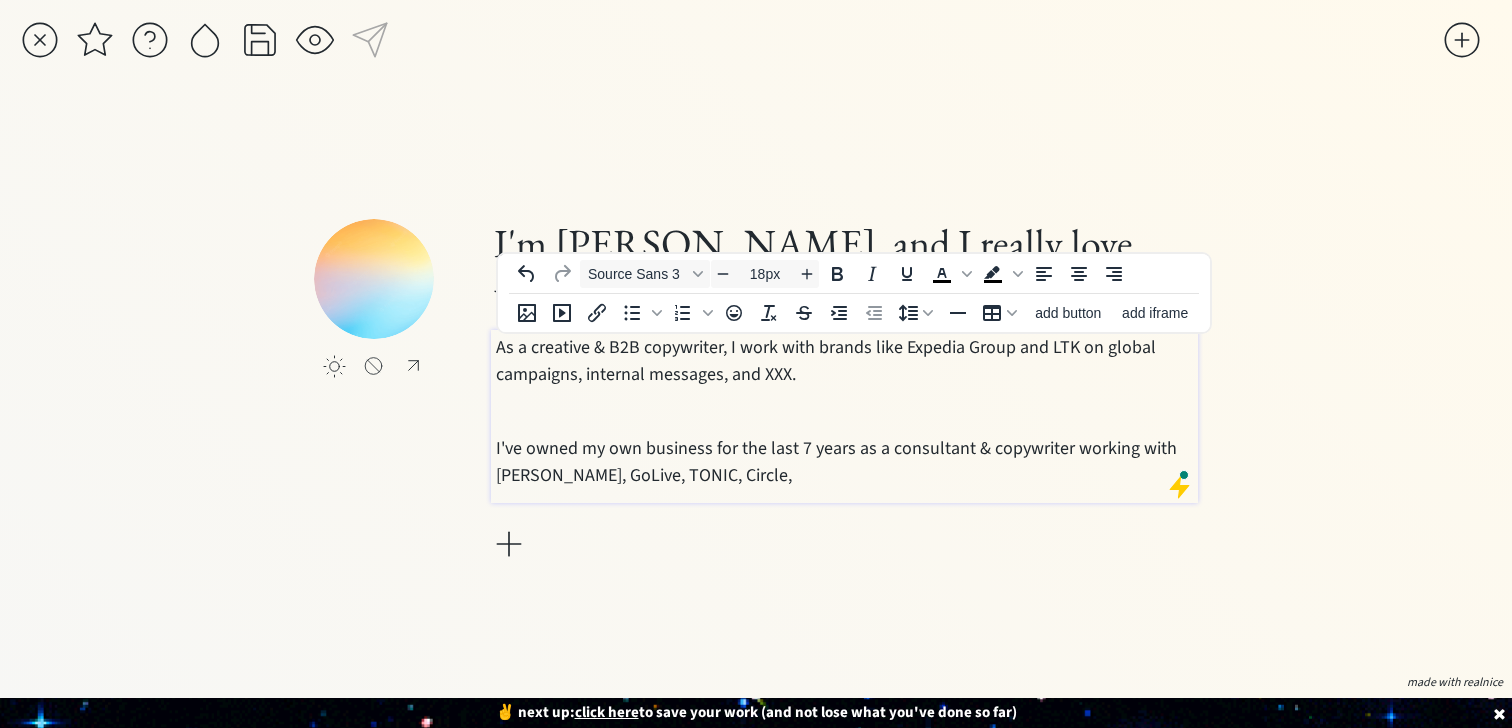 click at bounding box center (845, 411) 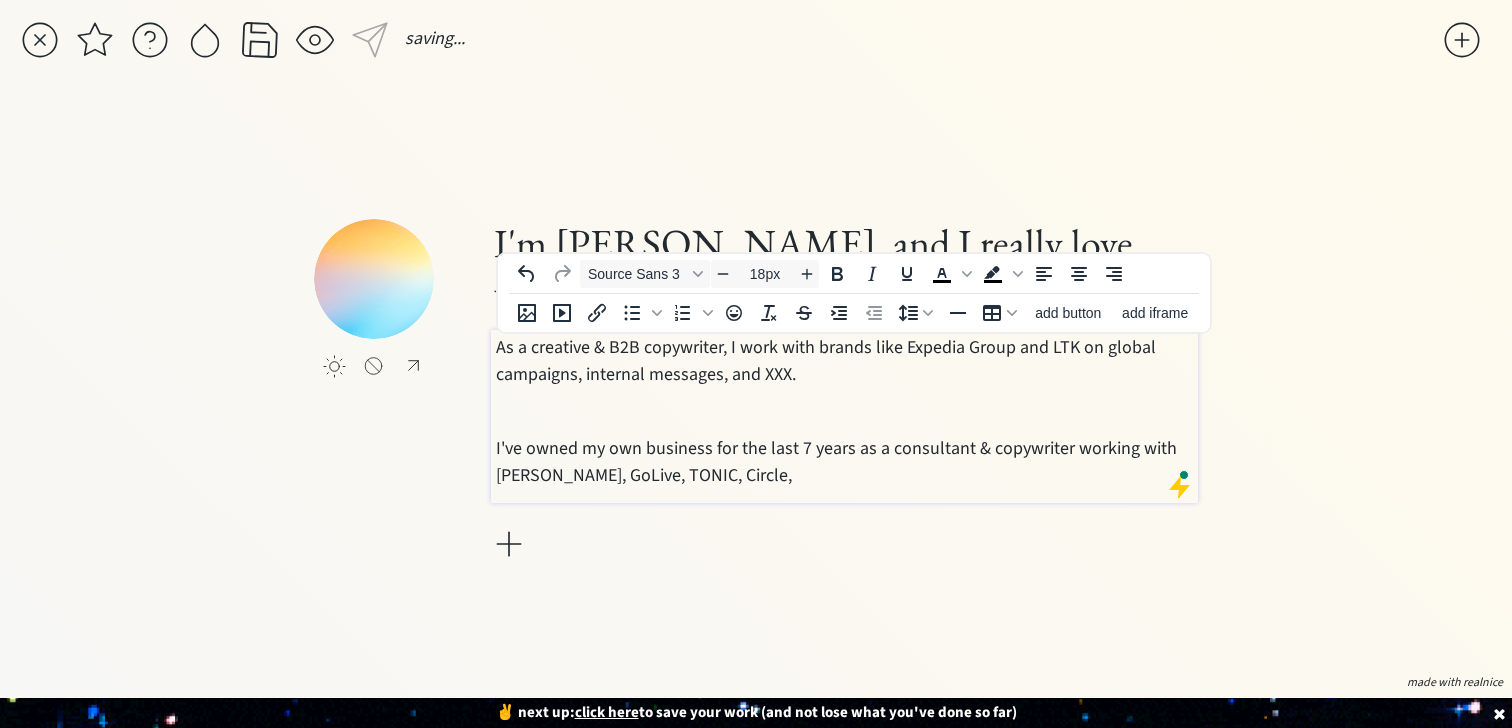 click on "I've owned my own business for the last 7 years as a consultant & copywriter working with Mel Robbins, GoLive, TONIC, Circle," at bounding box center (845, 462) 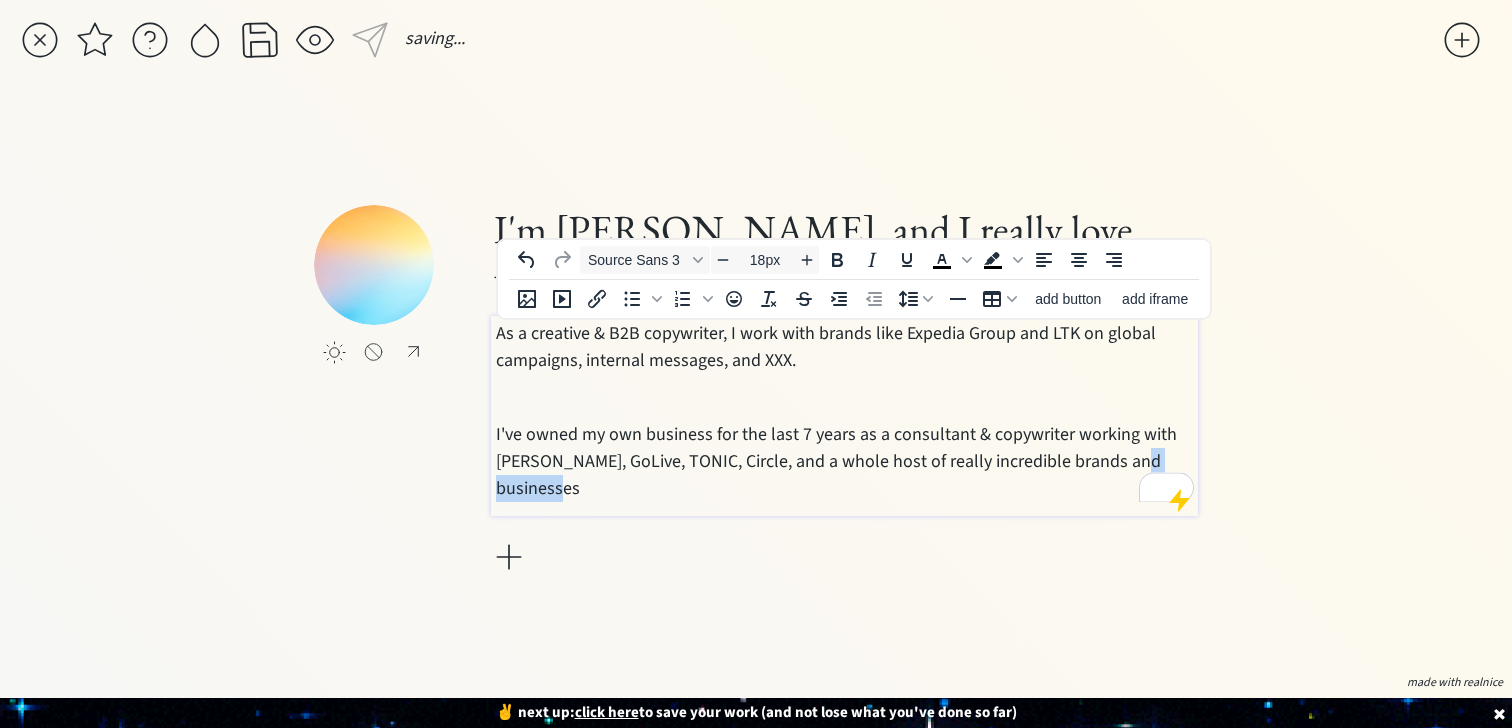 drag, startPoint x: 627, startPoint y: 478, endPoint x: 451, endPoint y: 478, distance: 176 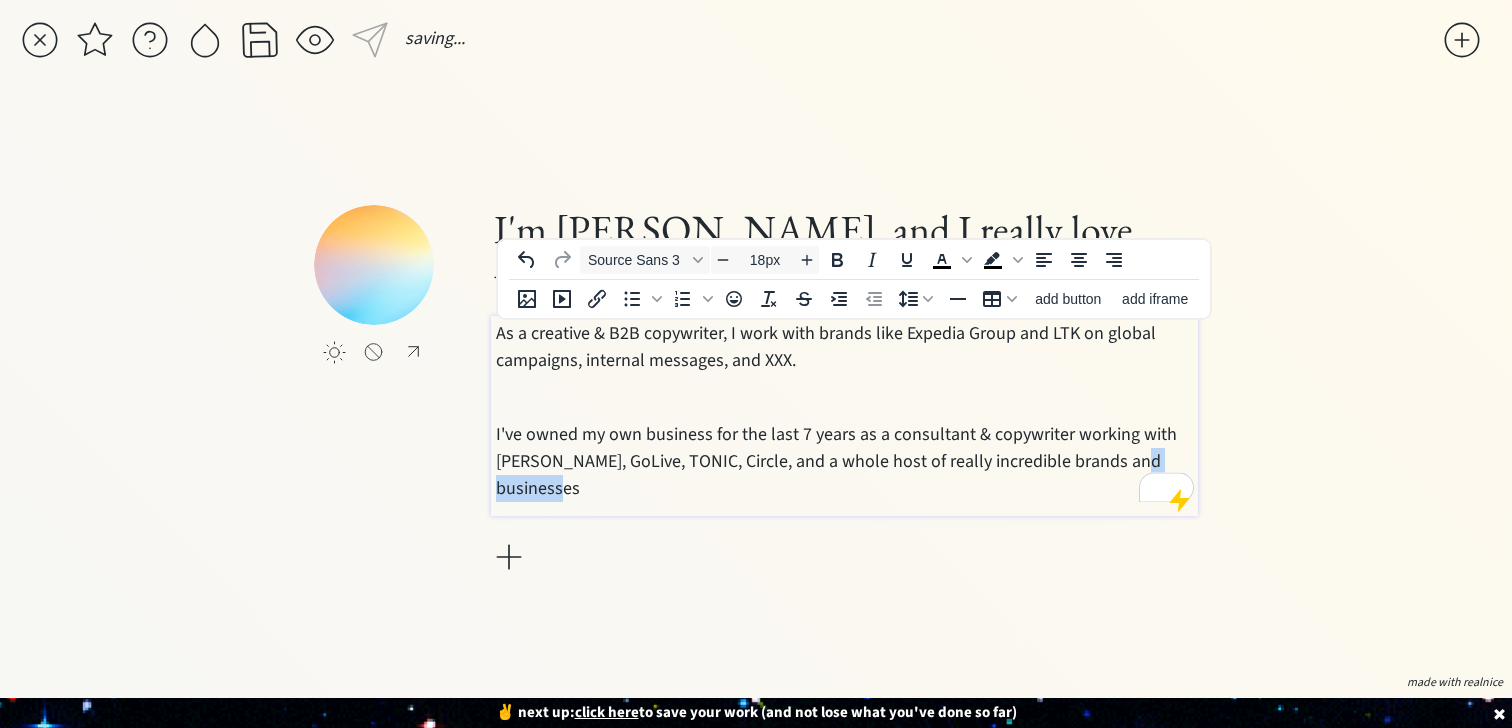 click on "click to upload a picture I'm Susannah Hutcheson, and I really love words.  As a creative & B2B copywriter, I work with brands like Expedia Group and LTK on global campaigns, internal messages, and XXX. I've owned my own business for the last 7 years as a consultant & copywriter working with Mel Robbins, GoLive, TONIC, Circle, and a whole host of really incredible brands and businesses" at bounding box center [755, 391] 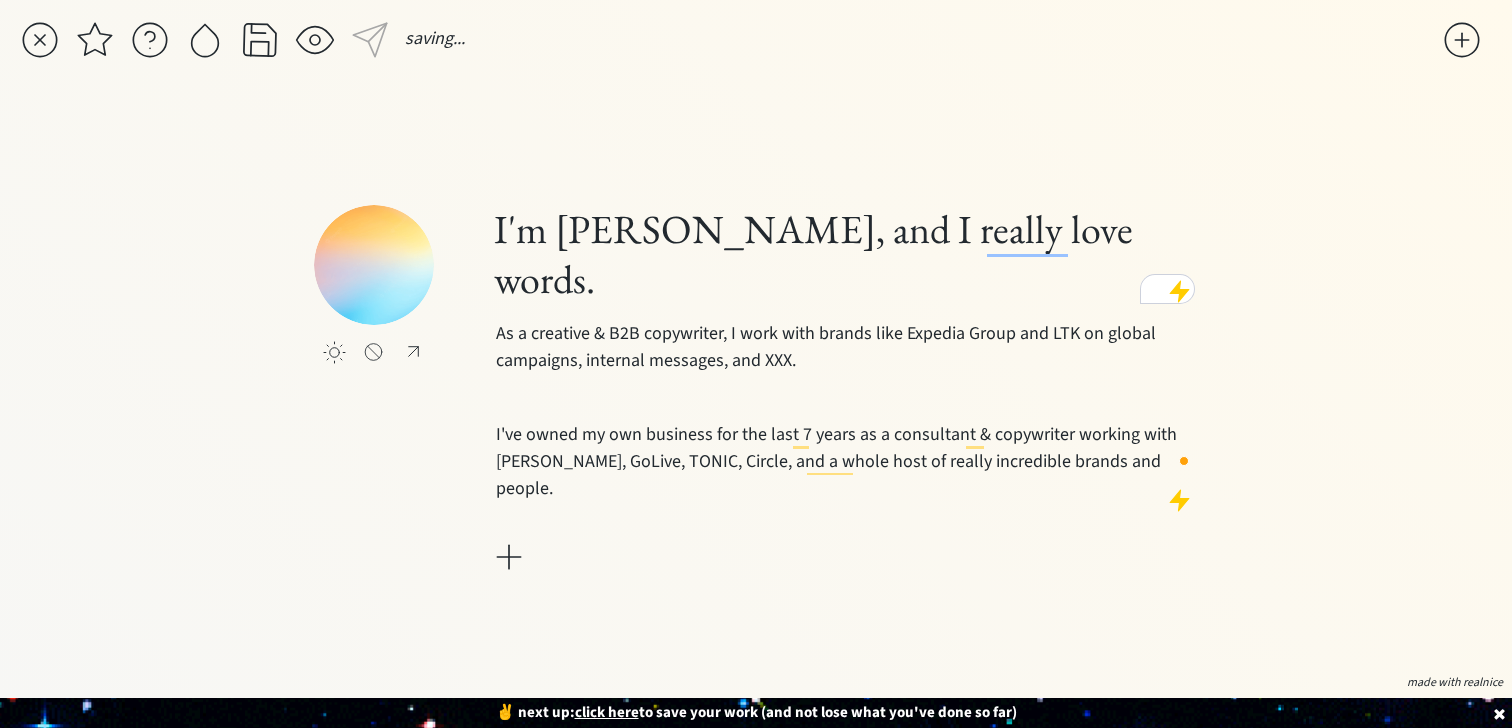 click on "I'm Susannah Hutcheson, and I really love words.  As a creative & B2B copywriter, I work with brands like Expedia Group and LTK on global campaigns, internal messages, and XXX. I've owned my own business for the last 7 years as a consultant & copywriter working with Mel Robbins, GoLive, TONIC, Circle, and a whole host of really incredible brands and people." at bounding box center (844, 391) 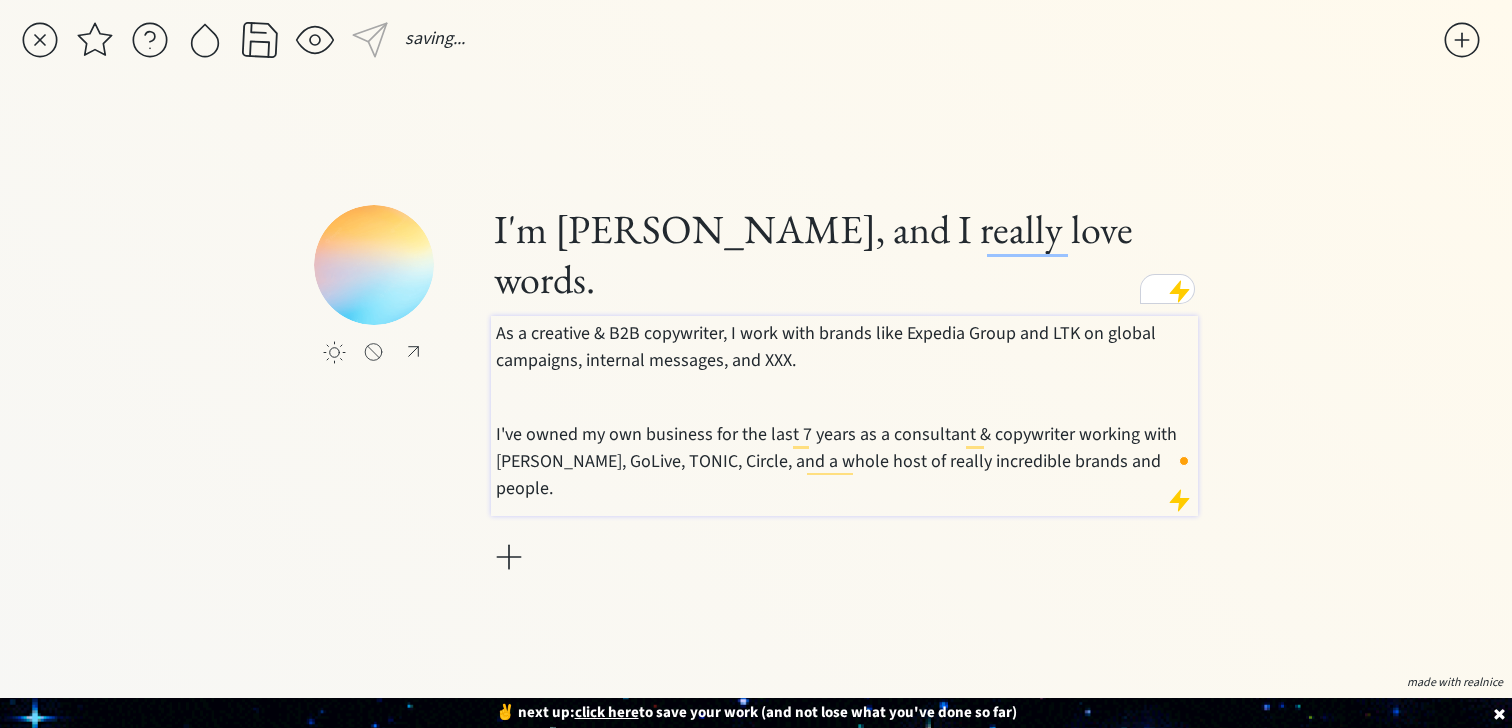 click at bounding box center [845, 397] 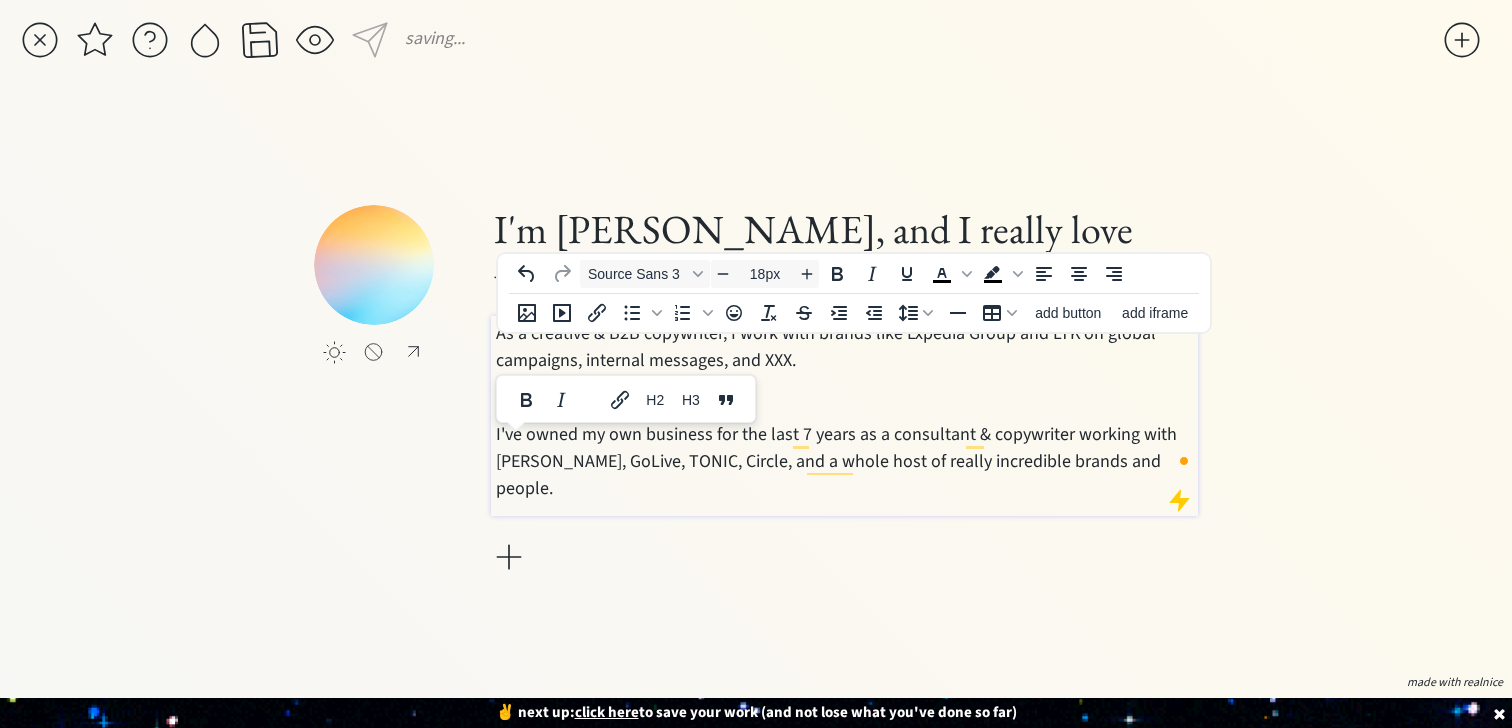 click at bounding box center [845, 397] 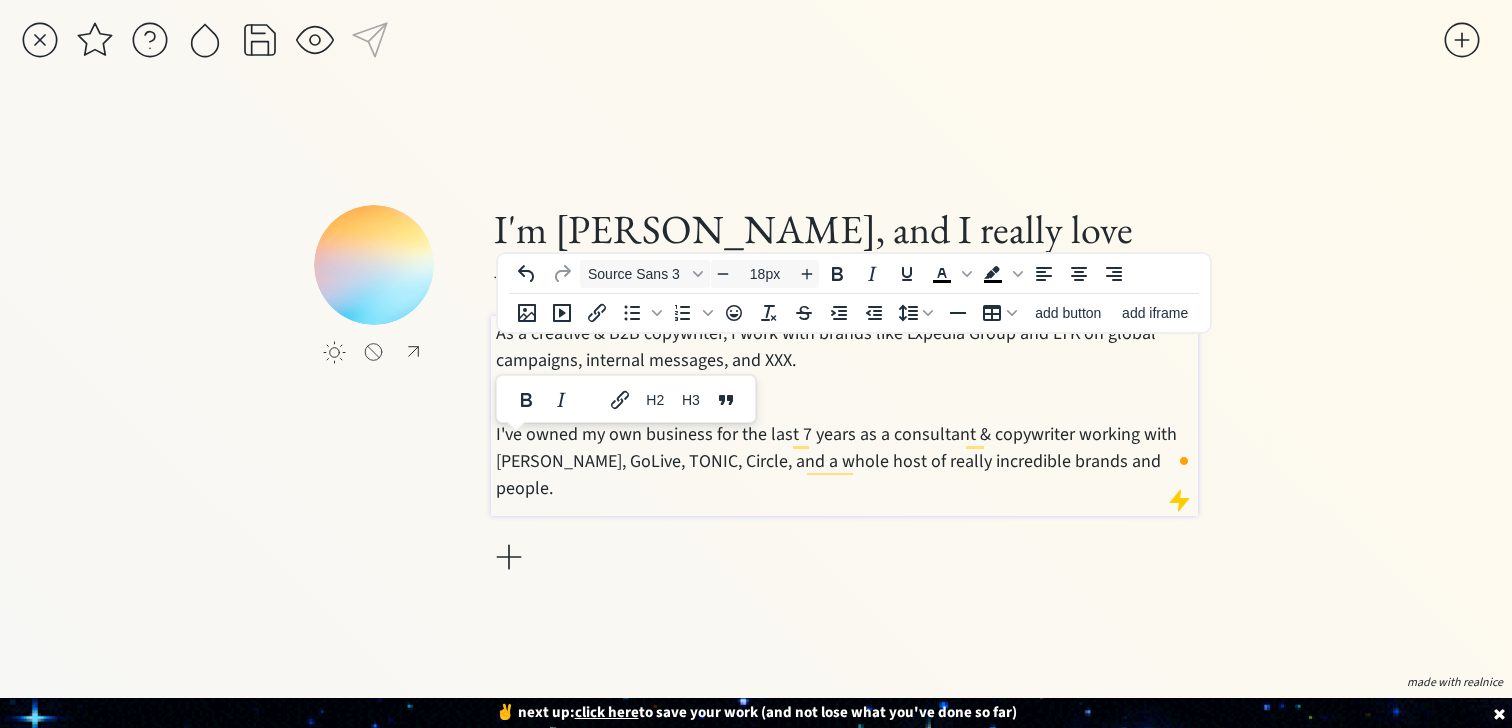 click on "I've owned my own business for the last 7 years as a consultant & copywriter working with Mel Robbins, GoLive, TONIC, Circle, and a whole host of really incredible brands and people." at bounding box center (845, 461) 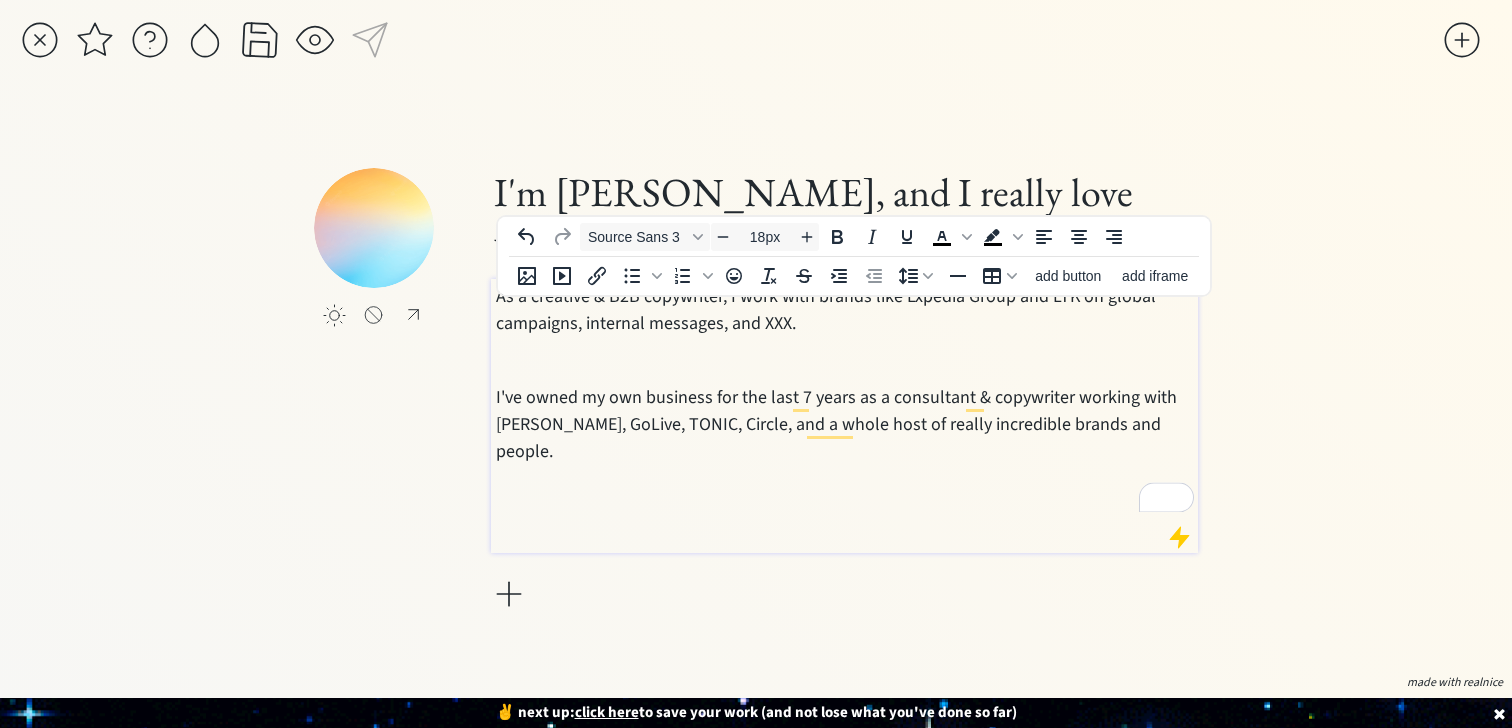 click at bounding box center [845, 360] 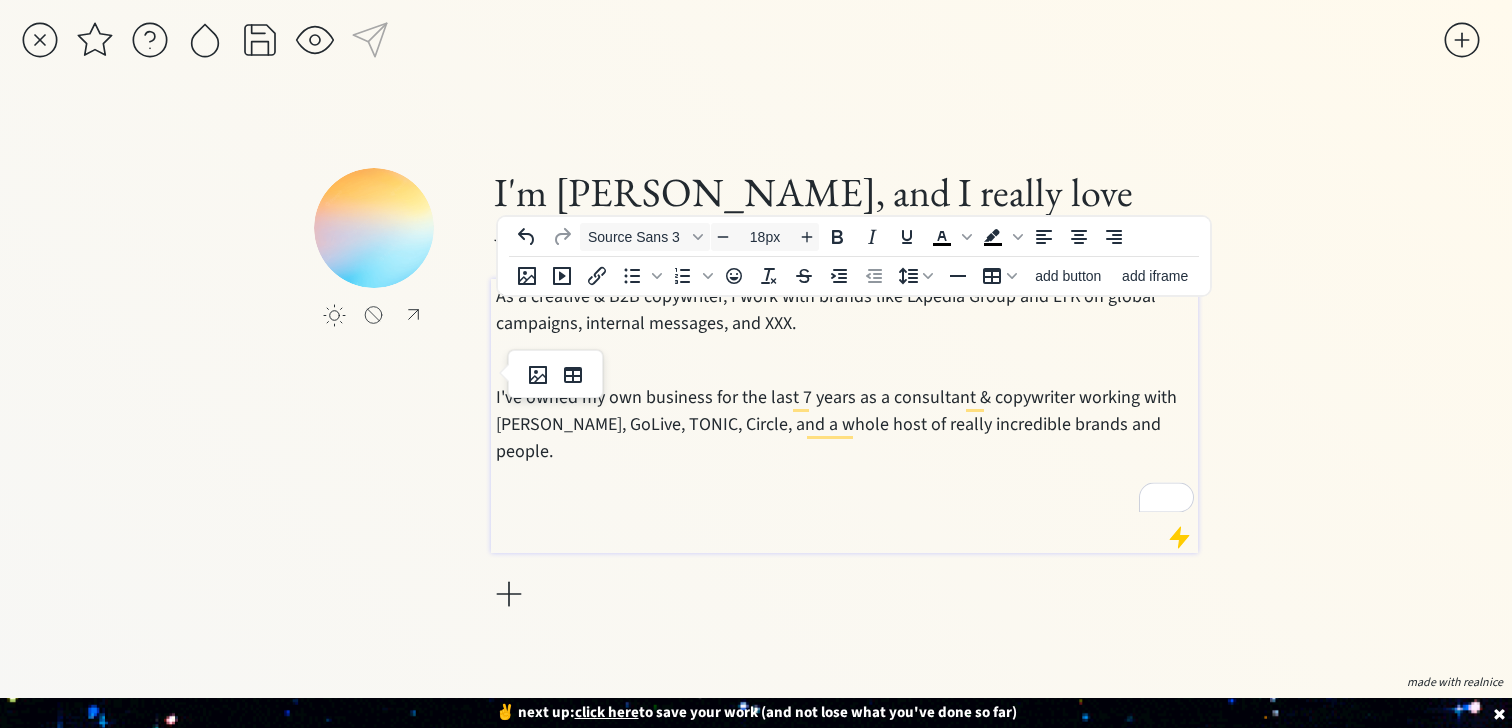 click at bounding box center (845, 360) 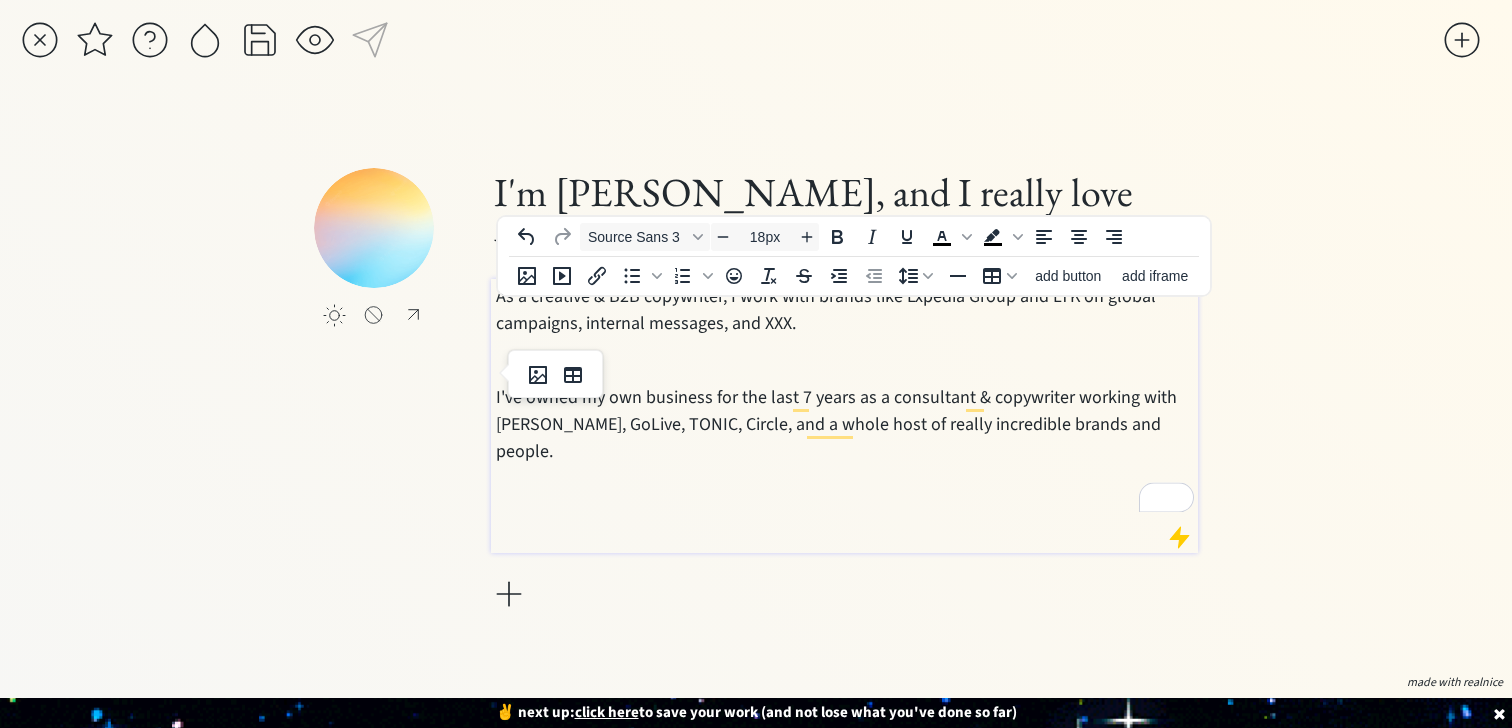 click on "As a creative & B2B copywriter, I work with brands like Expedia Group and LTK on global campaigns, internal messages, and XXX. I've owned my own business for the last 7 years as a consultant & copywriter working with Mel Robbins, GoLive, TONIC, Circle, and a whole host of really incredible brands and people." at bounding box center [845, 411] 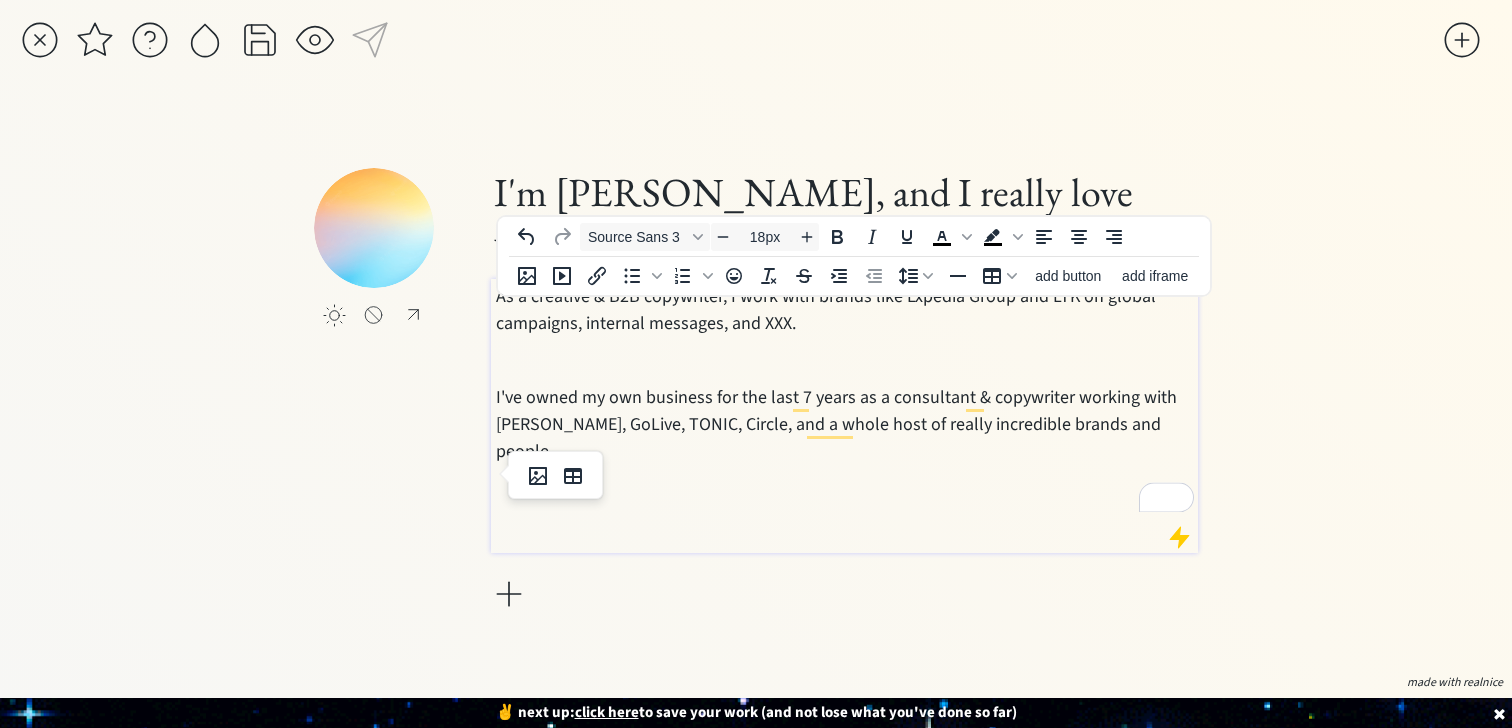 click at bounding box center [845, 360] 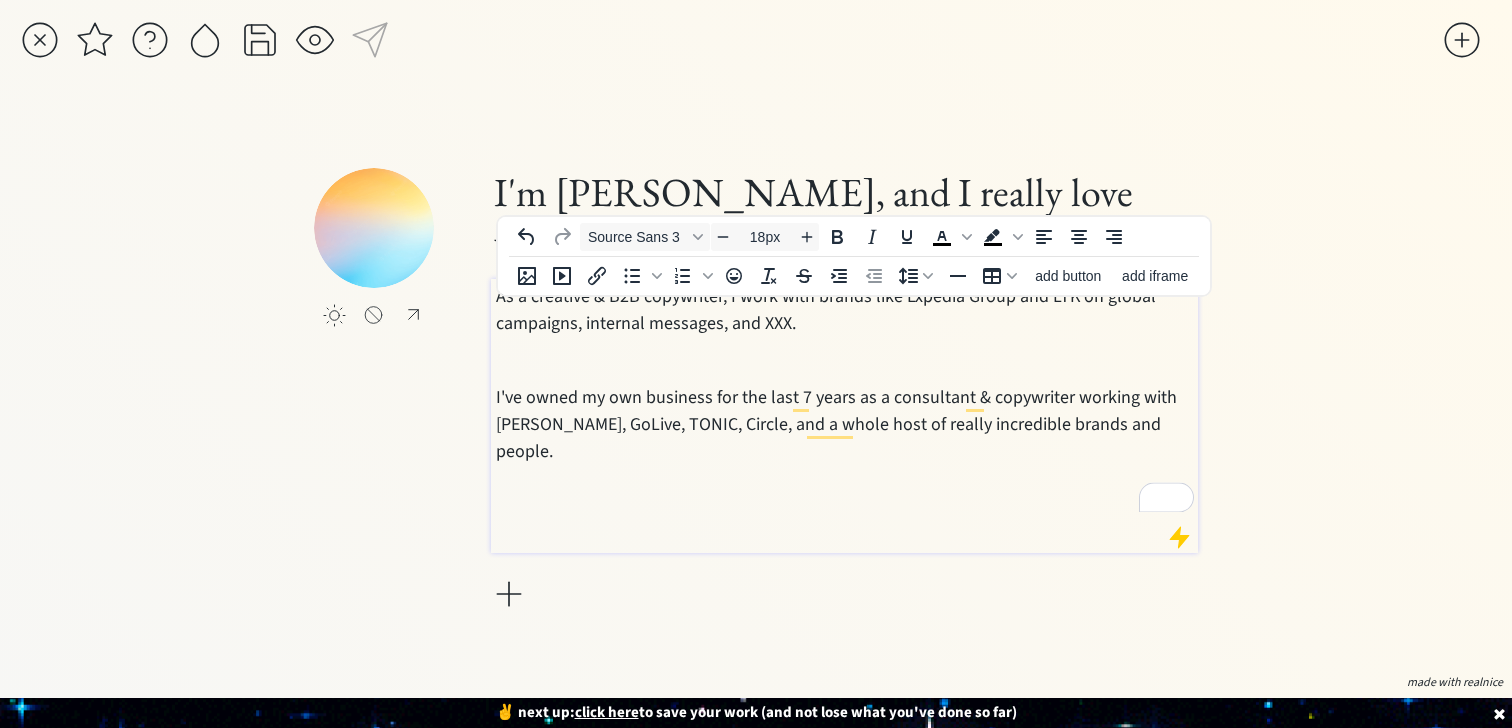 click on "As a creative & B2B copywriter, I work with brands like Expedia Group and LTK on global campaigns, internal messages, and XXX." at bounding box center [845, 310] 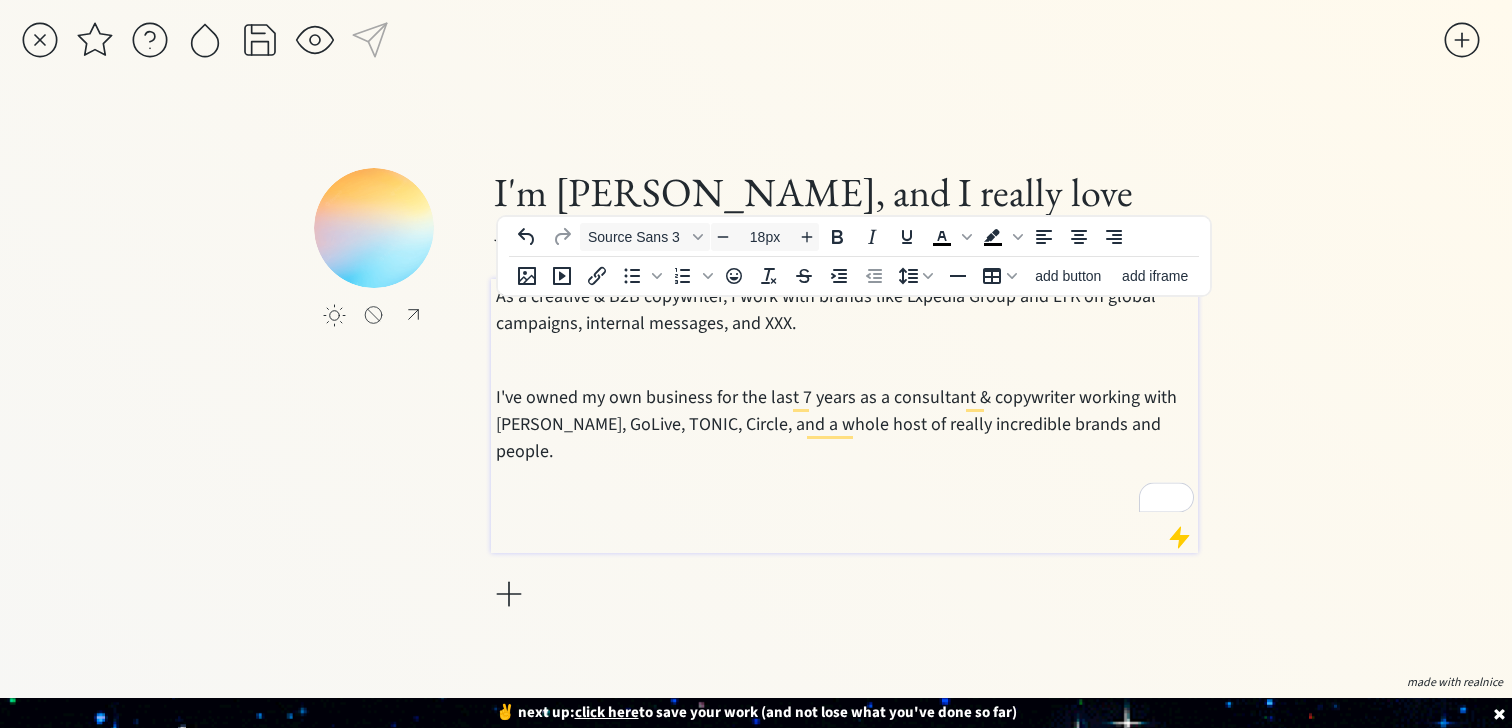 click on "As a creative & B2B copywriter, I work with brands like Expedia Group and LTK on global campaigns, internal messages, and XXX." at bounding box center (845, 310) 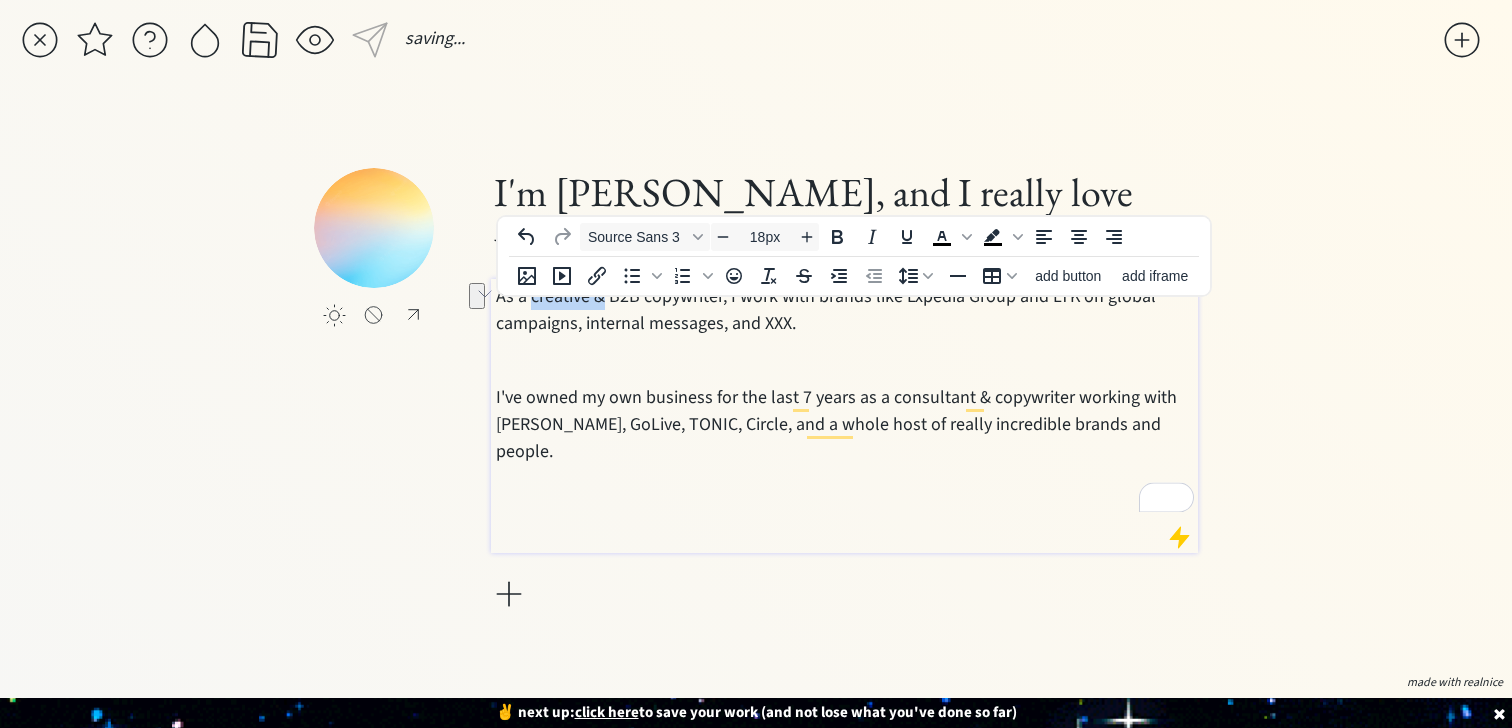 drag, startPoint x: 604, startPoint y: 309, endPoint x: 534, endPoint y: 311, distance: 70.028564 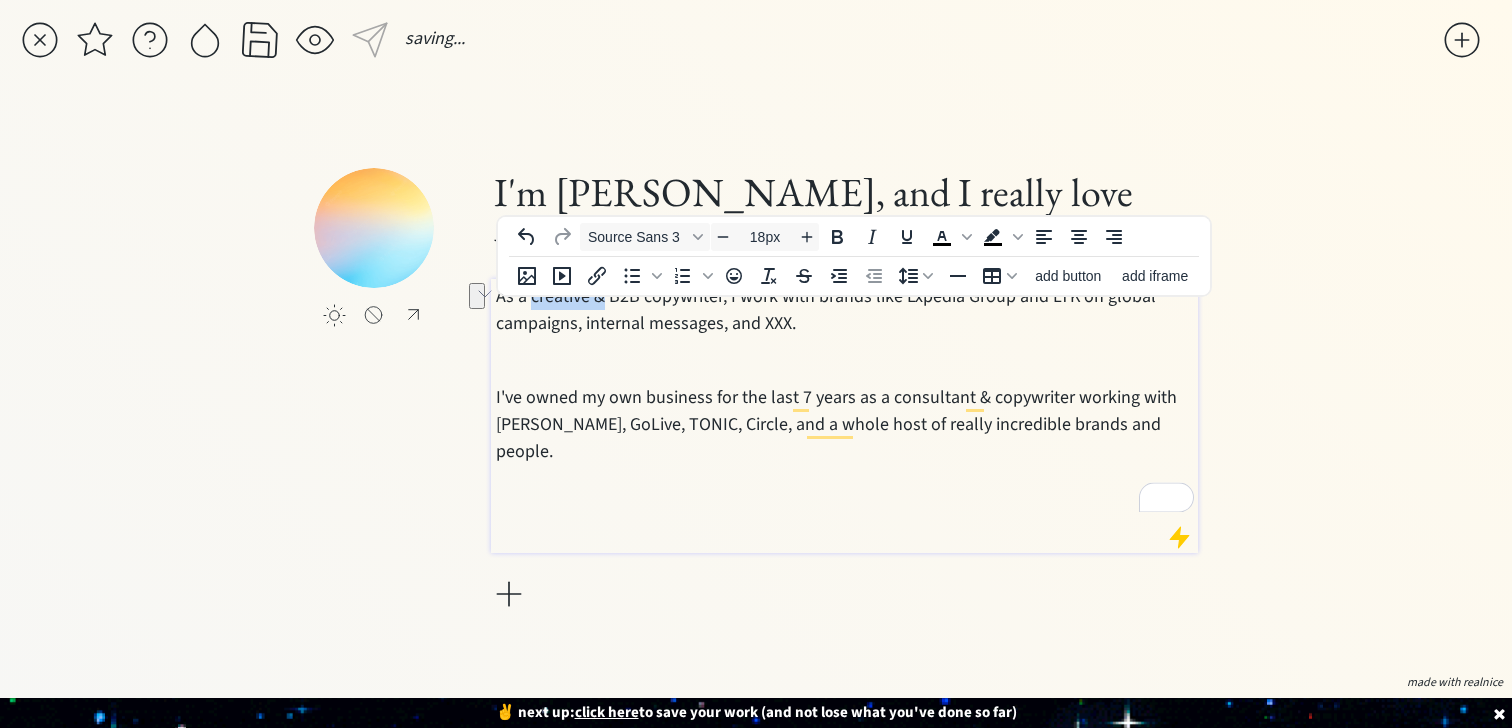 click on "As a creative & B2B copywriter, I work with brands like Expedia Group and LTK on global campaigns, internal messages, and XXX." at bounding box center [845, 310] 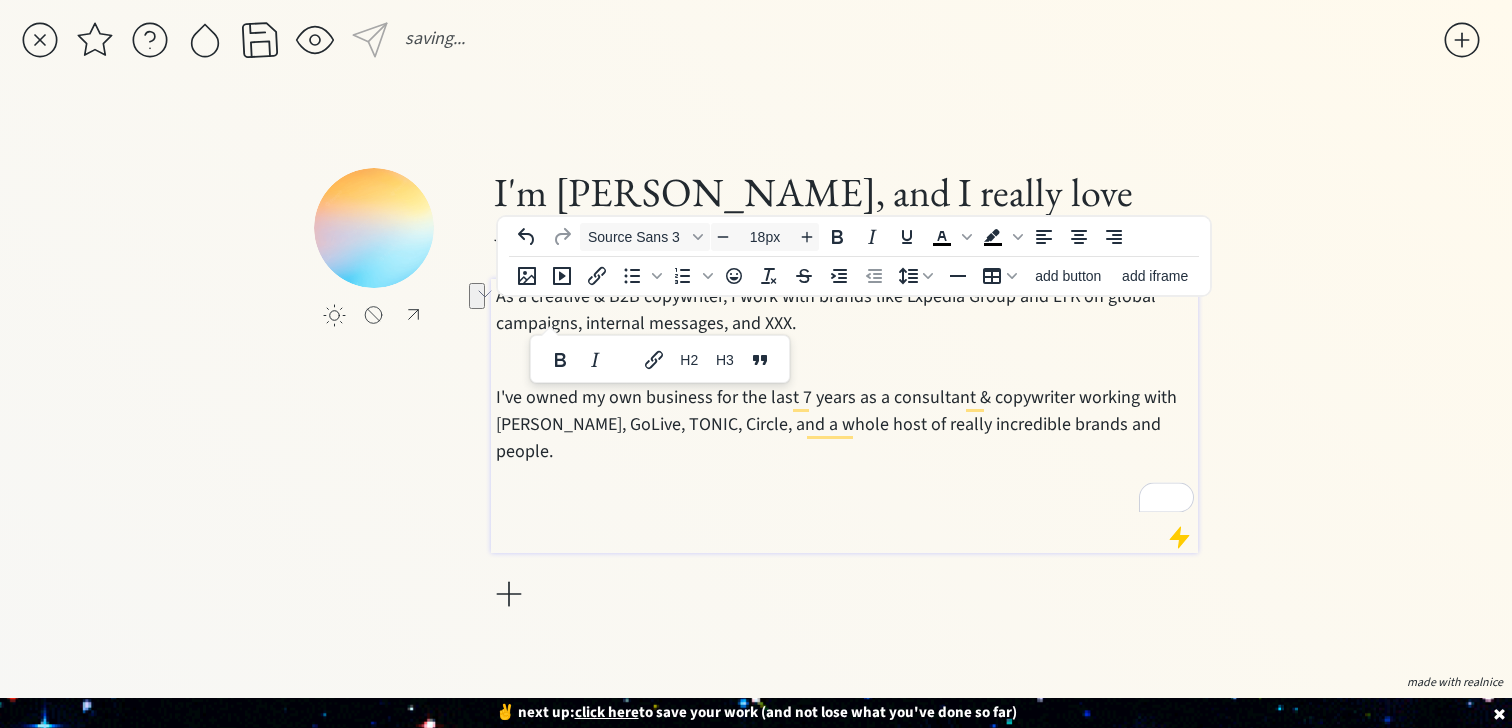 click on "As a creative & B2B copywriter, I work with brands like Expedia Group and LTK on global campaigns, internal messages, and XXX." at bounding box center (845, 310) 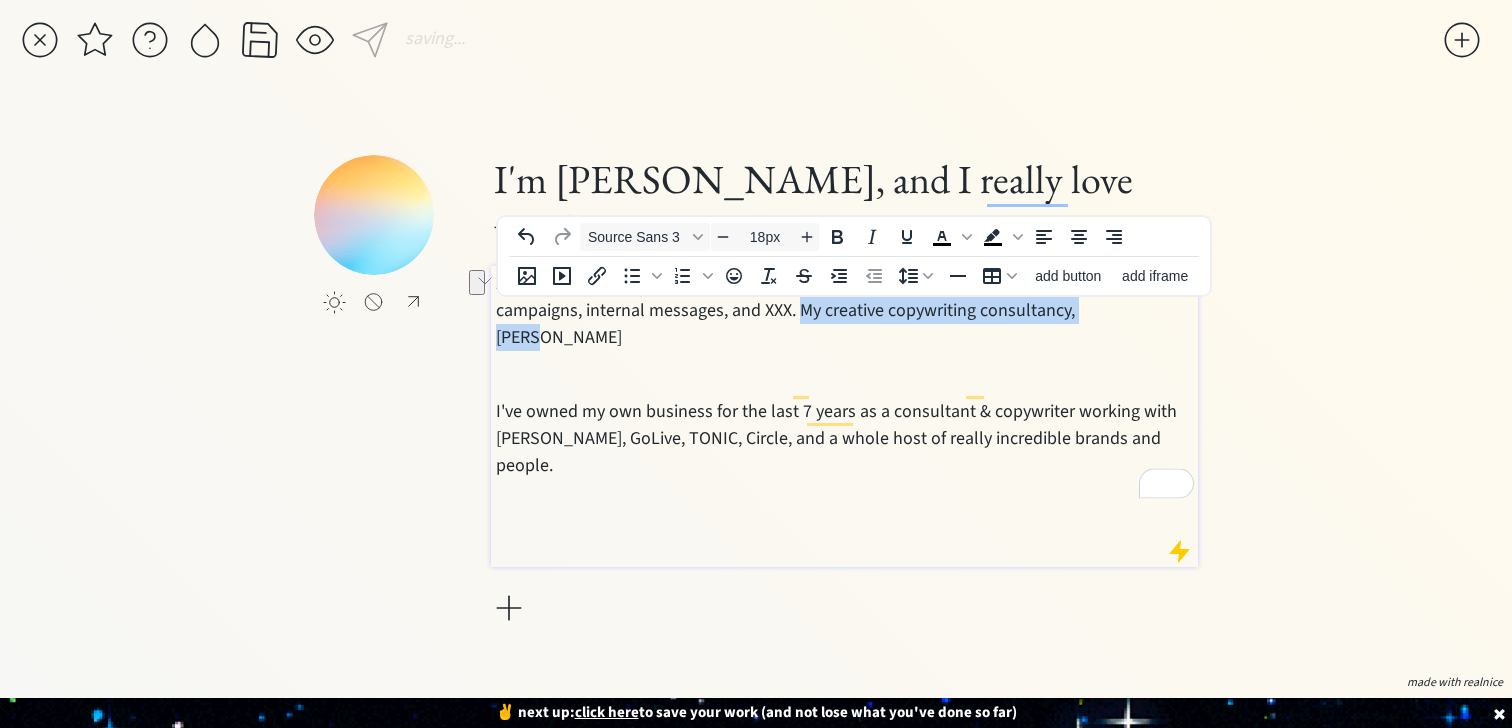 drag, startPoint x: 1070, startPoint y: 339, endPoint x: 801, endPoint y: 337, distance: 269.00745 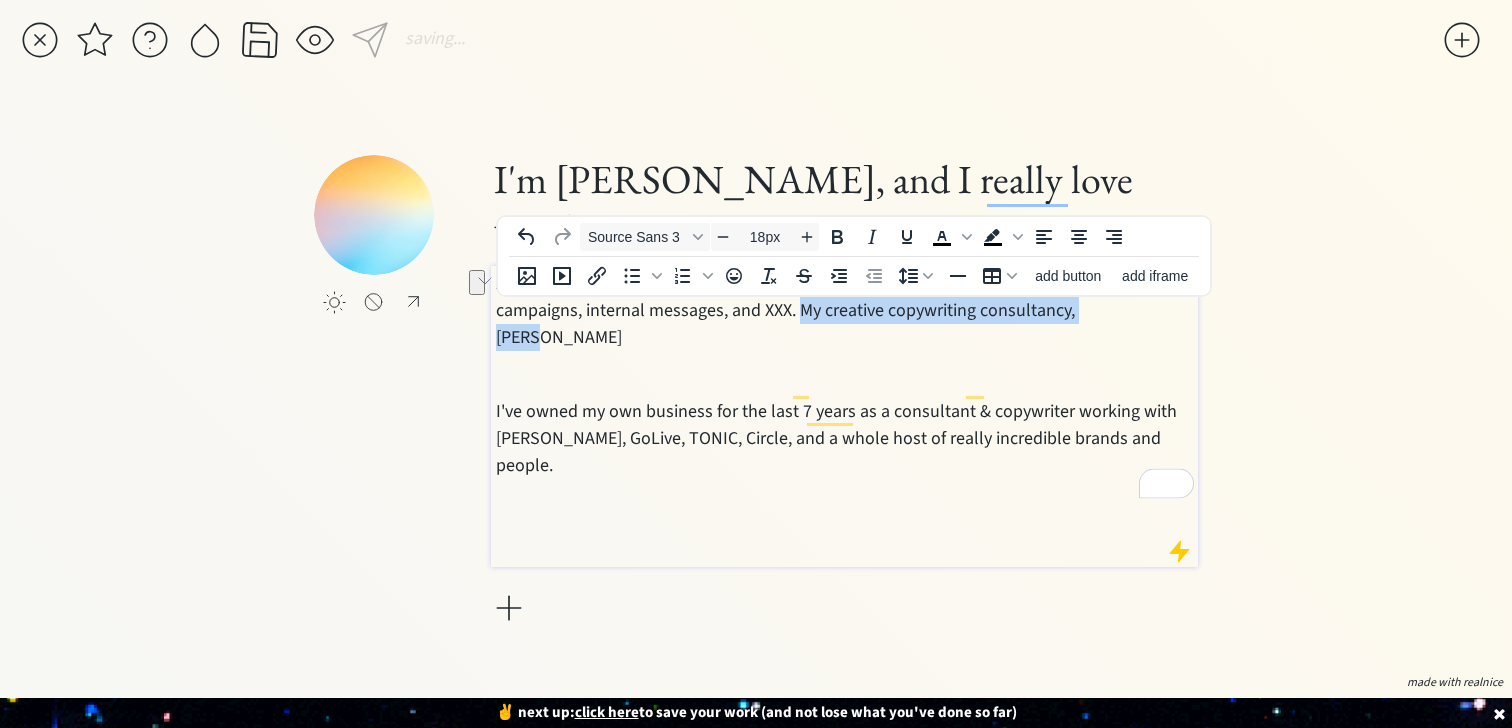 click on "As a creative & B2B copywriter, I work with brands like Expedia Group and LTK on global campaigns, internal messages, and XXX. My creative copywriting consultancy, Susie" at bounding box center [845, 310] 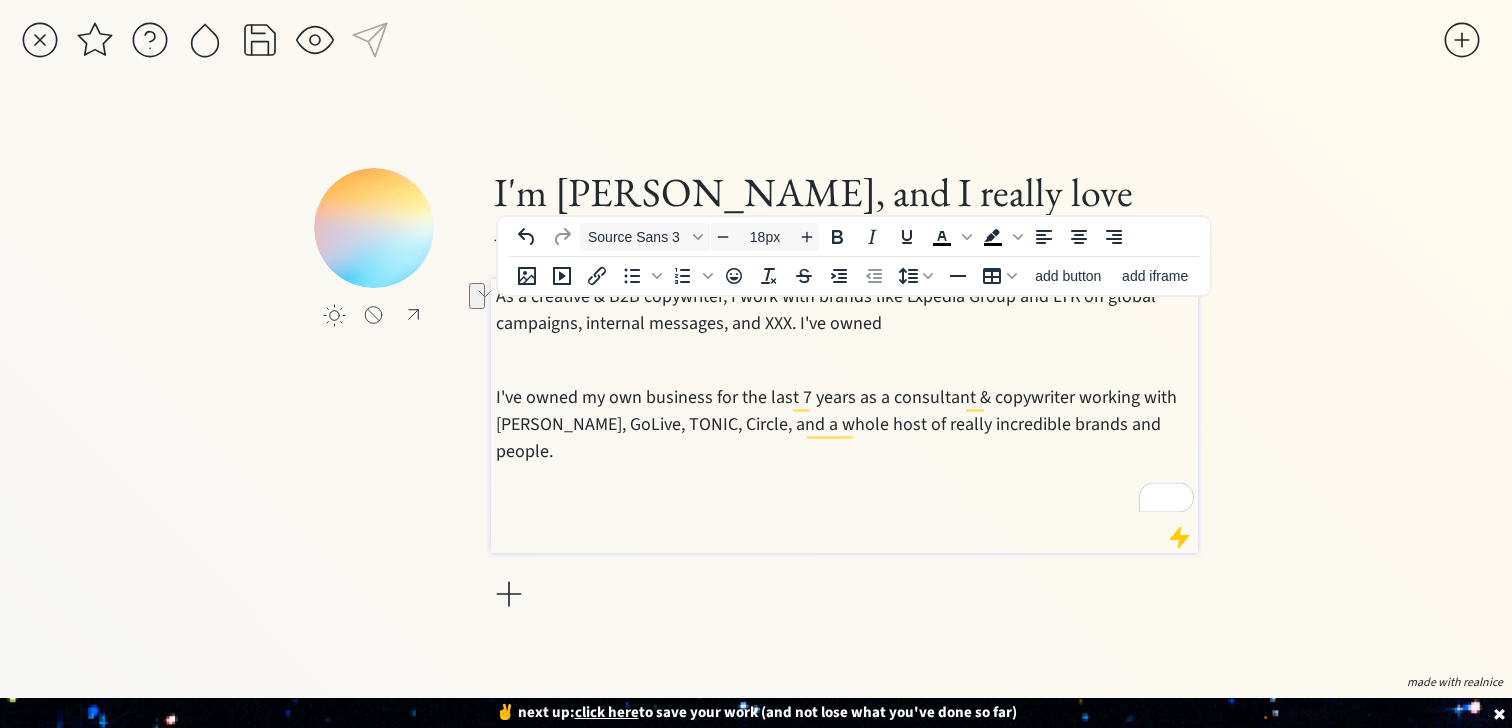 drag, startPoint x: 898, startPoint y: 336, endPoint x: 800, endPoint y: 338, distance: 98.02041 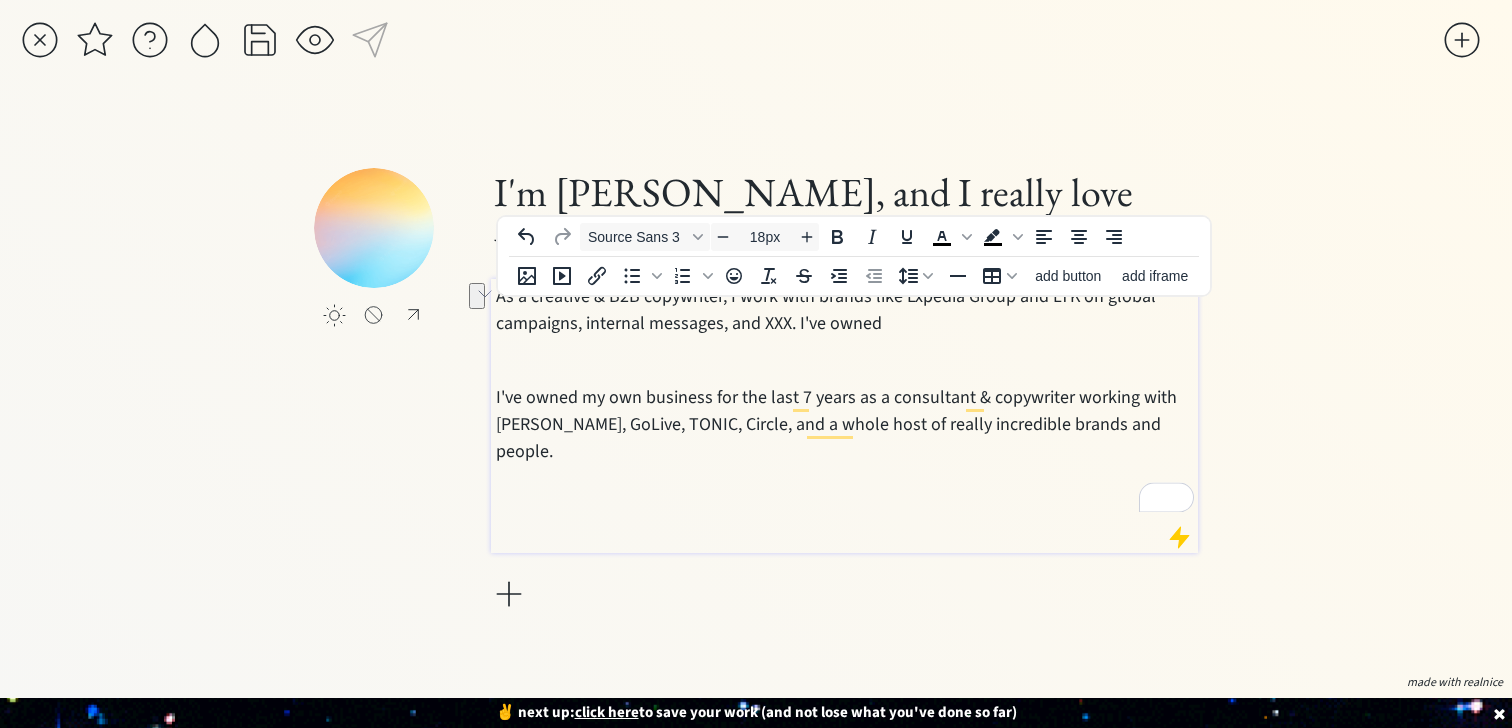 click on "As a creative & B2B copywriter, I work with brands like Expedia Group and LTK on global campaigns, internal messages, and XXX. I've owned" at bounding box center [845, 310] 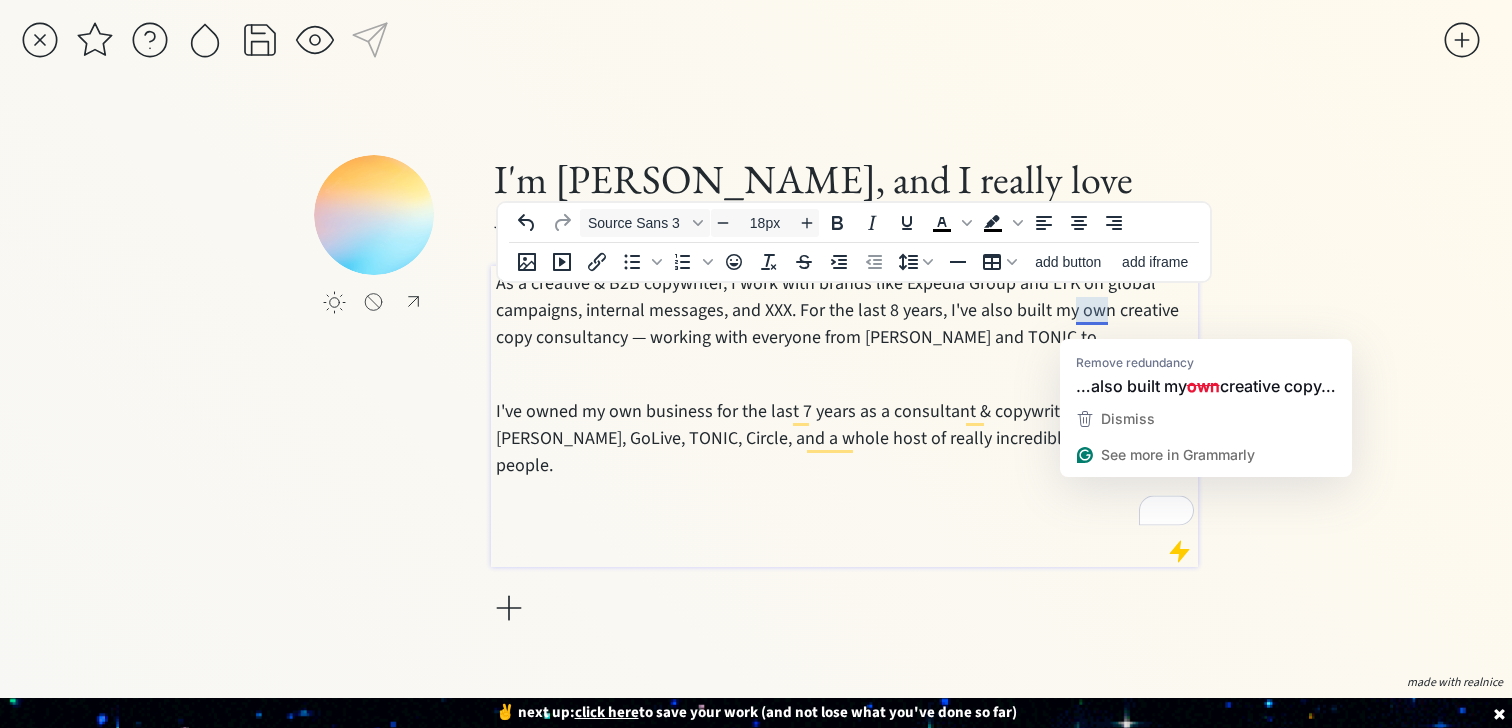 click on "As a creative & B2B copywriter, I work with brands like Expedia Group and LTK on global campaigns, internal messages, and XXX. For the last 8 years, I've also built my own creative copy consultancy — working with everyone from Mel Robbins and TONIC to" at bounding box center [845, 310] 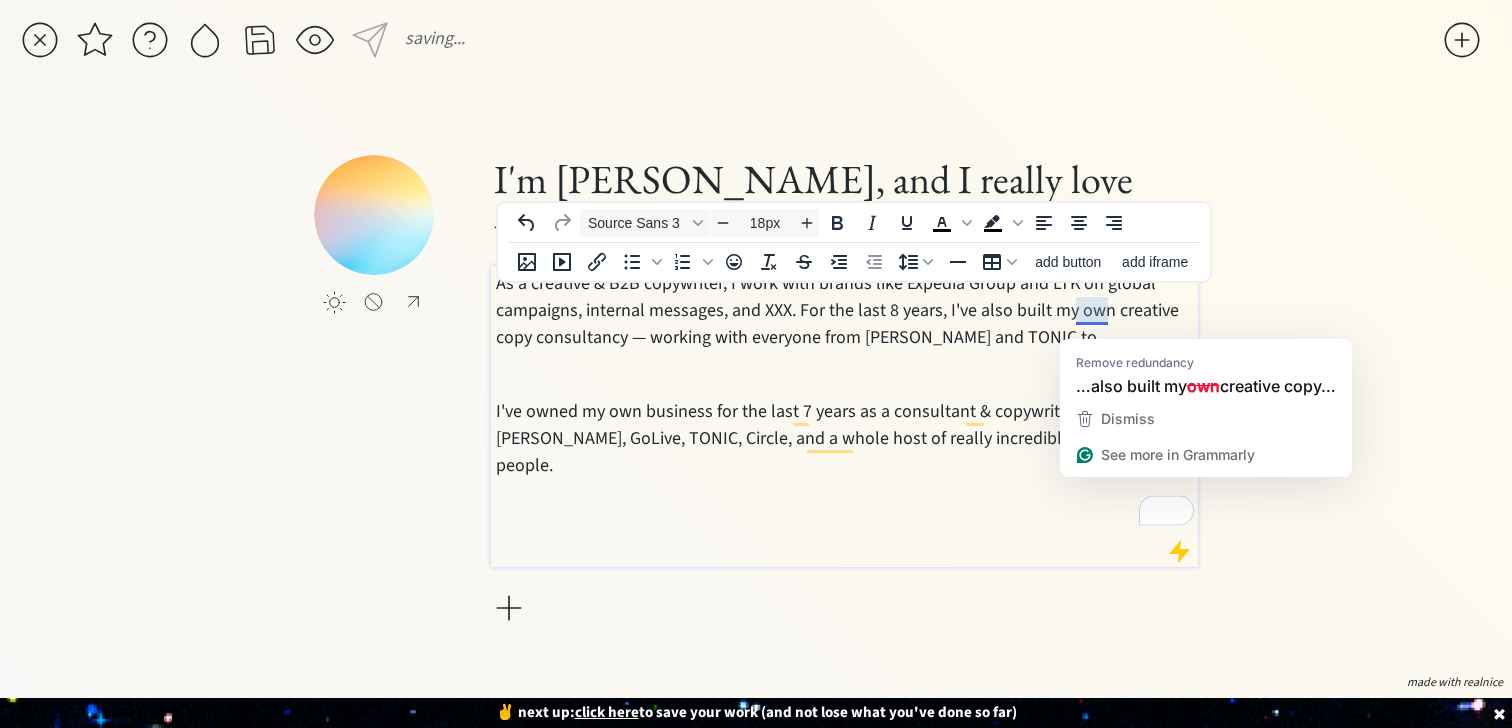click on "As a creative & B2B copywriter, I work with brands like Expedia Group and LTK on global campaigns, internal messages, and XXX. For the last 8 years, I've also built my own creative copy consultancy — working with everyone from Mel Robbins and TONIC to  I've owned my own business for the last 7 years as a consultant & copywriter working with Mel Robbins, GoLive, TONIC, Circle, and a whole host of really incredible brands and people." at bounding box center [845, 411] 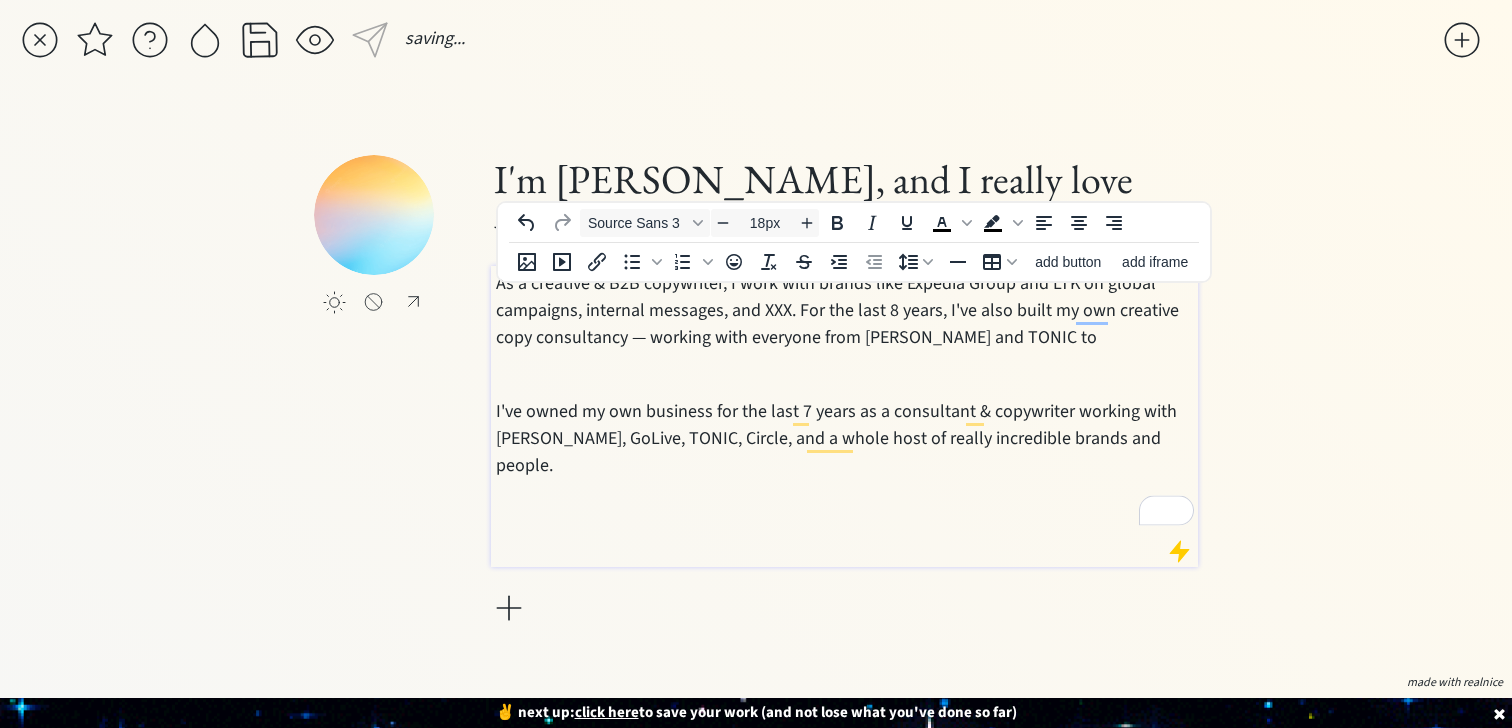 click on "As a creative & B2B copywriter, I work with brands like Expedia Group and LTK on global campaigns, internal messages, and XXX. For the last 8 years, I've also built my own creative copy consultancy — working with everyone from Mel Robbins and TONIC to" at bounding box center (845, 310) 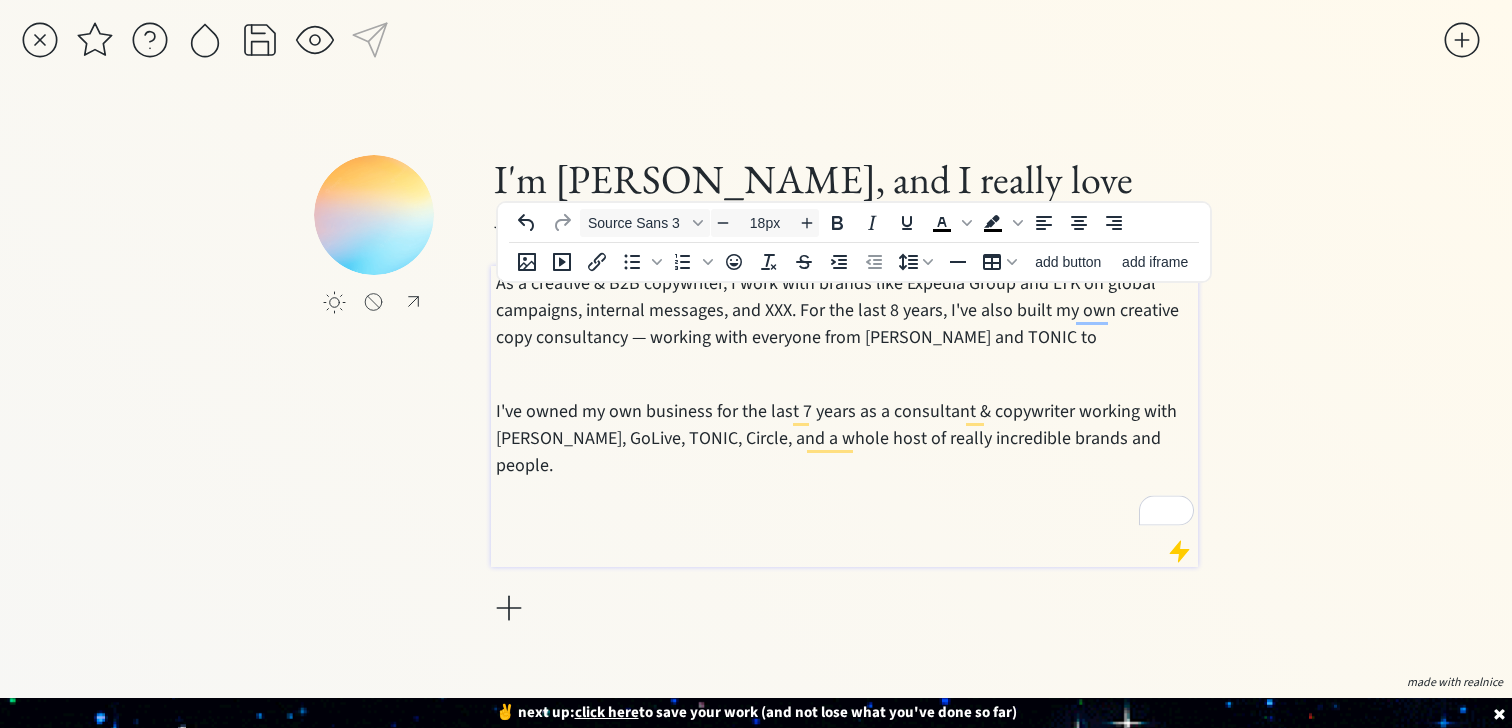 click on "As a creative & B2B copywriter, I work with brands like Expedia Group and LTK on global campaigns, internal messages, and XXX. For the last 8 years, I've also built my own creative copy consultancy — working with everyone from Mel Robbins and TONIC to" at bounding box center [845, 310] 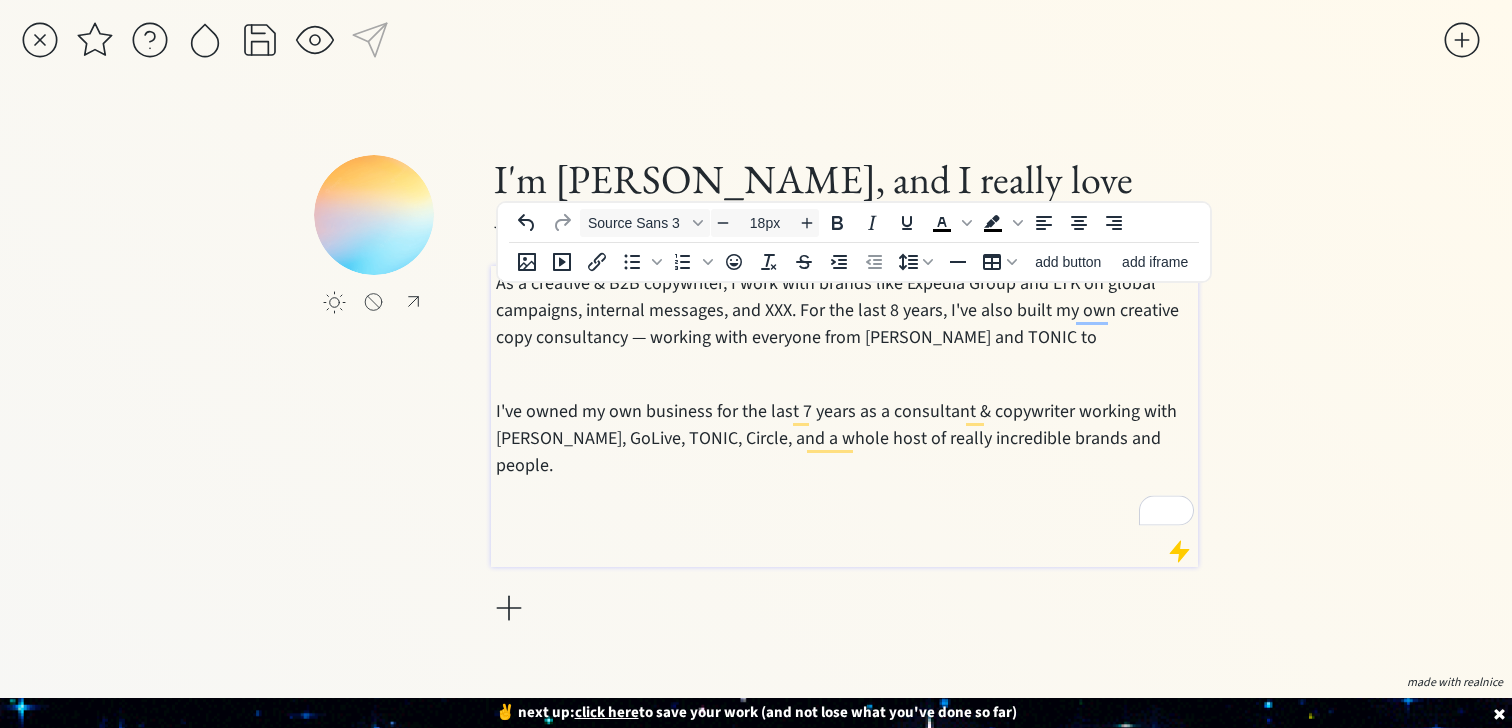 click on "As a creative & B2B copywriter, I work with brands like Expedia Group and LTK on global campaigns, internal messages, and XXX. For the last 8 years, I've also built my own creative copy consultancy — working with everyone from Mel Robbins and TONIC to" at bounding box center [845, 310] 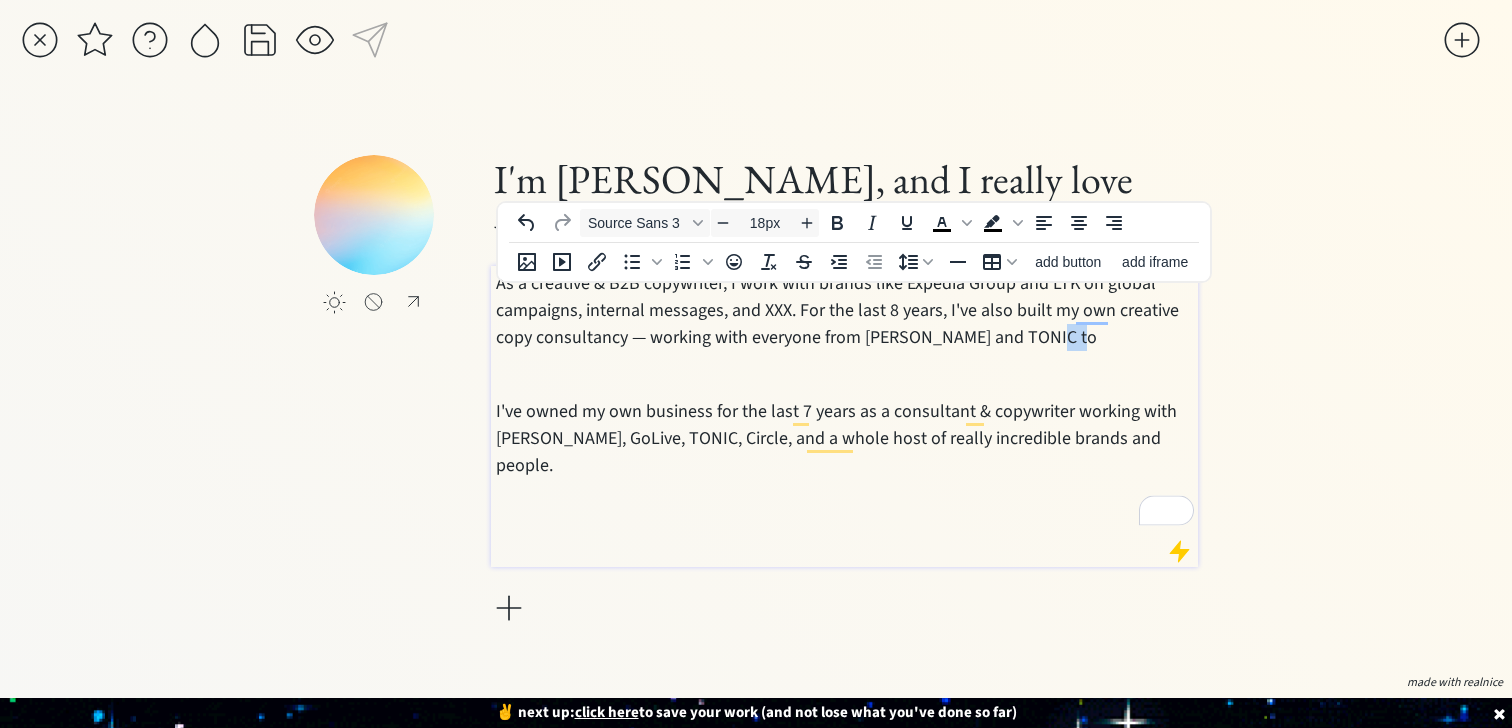 drag, startPoint x: 1064, startPoint y: 352, endPoint x: 1040, endPoint y: 353, distance: 24.020824 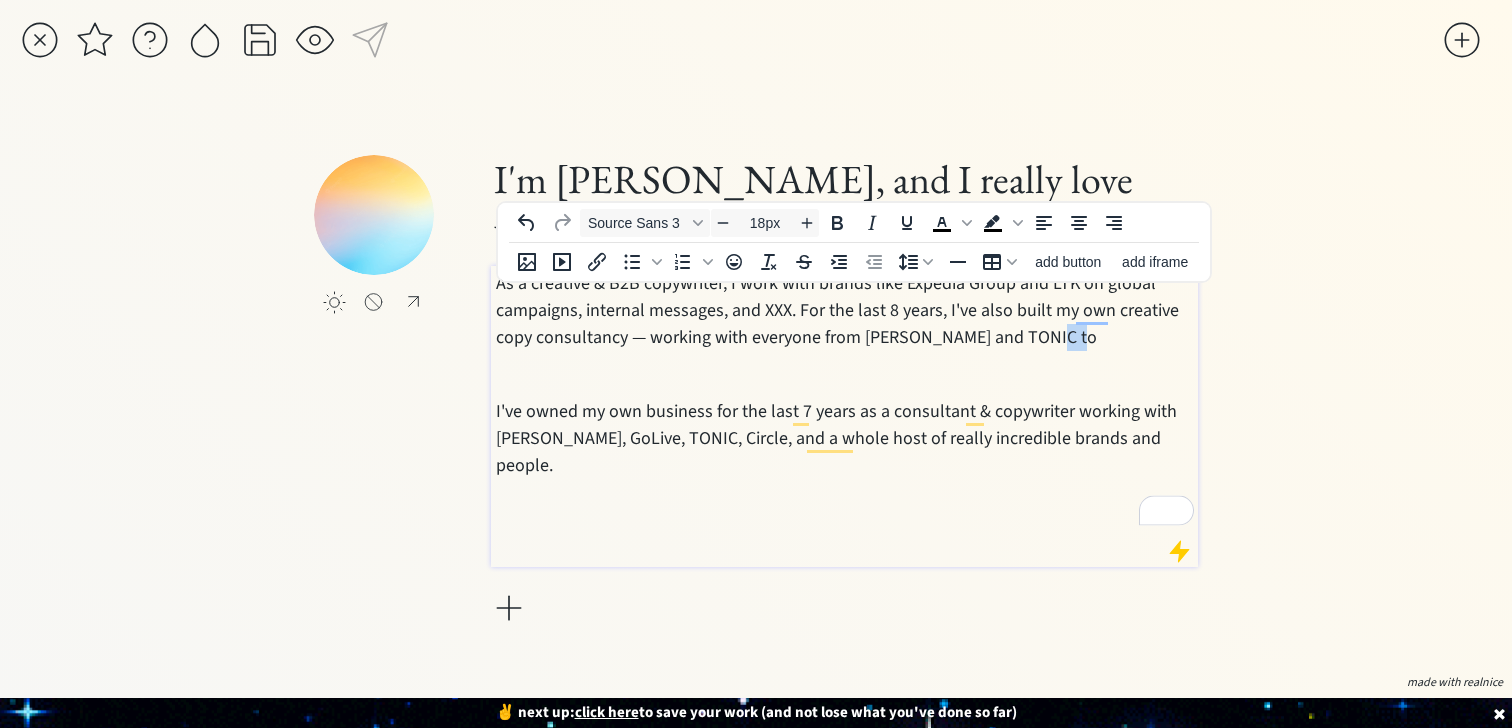 click on "As a creative & B2B copywriter, I work with brands like Expedia Group and LTK on global campaigns, internal messages, and XXX. For the last 8 years, I've also built my own creative copy consultancy — working with everyone from Mel Robbins and TONIC to" at bounding box center (845, 310) 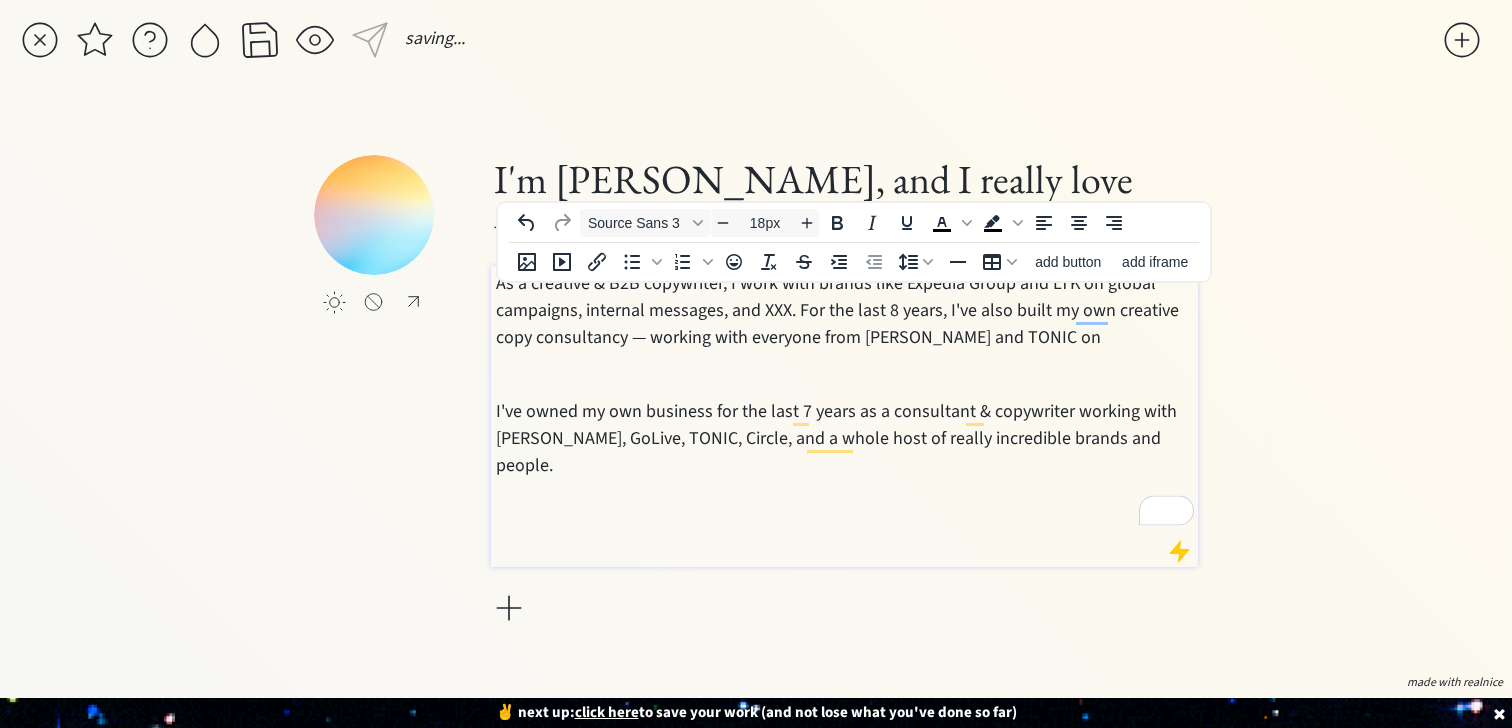 click on "As a creative & B2B copywriter, I work with brands like Expedia Group and LTK on global campaigns, internal messages, and XXX. For the last 8 years, I've also built my own creative copy consultancy — working with everyone from Mel Robbins and TONIC on" at bounding box center (845, 310) 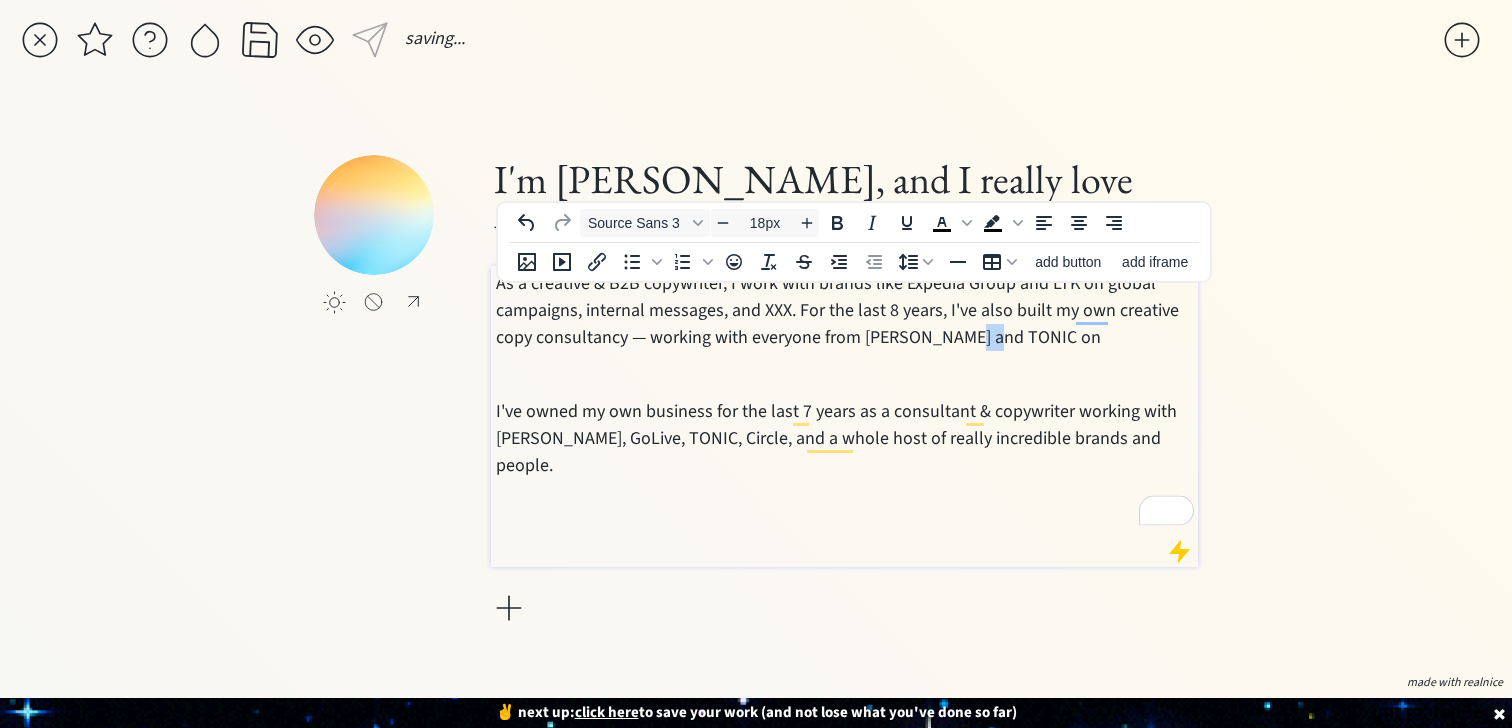 click on "As a creative & B2B copywriter, I work with brands like Expedia Group and LTK on global campaigns, internal messages, and XXX. For the last 8 years, I've also built my own creative copy consultancy — working with everyone from Mel Robbins and TONIC on" at bounding box center (845, 310) 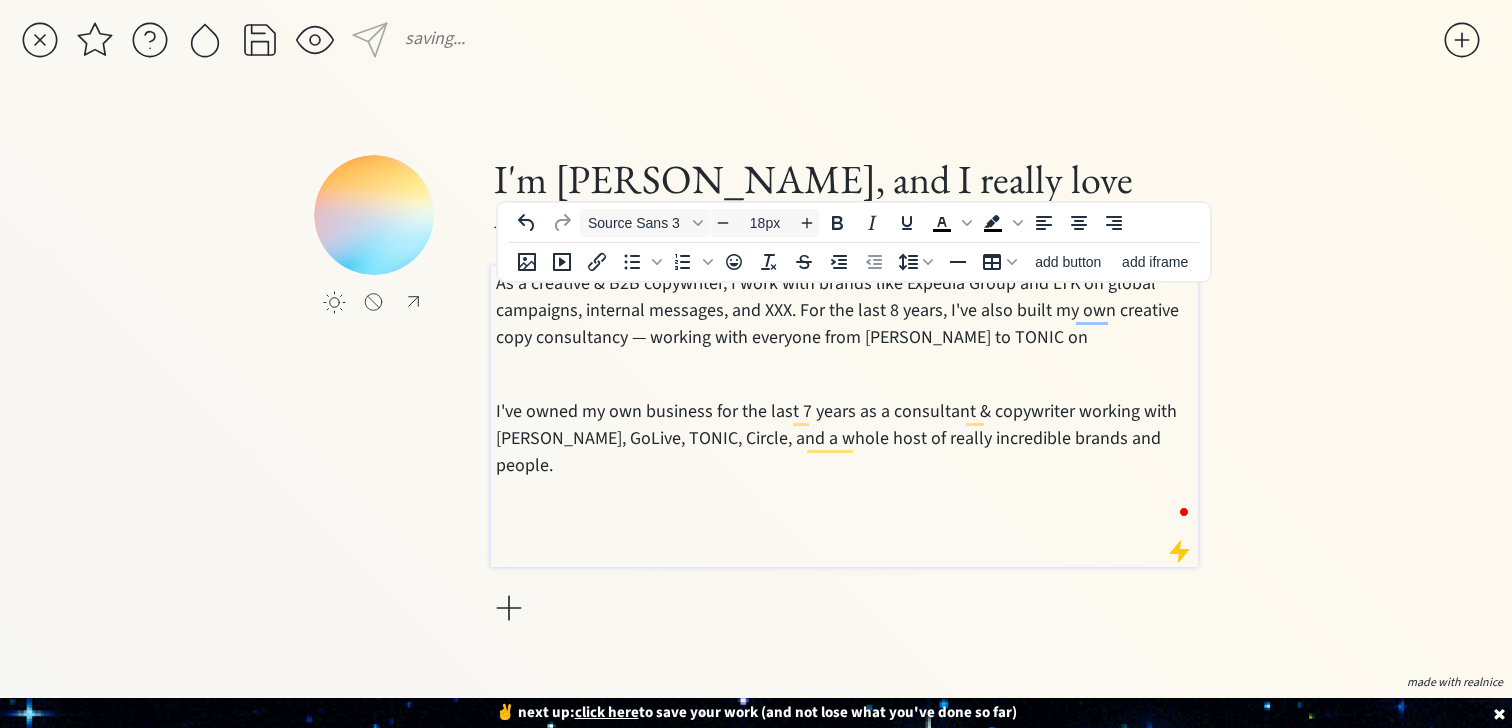 click on "As a creative & B2B copywriter, I work with brands like Expedia Group and LTK on global campaigns, internal messages, and XXX. For the last 8 years, I've also built my own creative copy consultancy — working with everyone from Mel Robbins to TONIC on" at bounding box center [845, 310] 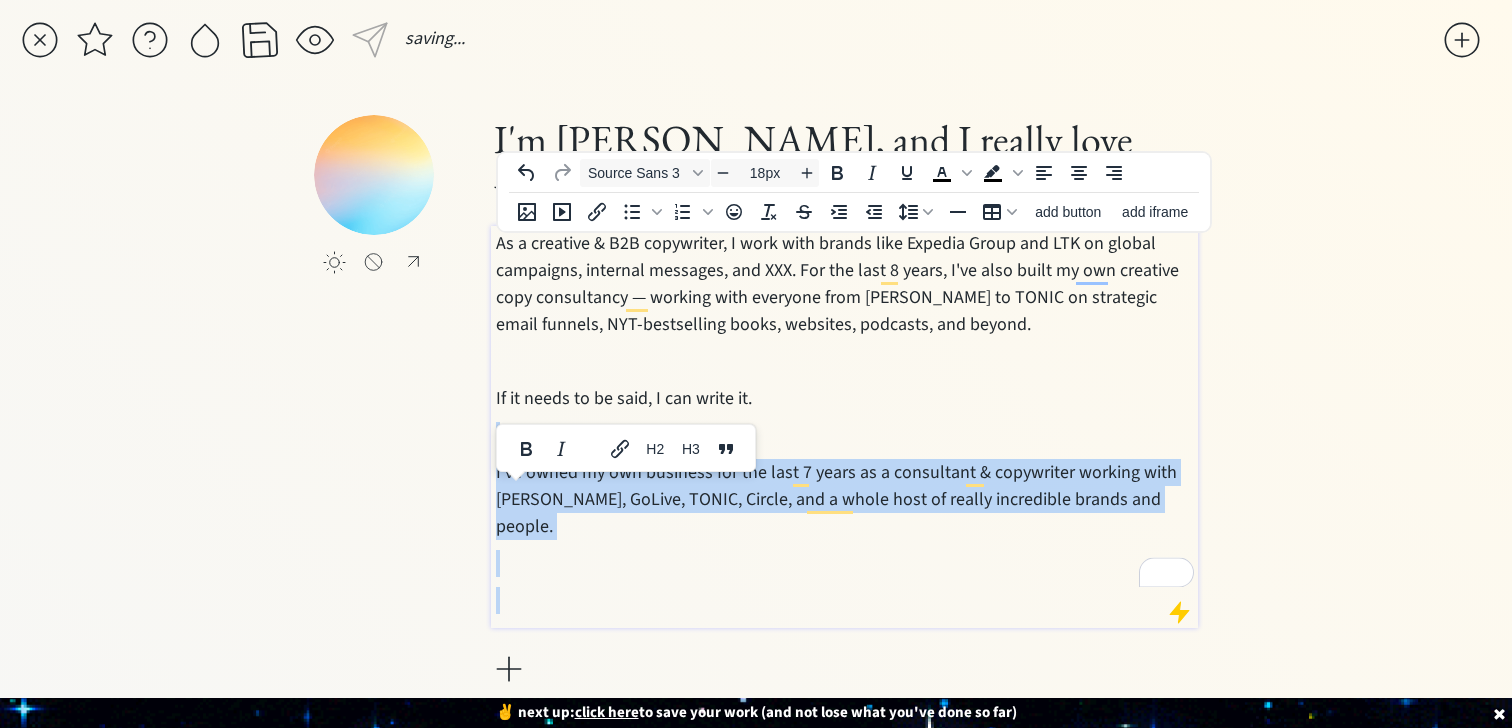 drag, startPoint x: 636, startPoint y: 449, endPoint x: 1111, endPoint y: 567, distance: 489.43744 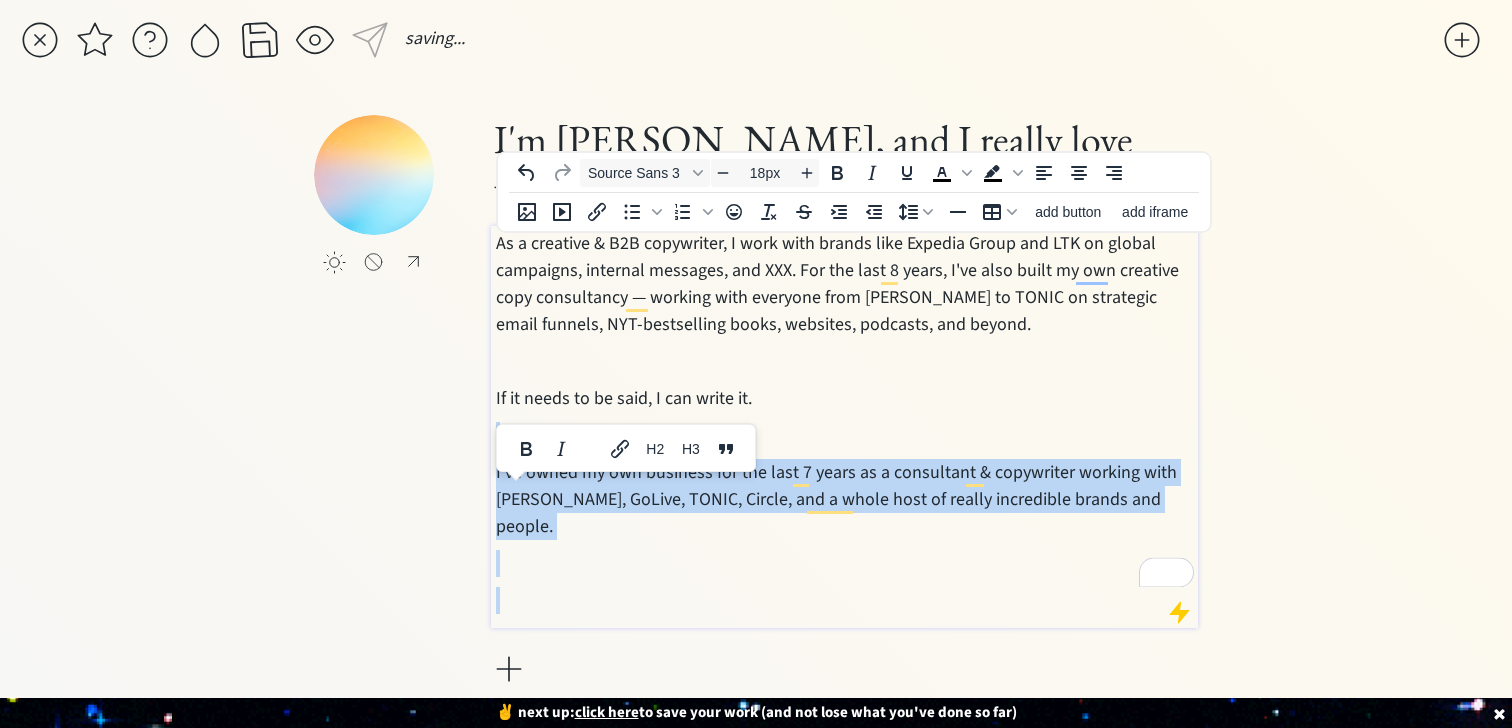 click on "As a creative & B2B copywriter, I work with brands like Expedia Group and LTK on global campaigns, internal messages, and XXX. For the last 8 years, I've also built my own creative copy consultancy — working with everyone from Mel Robbins to TONIC on strategic email funnels, NYT-bestselling books, websites, podcasts, and beyond. If it needs to be said, I can write it. I've owned my own business for the last 7 years as a consultant & copywriter working with Mel Robbins, GoLive, TONIC, Circle, and a whole host of really incredible brands and people." at bounding box center (845, 422) 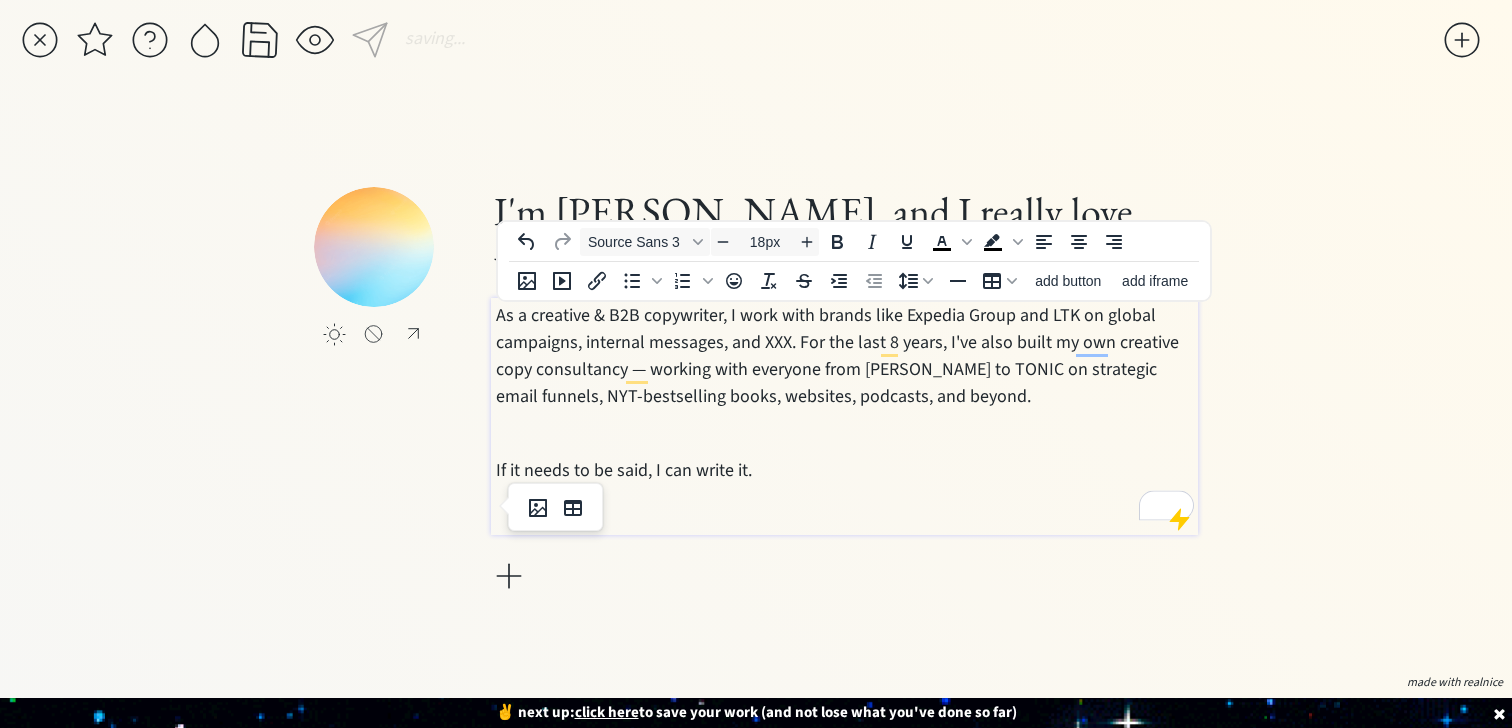 click at bounding box center [845, 433] 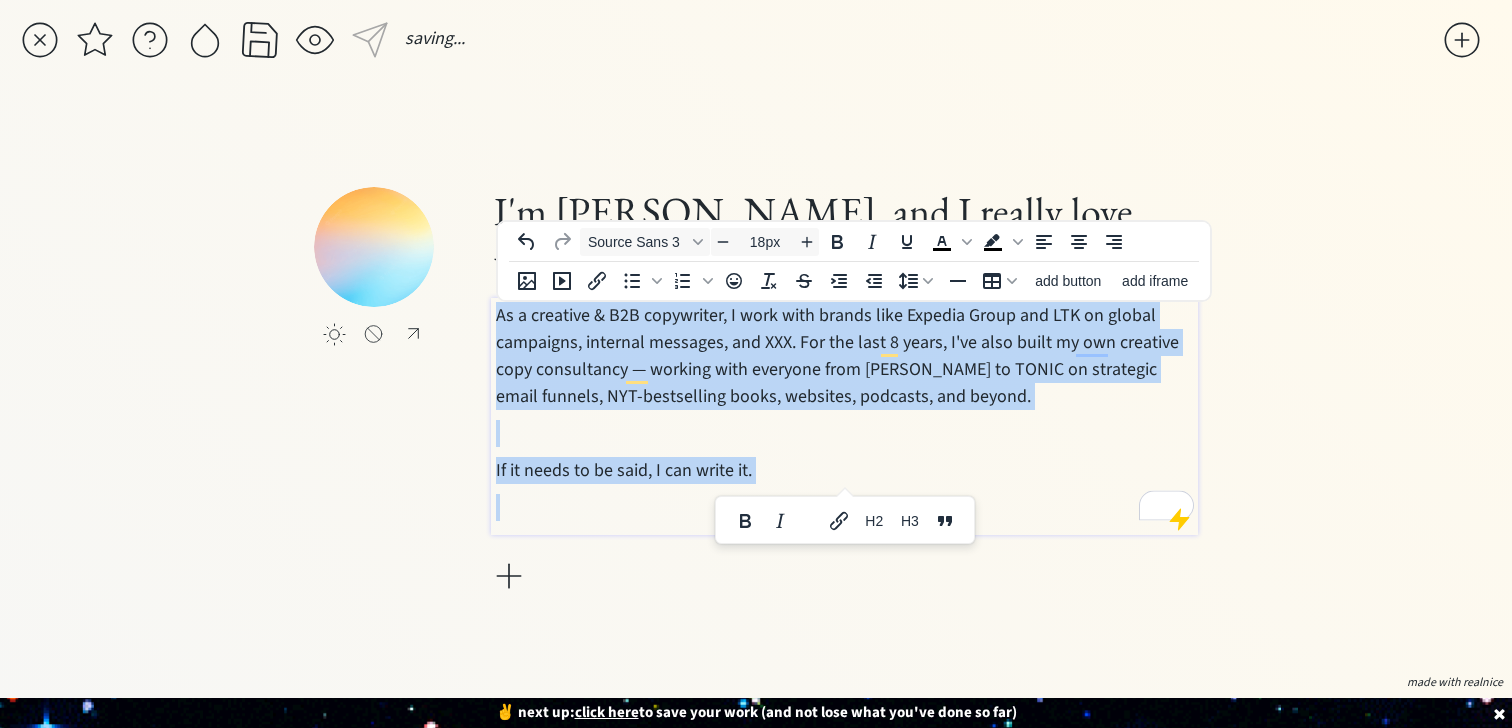drag, startPoint x: 815, startPoint y: 487, endPoint x: 477, endPoint y: 310, distance: 381.5403 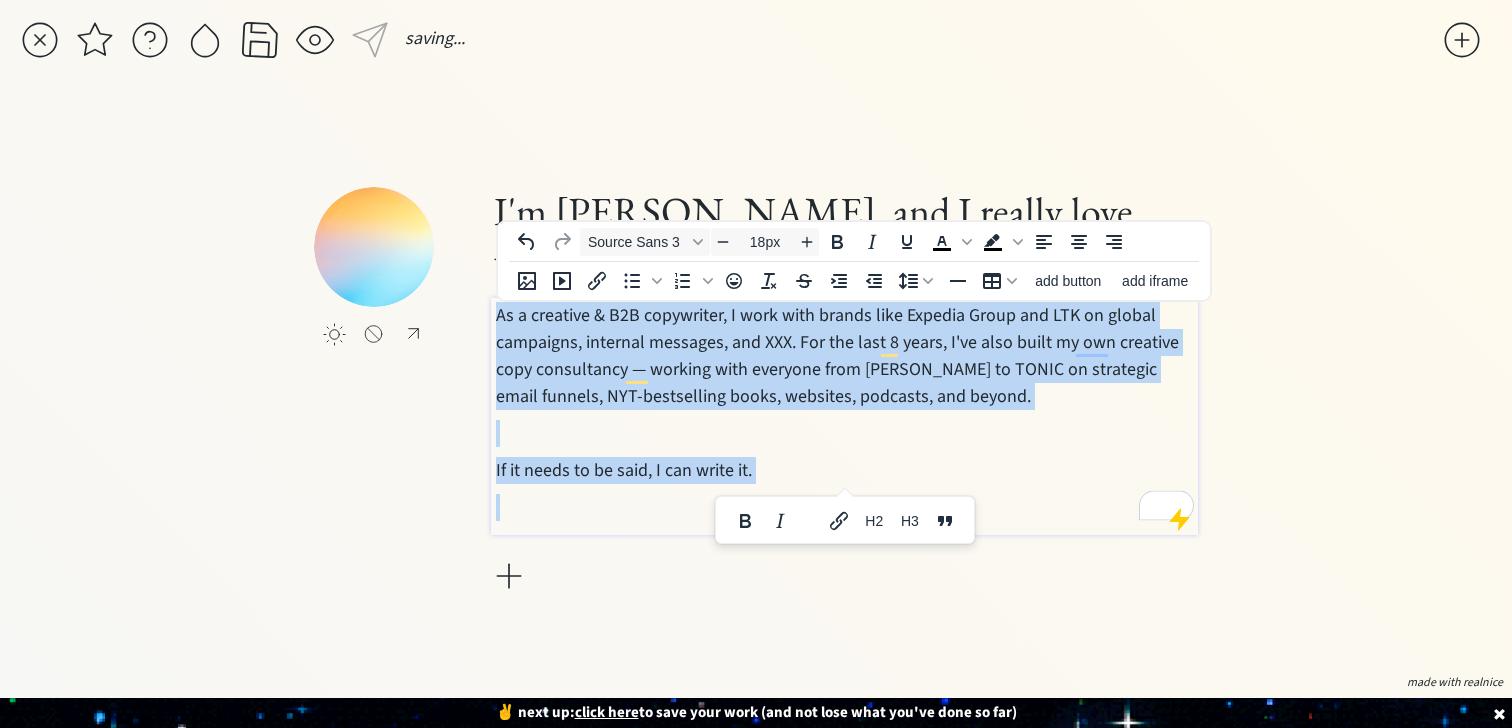 click on "click to upload a picture I'm Susannah Hutcheson, and I really love words.  As a creative & B2B copywriter, I work with brands like Expedia Group and LTK on global campaigns, internal messages, and XXX. For the last 8 years, I've also built my own creative copy consultancy — working with everyone from Mel Robbins to TONIC on strategic email funnels, NYT-bestselling books, websites, podcasts, and beyond. If it needs to be said, I can write it." at bounding box center (755, 392) 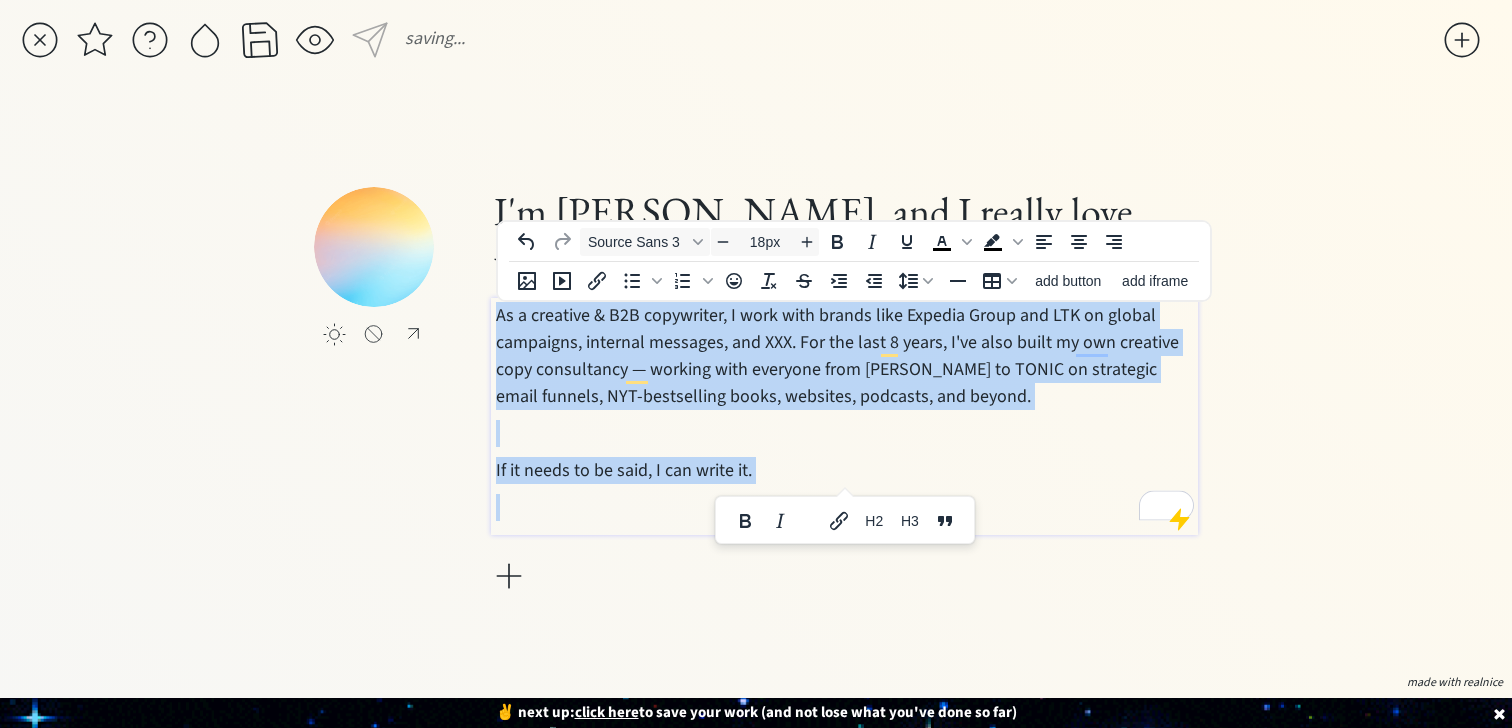 copy on "As a creative & B2B copywriter, I work with brands like Expedia Group and LTK on global campaigns, internal messages, and XXX. For the last 8 years, I've also built my own creative copy consultancy — working with everyone from Mel Robbins to TONIC on strategic email funnels, NYT-bestselling books, websites, podcasts, and beyond. If it needs to be said, I can write it." 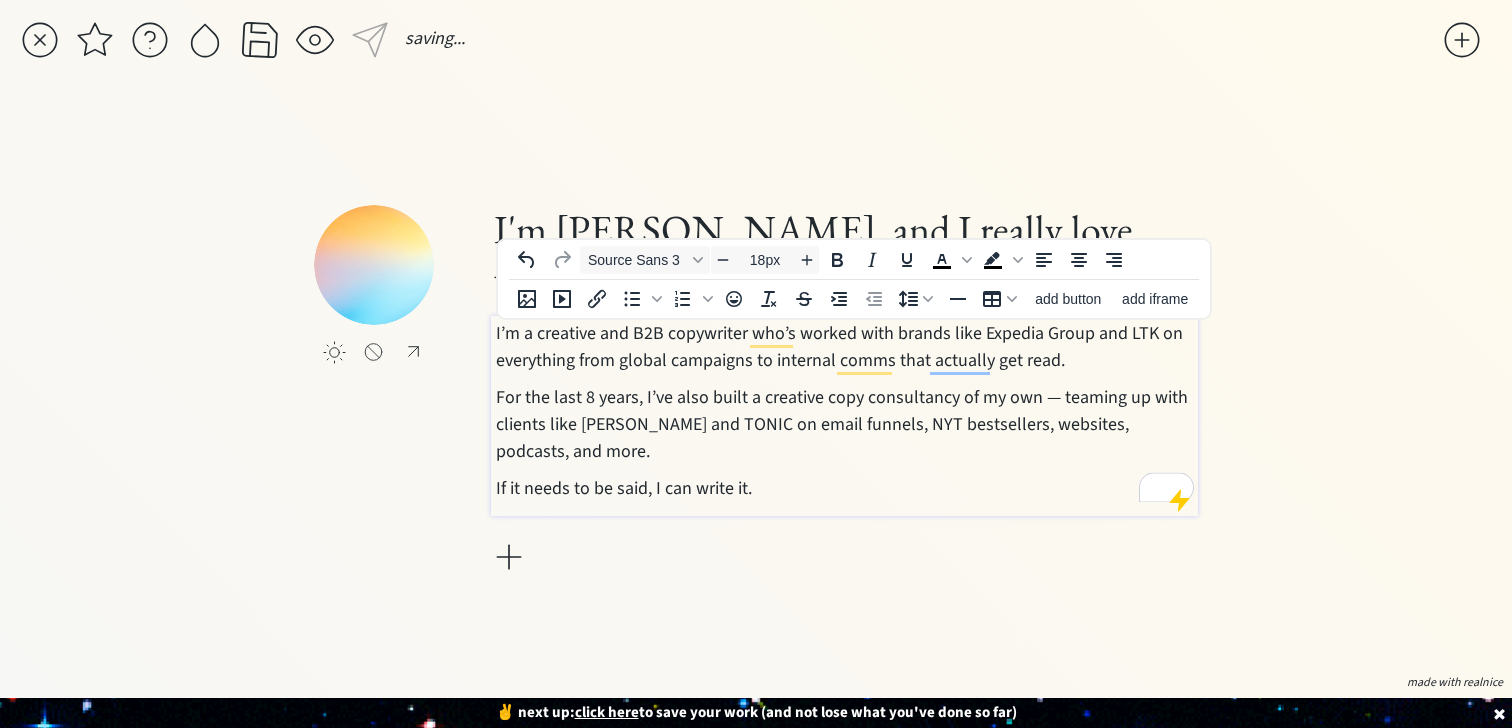 click on "I'm Susannah Hutcheson, and I really love words.  I’m a creative and B2B copywriter who’s worked with brands like Expedia Group and LTK on everything from global campaigns to internal comms that actually get read. For the last 8 years, I’ve also built a creative copy consultancy of my own — teaming up with clients like Mel Robbins and TONIC on email funnels, NYT bestsellers, websites, podcasts, and more. If it needs to be said, I can write it." at bounding box center (844, 391) 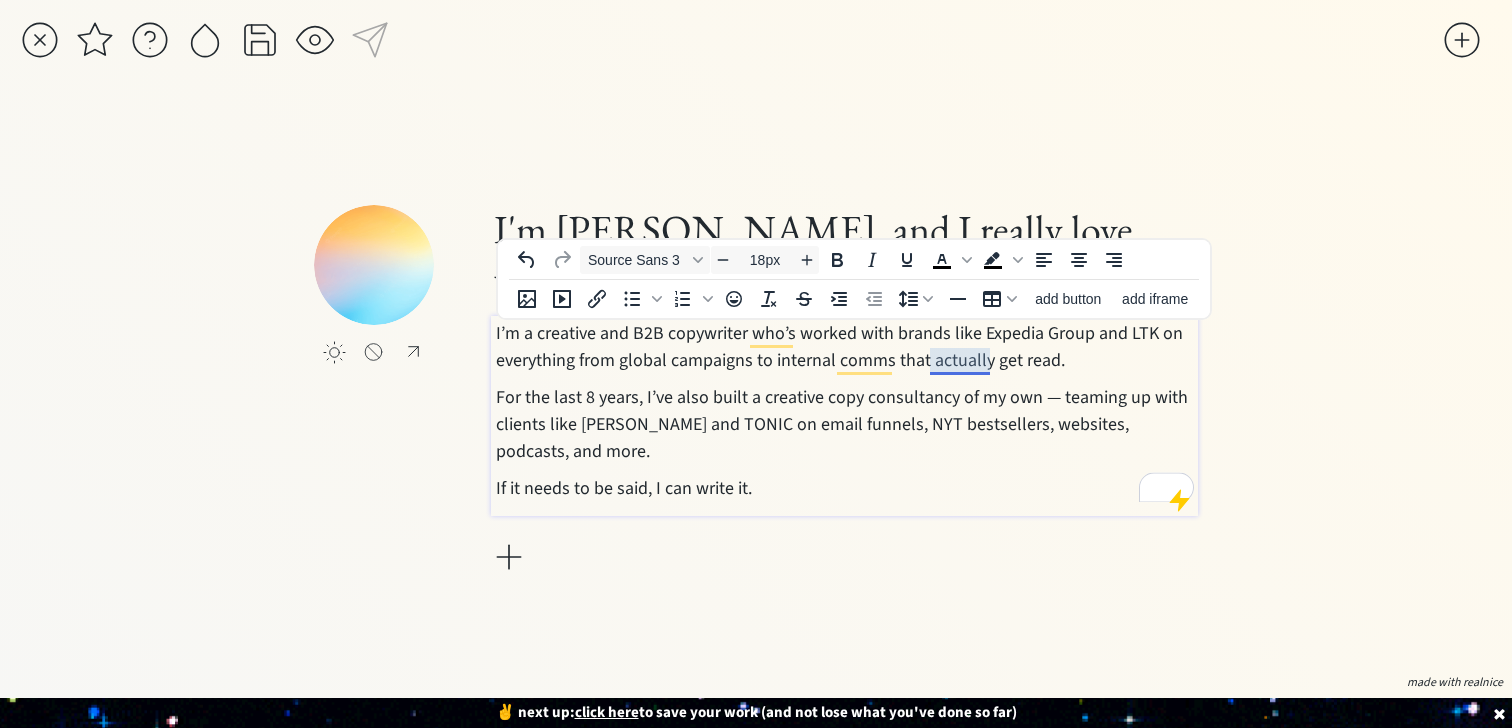 click on "I’m a creative and B2B copywriter who’s worked with brands like Expedia Group and LTK on everything from global campaigns to internal comms that actually get read." at bounding box center (845, 347) 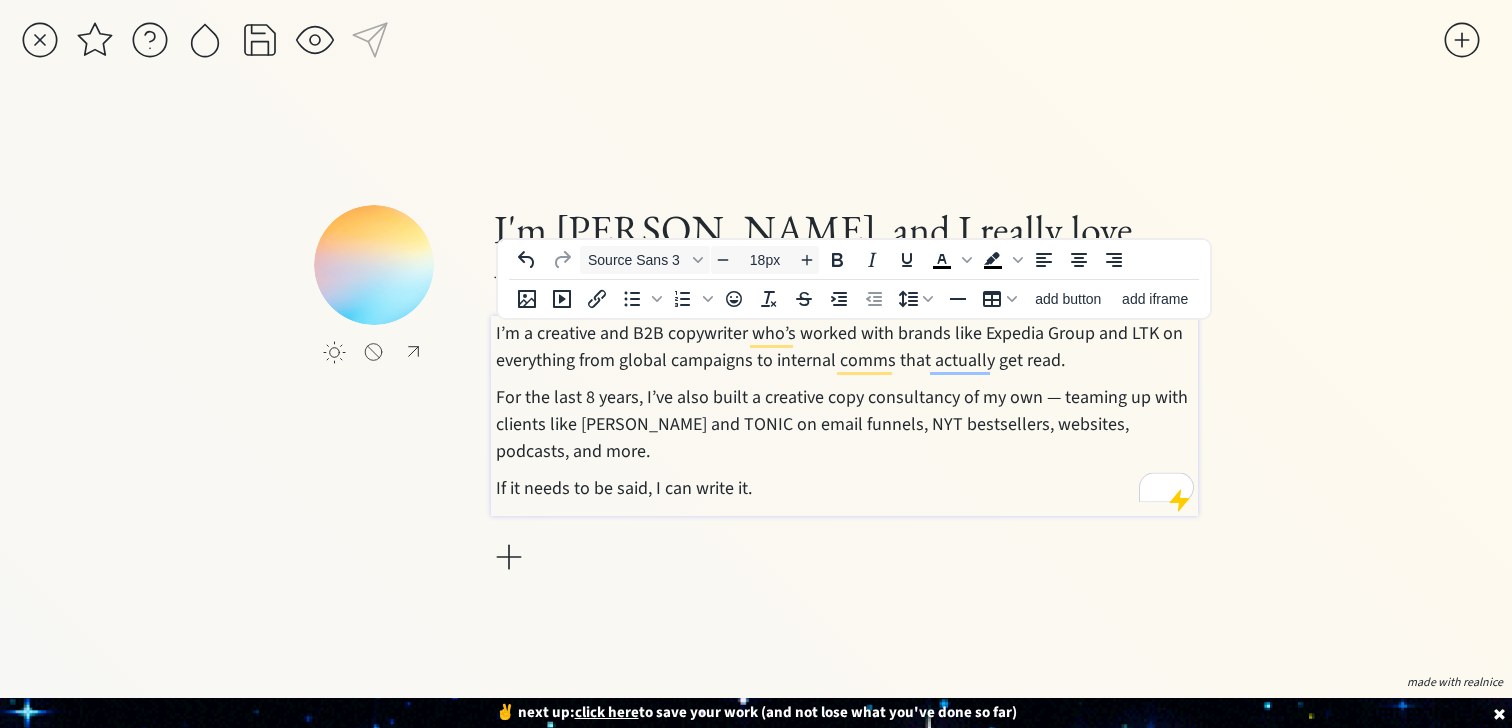 click on "I’m a creative and B2B copywriter who’s worked with brands like Expedia Group and LTK on everything from global campaigns to internal comms that actually get read." at bounding box center [845, 347] 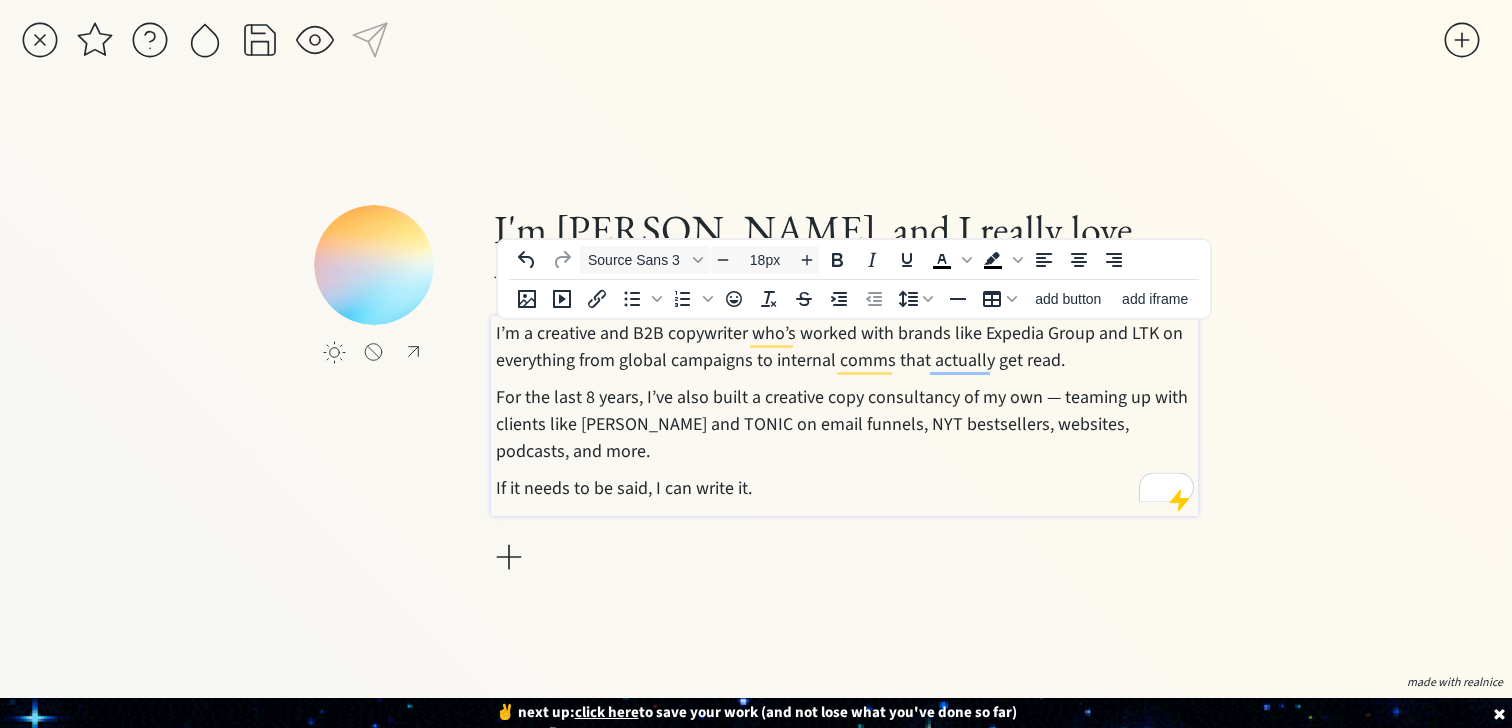click on "I’m a creative and B2B copywriter who’s worked with brands like Expedia Group and LTK on everything from global campaigns to internal comms that actually get read." at bounding box center [845, 347] 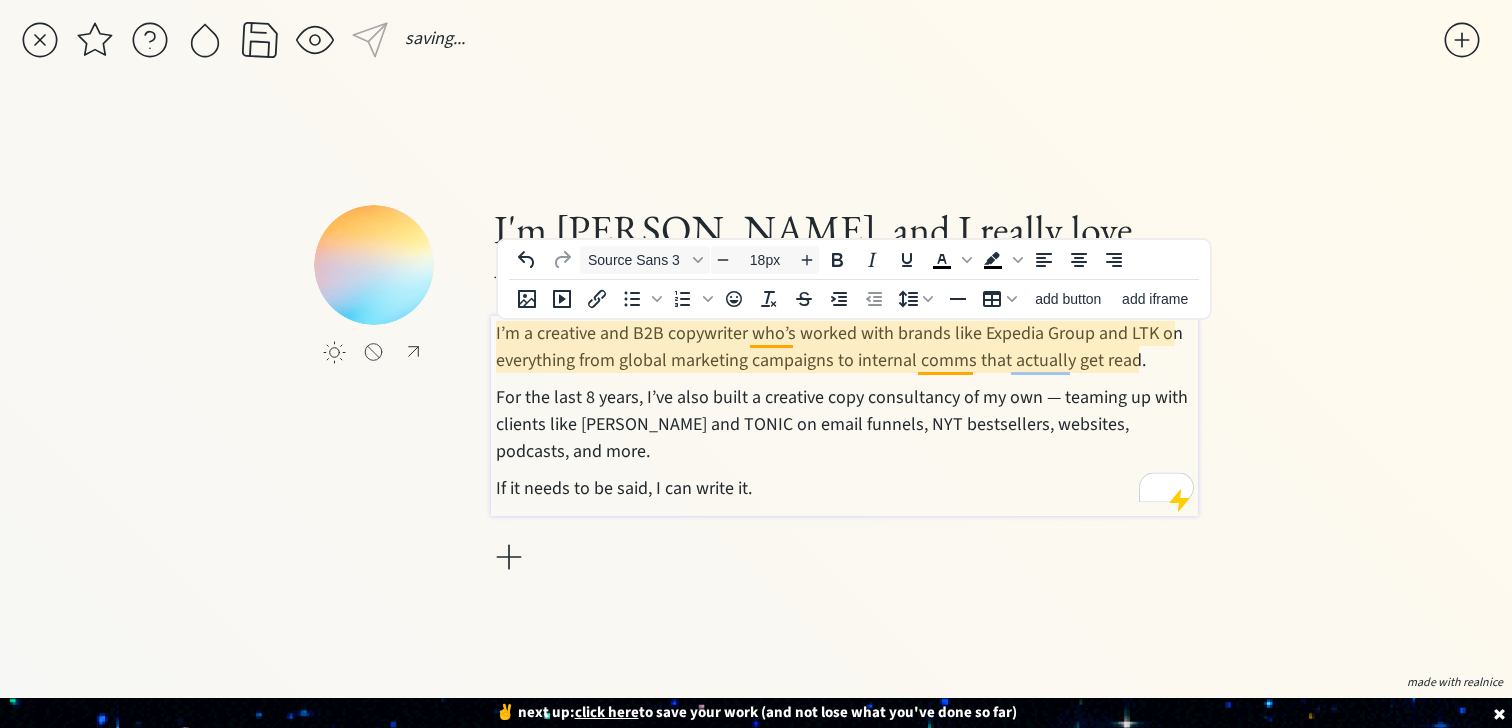 click on "I’m a creative and B2B copywriter who’s worked with brands like Expedia Group and LTK on everything from global marketing campaigns to internal comms that actually get read." at bounding box center [845, 347] 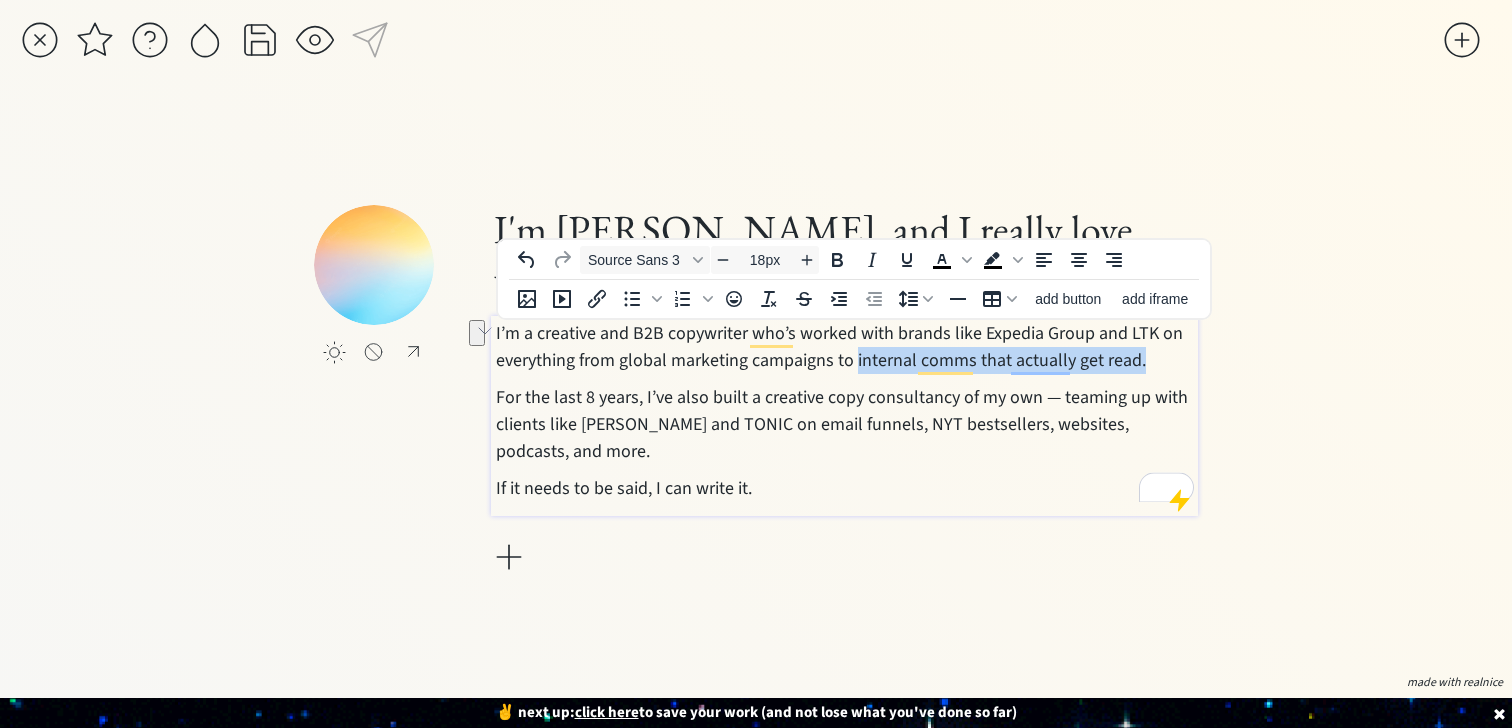 drag, startPoint x: 1144, startPoint y: 364, endPoint x: 854, endPoint y: 364, distance: 290 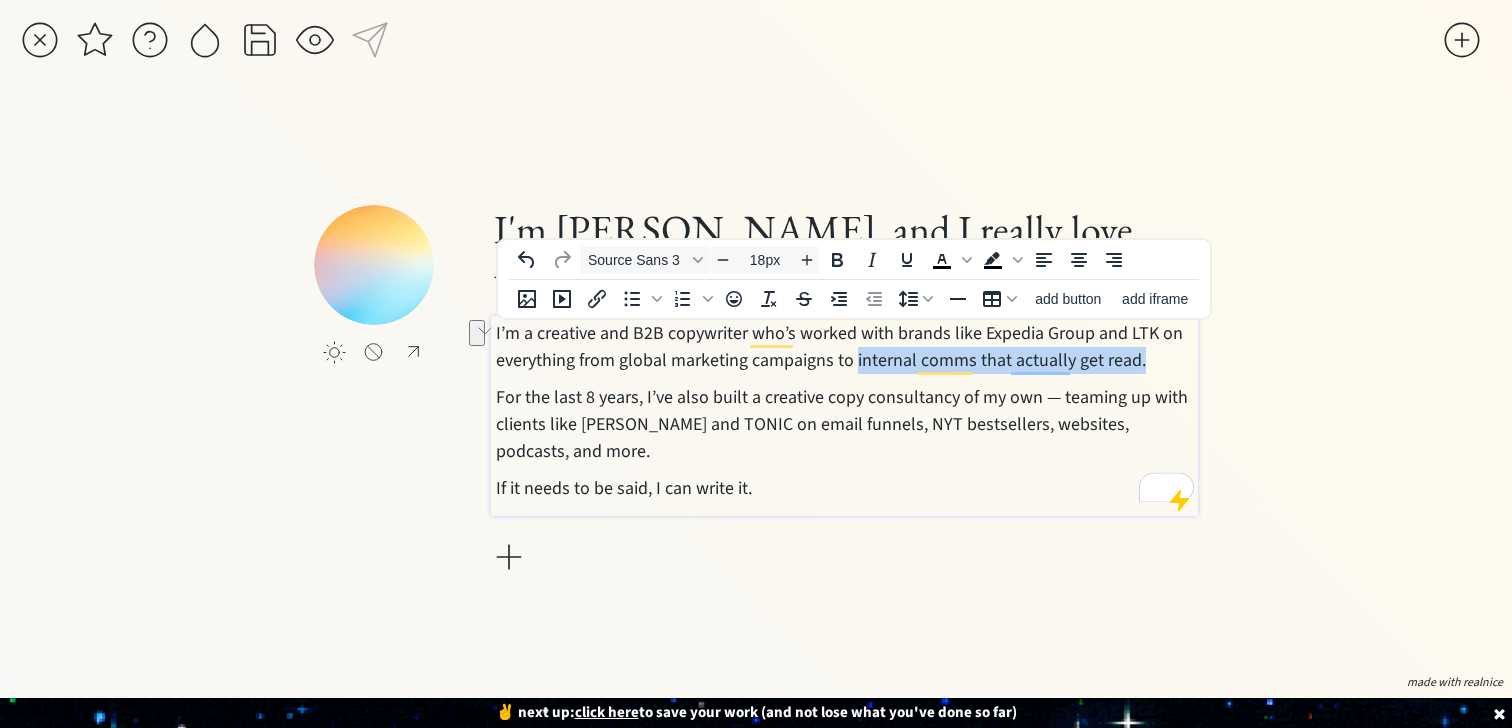 click on "I’m a creative and B2B copywriter who’s worked with brands like Expedia Group and LTK on everything from global marketing campaigns to internal comms that actually get read." at bounding box center [845, 347] 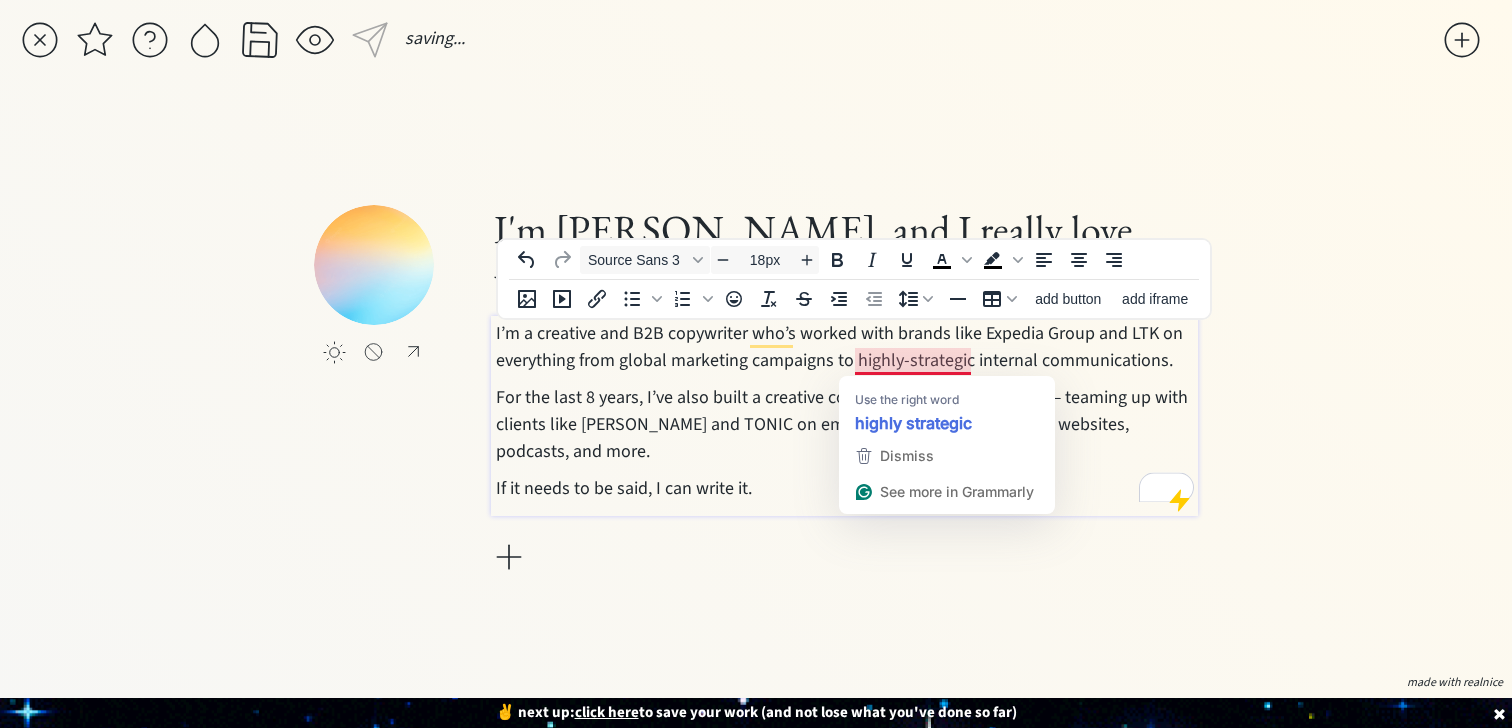 click on "I’m a creative and B2B copywriter who’s worked with brands like Expedia Group and LTK on everything from global marketing campaigns to highly-strategic internal communications." at bounding box center [845, 347] 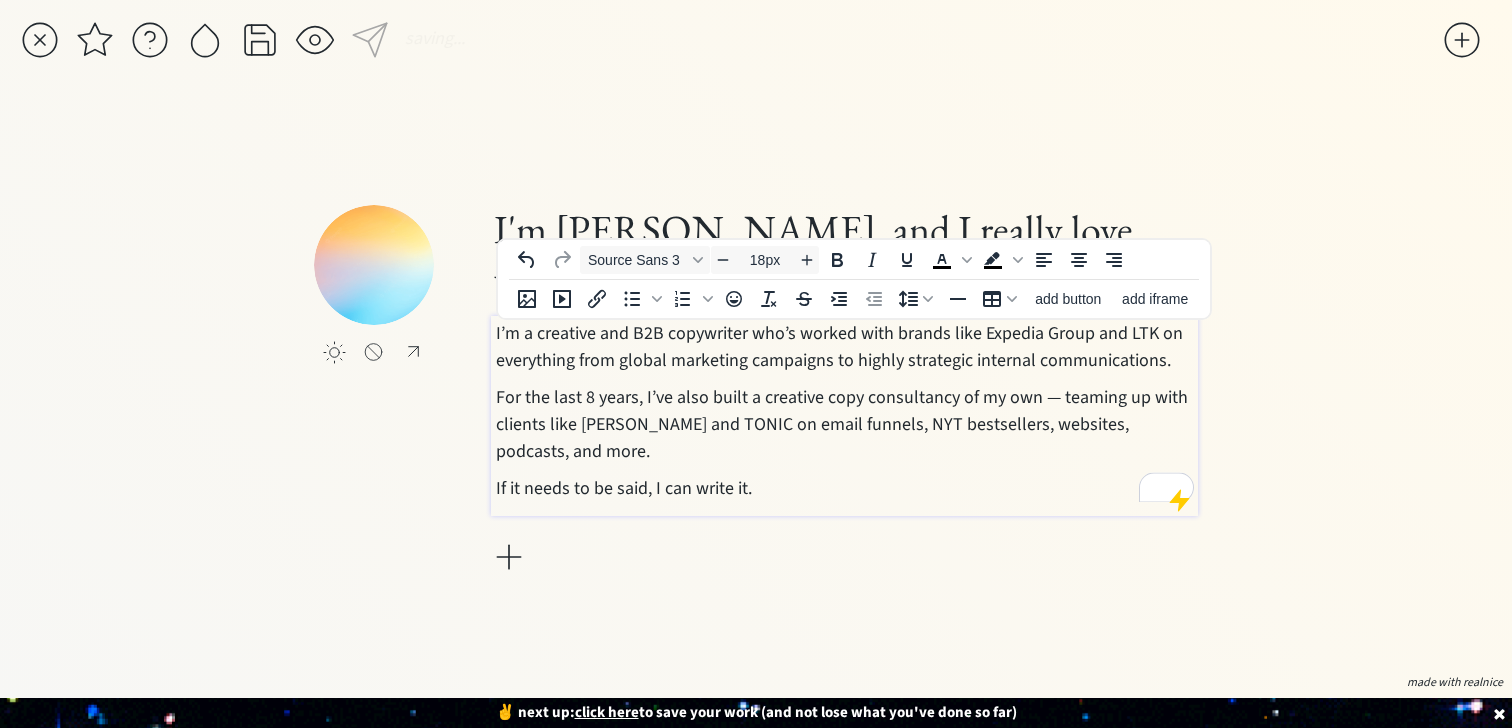 click on "For the last 8 years, I’ve also built a creative copy consultancy of my own — teaming up with clients like Mel Robbins and TONIC on email funnels, NYT bestsellers, websites, podcasts, and more." at bounding box center [845, 424] 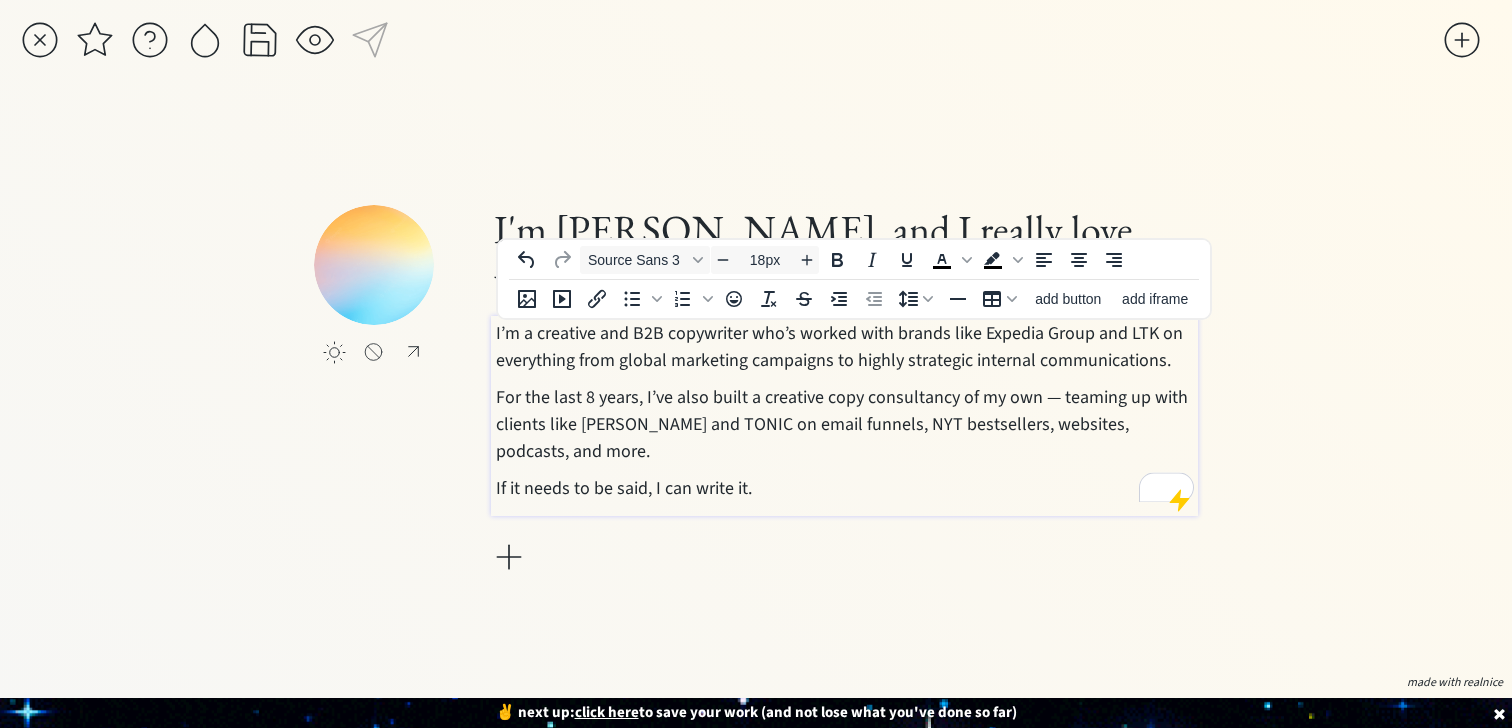 click on "For the last 8 years, I’ve also built a creative copy consultancy of my own — teaming up with clients like Mel Robbins and TONIC on email funnels, NYT bestsellers, websites, podcasts, and more." at bounding box center (845, 424) 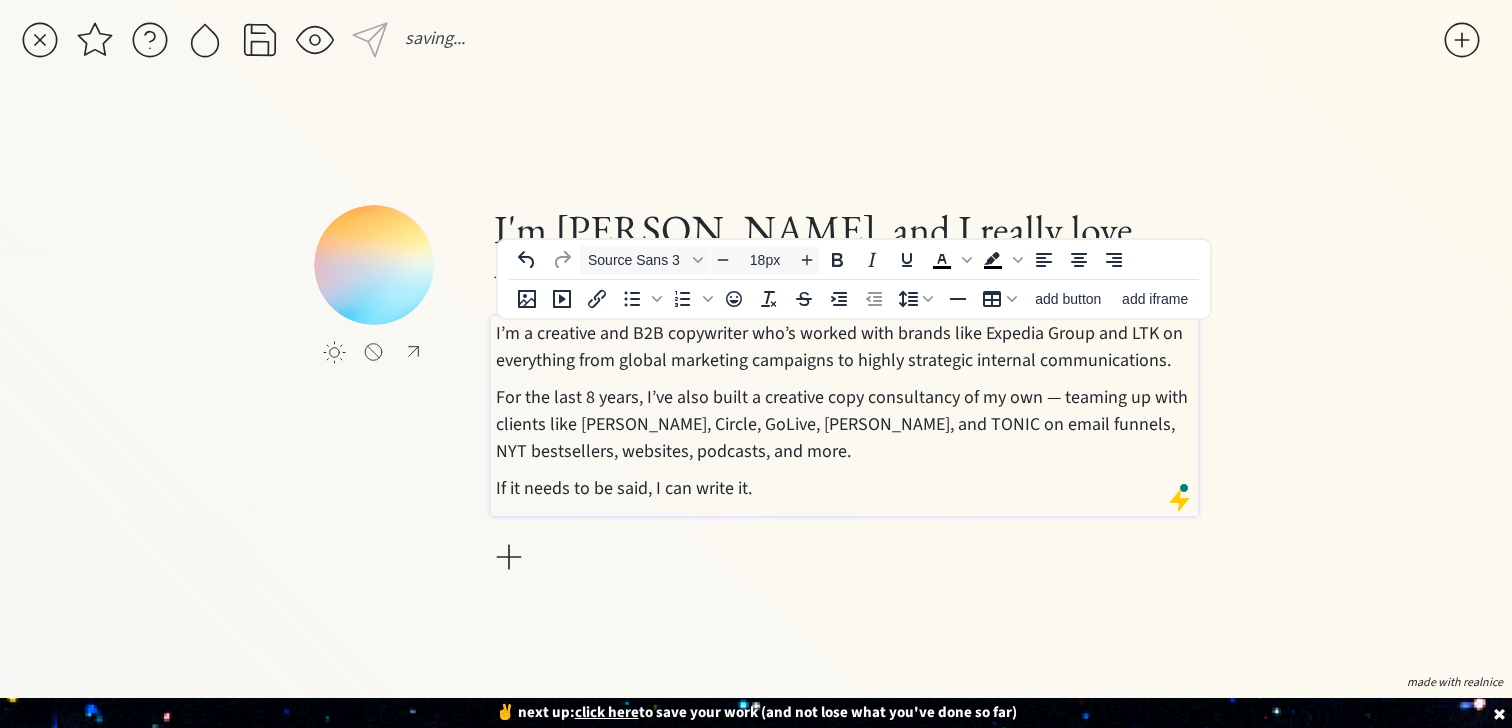 click on "If it needs to be said, I can write it." at bounding box center [845, 488] 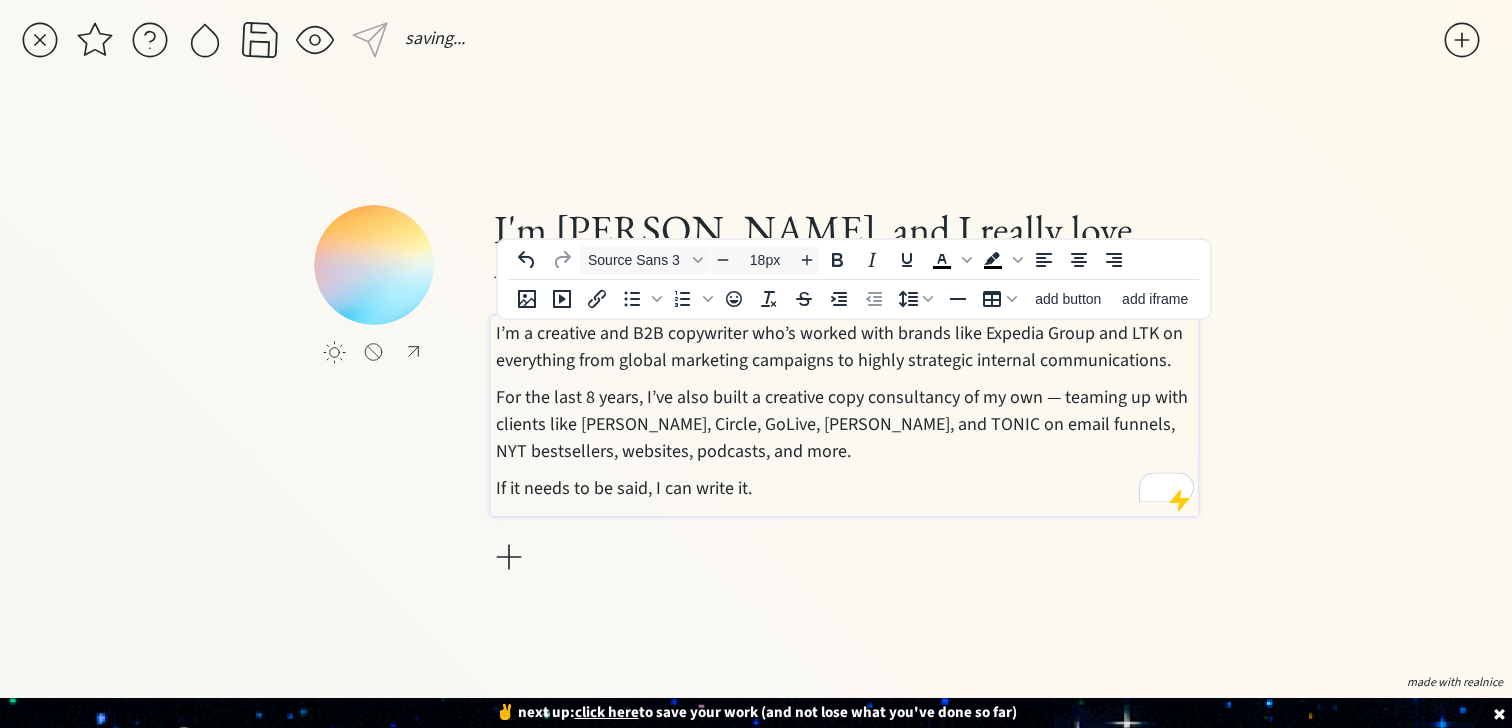 click on "I'm Susannah Hutcheson, and I really love words.  I’m a creative and B2B copywriter who’s worked with brands like Expedia Group and LTK on everything from global marketing campaigns to highly strategic internal communications. For the last 8 years, I’ve also built a creative copy consultancy of my own — teaming up with clients like Mel Robbins, Circle, GoLive, Jasmine Star, and TONIC on email funnels, NYT bestsellers, websites, podcasts, and more. If it needs to be said, I can write it." at bounding box center [844, 391] 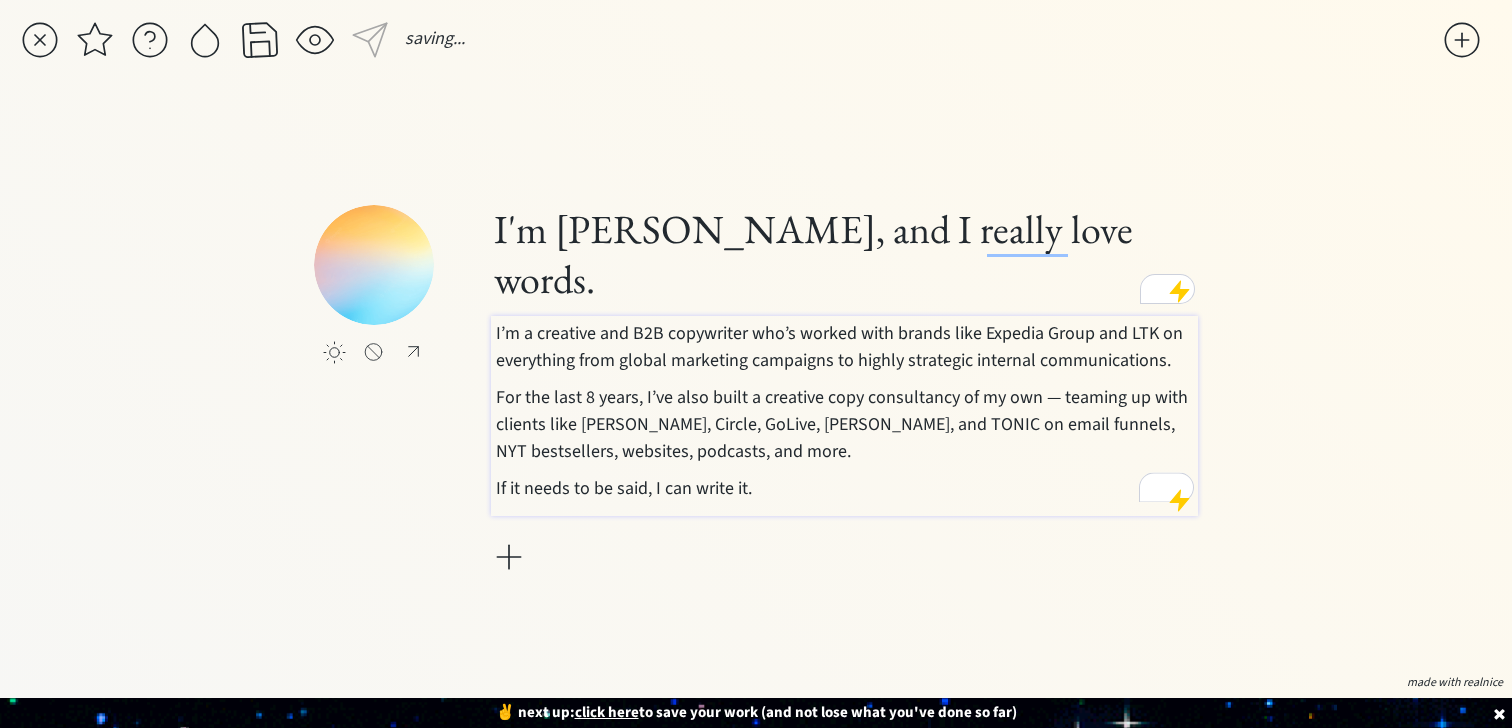 click on "For the last 8 years, I’ve also built a creative copy consultancy of my own — teaming up with clients like Mel Robbins, Circle, GoLive, Jasmine Star, and TONIC on email funnels, NYT bestsellers, websites, podcasts, and more." at bounding box center [845, 424] 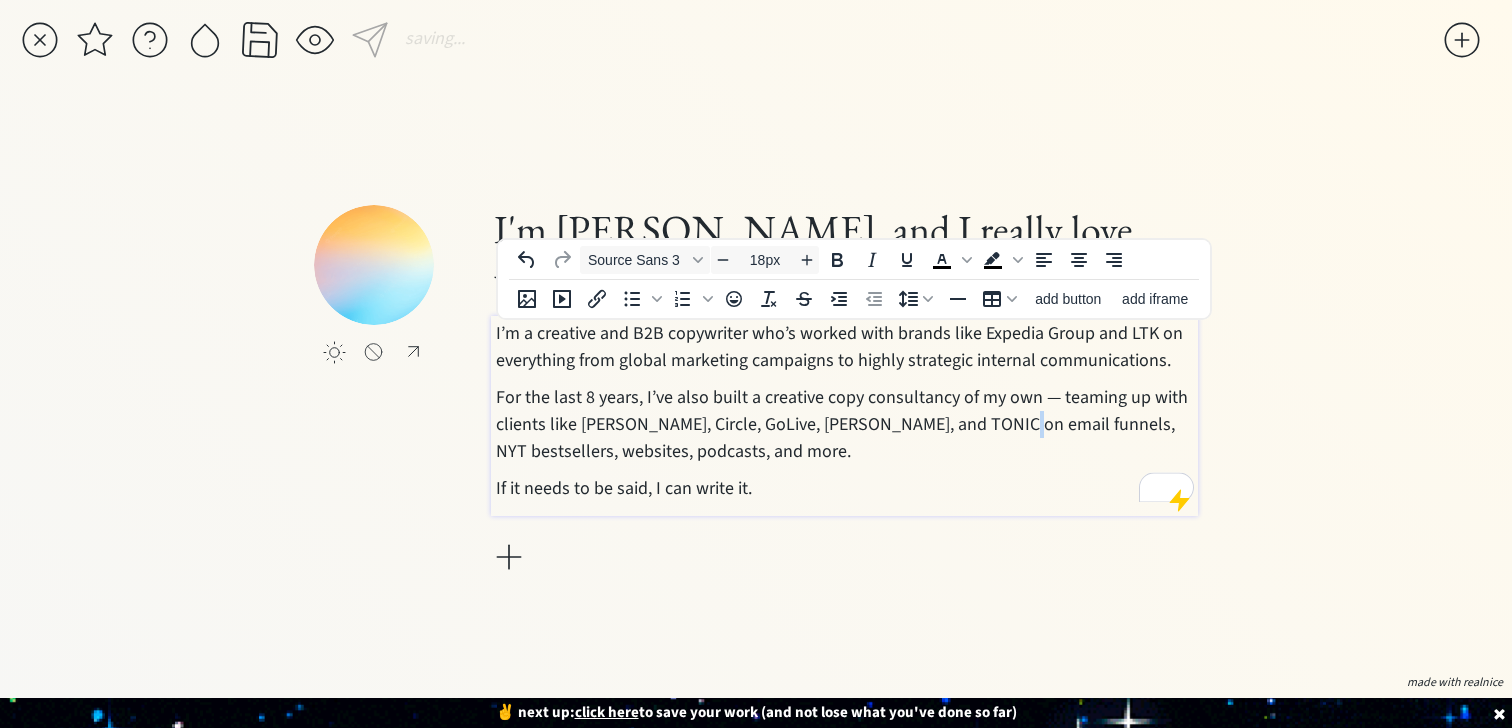click on "For the last 8 years, I’ve also built a creative copy consultancy of my own — teaming up with clients like Mel Robbins, Circle, GoLive, Jasmine Star, and TONIC on email funnels, NYT bestsellers, websites, podcasts, and more." at bounding box center [845, 424] 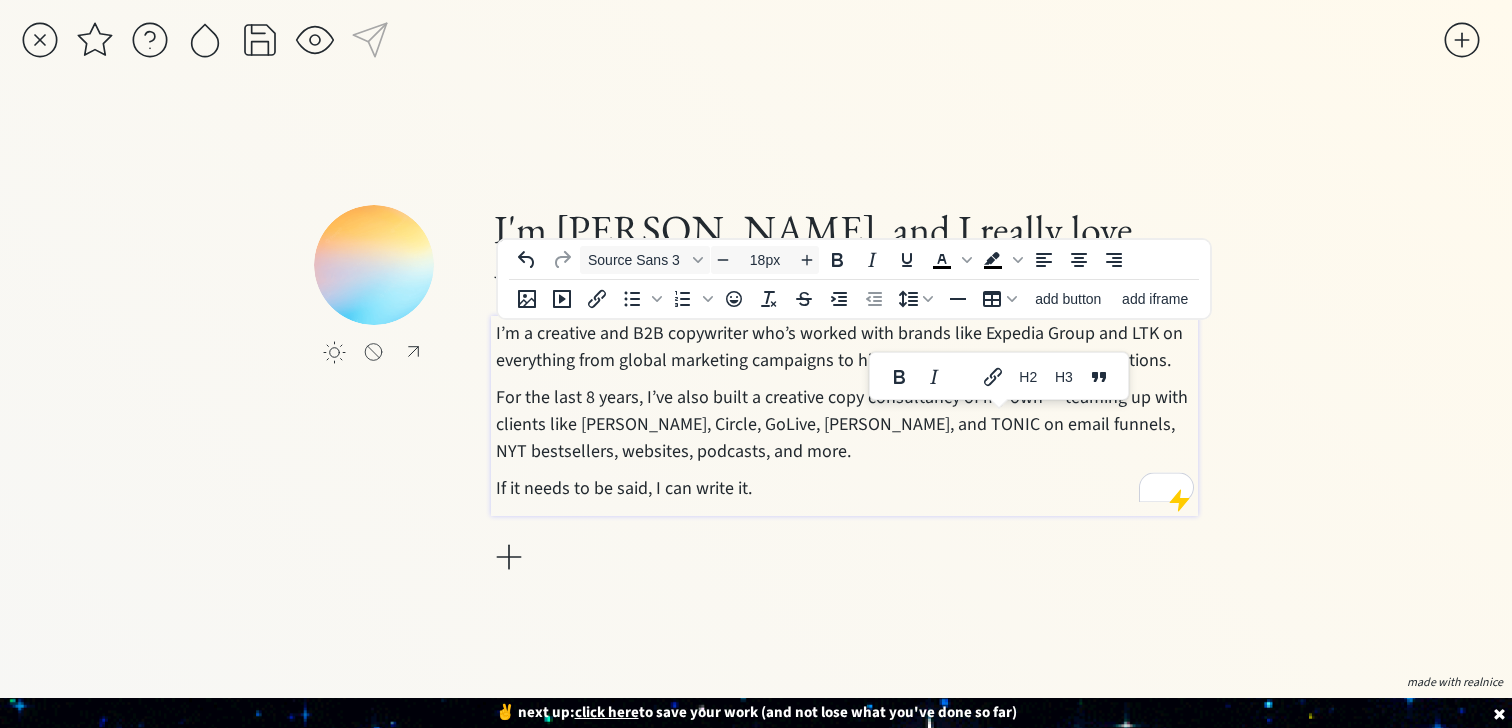 click on "For the last 8 years, I’ve also built a creative copy consultancy of my own — teaming up with clients like Mel Robbins, Circle, GoLive, Jasmine Star, and TONIC on email funnels, NYT bestsellers, websites, podcasts, and more." at bounding box center (845, 424) 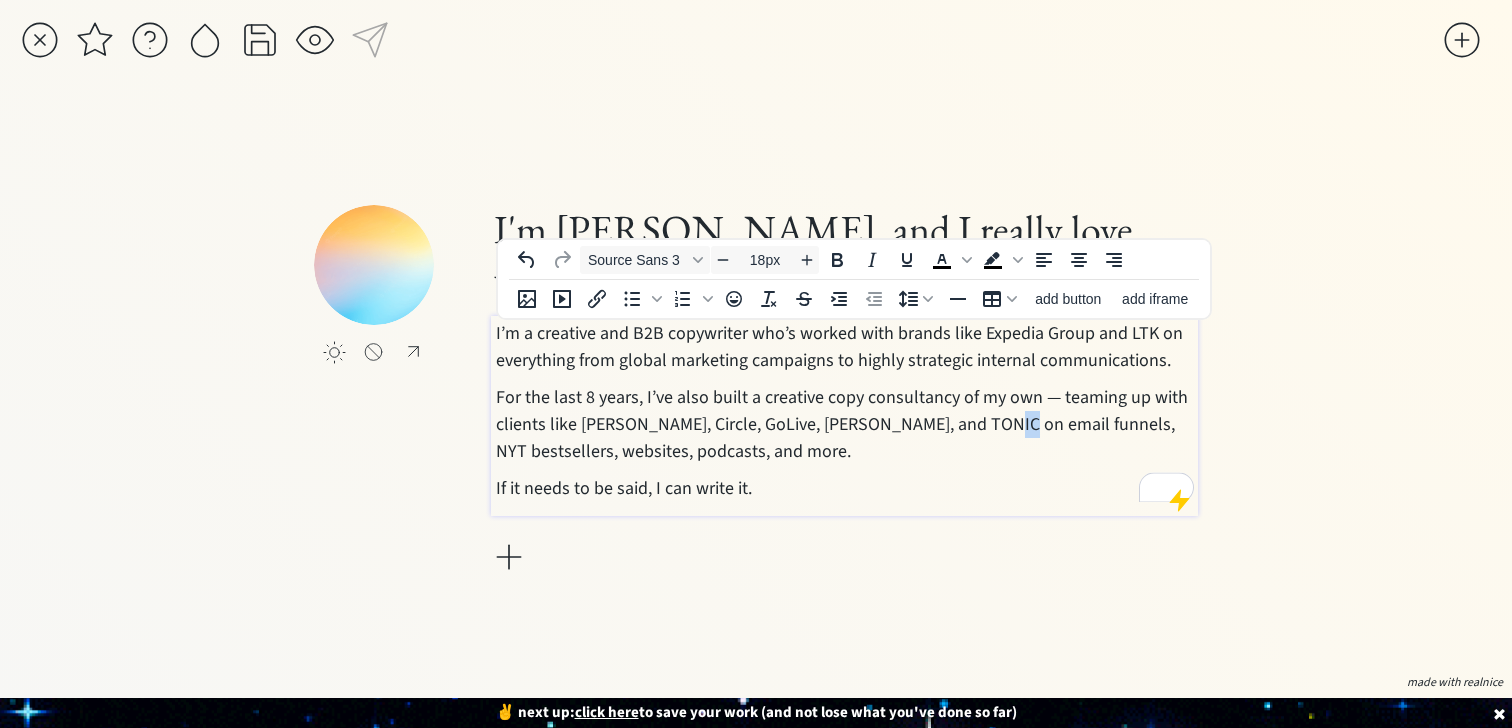 click on "For the last 8 years, I’ve also built a creative copy consultancy of my own — teaming up with clients like Mel Robbins, Circle, GoLive, Jasmine Star, and TONIC on email funnels, NYT bestsellers, websites, podcasts, and more." at bounding box center (845, 424) 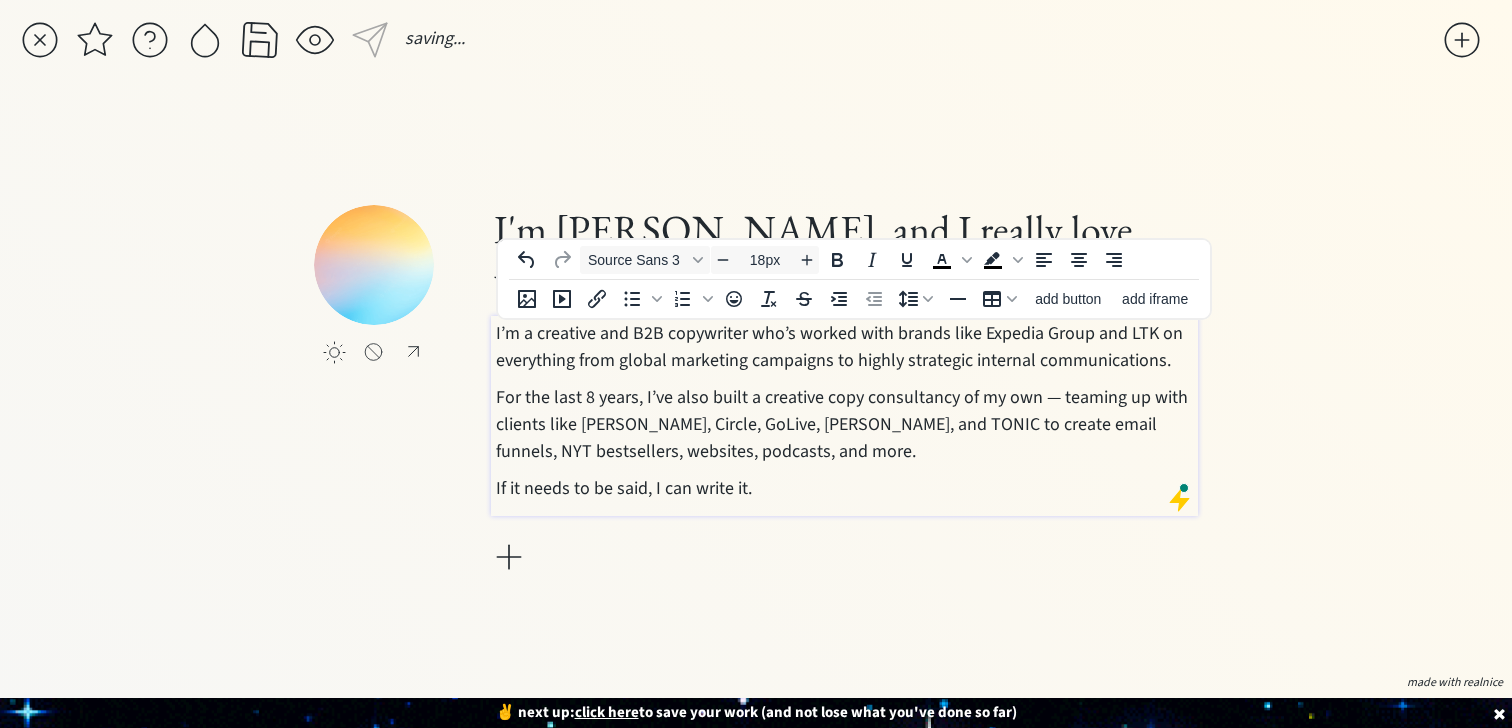 click on "For the last 8 years, I’ve also built a creative copy consultancy of my own — teaming up with clients like Mel Robbins, Circle, GoLive, Jasmine Star, and TONIC to create email funnels, NYT bestsellers, websites, podcasts, and more." at bounding box center (845, 424) 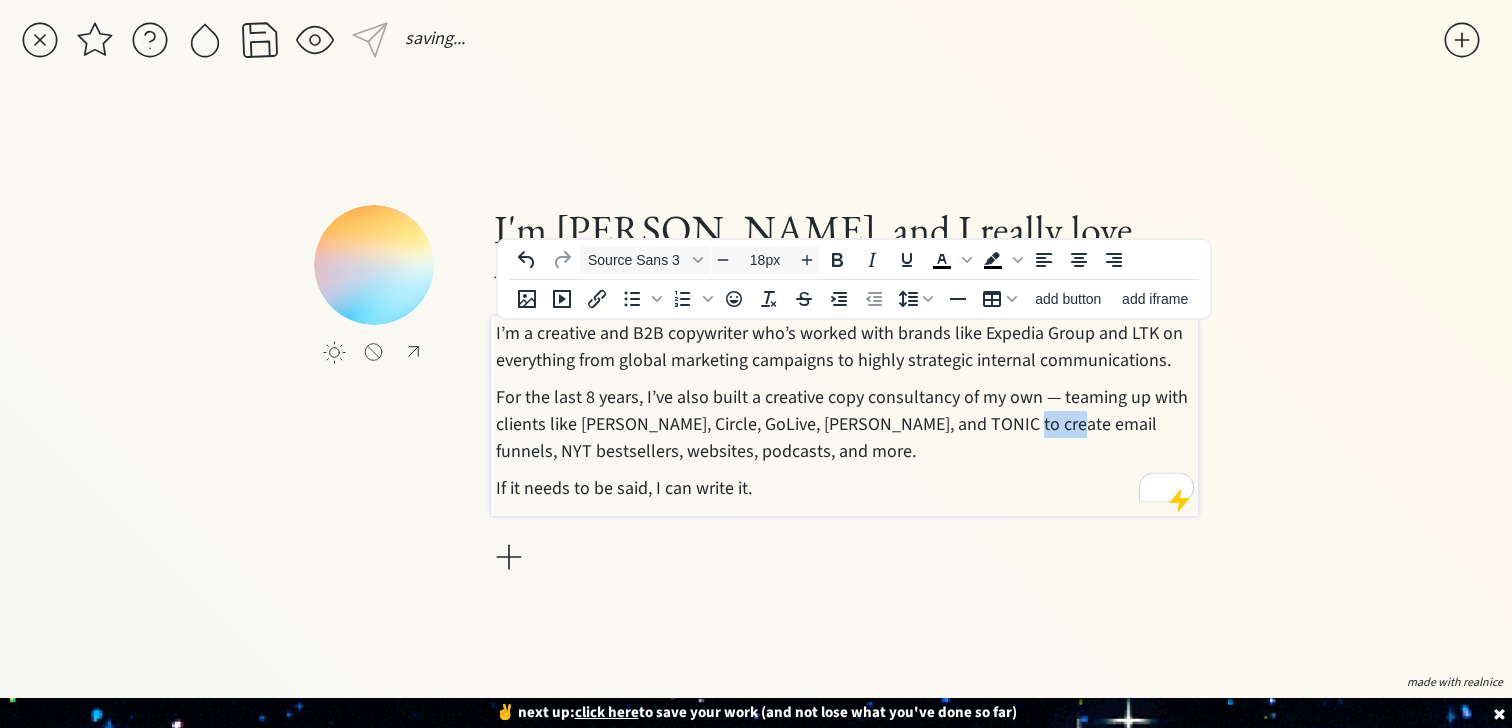 click on "For the last 8 years, I’ve also built a creative copy consultancy of my own — teaming up with clients like Mel Robbins, Circle, GoLive, Jasmine Star, and TONIC to create email funnels, NYT bestsellers, websites, podcasts, and more." at bounding box center (845, 424) 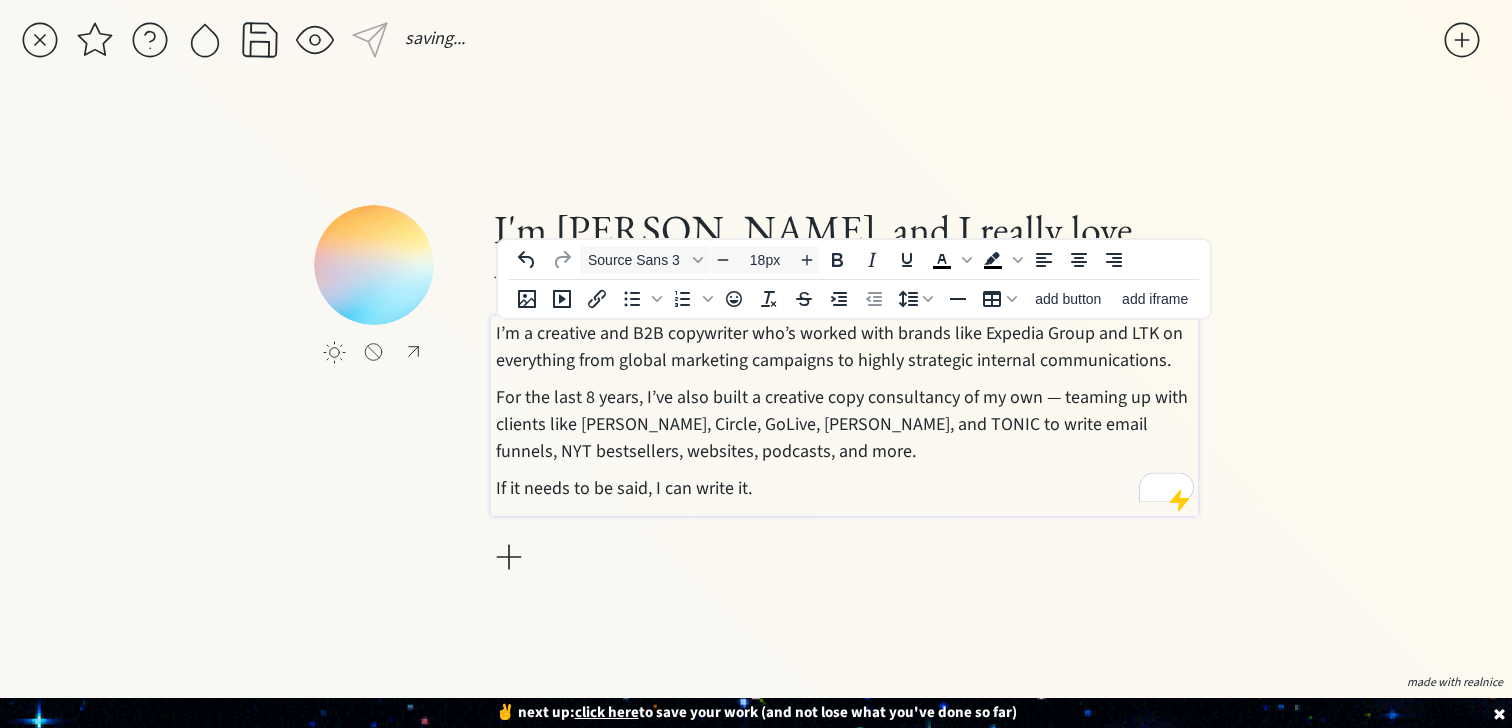 click on "For the last 8 years, I’ve also built a creative copy consultancy of my own — teaming up with clients like Mel Robbins, Circle, GoLive, Jasmine Star, and TONIC to write email funnels, NYT bestsellers, websites, podcasts, and more." at bounding box center [845, 424] 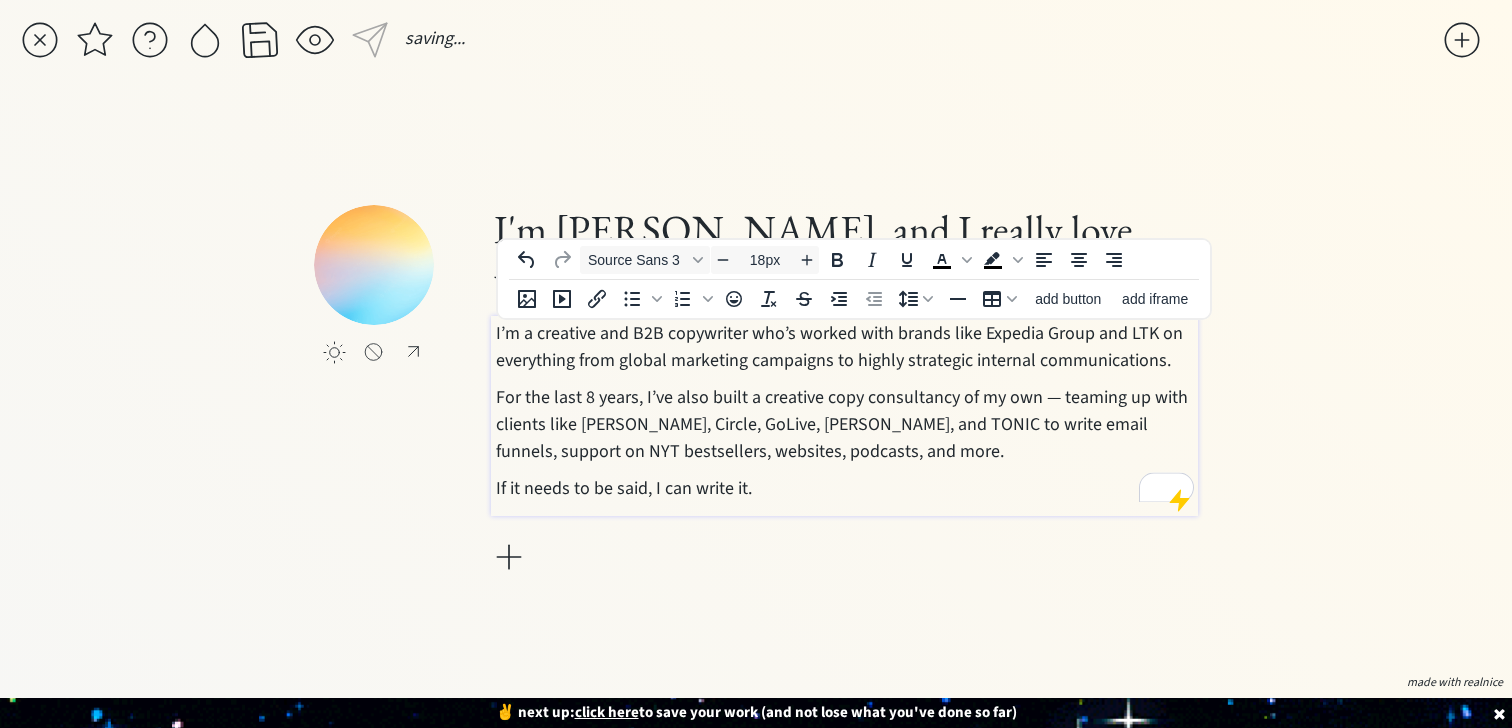 click on "For the last 8 years, I’ve also built a creative copy consultancy of my own — teaming up with clients like Mel Robbins, Circle, GoLive, Jasmine Star, and TONIC to write email funnels, support on NYT bestsellers, websites, podcasts, and more." at bounding box center [845, 424] 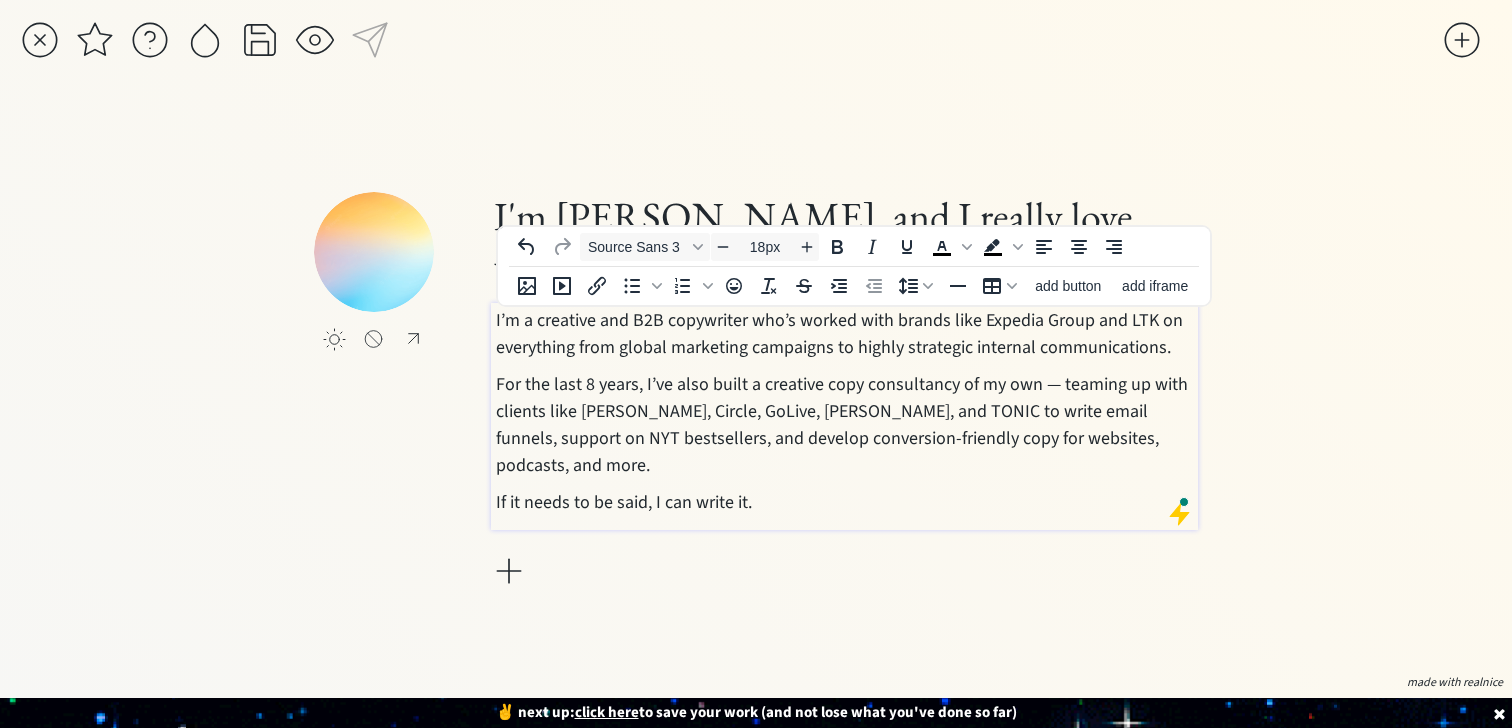click on "If it needs to be said, I can write it." at bounding box center [845, 502] 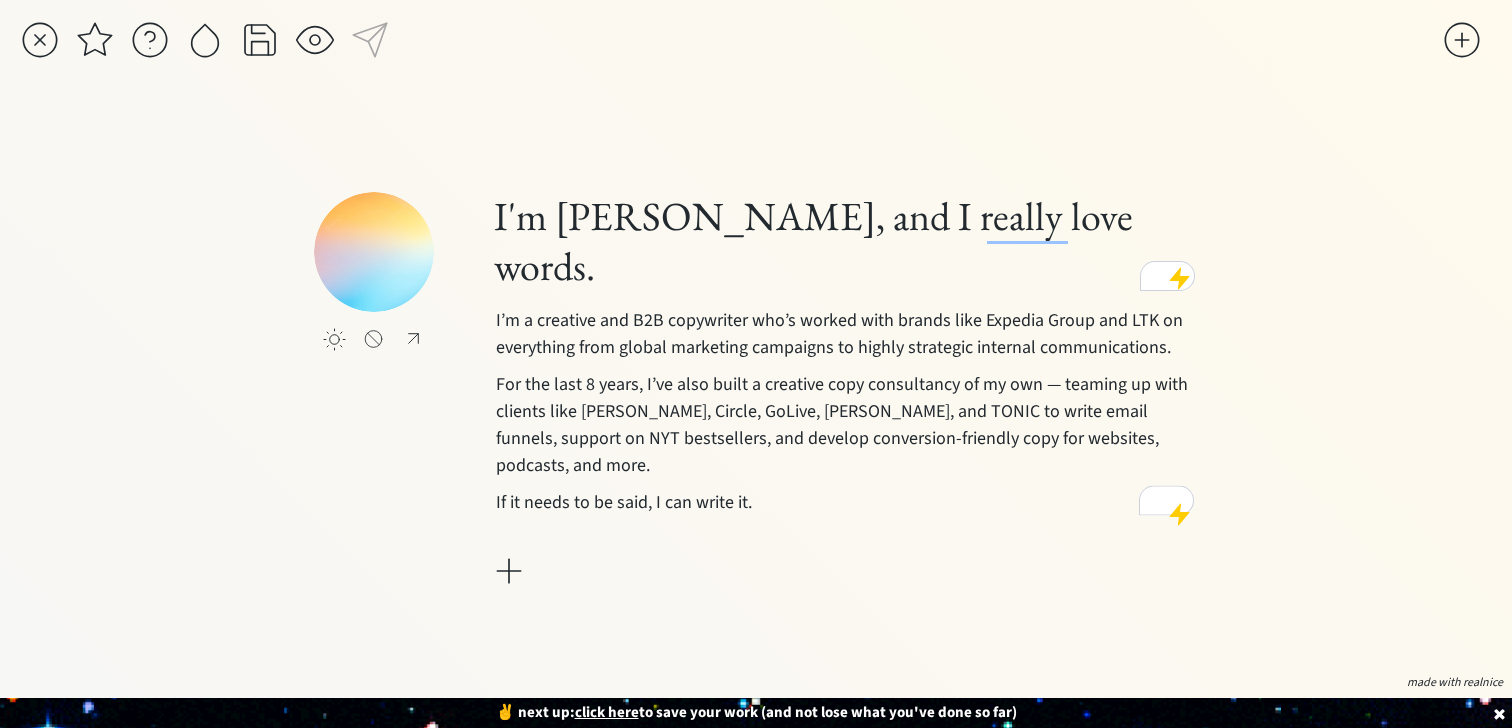 click on "click to upload a picture I'm Susannah Hutcheson, and I really love words.  I’m a creative and B2B copywriter who’s worked with brands like Expedia Group and LTK on everything from global marketing campaigns to highly strategic internal communications. For the last 8 years, I’ve also built a creative copy consultancy of my own — teaming up with clients like Mel Robbins, Circle, GoLive, Jasmine Star, and TONIC to write email funnels, support on NYT bestsellers, and develop conversion-friendly copy for websites, podcasts, and more. If it needs to be said, I can write it." at bounding box center [755, 391] 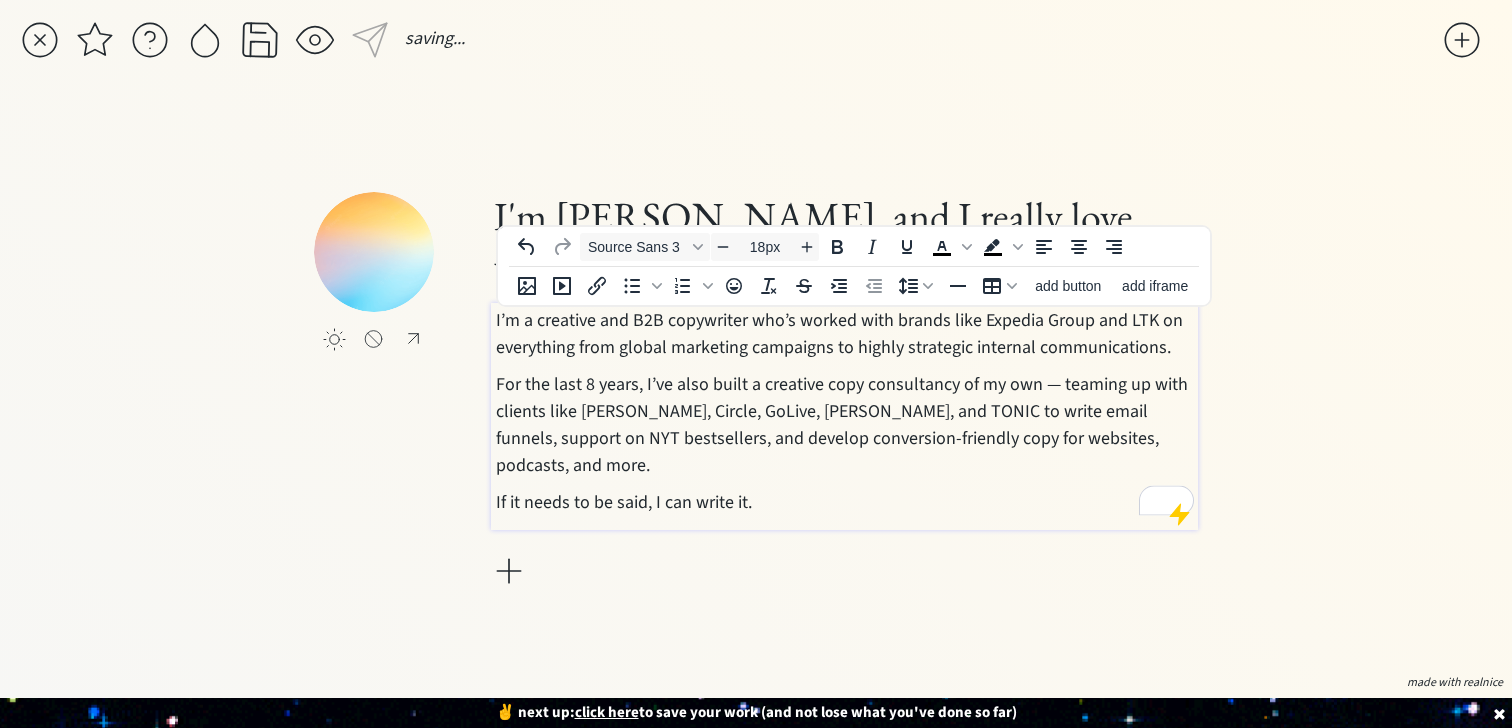 click on "If it needs to be said, I can write it." at bounding box center [845, 502] 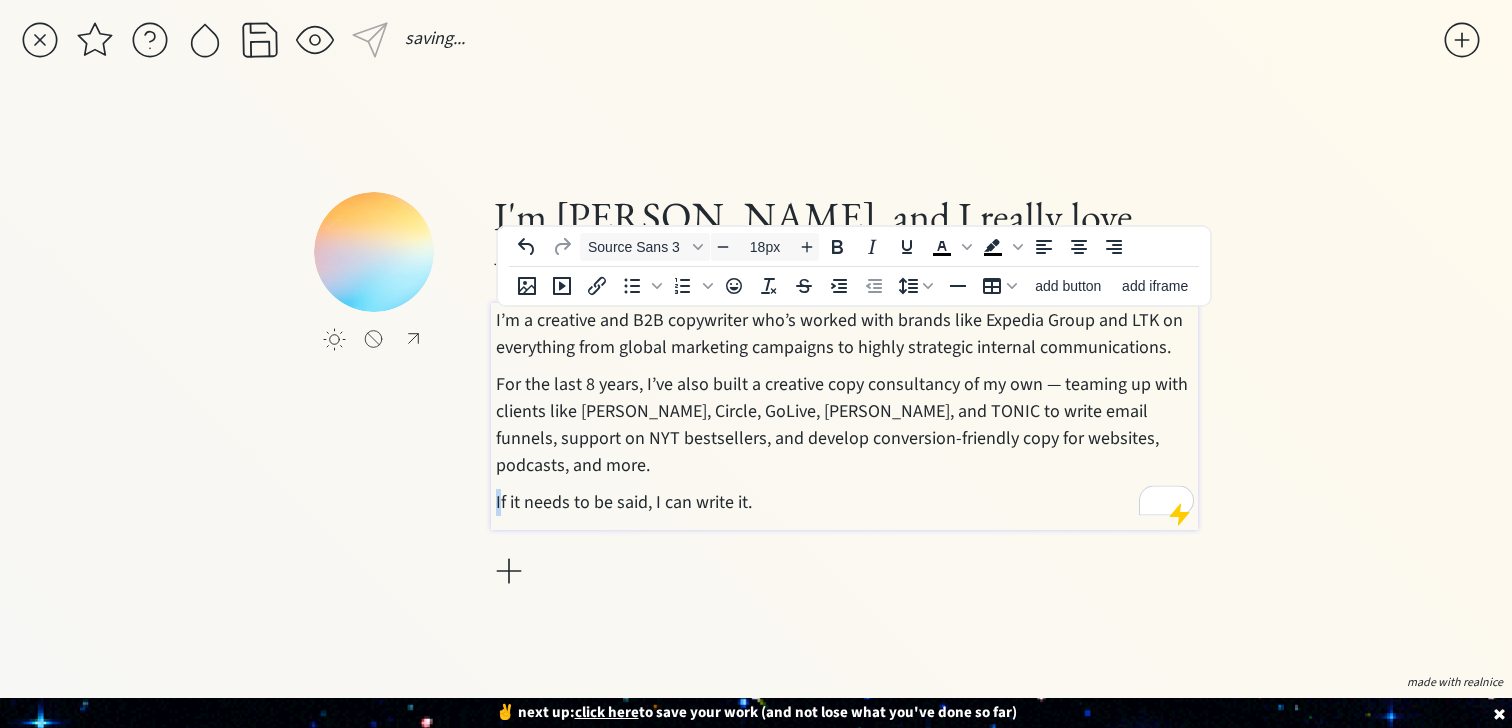 drag, startPoint x: 500, startPoint y: 500, endPoint x: 486, endPoint y: 500, distance: 14 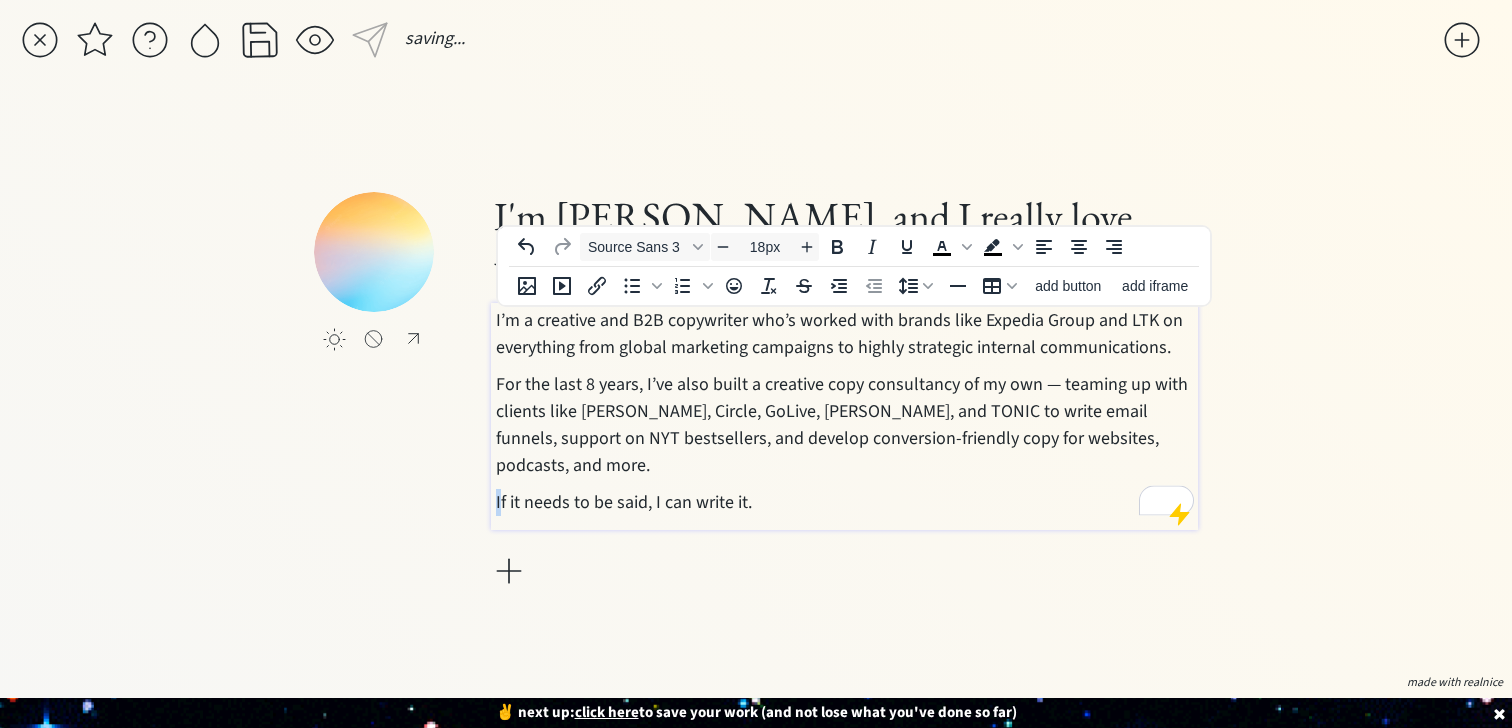 click on "click to upload a picture I'm Susannah Hutcheson, and I really love words.  I’m a creative and B2B copywriter who’s worked with brands like Expedia Group and LTK on everything from global marketing campaigns to highly strategic internal communications. For the last 8 years, I’ve also built a creative copy consultancy of my own — teaming up with clients like Mel Robbins, Circle, GoLive, Jasmine Star, and TONIC to write email funnels, support on NYT bestsellers, and develop conversion-friendly copy for websites, podcasts, and more. If it needs to be said, I can write it." at bounding box center [755, 392] 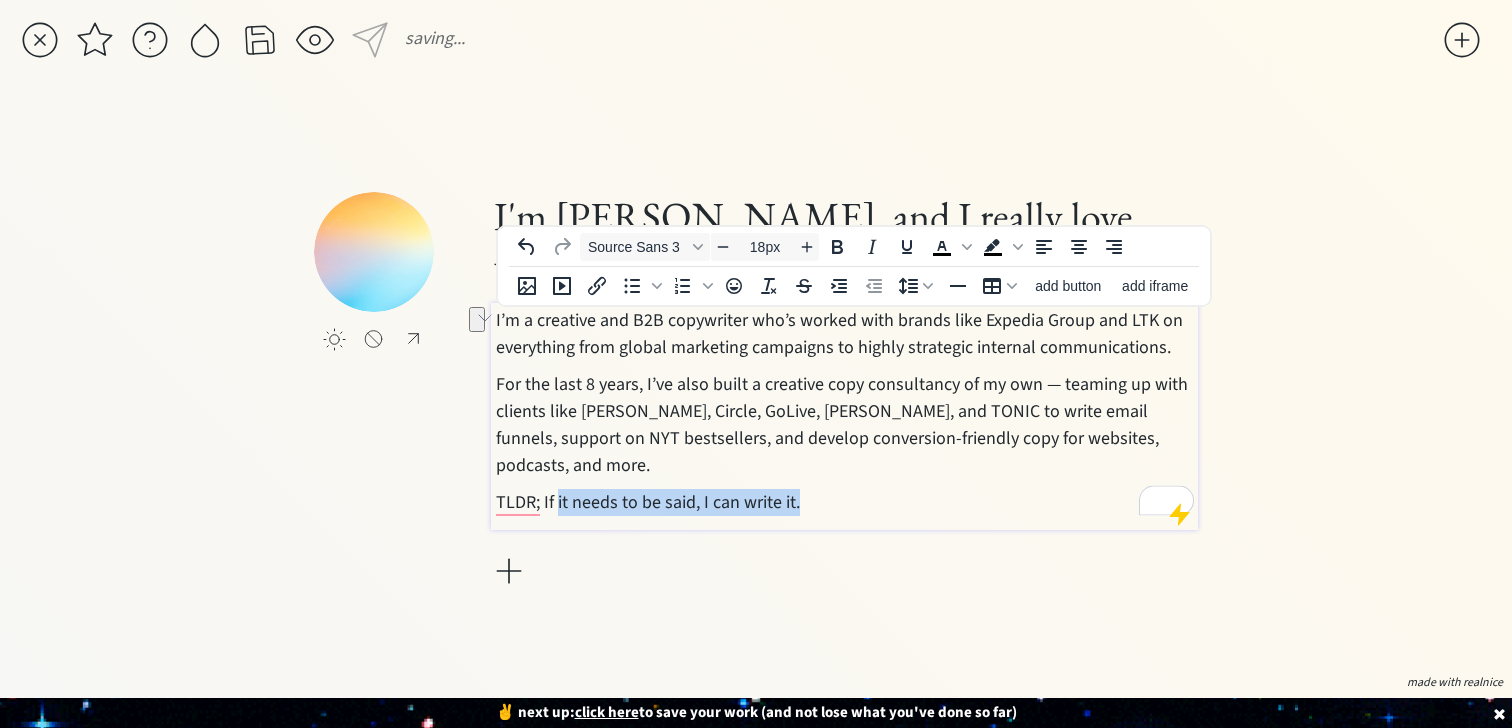 drag, startPoint x: 796, startPoint y: 505, endPoint x: 556, endPoint y: 504, distance: 240.00209 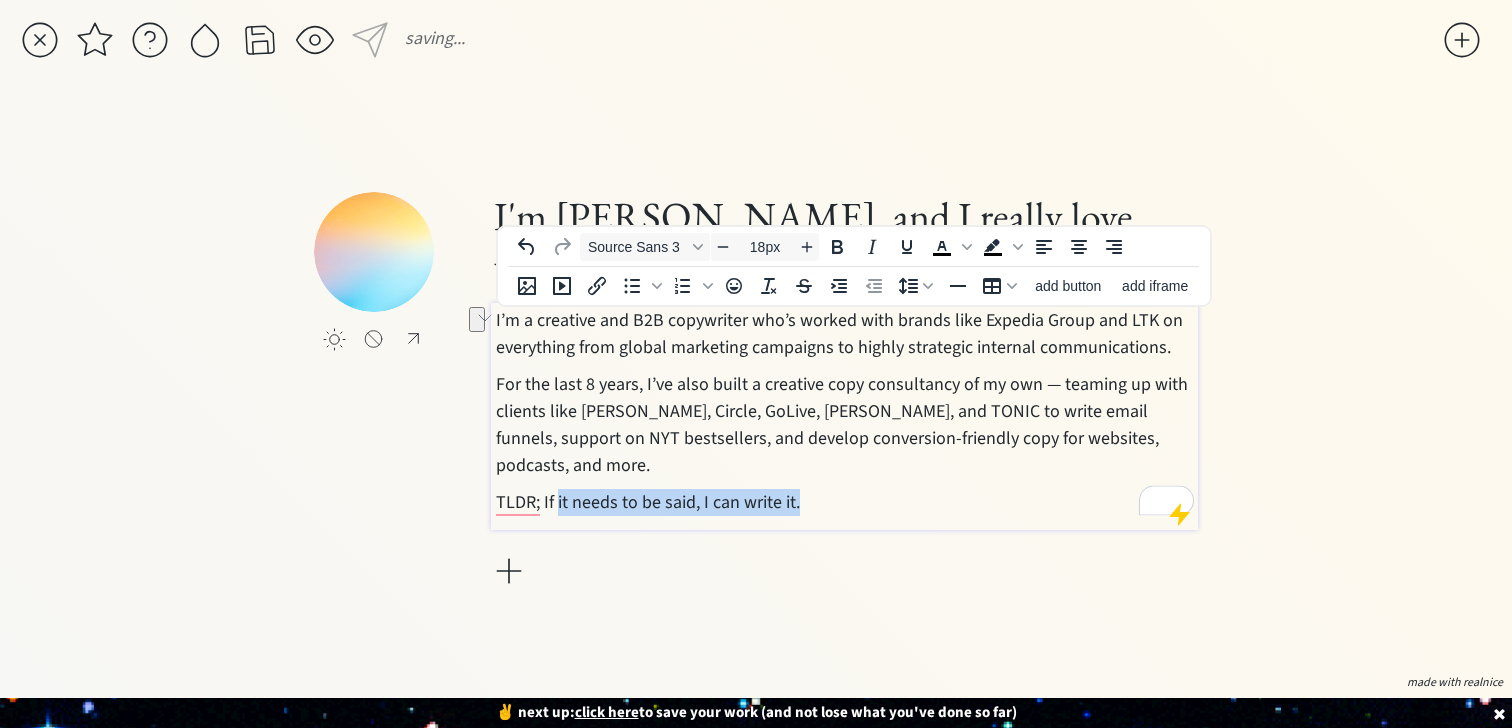 click on "TLDR; If it needs to be said, I can write it." at bounding box center (845, 502) 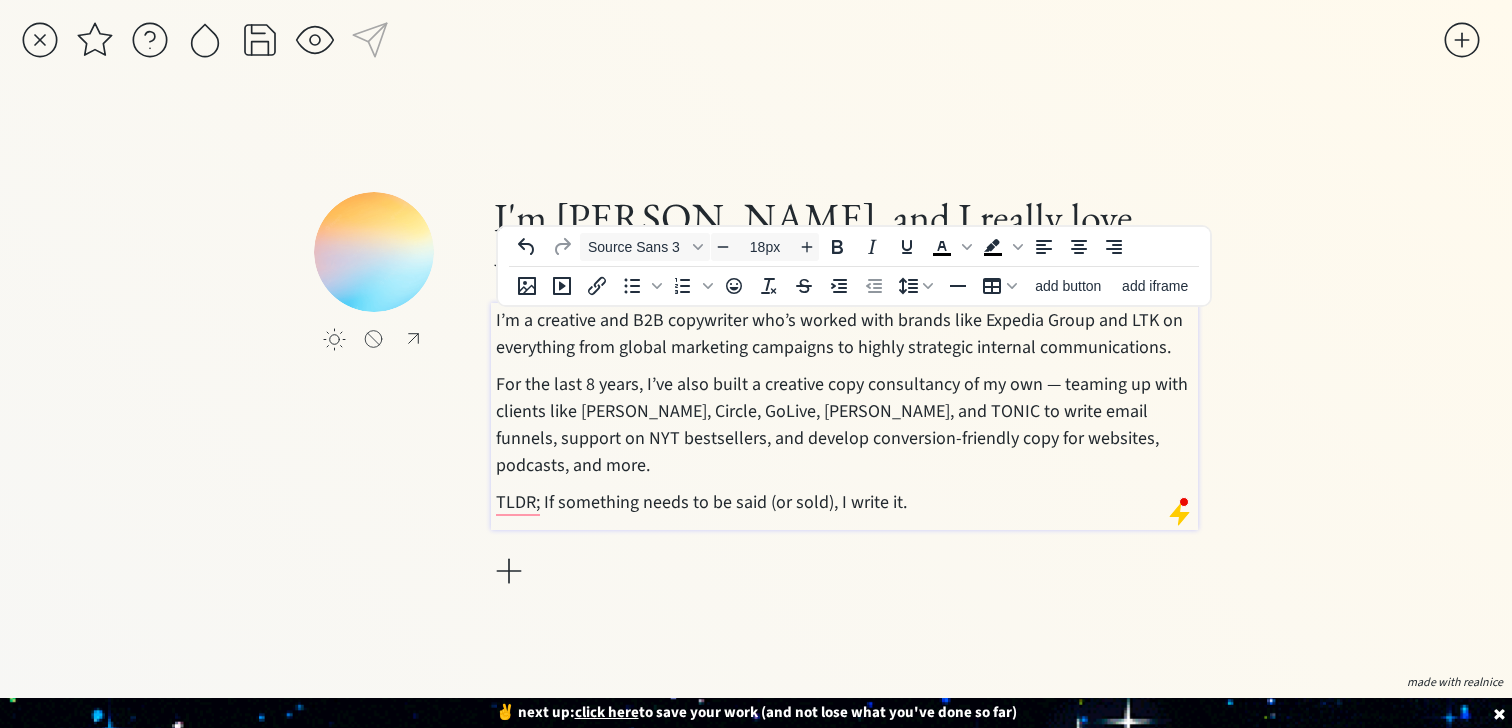 scroll, scrollTop: 0, scrollLeft: 0, axis: both 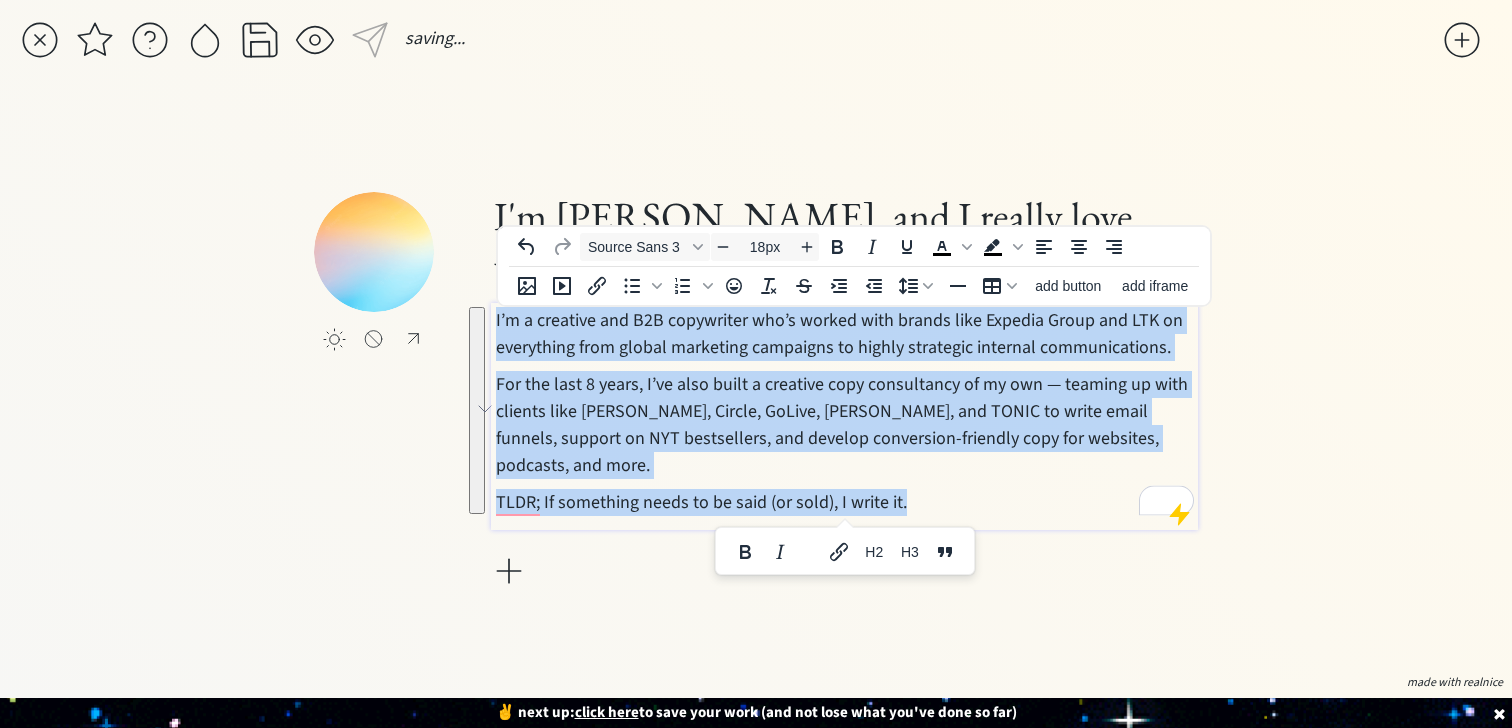 drag, startPoint x: 911, startPoint y: 508, endPoint x: 470, endPoint y: 314, distance: 481.78522 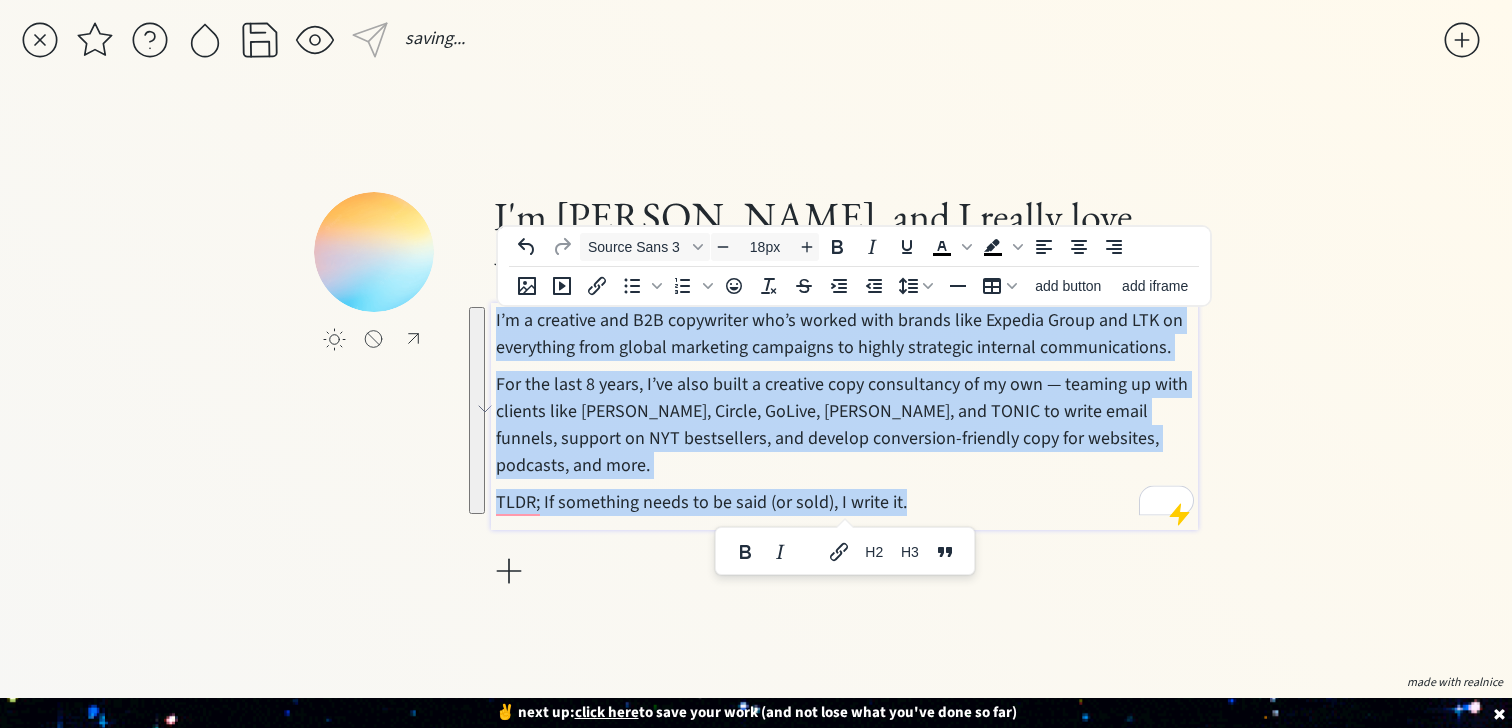 click on "click to upload a picture I'm Susannah Hutcheson, and I really love words.  I’m a creative and B2B copywriter who’s worked with brands like Expedia Group and LTK on everything from global marketing campaigns to highly strategic internal communications. For the last 8 years, I’ve also built a creative copy consultancy of my own — teaming up with clients like Mel Robbins, Circle, GoLive, Jasmine Star, and TONIC to write email funnels, support on NYT bestsellers, and develop conversion-friendly copy for websites, podcasts, and more. TLDR; If something needs to be said (or sold), I write it." at bounding box center (755, 392) 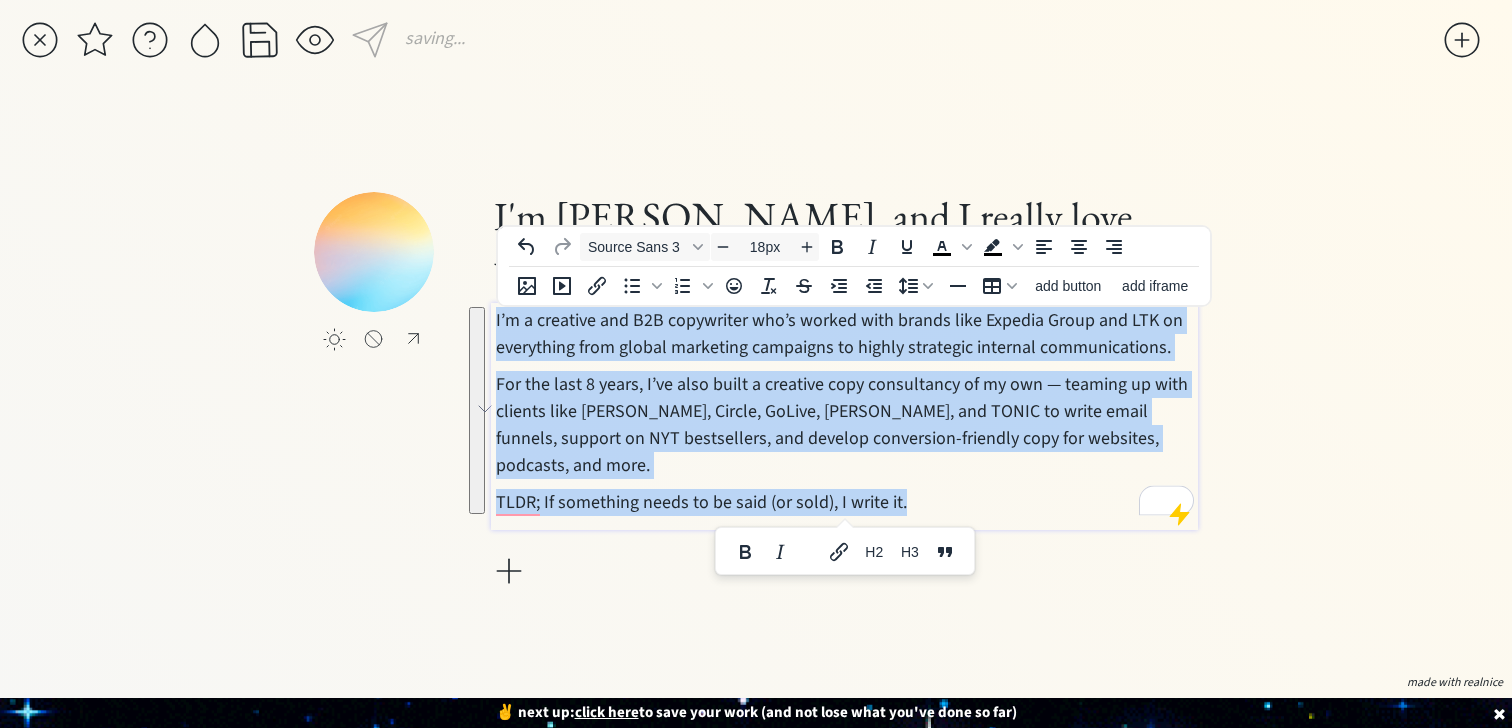 copy on "I’m a creative and B2B copywriter who’s worked with brands like Expedia Group and LTK on everything from global marketing campaigns to highly strategic internal communications. For the last 8 years, I’ve also built a creative copy consultancy of my own — teaming up with clients like Mel Robbins, Circle, GoLive, Jasmine Star, and TONIC to write email funnels, support on NYT bestsellers, and develop conversion-friendly copy for websites, podcasts, and more. TLDR; If something needs to be said (or sold), I write it." 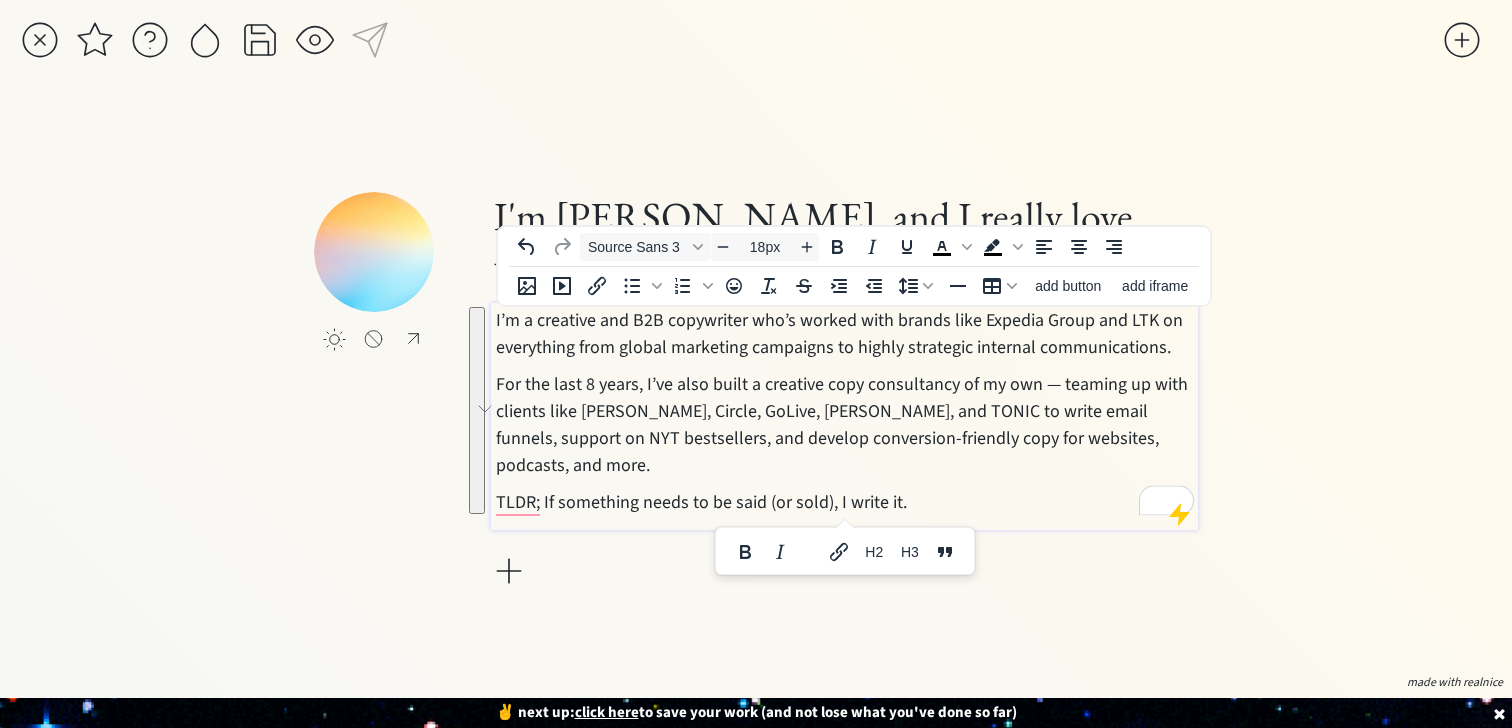 click on "saving..." at bounding box center [731, 45] 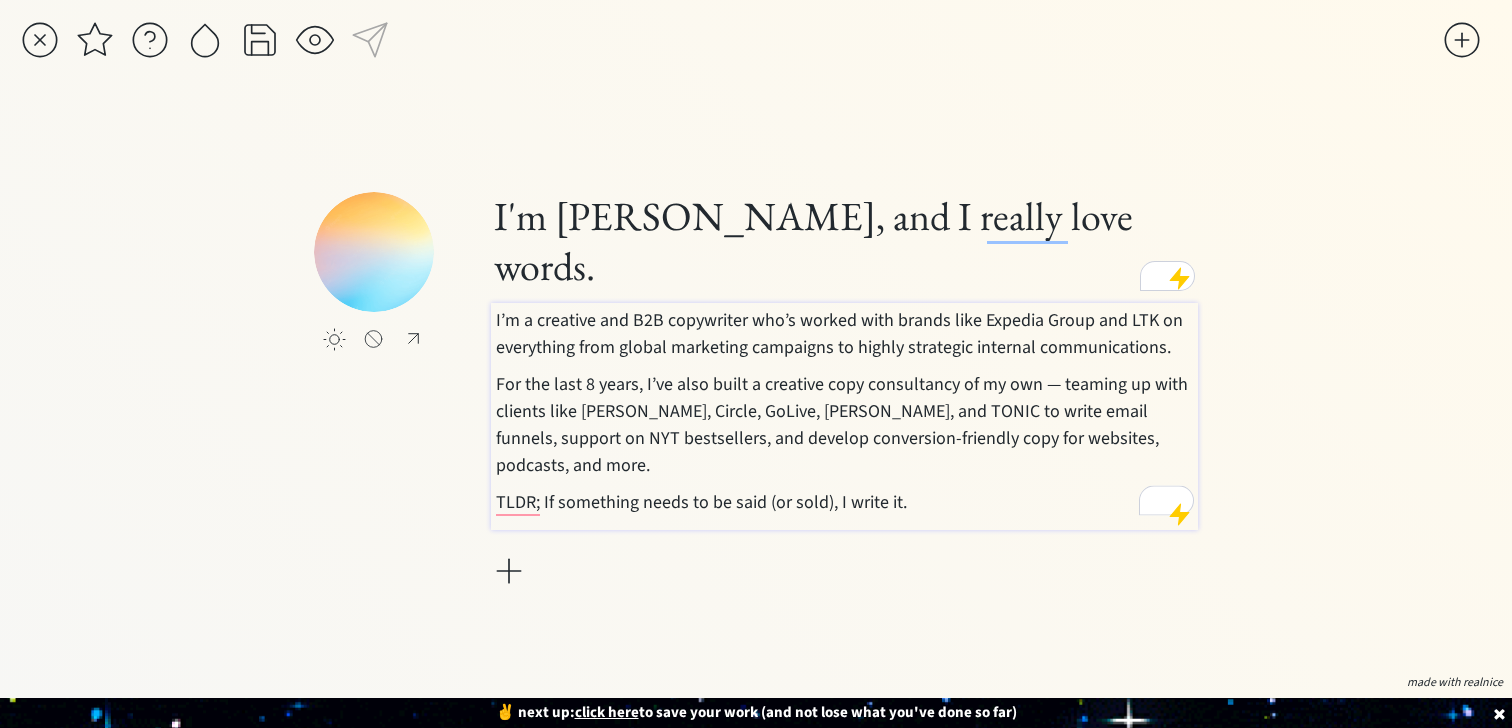 click on "I’m a creative and B2B copywriter who’s worked with brands like Expedia Group and LTK on everything from global marketing campaigns to highly strategic internal communications." at bounding box center (845, 334) 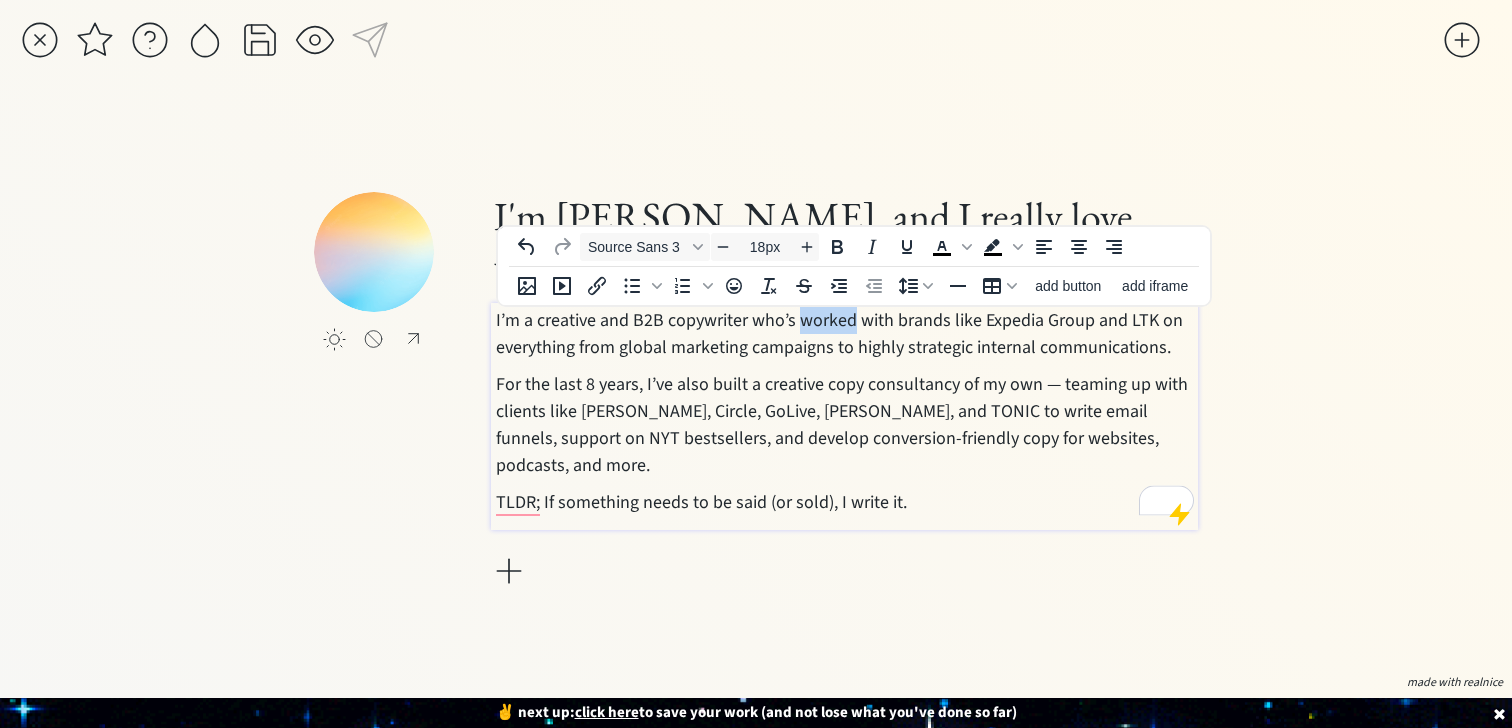 click on "I’m a creative and B2B copywriter who’s worked with brands like Expedia Group and LTK on everything from global marketing campaigns to highly strategic internal communications." at bounding box center [845, 334] 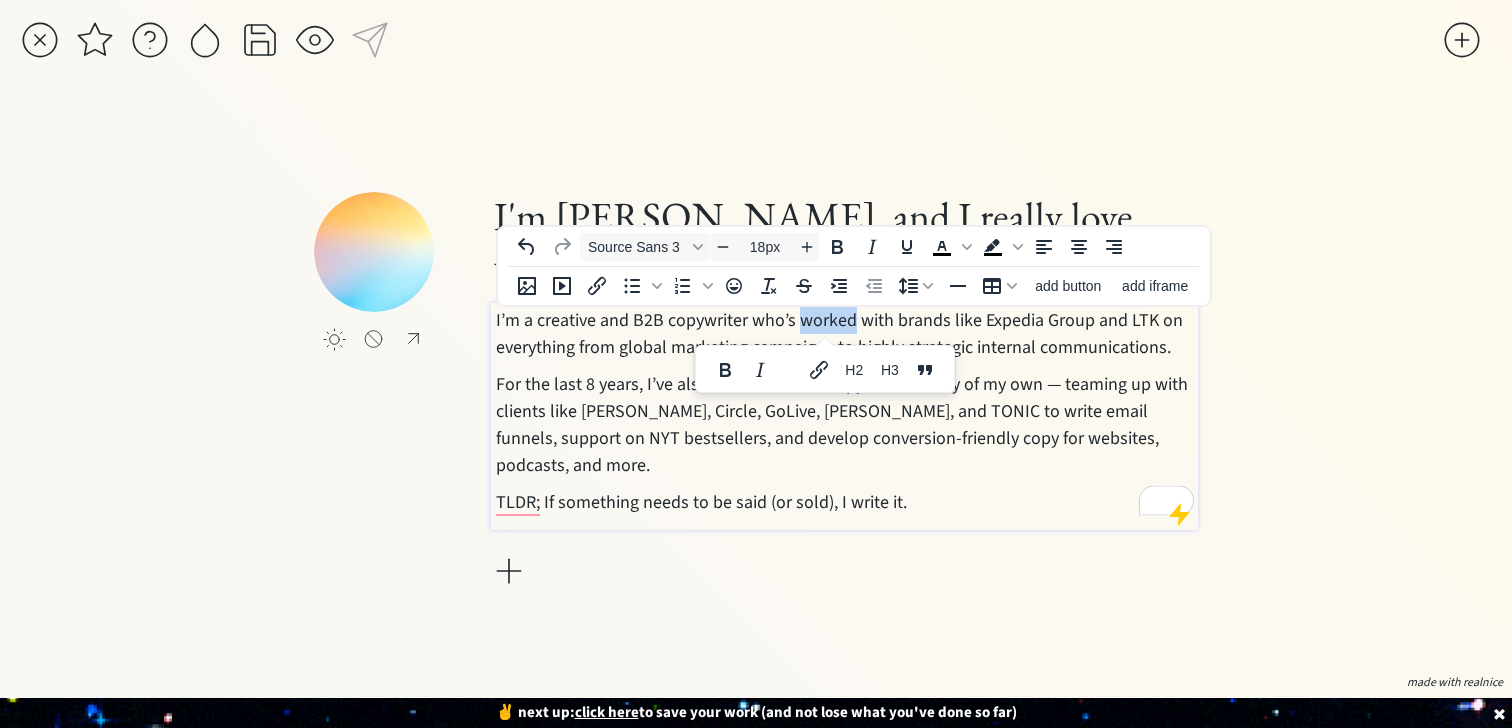 type 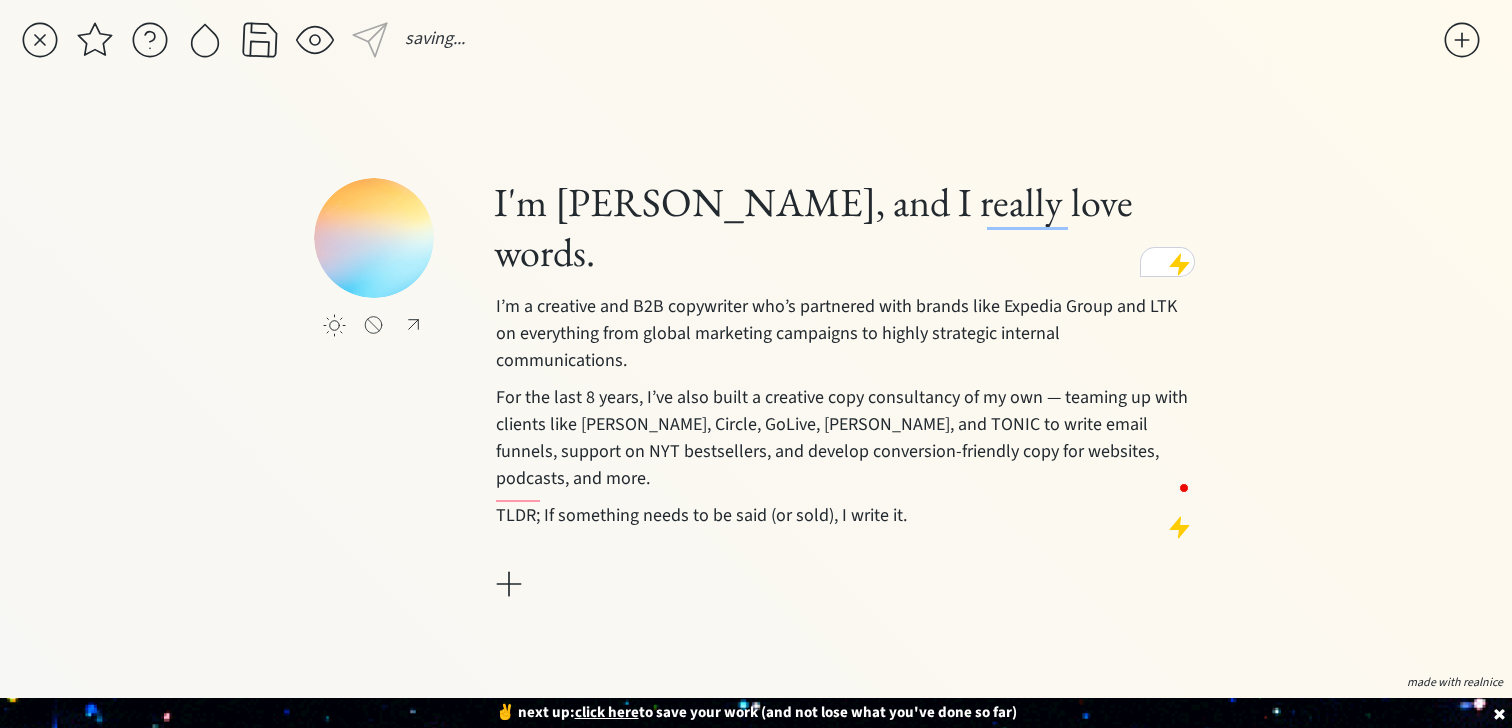 click on "saving... click to upload a picture I'm Susannah Hutcheson, and I really love words.  I’m a creative and B2B copywriter who’s partnered with brands like Expedia Group and LTK on everything from global marketing campaigns to highly strategic internal communications. For the last 8 years, I’ve also built a creative copy consultancy of my own — teaming up with clients like Mel Robbins, Circle, GoLive, Jasmine Star, and TONIC to write email funnels, support on NYT bestsellers, and develop conversion-friendly copy for websites, podcasts, and more. TLDR; If something needs to be said (or sold), I write it. made with realnice" 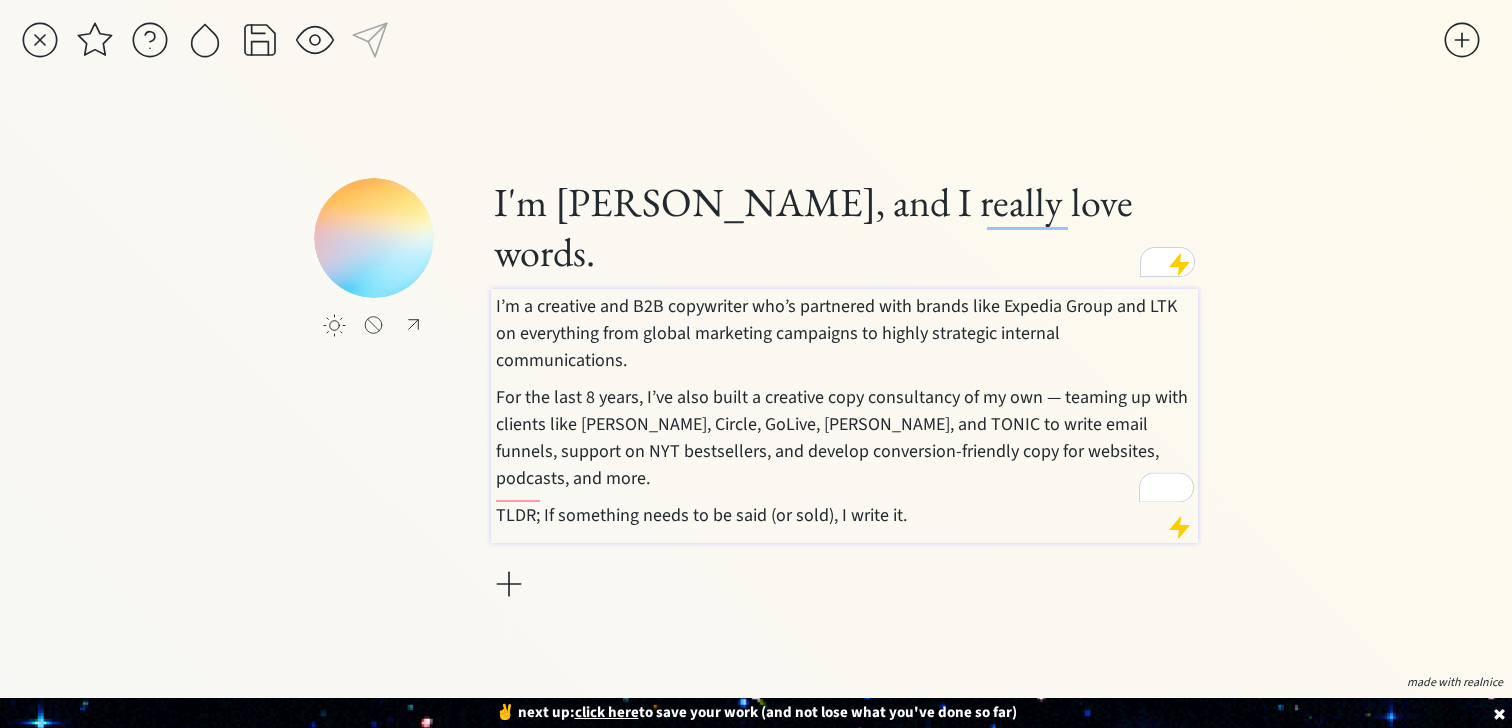 click on "TLDR; If something needs to be said (or sold), I write it." at bounding box center [845, 515] 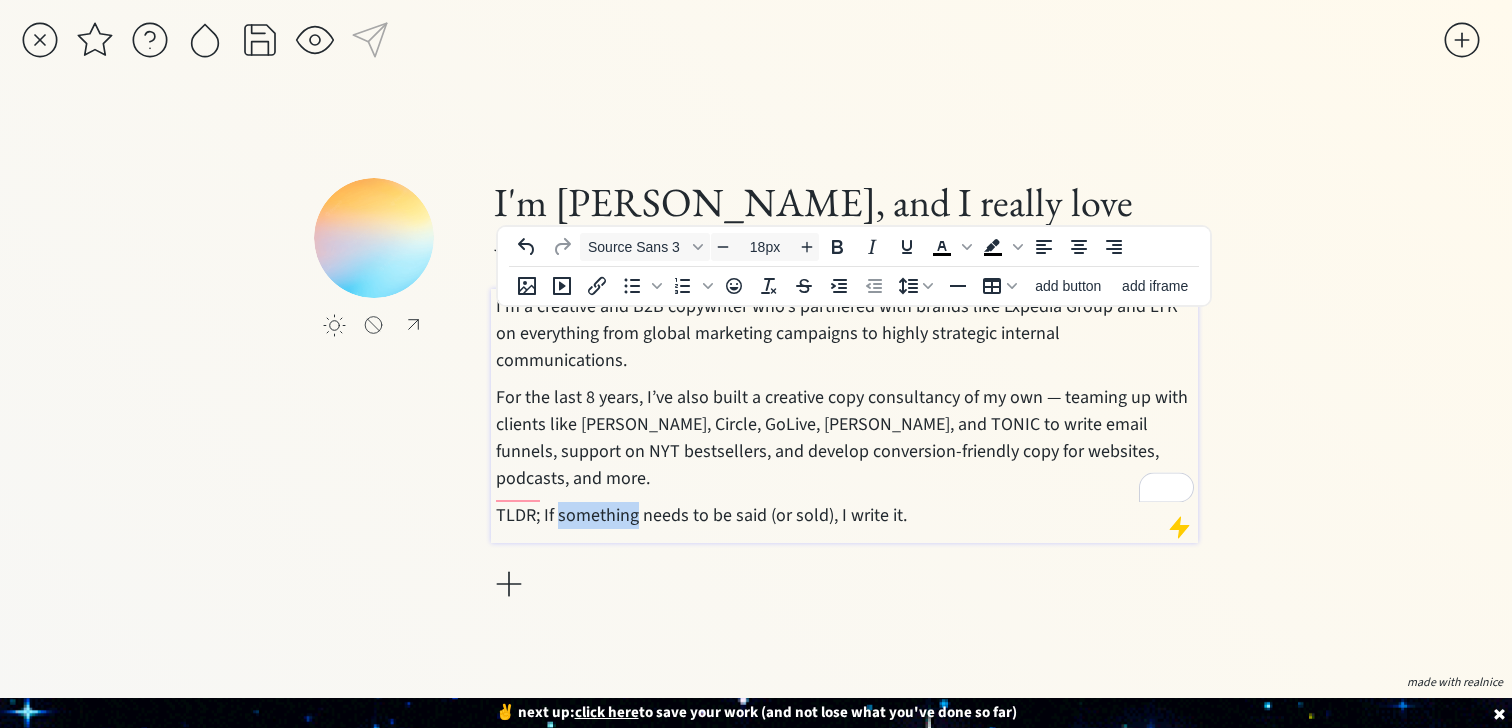 click on "TLDR; If something needs to be said (or sold), I write it." at bounding box center [845, 515] 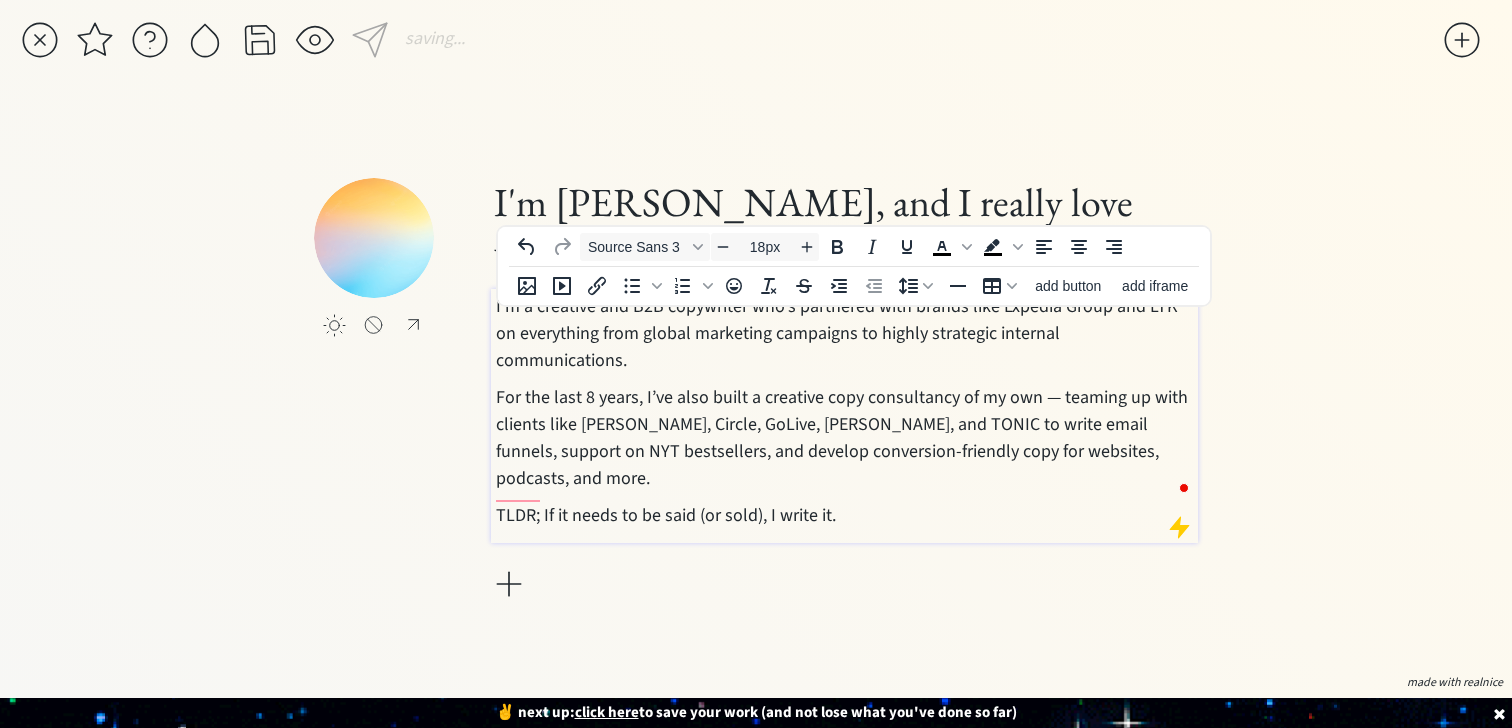 click on "I'm Susannah Hutcheson, and I really love words.  I’m a creative and B2B copywriter who’s partnered with brands like Expedia Group and LTK on everything from global marketing campaigns to highly strategic internal communications. For the last 8 years, I’ve also built a creative copy consultancy of my own — teaming up with clients like Mel Robbins, Circle, GoLive, Jasmine Star, and TONIC to write email funnels, support on NYT bestsellers, and develop conversion-friendly copy for websites, podcasts, and more. TLDR; If it needs to be said (or sold), I write it." at bounding box center [844, 391] 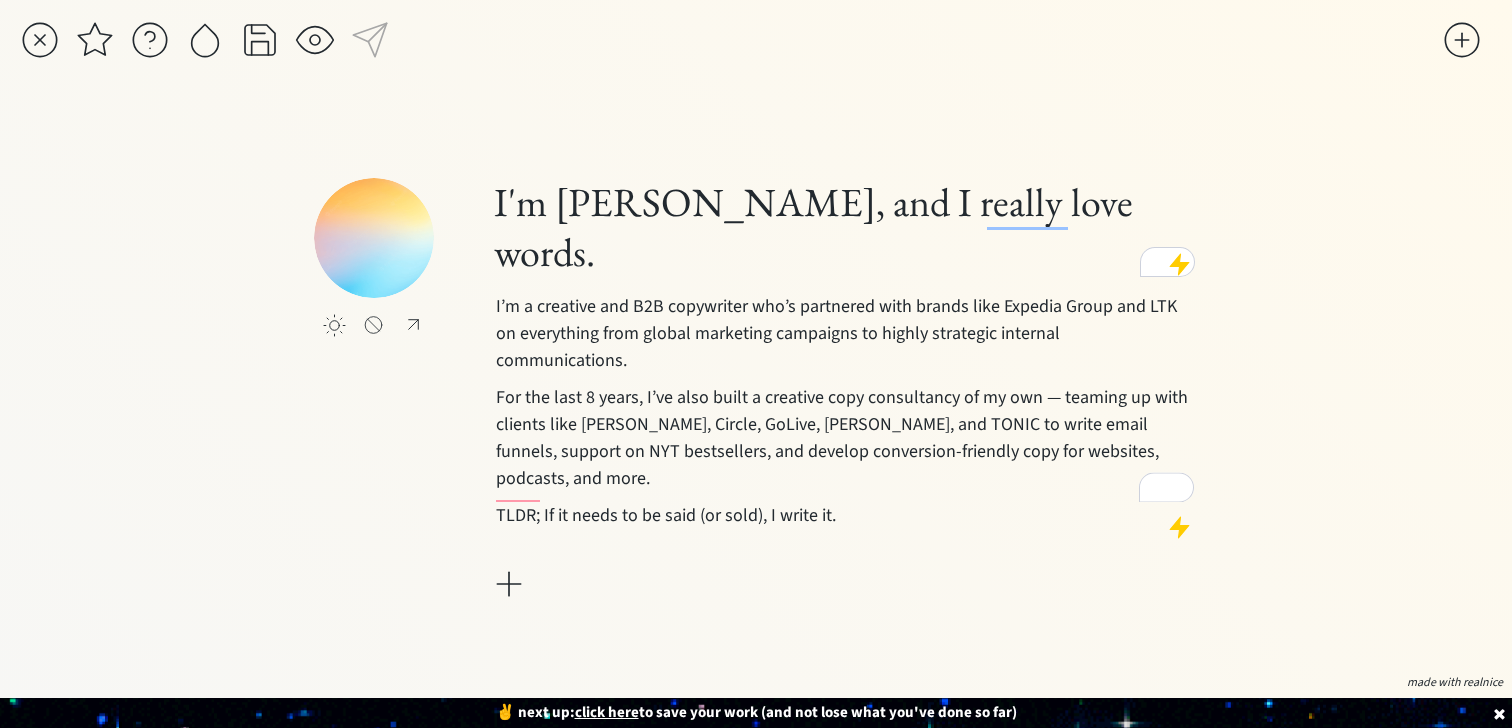 click on "saving... click to upload a picture I'm Susannah Hutcheson, and I really love words.  I’m a creative and B2B copywriter who’s partnered with brands like Expedia Group and LTK on everything from global marketing campaigns to highly strategic internal communications. For the last 8 years, I’ve also built a creative copy consultancy of my own — teaming up with clients like Mel Robbins, Circle, GoLive, Jasmine Star, and TONIC to write email funnels, support on NYT bestsellers, and develop conversion-friendly copy for websites, podcasts, and more. TLDR; If it needs to be said (or sold), I write it. made with realnice" 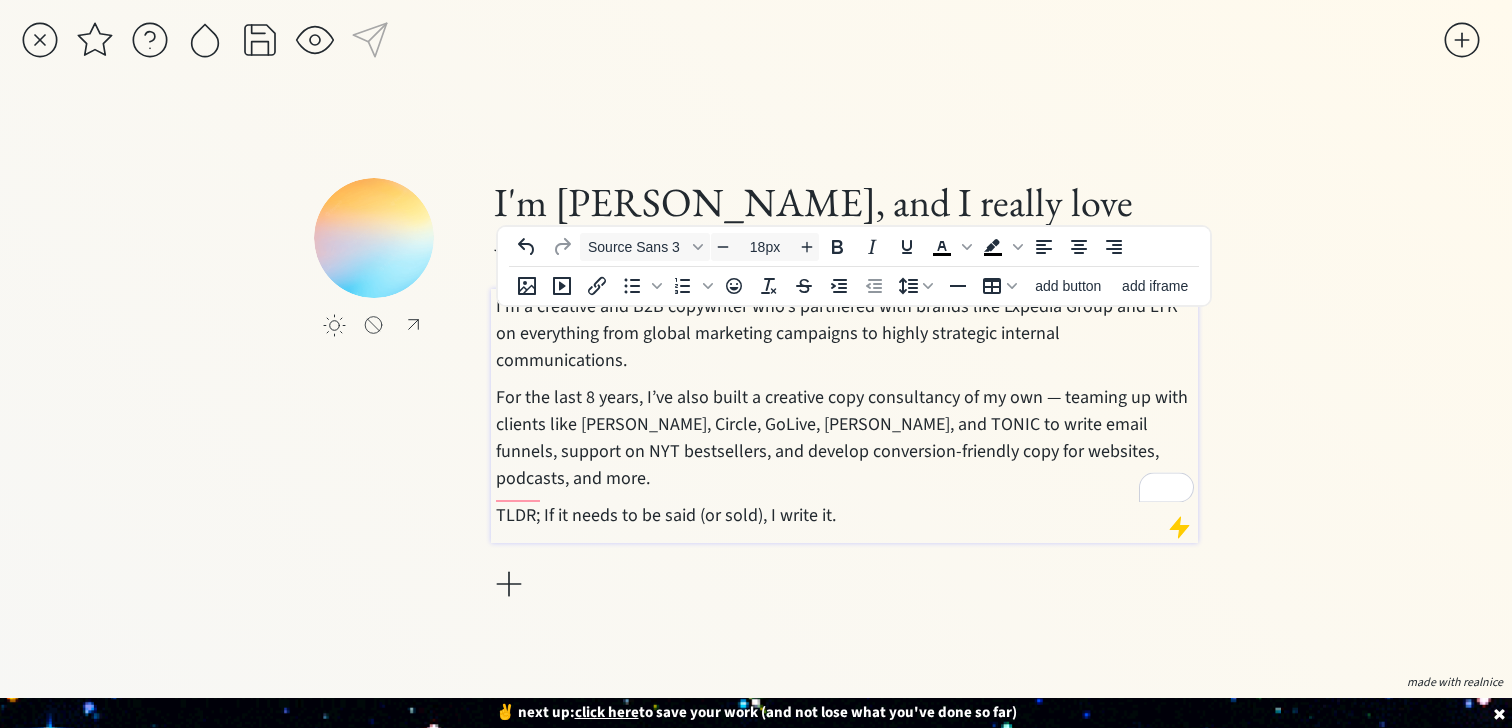 click on "TLDR; If it needs to be said (or sold), I write it." at bounding box center [845, 515] 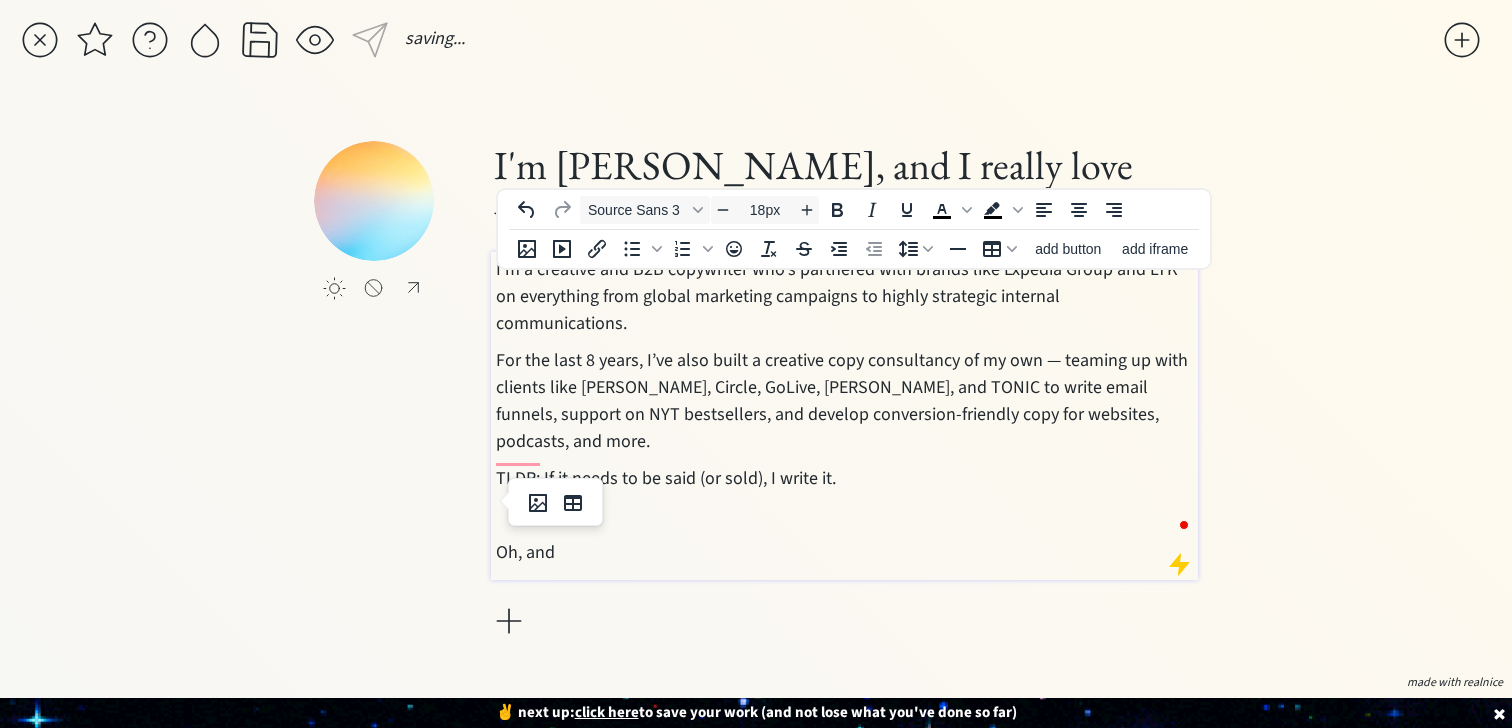 click on "saving... click to upload a picture I'm Susannah Hutcheson, and I really love words.  I’m a creative and B2B copywriter who’s partnered with brands like Expedia Group and LTK on everything from global marketing campaigns to highly strategic internal communications. For the last 8 years, I’ve also built a creative copy consultancy of my own — teaming up with clients like Mel Robbins, Circle, GoLive, Jasmine Star, and TONIC to write email funnels, support on NYT bestsellers, and develop conversion-friendly copy for websites, podcasts, and more. TLDR; If it needs to be said (or sold), I write it. Oh, and  made with realnice add a link 👇 you can add a linkedin, twitter, instagram, dribble, website, or email. just paste a link below. link type apple music apple podcasts beehiiv behance bluesky calendar discord dribbble email etsy facebook farcaster github imdb instagram linkedIn mastodon medium patreon phone pinterest product hunt psychology today signal soundcloud spotify substack telegram venmo" at bounding box center (756, 364) 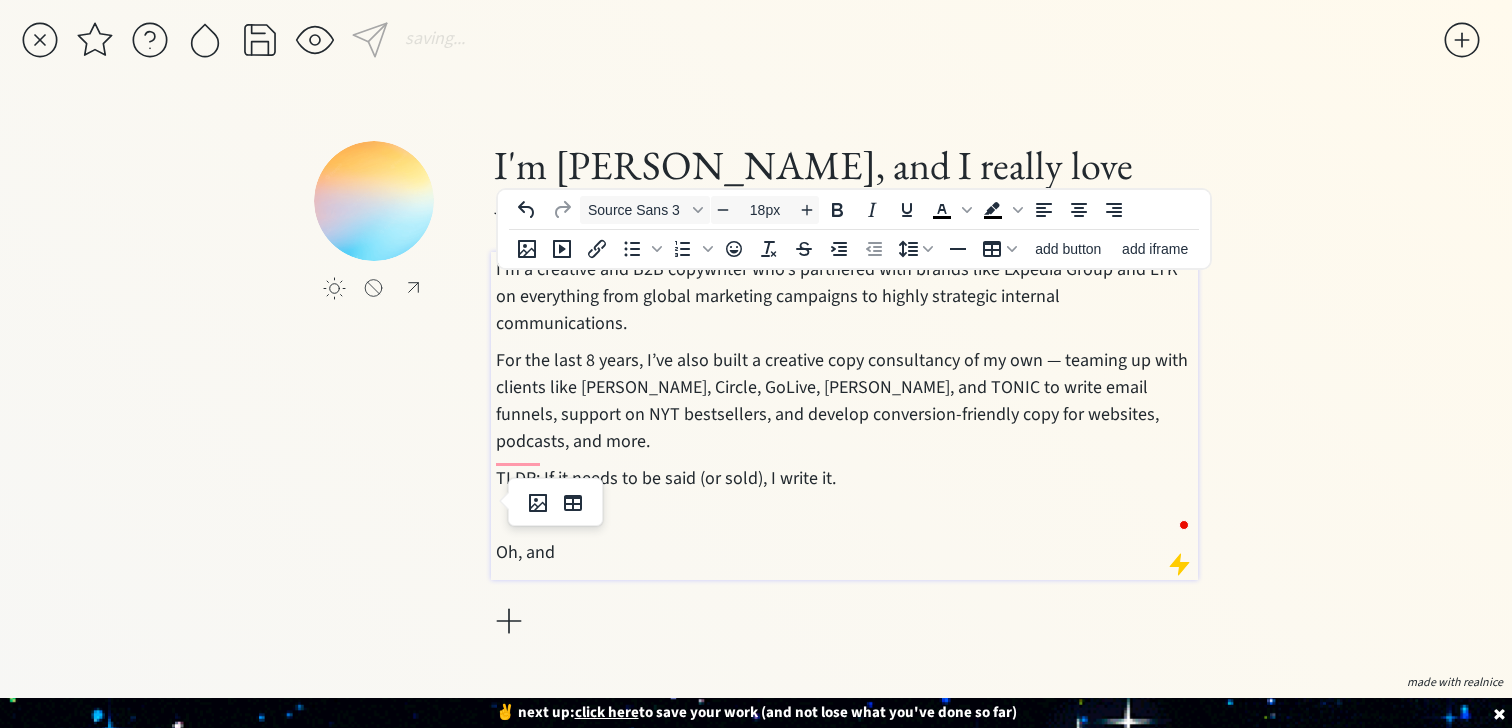 click on "Oh, and" at bounding box center (845, 552) 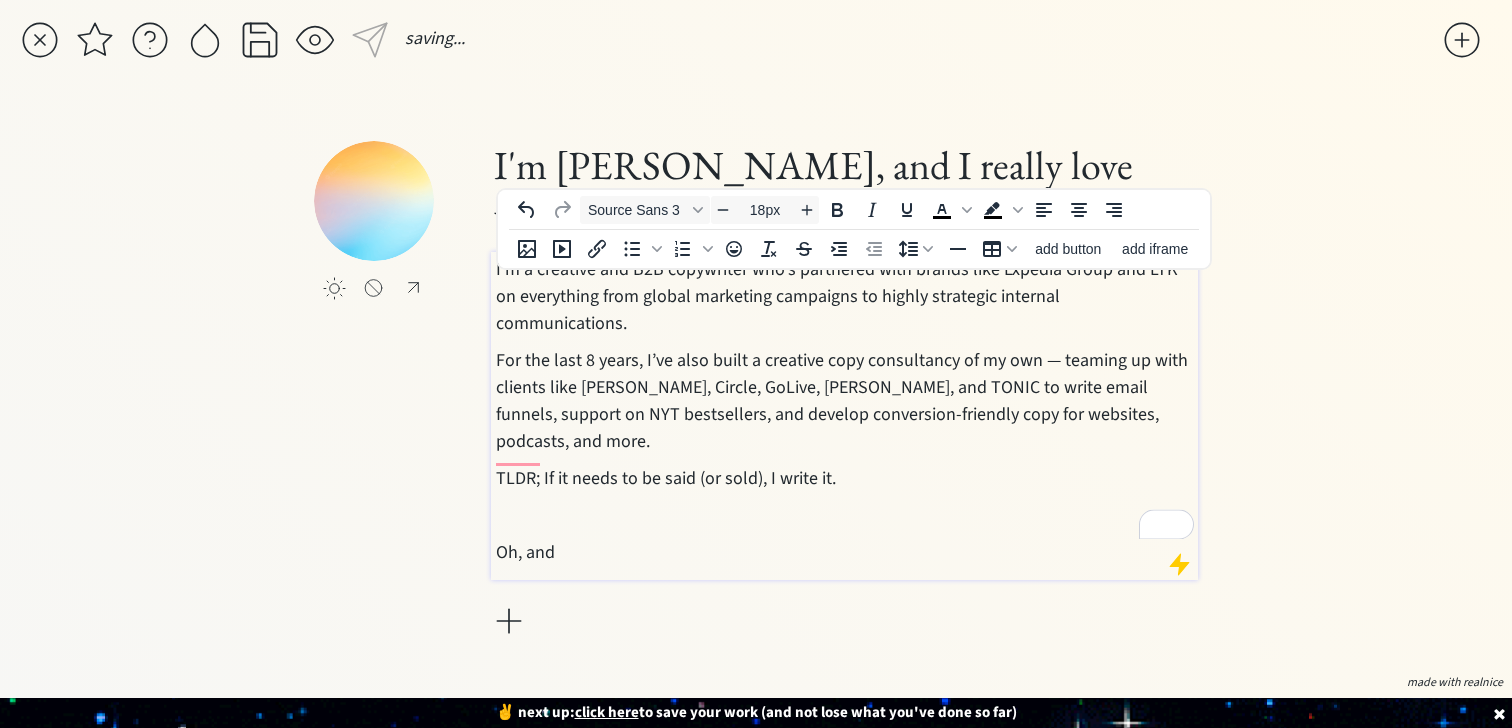 drag, startPoint x: 561, startPoint y: 533, endPoint x: 466, endPoint y: 533, distance: 95 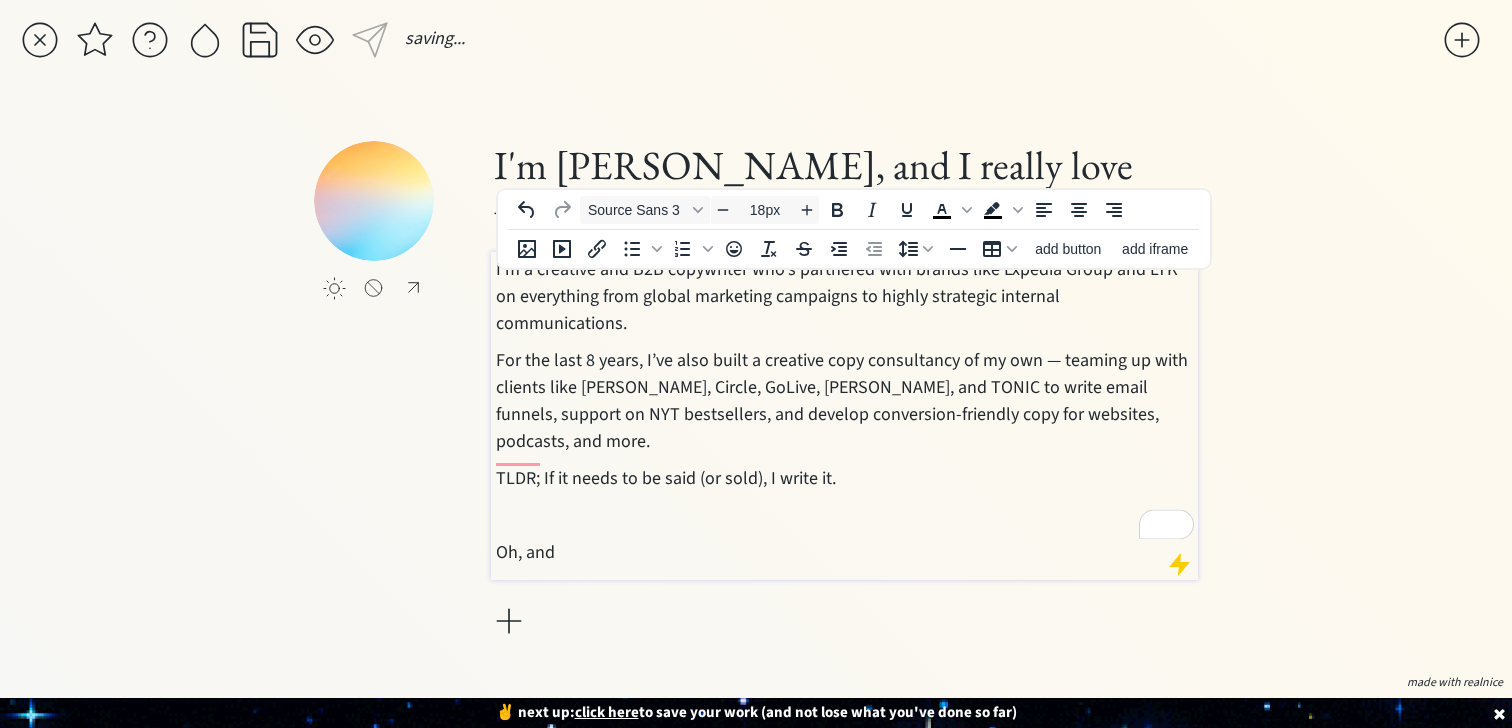 click on "click to upload a picture I'm Susannah Hutcheson, and I really love words.  I’m a creative and B2B copywriter who’s partnered with brands like Expedia Group and LTK on everything from global marketing campaigns to highly strategic internal communications. For the last 8 years, I’ve also built a creative copy consultancy of my own — teaming up with clients like Mel Robbins, Circle, GoLive, Jasmine Star, and TONIC to write email funnels, support on NYT bestsellers, and develop conversion-friendly copy for websites, podcasts, and more. TLDR; If it needs to be said (or sold), I write it. Oh, and" at bounding box center (755, 391) 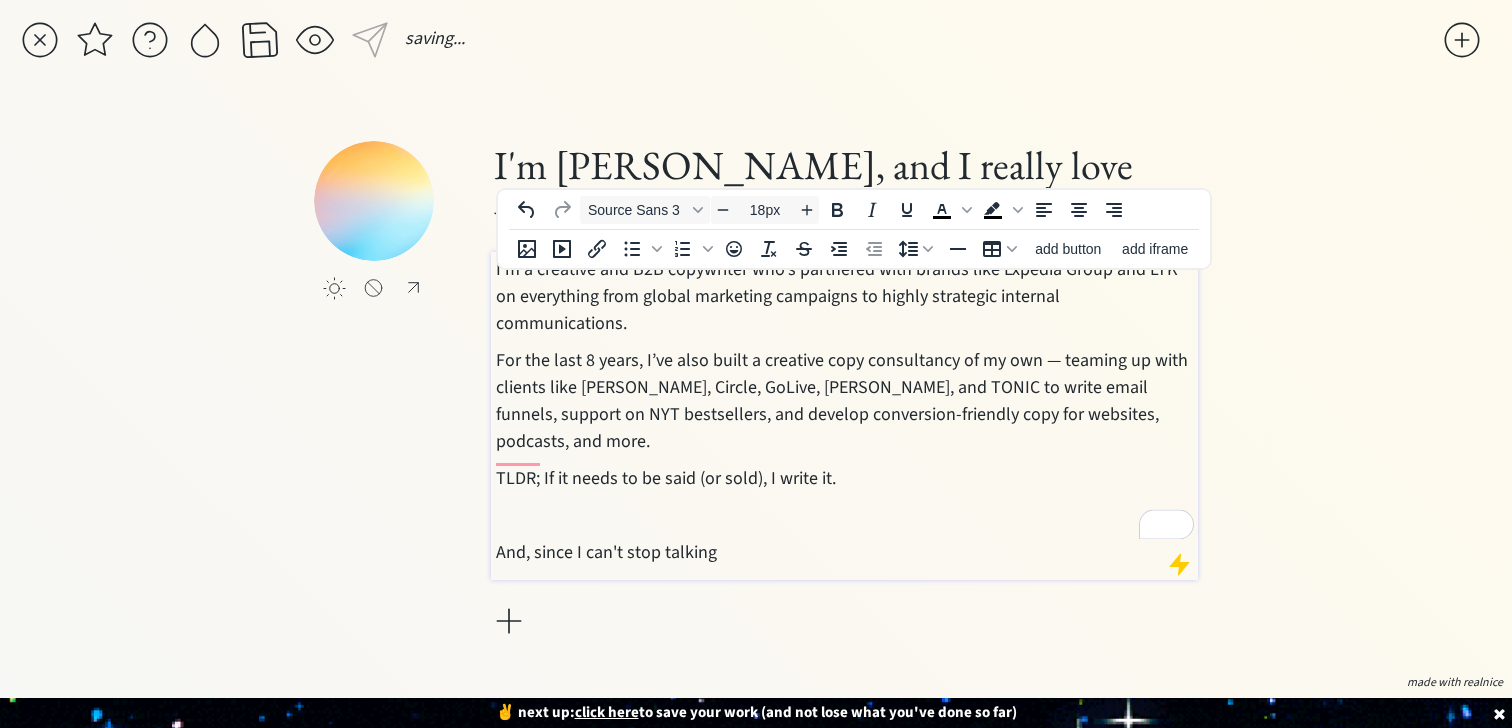 click on "And, since I can't stop talking" at bounding box center (845, 552) 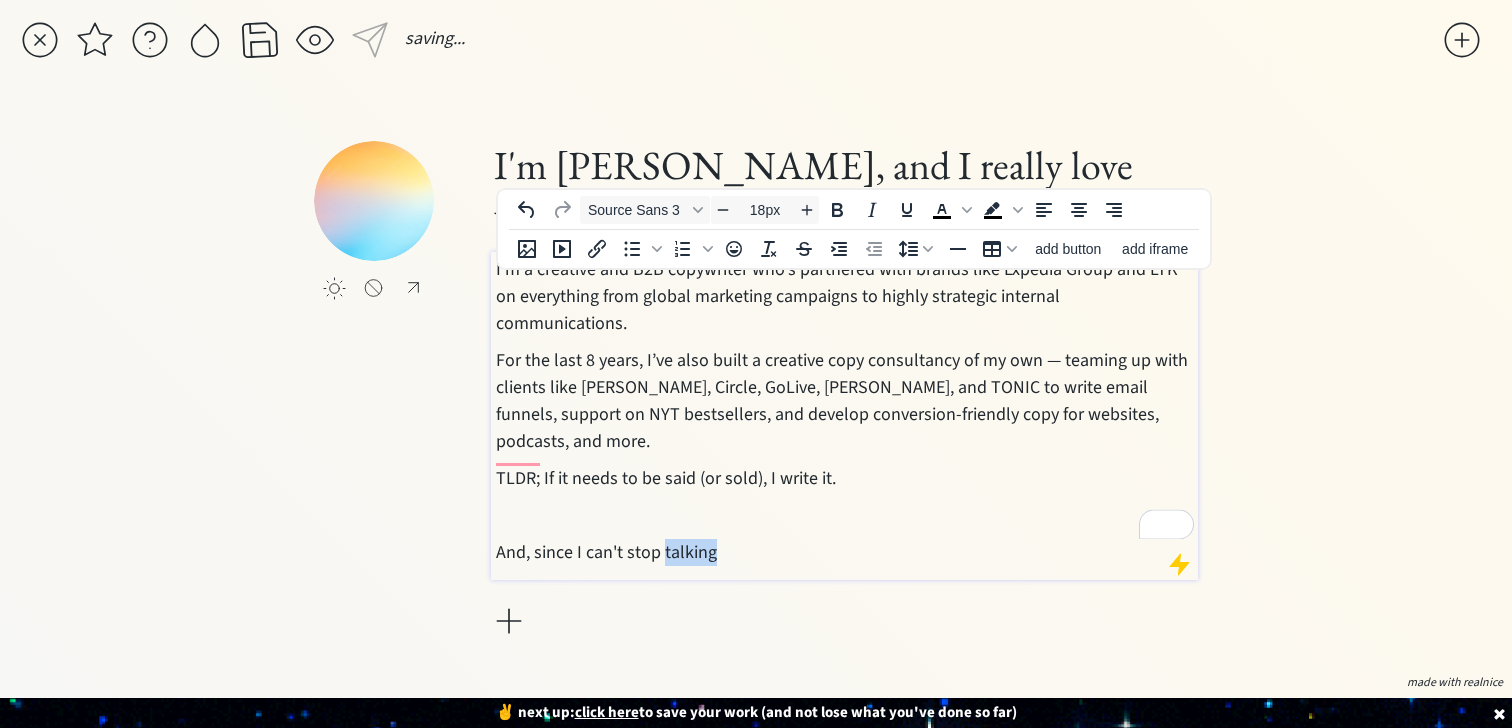 click on "And, since I can't stop talking" at bounding box center [845, 552] 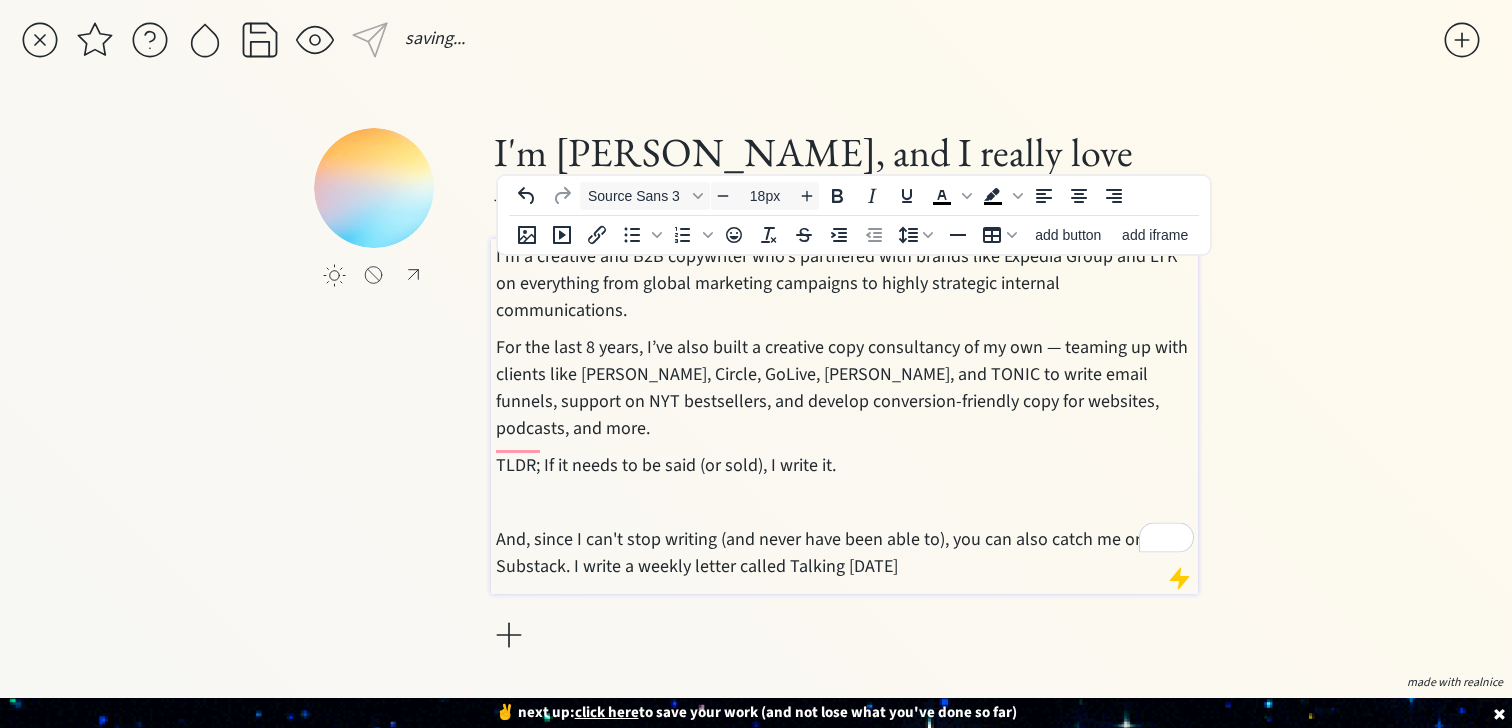 click on "And, since I can't stop writing (and never have been able to), you can also catch me on Substack. I write a weekly letter called Talking Since Tuesday" at bounding box center [845, 553] 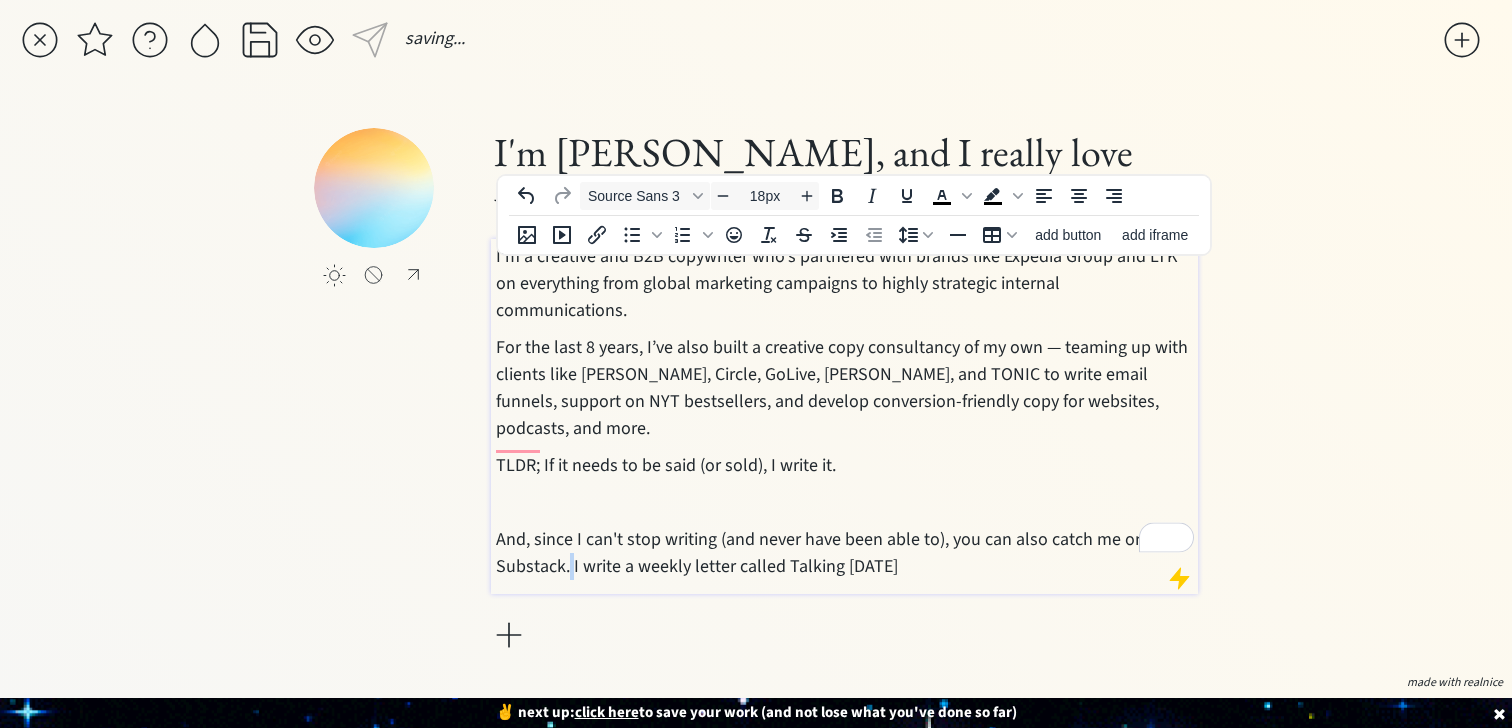click on "And, since I can't stop writing (and never have been able to), you can also catch me on Substack. I write a weekly letter called Talking Since Tuesday" at bounding box center (845, 553) 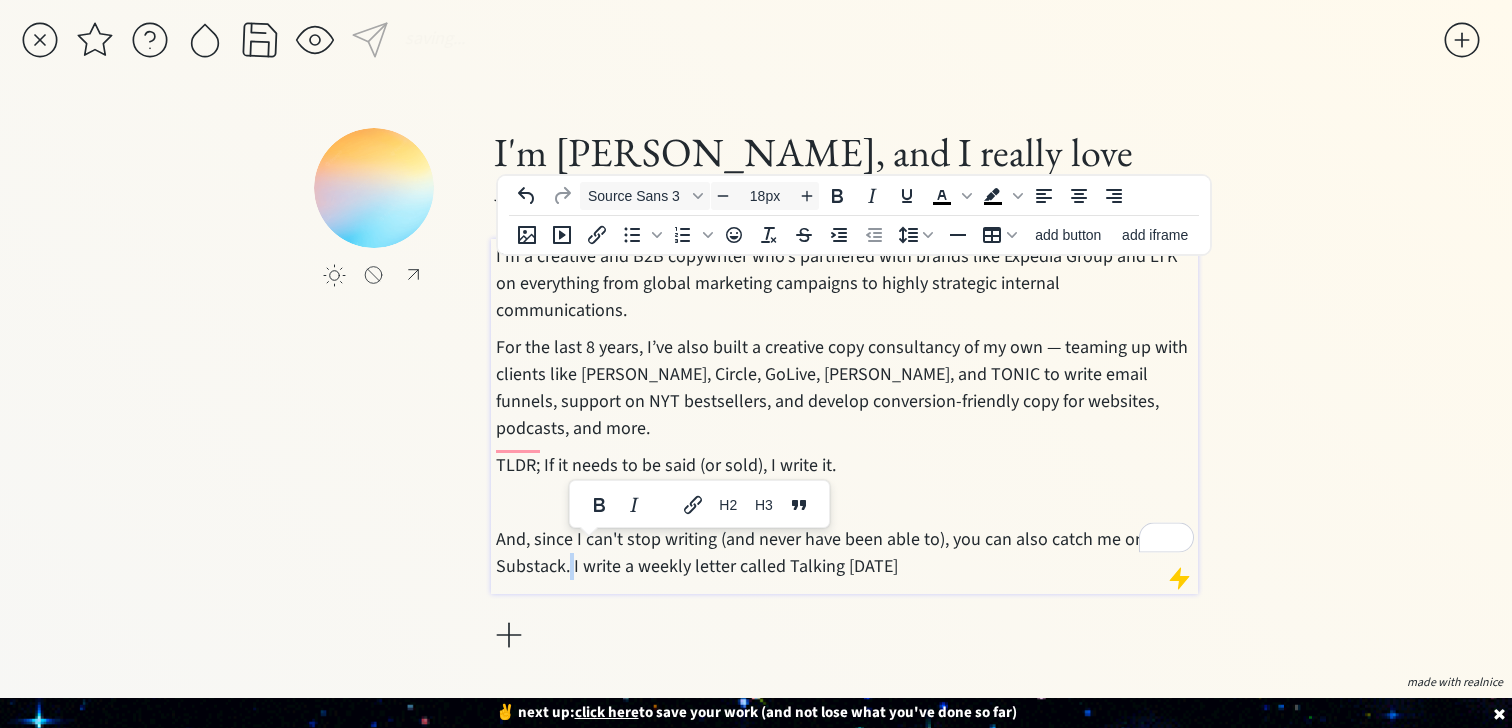 click on "And, since I can't stop writing (and never have been able to), you can also catch me on Substack. I write a weekly letter called Talking Since Tuesday" at bounding box center (845, 553) 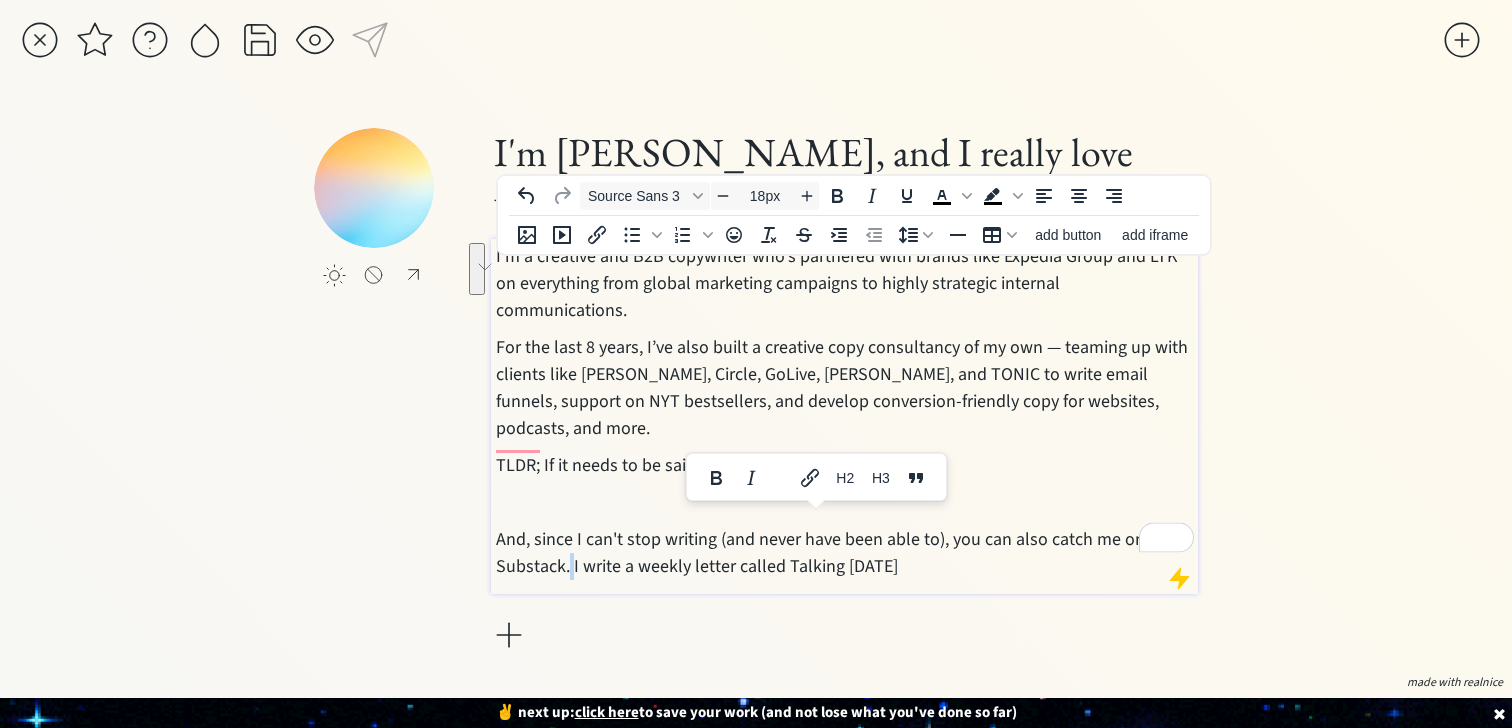 click on "And, since I can't stop writing (and never have been able to), you can also catch me on Substack. I write a weekly letter called Talking Since Tuesday" at bounding box center [845, 553] 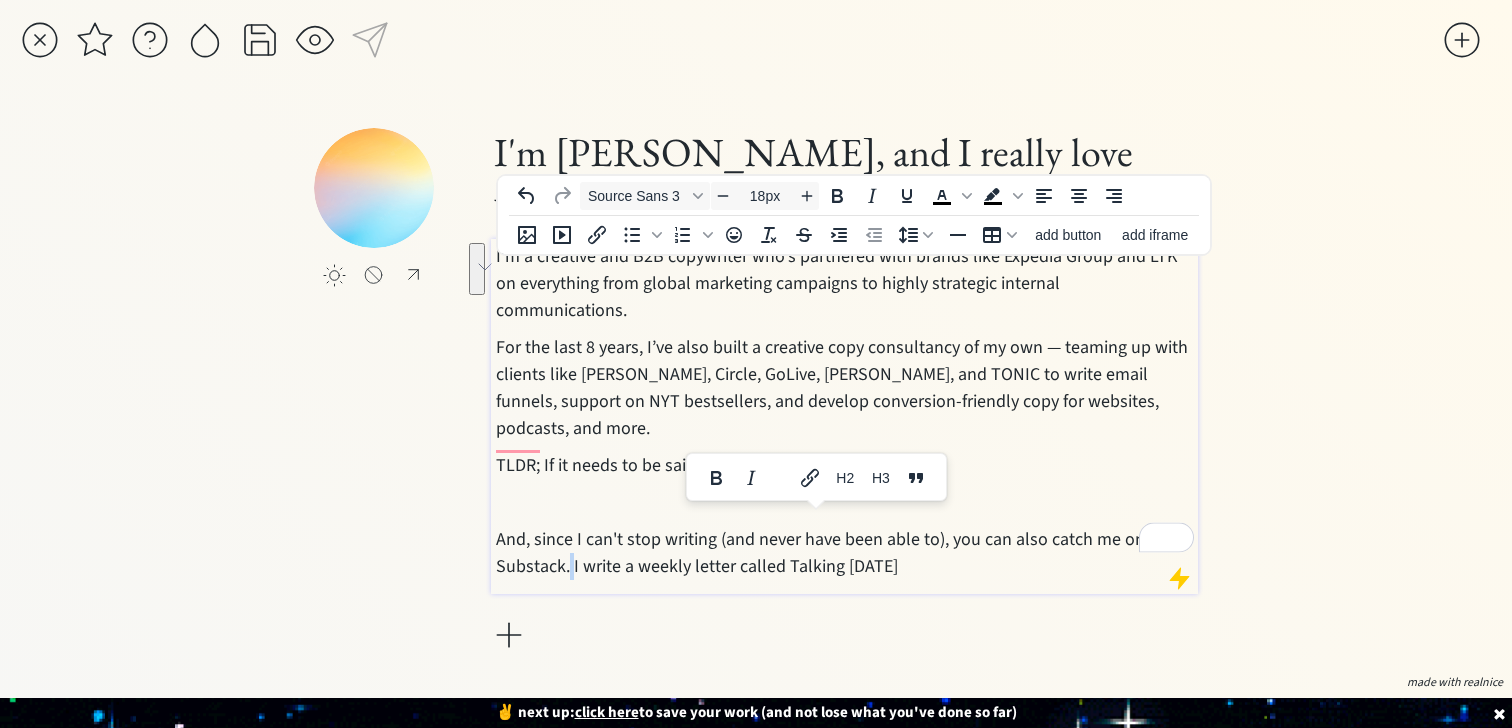 click on "And, since I can't stop writing (and never have been able to), you can also catch me on Substack. I write a weekly letter called Talking Since Tuesday" at bounding box center [845, 553] 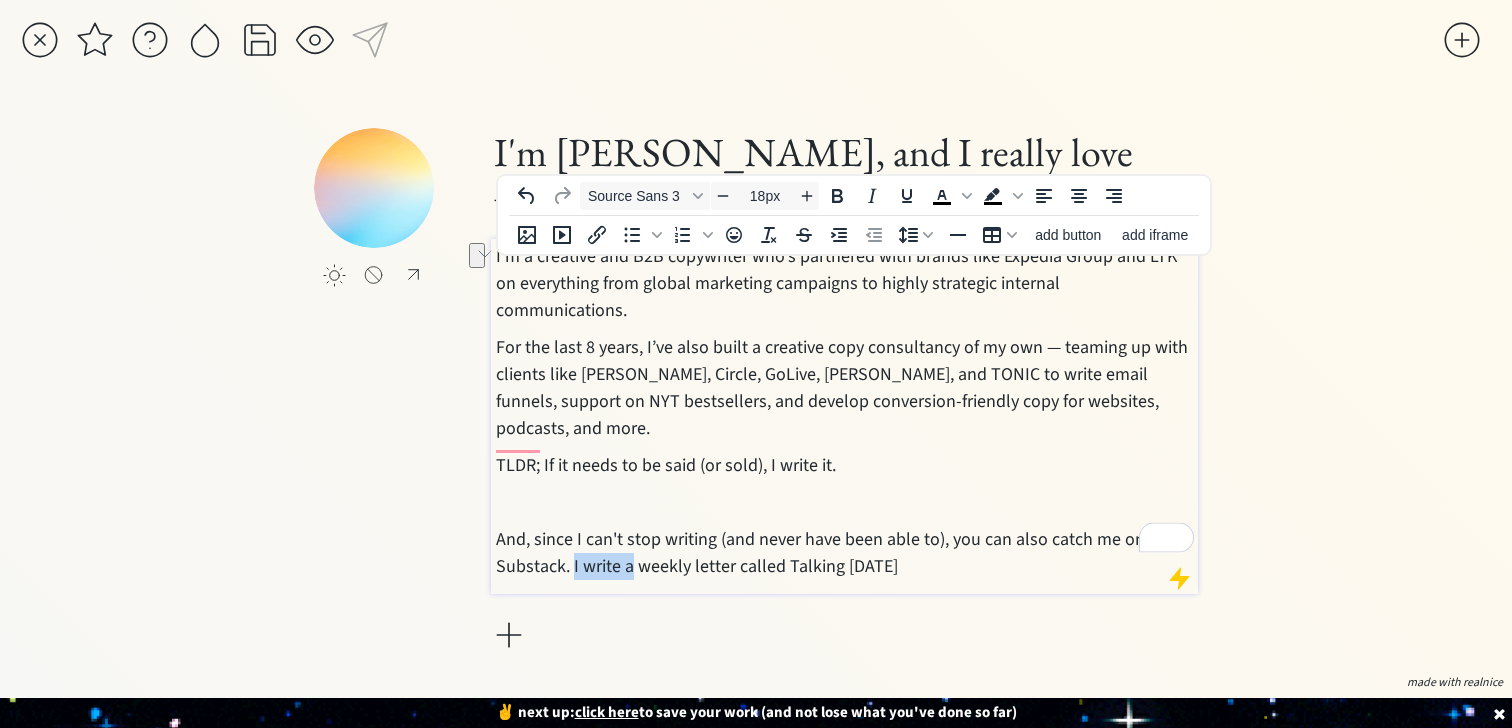 drag, startPoint x: 628, startPoint y: 551, endPoint x: 573, endPoint y: 551, distance: 55 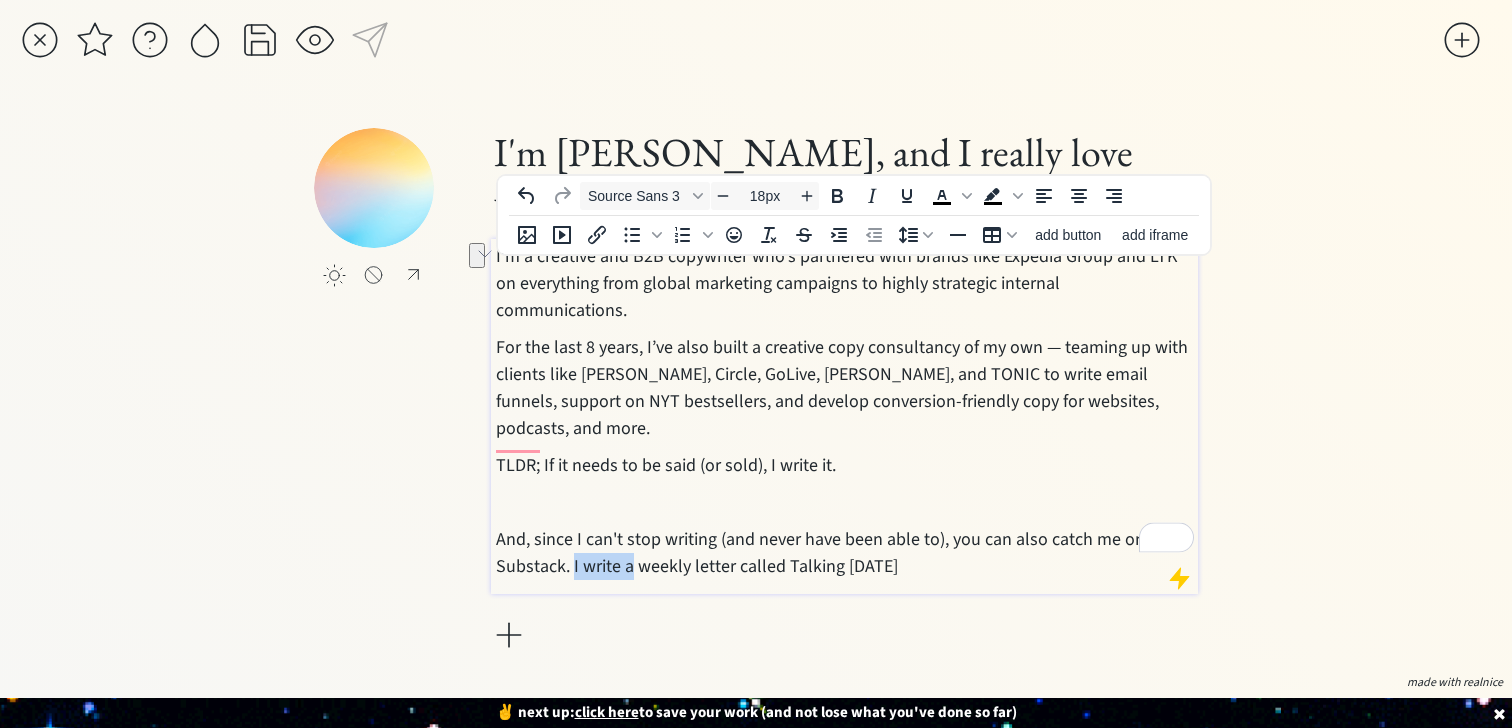 click on "And, since I can't stop writing (and never have been able to), you can also catch me on Substack. I write a weekly letter called Talking Since Tuesday" at bounding box center (845, 553) 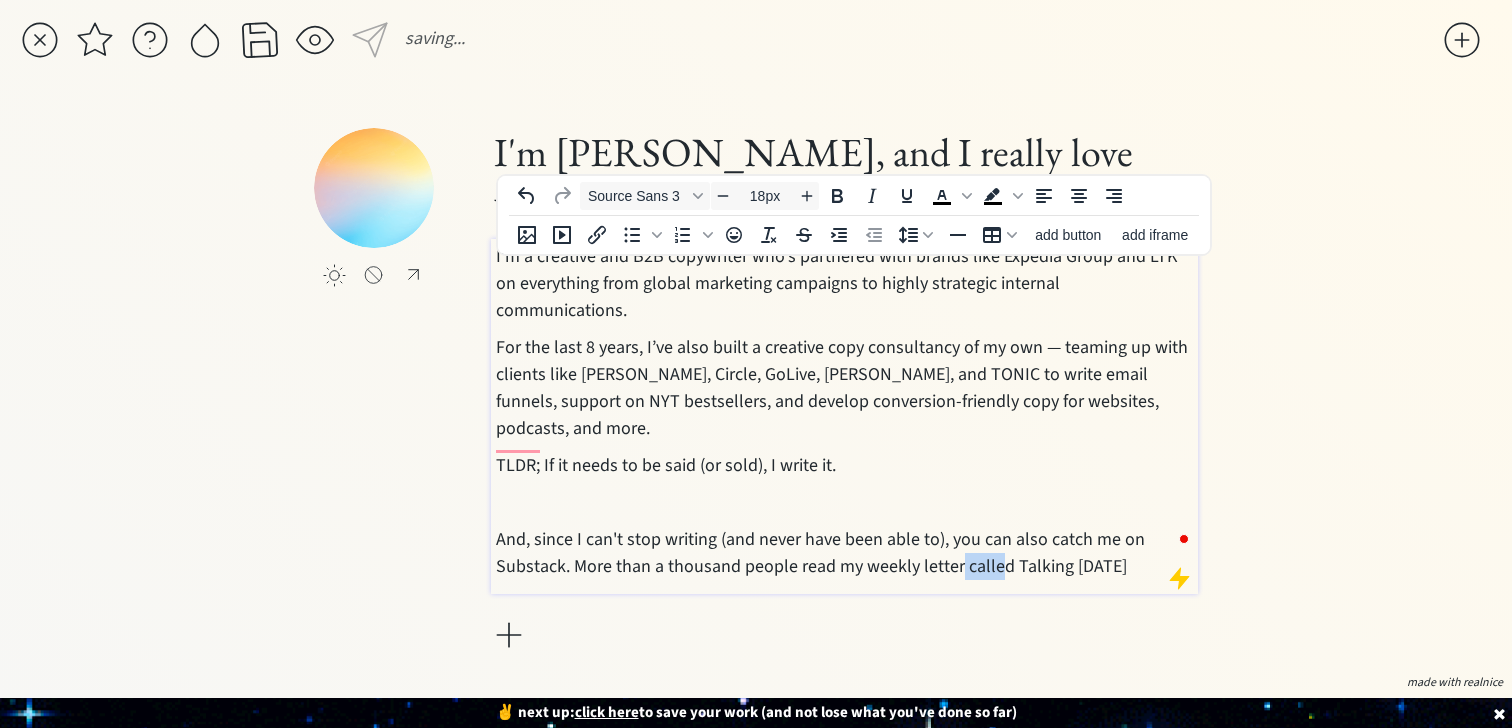 drag, startPoint x: 1000, startPoint y: 552, endPoint x: 957, endPoint y: 552, distance: 43 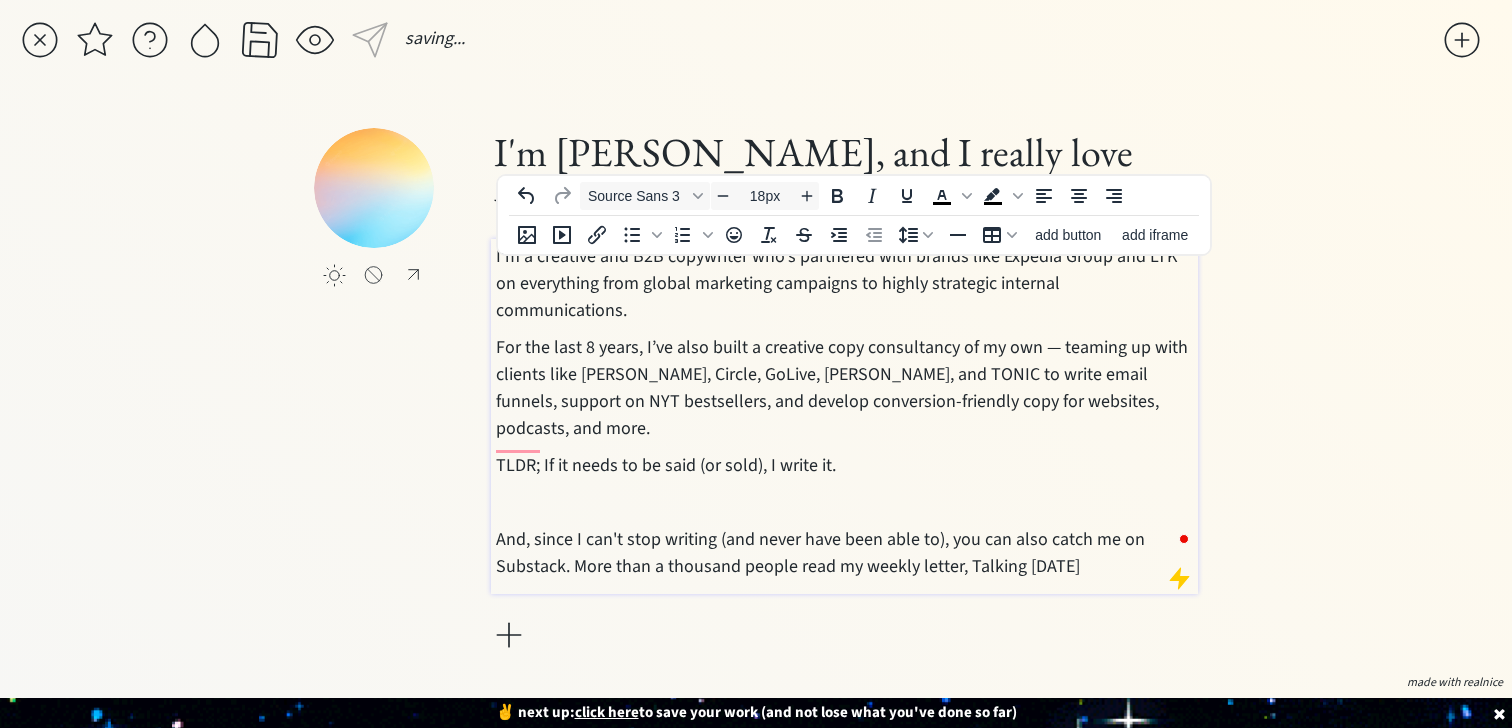 click on "And, since I can't stop writing (and never have been able to), you can also catch me on Substack. More than a thousand people read my weekly letter, Talking Since Tuesday" at bounding box center [845, 553] 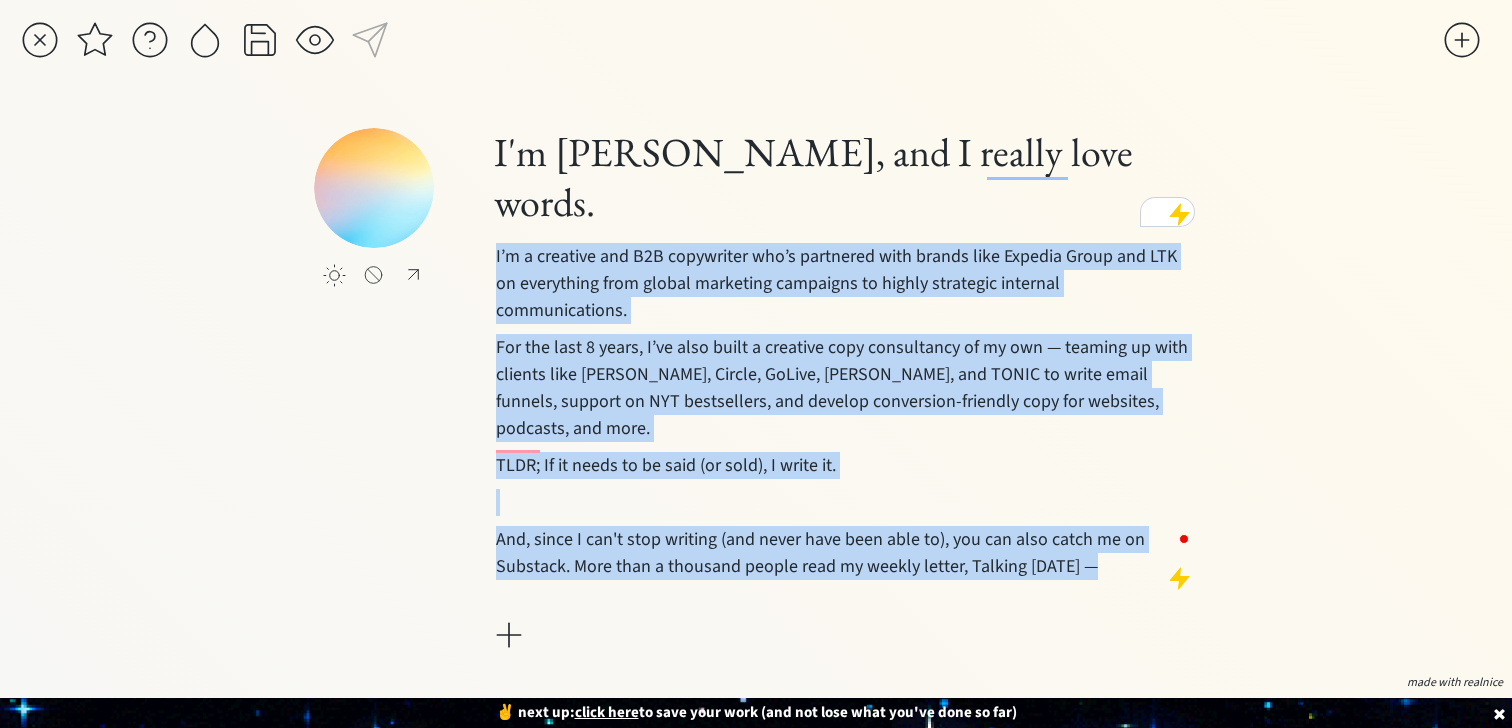 drag, startPoint x: 494, startPoint y: 523, endPoint x: 1055, endPoint y: 606, distance: 567.1067 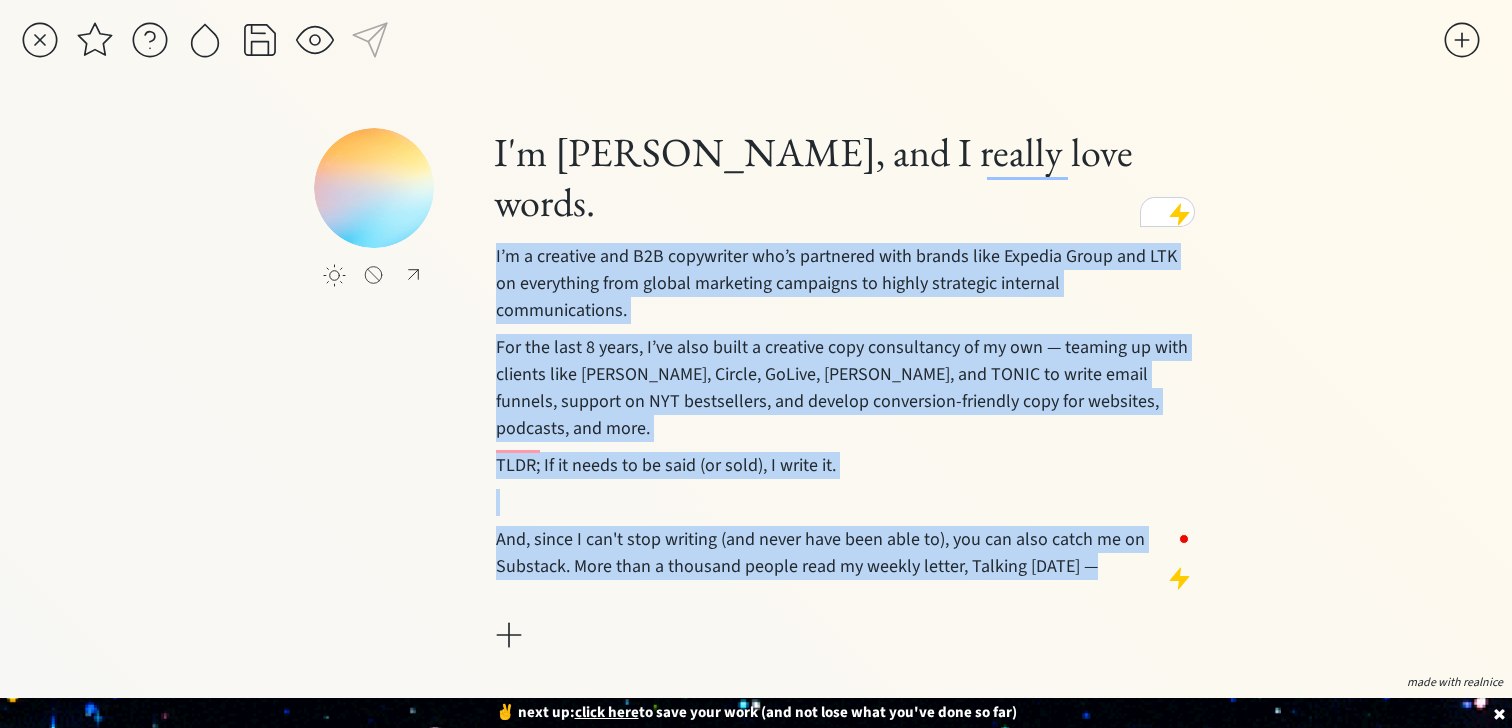 click on "I'm Susannah Hutcheson, and I really love words.  I’m a creative and B2B copywriter who’s partnered with brands like Expedia Group and LTK on everything from global marketing campaigns to highly strategic internal communications. For the last 8 years, I’ve also built a creative copy consultancy of my own — teaming up with clients like Mel Robbins, Circle, GoLive, Jasmine Star, and TONIC to write email funnels, support on NYT bestsellers, and develop conversion-friendly copy for websites, podcasts, and more. TLDR; If it needs to be said (or sold), I write it. And, since I can't stop writing (and never have been able to), you can also catch me on Substack. More than a thousand people read my weekly letter, Talking Since Tuesday —" at bounding box center [844, 392] 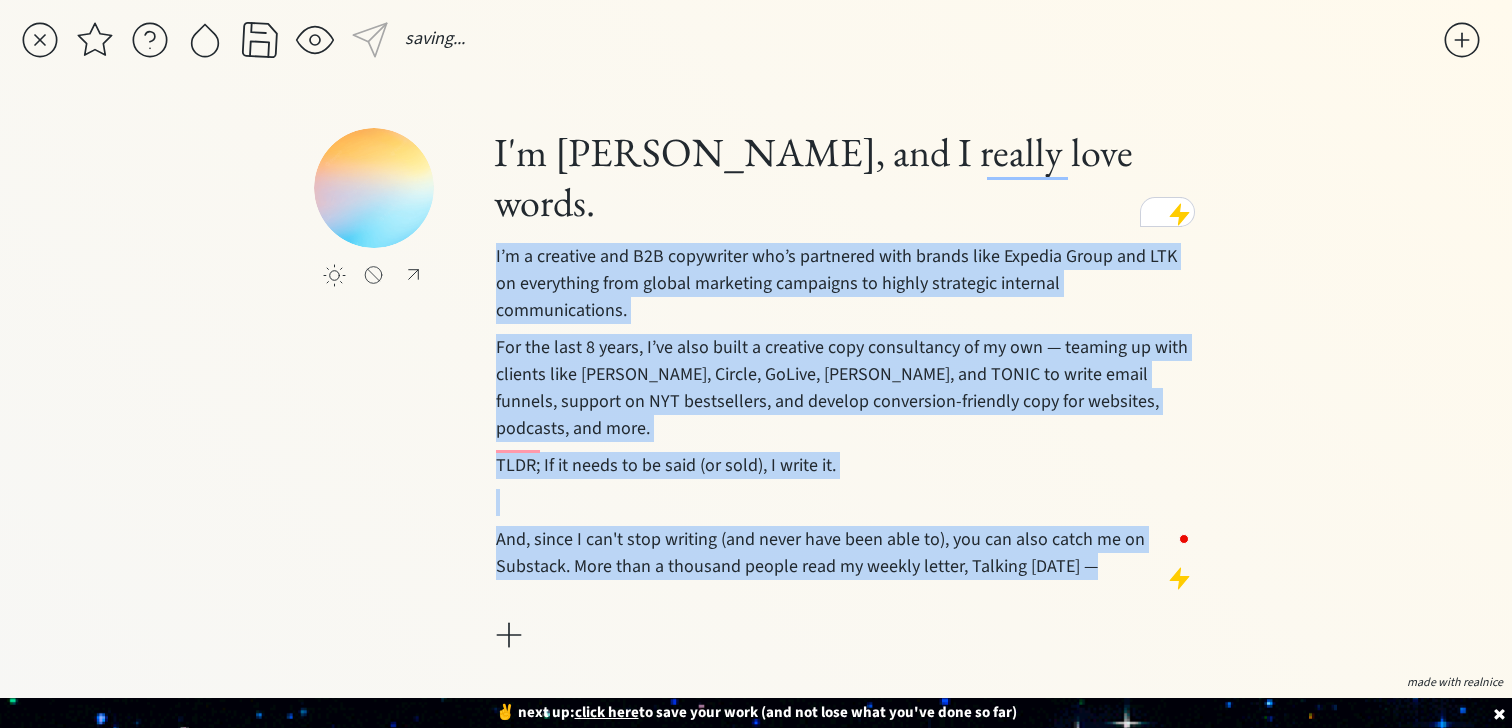 copy on "I’m a creative and B2B copywriter who’s partnered with brands like Expedia Group and LTK on everything from global marketing campaigns to highly strategic internal communications. For the last 8 years, I’ve also built a creative copy consultancy of my own — teaming up with clients like Mel Robbins, Circle, GoLive, Jasmine Star, and TONIC to write email funnels, support on NYT bestsellers, and develop conversion-friendly copy for websites, podcasts, and more. TLDR; If it needs to be said (or sold), I write it. And, since I can't stop writing (and never have been able to), you can also catch me on Substack. More than a thousand people read my weekly letter, Talking Since Tuesday —" 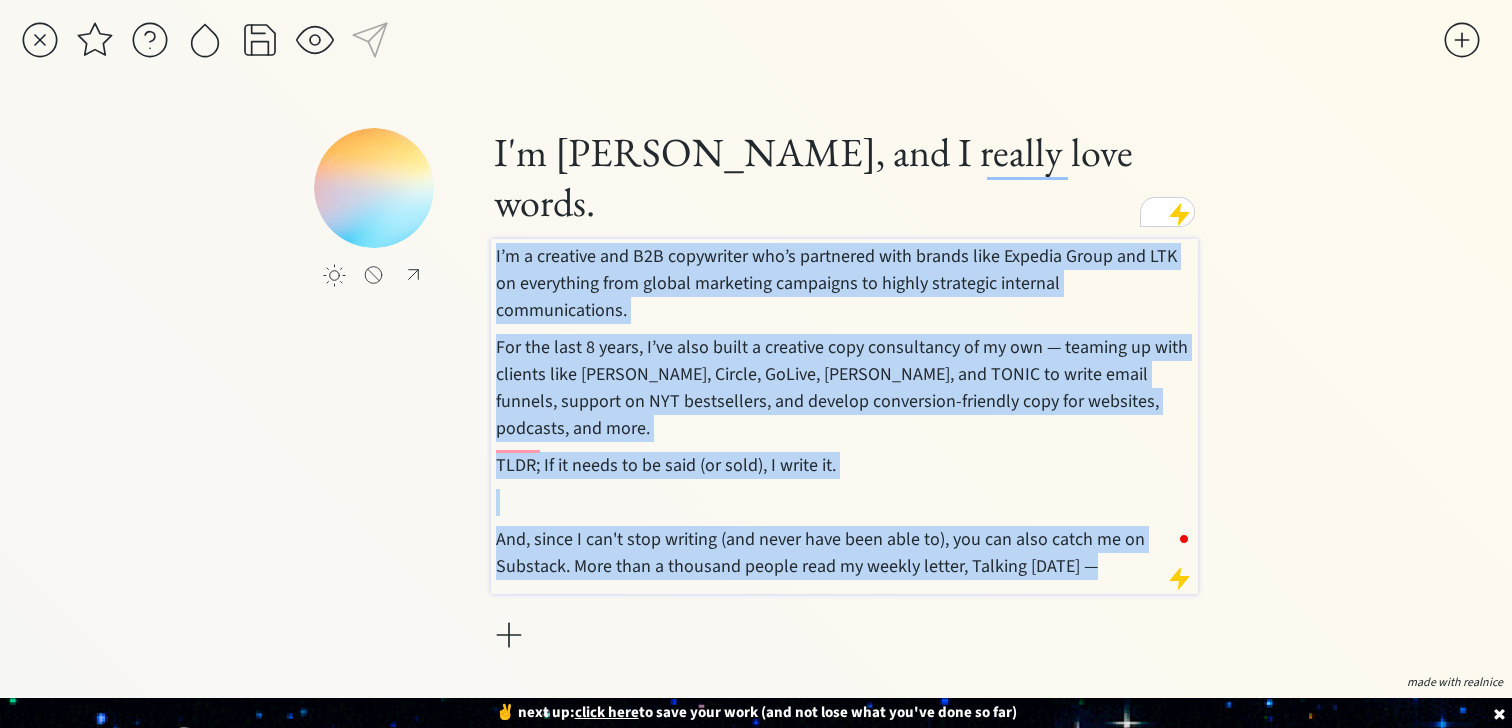 click on "And, since I can't stop writing (and never have been able to), you can also catch me on Substack. More than a thousand people read my weekly letter, Talking Since Tuesday —" at bounding box center (845, 553) 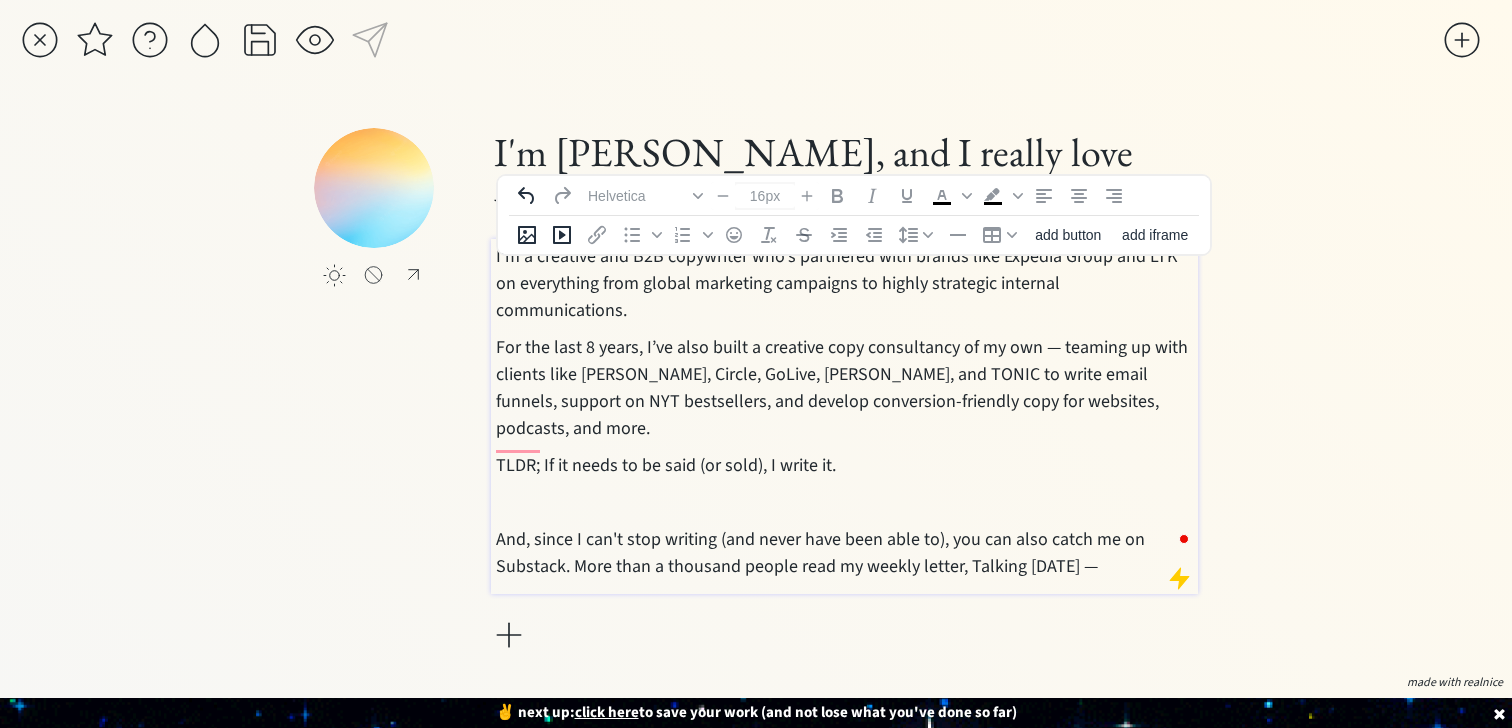 click on "And, since I can't stop writing (and never have been able to), you can also catch me on Substack. More than a thousand people read my weekly letter, Talking Since Tuesday —" at bounding box center [845, 553] 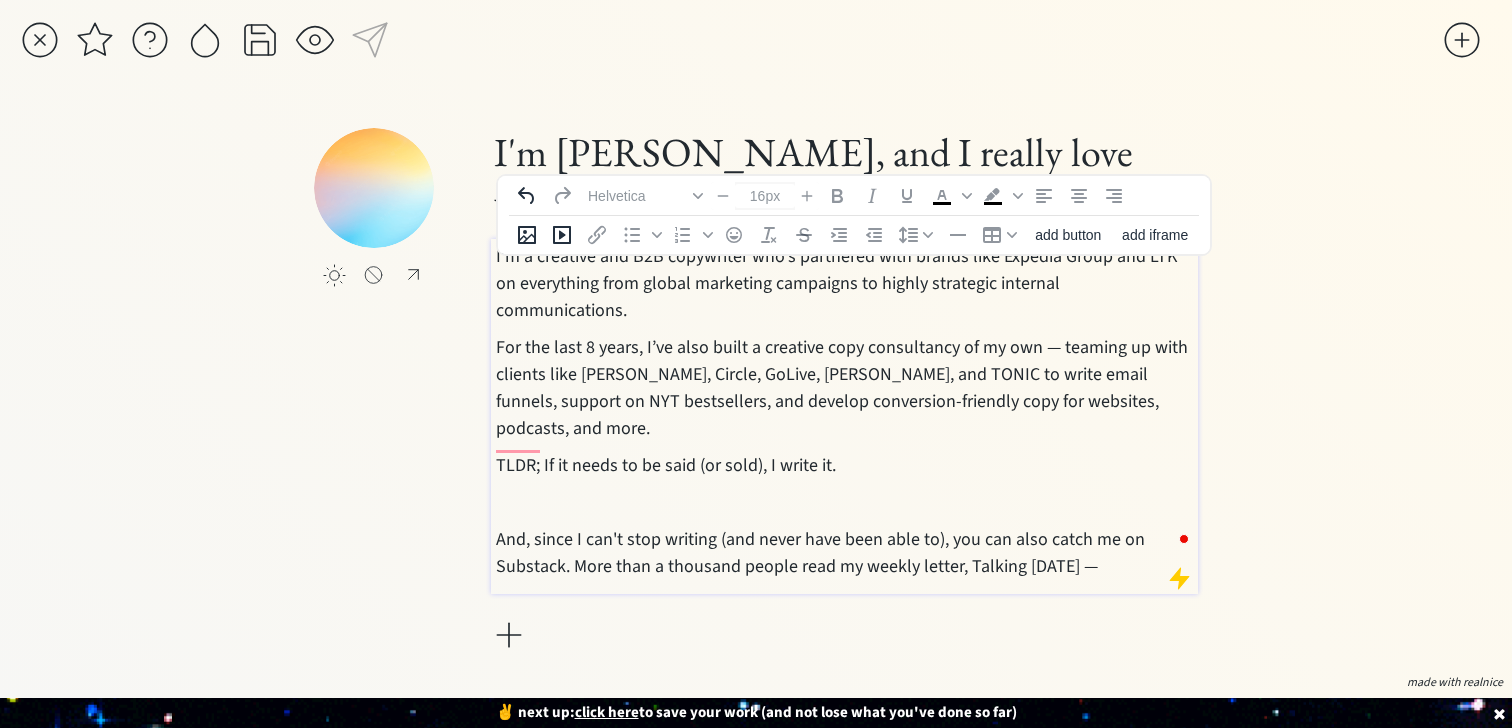 type on "18px" 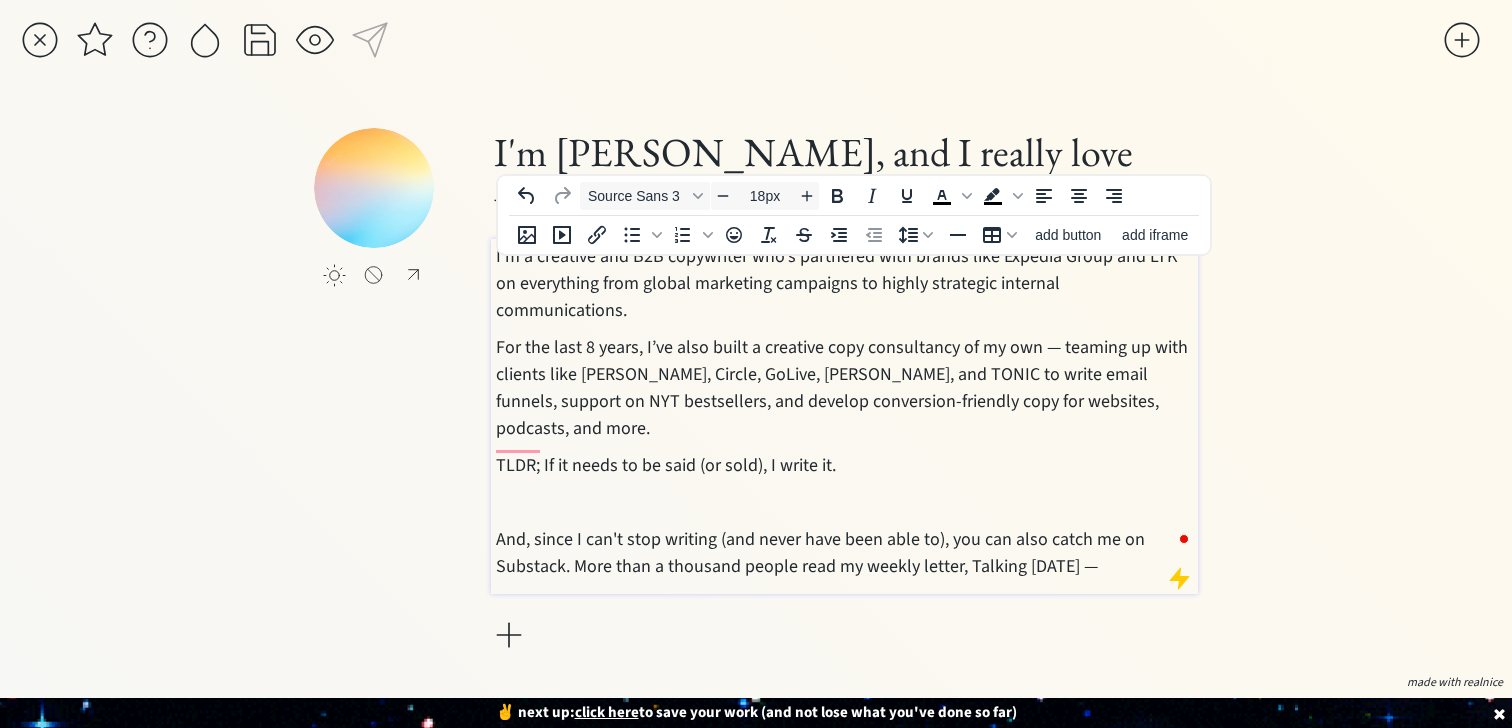 click on "And, since I can't stop writing (and never have been able to), you can also catch me on Substack. More than a thousand people read my weekly letter, Talking Since Tuesday —" at bounding box center [845, 553] 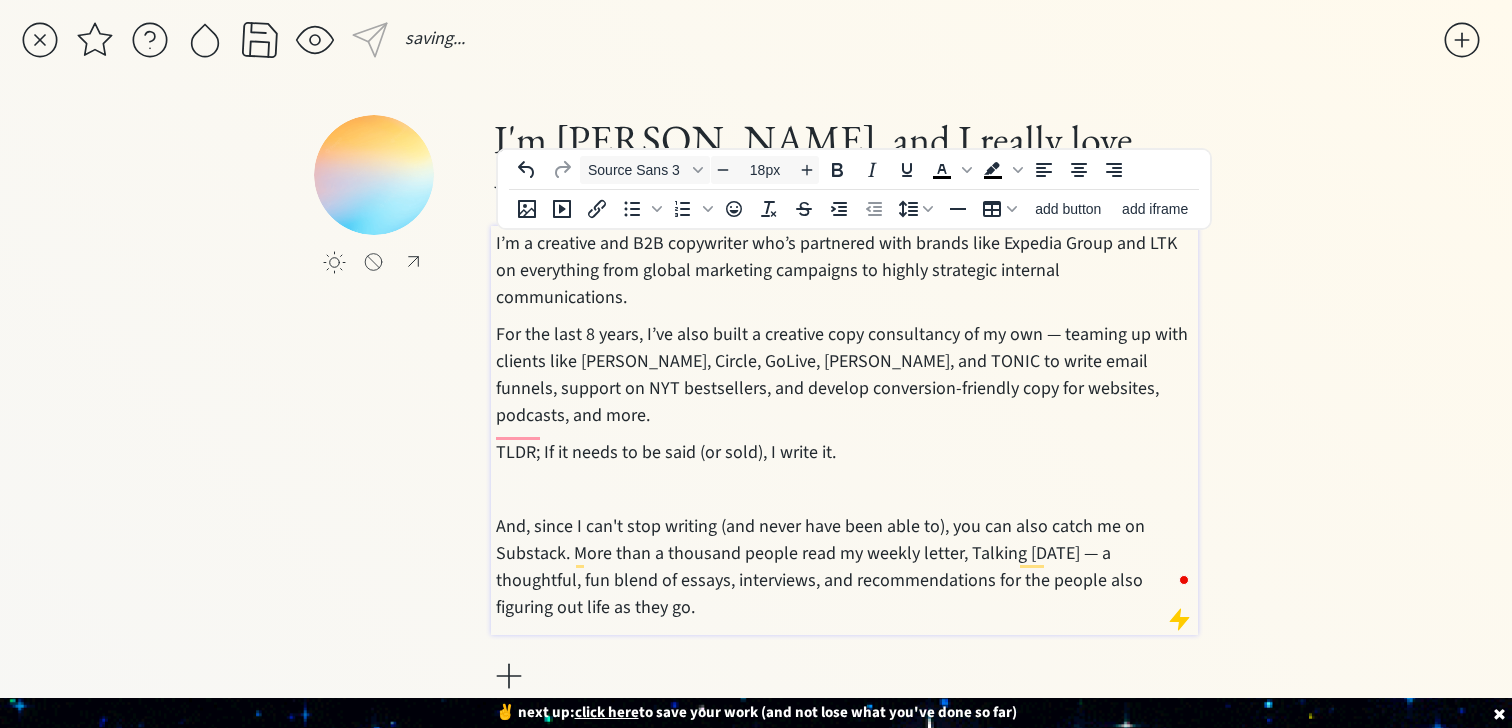 click on "And, since I can't stop writing (and never have been able to), you can also catch me on Substack. More than a thousand people read my weekly letter, Talking Since Tuesday — a thoughtful, fun blend of essays, interviews, and recommendations for the people also figuring out life as they go." at bounding box center [845, 567] 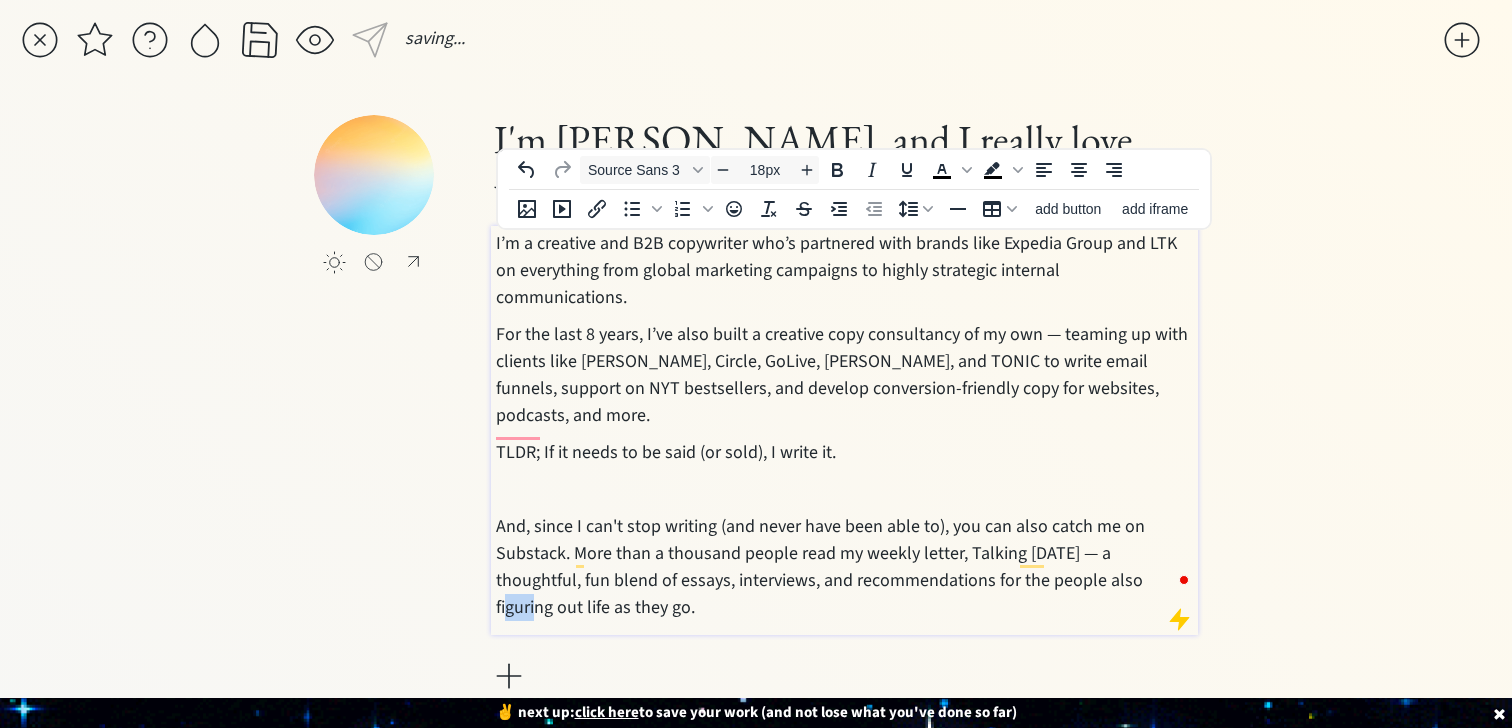 click on "And, since I can't stop writing (and never have been able to), you can also catch me on Substack. More than a thousand people read my weekly letter, Talking Since Tuesday — a thoughtful, fun blend of essays, interviews, and recommendations for the people also figuring out life as they go." at bounding box center [845, 567] 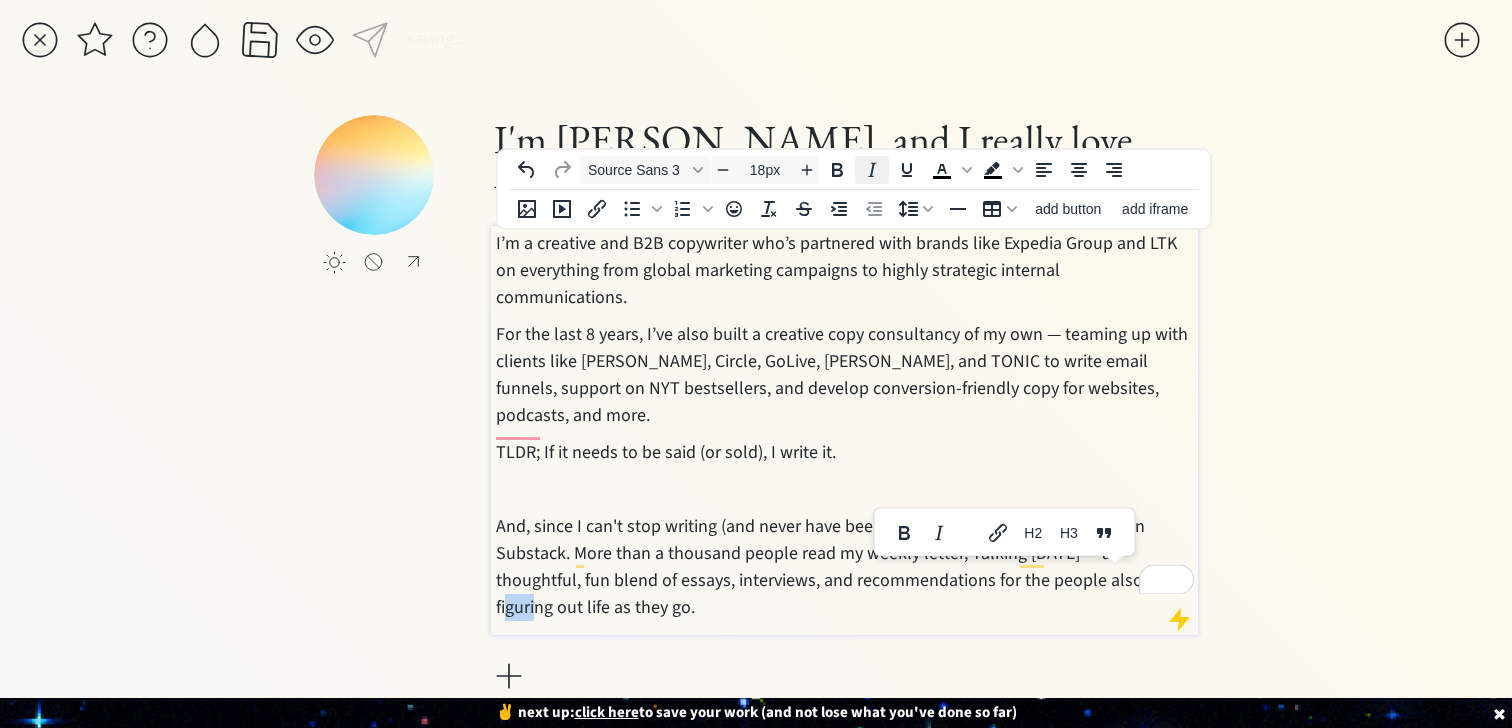click 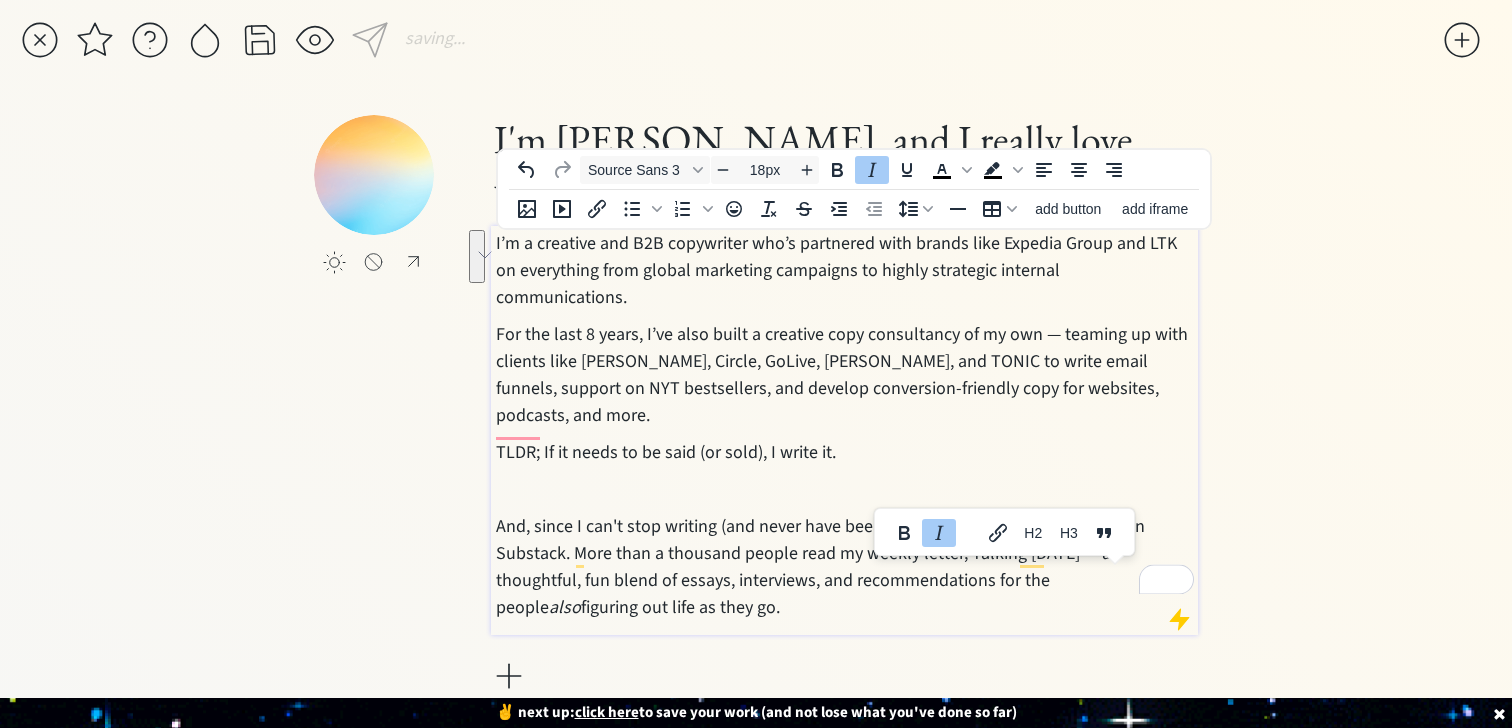click on "I'm Susannah Hutcheson, and I really love words.  I’m a creative and B2B copywriter who’s partnered with brands like Expedia Group and LTK on everything from global marketing campaigns to highly strategic internal communications. For the last 8 years, I’ve also built a creative copy consultancy of my own — teaming up with clients like Mel Robbins, Circle, GoLive, Jasmine Star, and TONIC to write email funnels, support on NYT bestsellers, and develop conversion-friendly copy for websites, podcasts, and more. TLDR; If it needs to be said (or sold), I write it. And, since I can't stop writing (and never have been able to), you can also catch me on Substack. More than a thousand people read my weekly letter, Talking Since Tuesday — a thoughtful, fun blend of essays, interviews, and recommendations for the people  also  figuring out life as they go." at bounding box center [844, 406] 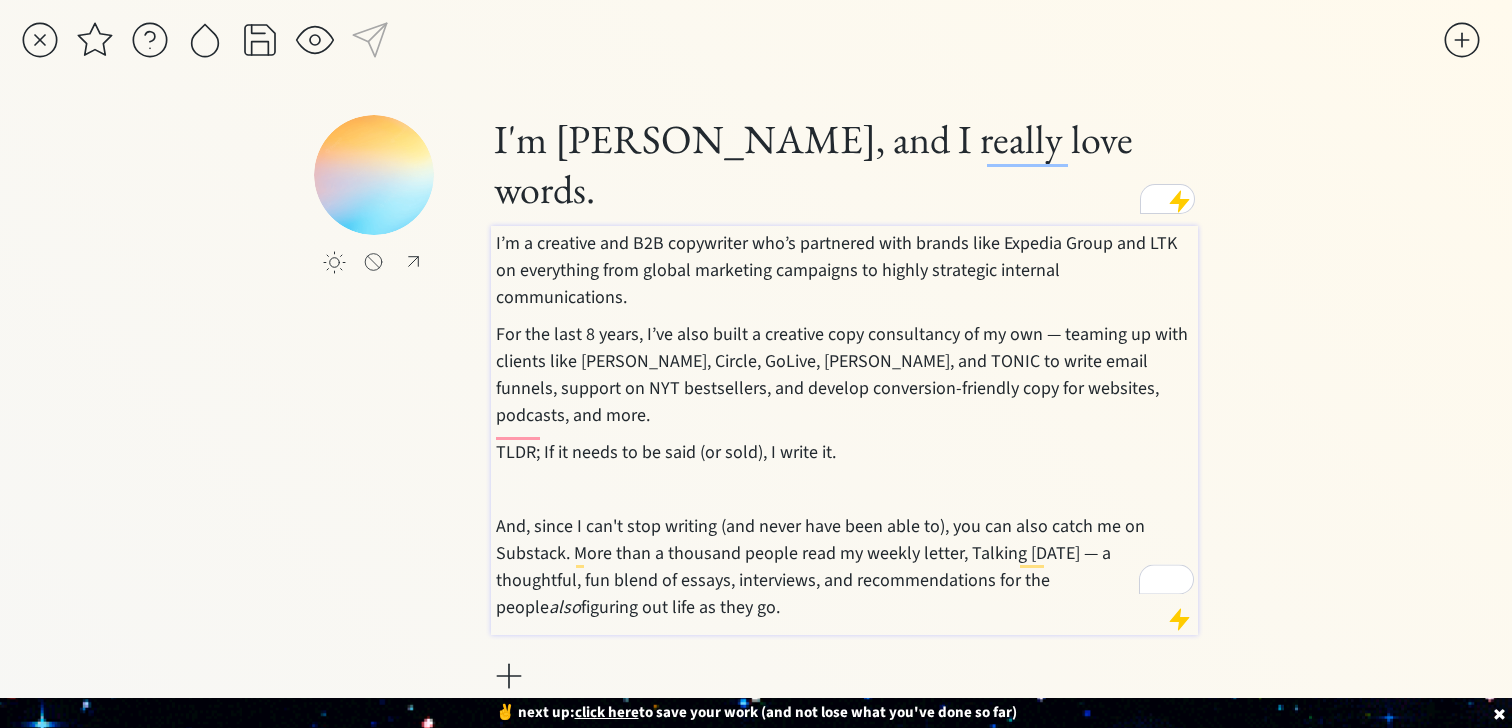 scroll, scrollTop: 2, scrollLeft: 0, axis: vertical 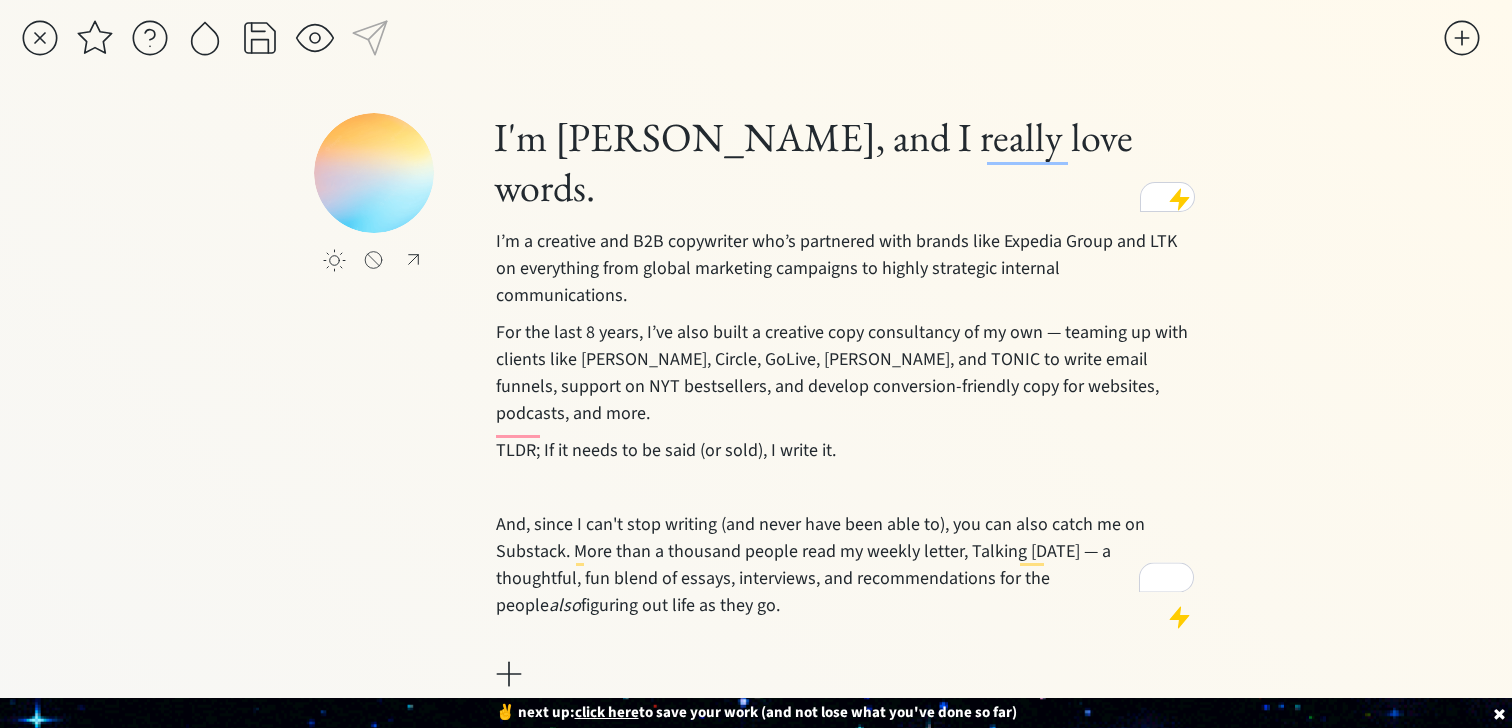 click at bounding box center (411, 173) 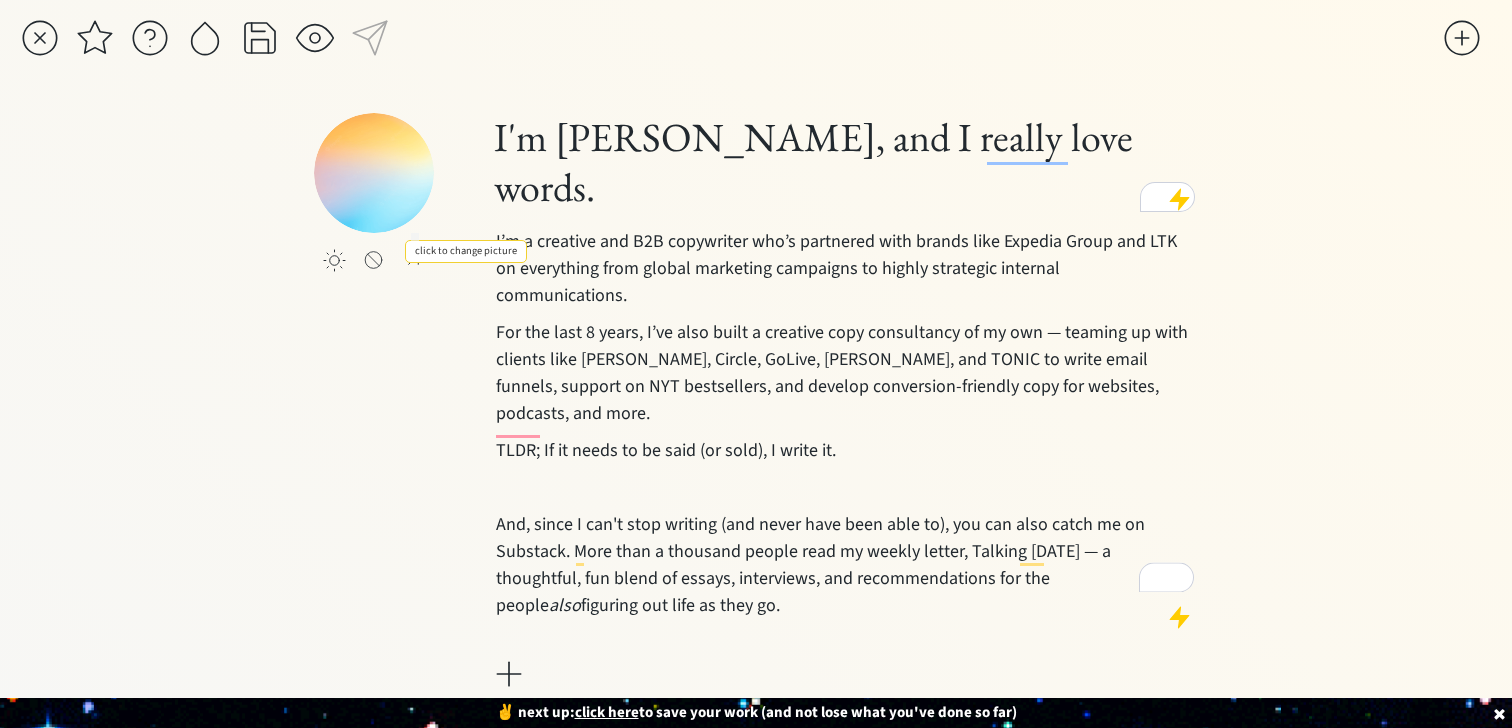 click at bounding box center (411, 173) 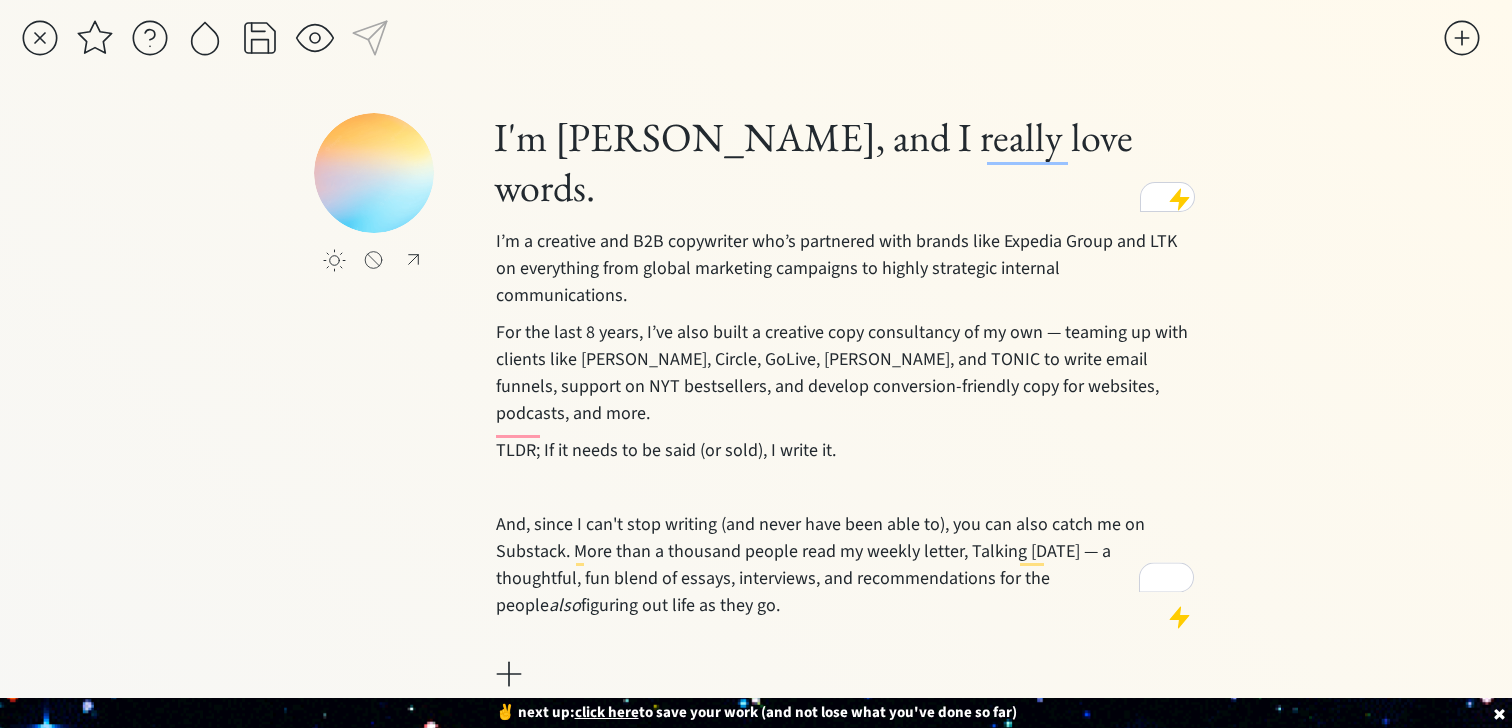 type on "C:\fakepath\Screenshot 2025-07-01 at 3.48.31 PM.png" 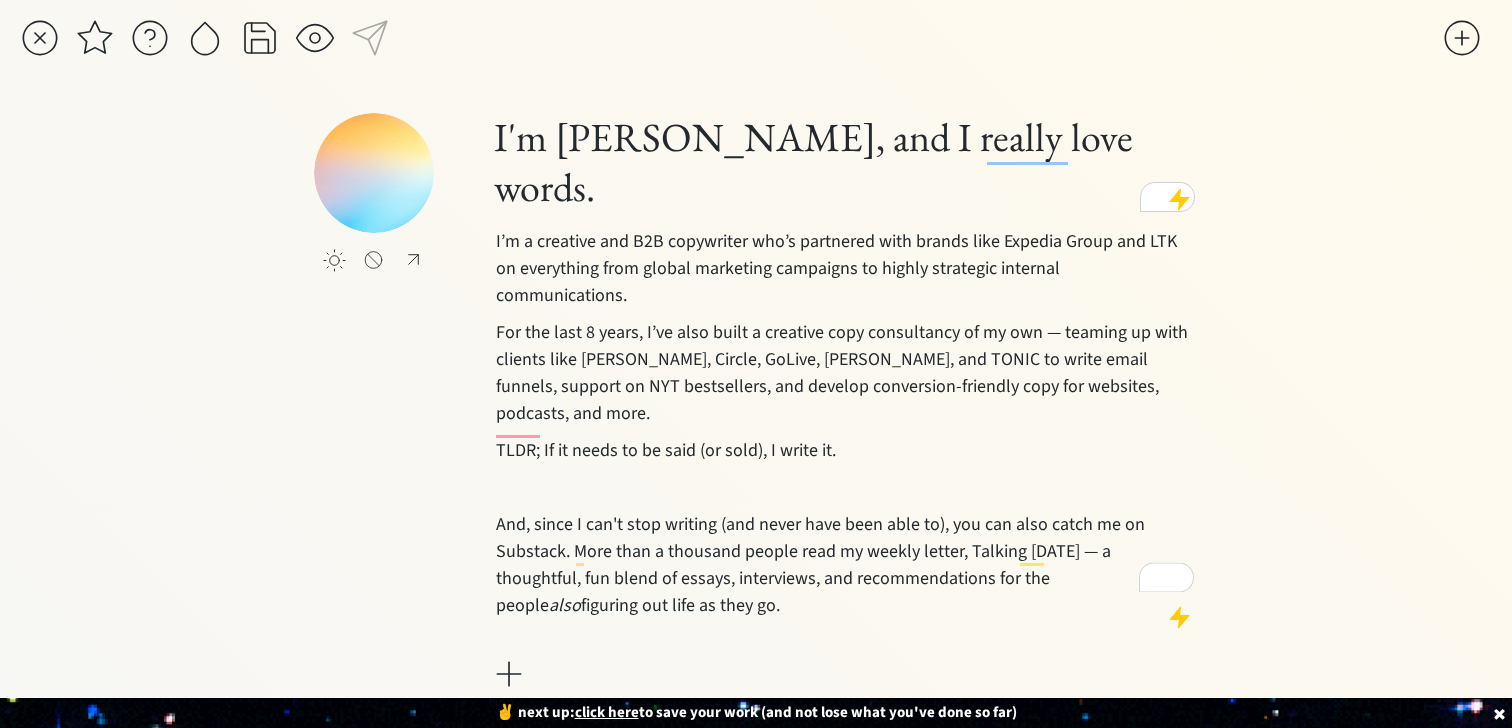 scroll, scrollTop: 0, scrollLeft: 0, axis: both 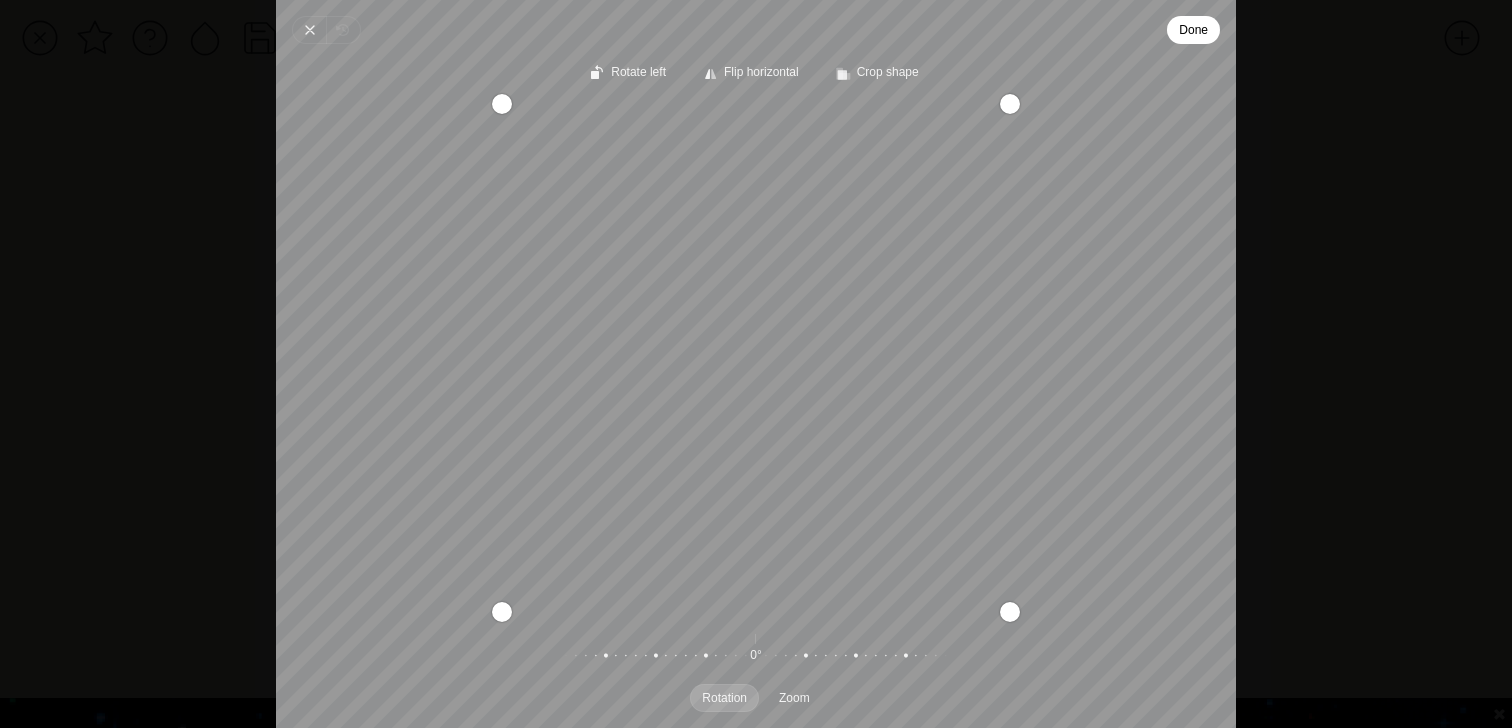 click on "Done" at bounding box center (1193, 30) 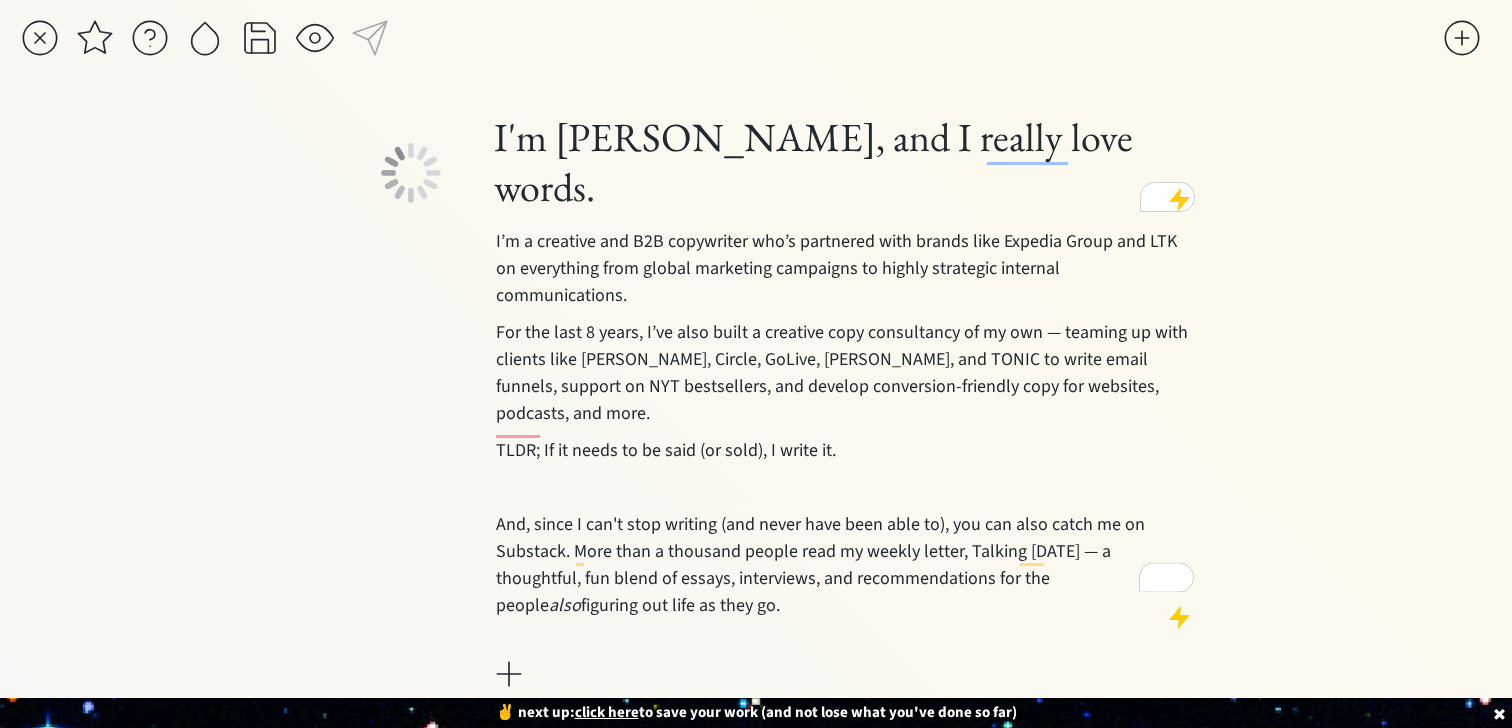 type 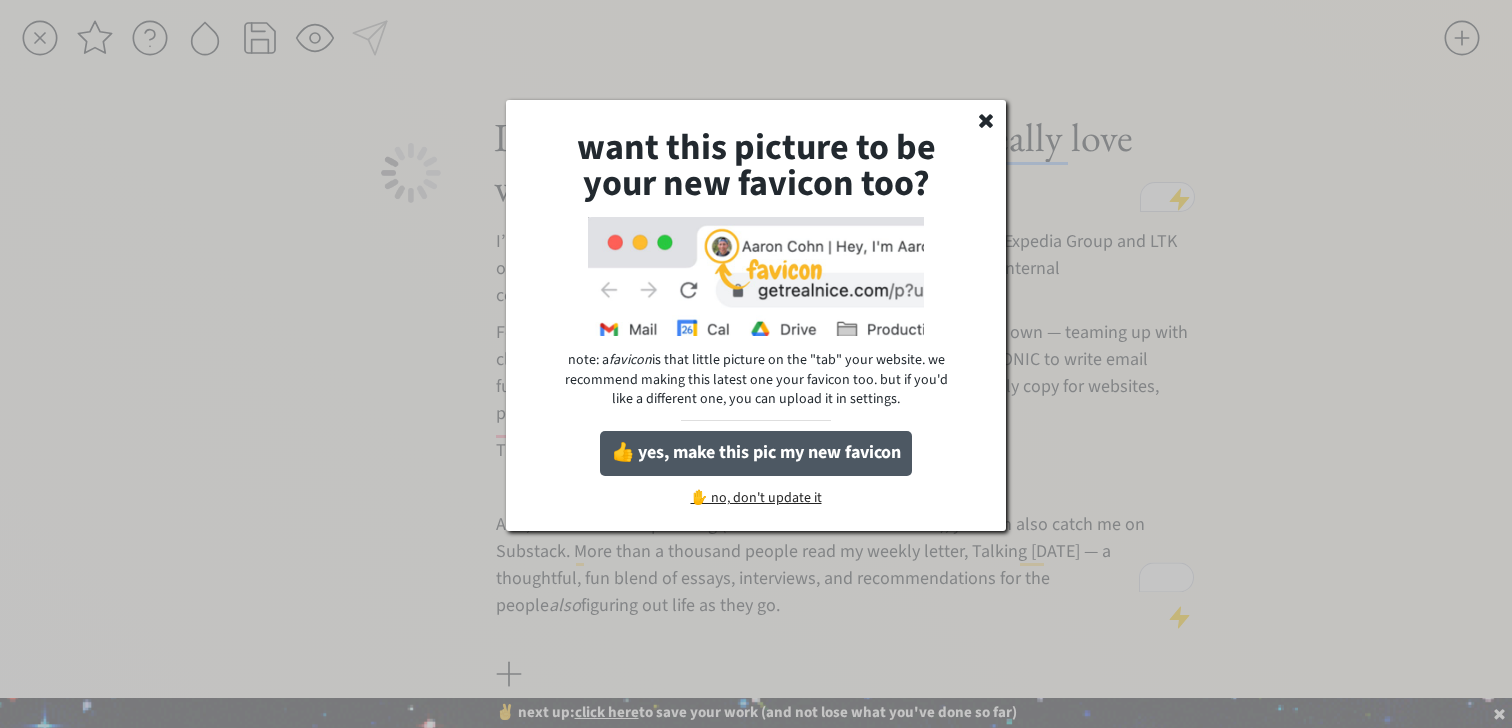 click on "👍 yes, make this pic my new favicon" at bounding box center [756, 453] 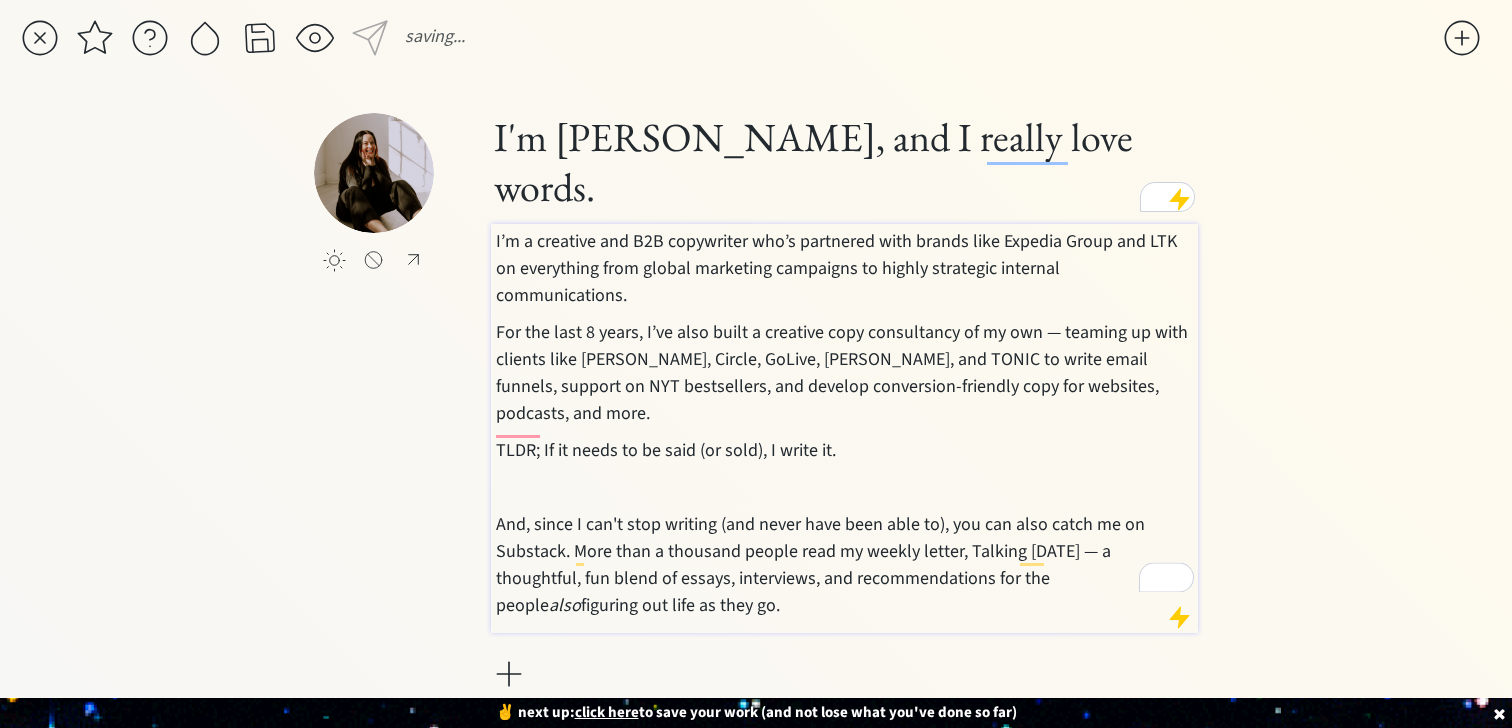 scroll, scrollTop: 0, scrollLeft: 0, axis: both 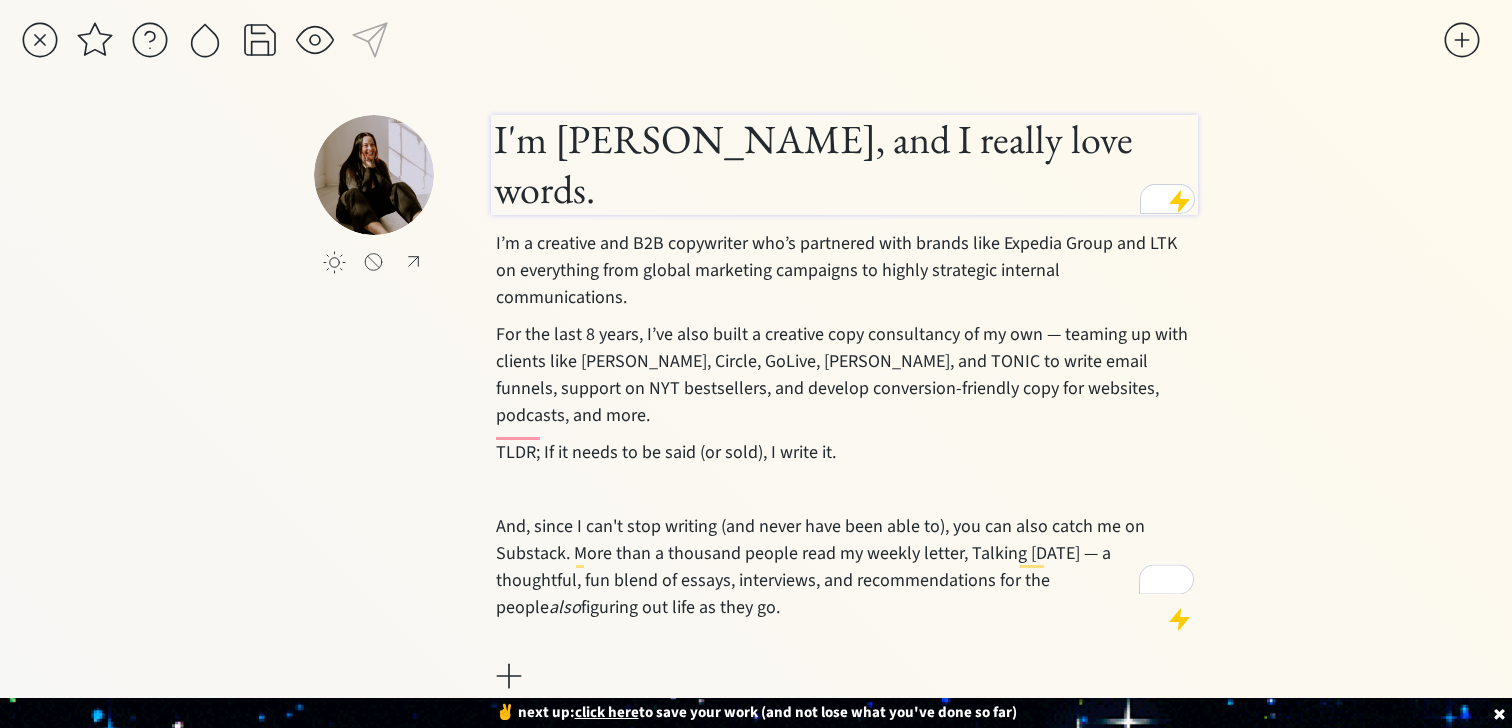 click on "I'm [PERSON_NAME], and I really love words." at bounding box center (844, 164) 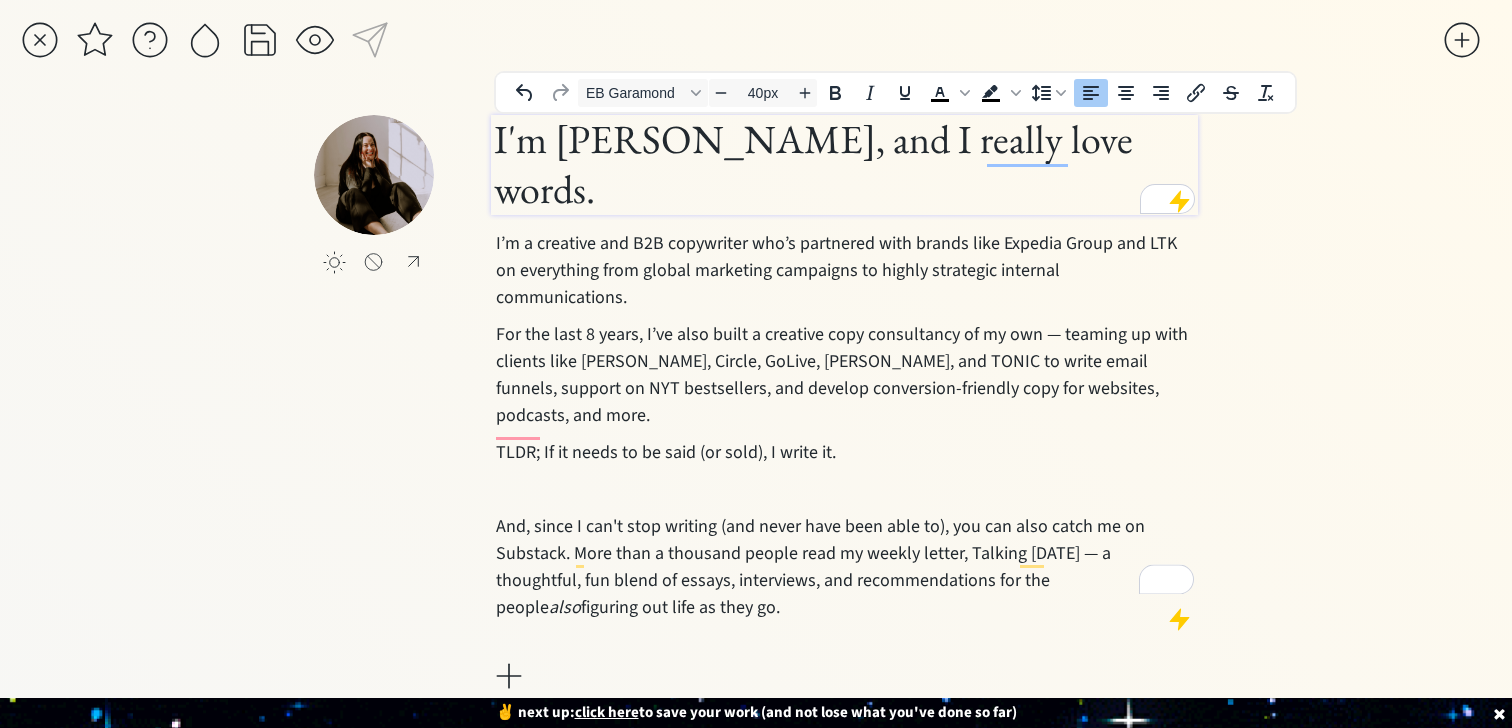 click on "saving... click to upload a picture I'm Susannah Hutcheson, and I really love words.  I’m a creative and B2B copywriter who’s partnered with brands like Expedia Group and LTK on everything from global marketing campaigns to highly strategic internal communications. For the last 8 years, I’ve also built a creative copy consultancy of my own — teaming up with clients like Mel Robbins, Circle, GoLive, Jasmine Star, and TONIC to write email funnels, support on NYT bestsellers, and develop conversion-friendly copy for websites, podcasts, and more. TLDR; If it needs to be said (or sold), I write it. And, since I can't stop writing (and never have been able to), you can also catch me on Substack. More than a thousand people read my weekly letter, Talking Since Tuesday — a thoughtful, fun blend of essays, interviews, and recommendations for the people  also  figuring out life as they go.  made with realnice" 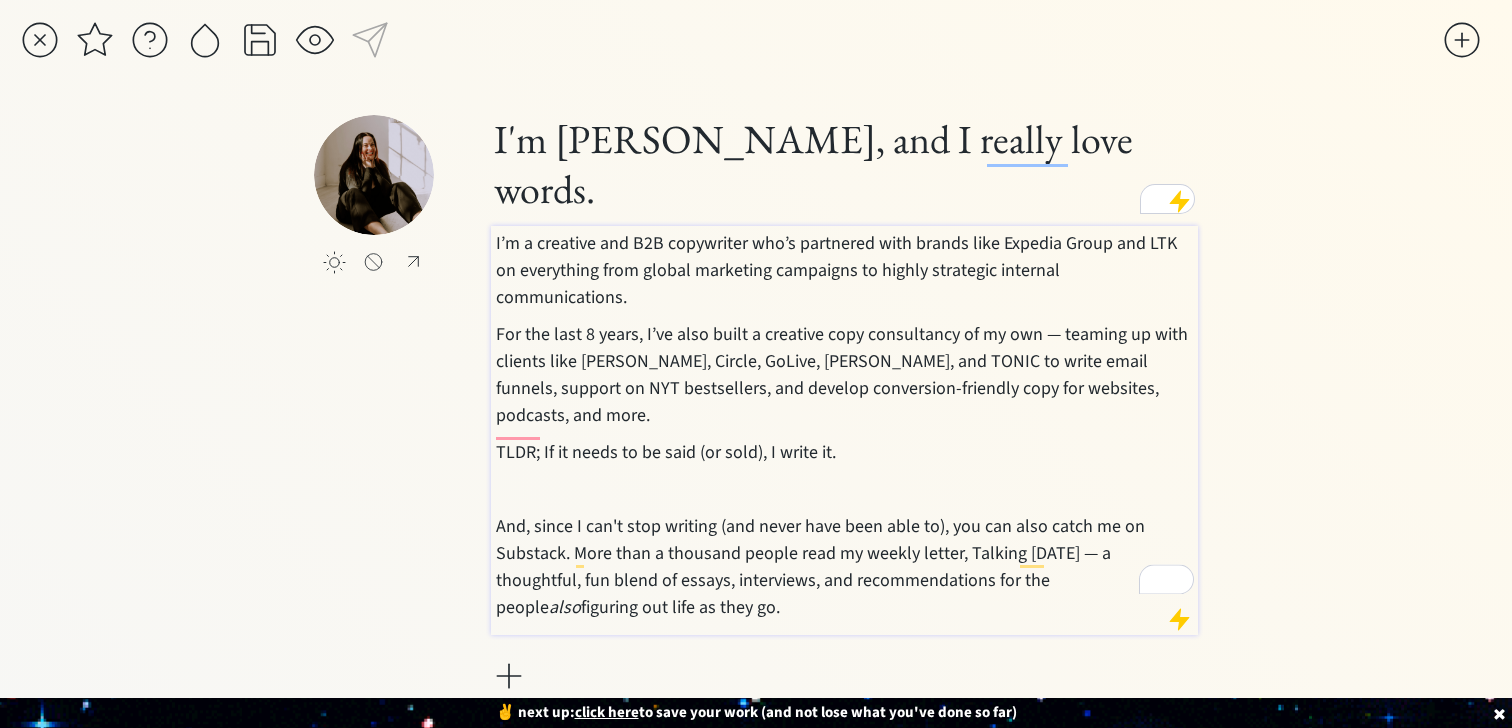 click at bounding box center [845, 489] 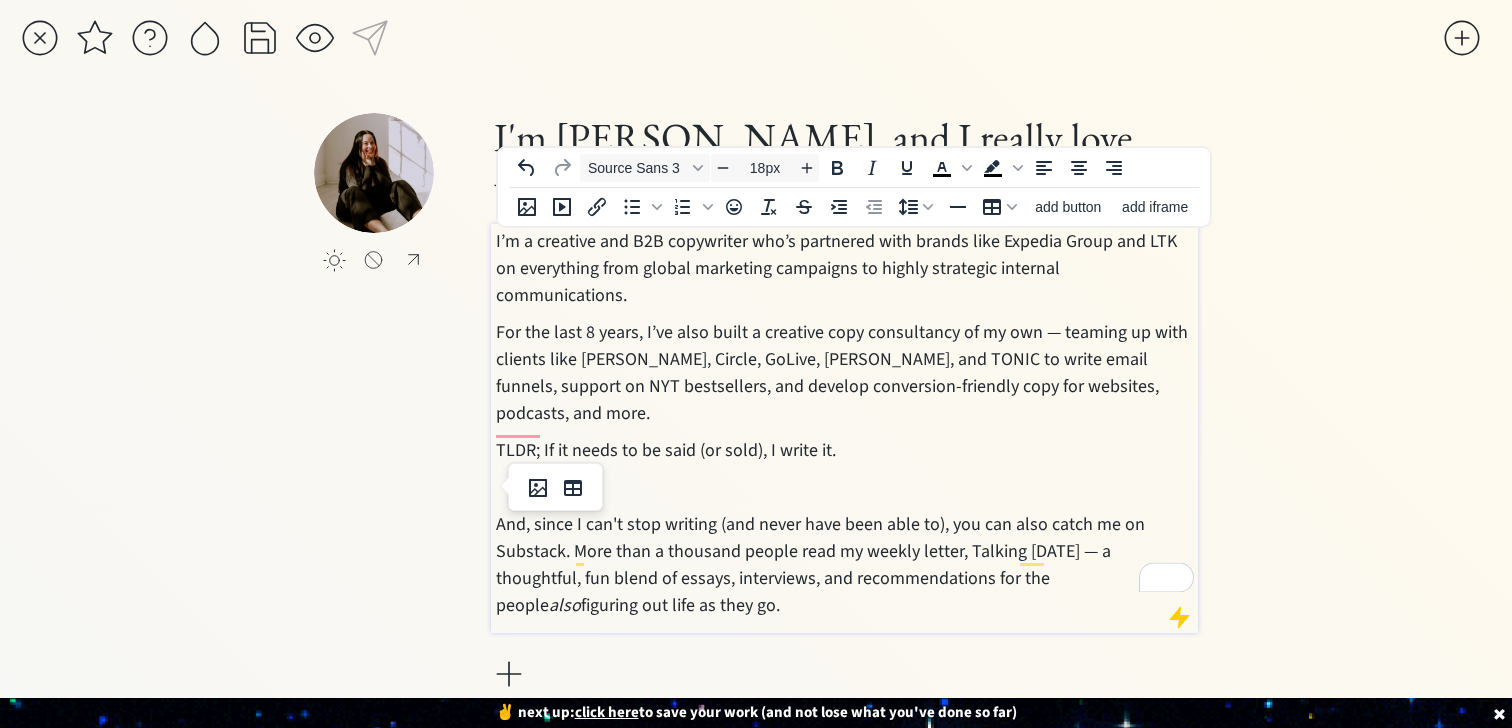 scroll, scrollTop: 0, scrollLeft: 0, axis: both 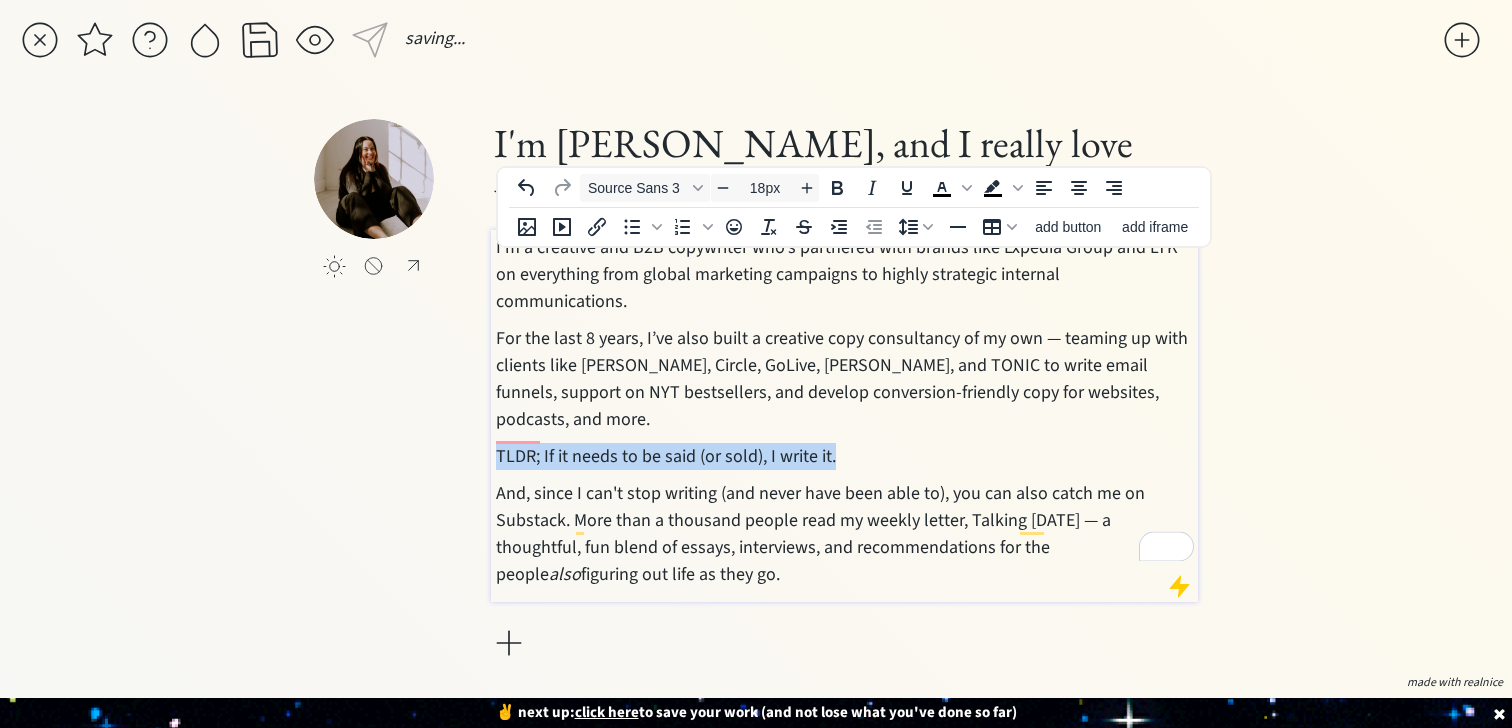 click on "click to upload a picture I'm Susannah Hutcheson, and I really love words.  I’m a creative and B2B copywriter who’s partnered with brands like Expedia Group and LTK on everything from global marketing campaigns to highly strategic internal communications. For the last 8 years, I’ve also built a creative copy consultancy of my own — teaming up with clients like Mel Robbins, Circle, GoLive, Jasmine Star, and TONIC to write email funnels, support on NYT bestsellers, and develop conversion-friendly copy for websites, podcasts, and more. TLDR; If it needs to be said (or sold), I write it. And, since I can't stop writing (and never have been able to), you can also catch me on Substack. More than a thousand people read my weekly letter, Talking Since Tuesday — a thoughtful, fun blend of essays, interviews, and recommendations for the people  also  figuring out life as they go." at bounding box center [755, 391] 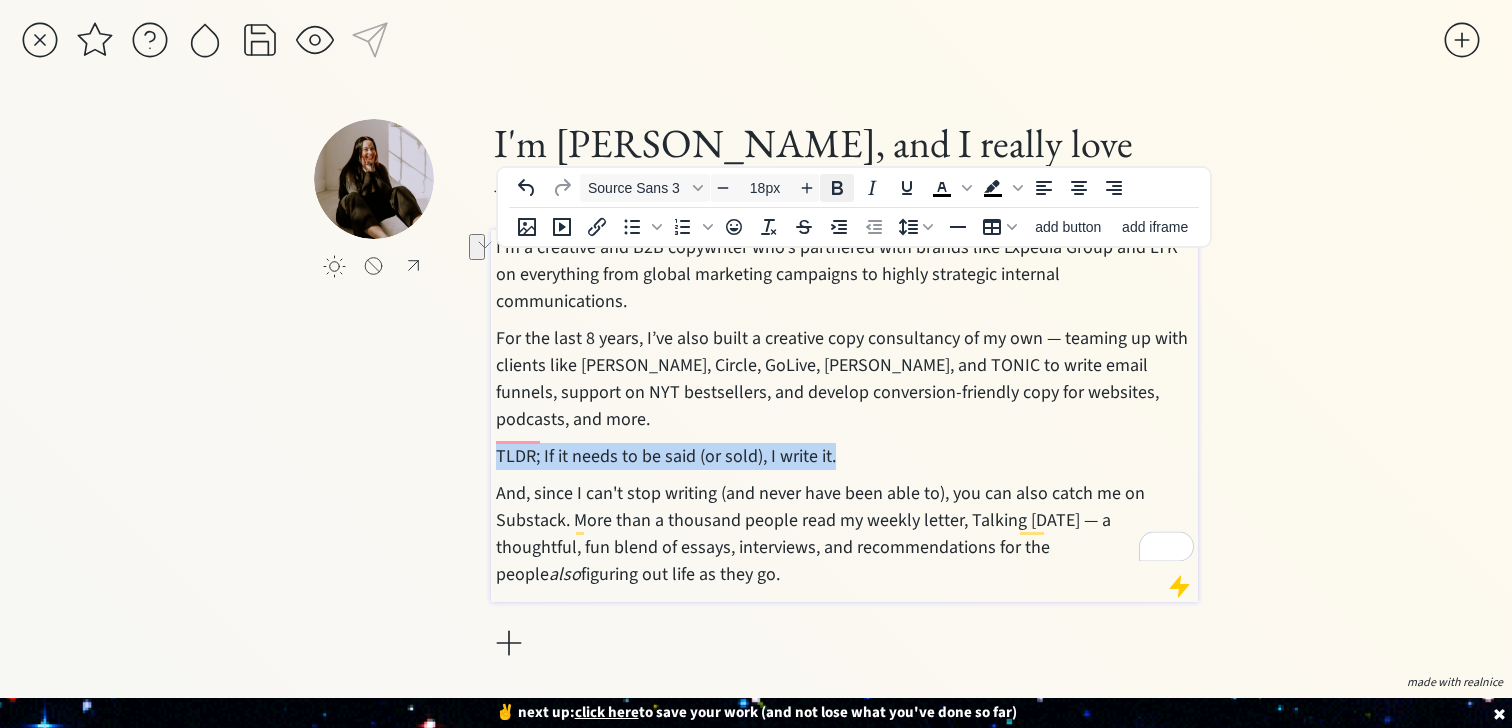 click 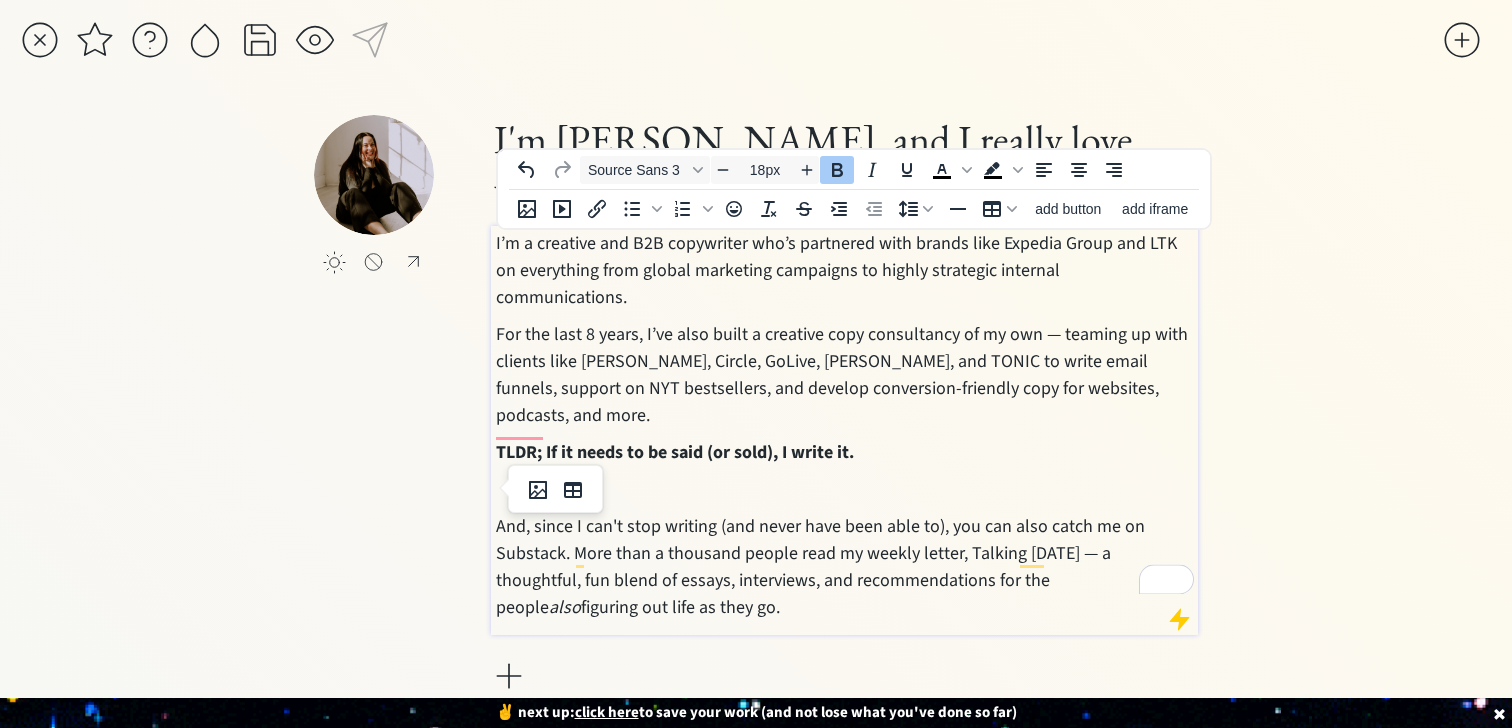 scroll, scrollTop: 2, scrollLeft: 0, axis: vertical 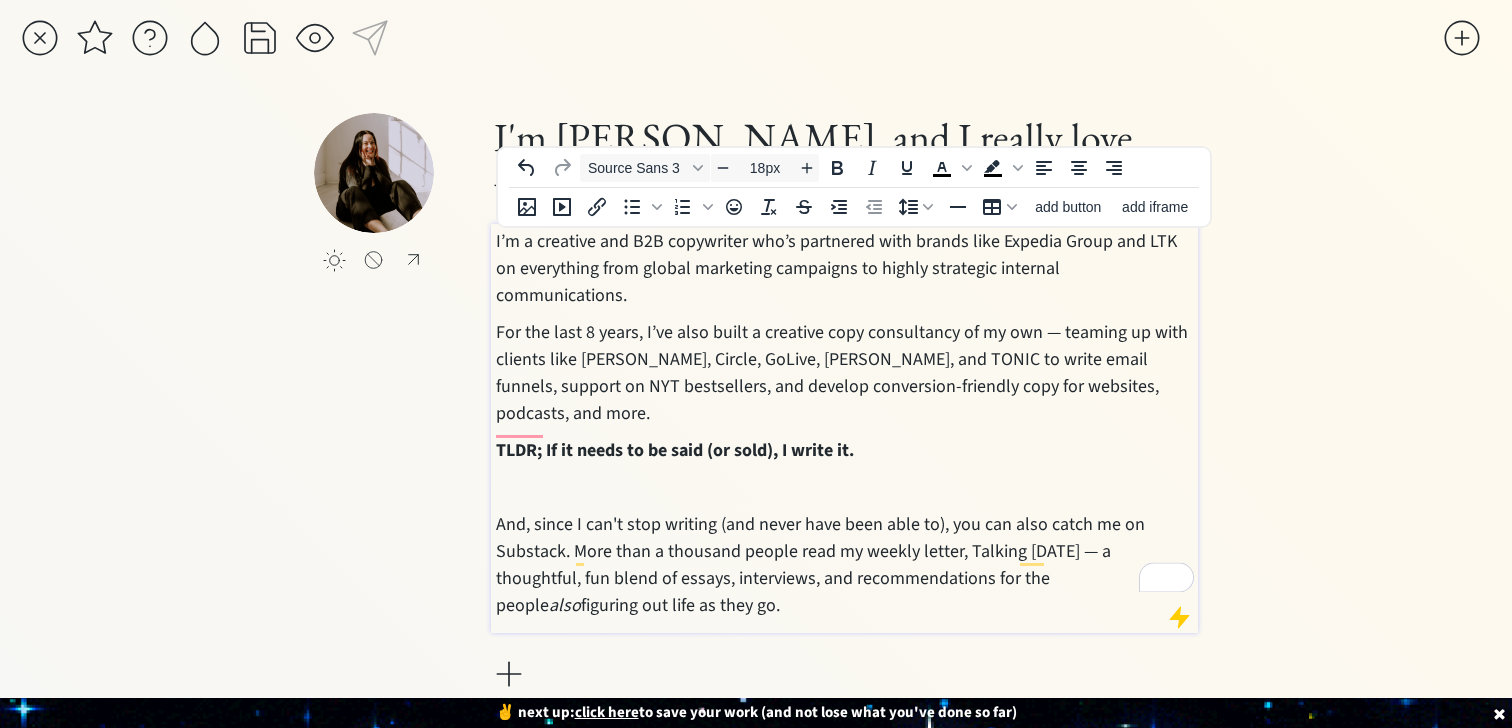 click on "And, since I can't stop writing (and never have been able to), you can also catch me on Substack. More than a thousand people read my weekly letter, Talking Since Tuesday — a thoughtful, fun blend of essays, interviews, and recommendations for the people  also  figuring out life as they go." at bounding box center [845, 565] 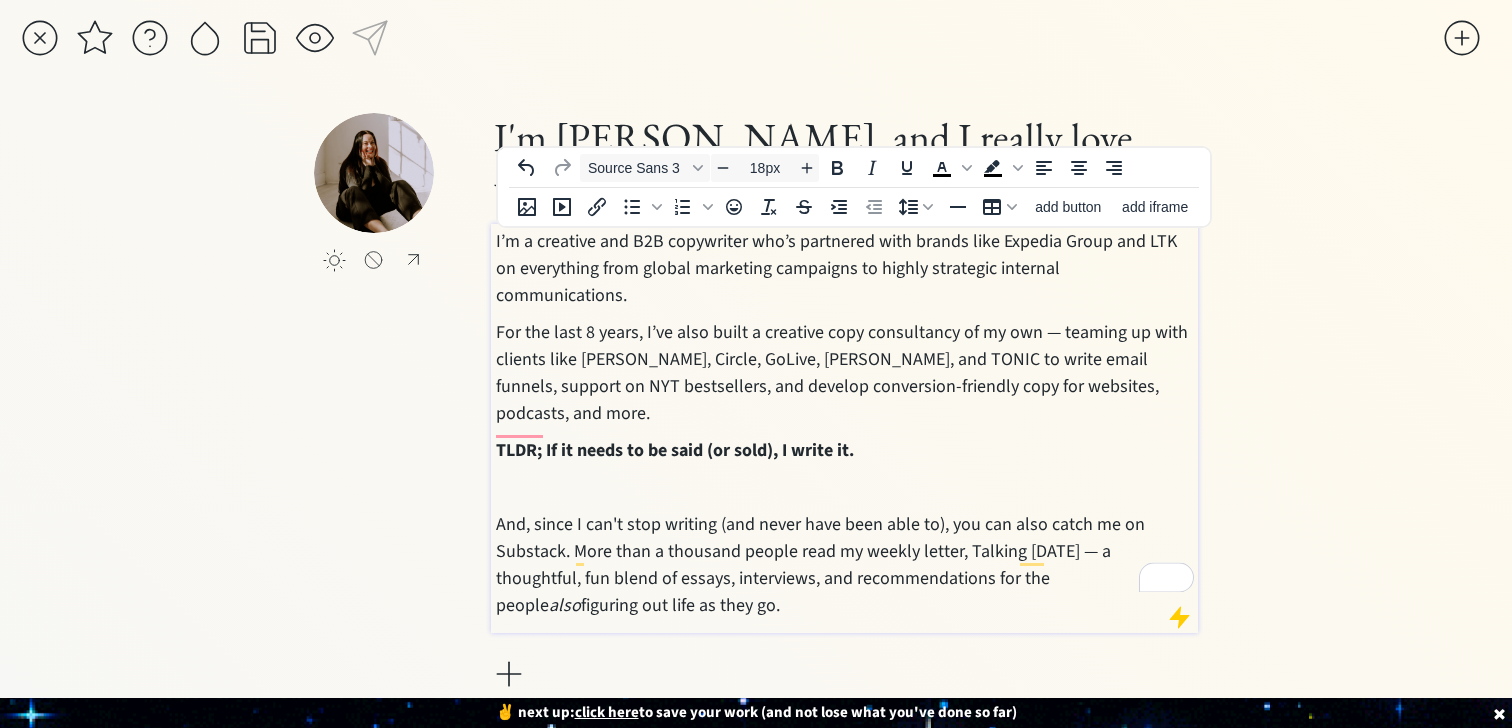 scroll, scrollTop: 0, scrollLeft: 0, axis: both 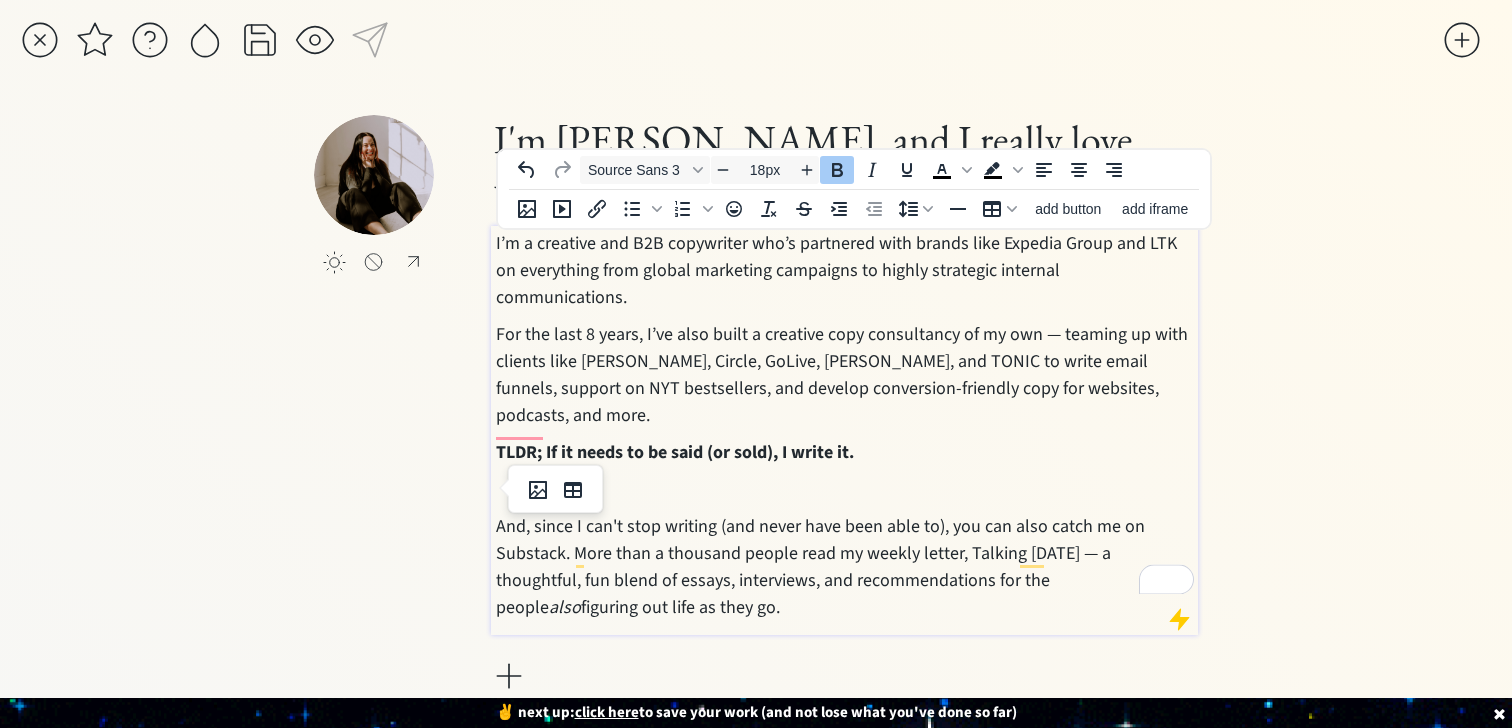 click on "saving... click to upload a picture I'm Susannah Hutcheson, and I really love words.  I’m a creative and B2B copywriter who’s partnered with brands like Expedia Group and LTK on everything from global marketing campaigns to highly strategic internal communications. For the last 8 years, I’ve also built a creative copy consultancy of my own — teaming up with clients like Mel Robbins, Circle, GoLive, Jasmine Star, and TONIC to write email funnels, support on NYT bestsellers, and develop conversion-friendly copy for websites, podcasts, and more. TLDR; If it needs to be said (or sold), I write it. And, since I can't stop writing (and never have been able to), you can also catch me on Substack. More than a thousand people read my weekly letter, Talking Since Tuesday — a thoughtful, fun blend of essays, interviews, and recommendations for the people  also  figuring out life as they go.  made with realnice add a link 👇 link type apple music apple podcasts beehiiv behance bluesky calendar discord" at bounding box center (756, 364) 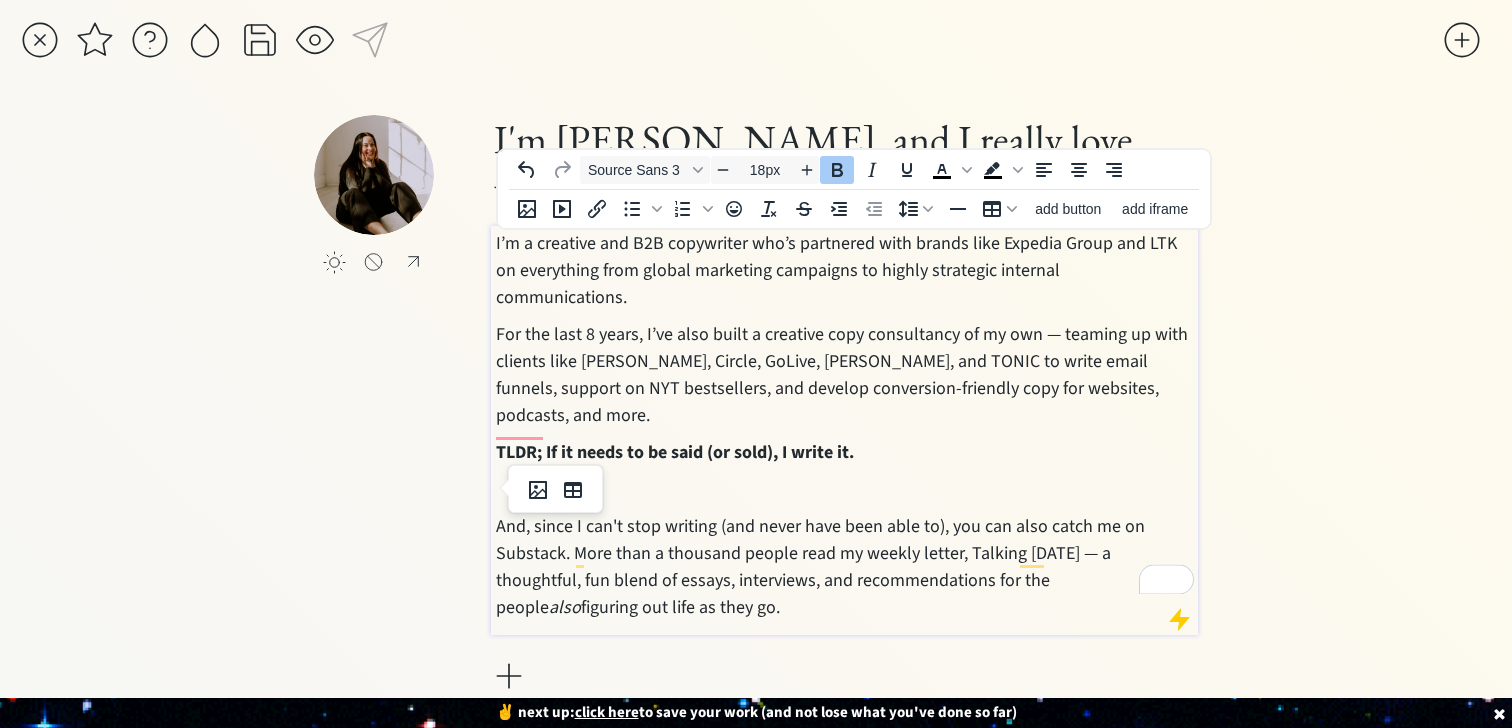 click on "TLDR; If it needs to be said (or sold), I write it." at bounding box center [845, 452] 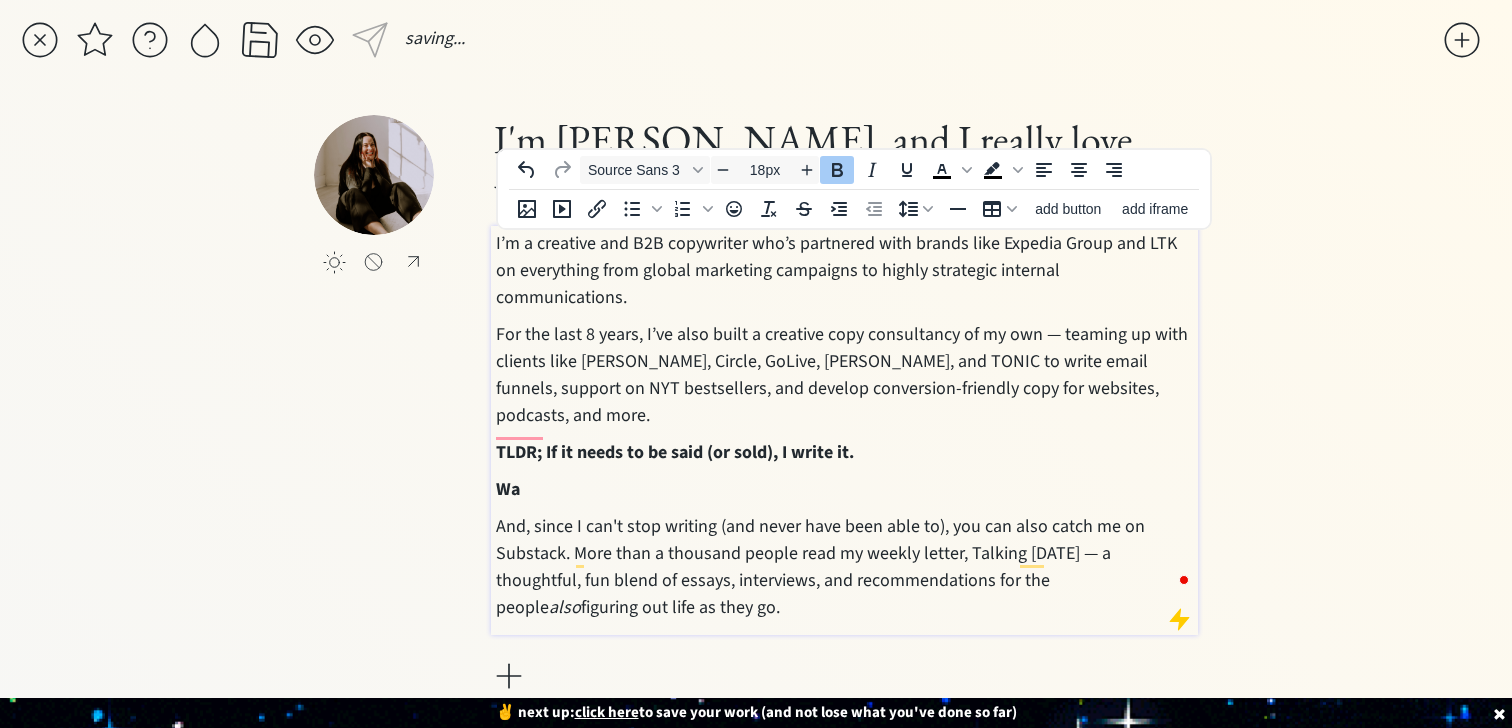 click 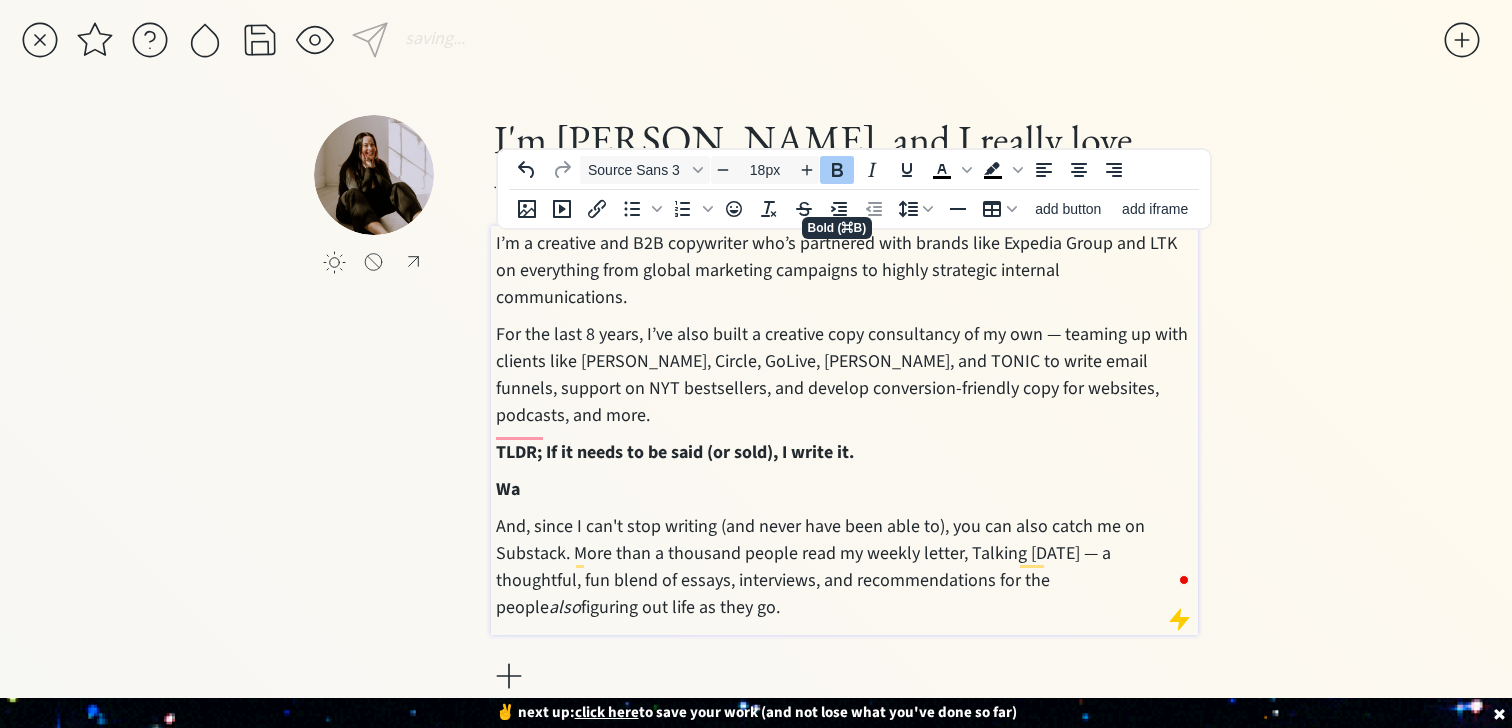 click 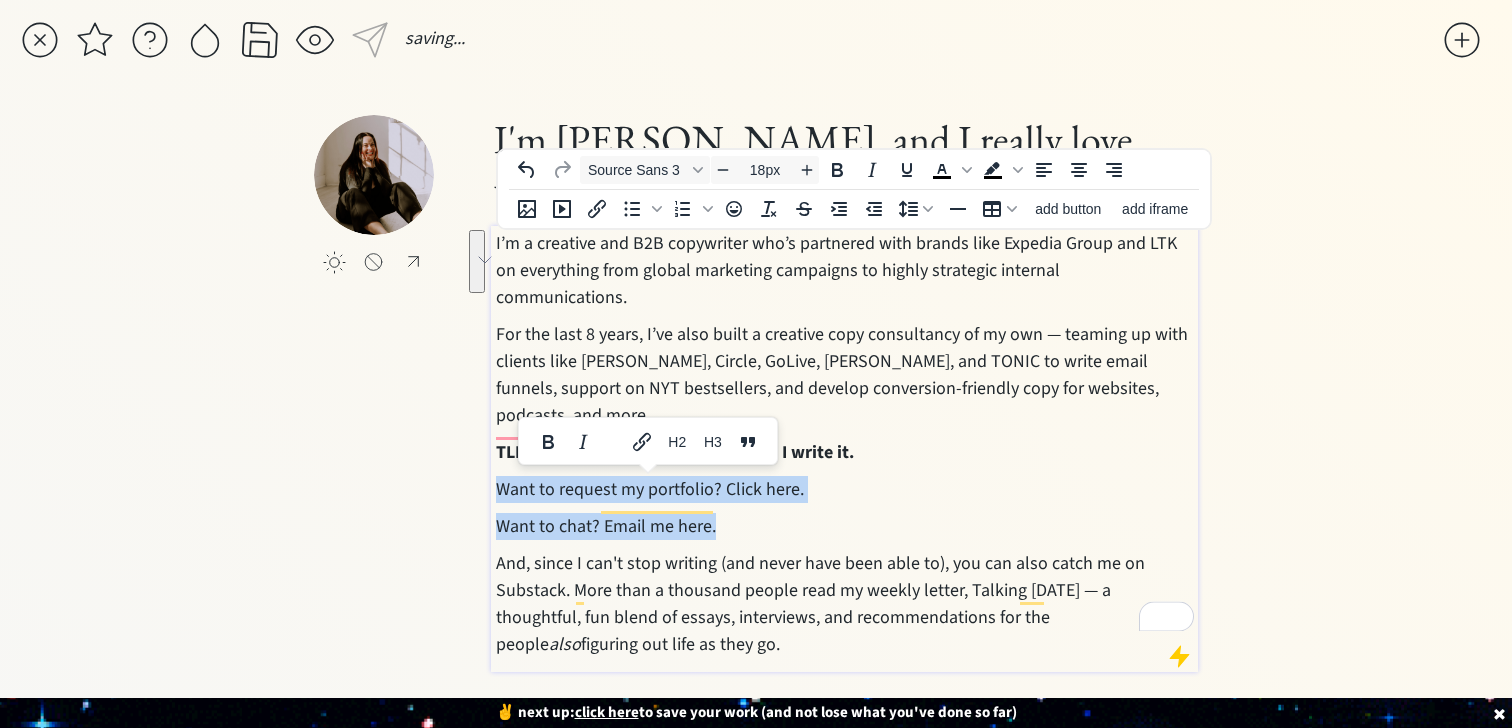 drag, startPoint x: 751, startPoint y: 497, endPoint x: 488, endPoint y: 471, distance: 264.28204 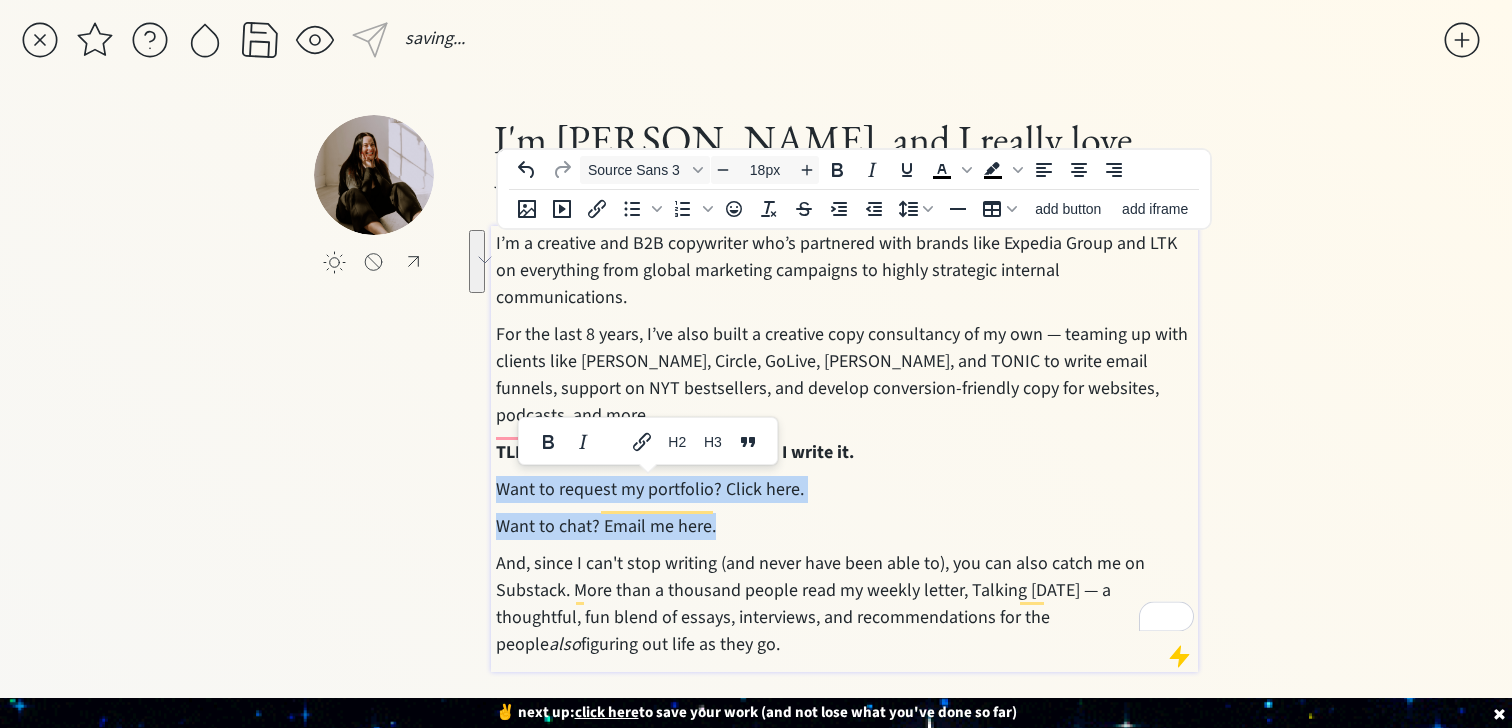 click on "click to upload a picture I'm Susannah Hutcheson, and I really love words.  I’m a creative and B2B copywriter who’s partnered with brands like Expedia Group and LTK on everything from global marketing campaigns to highly strategic internal communications. For the last 8 years, I’ve also built a creative copy consultancy of my own — teaming up with clients like Mel Robbins, Circle, GoLive, Jasmine Star, and TONIC to write email funnels, support on NYT bestsellers, and develop conversion-friendly copy for websites, podcasts, and more. TLDR; If it needs to be said (or sold), I write it. Want to request my portfolio? Click here.﻿ Want to chat? Email me here. And, since I can't stop writing (and never have been able to), you can also catch me on Substack. More than a thousand people read my weekly letter, Talking Since Tuesday — a thoughtful, fun blend of essays, interviews, and recommendations for the people  also  figuring out life as they go." at bounding box center [755, 424] 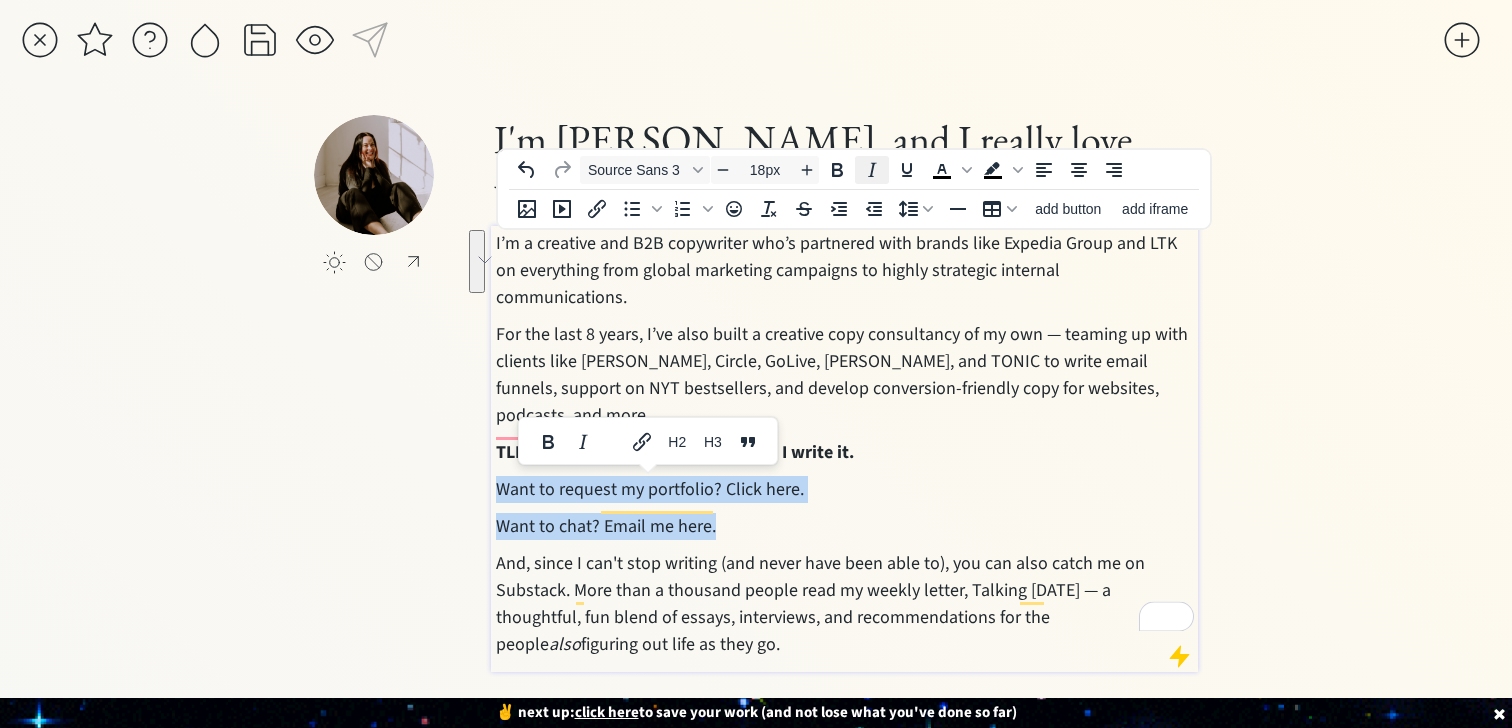 click at bounding box center [872, 170] 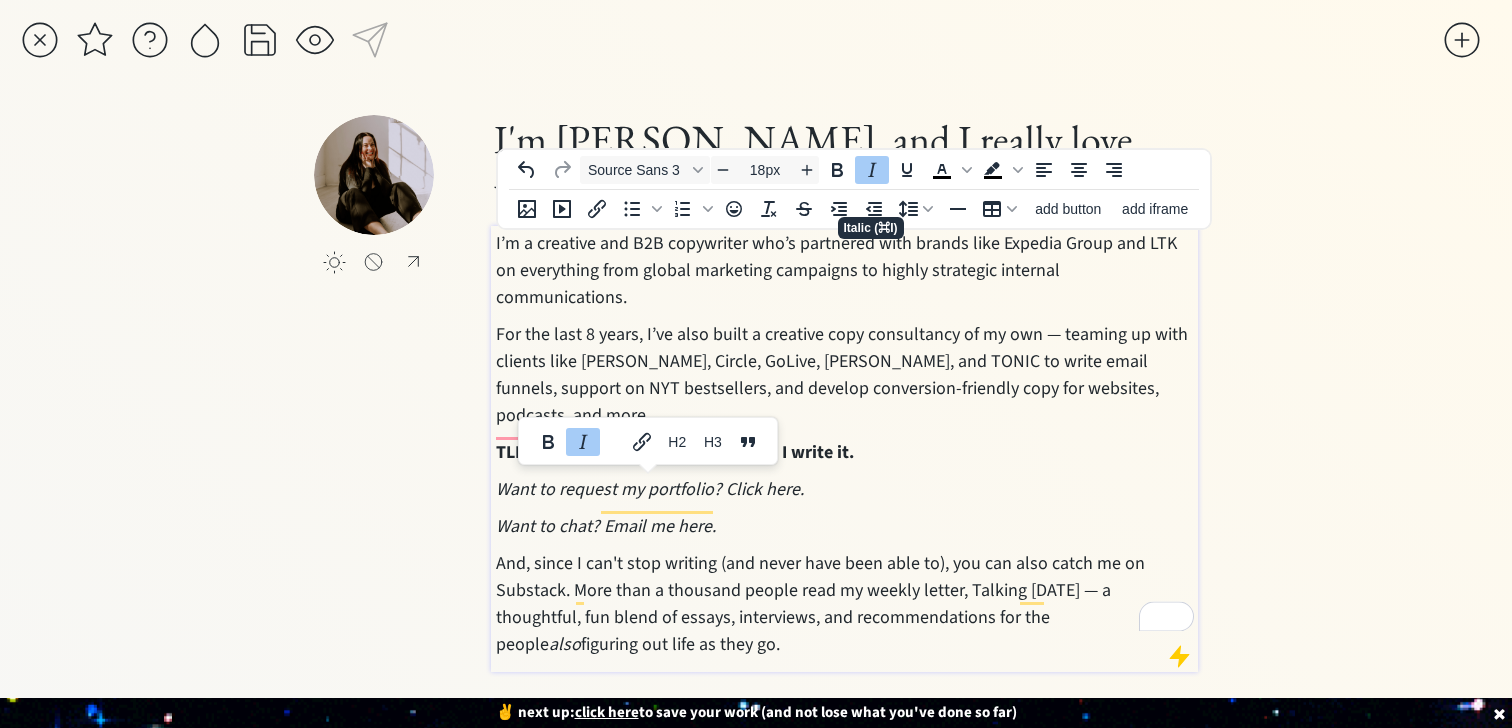 click on "And, since I can't stop writing (and never have been able to), you can also catch me on Substack. More than a thousand people read my weekly letter, Talking Since Tuesday — a thoughtful, fun blend of essays, interviews, and recommendations for the people  also  figuring out life as they go." at bounding box center [845, 604] 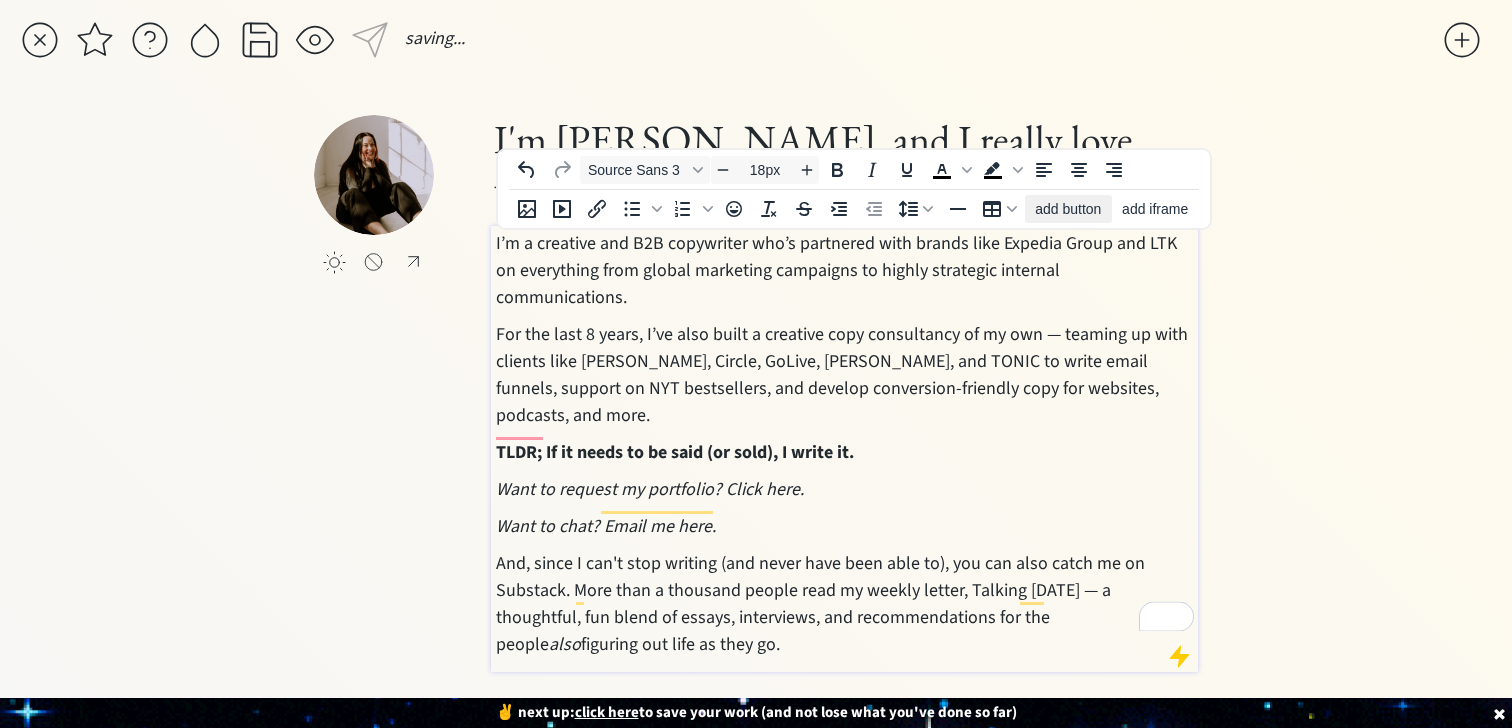 click on "add button" at bounding box center (1068, 209) 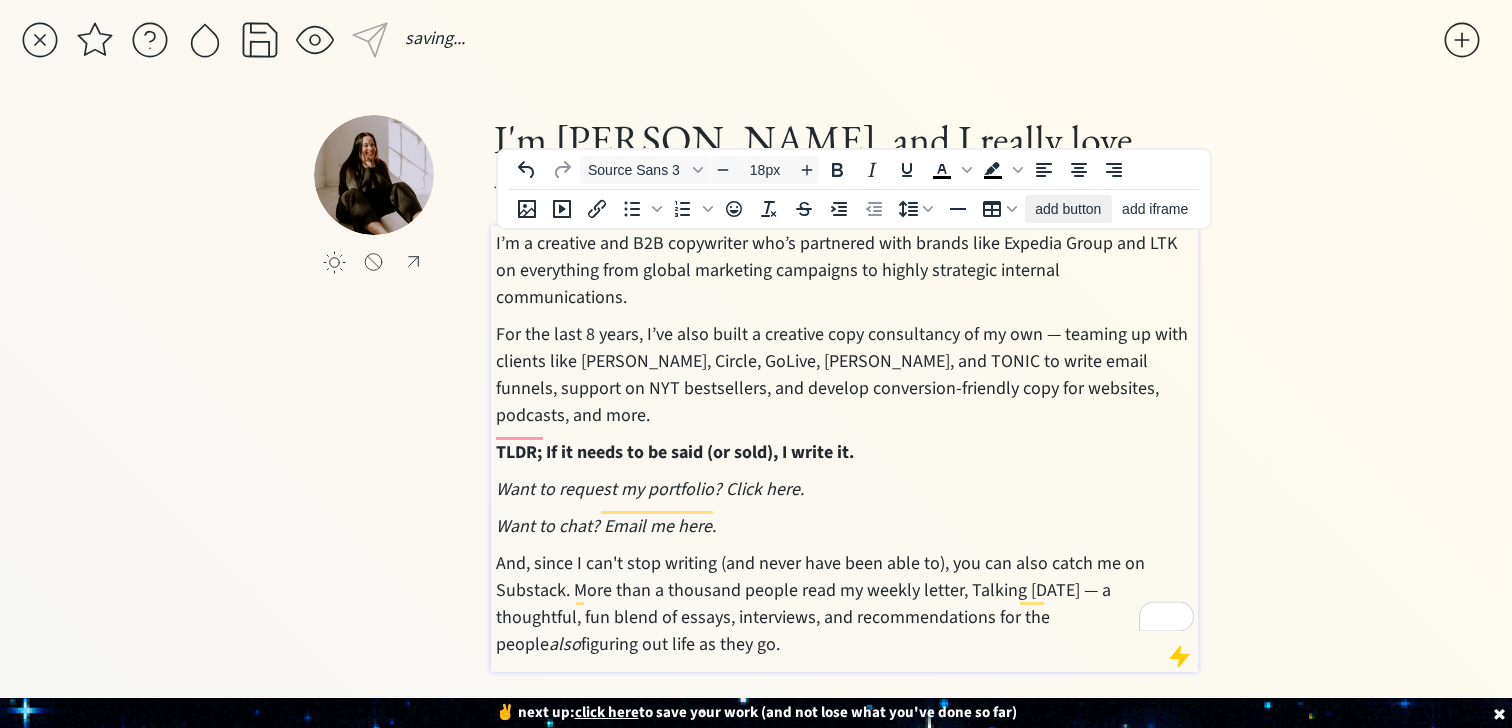 select on "18px" 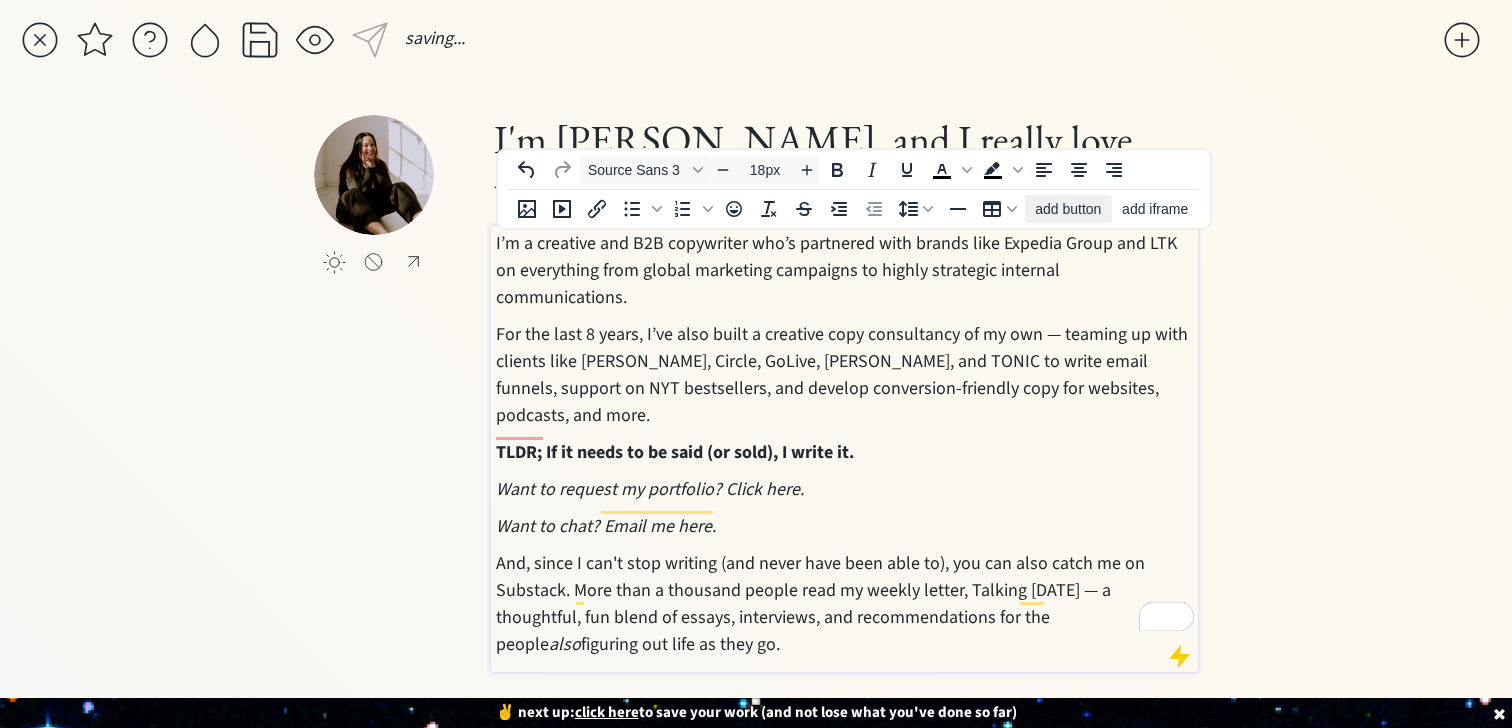 select on "5px" 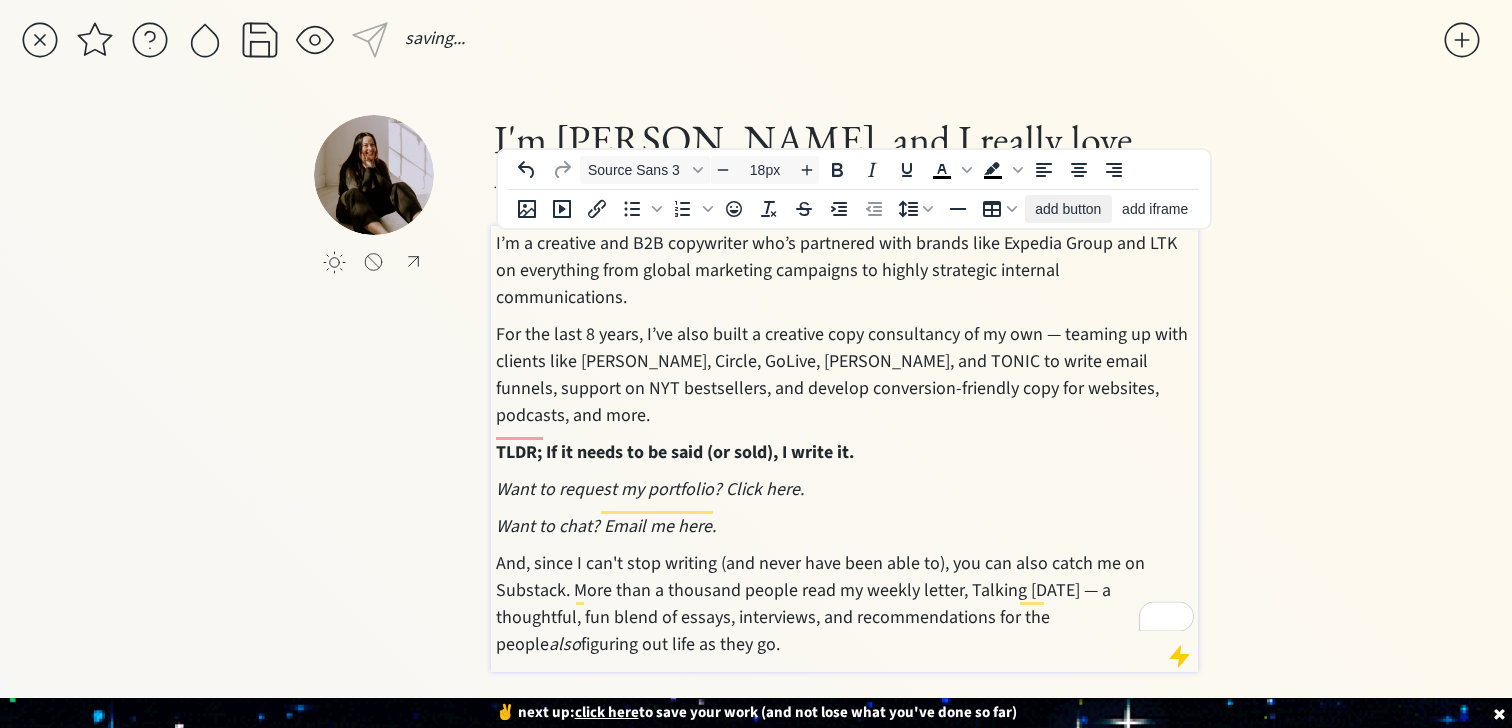 select on "10px" 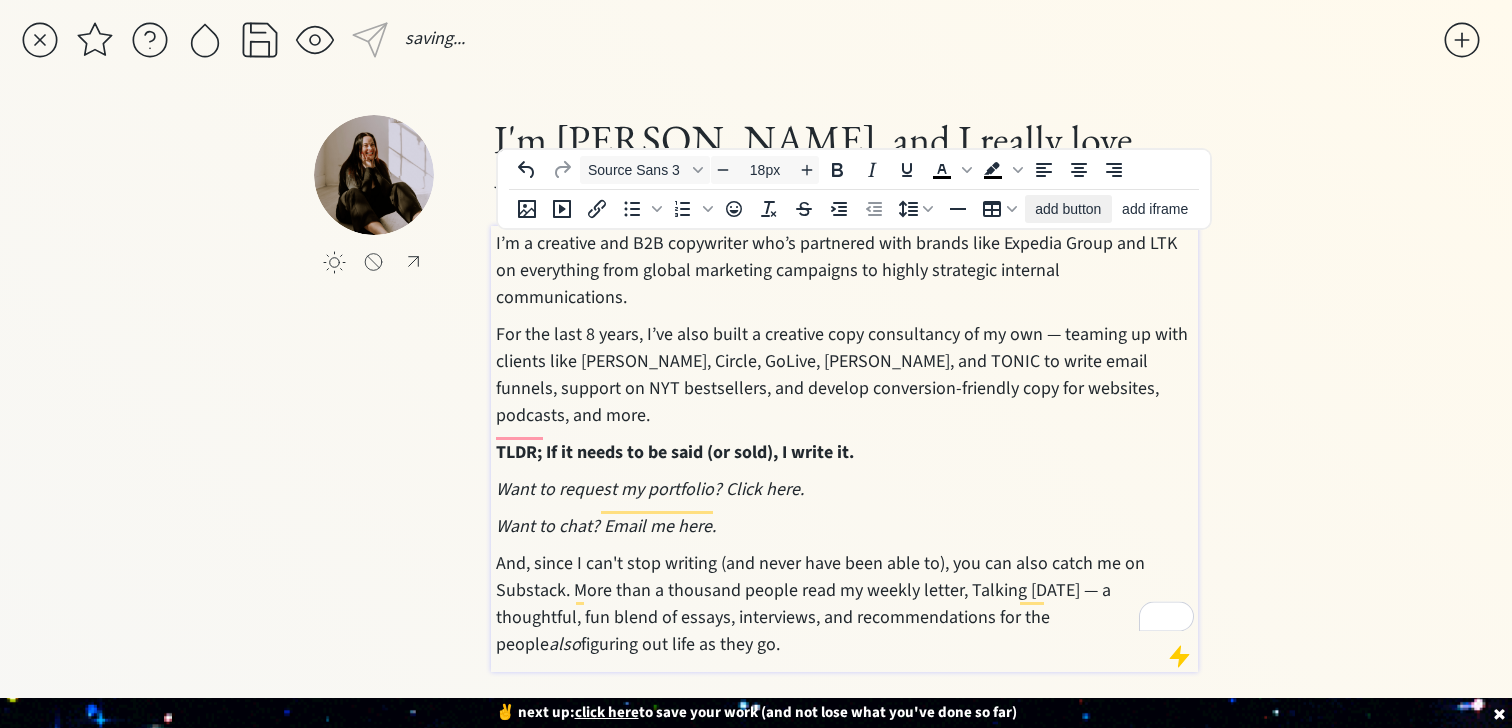 select on "30px" 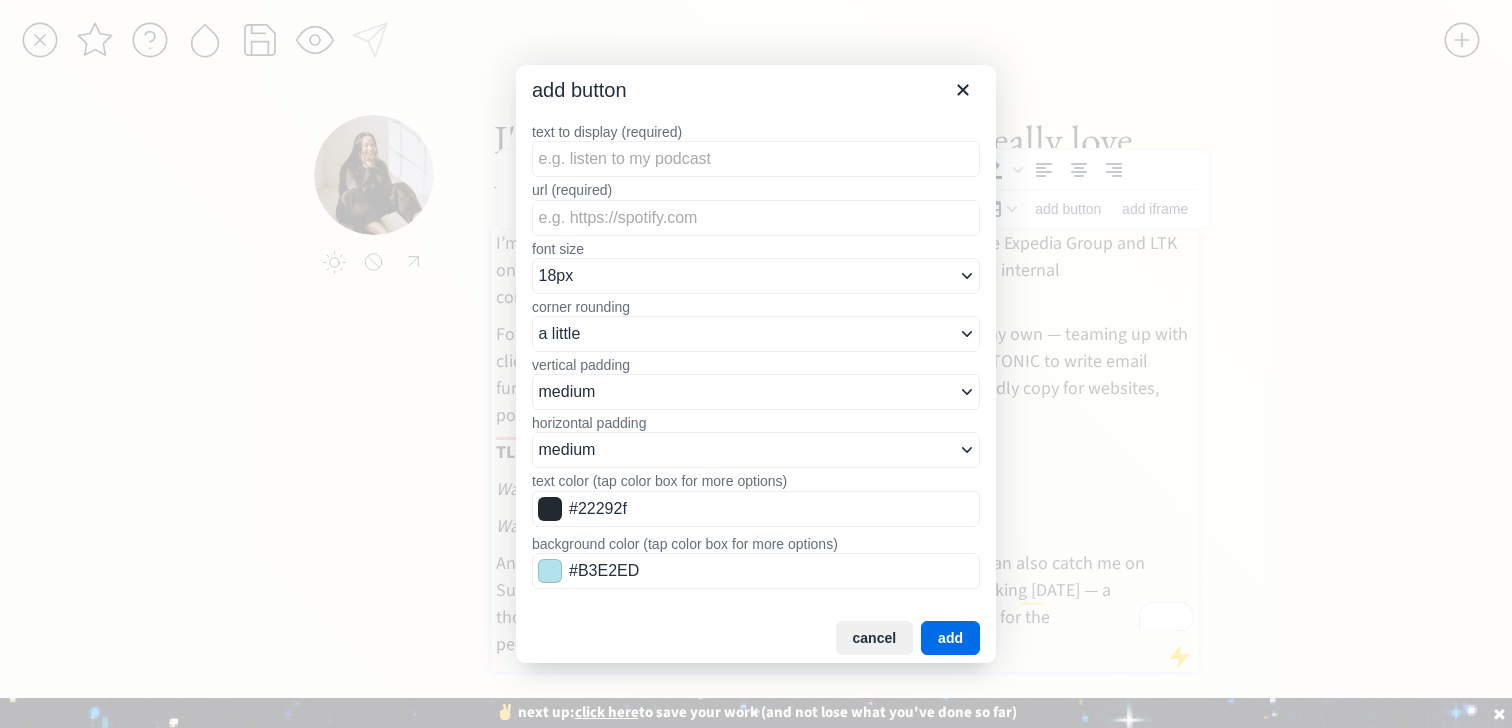 scroll, scrollTop: 39, scrollLeft: 0, axis: vertical 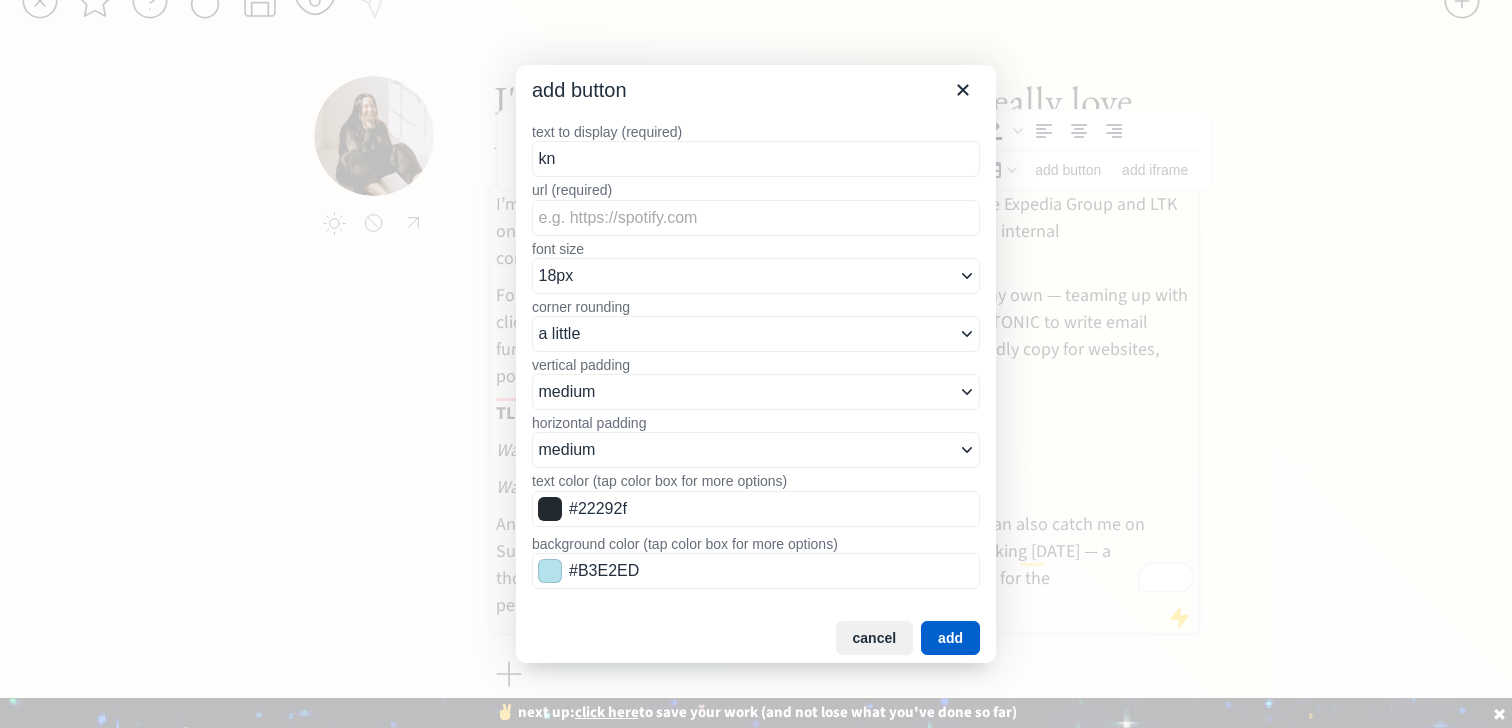 click on "add" at bounding box center (950, 638) 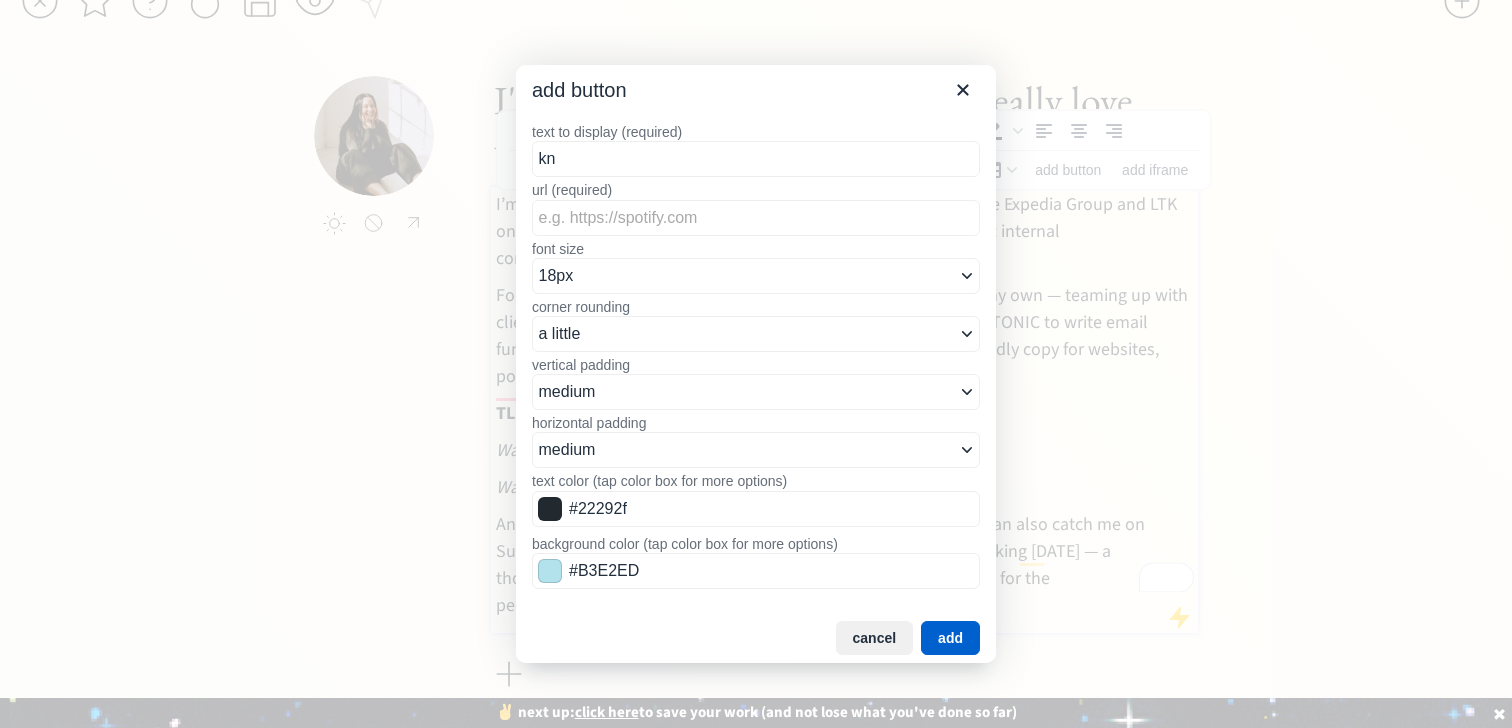 type on "kn" 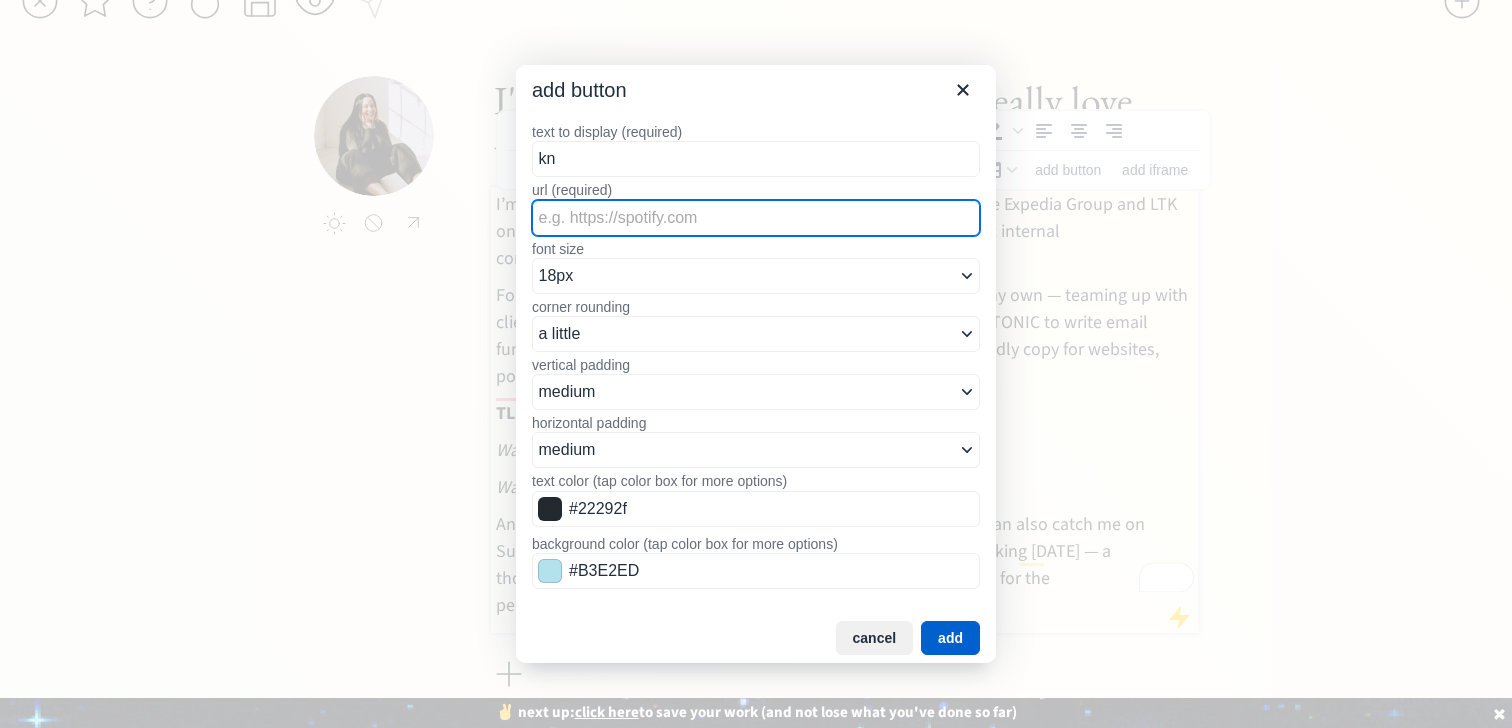 click on "add" at bounding box center [950, 638] 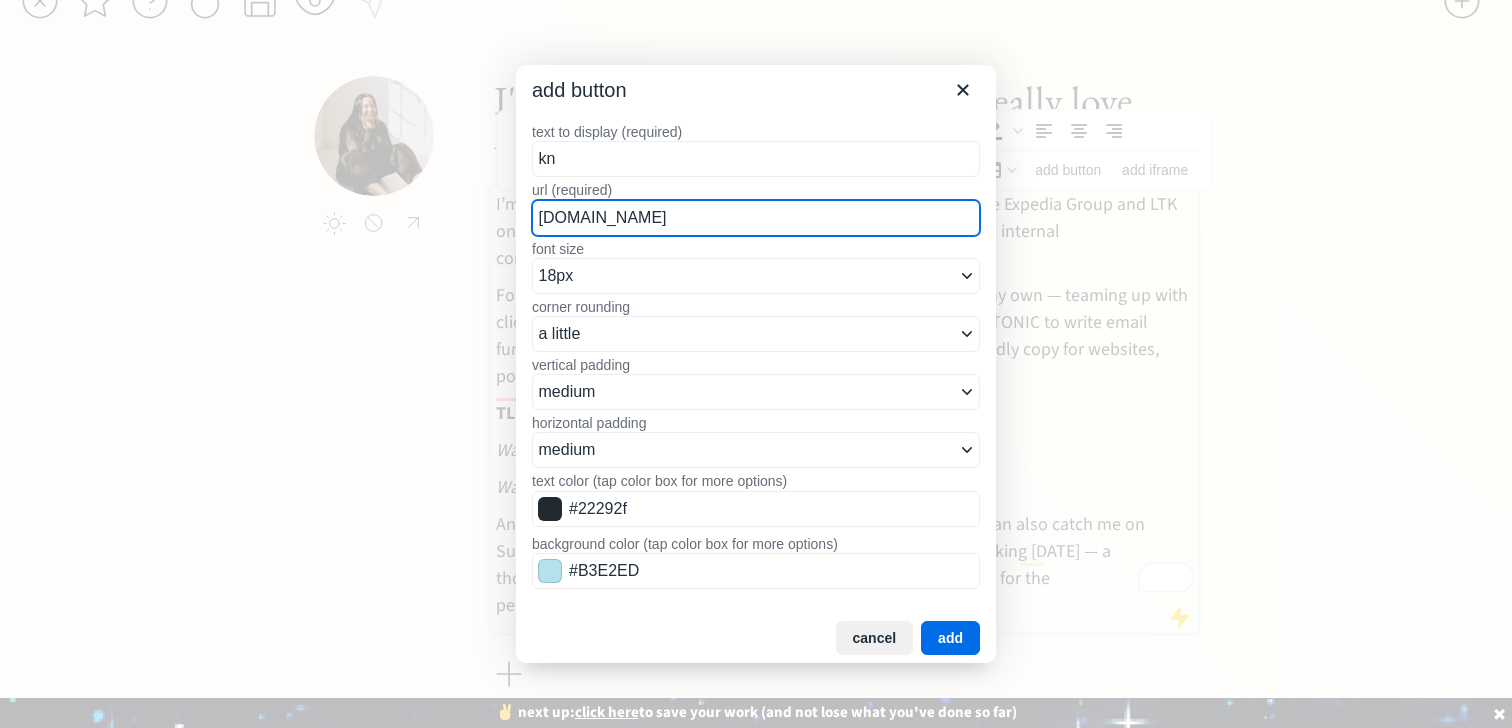 type on "spotify.com" 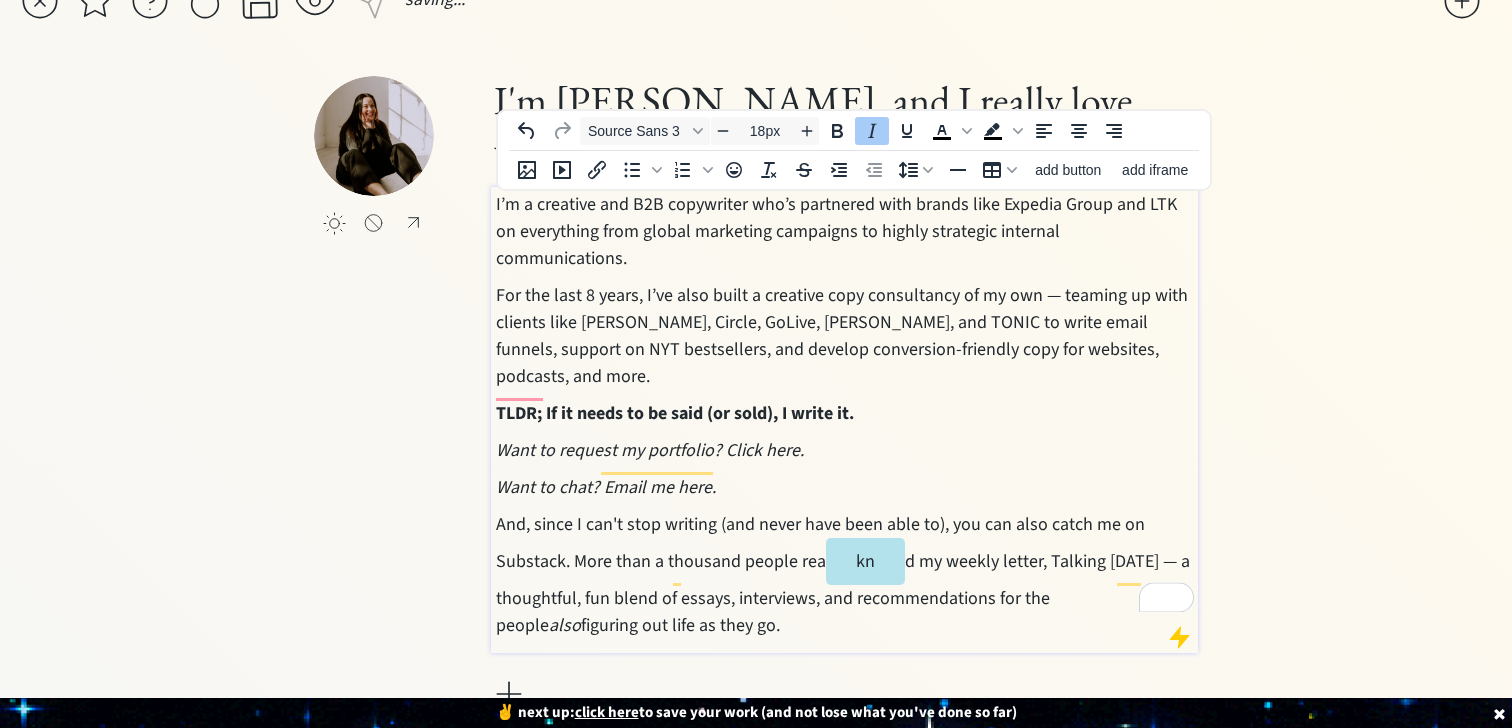 click on "Want to chat? Email me here." at bounding box center [845, 487] 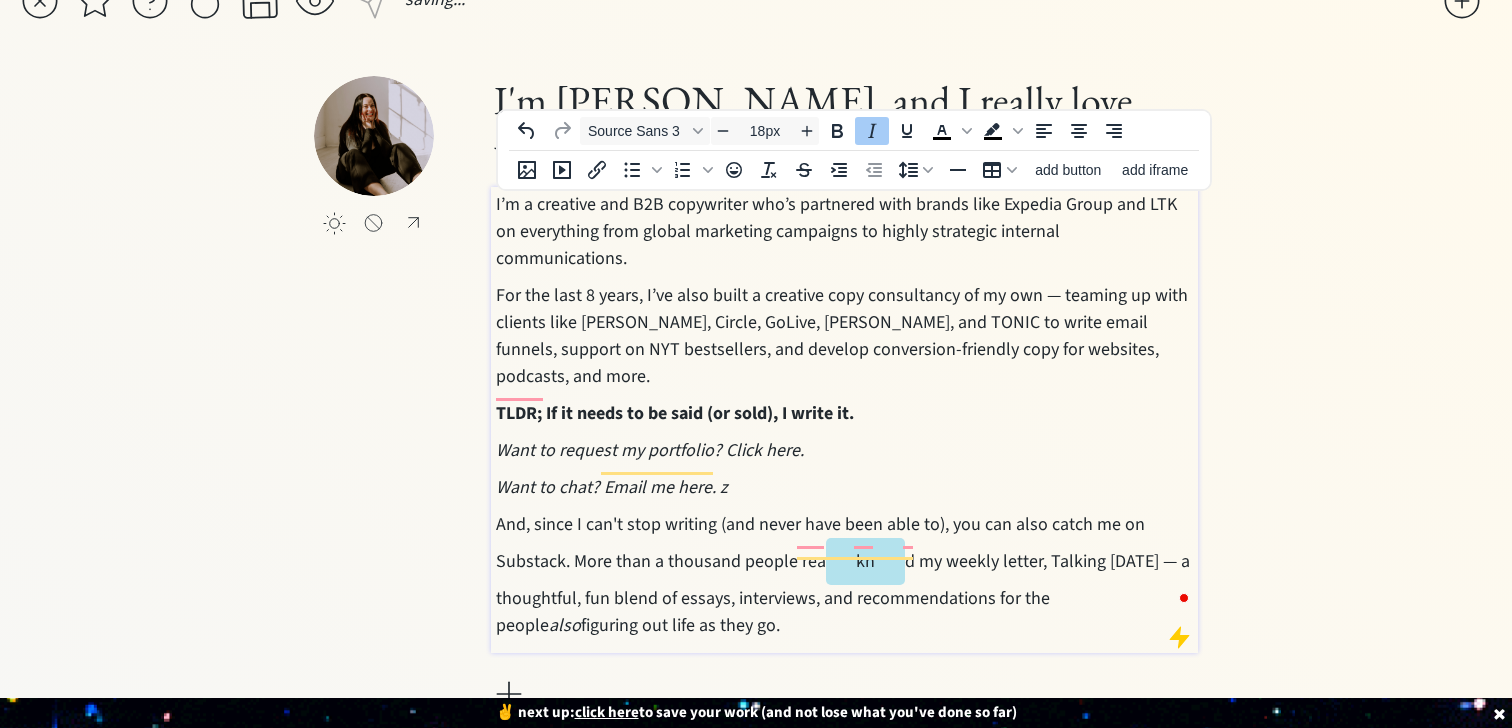 click on "kn" at bounding box center (865, 561) 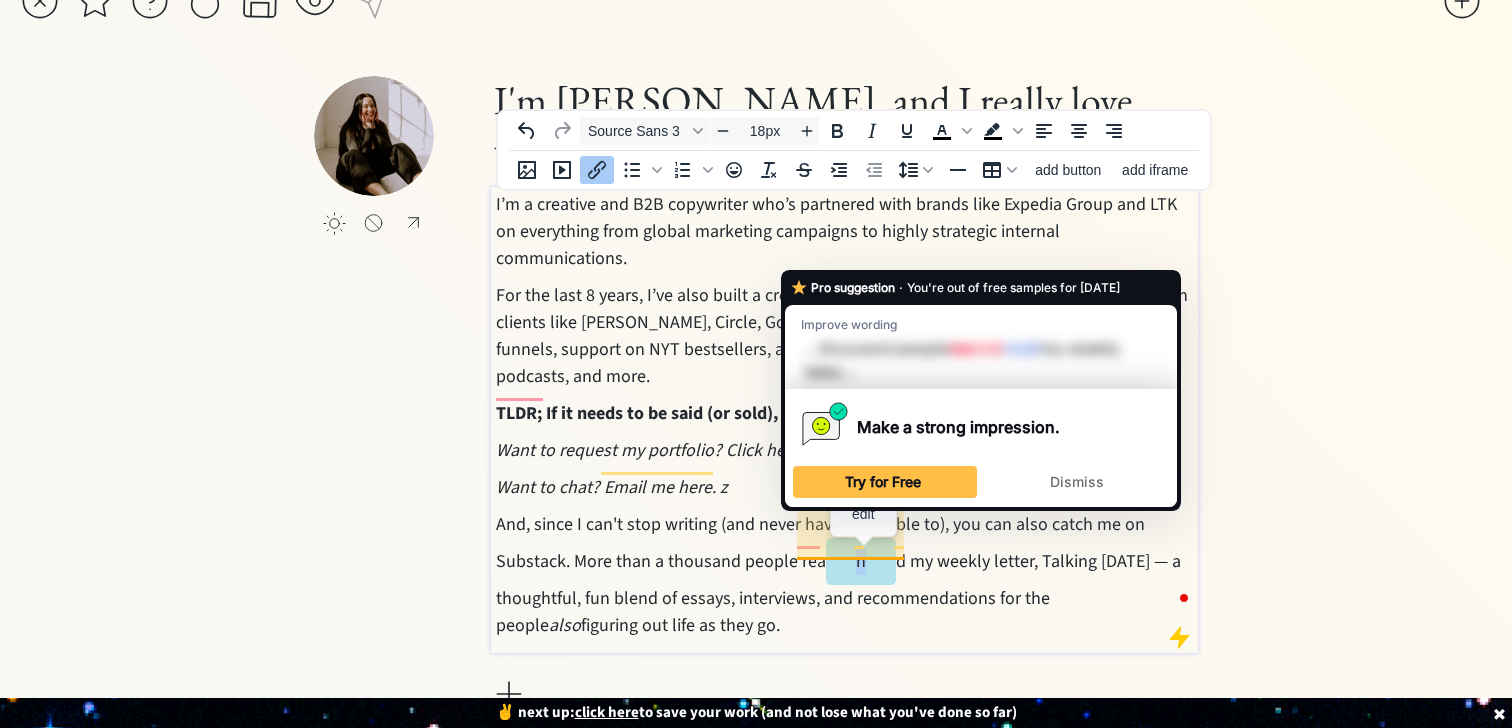 drag, startPoint x: 897, startPoint y: 516, endPoint x: 867, endPoint y: 516, distance: 30 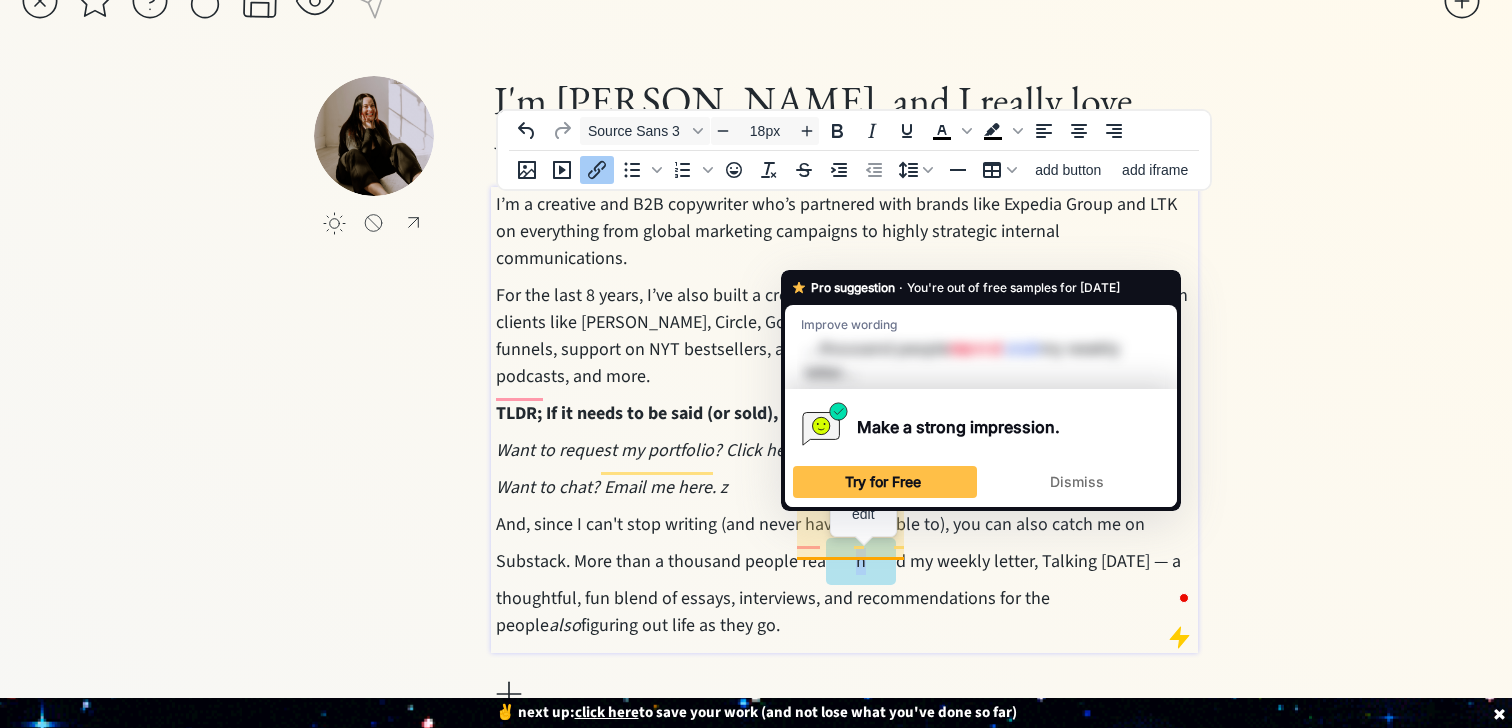 click on "saving... click to upload a picture I'm Susannah Hutcheson, and I really love words.  I’m a creative and B2B copywriter who’s partnered with brands like Expedia Group and LTK on everything from global marketing campaigns to highly strategic internal communications. For the last 8 years, I’ve also built a creative copy consultancy of my own — teaming up with clients like Mel Robbins, Circle, GoLive, Jasmine Star, and TONIC to write email funnels, support on NYT bestsellers, and develop conversion-friendly copy for websites, podcasts, and more. TLDR; If it needs to be said (or sold), I write it. Want to request my portfolio? Click here.﻿ Want to chat? Email me here. z And, since I can't stop writing (and never have been able to), you can also catch me on Substack. More than a thousand people rea  n  d my weekly letter, Talking Since Tuesday — a thoughtful, fun blend of essays, interviews, and recommendations for the people  also  figuring out life as they go.  made with realnice link type" at bounding box center (756, 325) 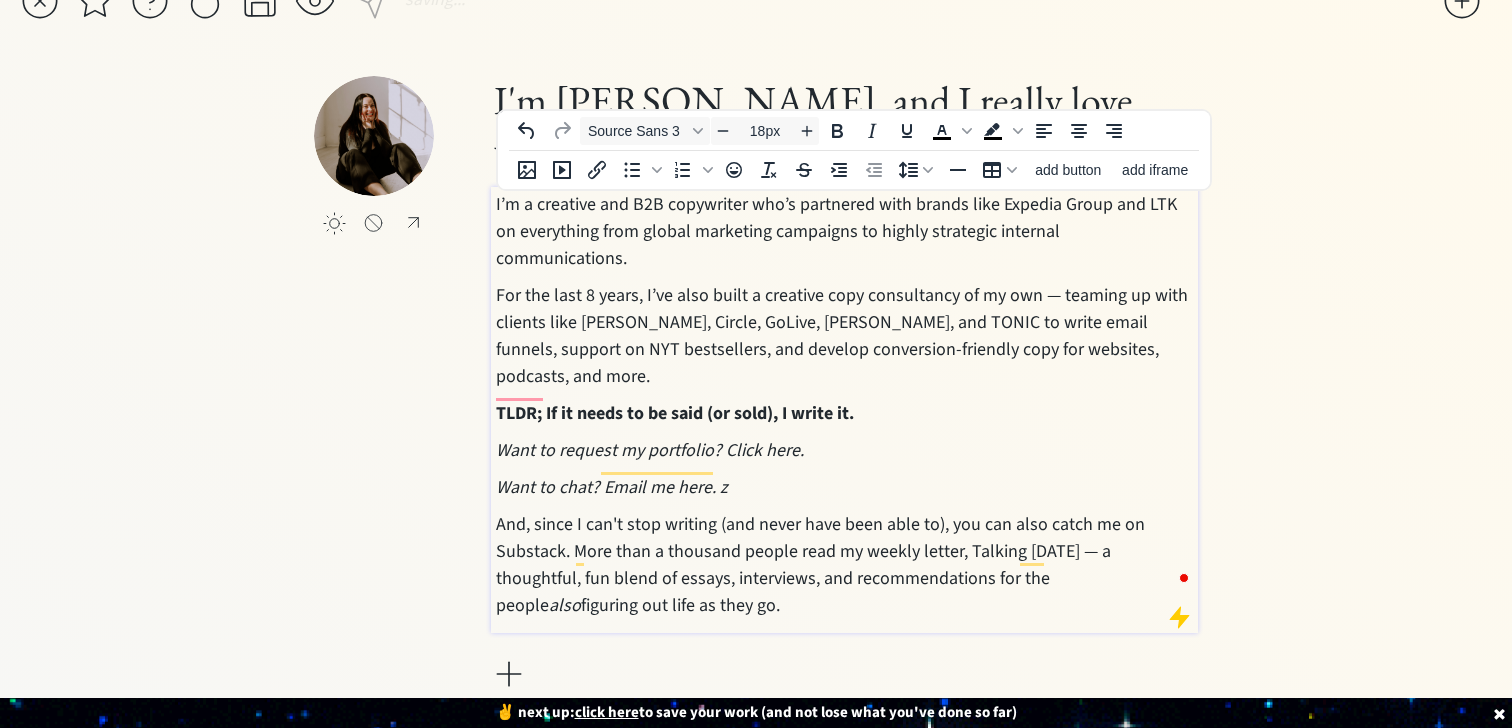 click on "Want to chat? Email me here. z" at bounding box center (845, 487) 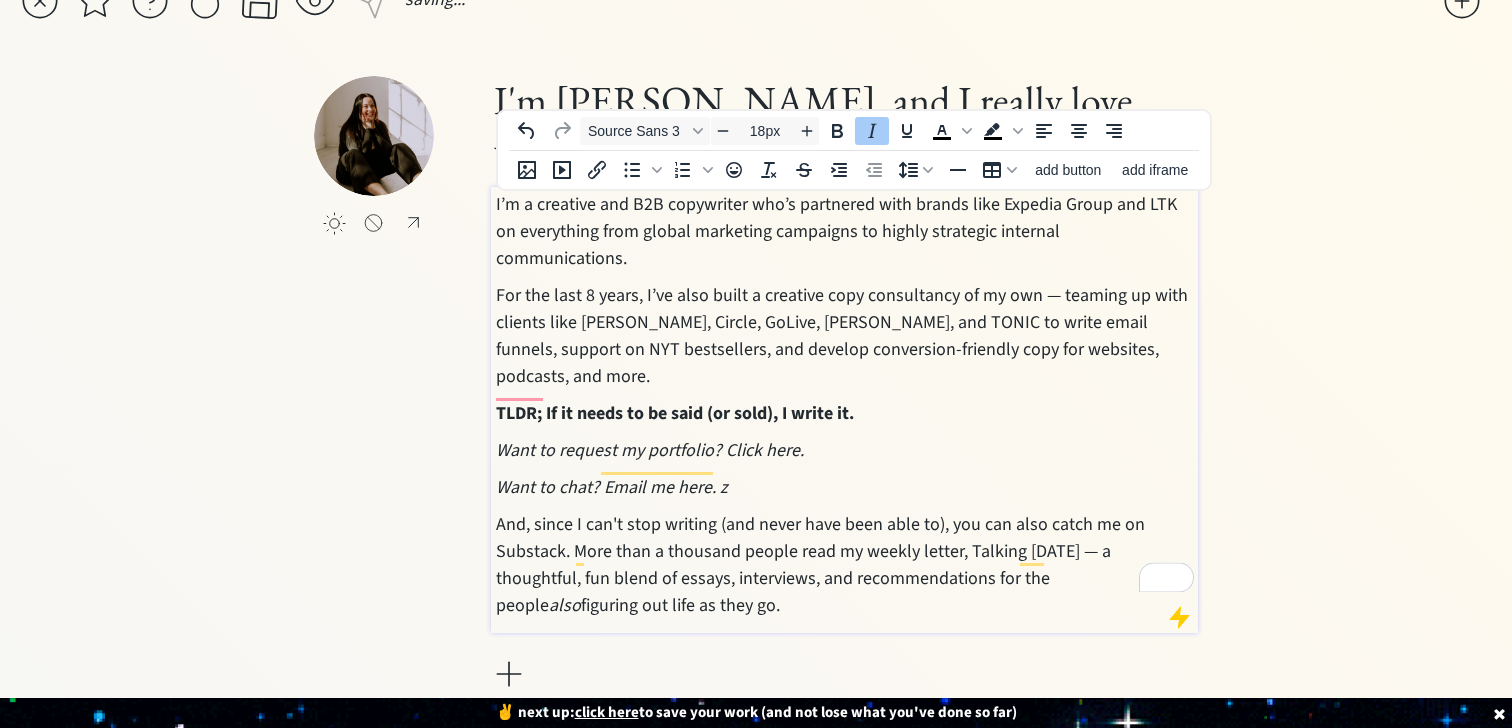 click on "Want to chat? Email me here. z" at bounding box center (845, 487) 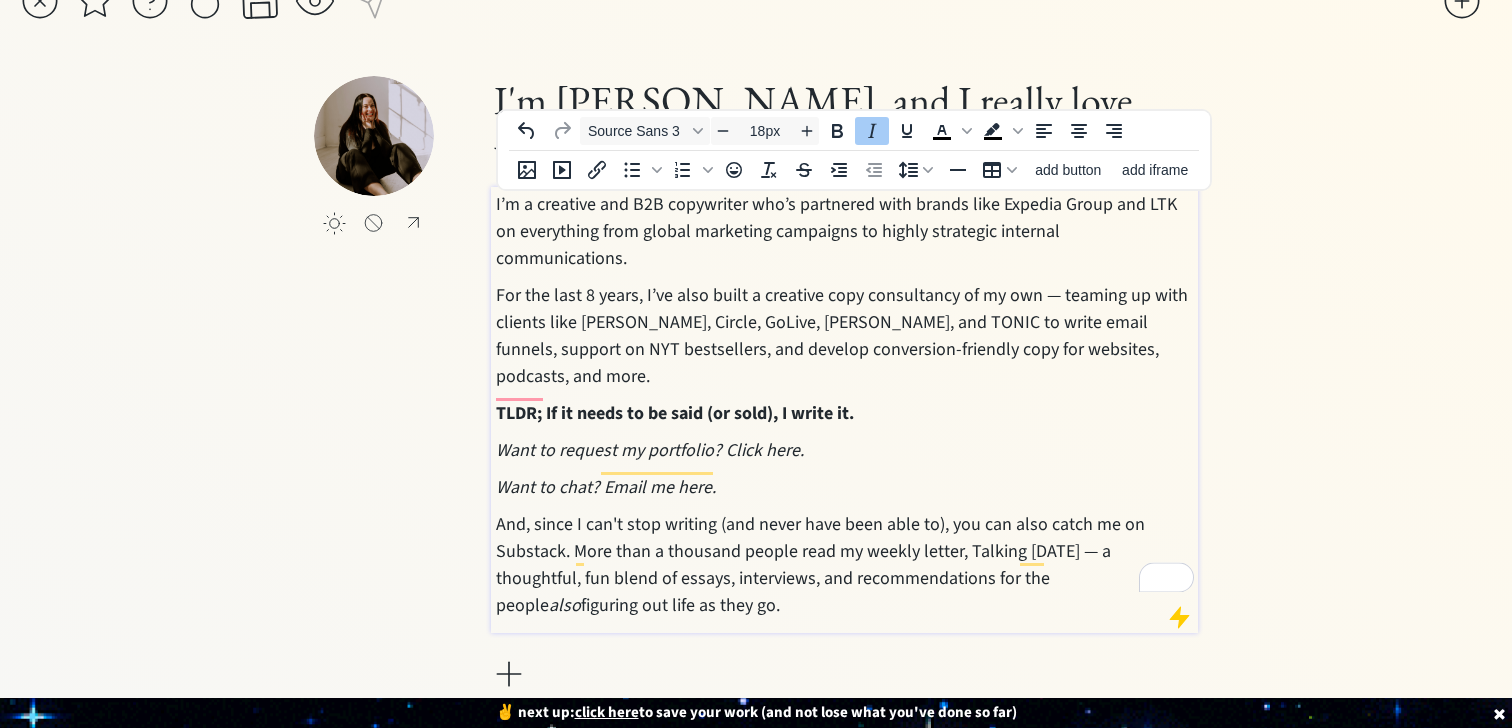 click on "click to upload a picture I'm Susannah Hutcheson, and I really love words.  I’m a creative and B2B copywriter who’s partnered with brands like Expedia Group and LTK on everything from global marketing campaigns to highly strategic internal communications. For the last 8 years, I’ve also built a creative copy consultancy of my own — teaming up with clients like Mel Robbins, Circle, GoLive, Jasmine Star, and TONIC to write email funnels, support on NYT bestsellers, and develop conversion-friendly copy for websites, podcasts, and more. TLDR; If it needs to be said (or sold), I write it. Want to request my portfolio? Click here.﻿ Want to chat? Email me here. And, since I can't stop writing (and never have been able to), you can also catch me on Substack. More than a thousand people rea d my weekly letter, Talking Since Tuesday — a thoughtful, fun blend of essays, interviews, and recommendations for the people  also  figuring out life as they go." at bounding box center [755, 385] 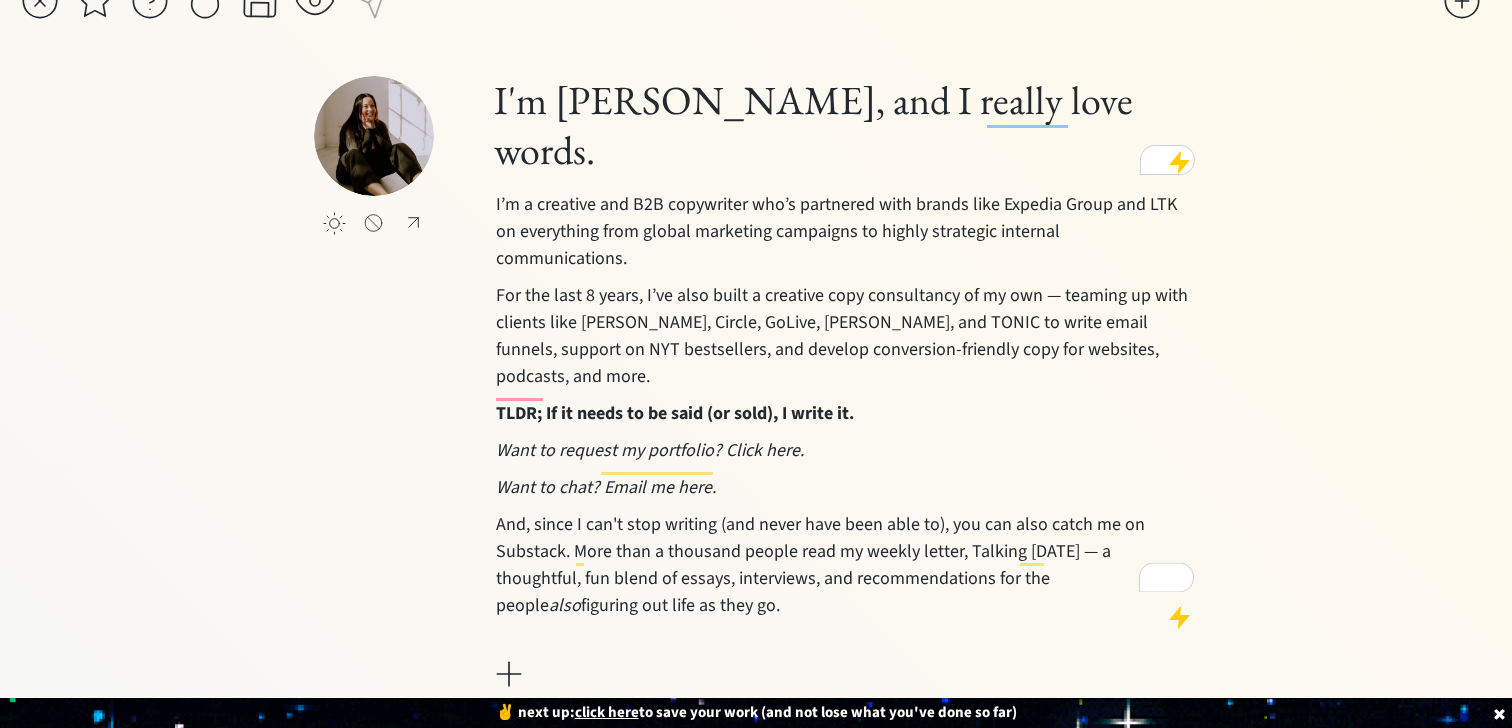 scroll, scrollTop: 0, scrollLeft: 0, axis: both 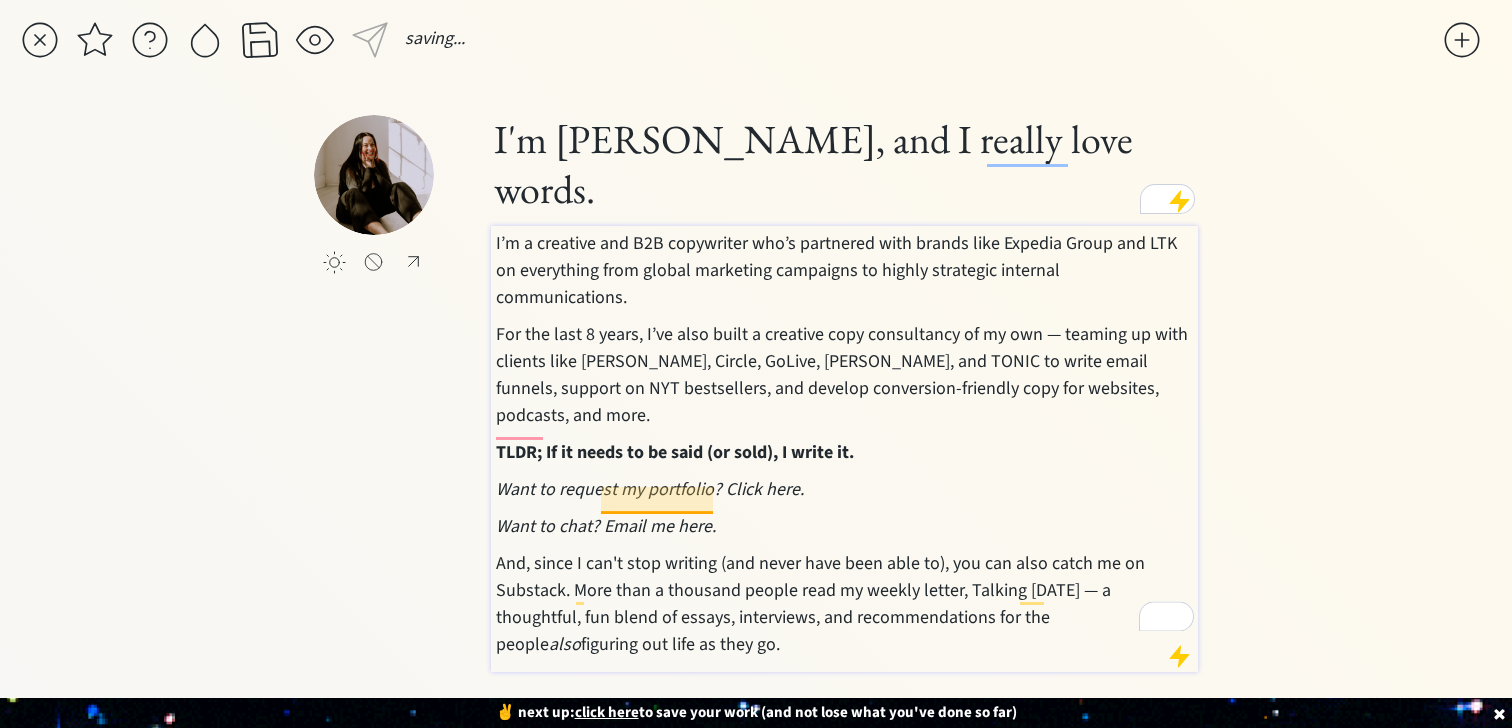 click on "Want to request my portfolio? Click here.﻿" at bounding box center (650, 489) 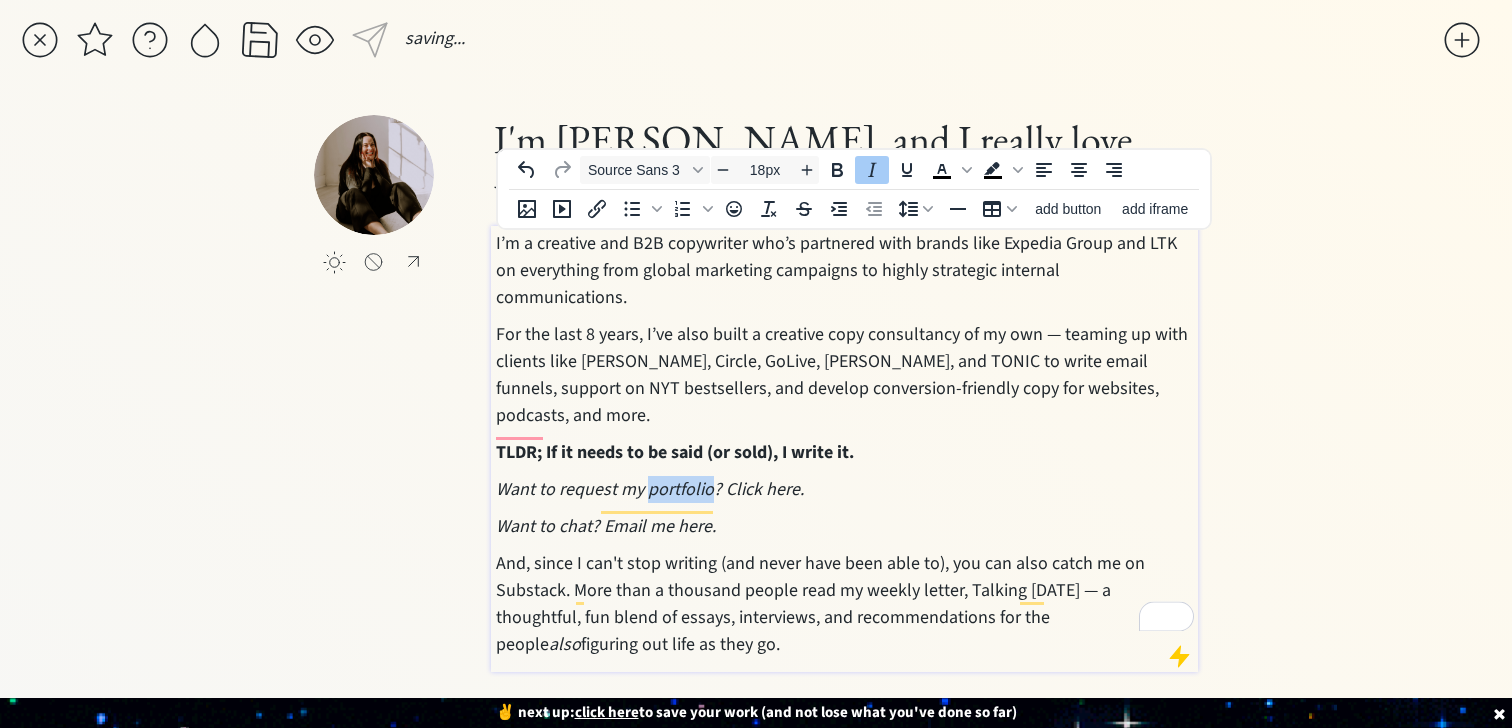 click on "Want to request my portfolio? Click here.﻿" at bounding box center [650, 489] 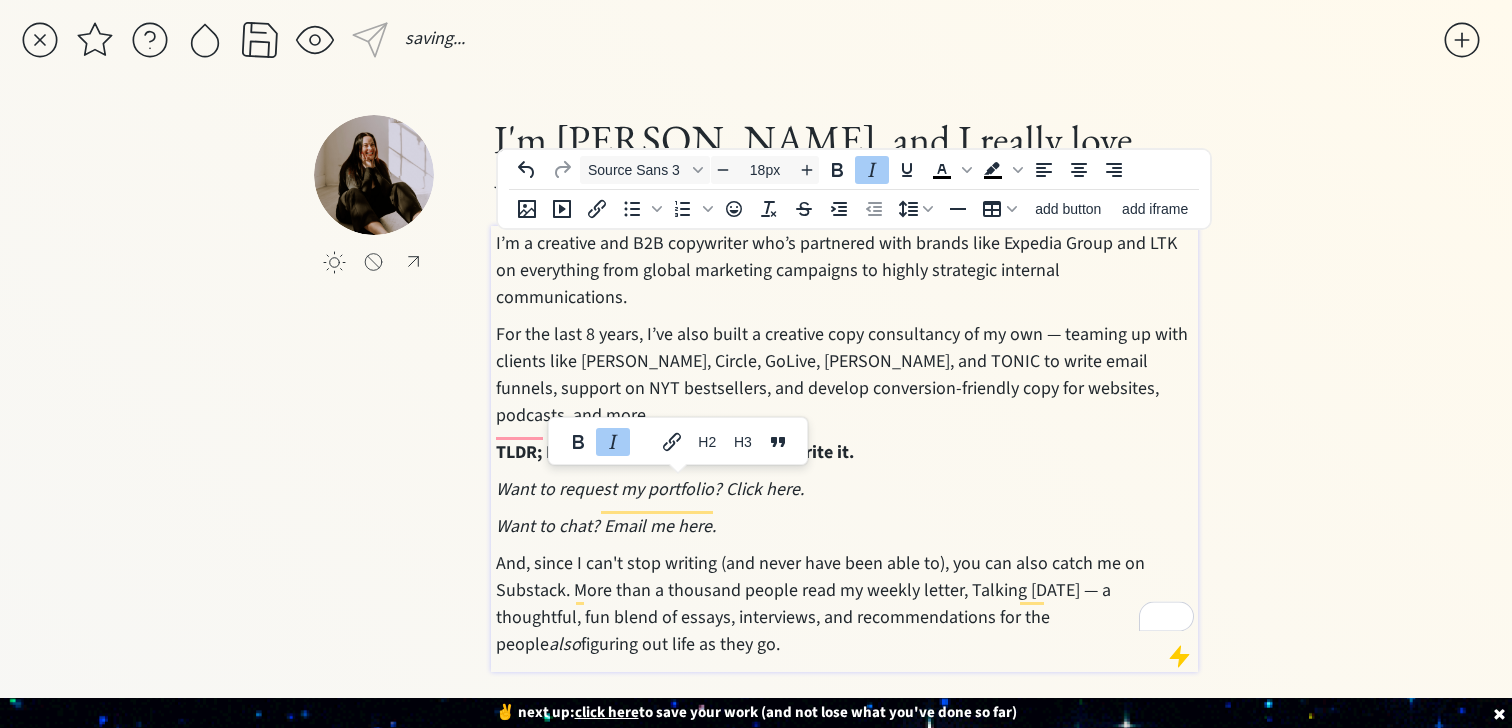 click on "Want to request my portfolio? Click here.﻿" at bounding box center (650, 489) 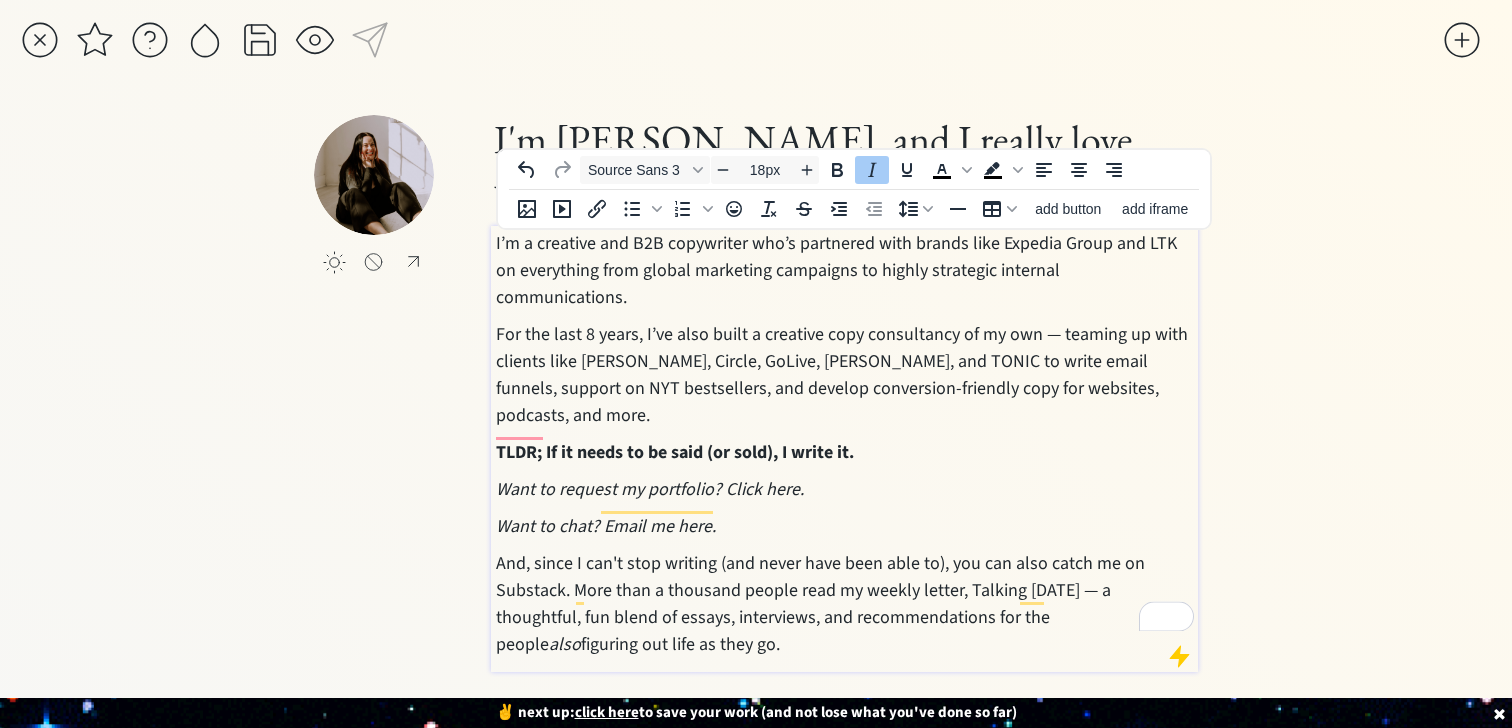 click on "Want to request my portfolio? Click here.﻿" at bounding box center [650, 489] 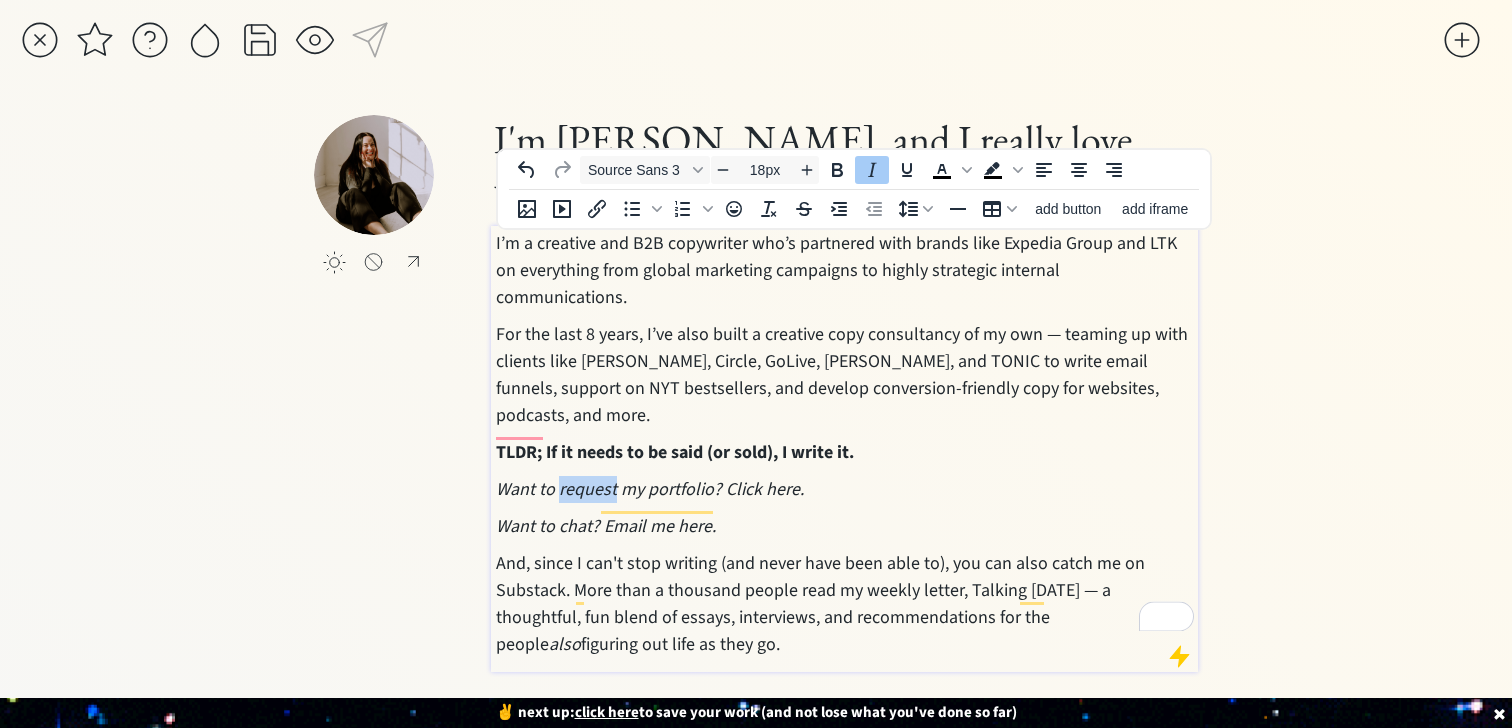 click on "Want to request my portfolio? Click here.﻿" at bounding box center [650, 489] 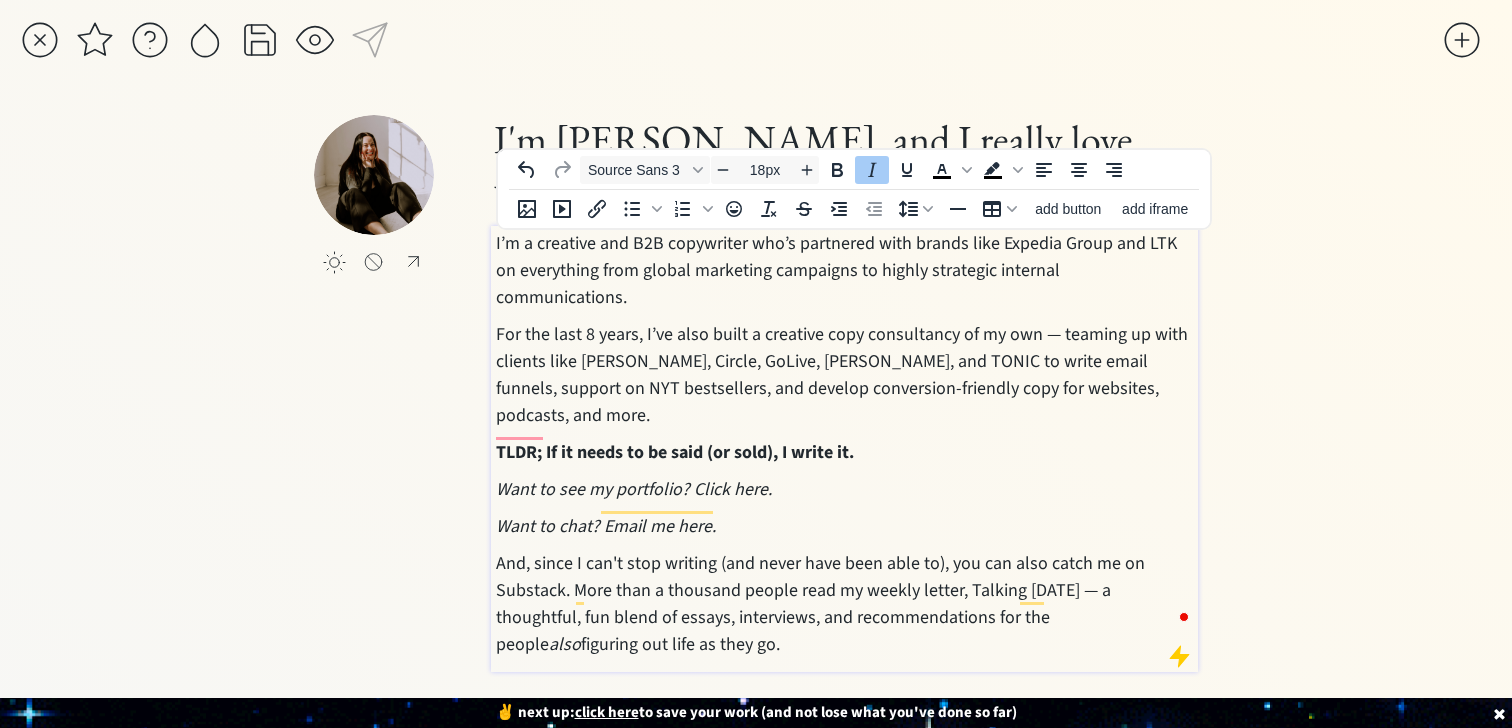 click on "Want to see my portfolio? Click here.﻿" at bounding box center (845, 489) 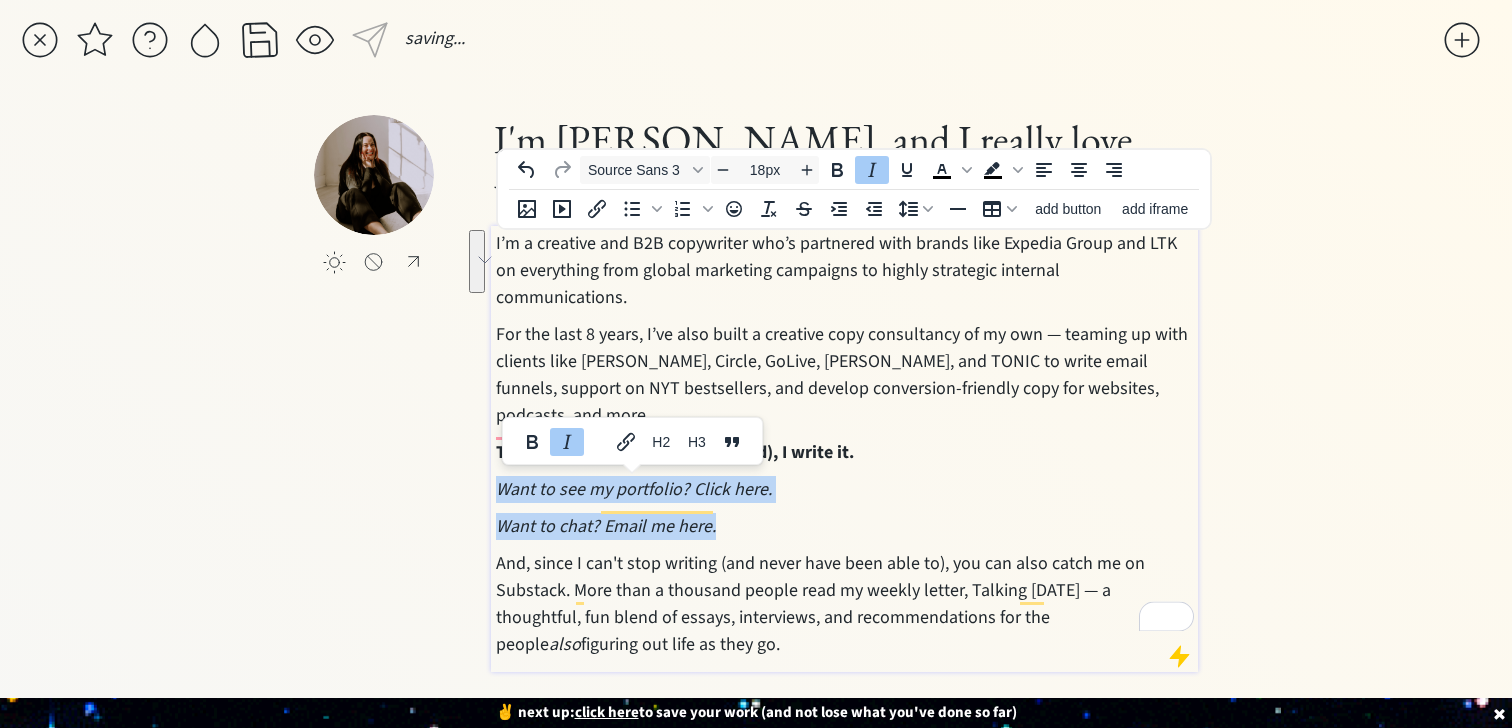 drag, startPoint x: 742, startPoint y: 503, endPoint x: 480, endPoint y: 459, distance: 265.66898 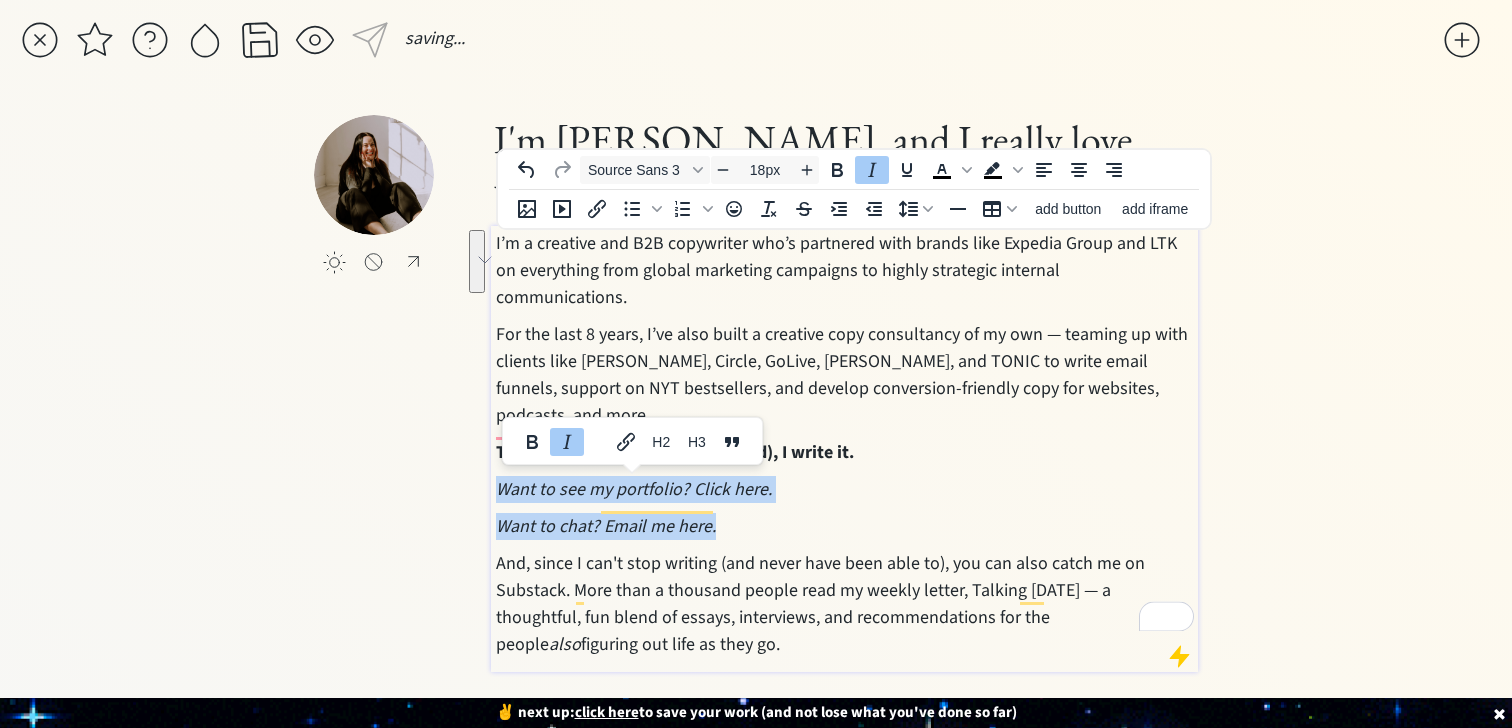 click on "click to upload a picture I'm Susannah Hutcheson, and I really love words.  I’m a creative and B2B copywriter who’s partnered with brands like Expedia Group and LTK on everything from global marketing campaigns to highly strategic internal communications. For the last 8 years, I’ve also built a creative copy consultancy of my own — teaming up with clients like Mel Robbins, Circle, GoLive, Jasmine Star, and TONIC to write email funnels, support on NYT bestsellers, and develop conversion-friendly copy for websites, podcasts, and more. TLDR; If it needs to be said (or sold), I write it. Want to see my portfolio? Click here.﻿ Want to chat? Email me here. And, since I can't stop writing (and never have been able to), you can also catch me on Substack. More than a thousand people rea d my weekly letter, Talking Since Tuesday — a thoughtful, fun blend of essays, interviews, and recommendations for the people  also  figuring out life as they go." at bounding box center [755, 424] 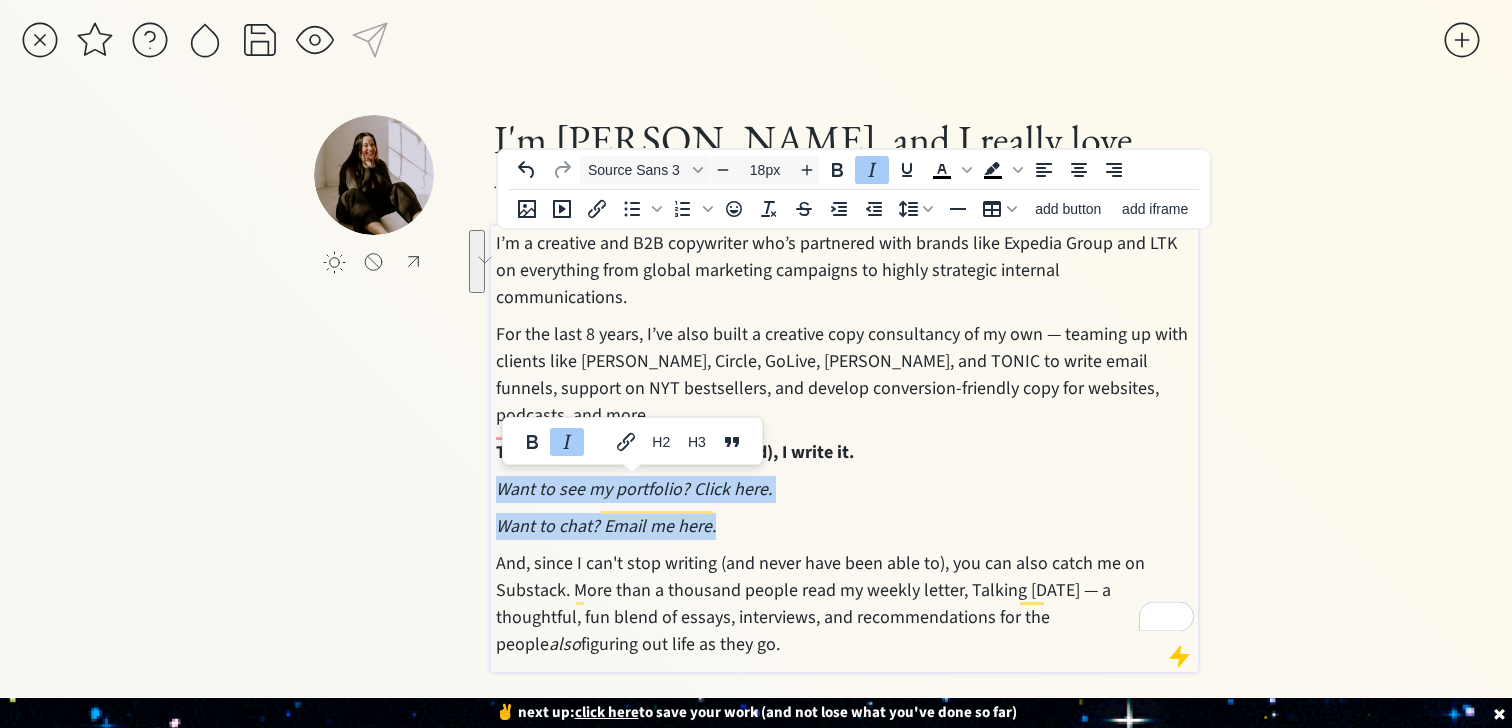 click 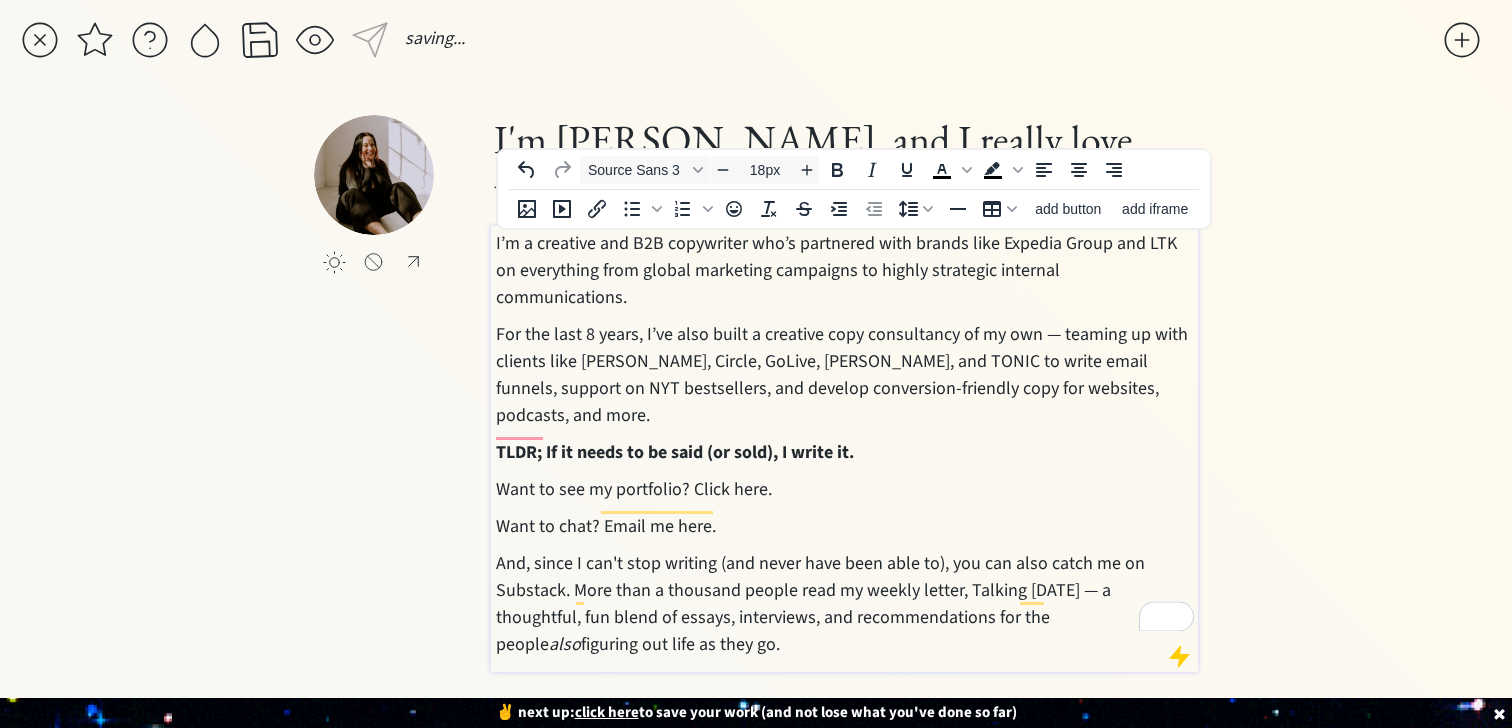 click on "And, since I can't stop writing (and never have been able to), you can also catch me on Substack. More than a thousand people rea d my weekly letter, Talking Since Tuesday — a thoughtful, fun blend of essays, interviews, and recommendations for the people  also  figuring out life as they go." at bounding box center [845, 604] 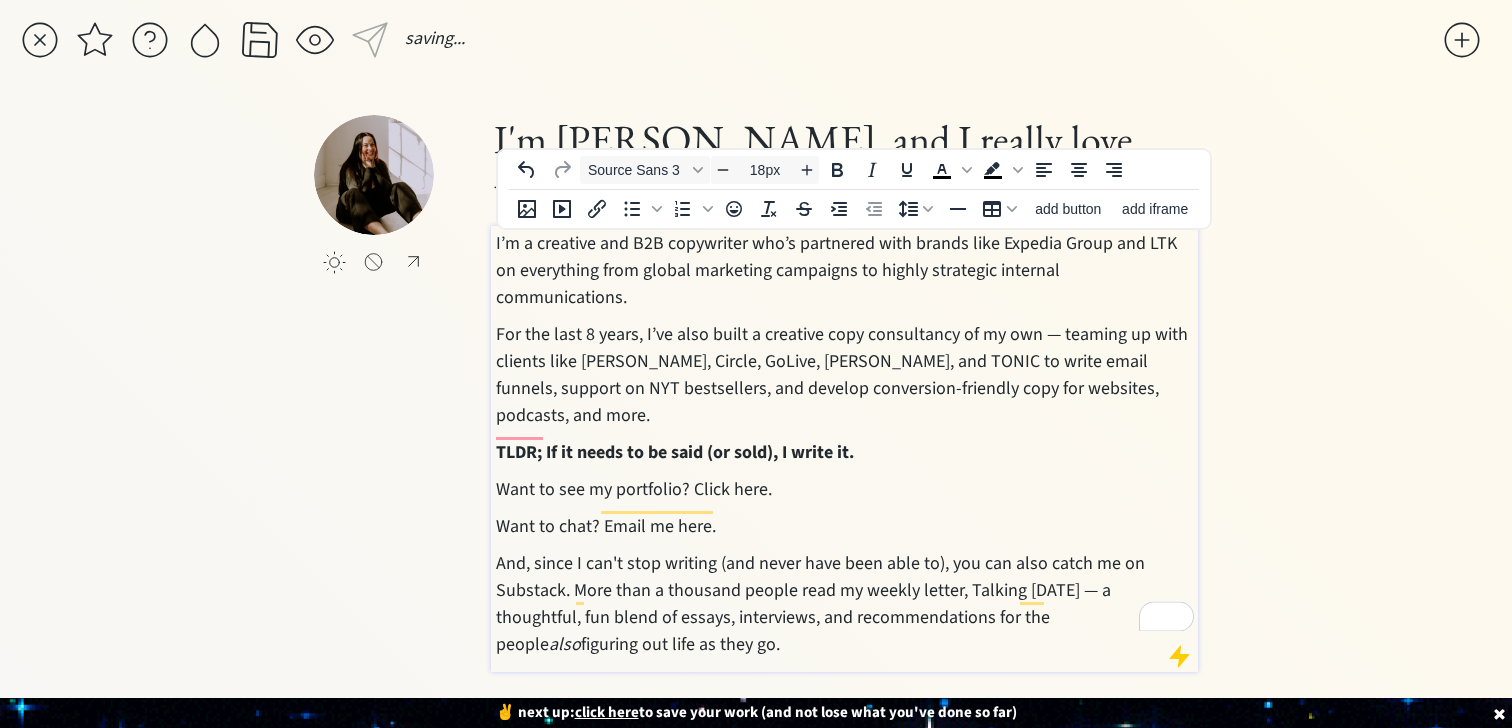 click on "Want to see my portfolio? Click here.﻿" at bounding box center (845, 489) 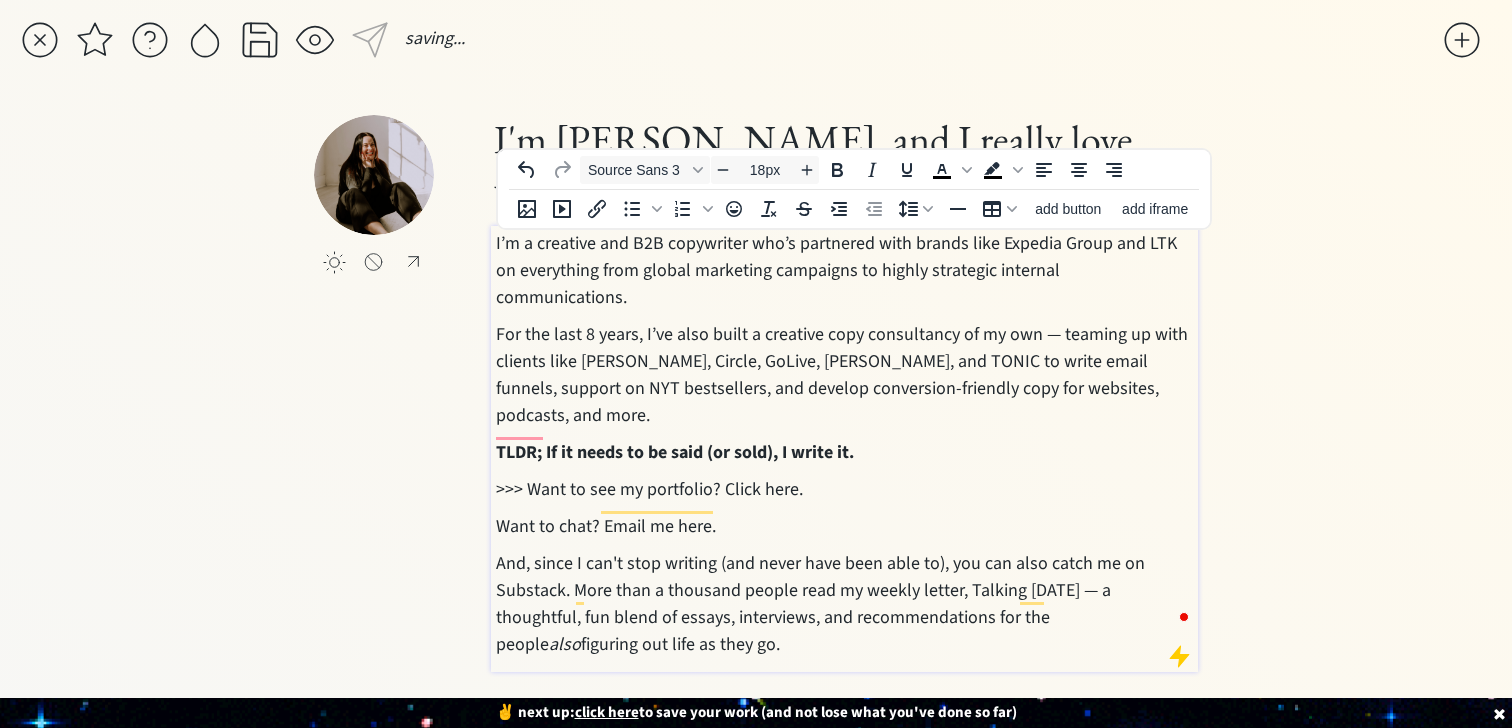 click on "Want to chat? Email me here." at bounding box center [845, 526] 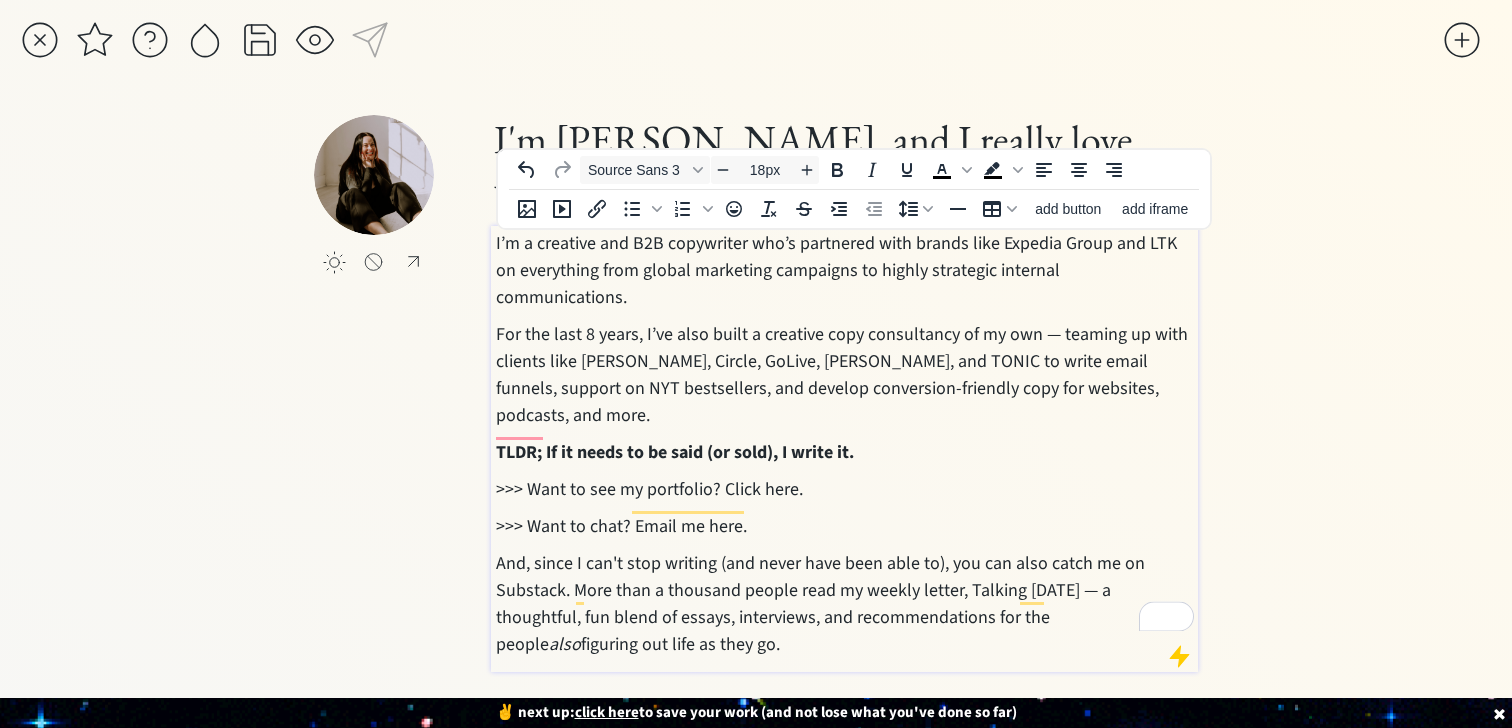click on "saving... click to upload a picture I'm Susannah Hutcheson, and I really love words.  I’m a creative and B2B copywriter who’s partnered with brands like Expedia Group and LTK on everything from global marketing campaigns to highly strategic internal communications. For the last 8 years, I’ve also built a creative copy consultancy of my own — teaming up with clients like Mel Robbins, Circle, GoLive, Jasmine Star, and TONIC to write email funnels, support on NYT bestsellers, and develop conversion-friendly copy for websites, podcasts, and more. TLDR; If it needs to be said (or sold), I write it. >>> Want to see my portfolio? Click here.﻿ >>> Want to chat? Email me here. And, since I can't stop writing (and never have been able to), you can also catch me on Substack. More than a thousand people rea d my weekly letter, Talking Since Tuesday — a thoughtful, fun blend of essays, interviews, and recommendations for the people  also  figuring out life as they go.  made with realnice" 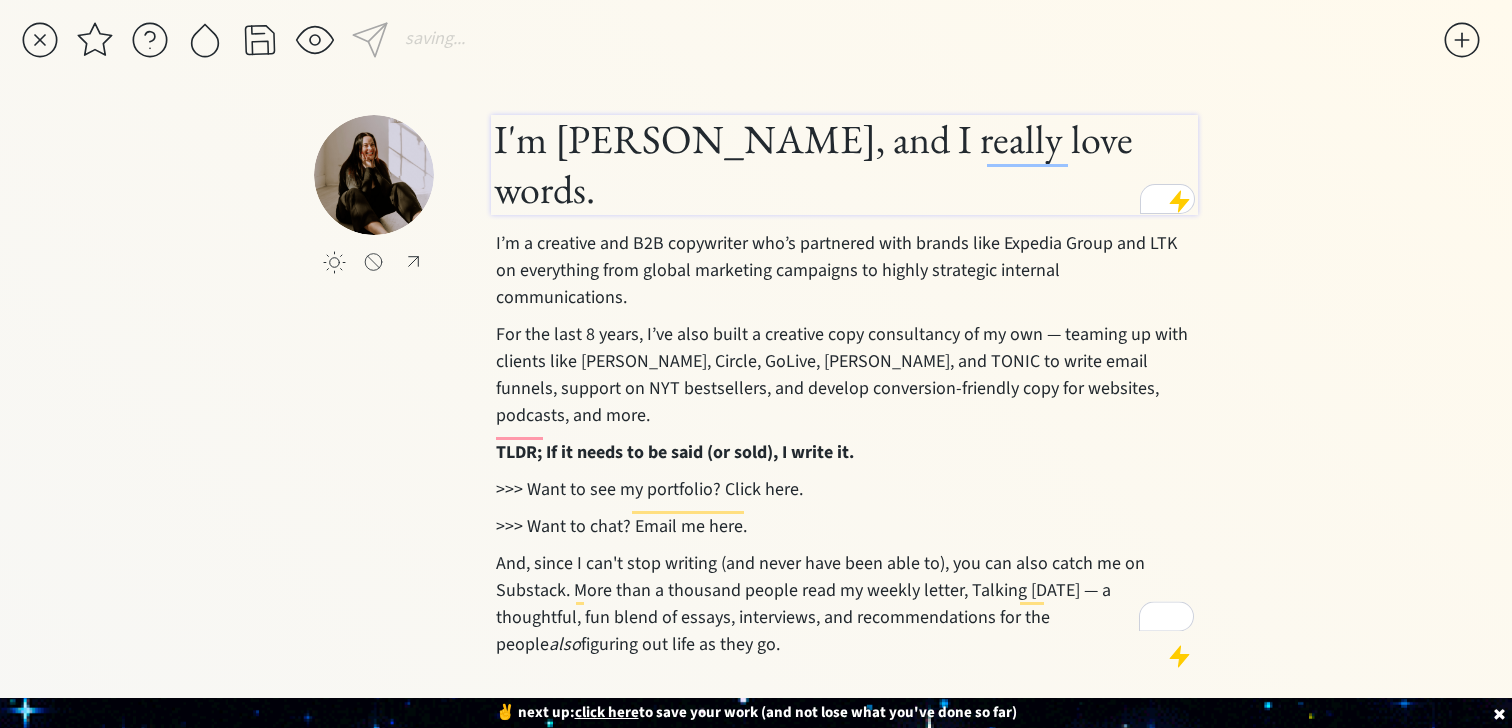 click on "I'm [PERSON_NAME], and I really love words." at bounding box center (844, 164) 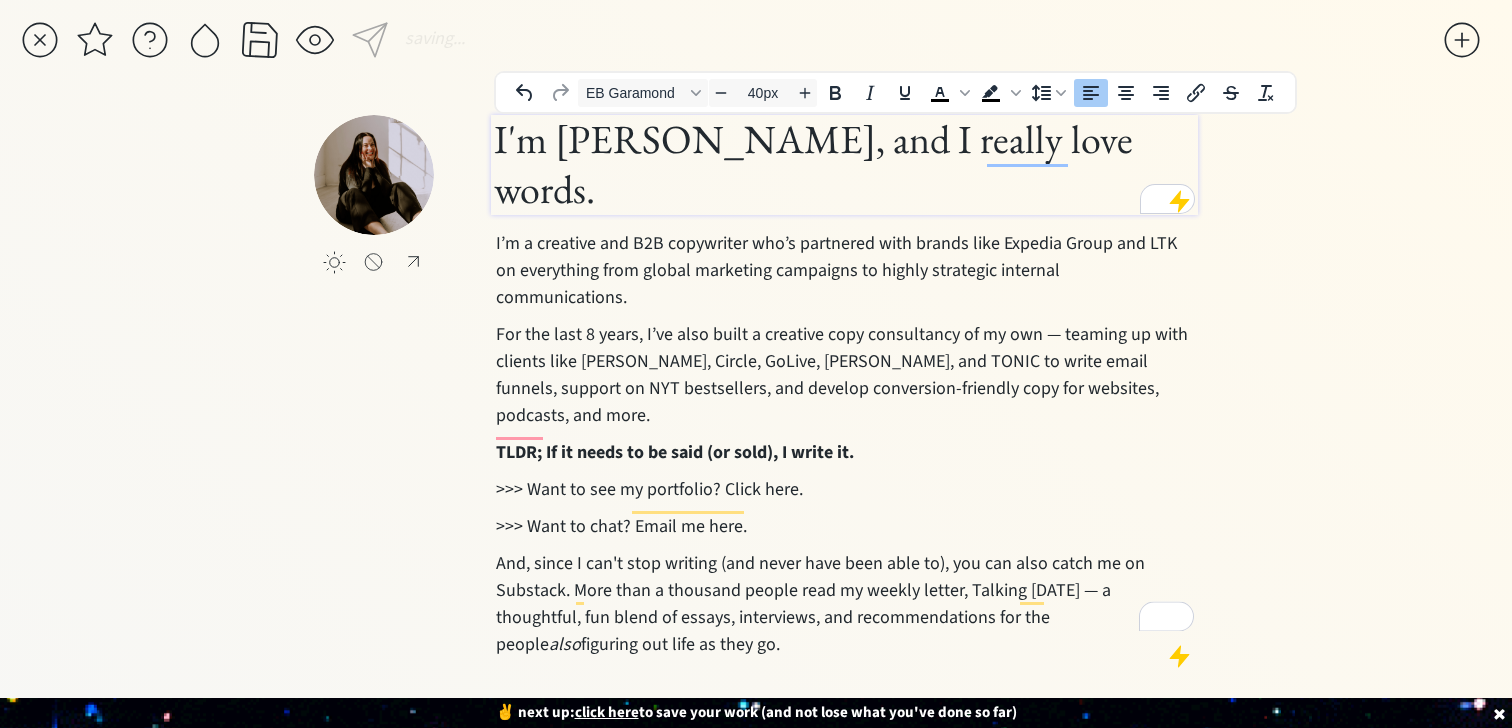 click on "saving... click to upload a picture I'm Susannah Hutcheson, and I really love words.  I’m a creative and B2B copywriter who’s partnered with brands like Expedia Group and LTK on everything from global marketing campaigns to highly strategic internal communications. For the last 8 years, I’ve also built a creative copy consultancy of my own — teaming up with clients like Mel Robbins, Circle, GoLive, Jasmine Star, and TONIC to write email funnels, support on NYT bestsellers, and develop conversion-friendly copy for websites, podcasts, and more. TLDR; If it needs to be said (or sold), I write it. >>> Want to see my portfolio? Click here.﻿ >>> Want to chat? Email me here. And, since I can't stop writing (and never have been able to), you can also catch me on Substack. More than a thousand people rea d my weekly letter, Talking Since Tuesday — a thoughtful, fun blend of essays, interviews, and recommendations for the people  also  figuring out life as they go.  made with realnice" 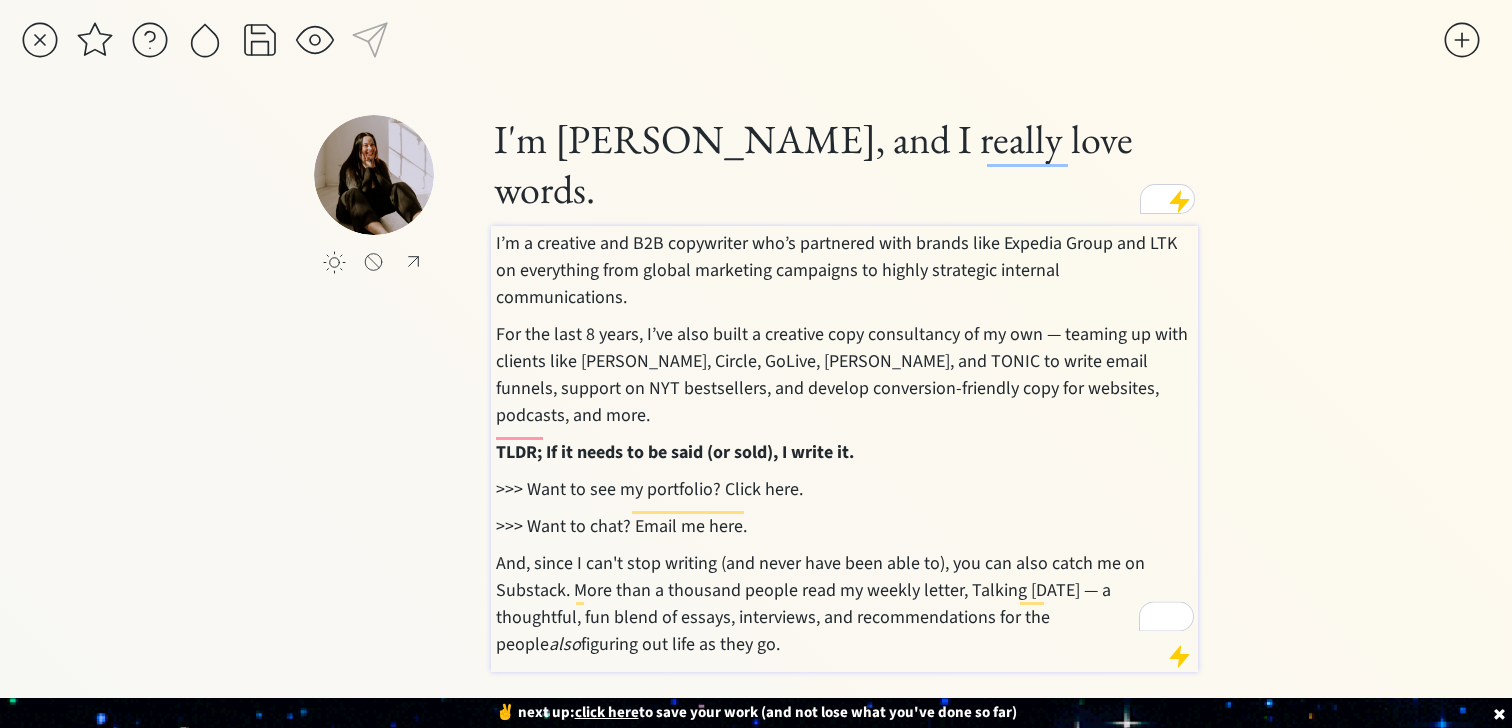 scroll, scrollTop: 39, scrollLeft: 0, axis: vertical 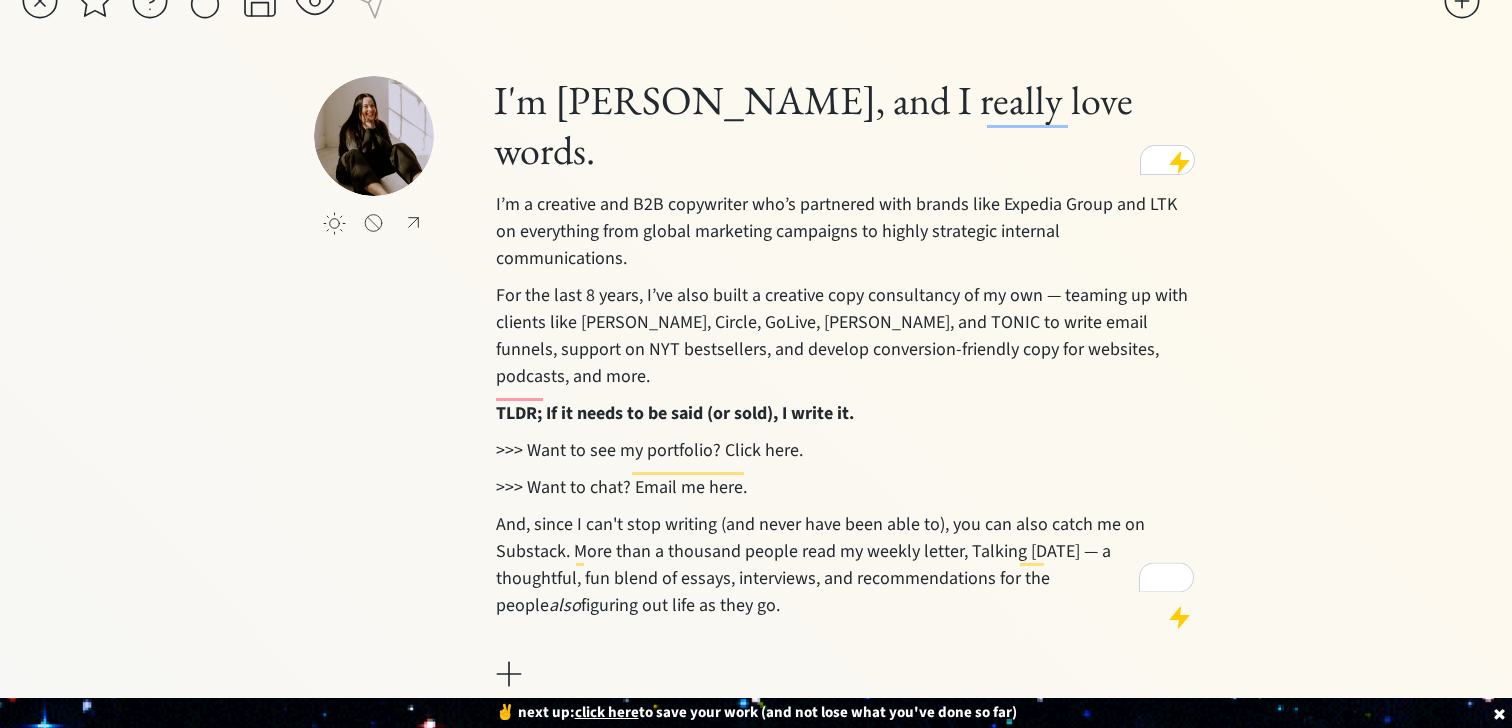 click on "click to upload a picture I'm Susannah Hutcheson, and I really love words.  I’m a creative and B2B copywriter who’s partnered with brands like Expedia Group and LTK on everything from global marketing campaigns to highly strategic internal communications. For the last 8 years, I’ve also built a creative copy consultancy of my own — teaming up with clients like Mel Robbins, Circle, GoLive, Jasmine Star, and TONIC to write email funnels, support on NYT bestsellers, and develop conversion-friendly copy for websites, podcasts, and more. TLDR; If it needs to be said (or sold), I write it. >>> Want to see my portfolio? Click here.﻿ >>> Want to chat? Email me here. And, since I can't stop writing (and never have been able to), you can also catch me on Substack. More than a thousand people rea d my weekly letter, Talking Since Tuesday — a thoughtful, fun blend of essays, interviews, and recommendations for the people  also  figuring out life as they go." at bounding box center (755, 385) 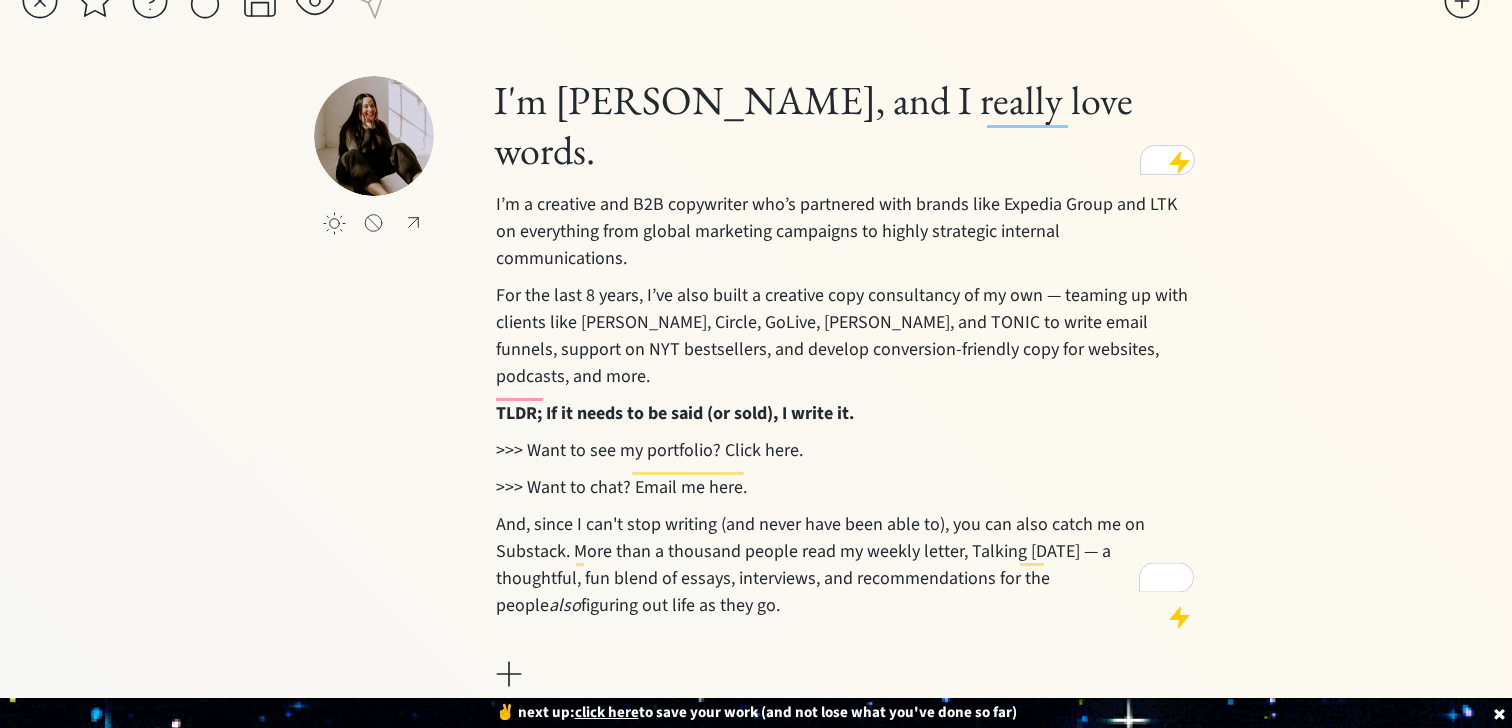 click at bounding box center [509, 674] 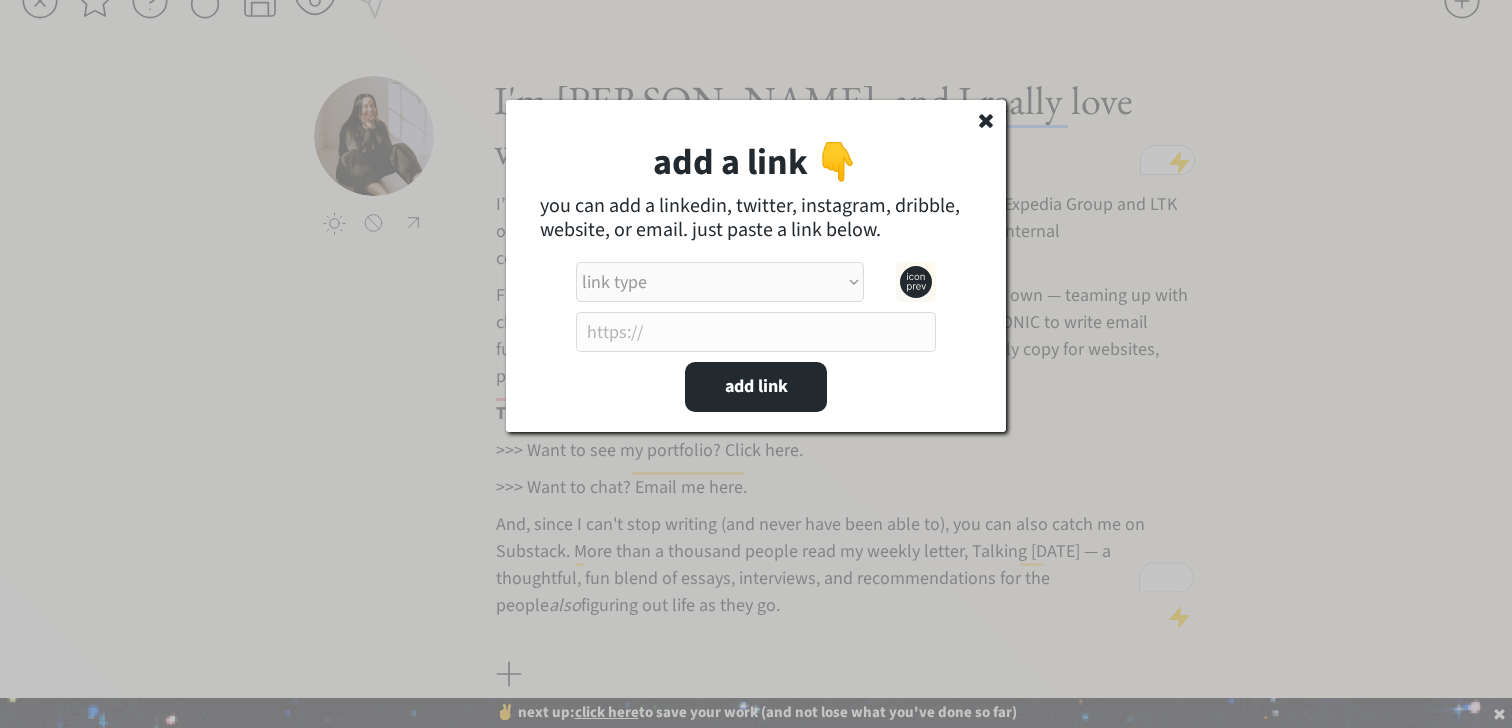 click on "link type apple music apple podcasts beehiiv behance bluesky calendar discord dribbble email etsy facebook farcaster github imdb instagram linkedIn mastodon medium patreon phone pinterest product hunt psychology today signal soundcloud spotify substack telegram threads tiktok tumblr twitch twitter (old school logo) unsplash venmo vimeo website website alt 1 website alt 2 whatsapp wikipedia x (twitter) youtube" at bounding box center (720, 282) 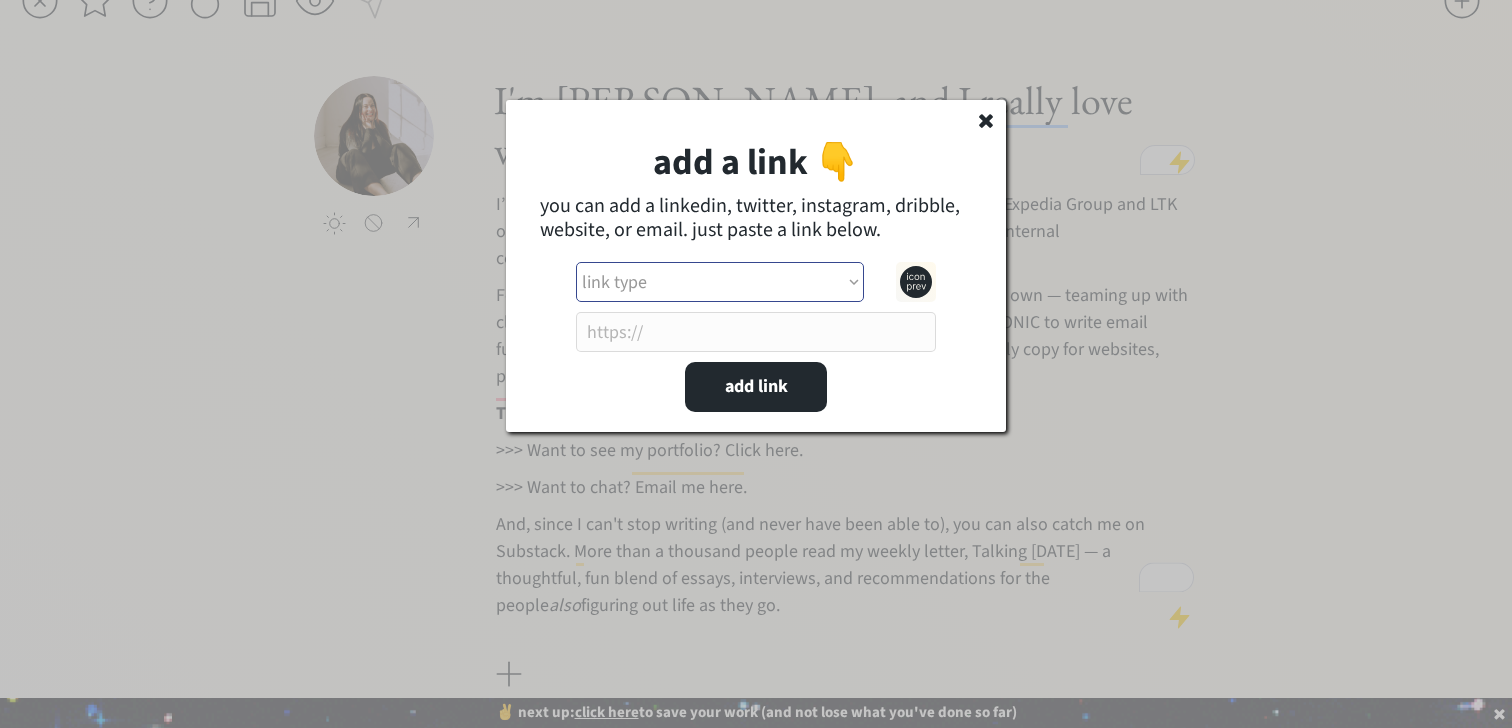 select on ""linkedin"" 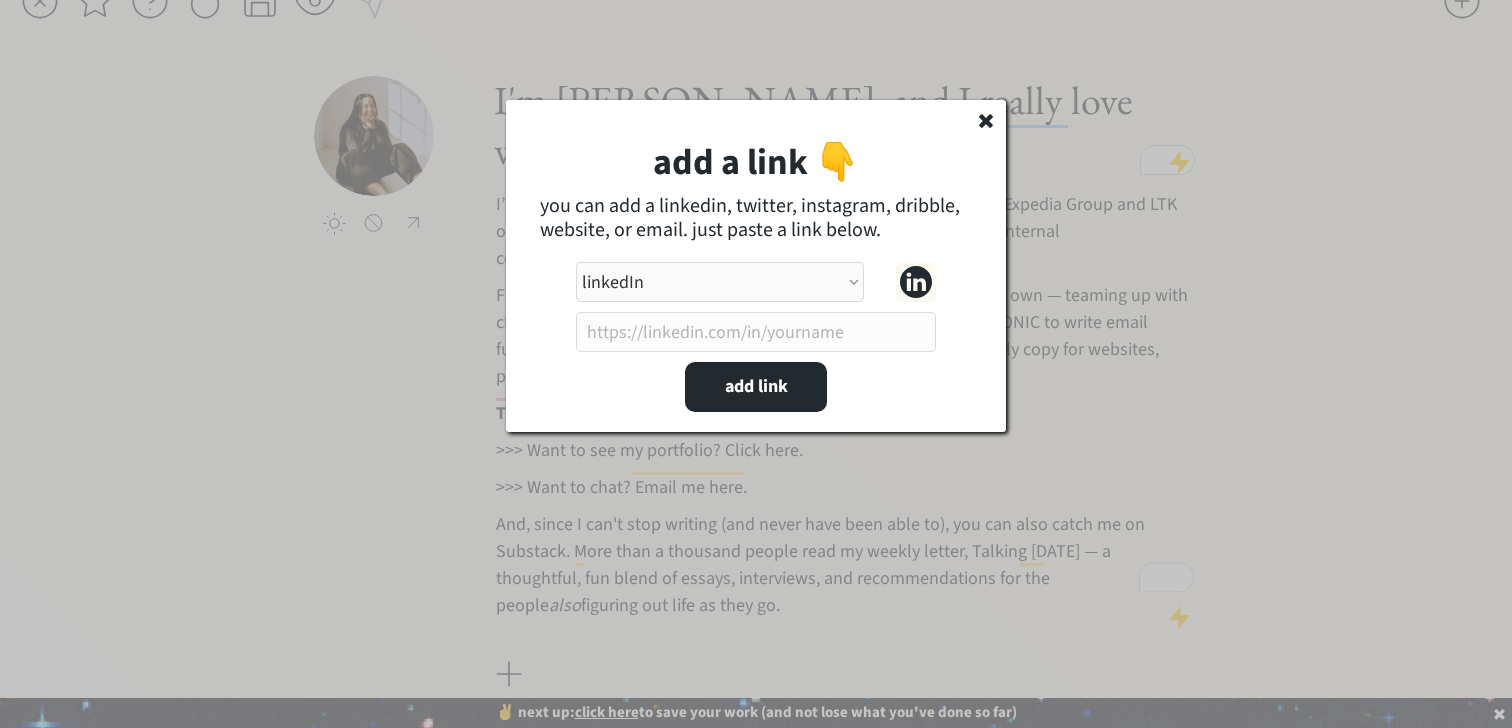 click at bounding box center [756, 332] 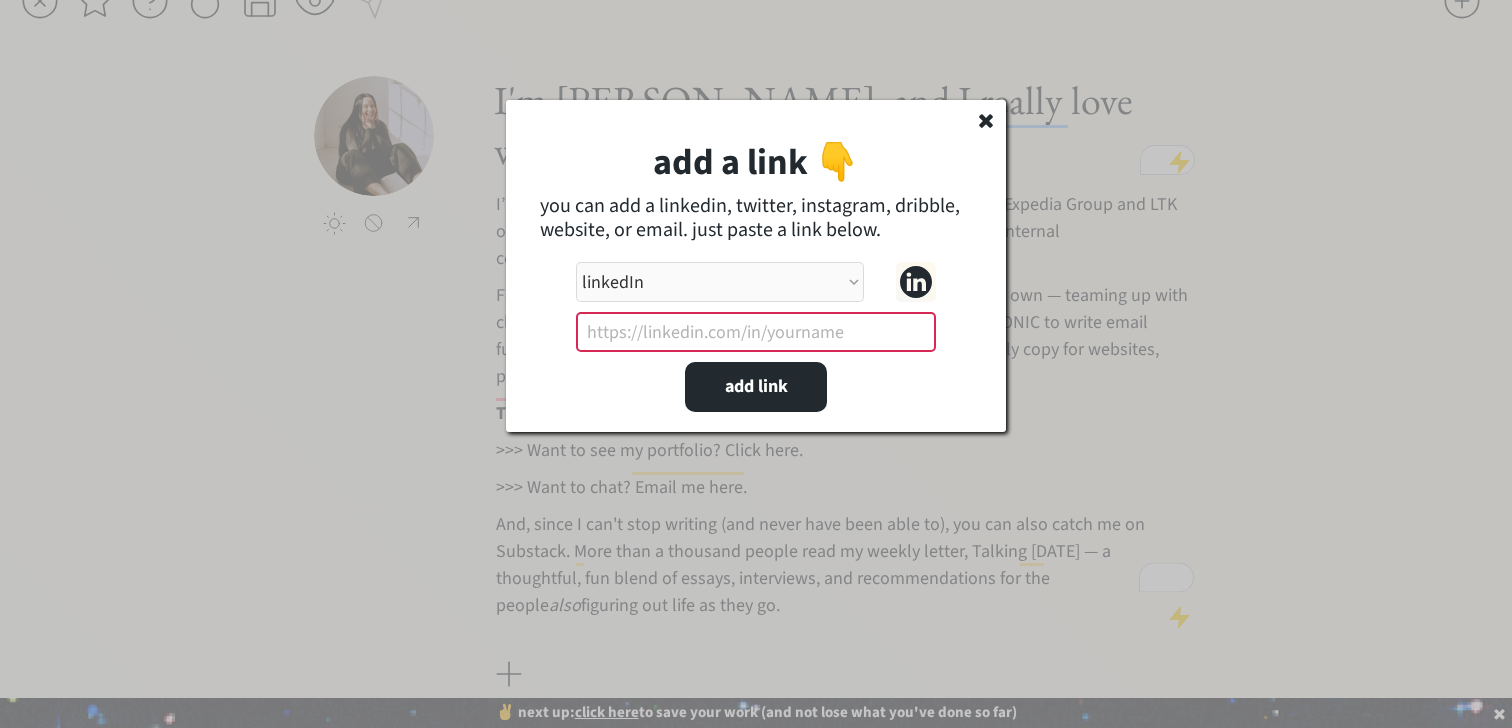 paste on "https://www.linkedin.com/in/susannah-hutcheson-a0824375/" 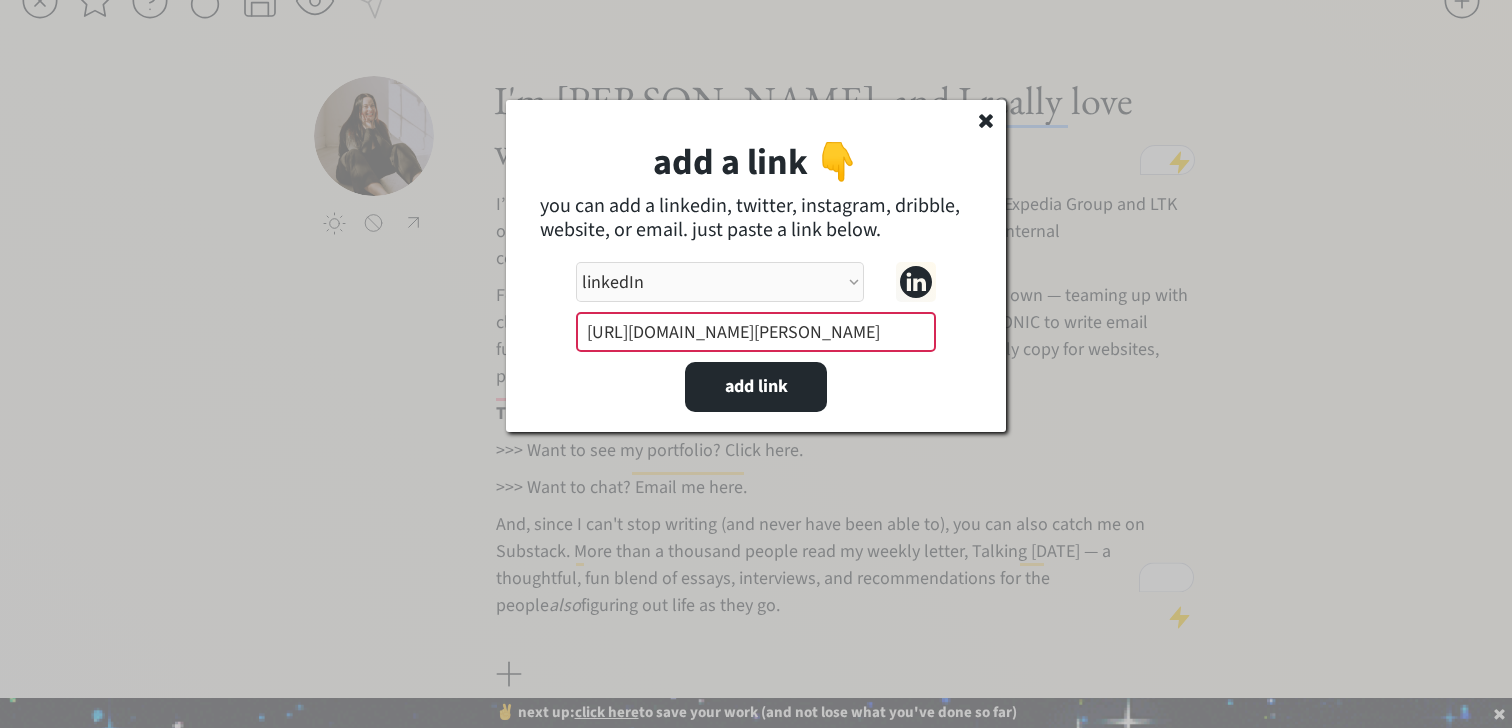 scroll, scrollTop: 0, scrollLeft: 126, axis: horizontal 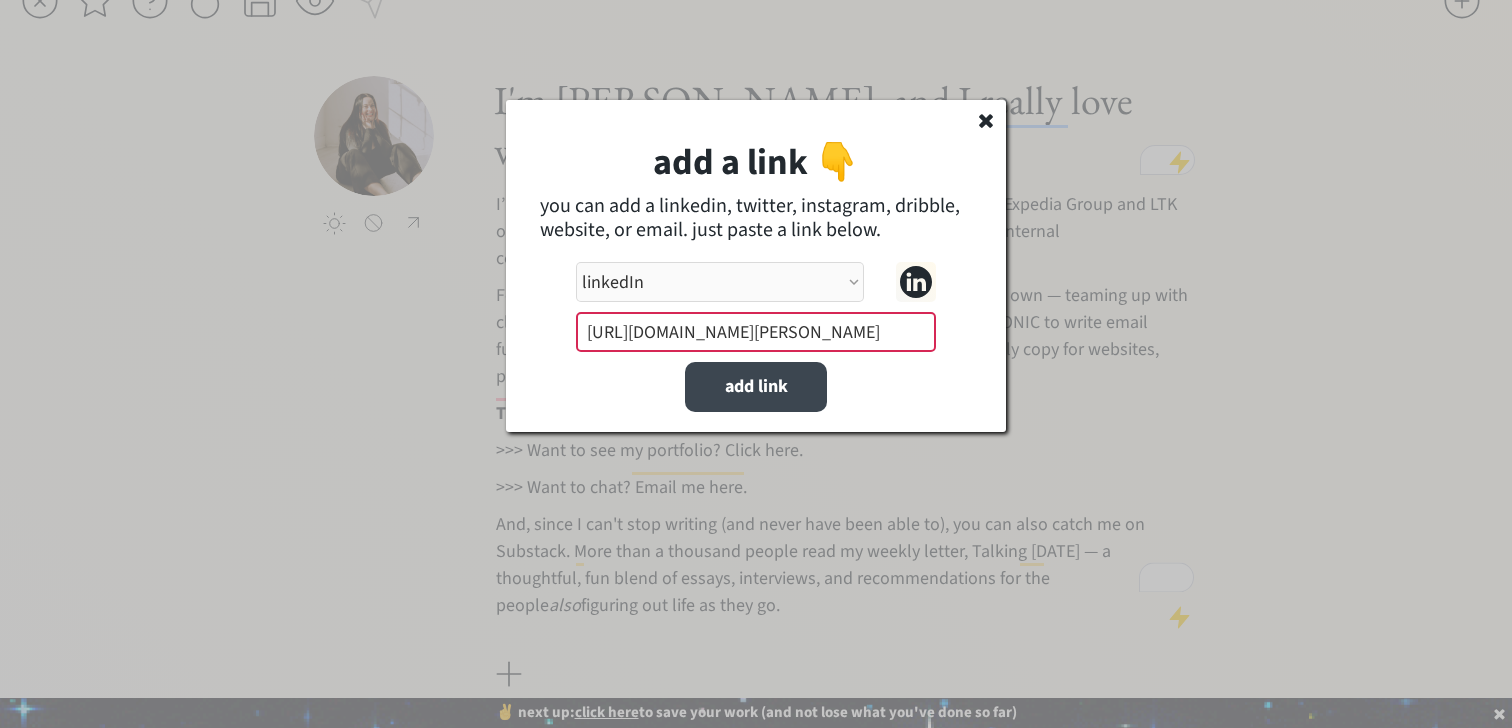 type on "https://www.linkedin.com/in/susannah-hutcheson-a0824375/" 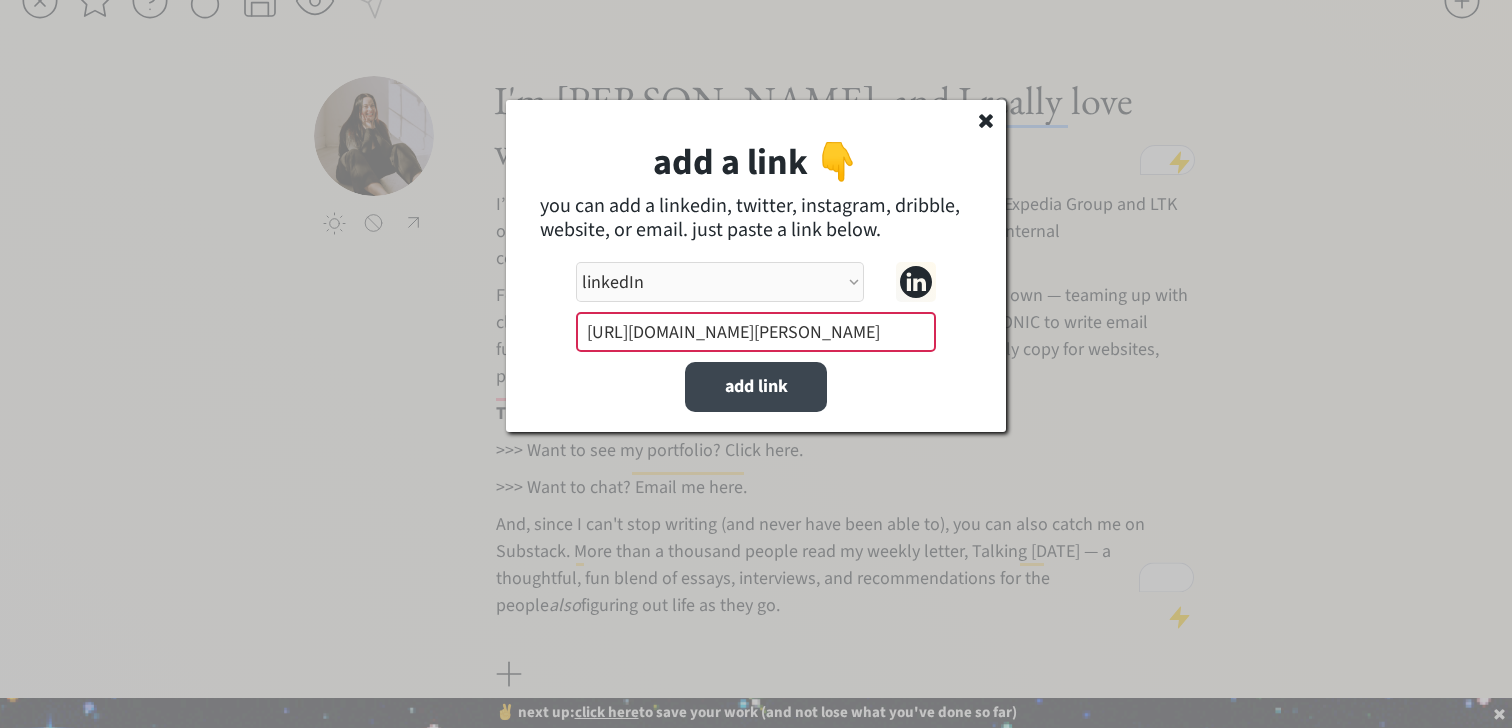 scroll, scrollTop: 0, scrollLeft: 0, axis: both 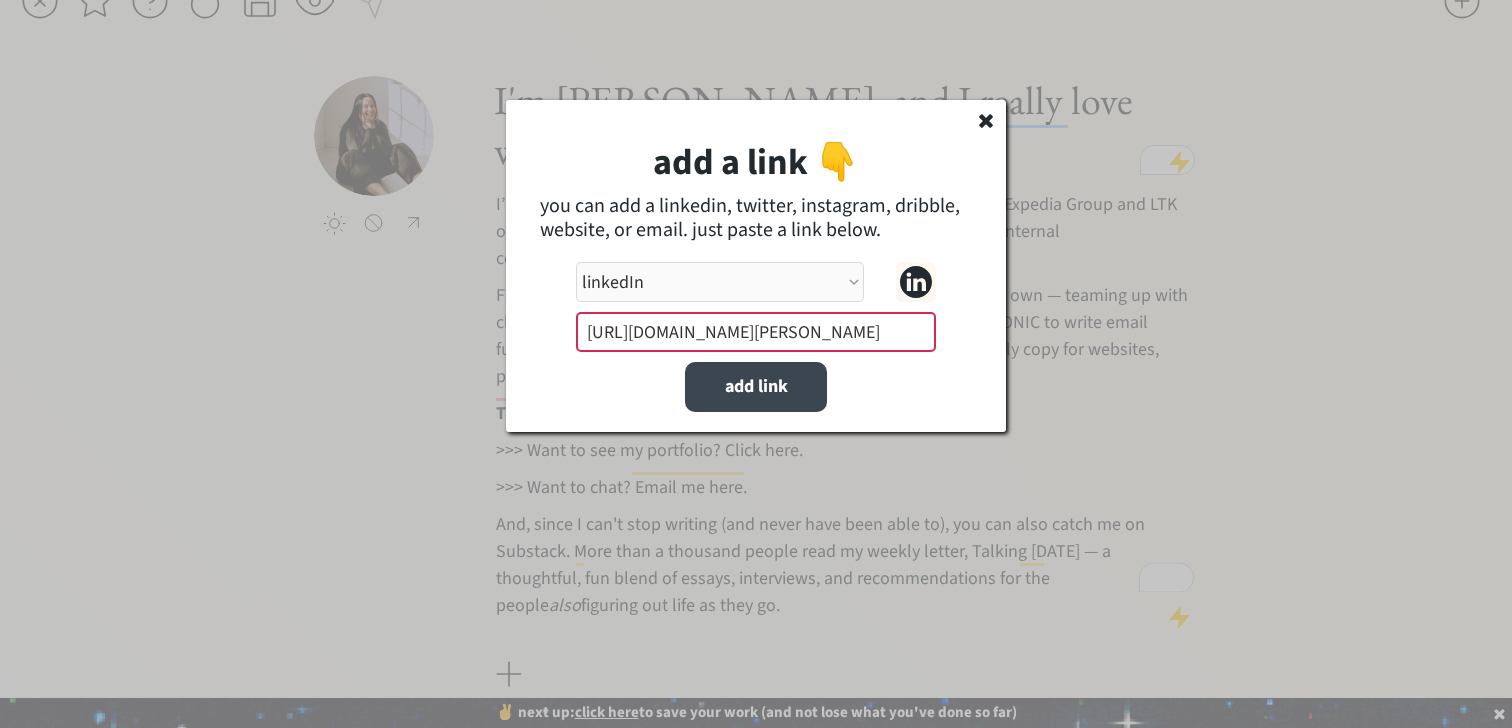 click on "add link" at bounding box center (756, 387) 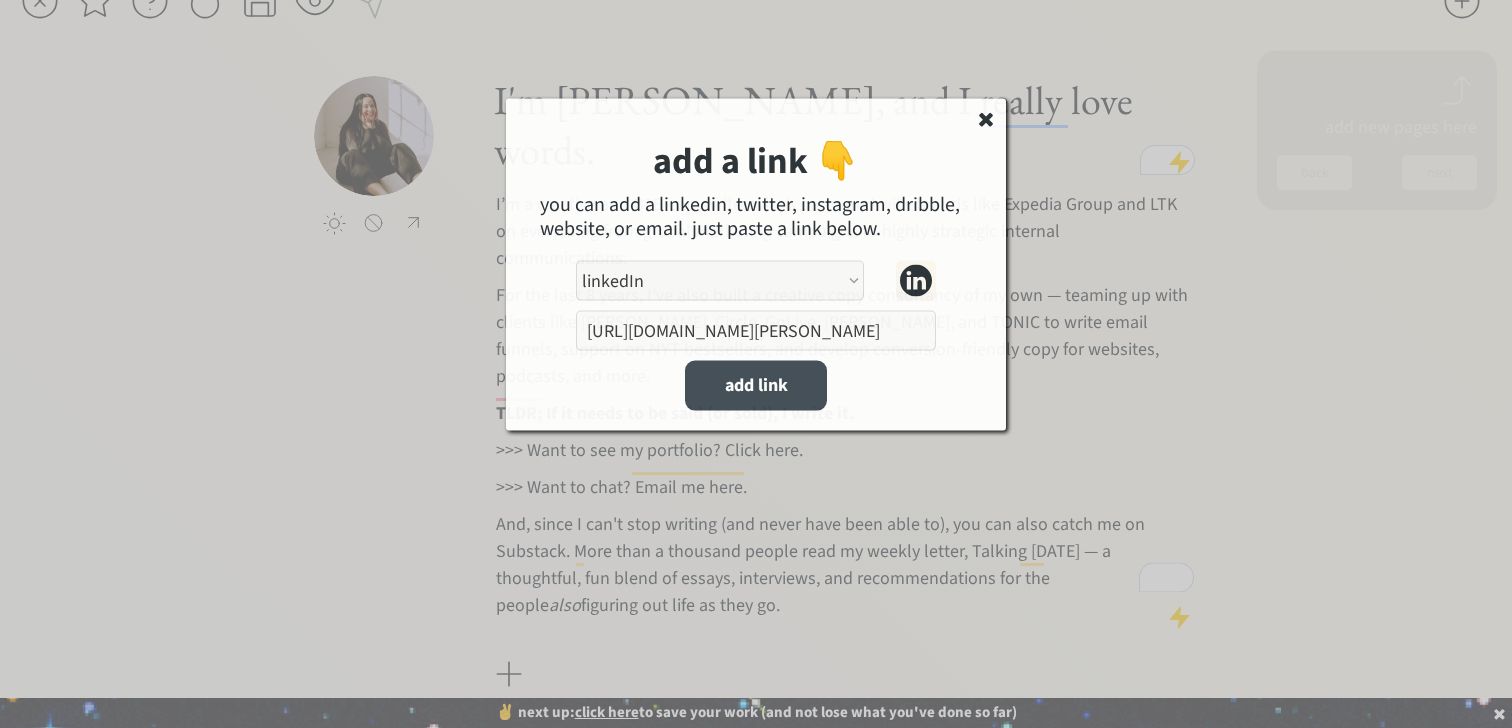 select on ""PLACEHOLDER_1427118222253"" 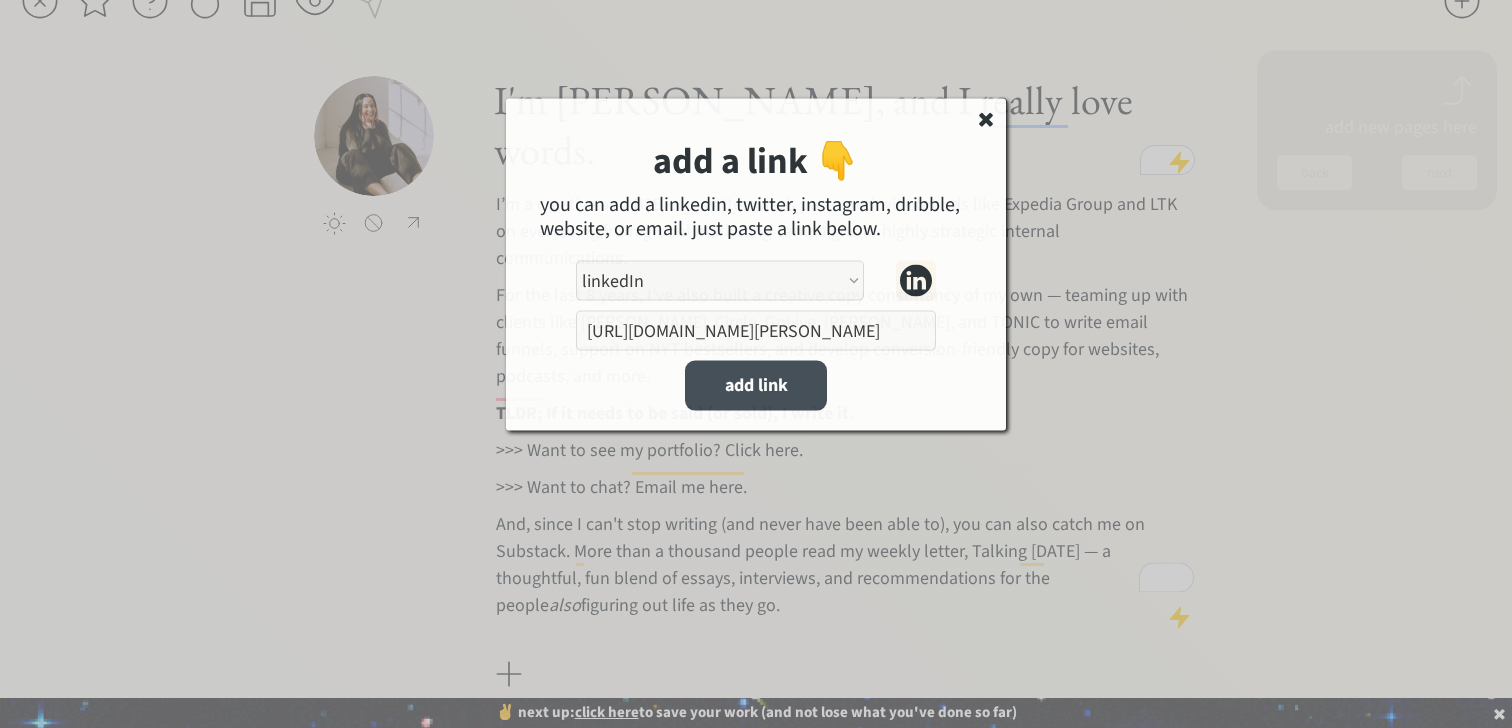 type 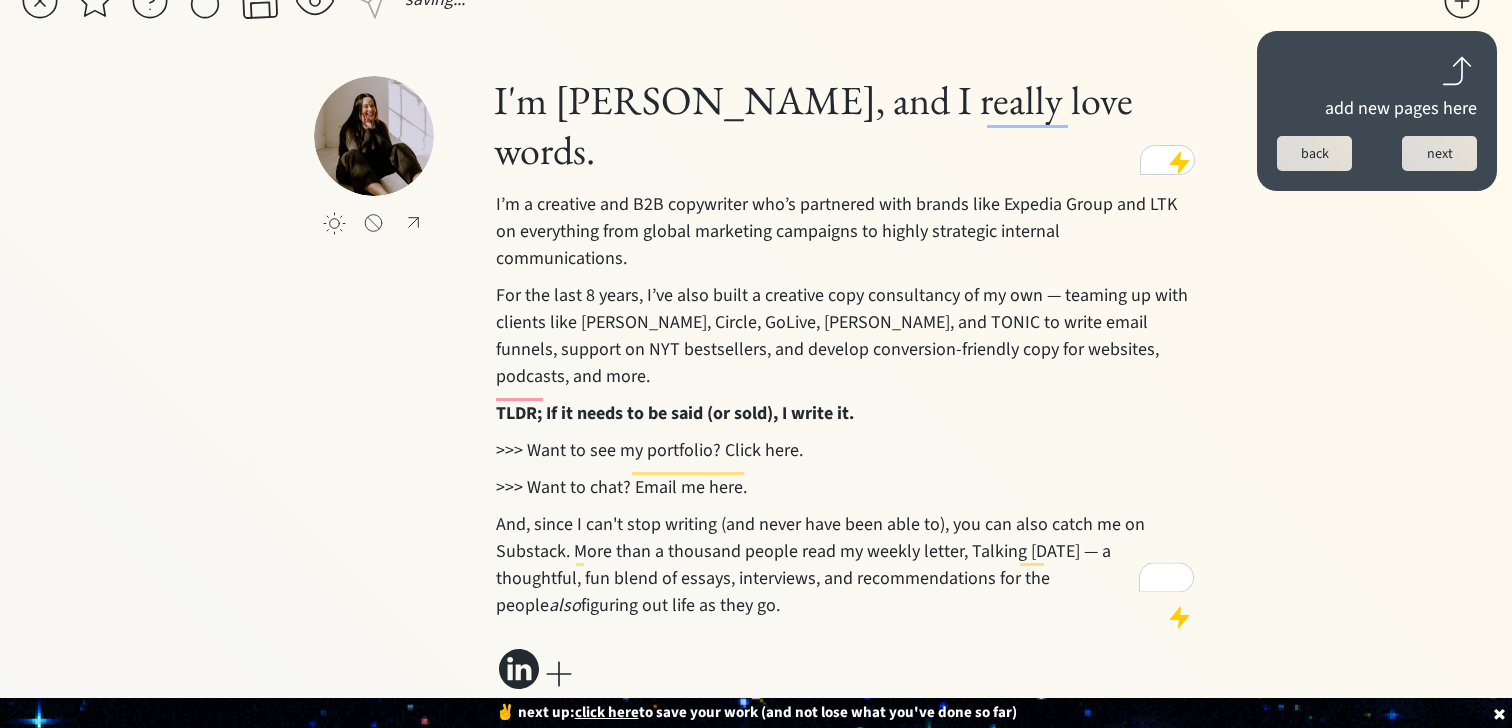 click at bounding box center [559, 674] 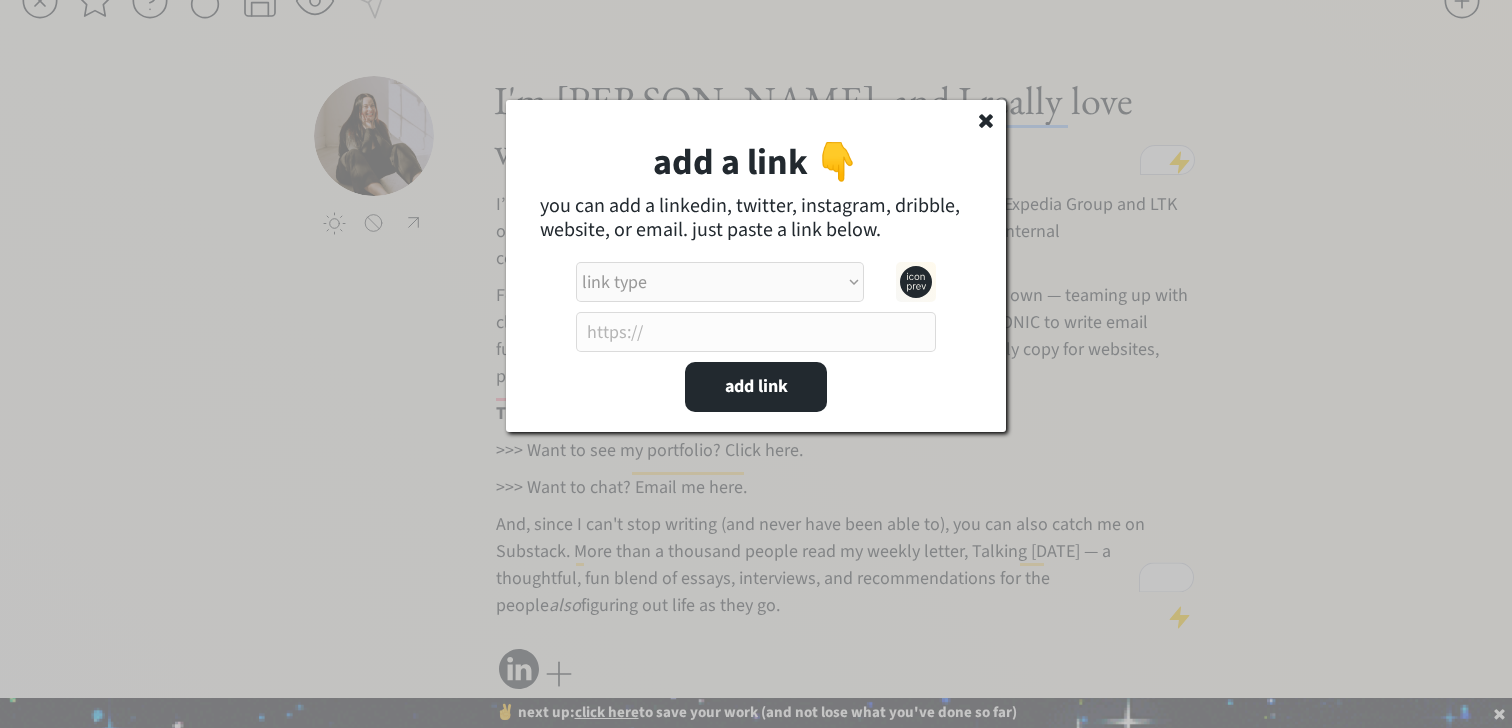 click on "add a link 👇 you can add a linkedin, twitter, instagram, dribble, website, or email. just paste a link below. link type apple music apple podcasts beehiiv behance bluesky calendar discord dribbble email etsy facebook farcaster github imdb instagram linkedIn mastodon medium patreon phone pinterest product hunt psychology today signal soundcloud spotify substack telegram threads tiktok tumblr twitch twitter (old school logo) unsplash venmo vimeo website website alt 1 website alt 2 whatsapp wikipedia x (twitter) youtube
add link" at bounding box center [756, 266] 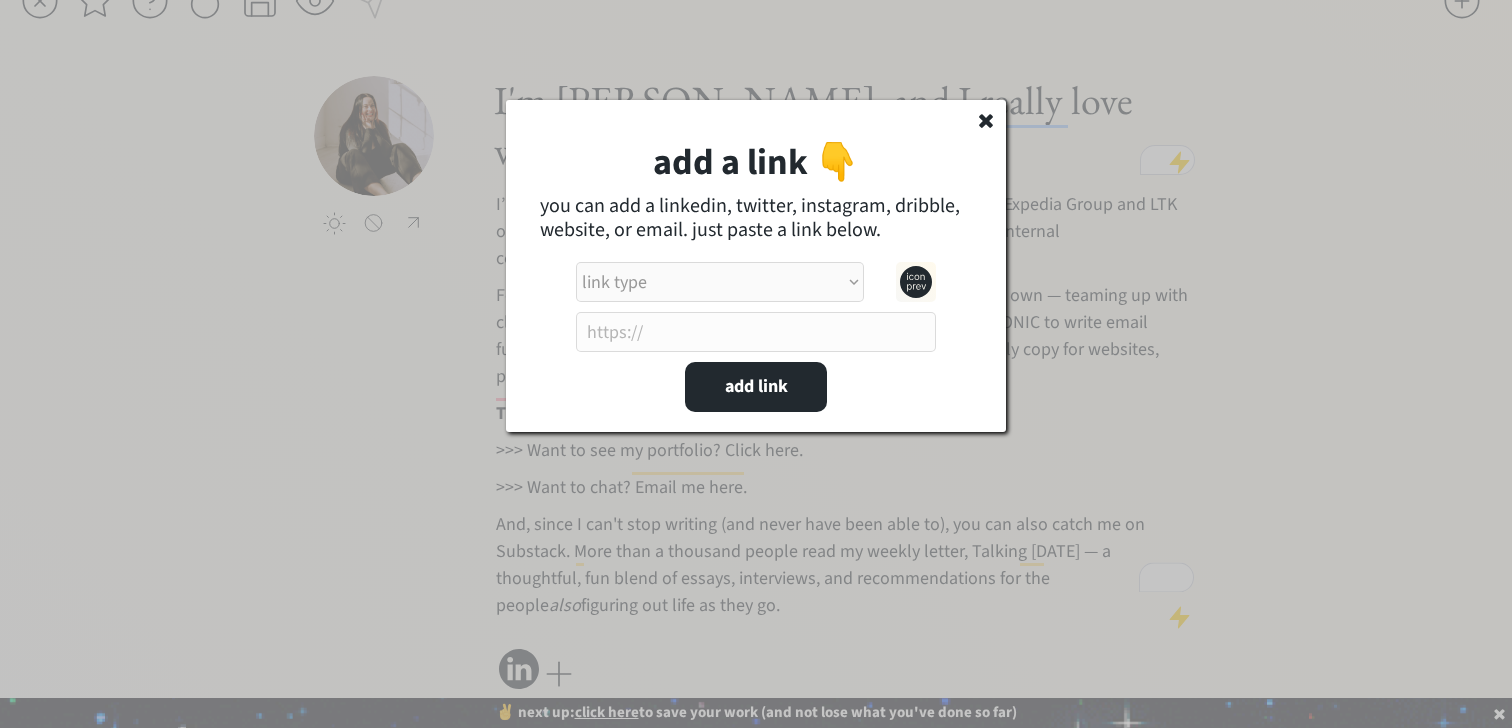 click on "link type apple music apple podcasts beehiiv behance bluesky calendar discord dribbble email etsy facebook farcaster github imdb instagram linkedIn mastodon medium patreon phone pinterest product hunt psychology today signal soundcloud spotify substack telegram threads tiktok tumblr twitch twitter (old school logo) unsplash venmo vimeo website website alt 1 website alt 2 whatsapp wikipedia x (twitter) youtube" at bounding box center [720, 282] 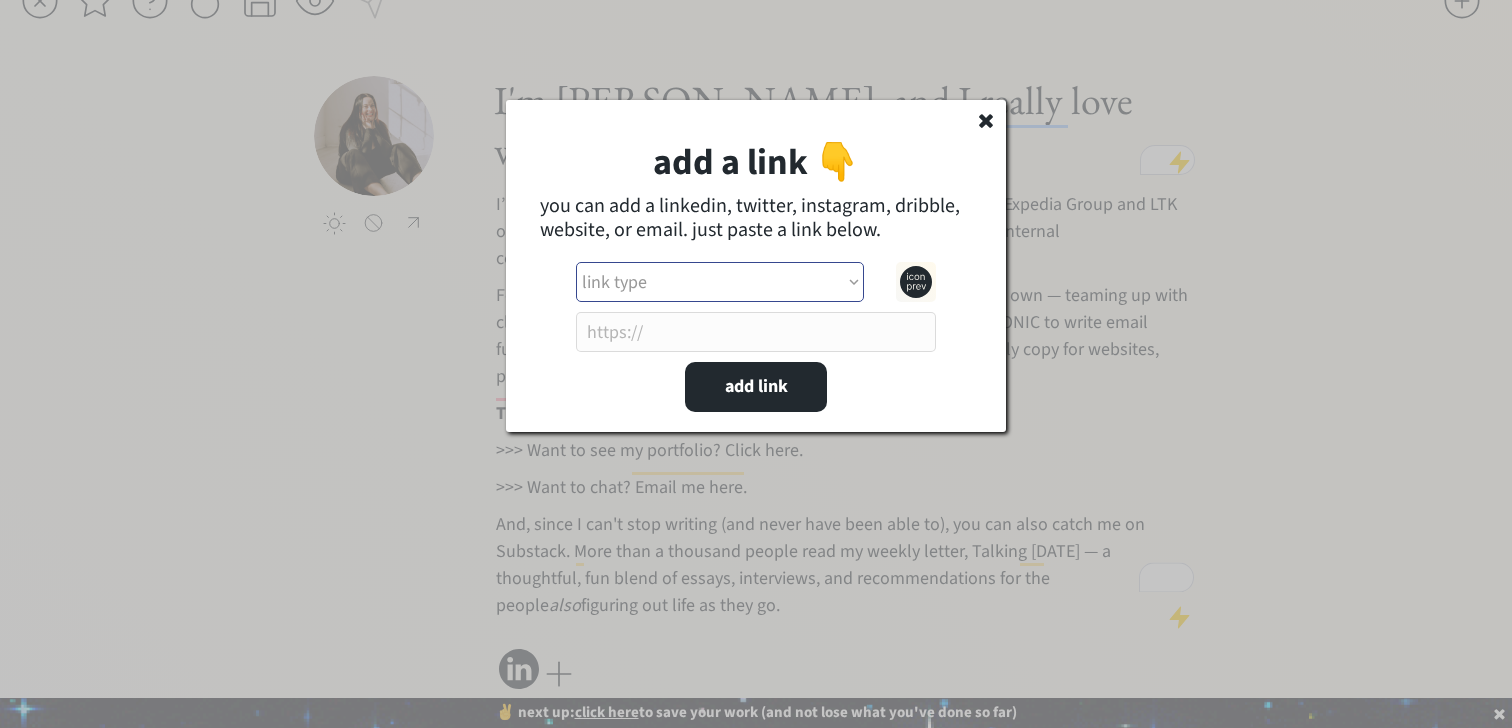 select on ""substack"" 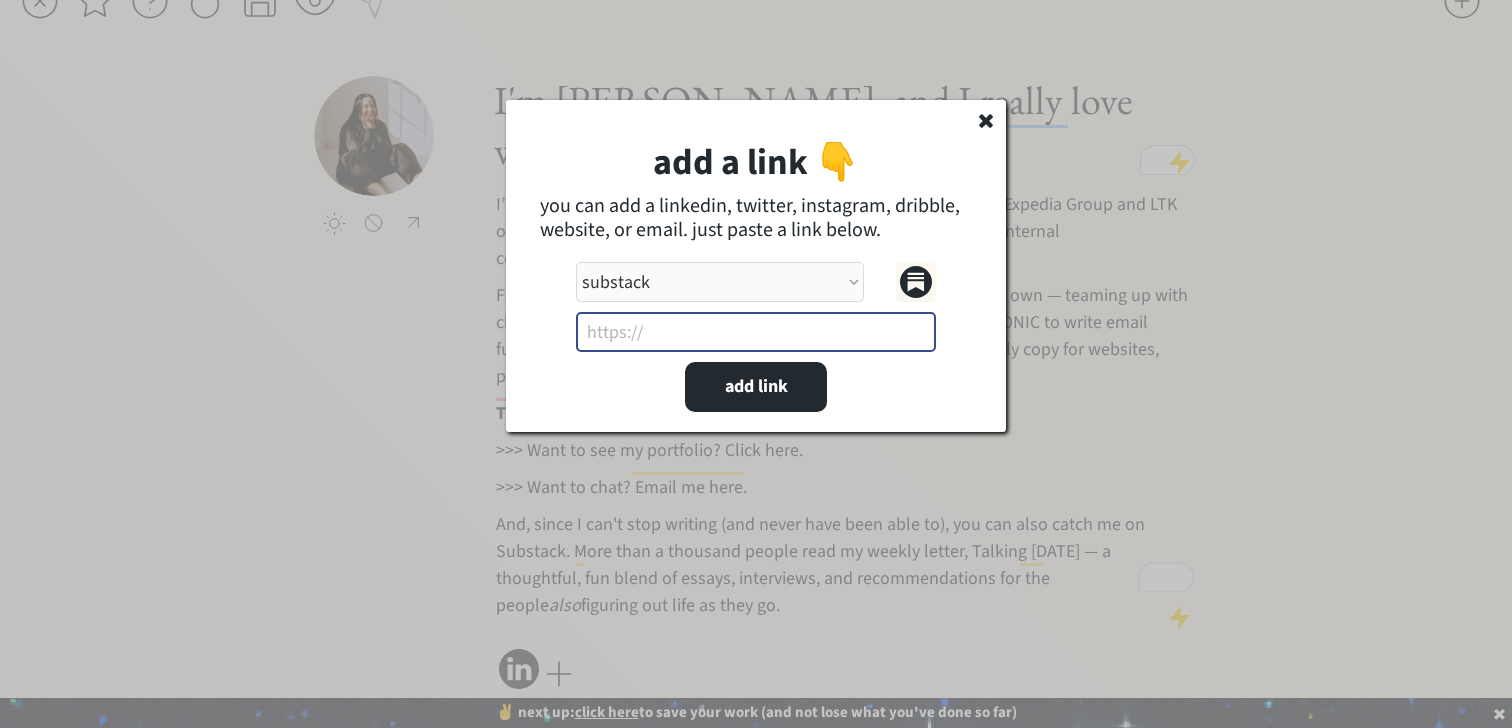 click at bounding box center [756, 332] 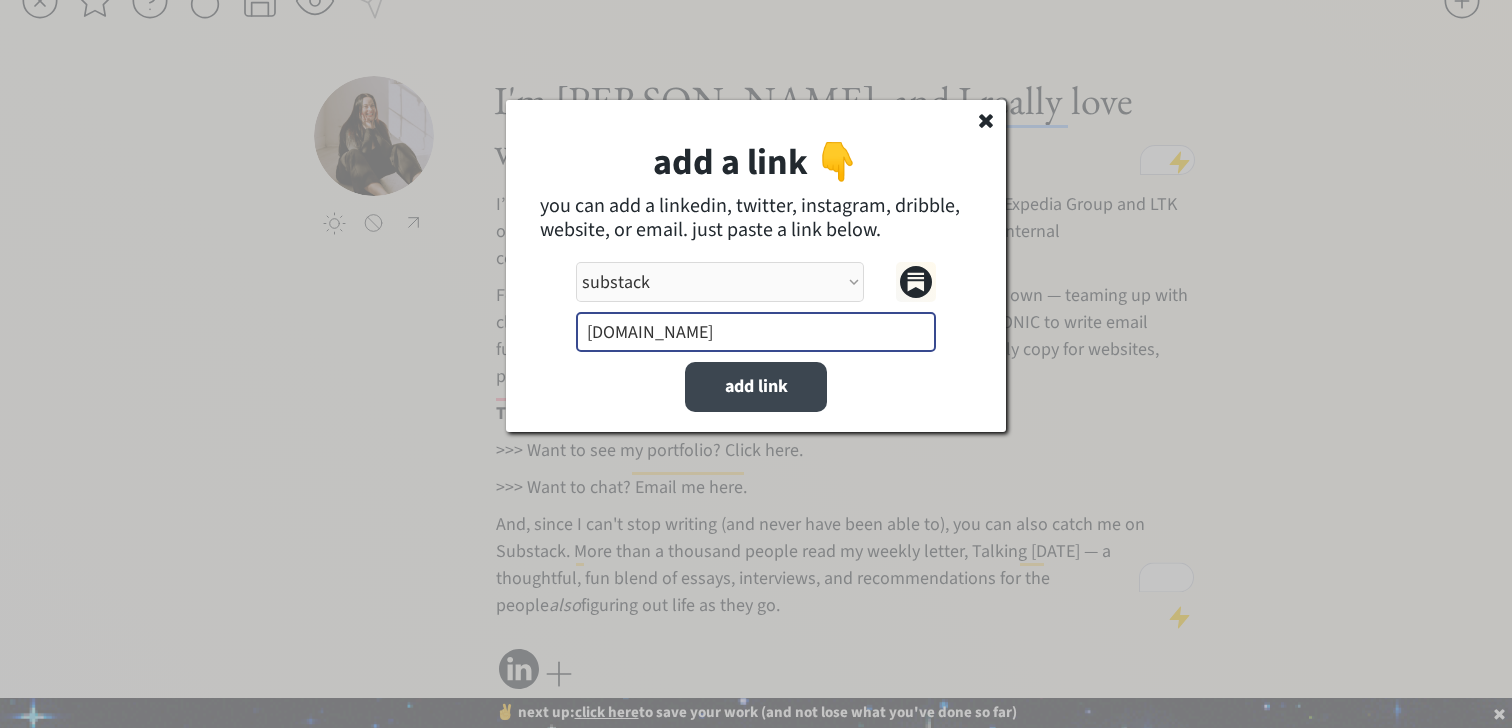 type on "susiebco.substack.com" 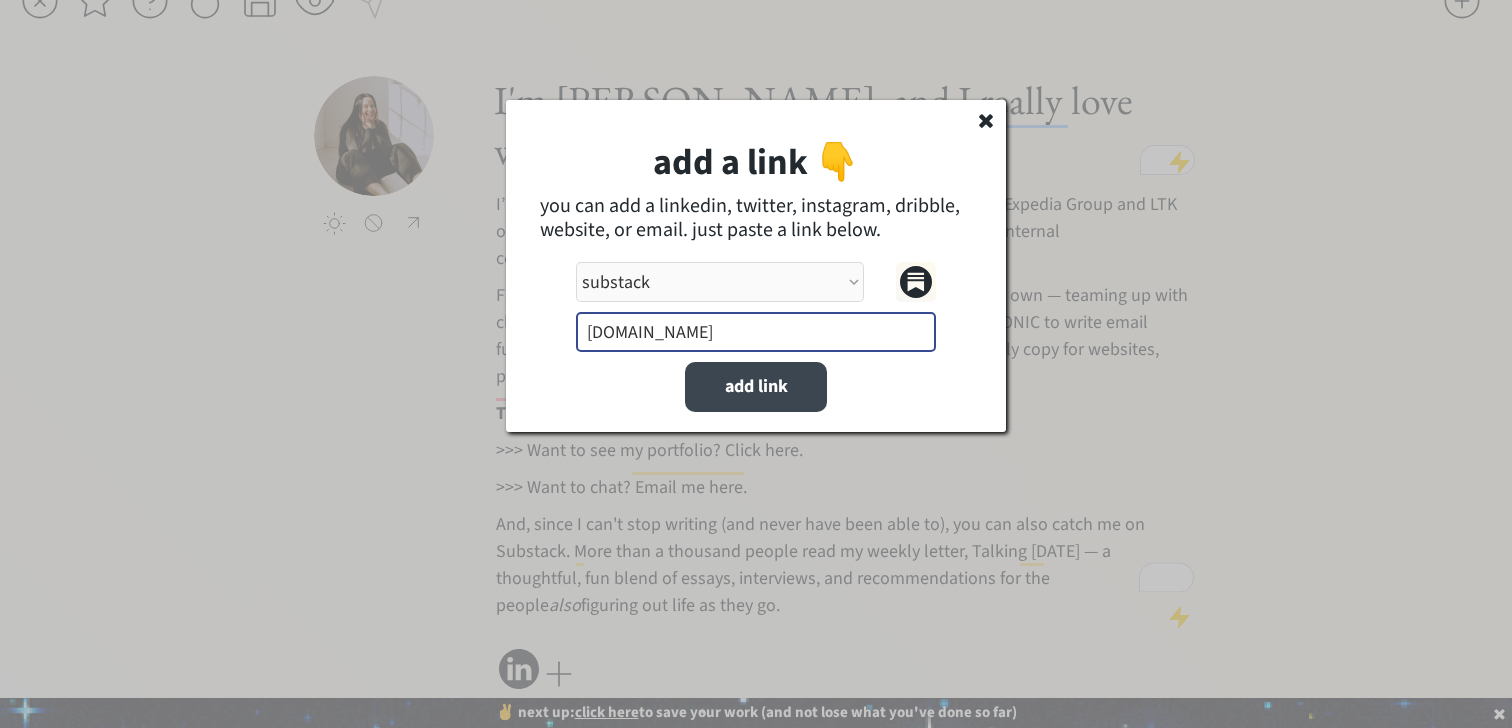 click on "add link" at bounding box center (756, 387) 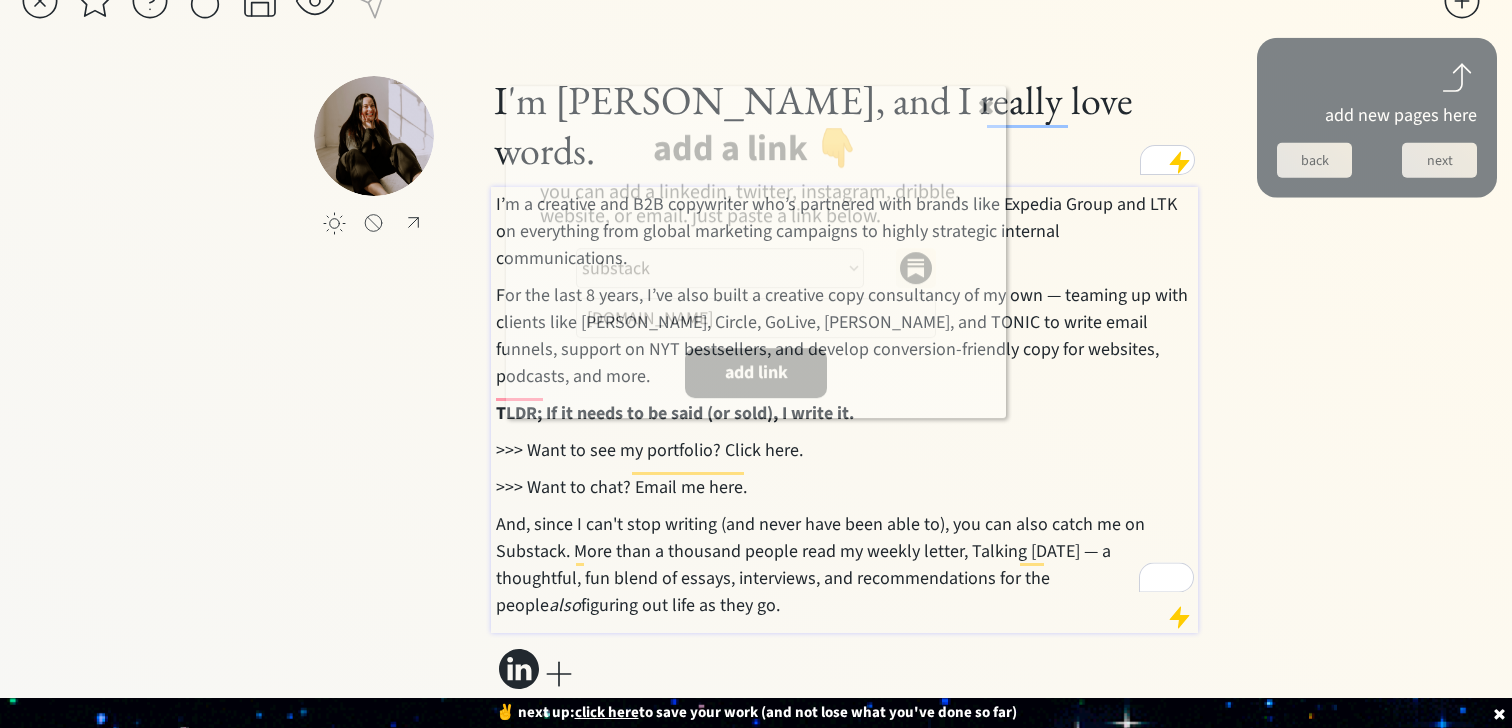 select on ""PLACEHOLDER_1427118222253"" 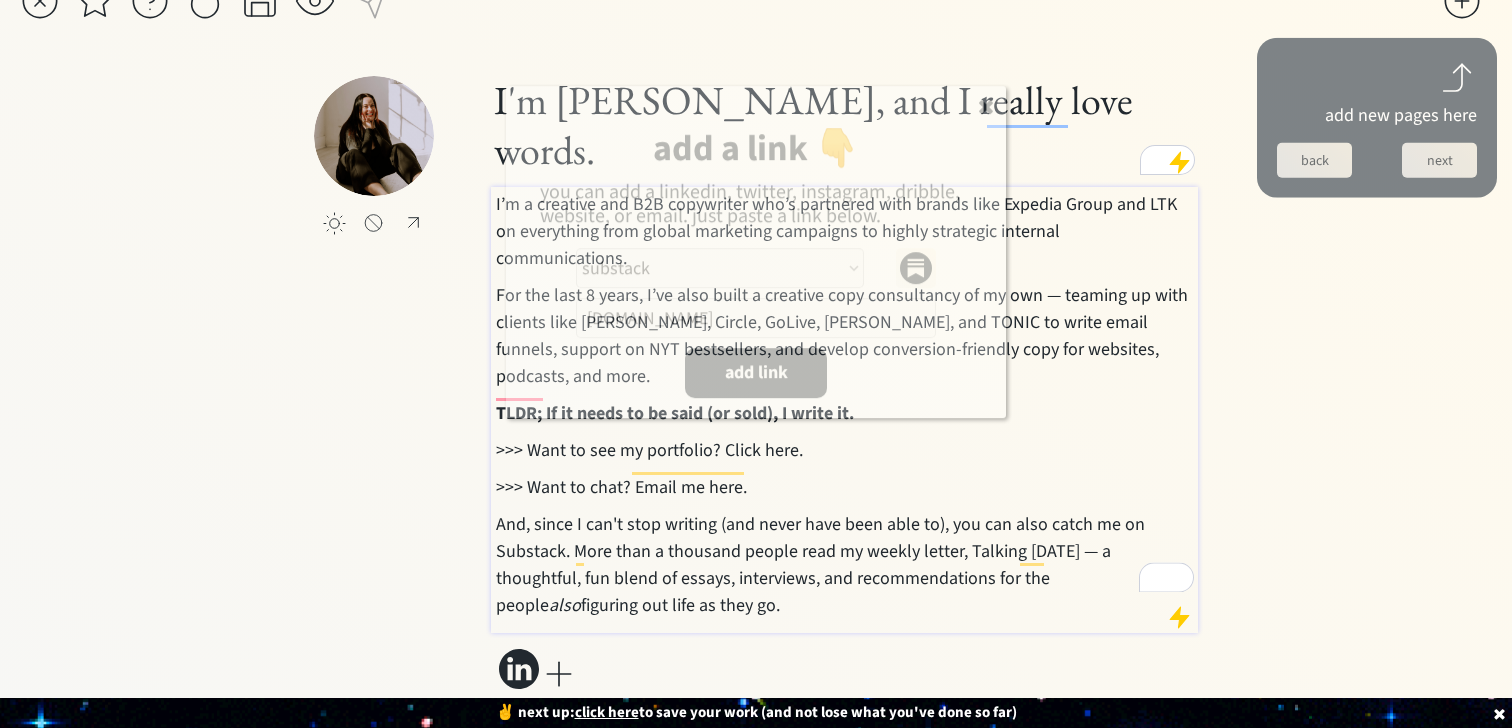 type 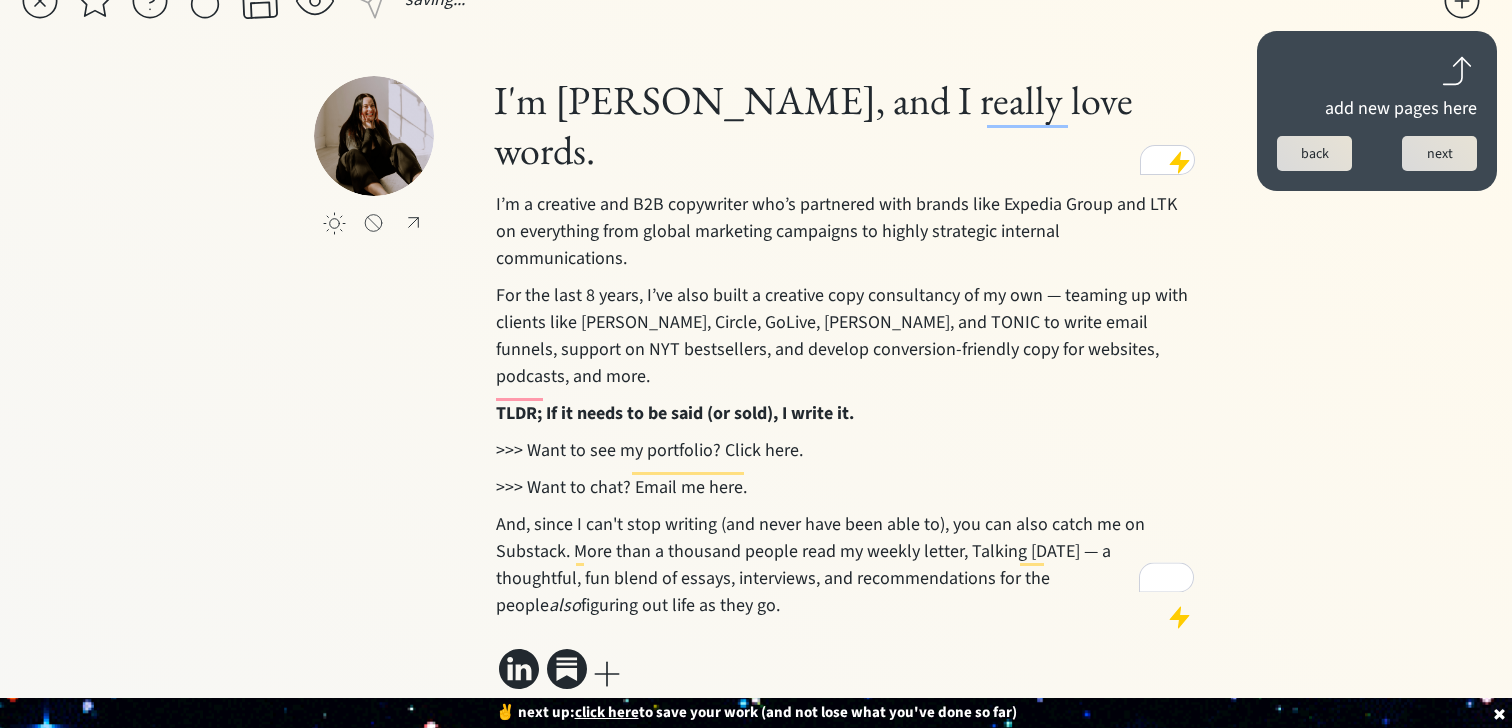 click at bounding box center (607, 674) 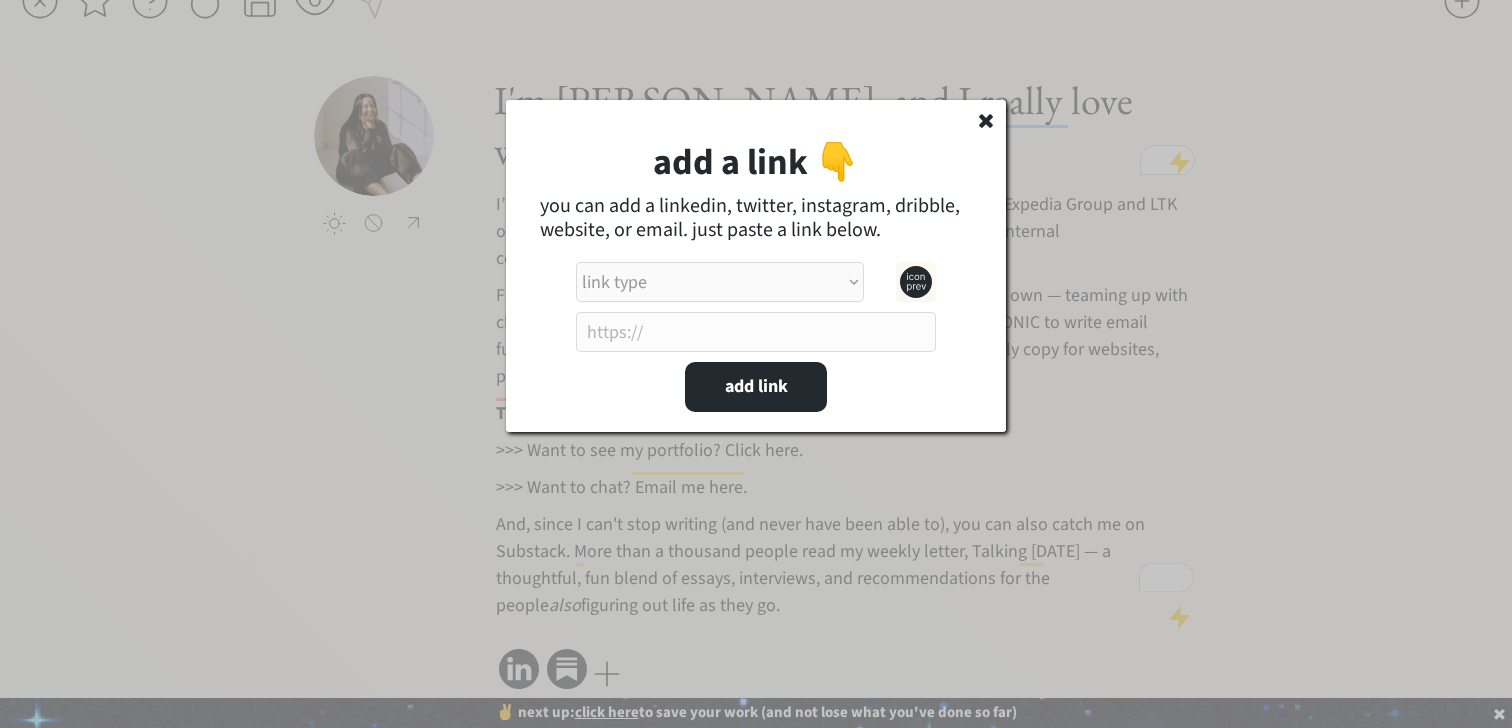 click on "link type apple music apple podcasts beehiiv behance bluesky calendar discord dribbble email etsy facebook farcaster github imdb instagram linkedIn mastodon medium patreon phone pinterest product hunt psychology today signal soundcloud spotify substack telegram threads tiktok tumblr twitch twitter (old school logo) unsplash venmo vimeo website website alt 1 website alt 2 whatsapp wikipedia x (twitter) youtube" at bounding box center (720, 282) 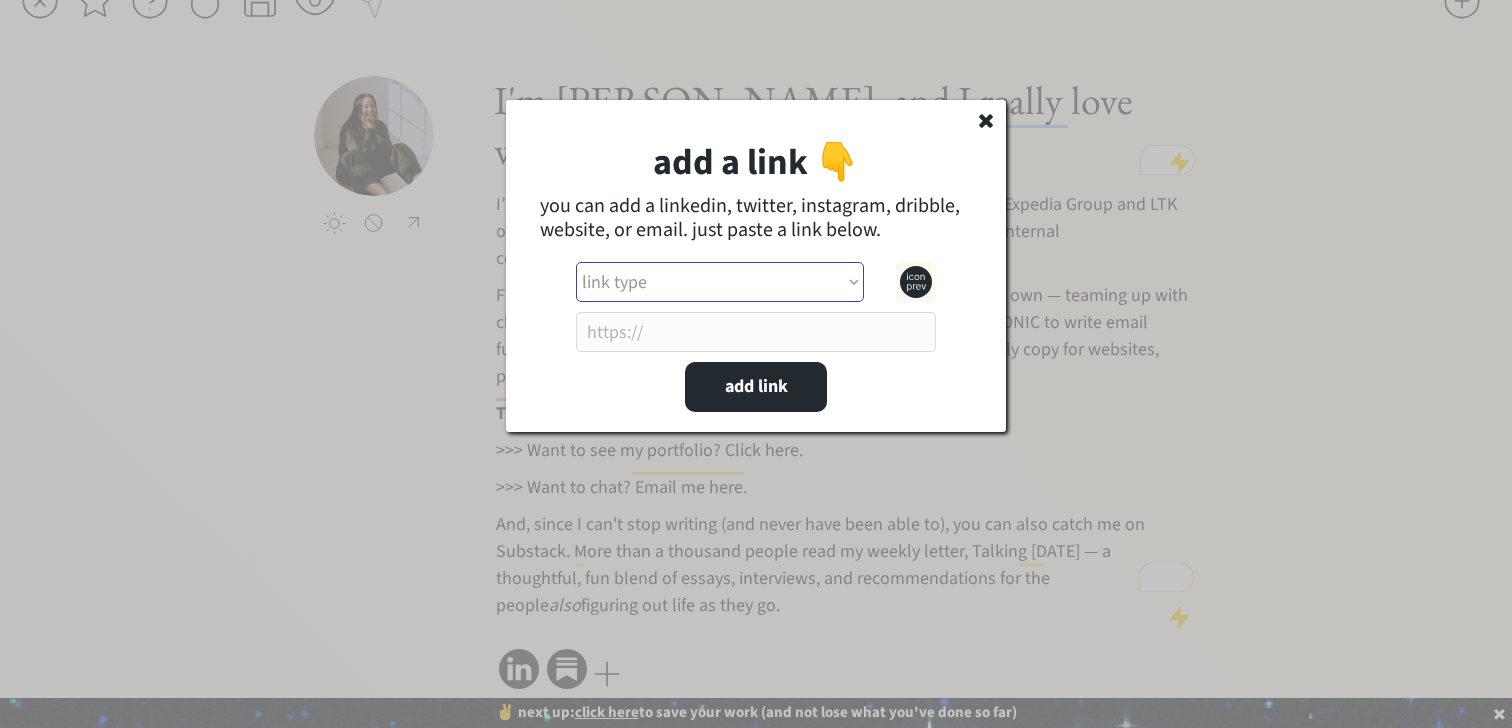 select on ""instagram"" 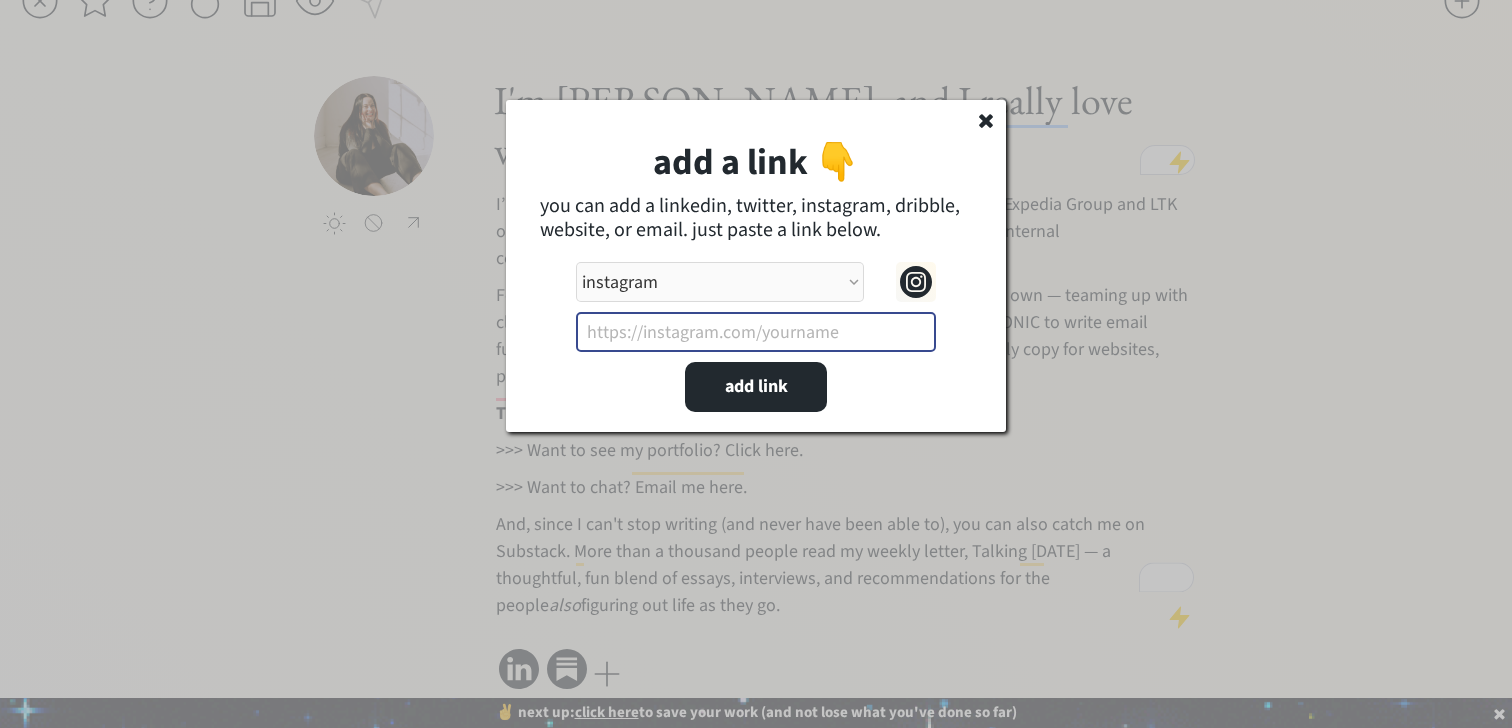 click at bounding box center (756, 332) 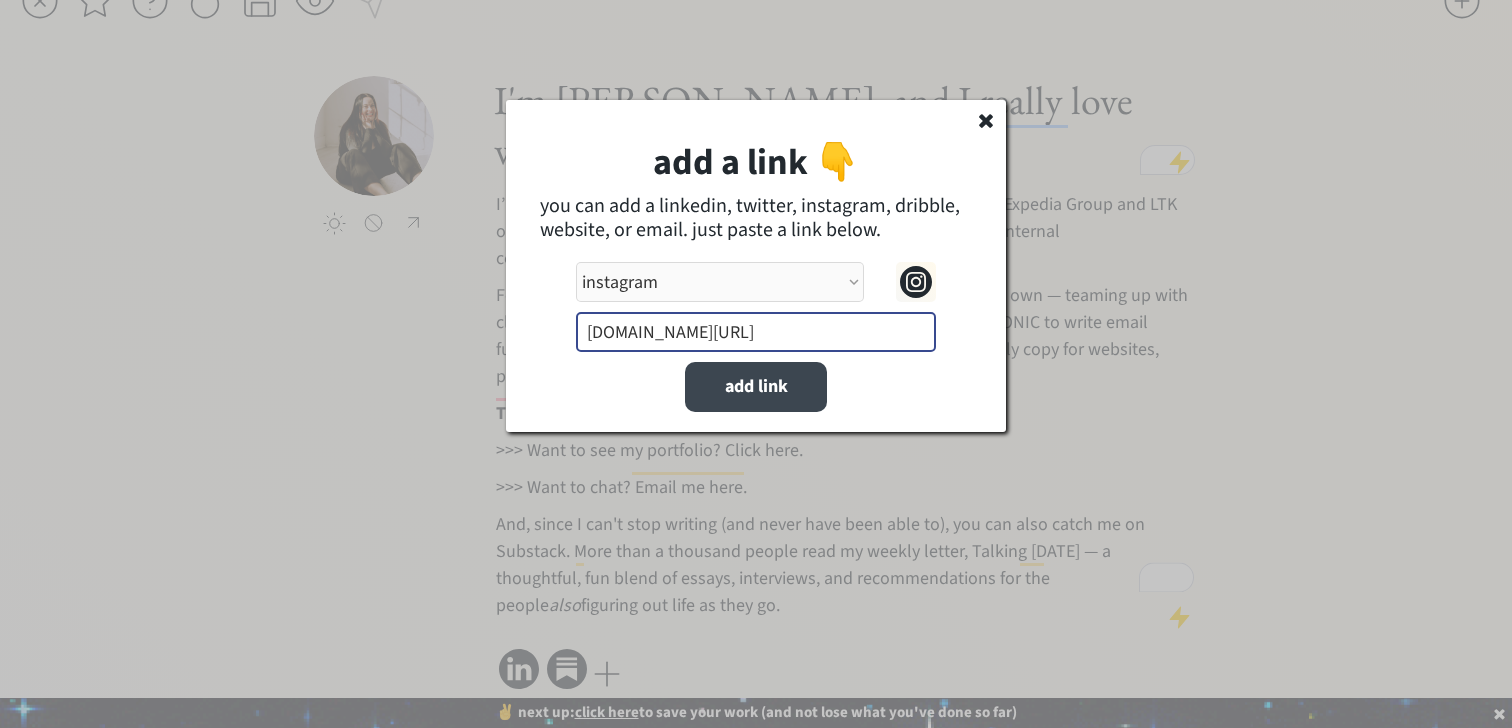 type on "instagram.com/susiebhutch" 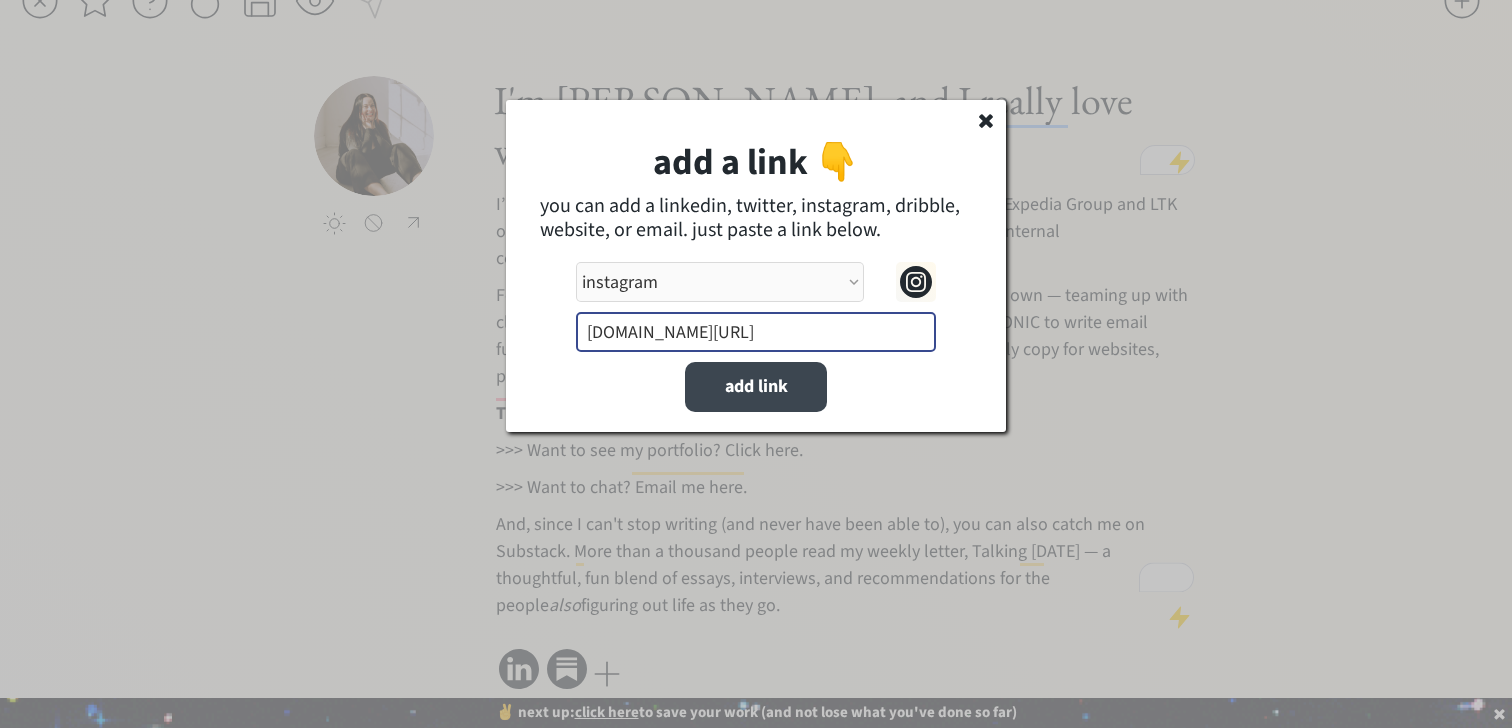click on "add link" at bounding box center (756, 387) 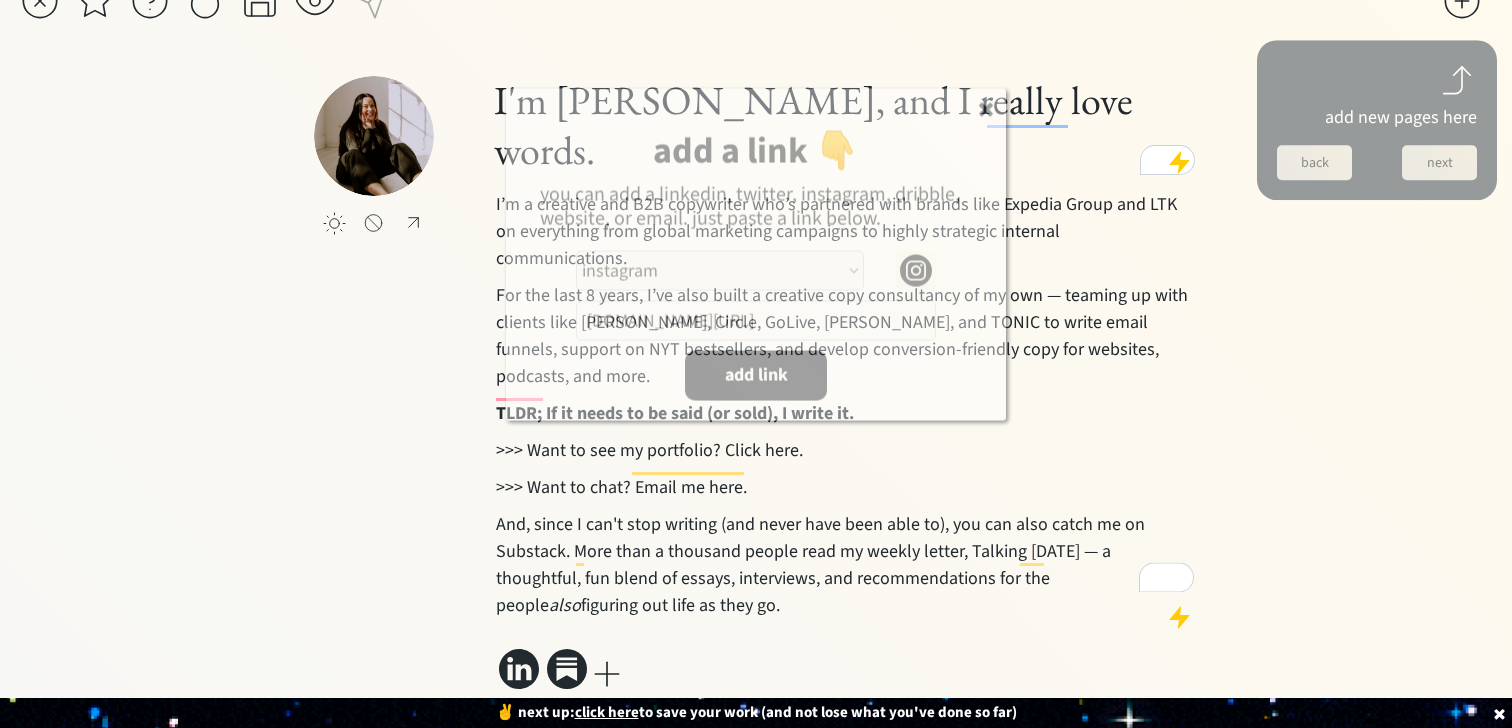 select on ""PLACEHOLDER_1427118222253"" 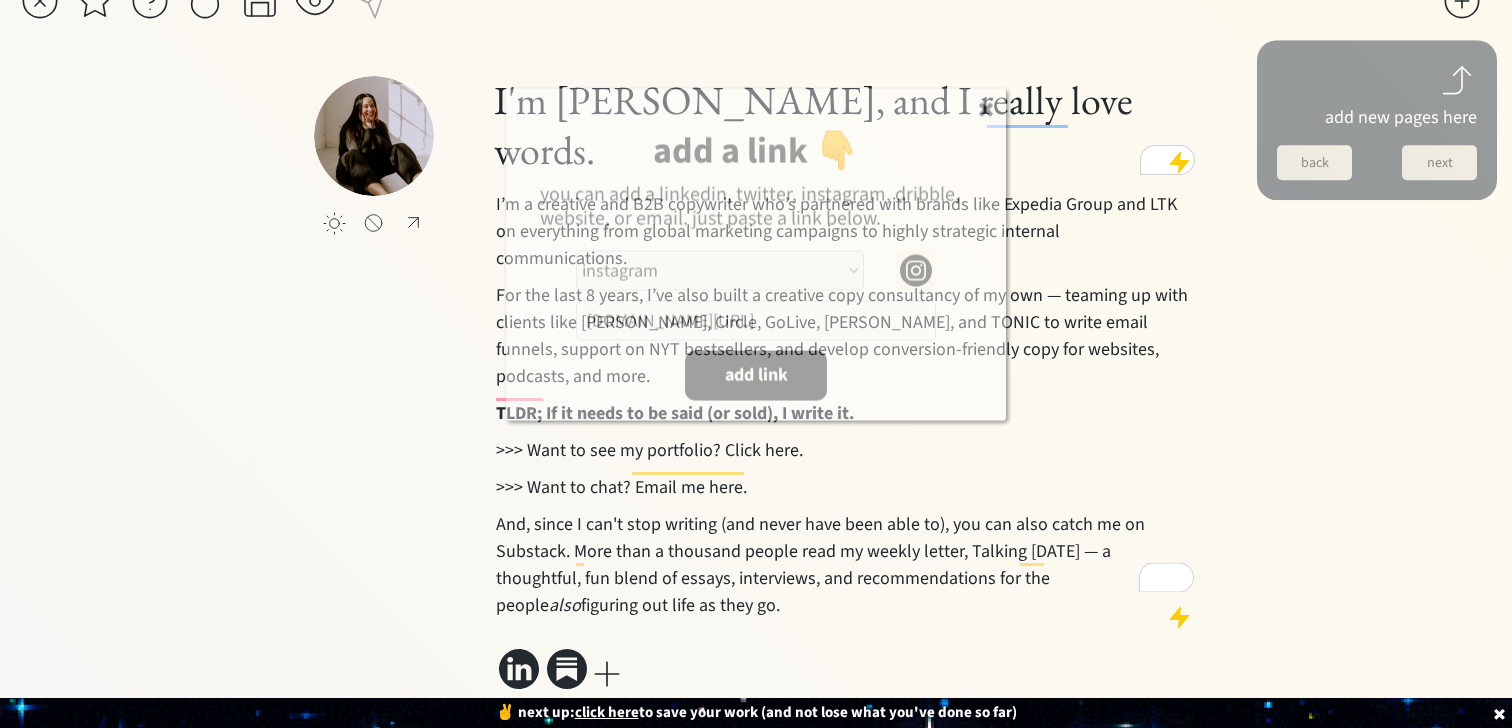 type 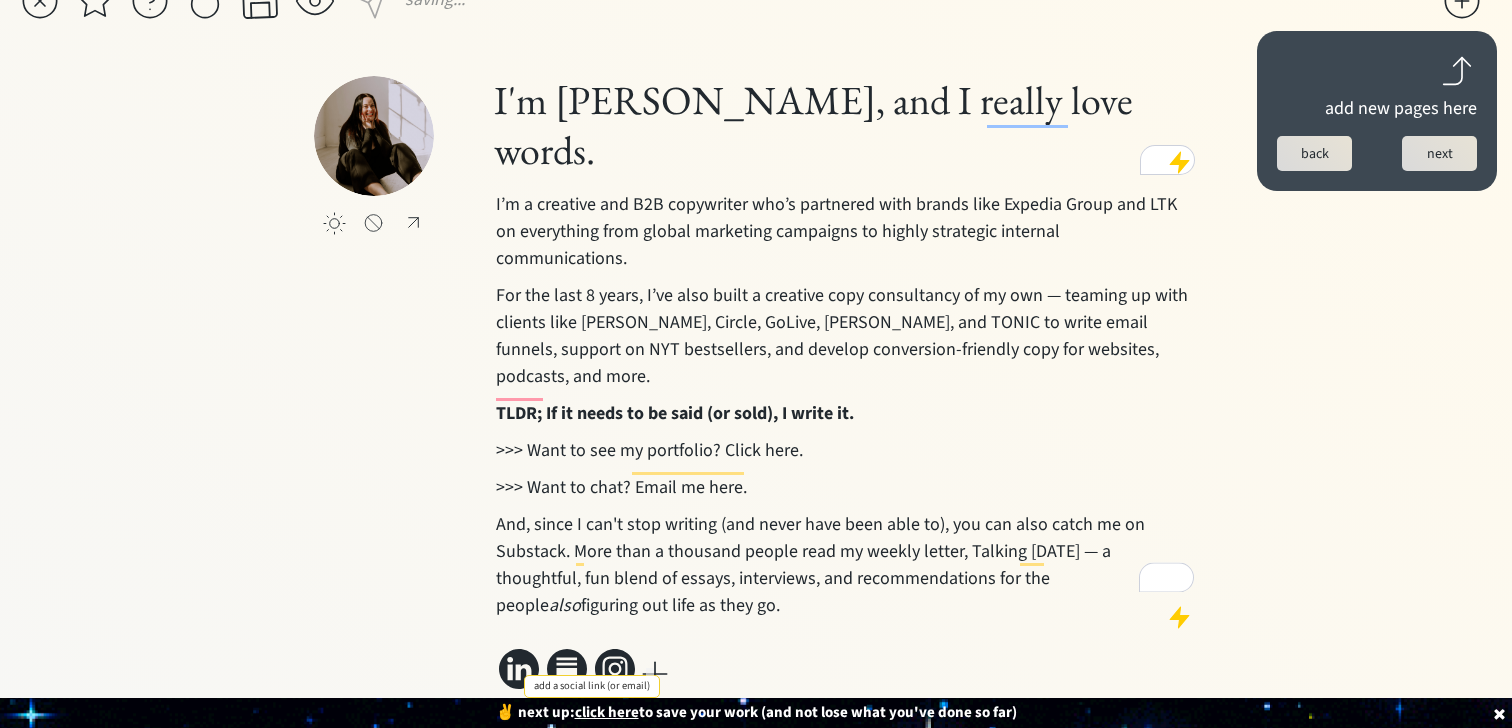 click at bounding box center (655, 674) 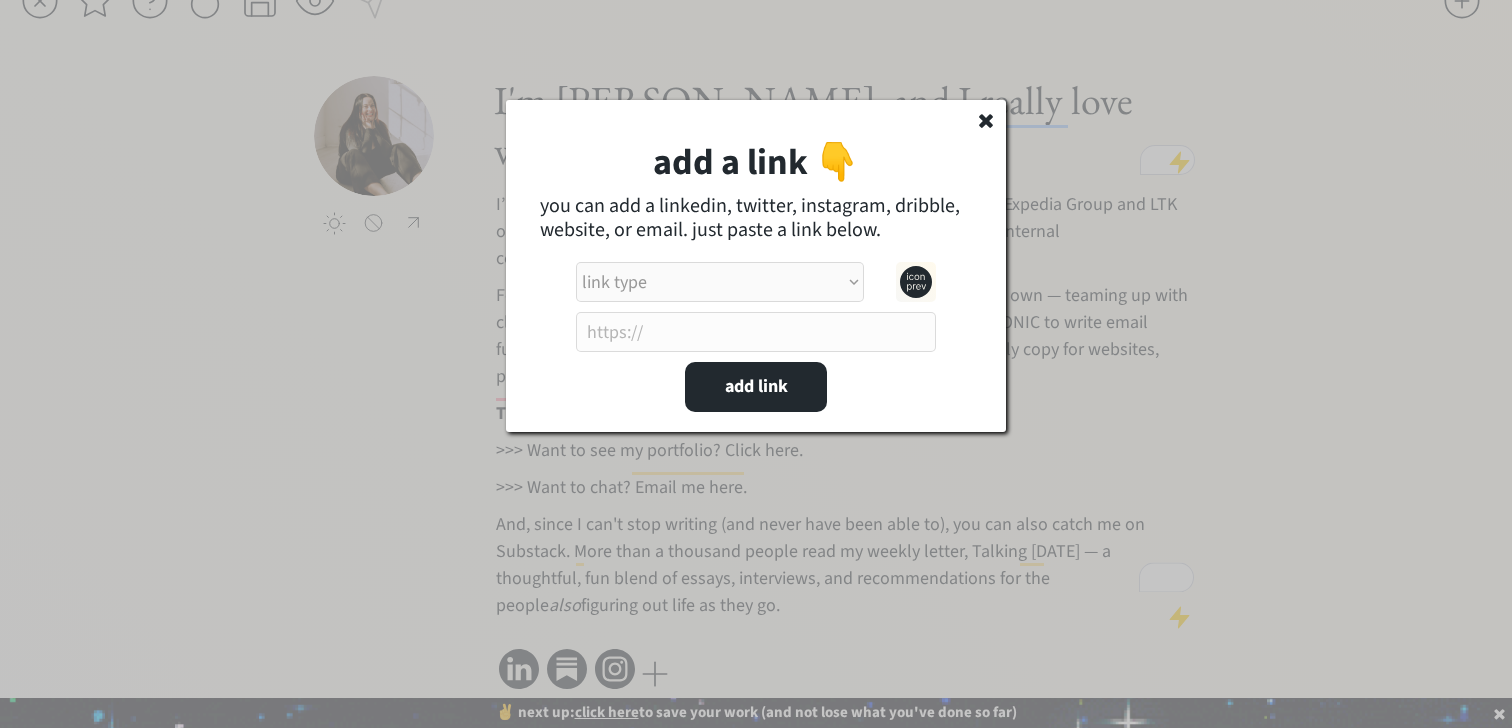 click on "link type apple music apple podcasts beehiiv behance bluesky calendar discord dribbble email etsy facebook farcaster github imdb instagram linkedIn mastodon medium patreon phone pinterest product hunt psychology today signal soundcloud spotify substack telegram threads tiktok tumblr twitch twitter (old school logo) unsplash venmo vimeo website website alt 1 website alt 2 whatsapp wikipedia x (twitter) youtube" at bounding box center [720, 282] 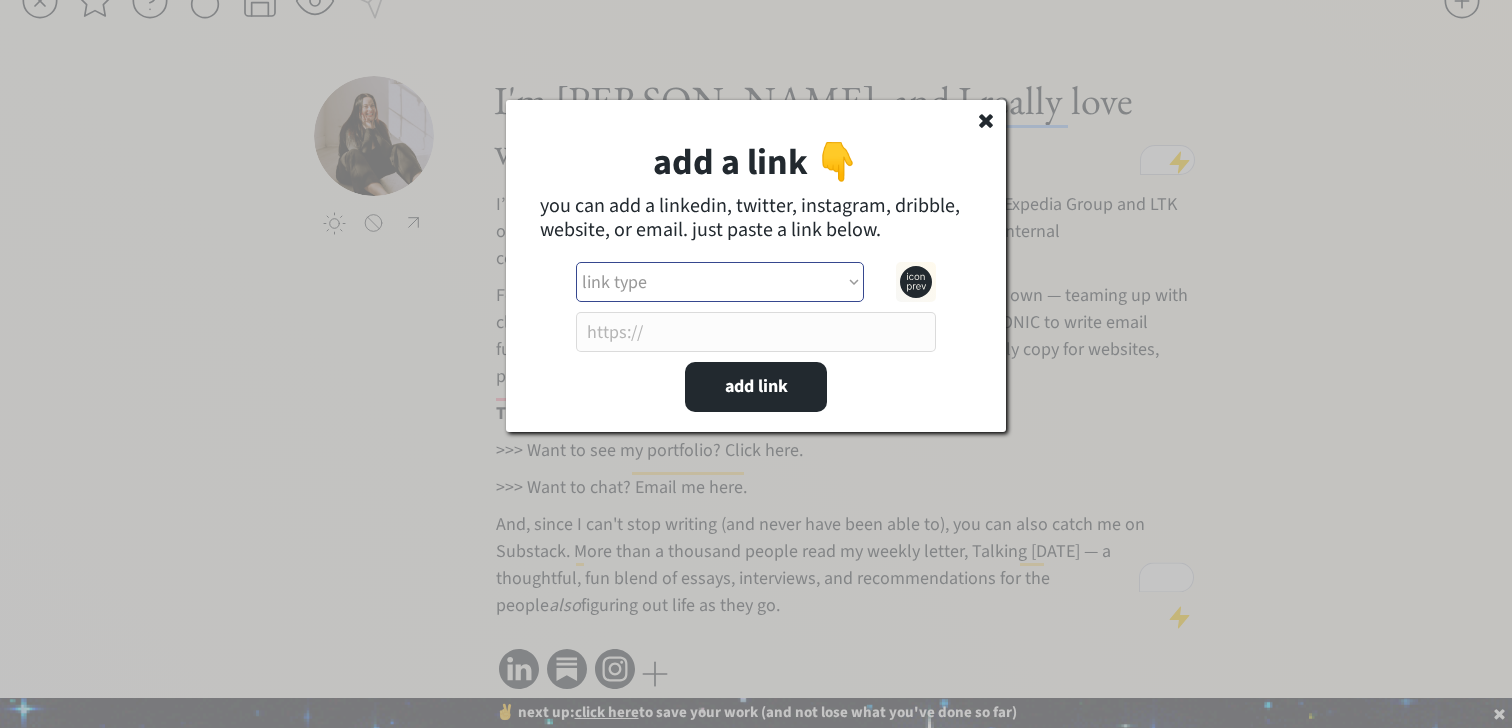 select on ""email"" 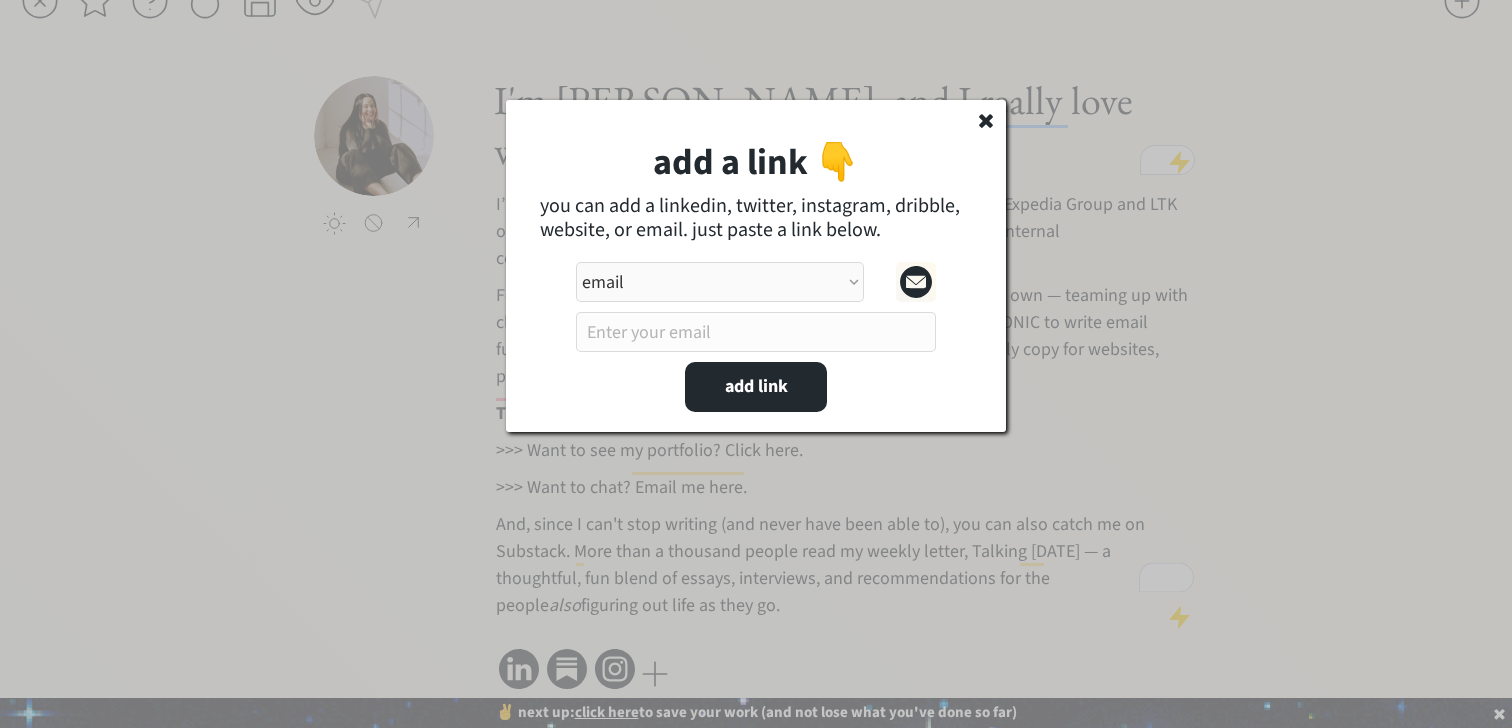 click at bounding box center [756, 332] 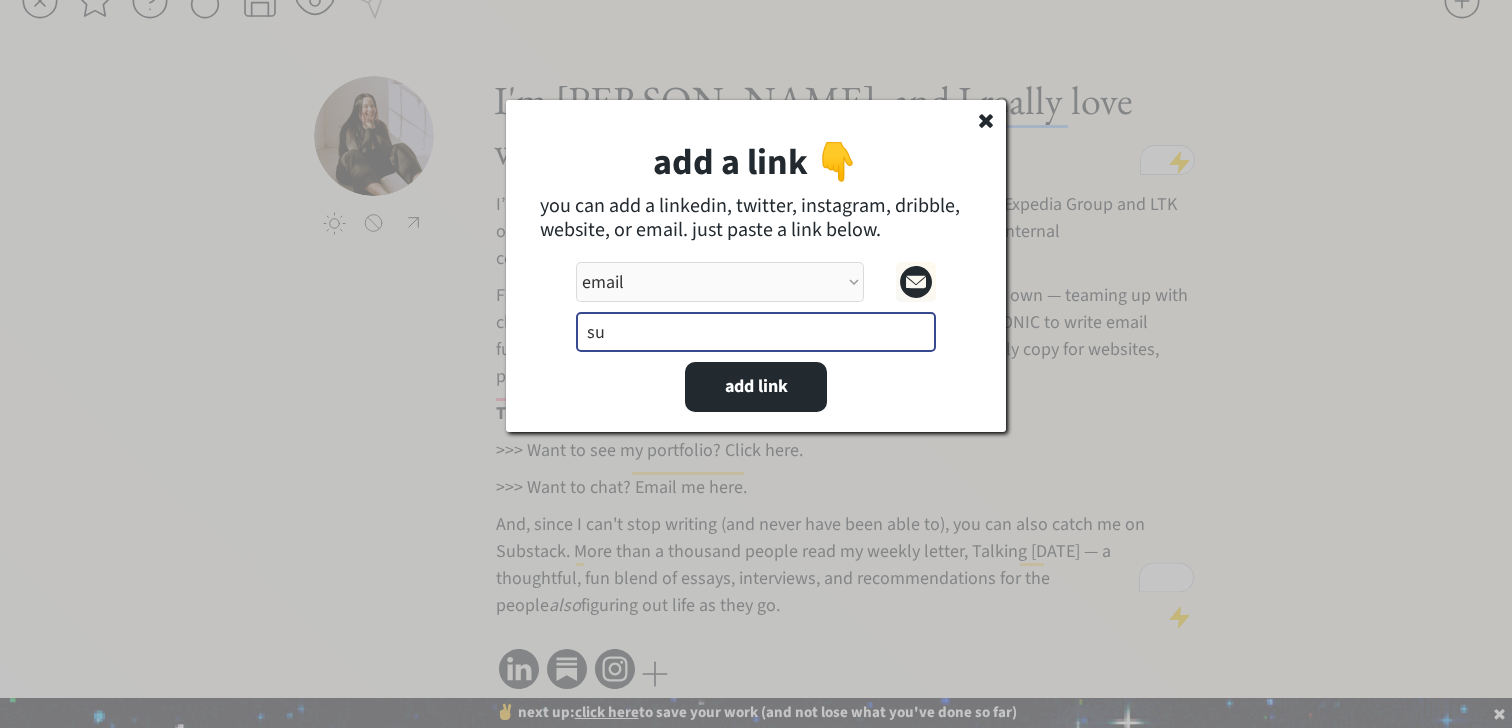 type on "[PERSON_NAME][EMAIL_ADDRESS][DOMAIN_NAME]" 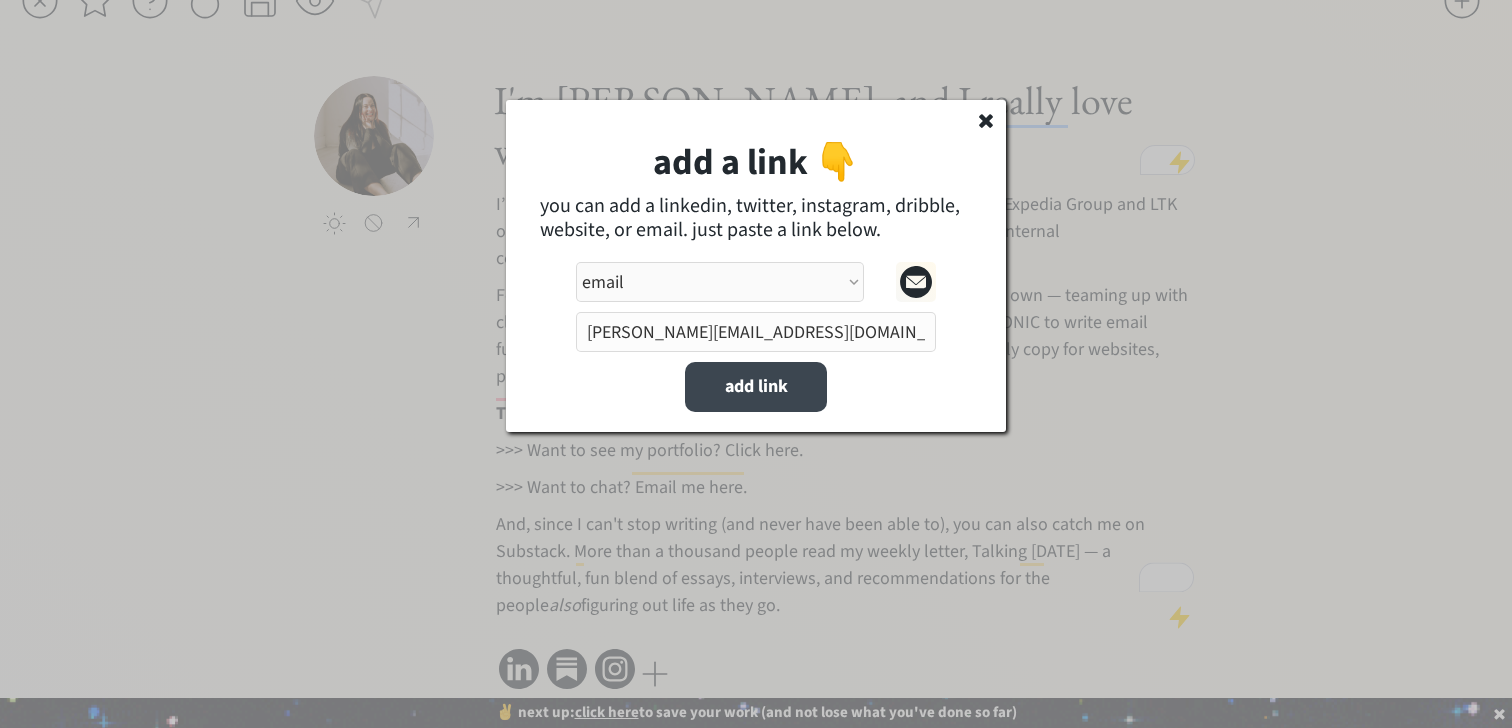 click on "add link" at bounding box center (756, 387) 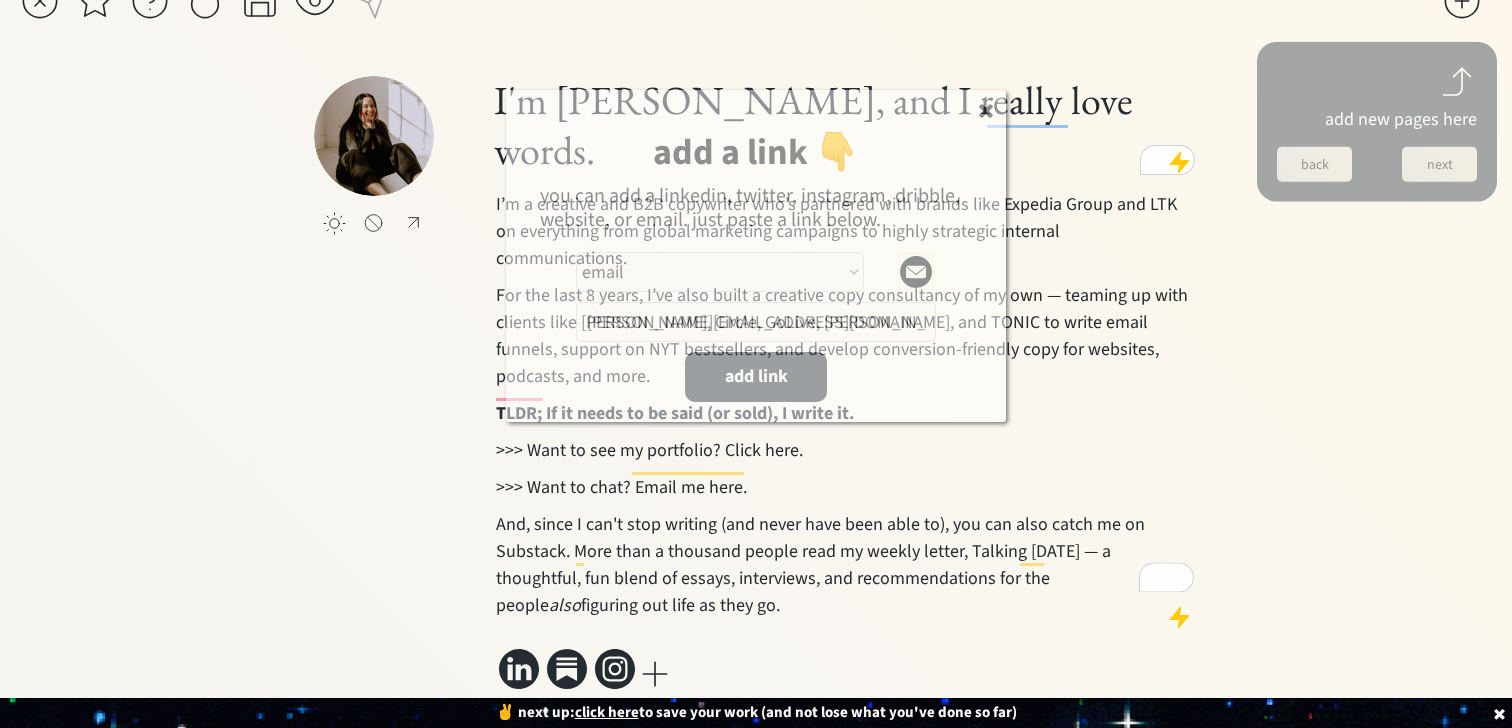 select on ""PLACEHOLDER_1427118222253"" 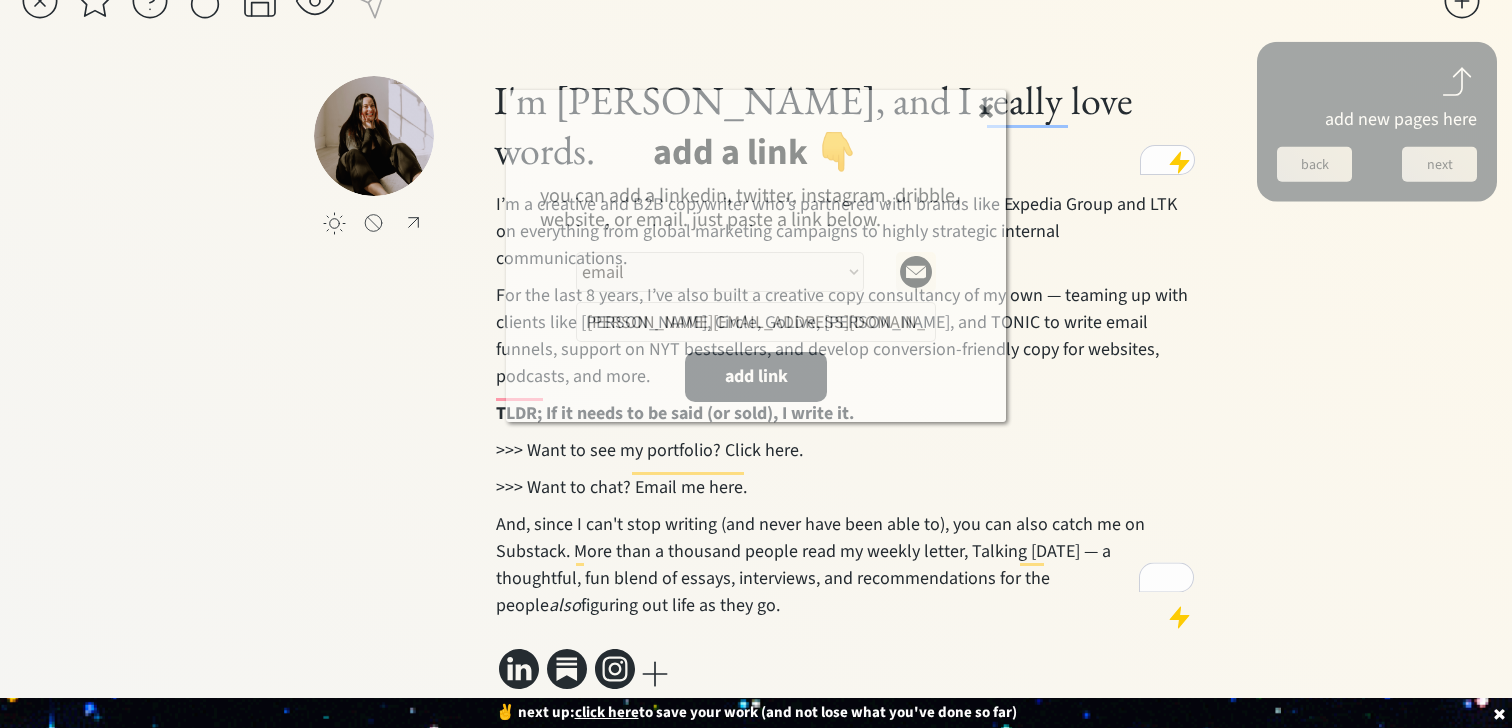 type 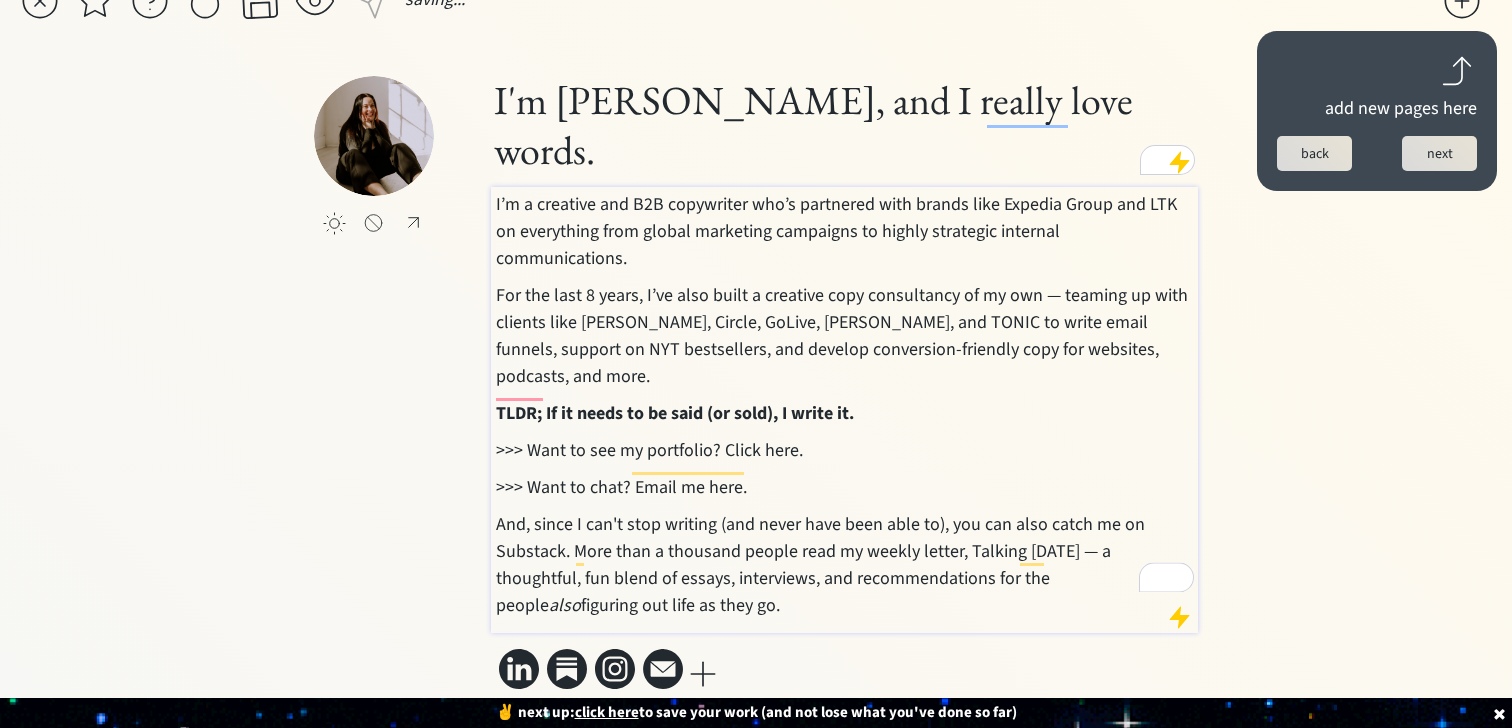 scroll, scrollTop: 0, scrollLeft: 0, axis: both 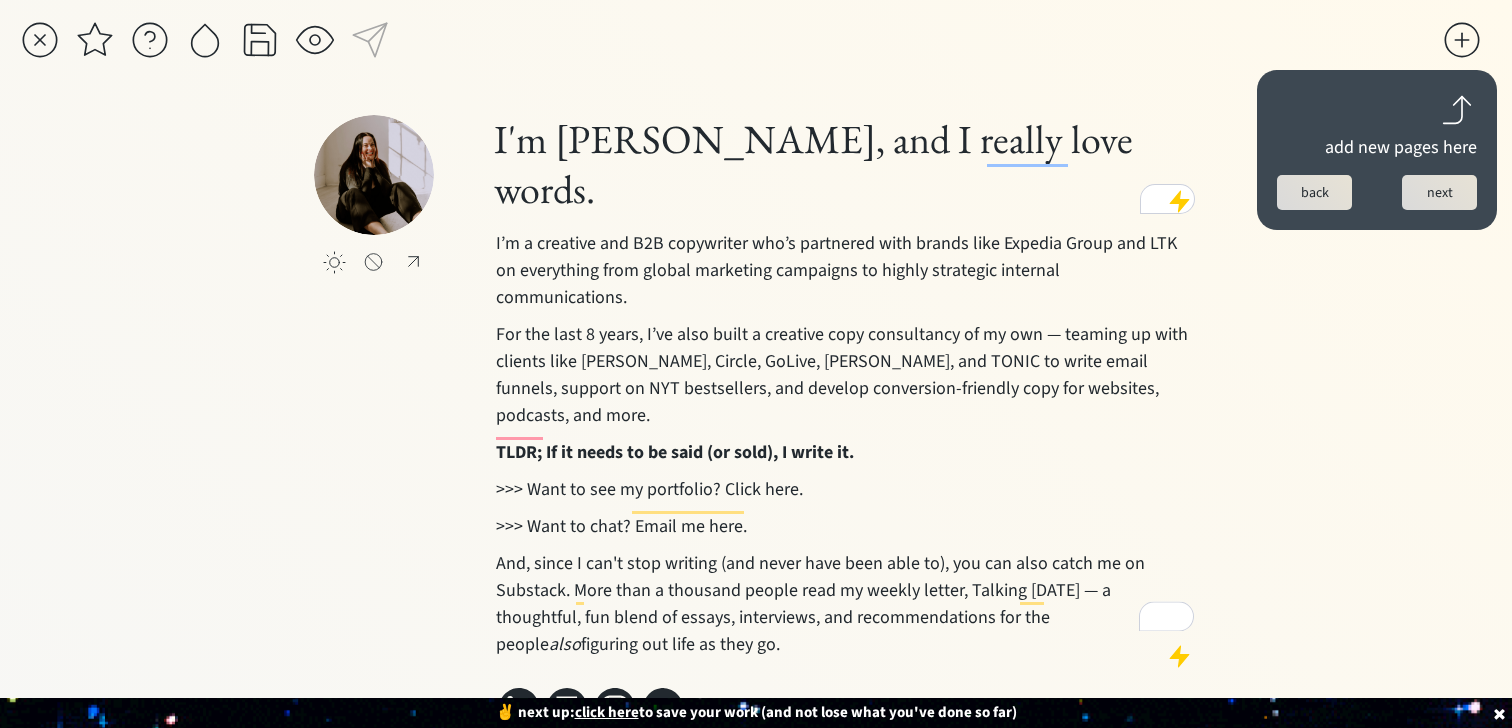 click on "saving... click to upload a picture I'm Susannah Hutcheson, and I really love words.  I’m a creative and B2B copywriter who’s partnered with brands like Expedia Group and LTK on everything from global marketing campaigns to highly strategic internal communications. For the last 8 years, I’ve also built a creative copy consultancy of my own — teaming up with clients like Mel Robbins, Circle, GoLive, Jasmine Star, and TONIC to write email funnels, support on NYT bestsellers, and develop conversion-friendly copy for websites, podcasts, and more. TLDR; If it needs to be said (or sold), I write it. >>> Want to see my portfolio? Click here.﻿ >>> Want to chat? Email me here. And, since I can't stop writing (and never have been able to), you can also catch me on Substack. More than a thousand people rea d my weekly letter, Talking Since Tuesday — a thoughtful, fun blend of essays, interviews, and recommendations for the people  also  figuring out life as they go." 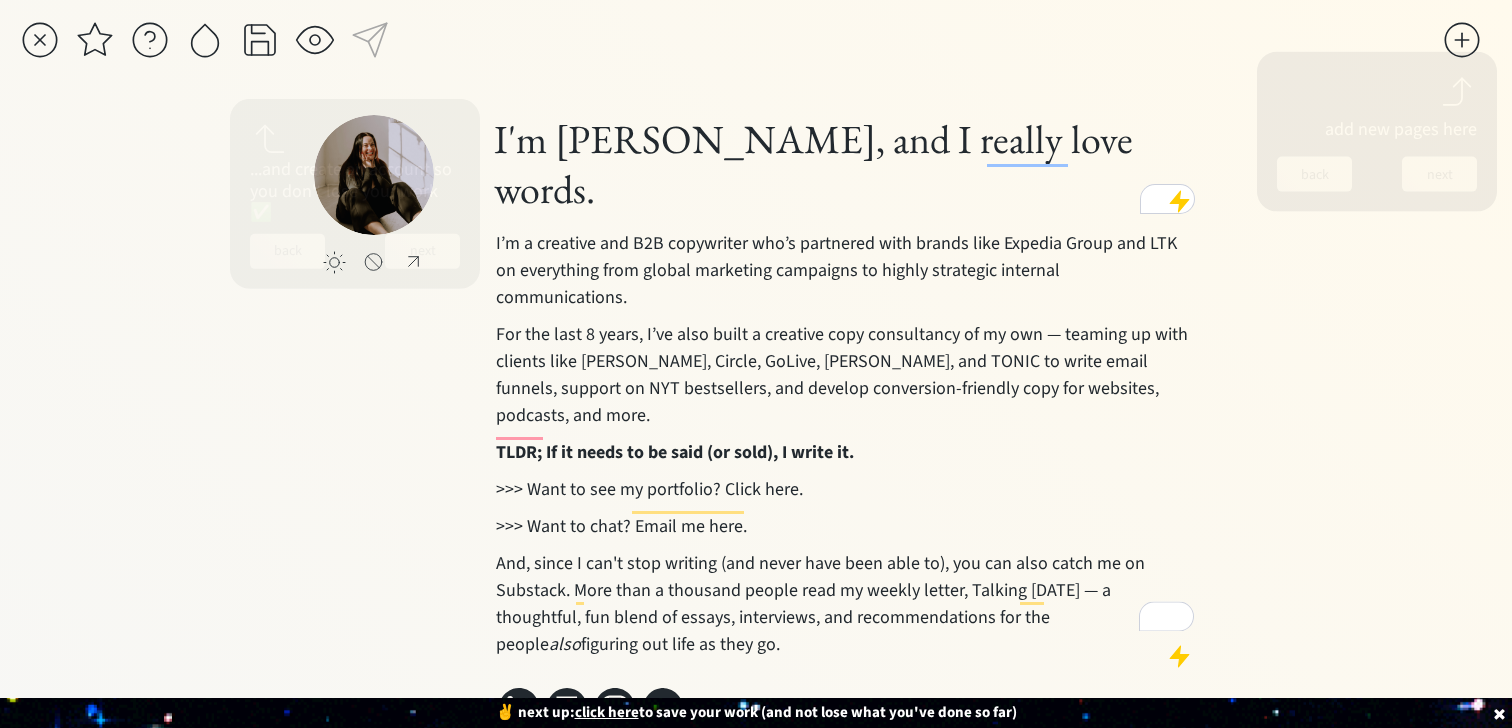 scroll, scrollTop: 39, scrollLeft: 0, axis: vertical 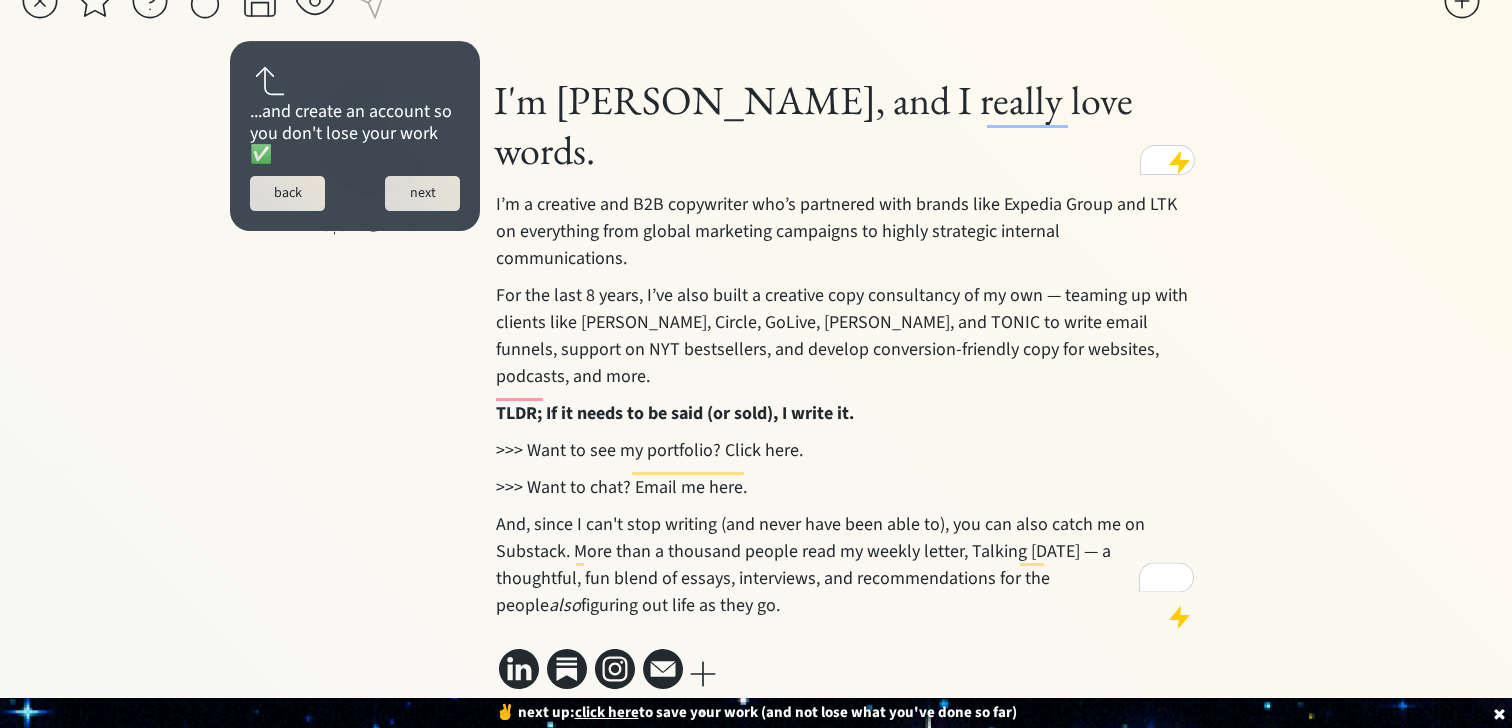 click on "saving... click to upload a picture I'm Susannah Hutcheson, and I really love words.  I’m a creative and B2B copywriter who’s partnered with brands like Expedia Group and LTK on everything from global marketing campaigns to highly strategic internal communications. For the last 8 years, I’ve also built a creative copy consultancy of my own — teaming up with clients like Mel Robbins, Circle, GoLive, Jasmine Star, and TONIC to write email funnels, support on NYT bestsellers, and develop conversion-friendly copy for websites, podcasts, and more. TLDR; If it needs to be said (or sold), I write it. >>> Want to see my portfolio? Click here.﻿ >>> Want to chat? Email me here. And, since I can't stop writing (and never have been able to), you can also catch me on Substack. More than a thousand people rea d my weekly letter, Talking Since Tuesday — a thoughtful, fun blend of essays, interviews, and recommendations for the people  also  figuring out life as they go." 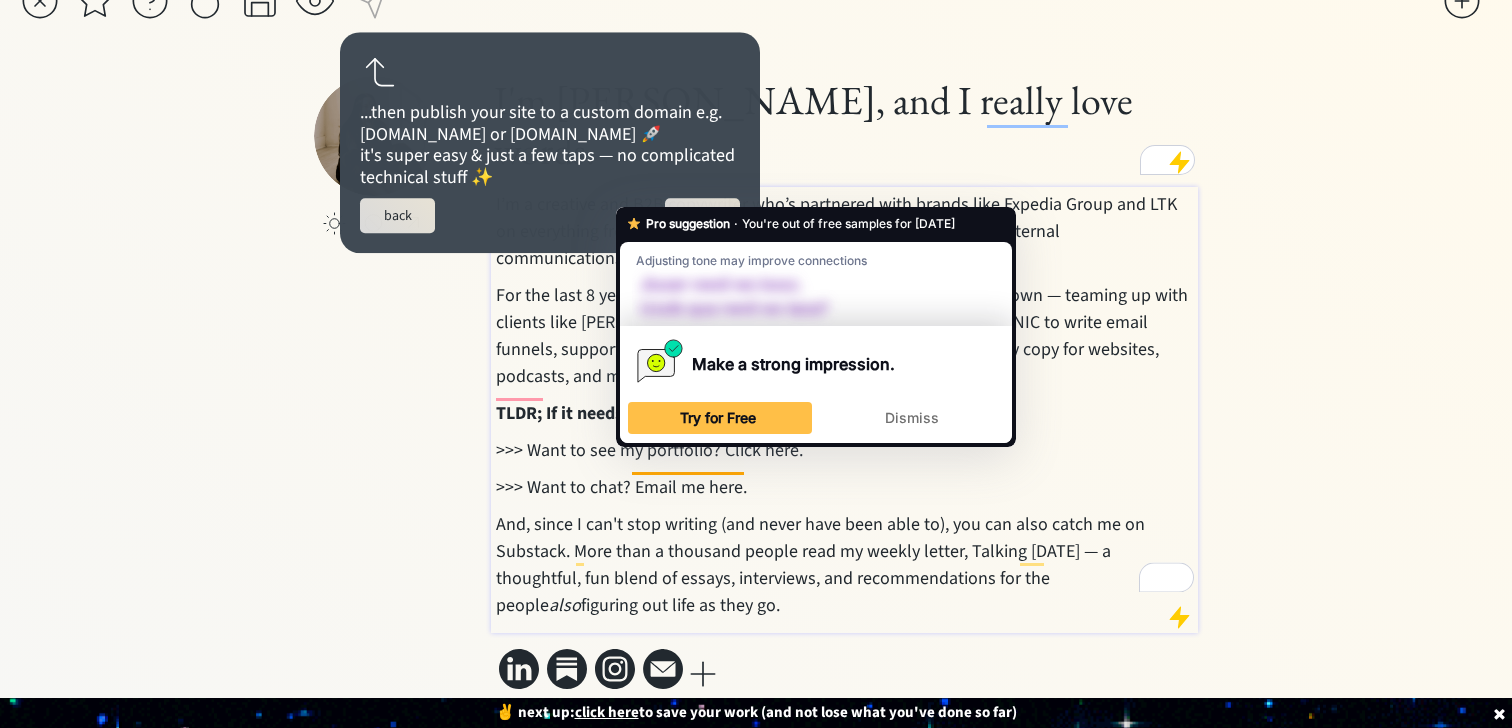 click on ">>> Want to chat? Email me here." at bounding box center [845, 487] 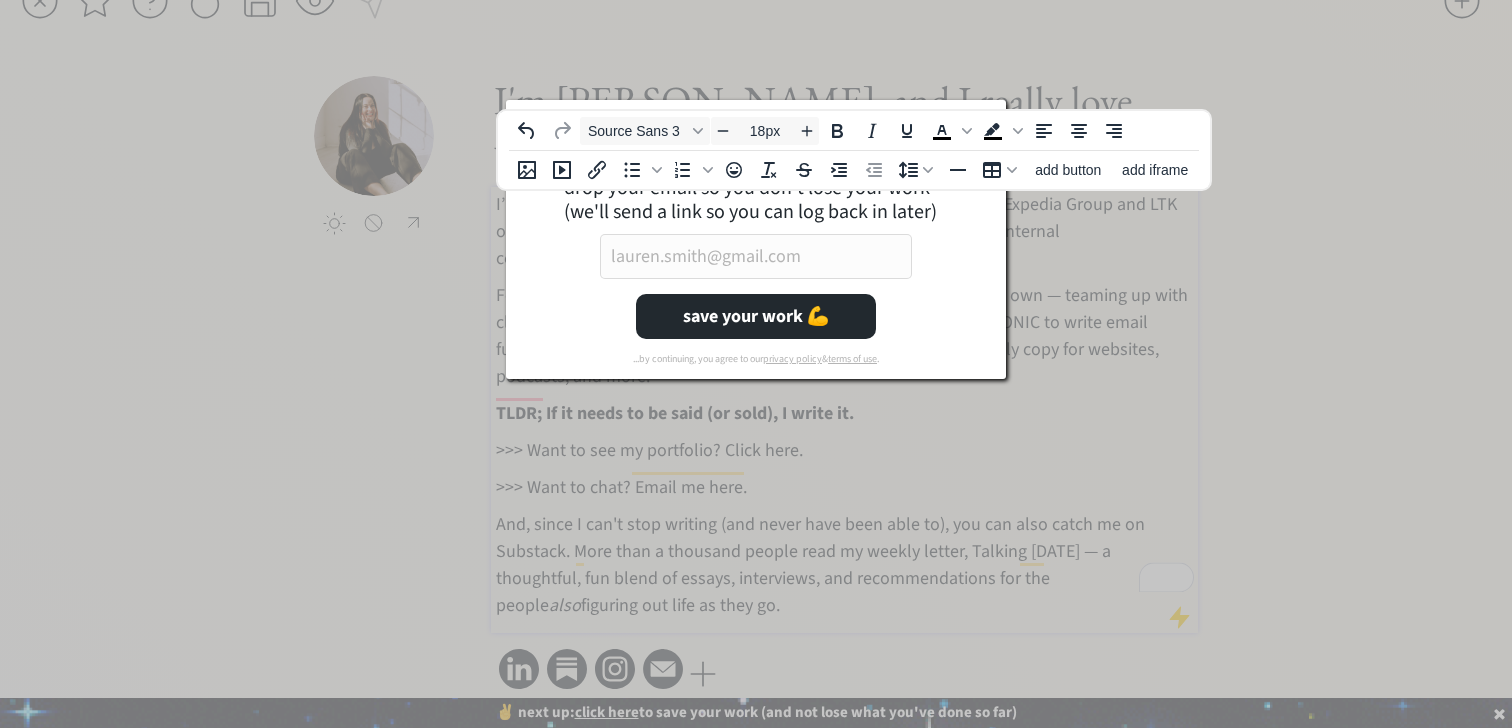 click at bounding box center (756, 256) 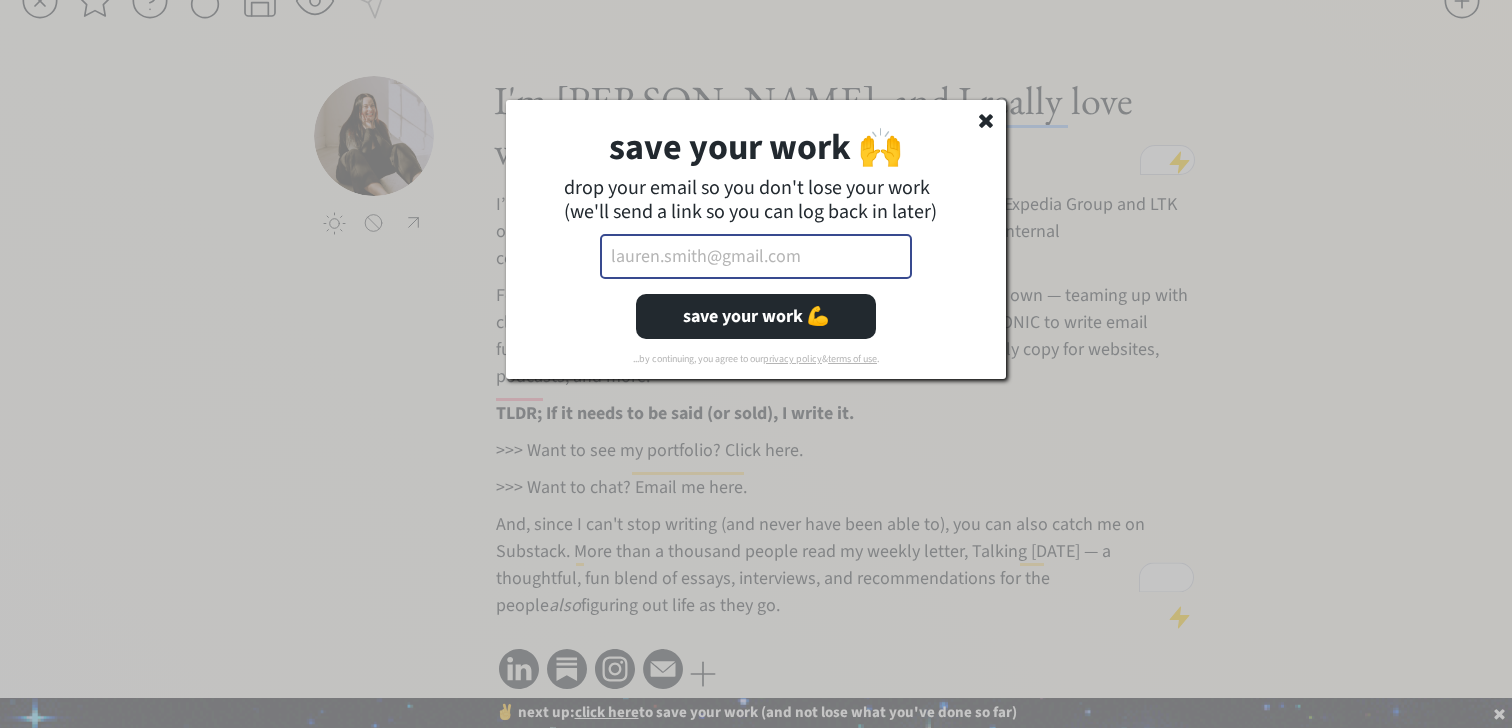type on "[PERSON_NAME][EMAIL_ADDRESS][DOMAIN_NAME]" 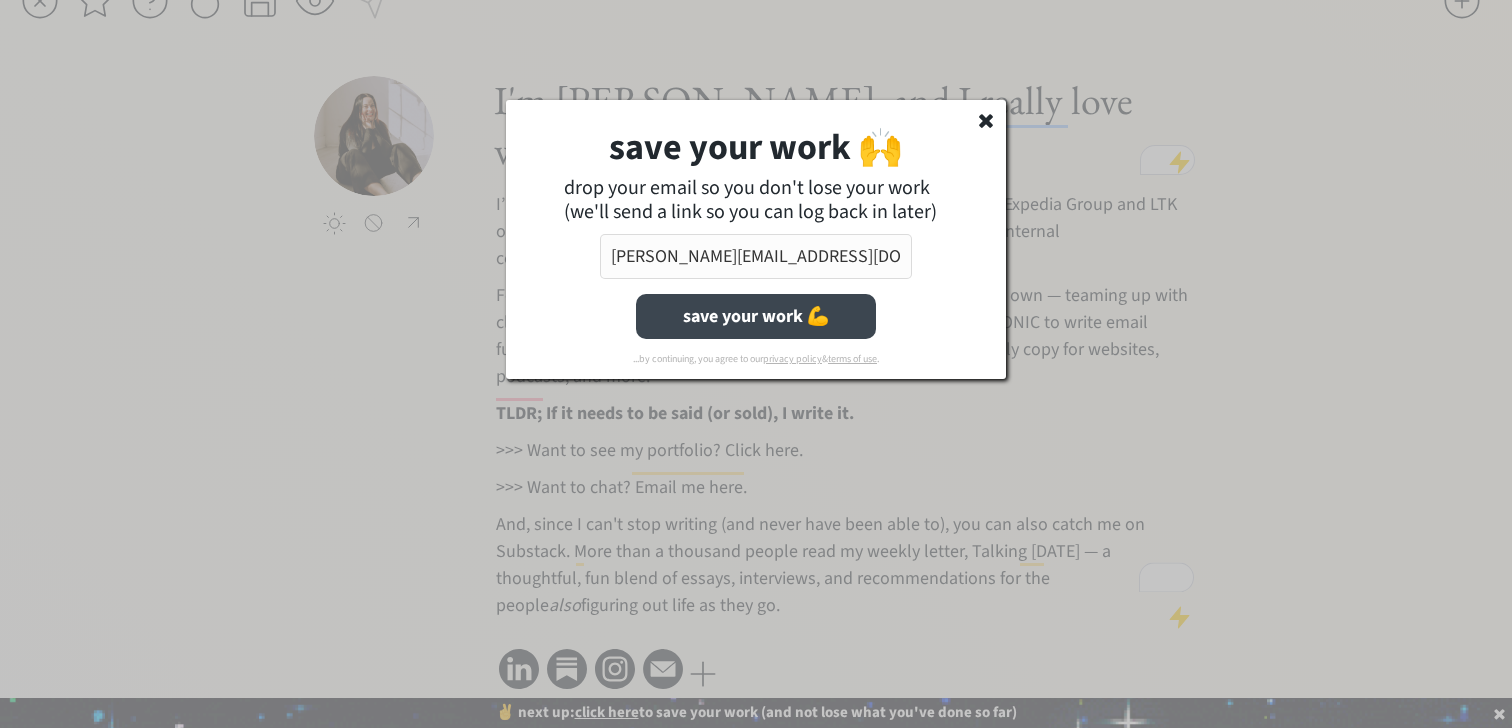 click on "save your work 💪" at bounding box center [756, 316] 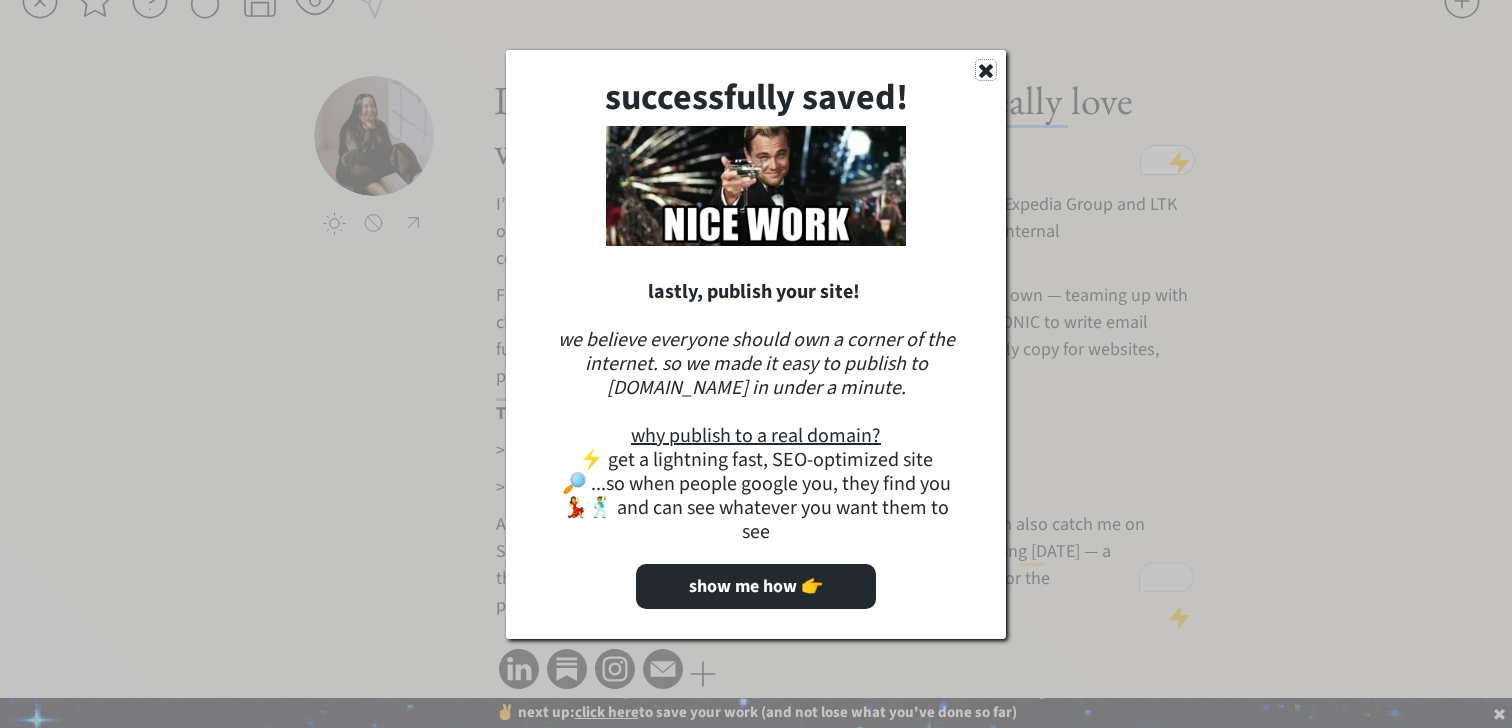 click 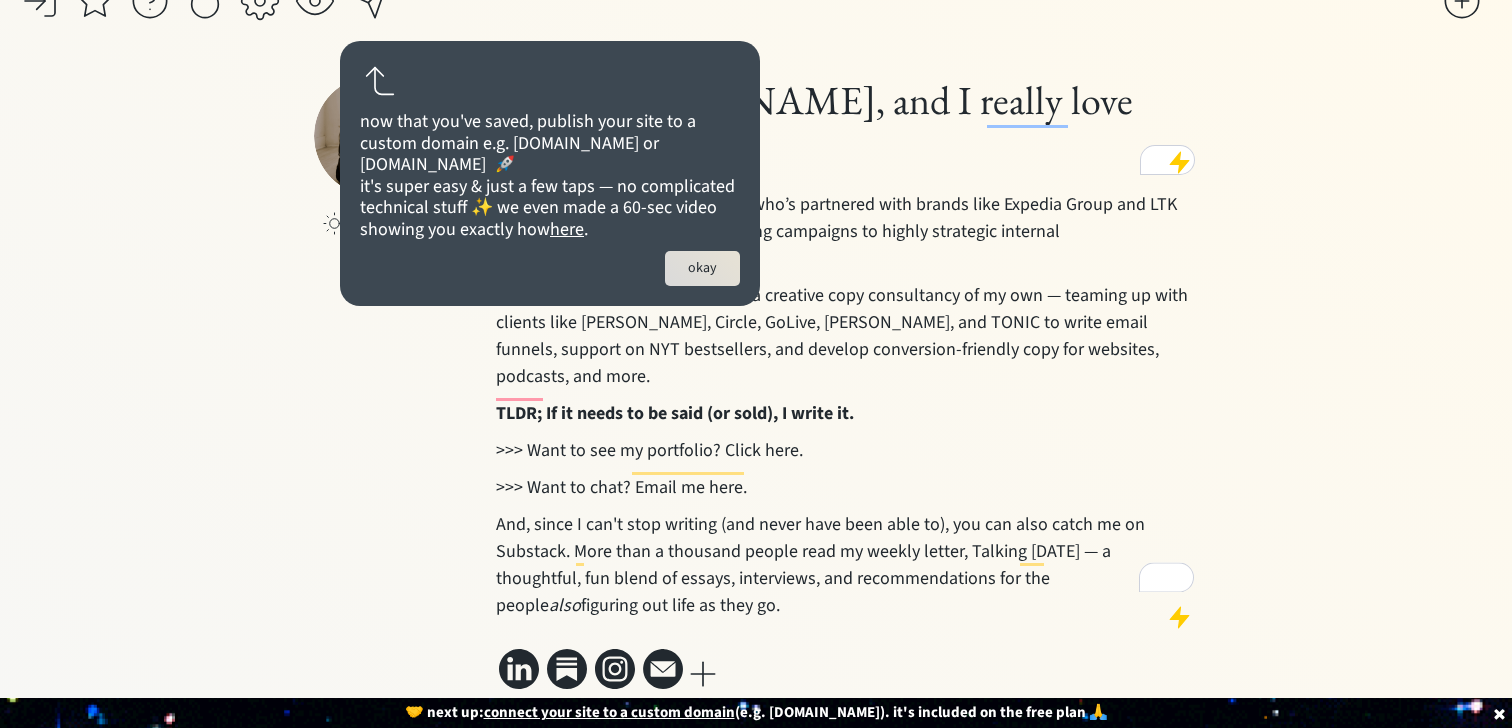 click on "okay" at bounding box center [702, 268] 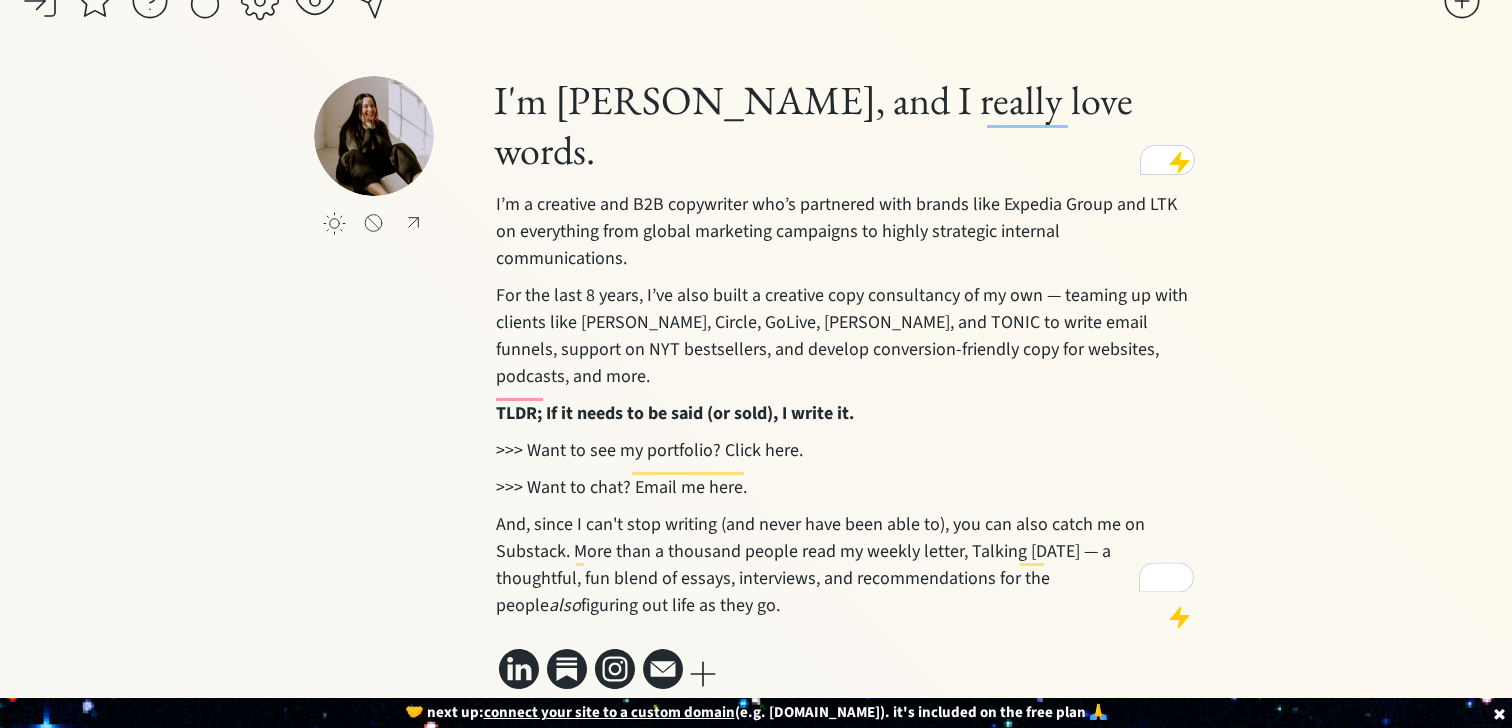 click on "saving... click to upload a picture I'm Susannah Hutcheson, and I really love words.  I’m a creative and B2B copywriter who’s partnered with brands like Expedia Group and LTK on everything from global marketing campaigns to highly strategic internal communications. For the last 8 years, I’ve also built a creative copy consultancy of my own — teaming up with clients like Mel Robbins, Circle, GoLive, Jasmine Star, and TONIC to write email funnels, support on NYT bestsellers, and develop conversion-friendly copy for websites, podcasts, and more. TLDR; If it needs to be said (or sold), I write it. >>> Want to see my portfolio? Click here. >>> Want to chat? Email me here. And, since I can't stop writing (and never have been able to), you can also catch me on Substack. More than a thousand people read my weekly letter, Talking Since Tuesday — a thoughtful, fun blend of essays, interviews, and recommendations for the people  also  figuring out life as they go.
made with realnice" 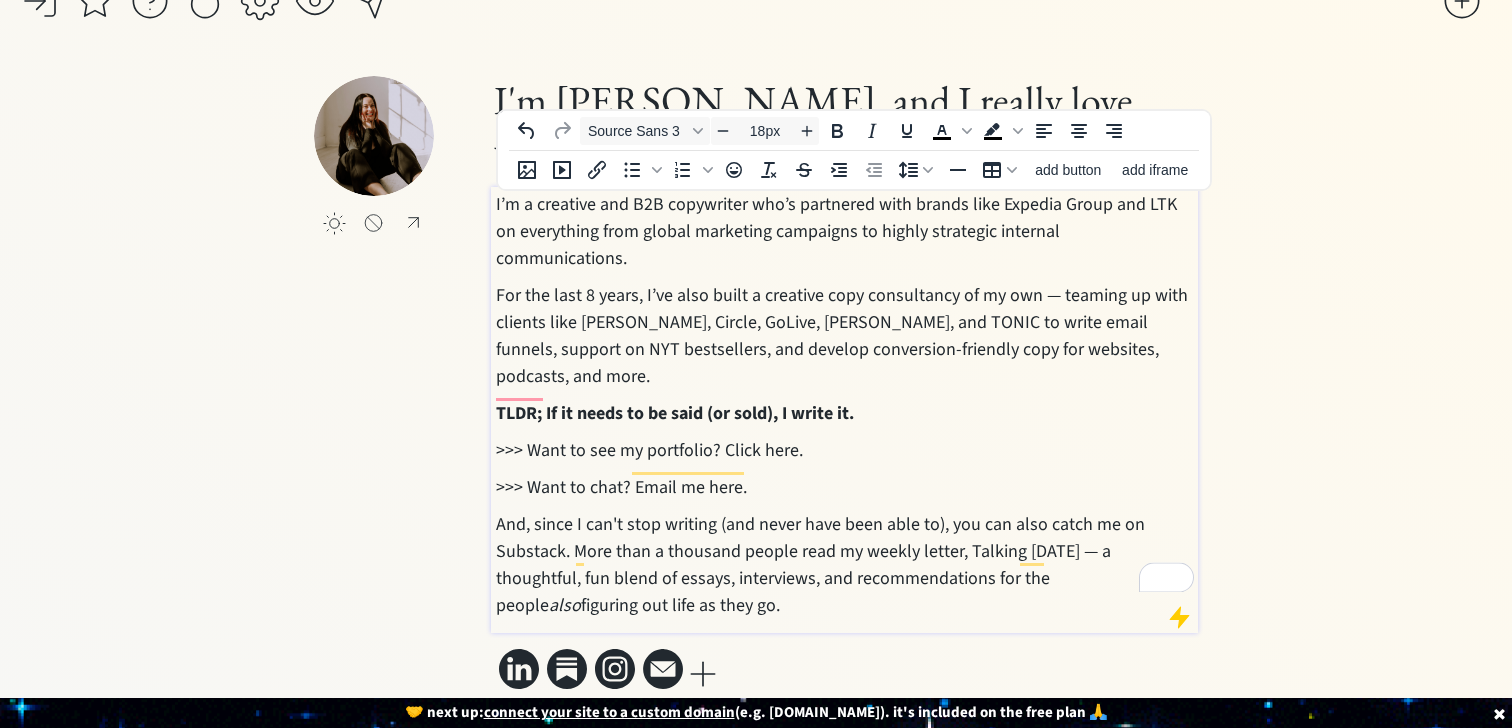 click on ">>> Want to see my portfolio? Click here." at bounding box center [845, 450] 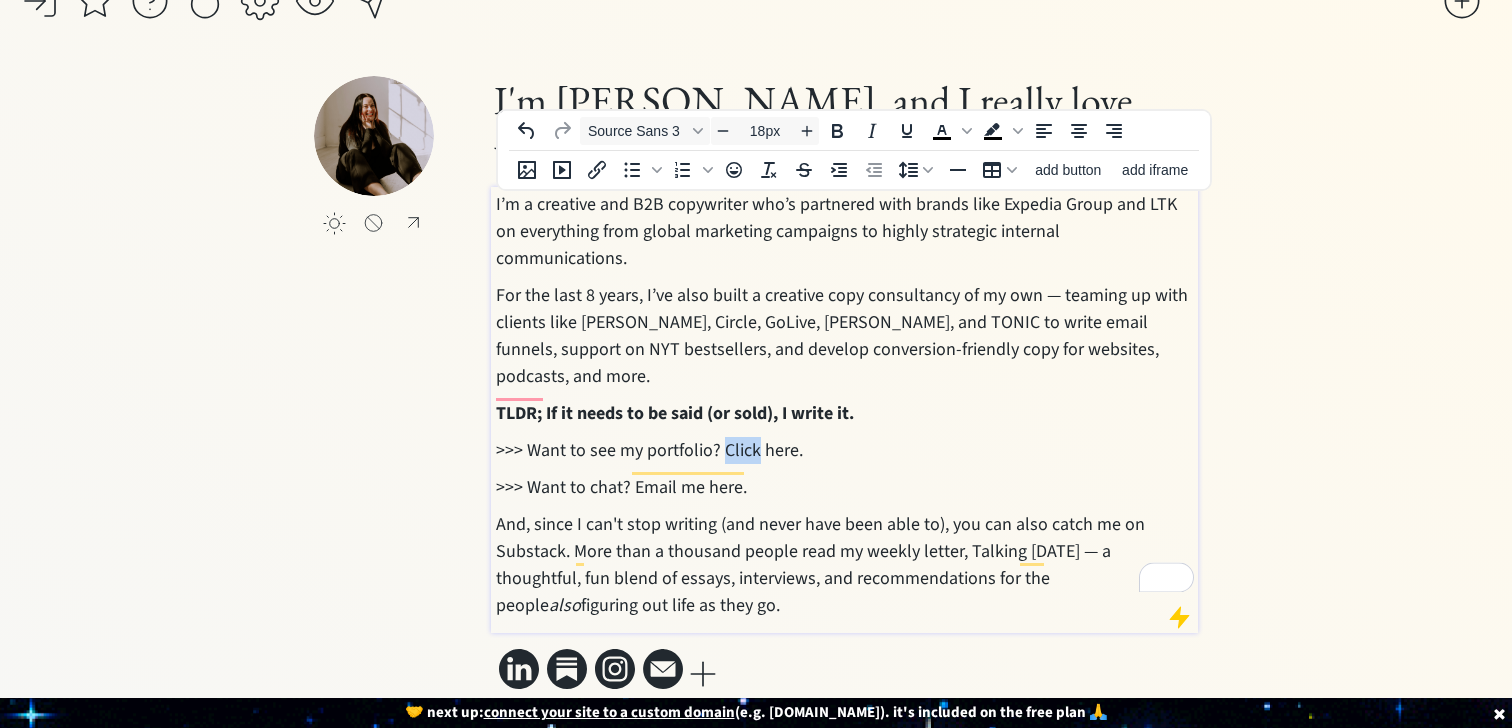 click on ">>> Want to see my portfolio? Click here." at bounding box center [845, 450] 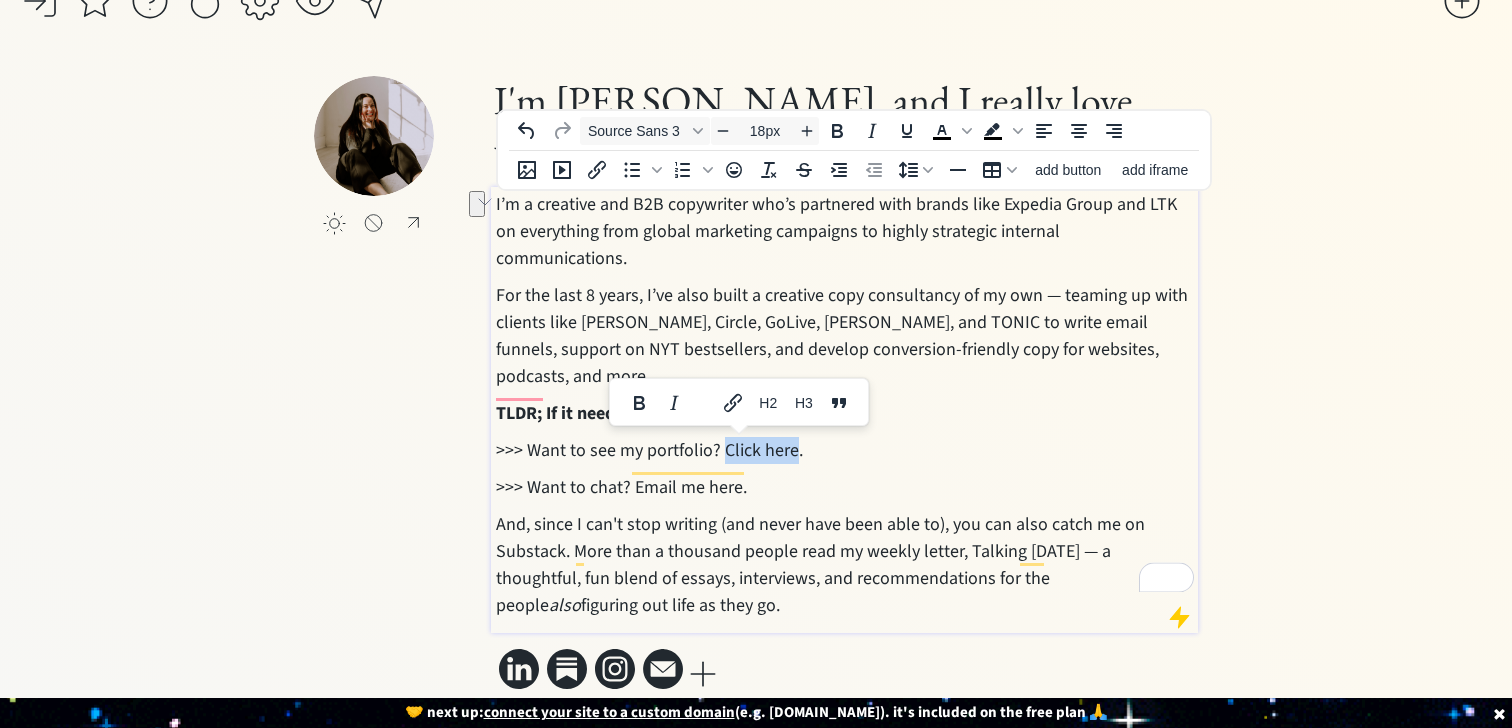 drag, startPoint x: 791, startPoint y: 426, endPoint x: 721, endPoint y: 425, distance: 70.00714 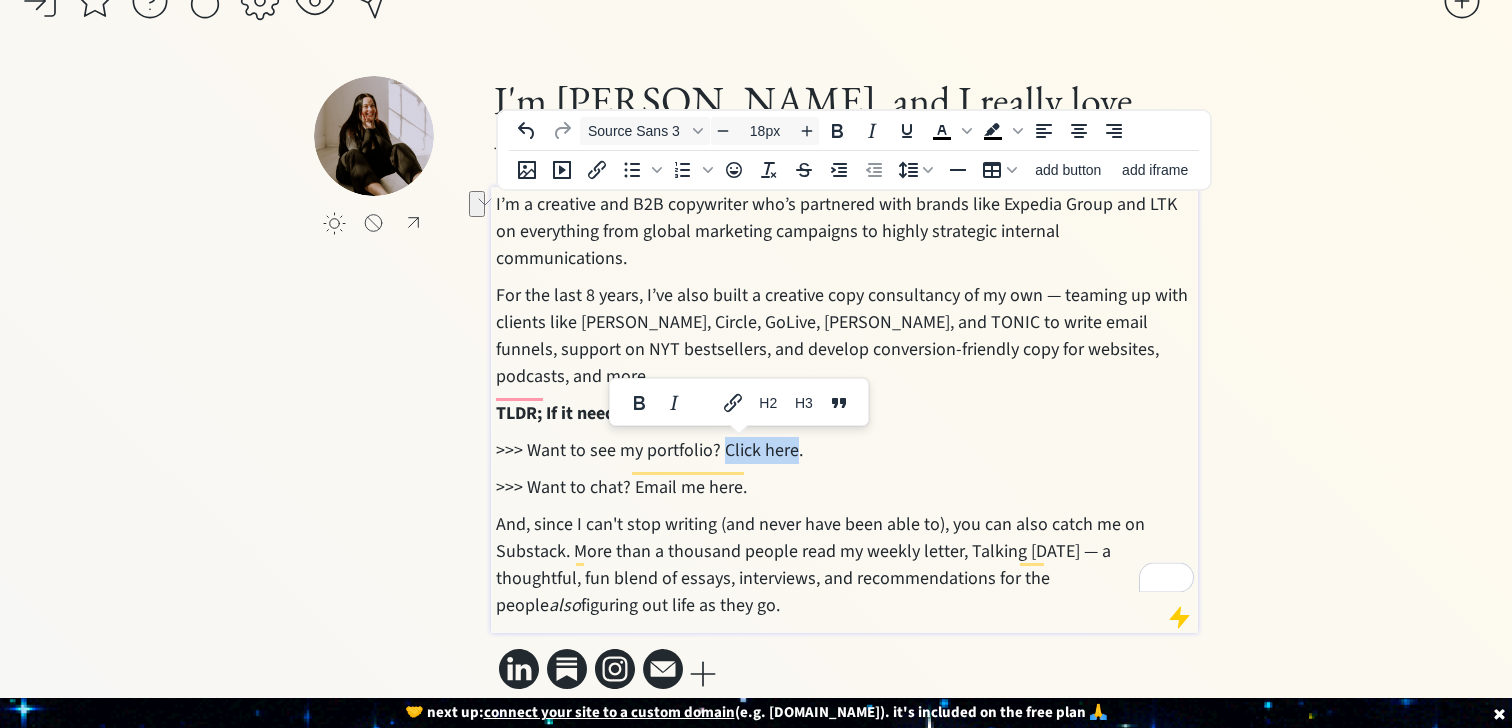 click on ">>> Want to see my portfolio? Click here." at bounding box center (845, 450) 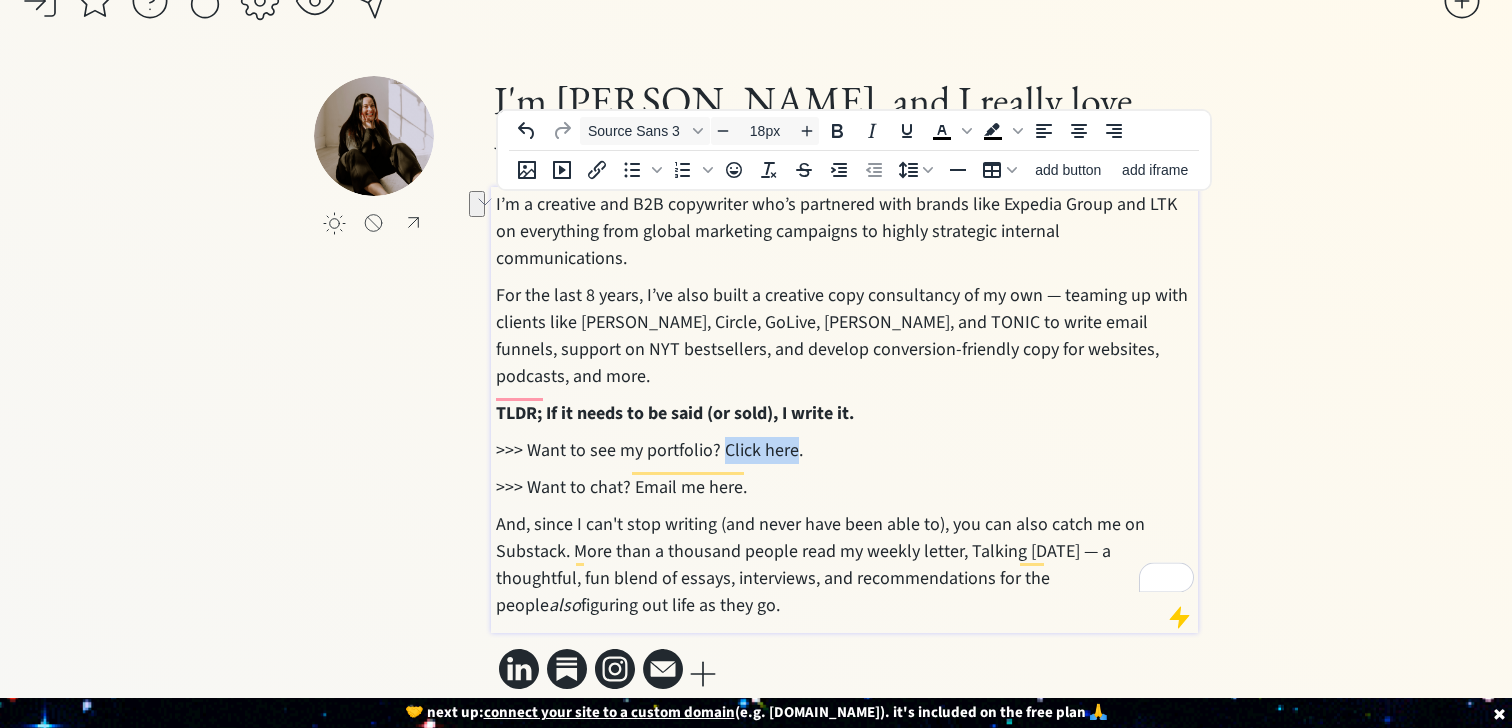 click on ">>> Want to see my portfolio? Click here." at bounding box center (845, 450) 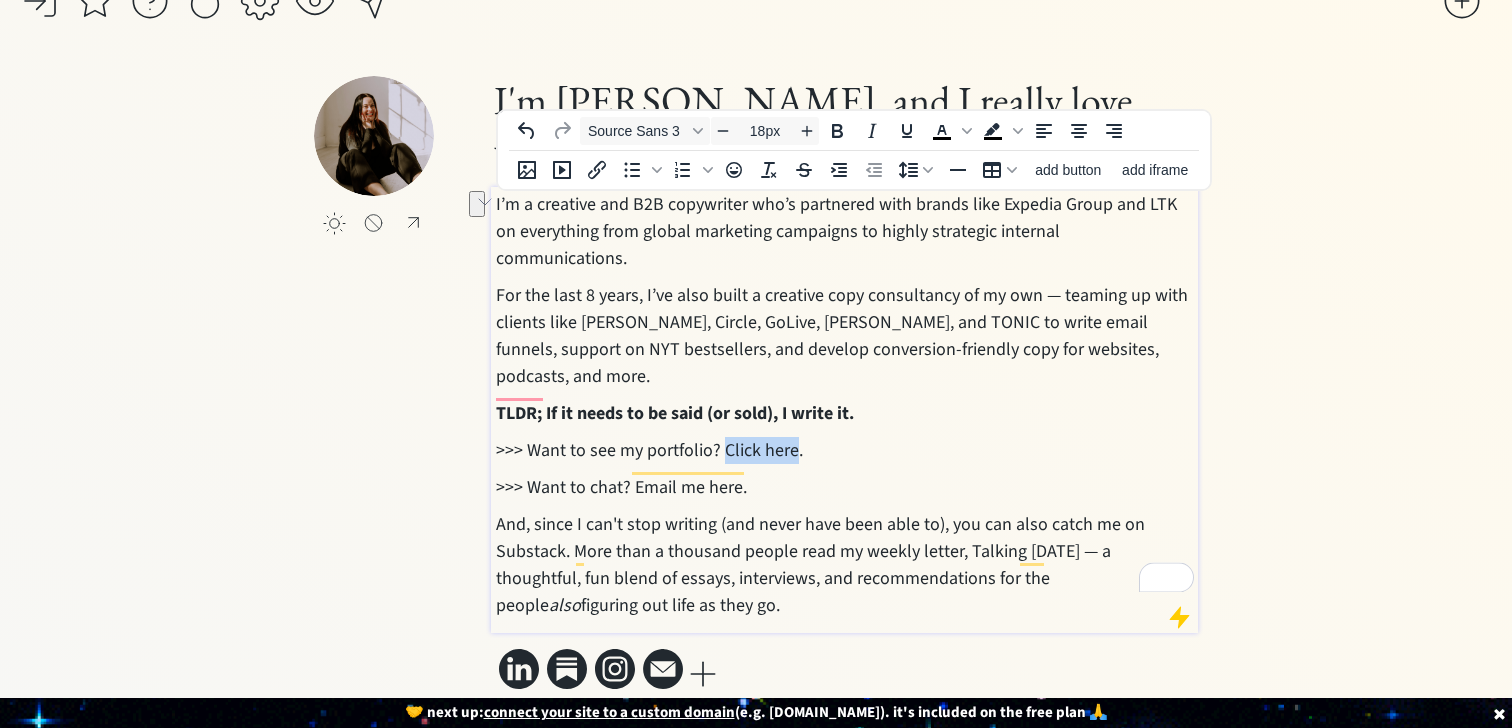 drag, startPoint x: 793, startPoint y: 423, endPoint x: 724, endPoint y: 424, distance: 69.00725 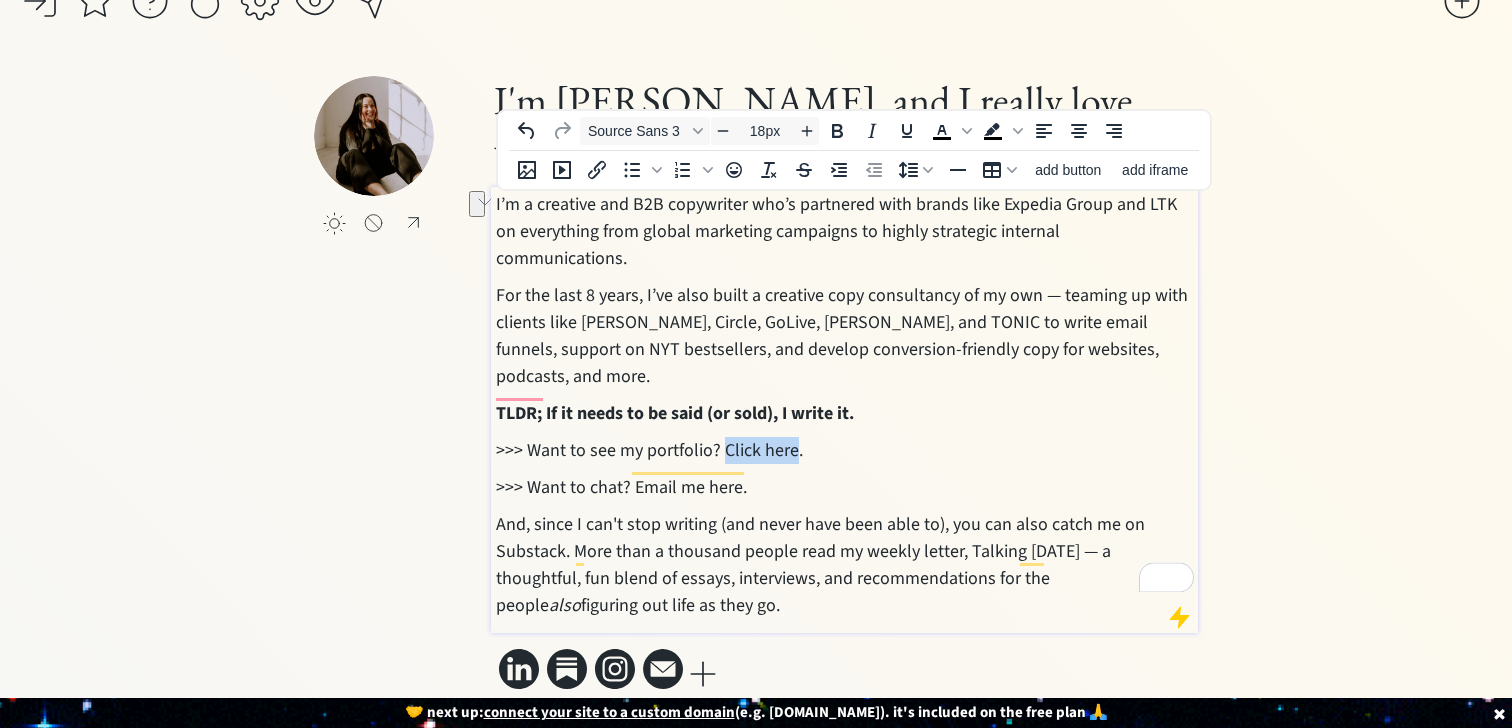 click on ">>> Want to see my portfolio? Click here." at bounding box center (845, 450) 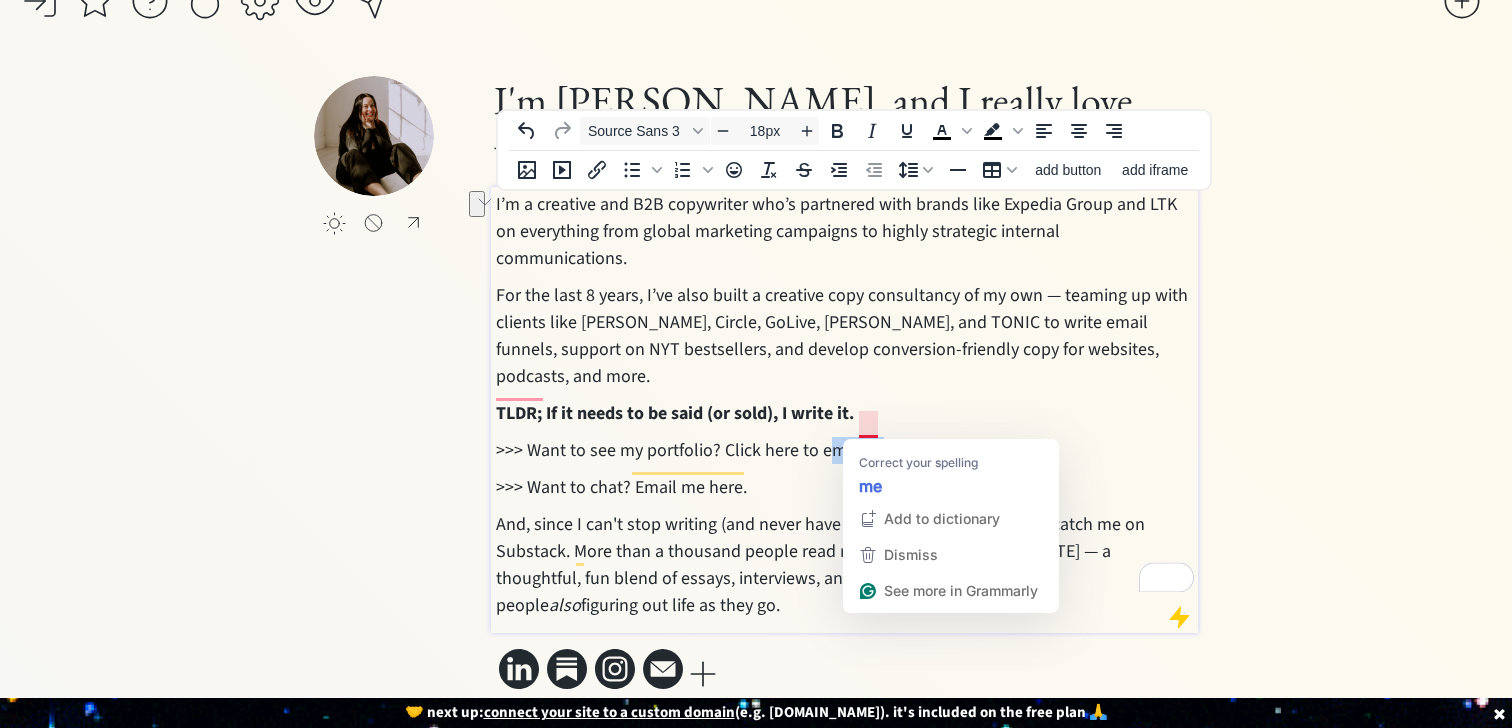 drag, startPoint x: 872, startPoint y: 421, endPoint x: 822, endPoint y: 423, distance: 50.039986 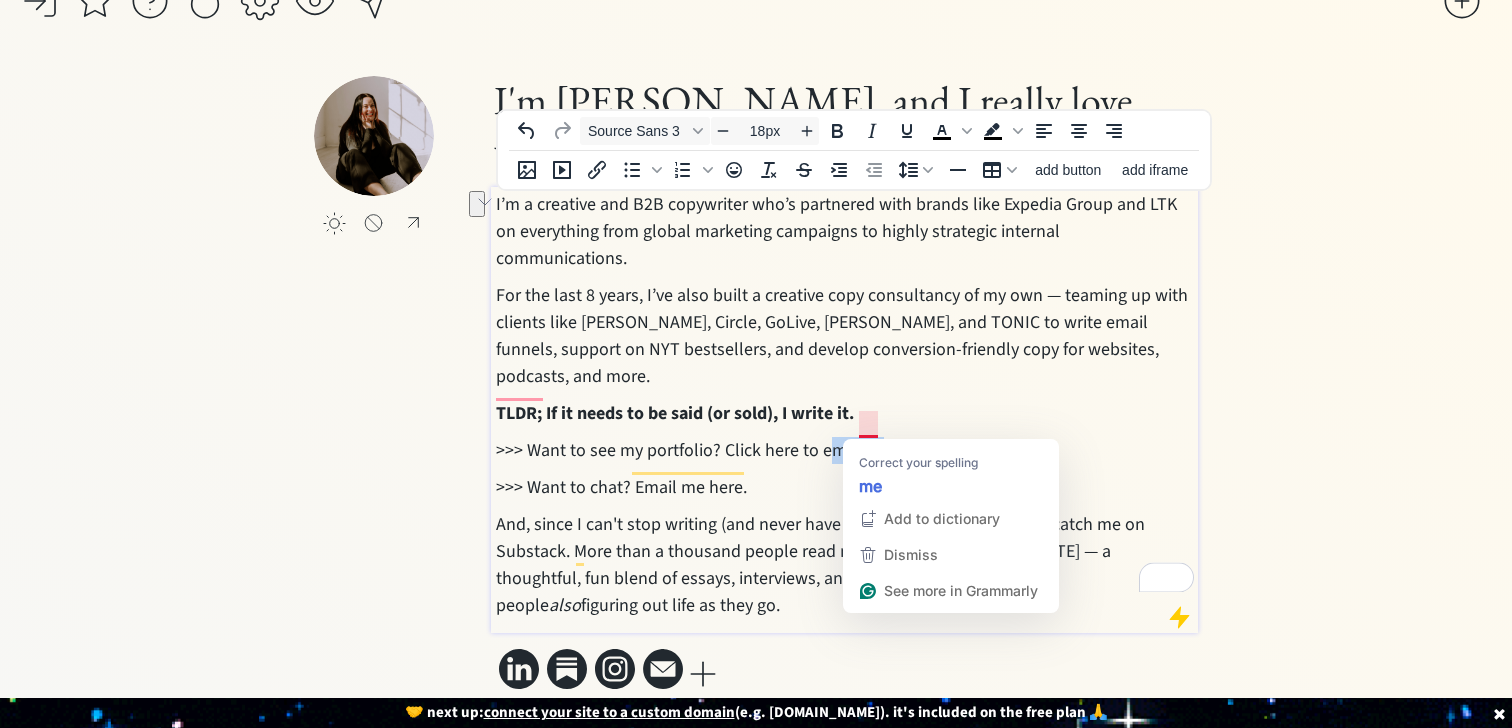 click on ">>> Want to see my portfolio? Click here to email m." at bounding box center [845, 450] 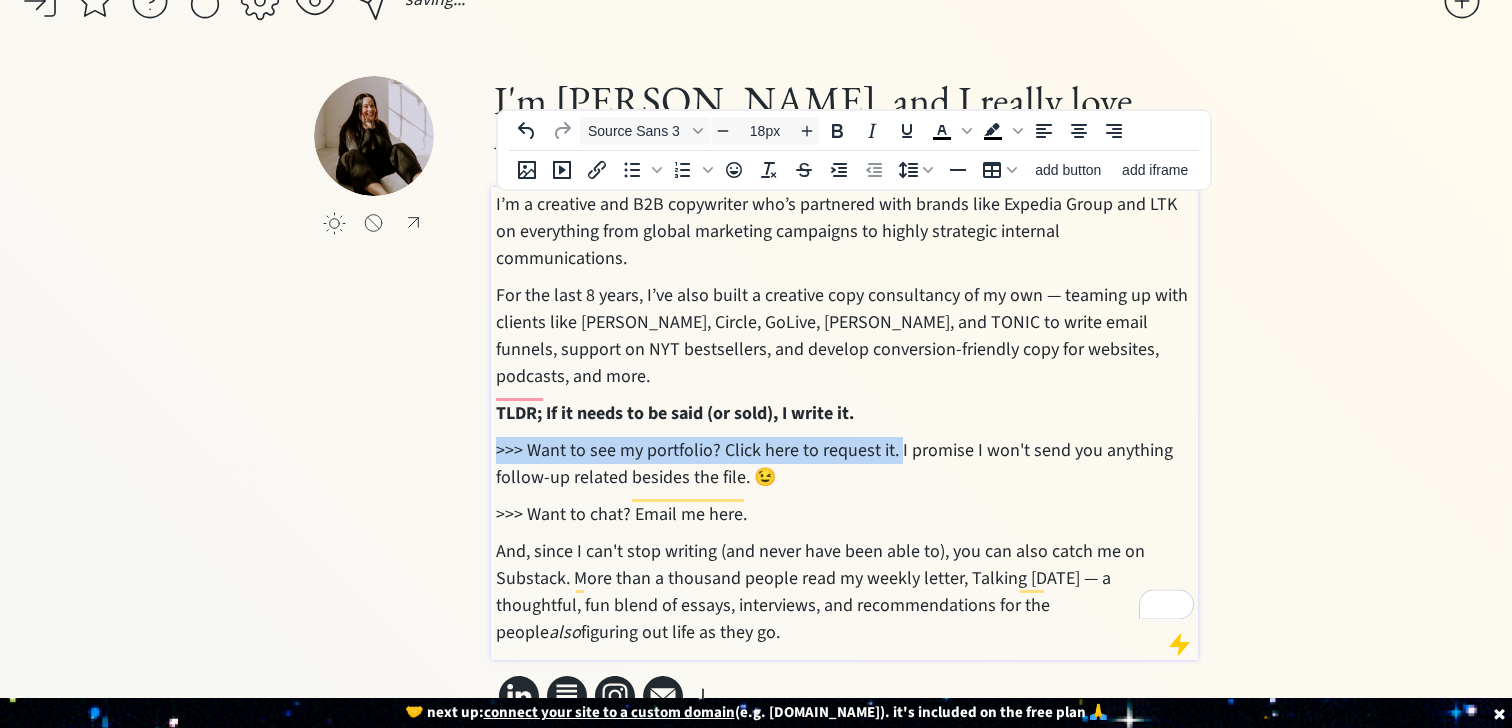 drag, startPoint x: 895, startPoint y: 424, endPoint x: 465, endPoint y: 431, distance: 430.05698 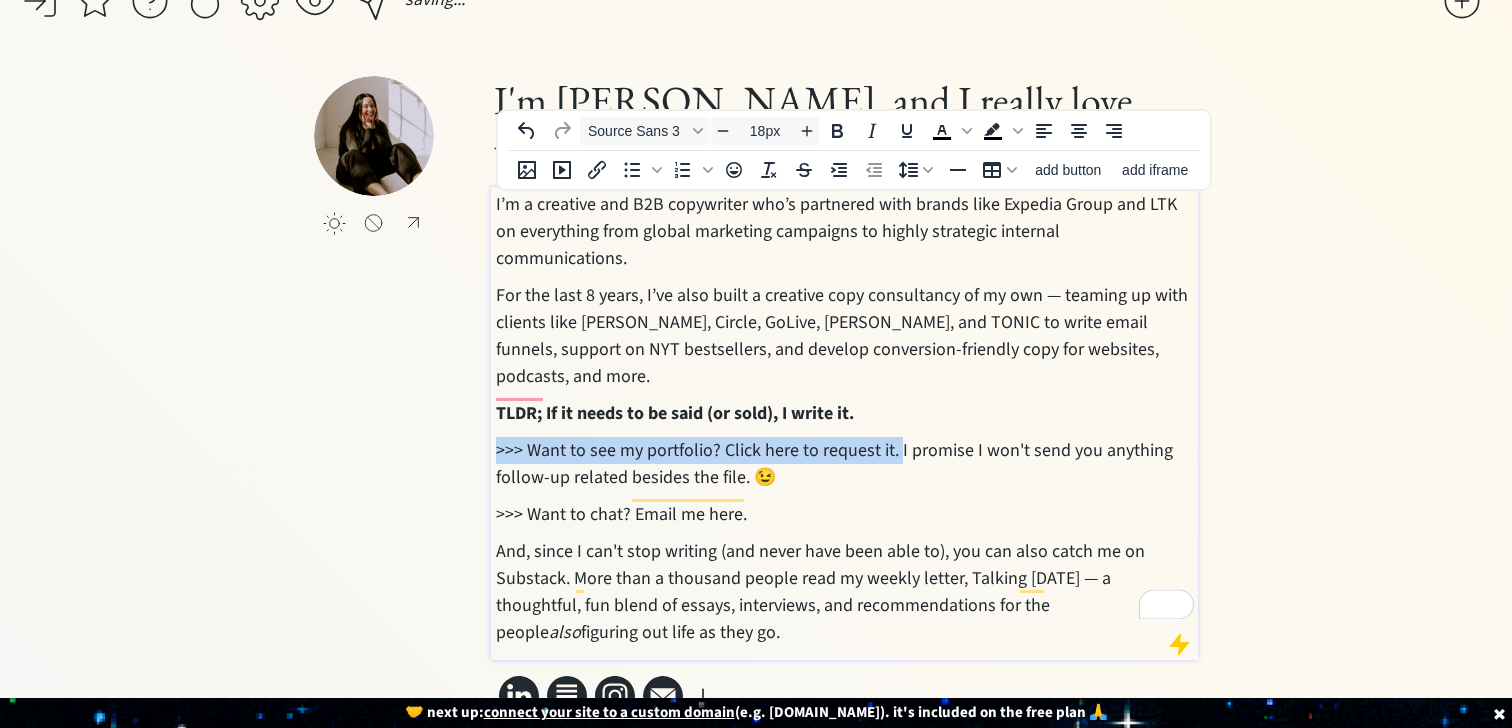 click on "click to upload a picture I'm Susannah Hutcheson, and I really love words.  I’m a creative and B2B copywriter who’s partnered with brands like Expedia Group and LTK on everything from global marketing campaigns to highly strategic internal communications. For the last 8 years, I’ve also built a creative copy consultancy of my own — teaming up with clients like Mel Robbins, Circle, GoLive, Jasmine Star, and TONIC to write email funnels, support on NYT bestsellers, and develop conversion-friendly copy for websites, podcasts, and more. TLDR; If it needs to be said (or sold), I write it. >>> Want to see my portfolio? Click here to request it. I promise I won't send you anything follow-up related besides the file. 😉 >>> Want to chat? Email me here. And, since I can't stop writing (and never have been able to), you can also catch me on Substack. More than a thousand people read my weekly letter, Talking Since Tuesday — a thoughtful, fun blend of essays, interviews, and recommendations for the people" at bounding box center [755, 399] 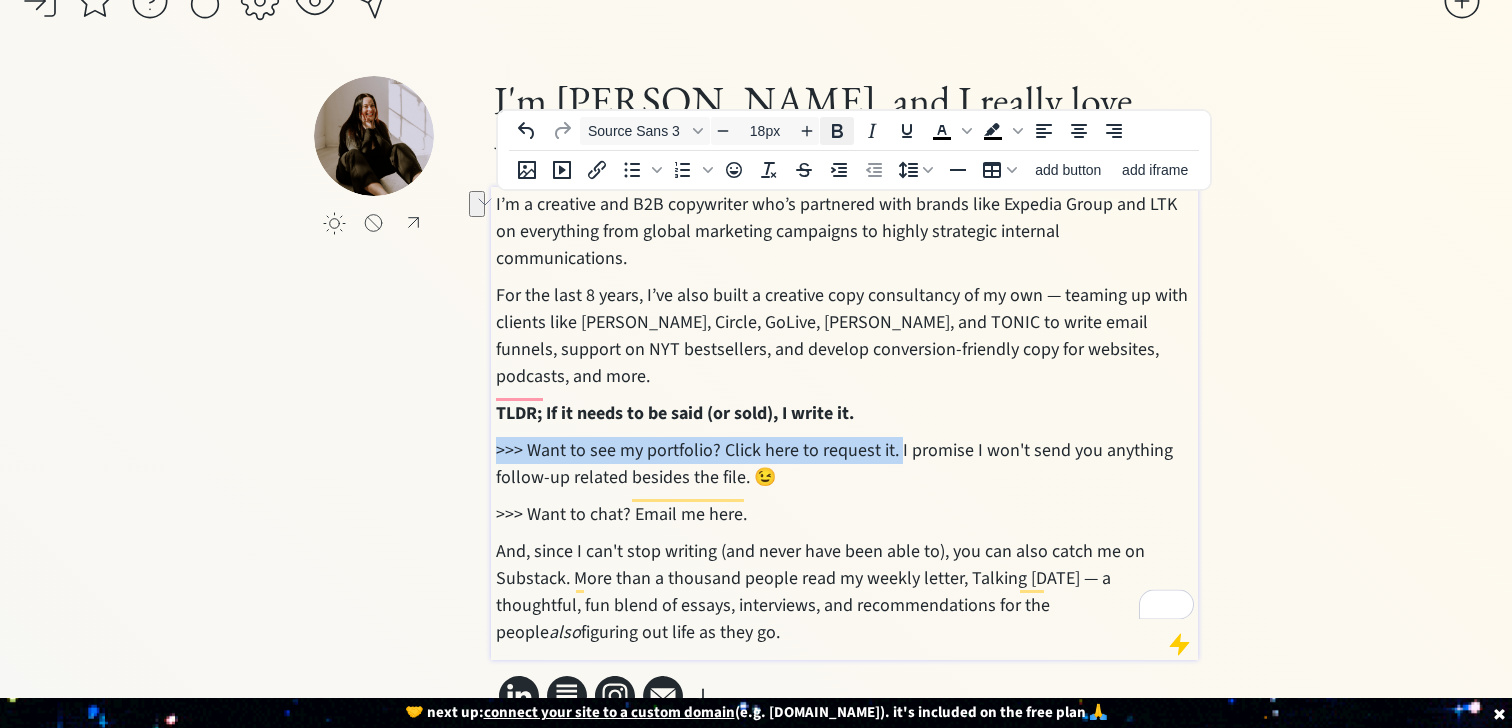 click at bounding box center (837, 131) 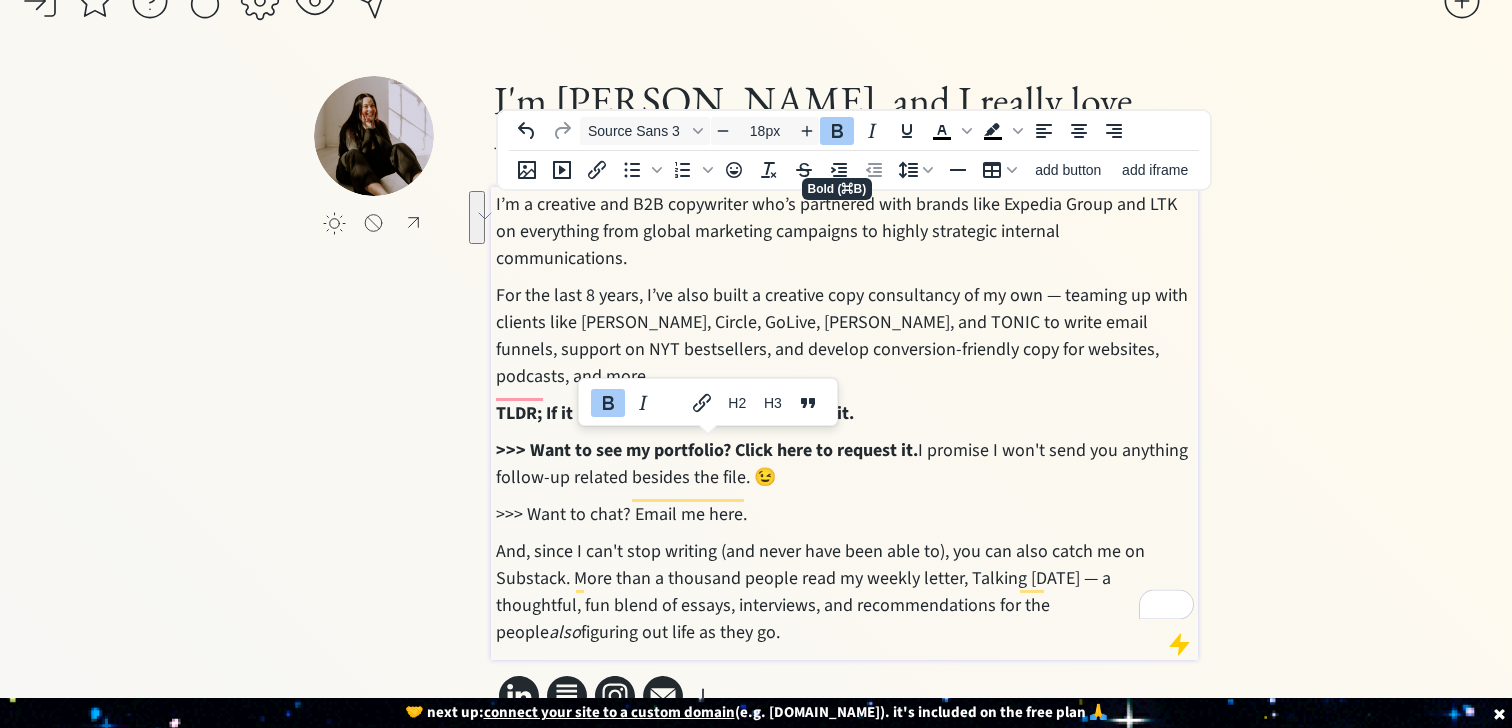 click on ">>> Want to see my portfolio? Click here to request it.  I promise I won't send you anything follow-up related besides the file. 😉" at bounding box center [845, 464] 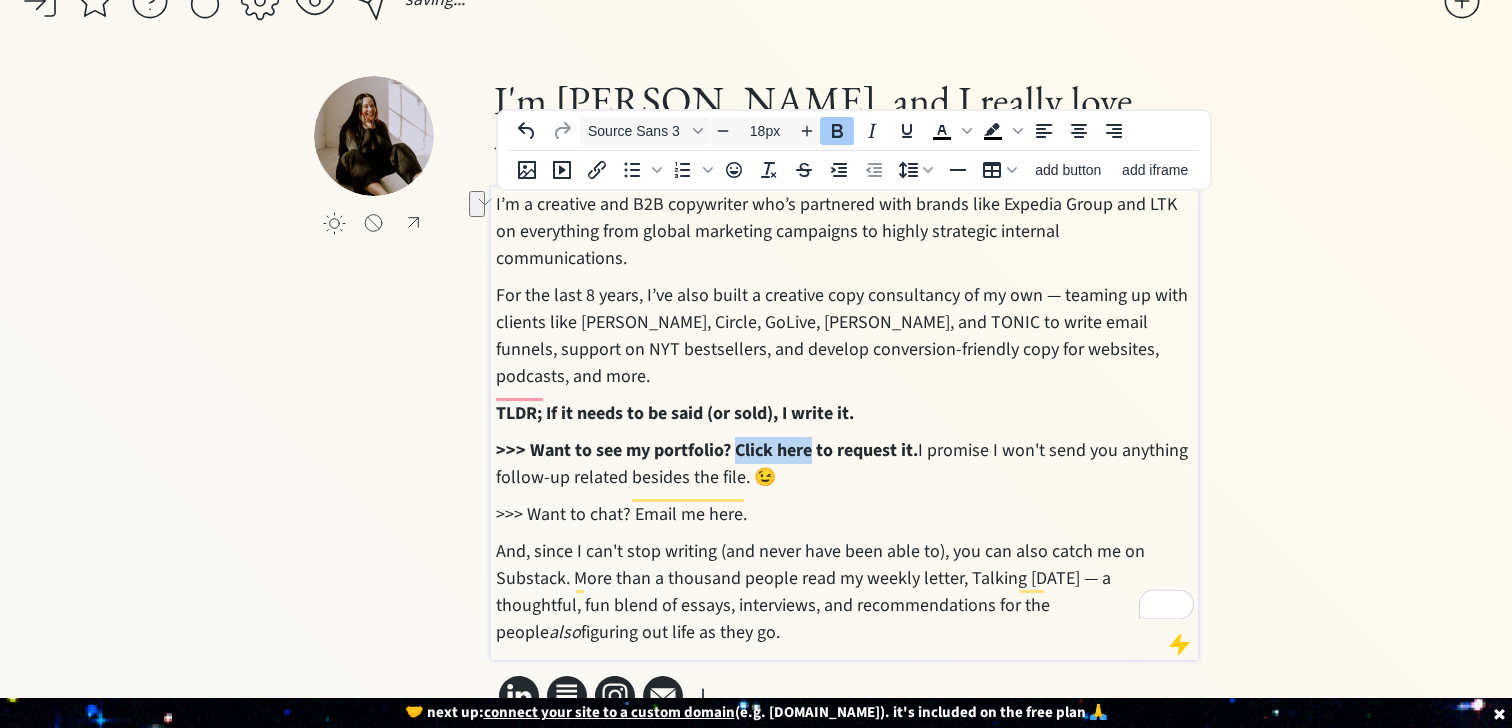 drag, startPoint x: 807, startPoint y: 421, endPoint x: 736, endPoint y: 421, distance: 71 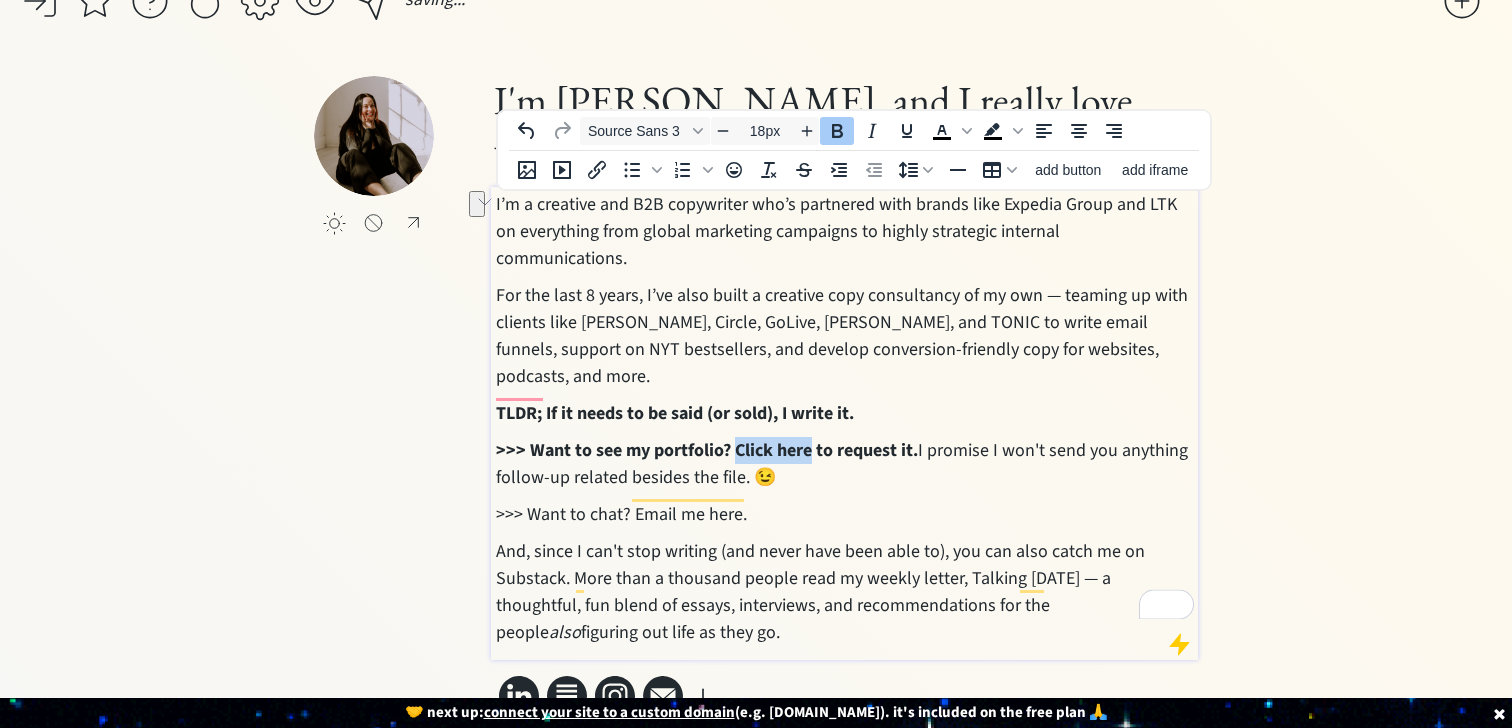 click on ">>> Want to see my portfolio? Click here to request it." at bounding box center [707, 450] 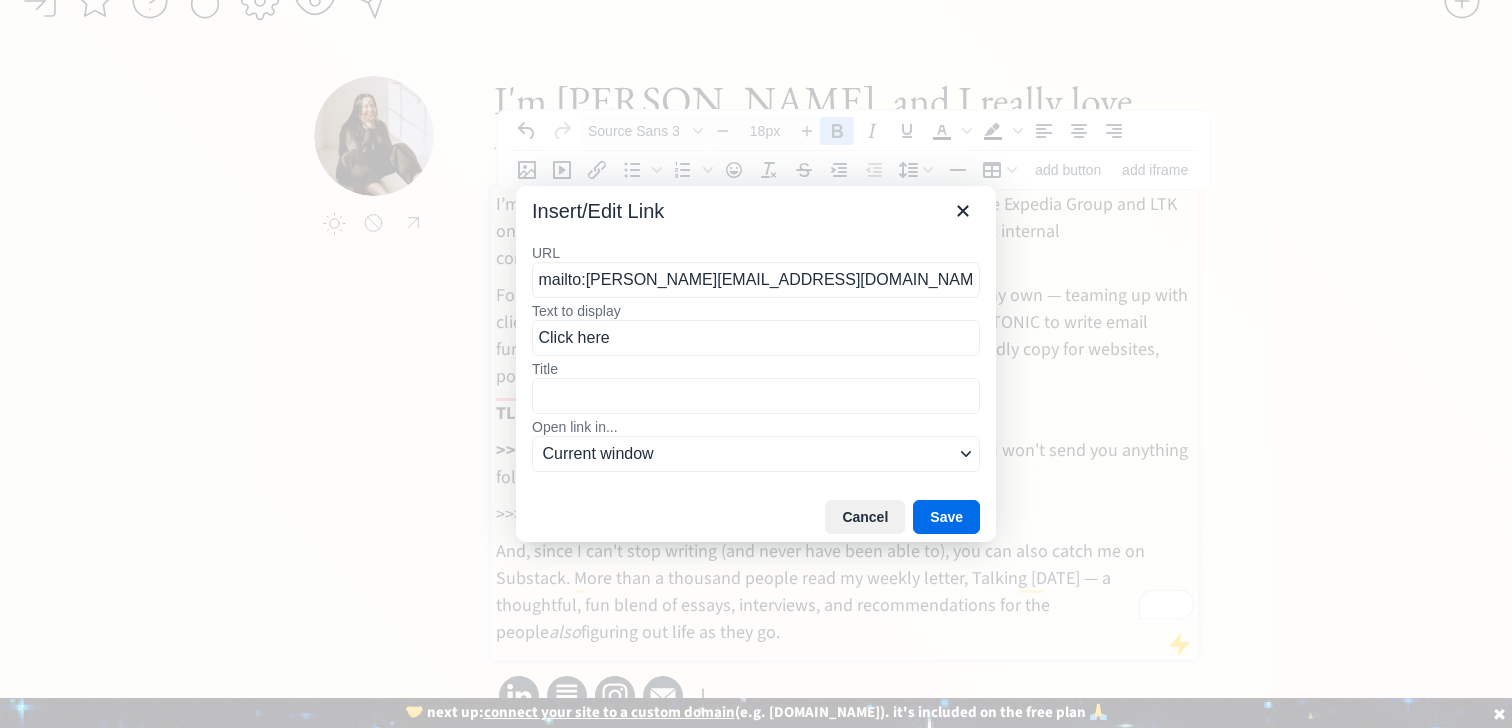 type on "mailto:susie@susiebco.com" 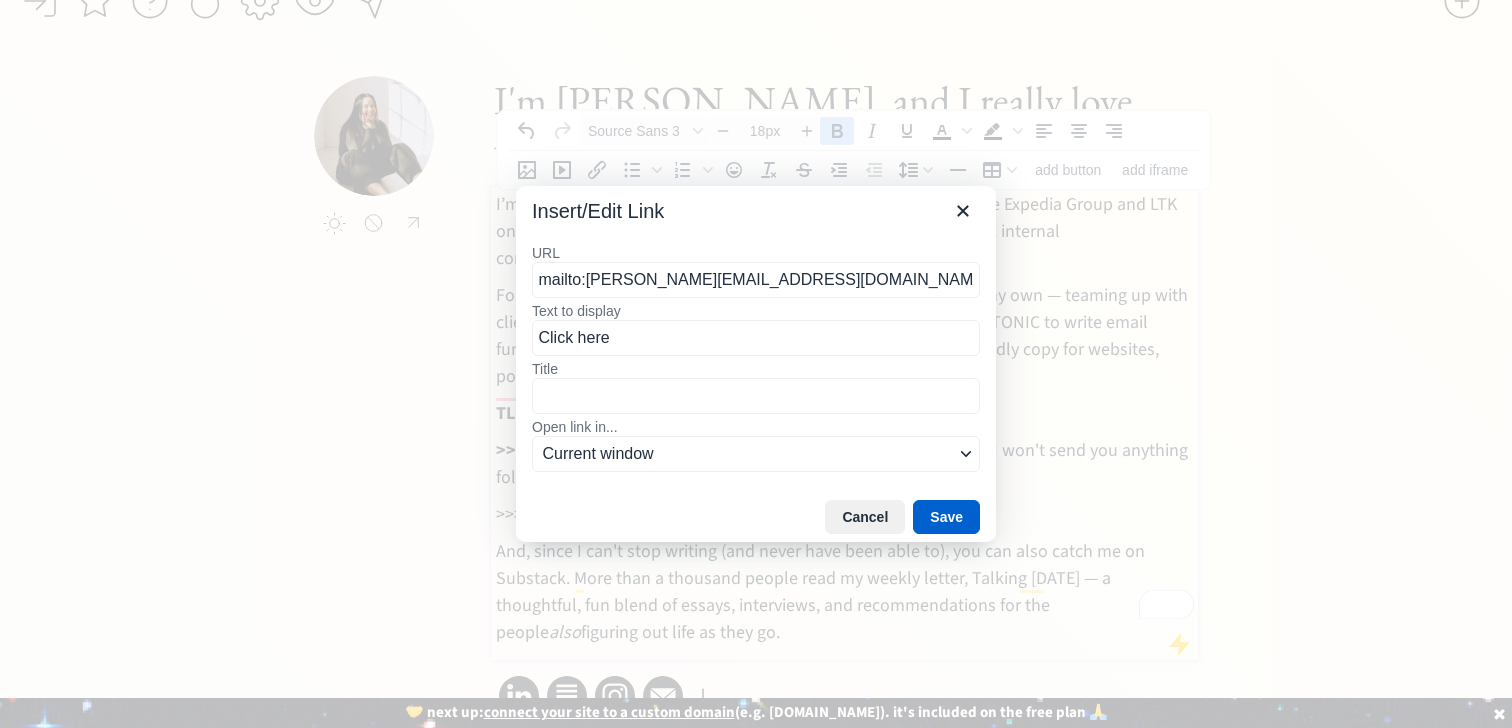 click on "Save" at bounding box center (946, 517) 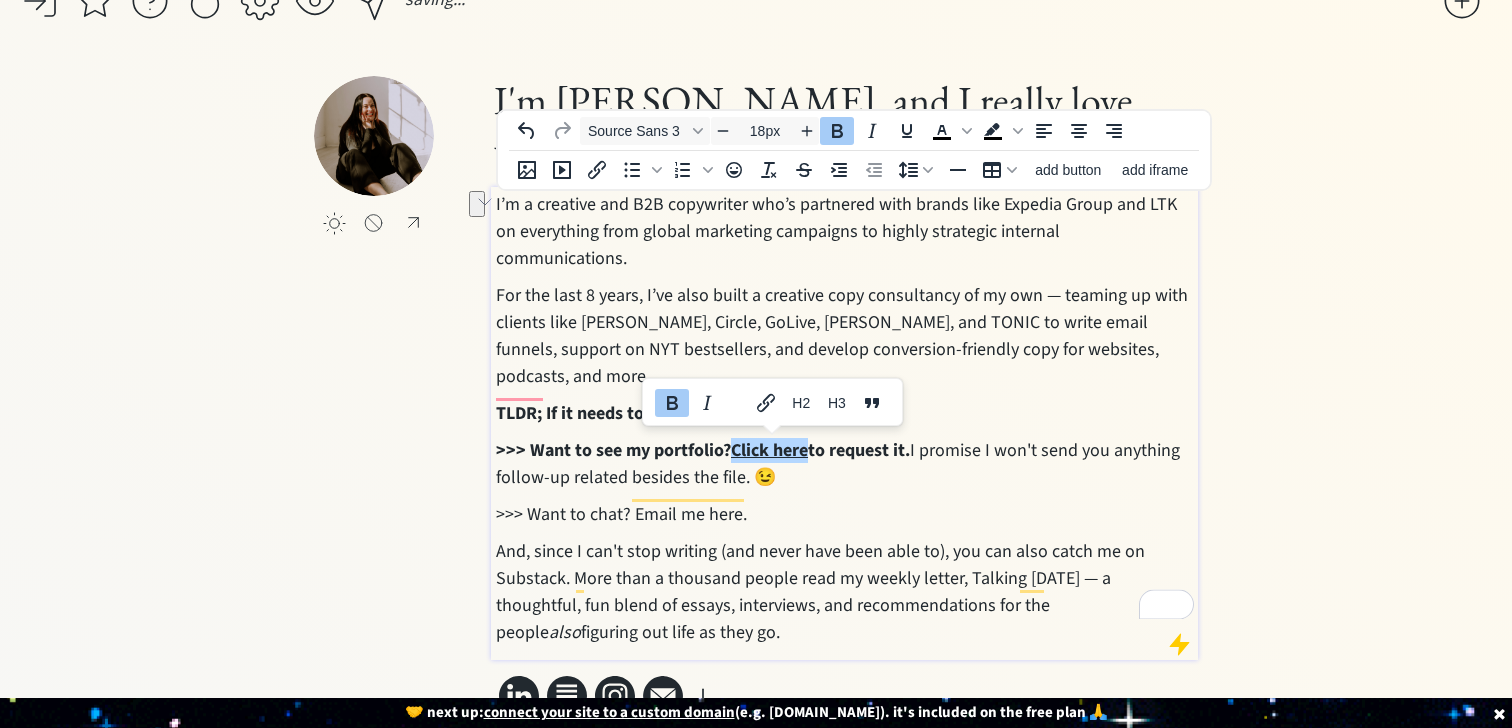 click on ">>> Want to see my portfolio?  Click here  to request it.  I promise I won't send you anything follow-up related besides the file. 😉" at bounding box center [845, 464] 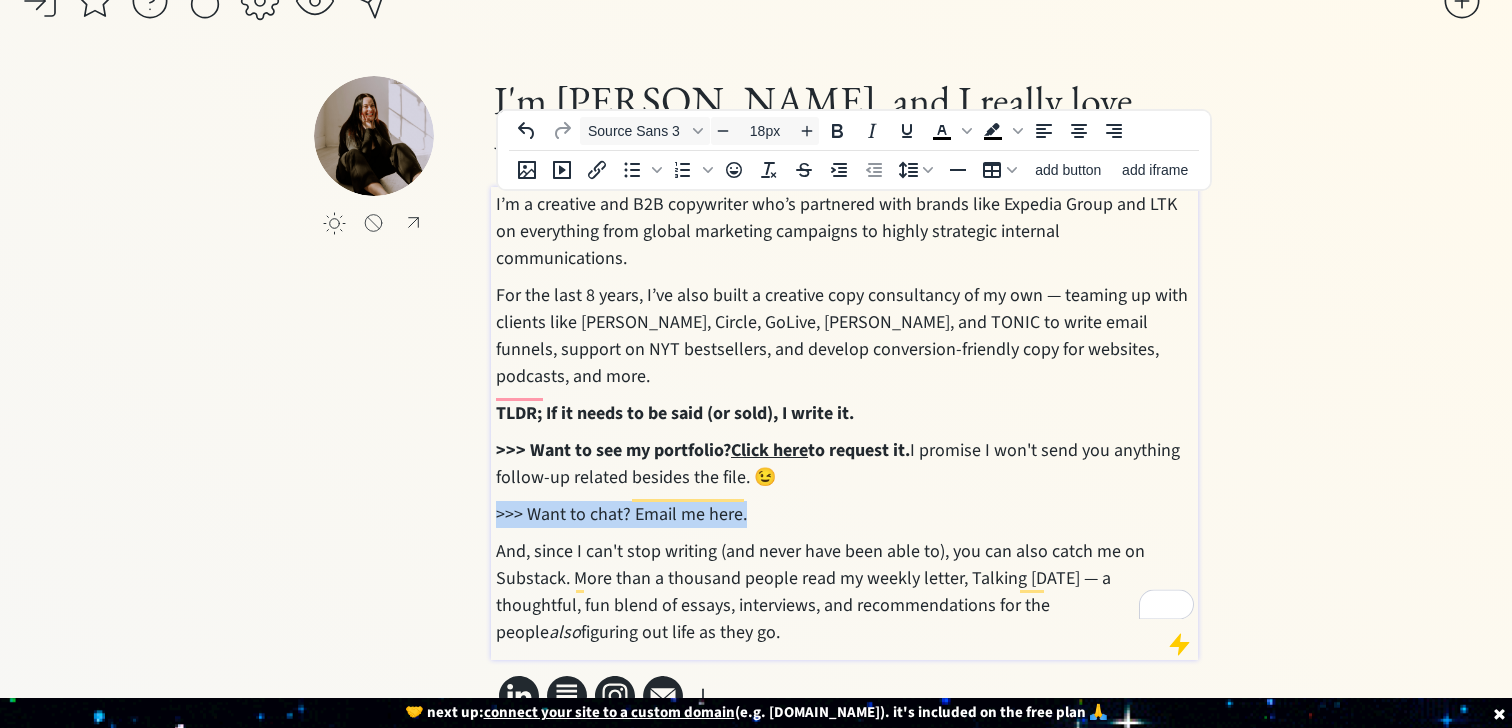 click on "click to upload a picture I'm Susannah Hutcheson, and I really love words.  I’m a creative and B2B copywriter who’s partnered with brands like Expedia Group and LTK on everything from global marketing campaigns to highly strategic internal communications. For the last 8 years, I’ve also built a creative copy consultancy of my own — teaming up with clients like Mel Robbins, Circle, GoLive, Jasmine Star, and TONIC to write email funnels, support on NYT bestsellers, and develop conversion-friendly copy for websites, podcasts, and more. TLDR; If it needs to be said (or sold), I write it. >>> Want to see my portfolio?  Click here  to request it.  I promise I won't send you anything follow-up related besides the file. 😉 >>> Want to chat? Email me here. also  figuring out life as they go." at bounding box center [755, 399] 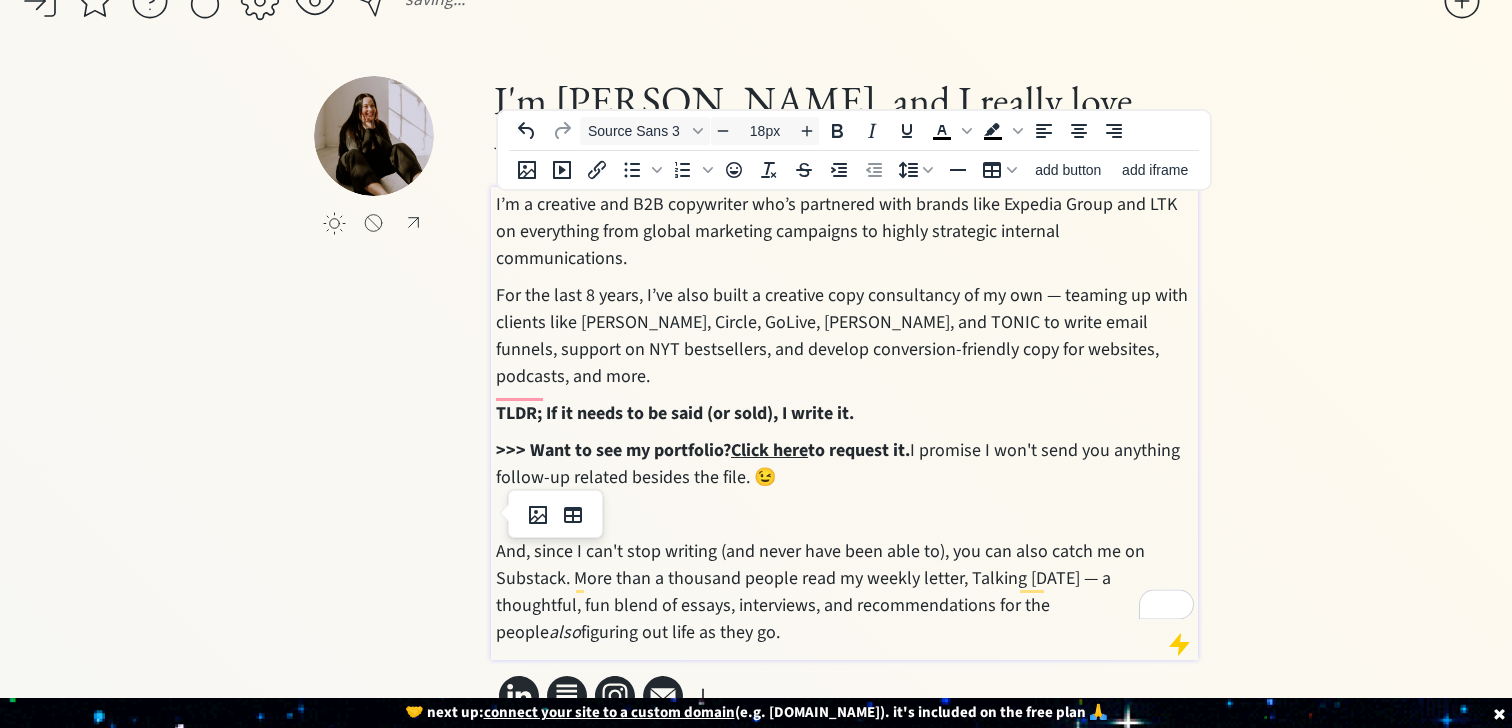 scroll, scrollTop: 29, scrollLeft: 0, axis: vertical 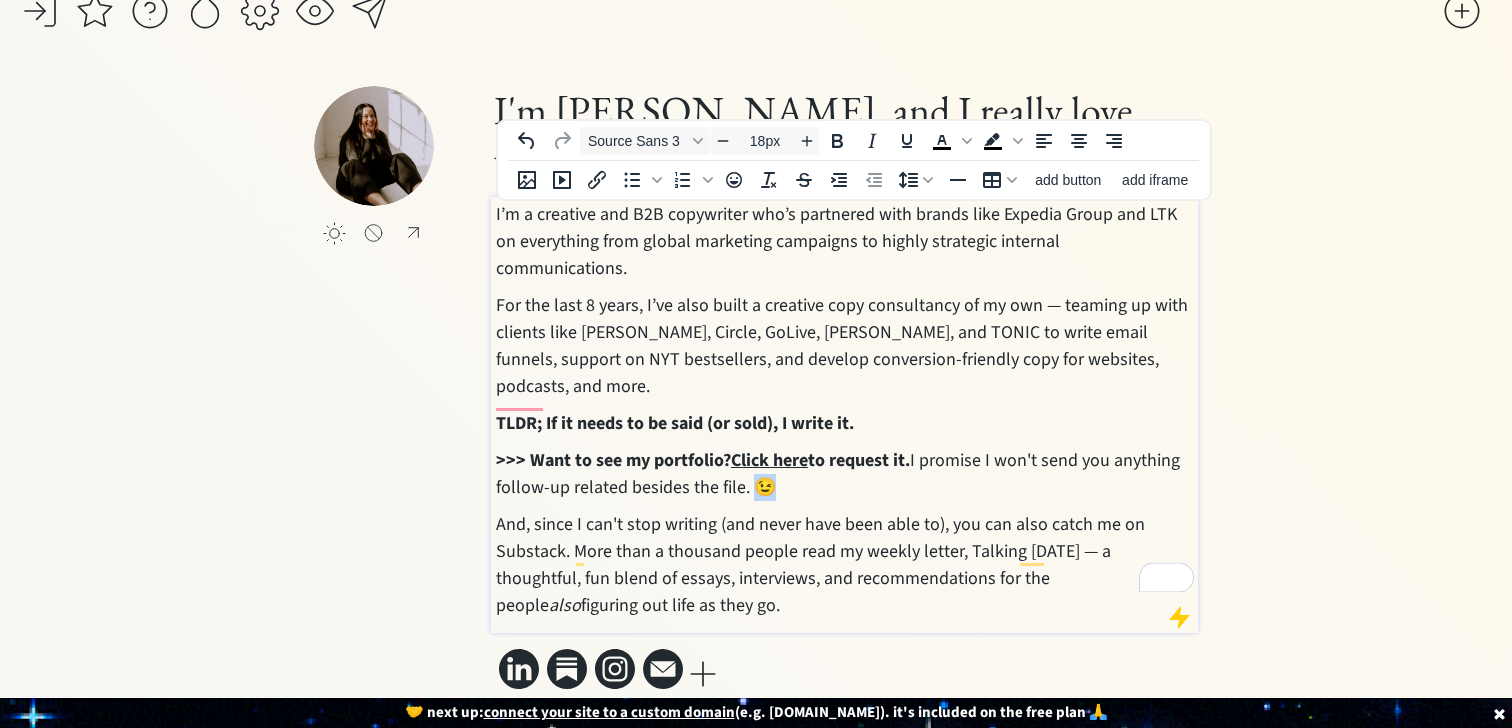 drag, startPoint x: 780, startPoint y: 468, endPoint x: 748, endPoint y: 463, distance: 32.38827 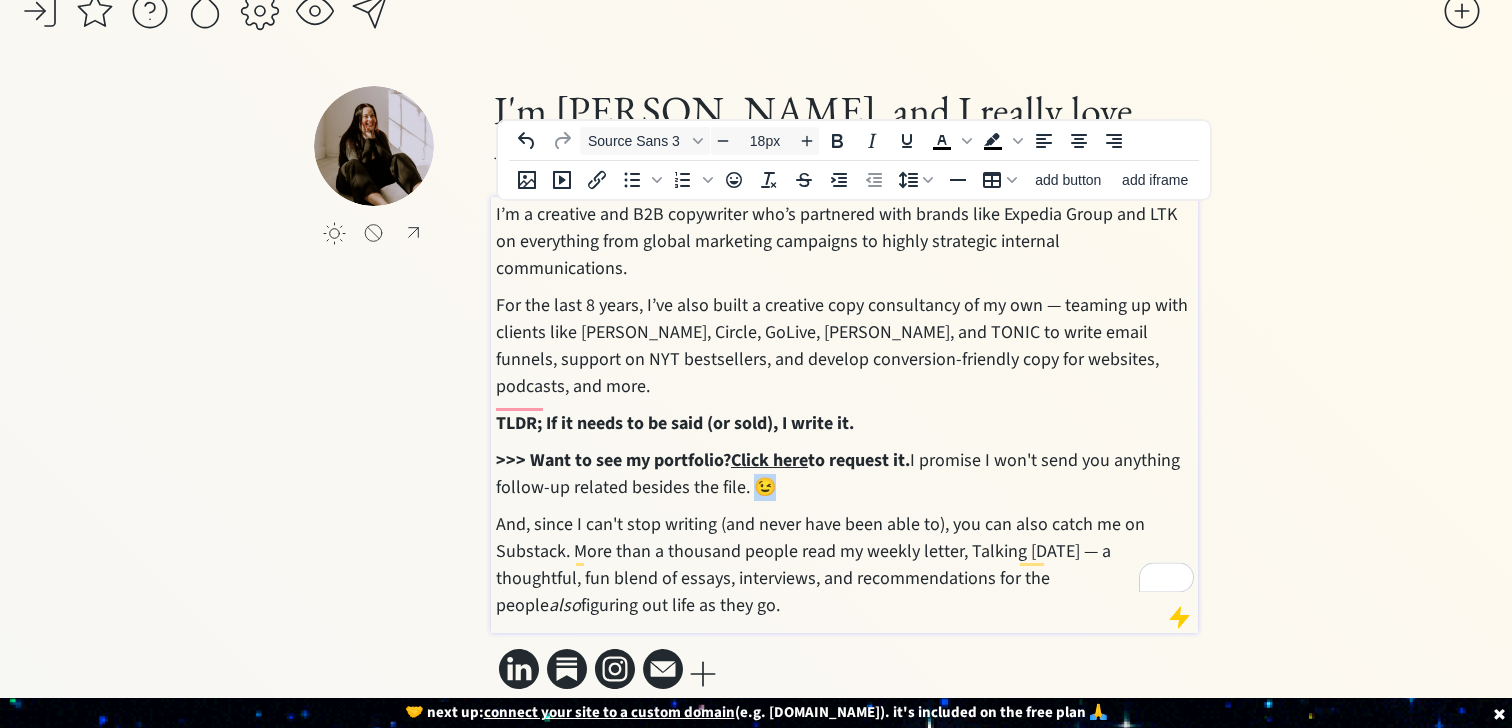 click on ">>> Want to see my portfolio?  Click here  to request it.  I promise I won't send you anything follow-up related besides the file. 😉" at bounding box center [845, 474] 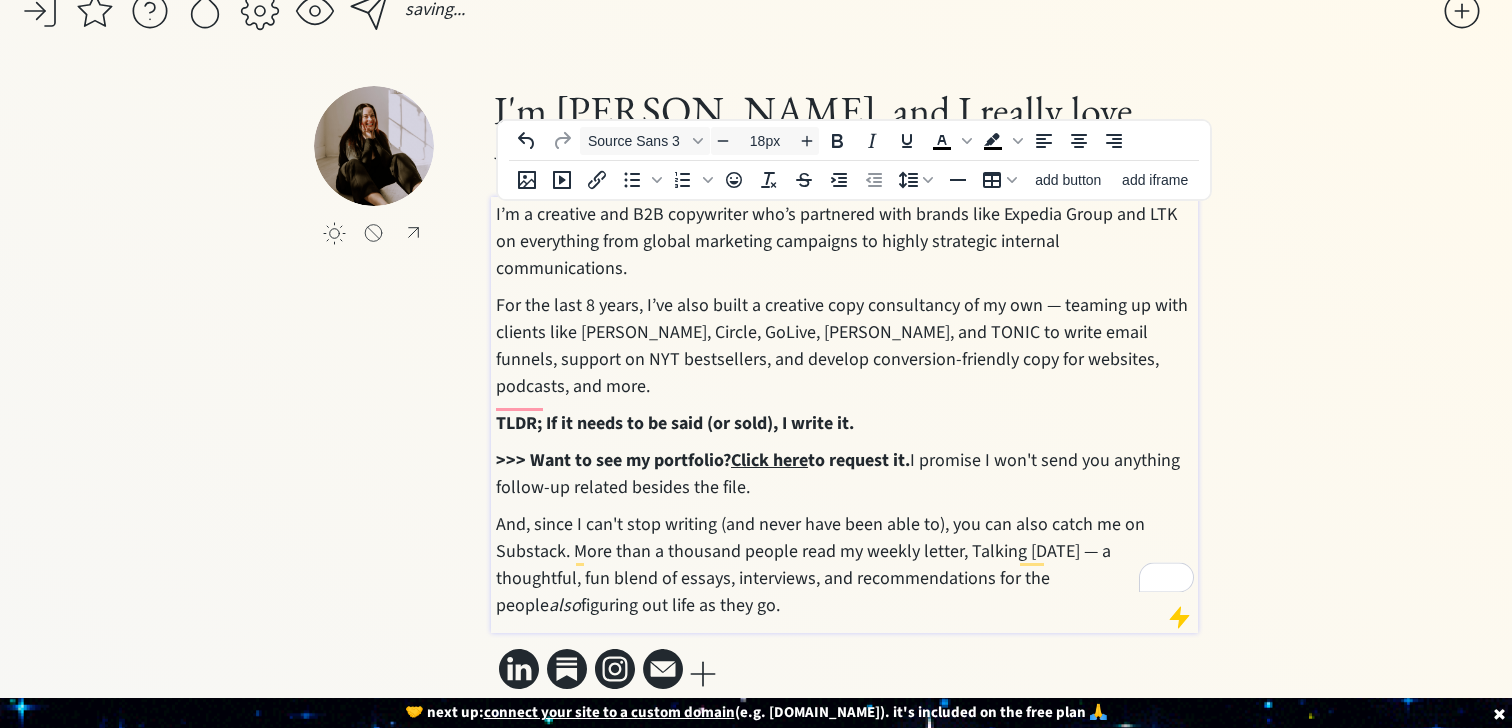 scroll, scrollTop: 0, scrollLeft: 0, axis: both 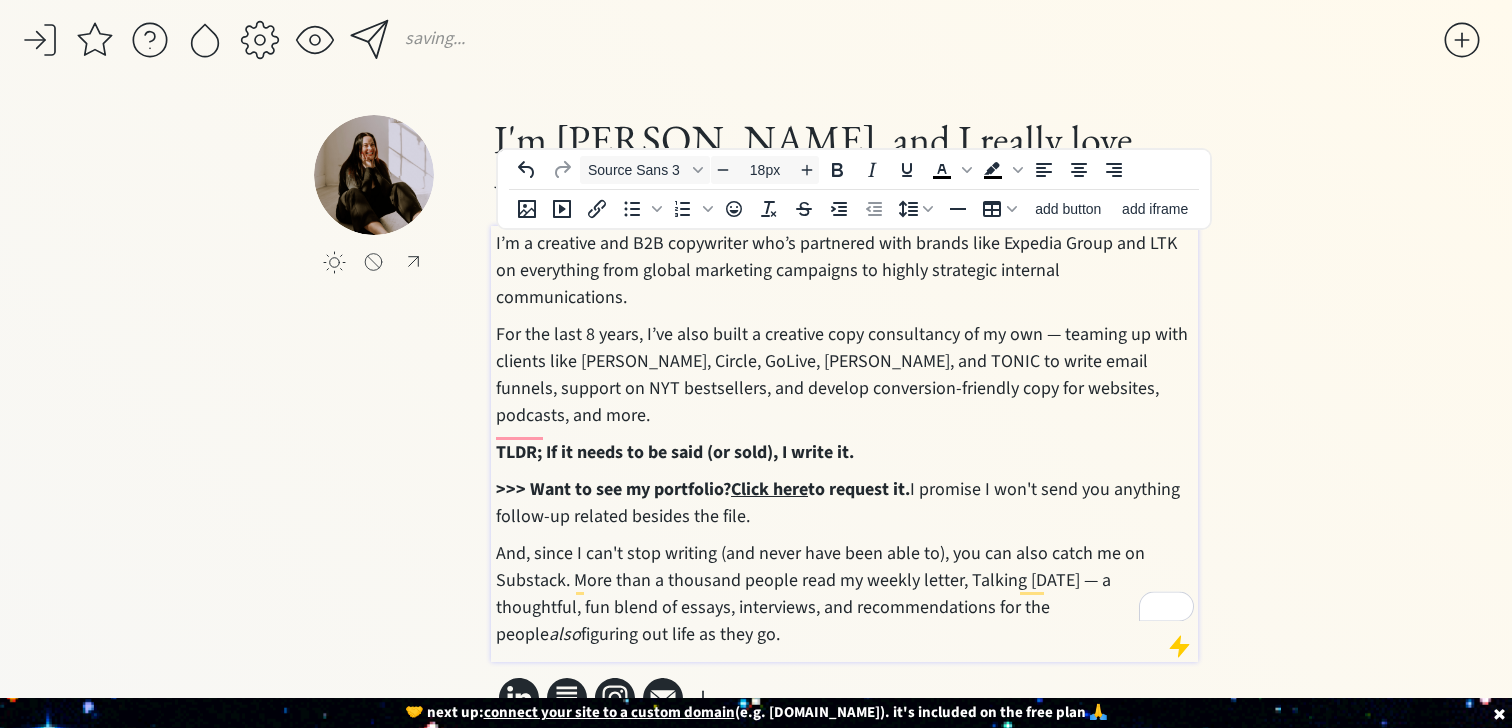 click on "And, since I can't stop writing (and never have been able to), you can also catch me on Substack. More than a thousand people read my weekly letter, Talking Since Tuesday — a thoughtful, fun blend of essays, interviews, and recommendations for the people  also  figuring out life as they go." at bounding box center [845, 594] 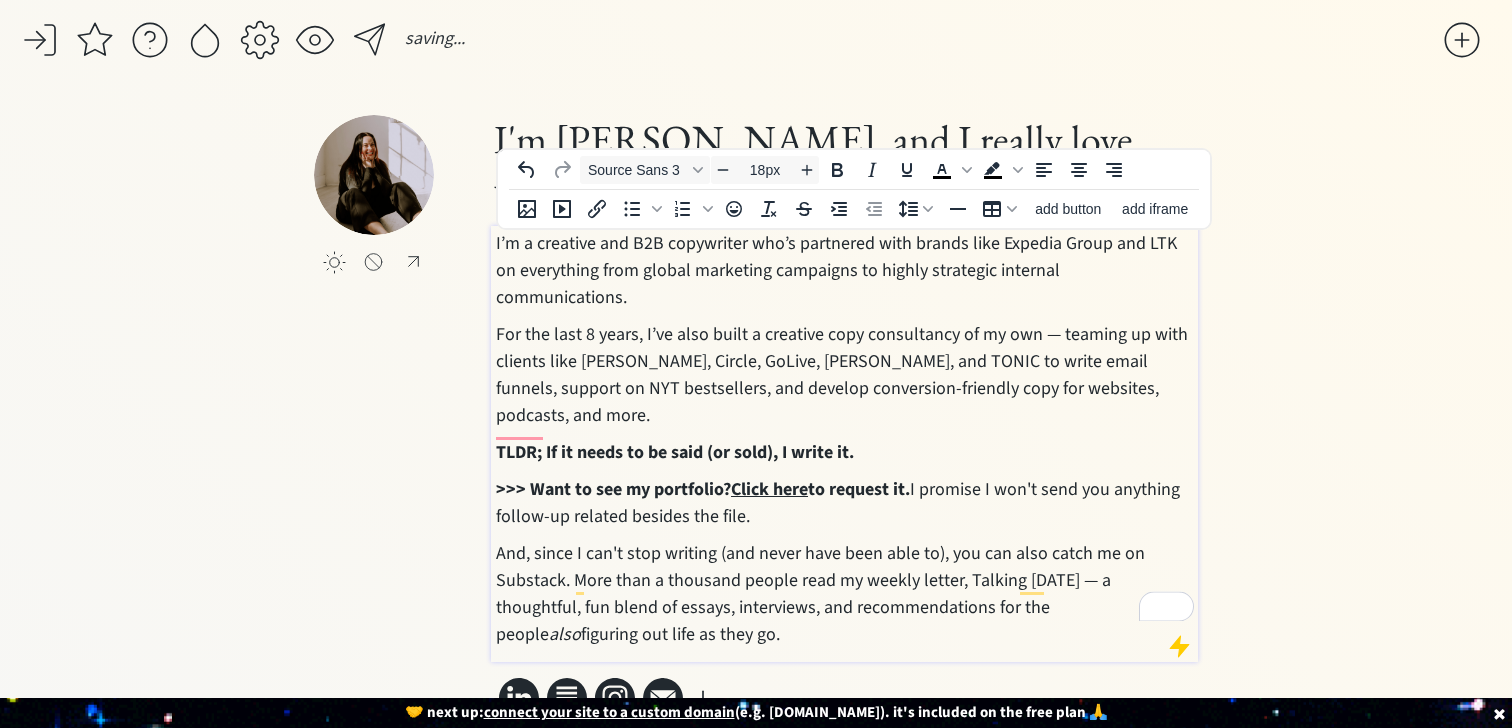 scroll, scrollTop: 29, scrollLeft: 0, axis: vertical 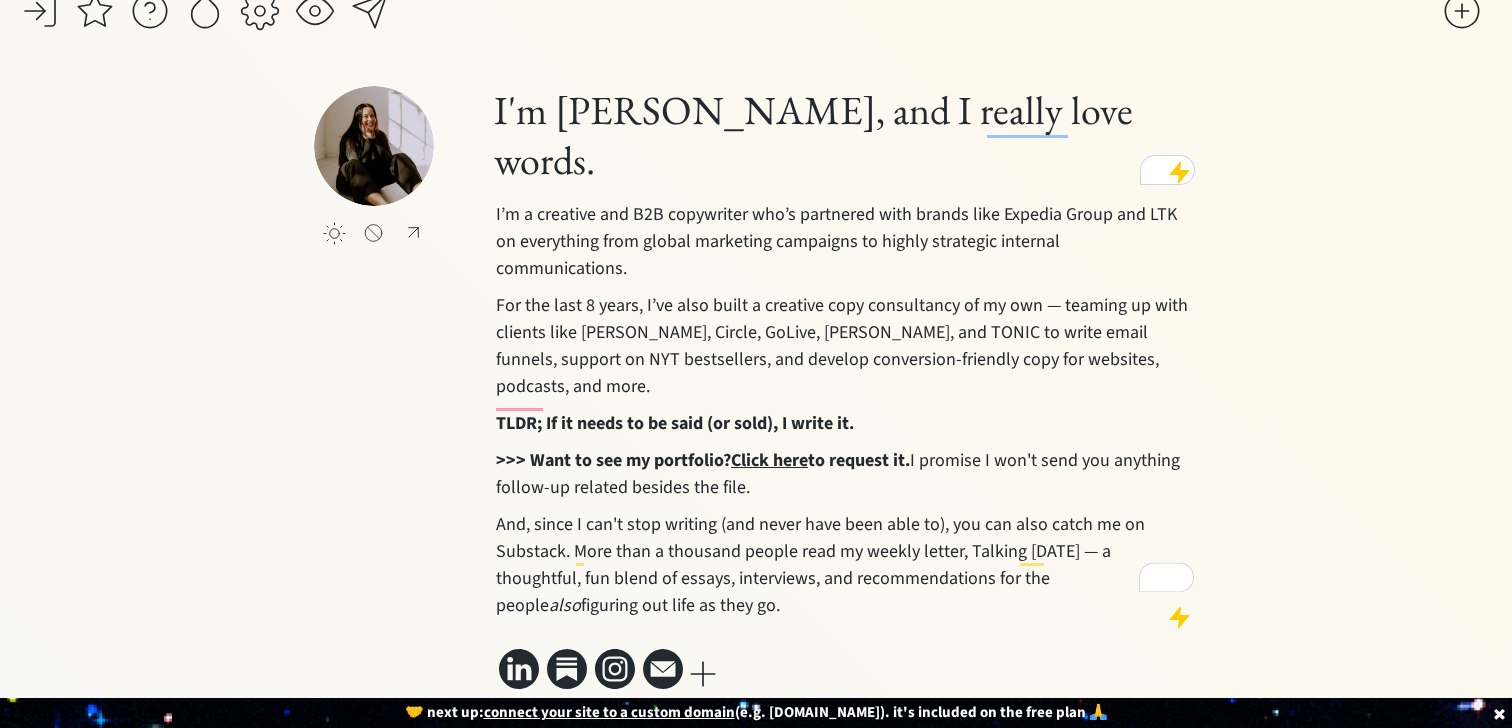 click on "saving... click to upload a picture I'm Susannah Hutcheson, and I really love words.  I’m a creative and B2B copywriter who’s partnered with brands like Expedia Group and LTK on everything from global marketing campaigns to highly strategic internal communications. For the last 8 years, I’ve also built a creative copy consultancy of my own — teaming up with clients like Mel Robbins, Circle, GoLive, Jasmine Star, and TONIC to write email funnels, support on NYT bestsellers, and develop conversion-friendly copy for websites, podcasts, and more. TLDR; If it needs to be said (or sold), I write it. >>> Want to see my portfolio?  Click here  to request it.  I promise I won't send you anything follow-up related besides the file.  And, since I can't stop writing (and never have been able to), you can also catch me on Substack. More than a thousand people read my weekly letter, Talking Since Tuesday — a thoughtful, fun blend of essays, interviews, and recommendations for the people  also" 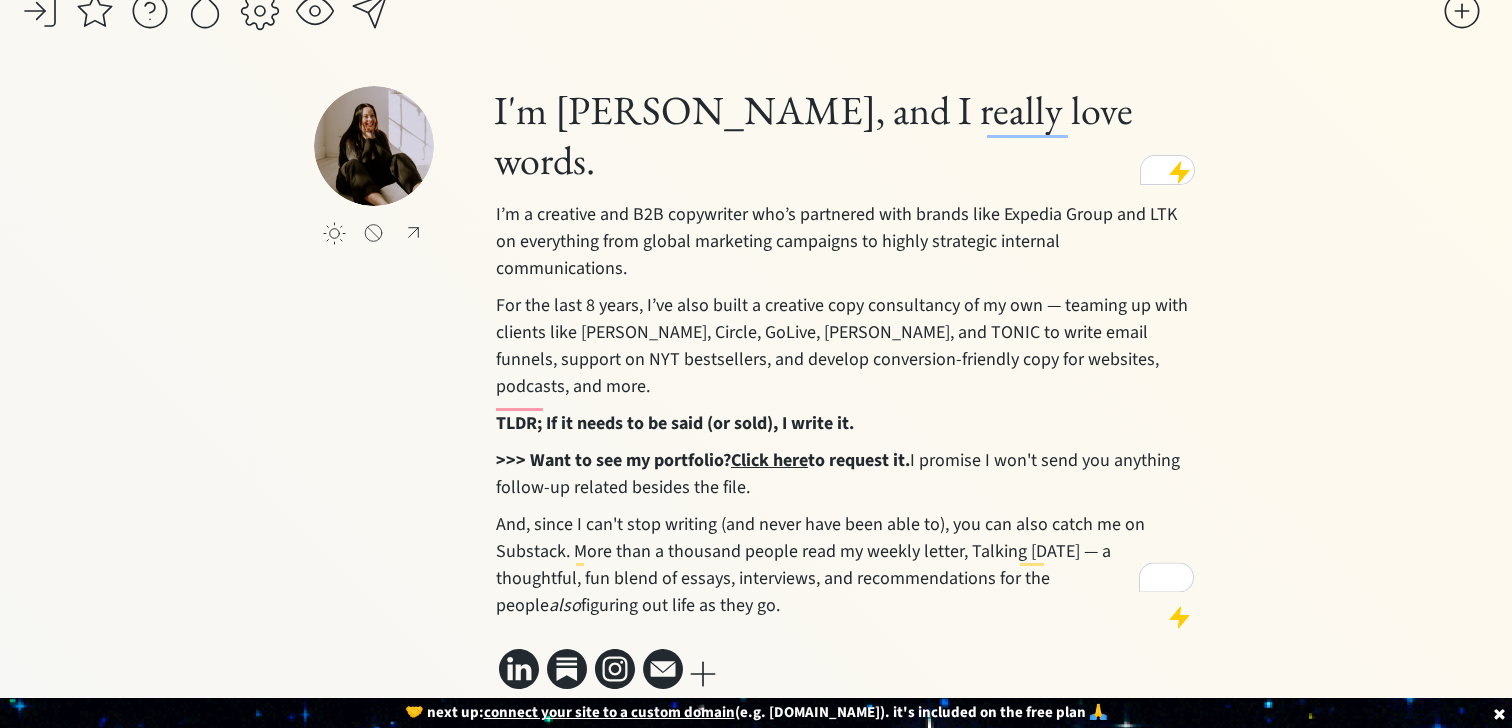scroll, scrollTop: 0, scrollLeft: 0, axis: both 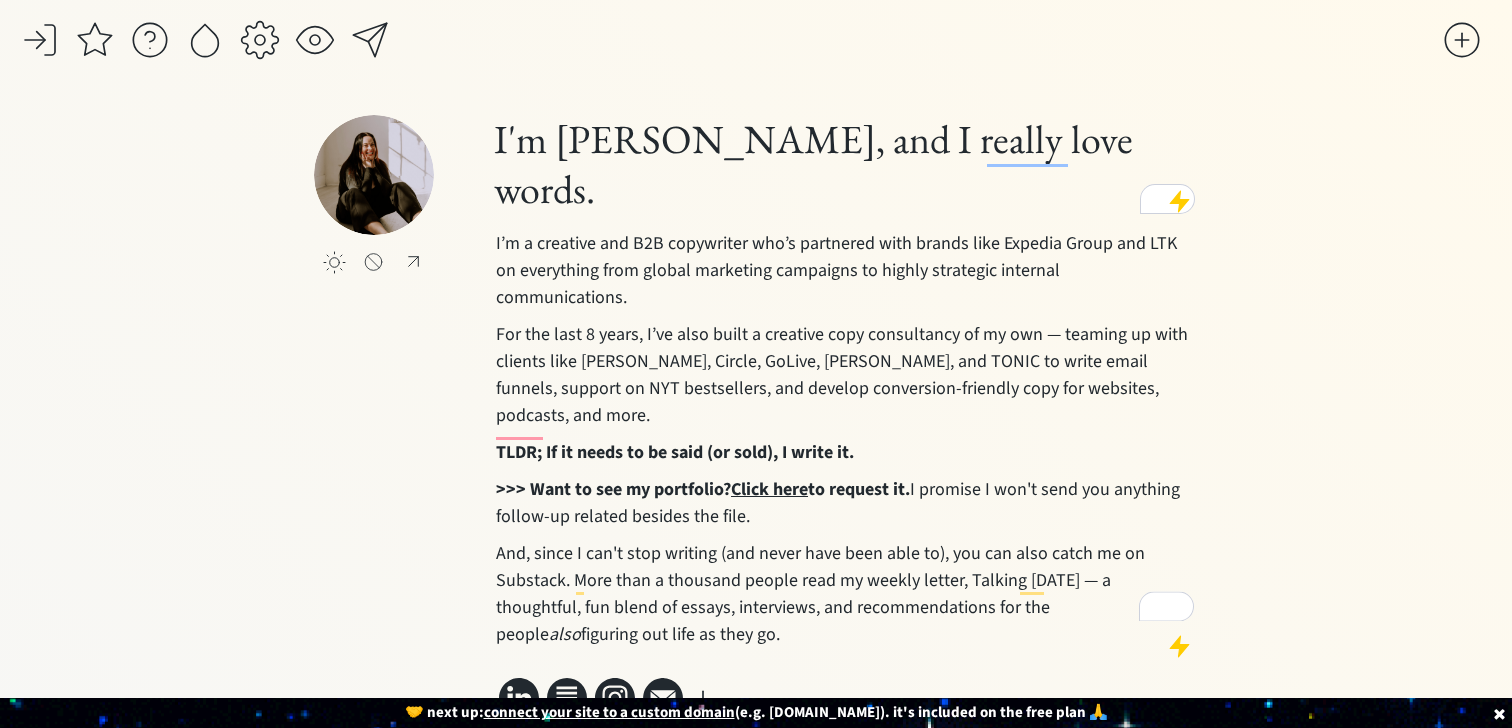 click on "saving... click to upload a picture I'm Susannah Hutcheson, and I really love words.  I’m a creative and B2B copywriter who’s partnered with brands like Expedia Group and LTK on everything from global marketing campaigns to highly strategic internal communications. For the last 8 years, I’ve also built a creative copy consultancy of my own — teaming up with clients like Mel Robbins, Circle, GoLive, Jasmine Star, and TONIC to write email funnels, support on NYT bestsellers, and develop conversion-friendly copy for websites, podcasts, and more. TLDR; If it needs to be said (or sold), I write it. >>> Want to see my portfolio?  Click here  to request it.  I promise I won't send you anything follow-up related besides the file.  And, since I can't stop writing (and never have been able to), you can also catch me on Substack. More than a thousand people read my weekly letter, Talking Since Tuesday — a thoughtful, fun blend of essays, interviews, and recommendations for the people  also" 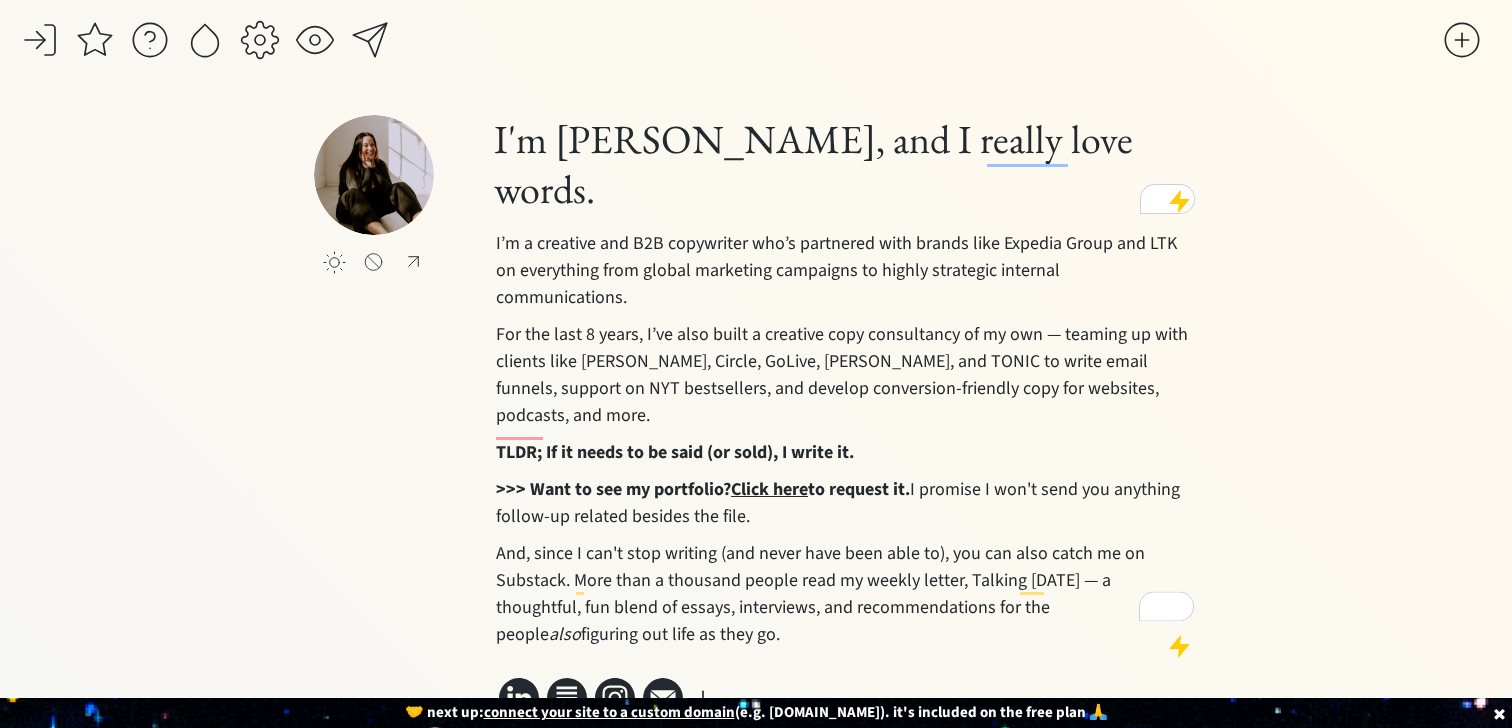 scroll, scrollTop: 29, scrollLeft: 0, axis: vertical 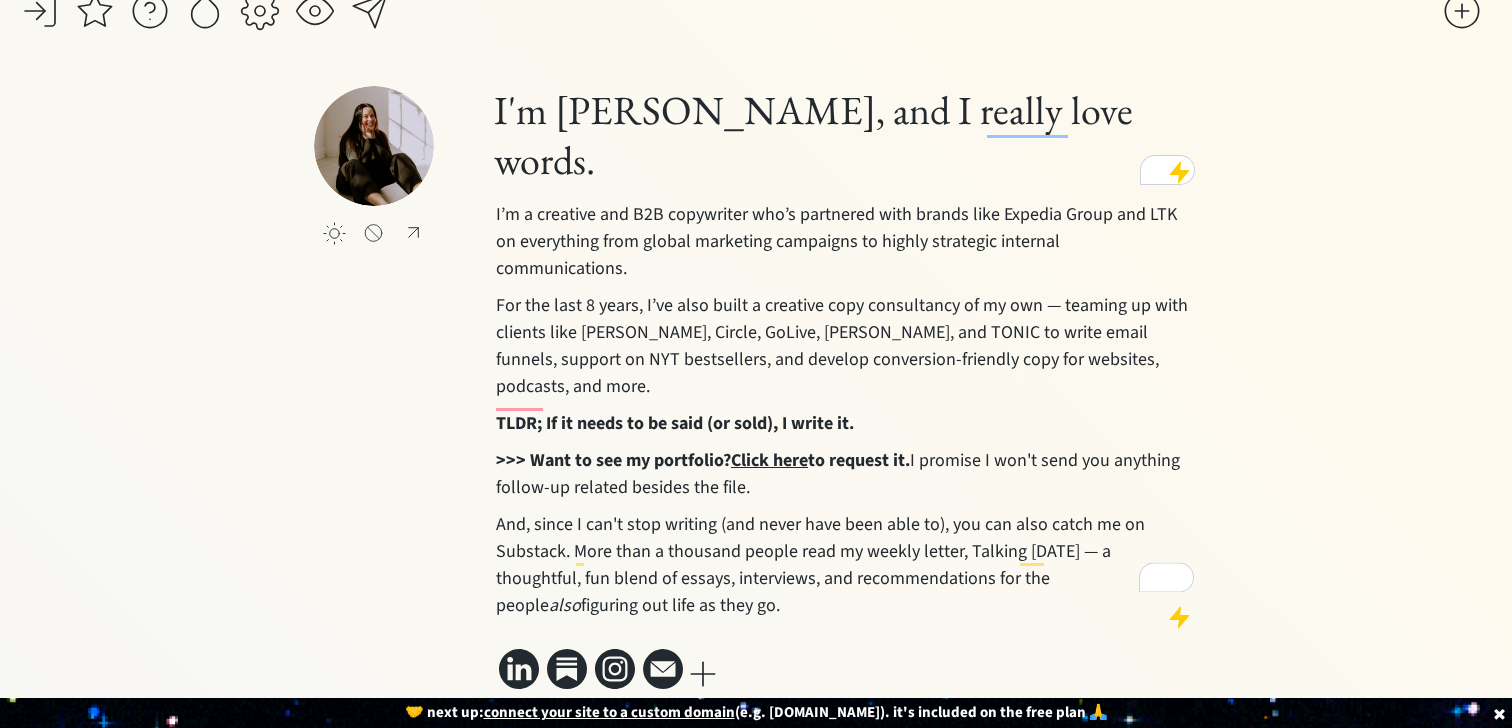 click on "saving... click to upload a picture I'm Susannah Hutcheson, and I really love words.  I’m a creative and B2B copywriter who’s partnered with brands like Expedia Group and LTK on everything from global marketing campaigns to highly strategic internal communications. For the last 8 years, I’ve also built a creative copy consultancy of my own — teaming up with clients like Mel Robbins, Circle, GoLive, Jasmine Star, and TONIC to write email funnels, support on NYT bestsellers, and develop conversion-friendly copy for websites, podcasts, and more. TLDR; If it needs to be said (or sold), I write it. >>> Want to see my portfolio?  Click here  to request it.  I promise I won't send you anything follow-up related besides the file.  And, since I can't stop writing (and never have been able to), you can also catch me on Substack. More than a thousand people read my weekly letter, Talking Since Tuesday — a thoughtful, fun blend of essays, interviews, and recommendations for the people  also" 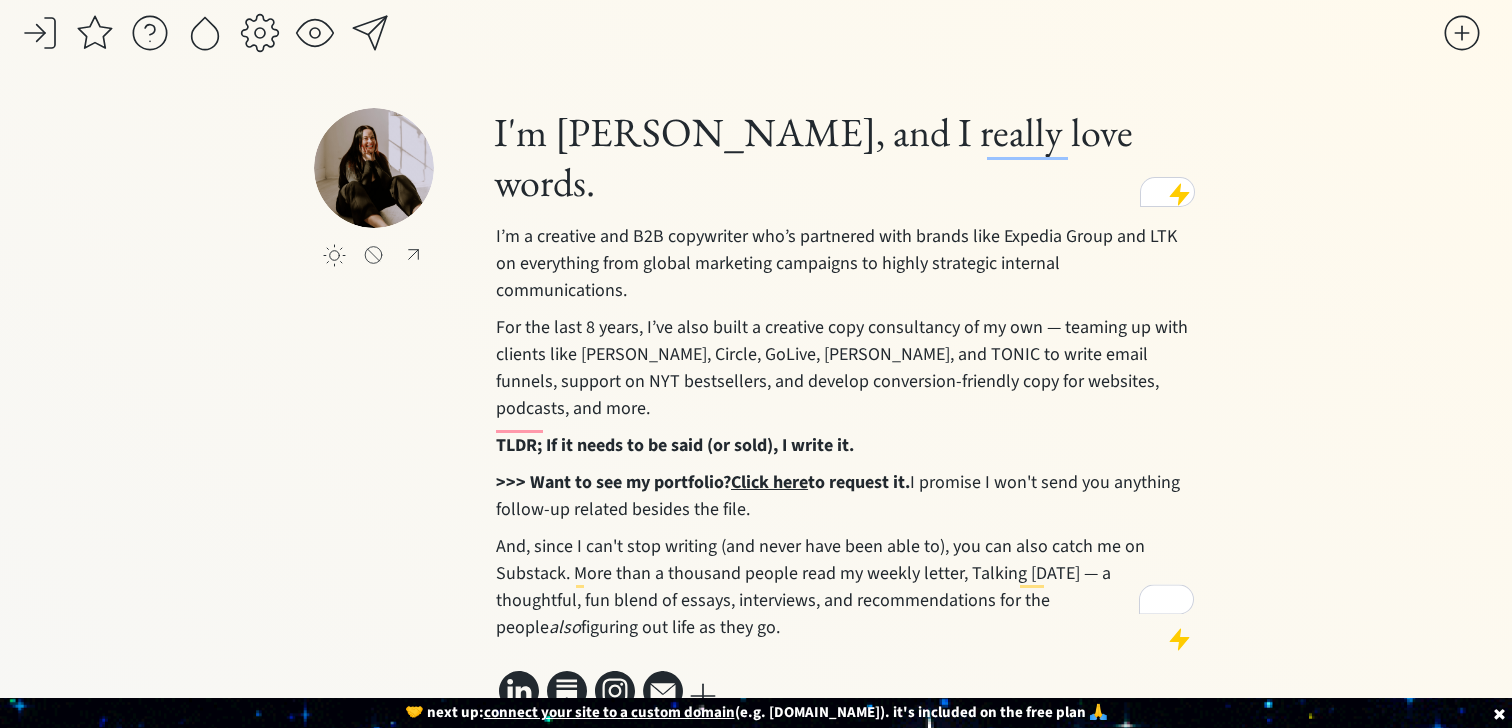 scroll, scrollTop: 0, scrollLeft: 0, axis: both 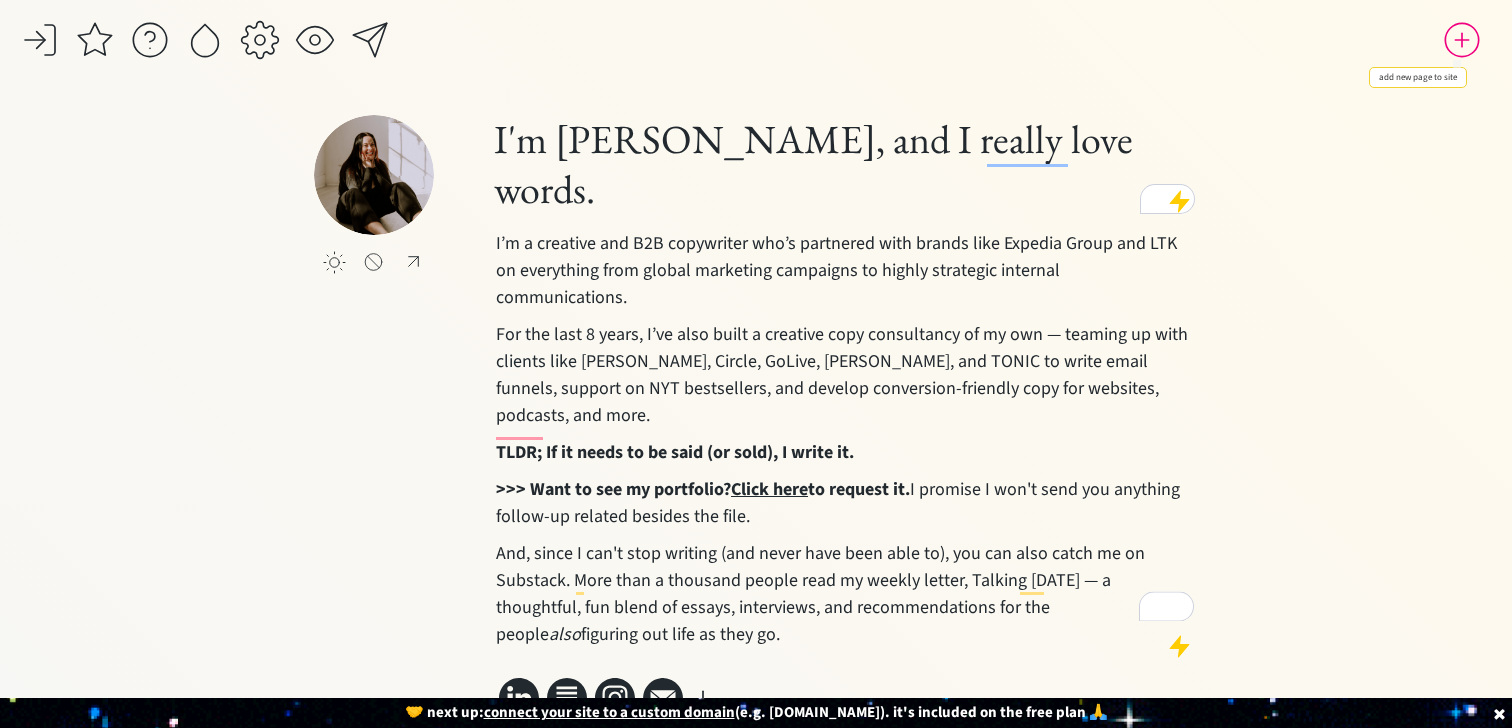 click at bounding box center [1462, 40] 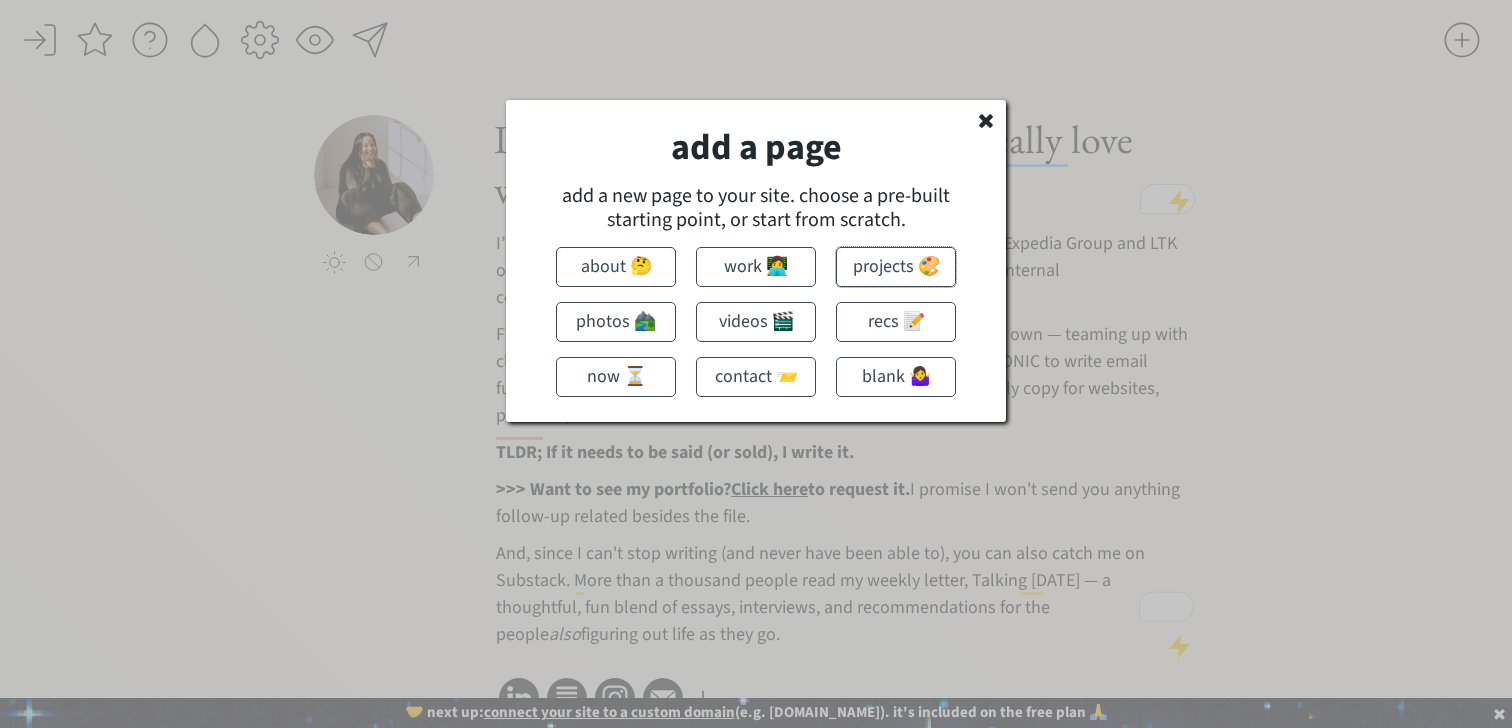 click on "projects 🎨" at bounding box center (896, 267) 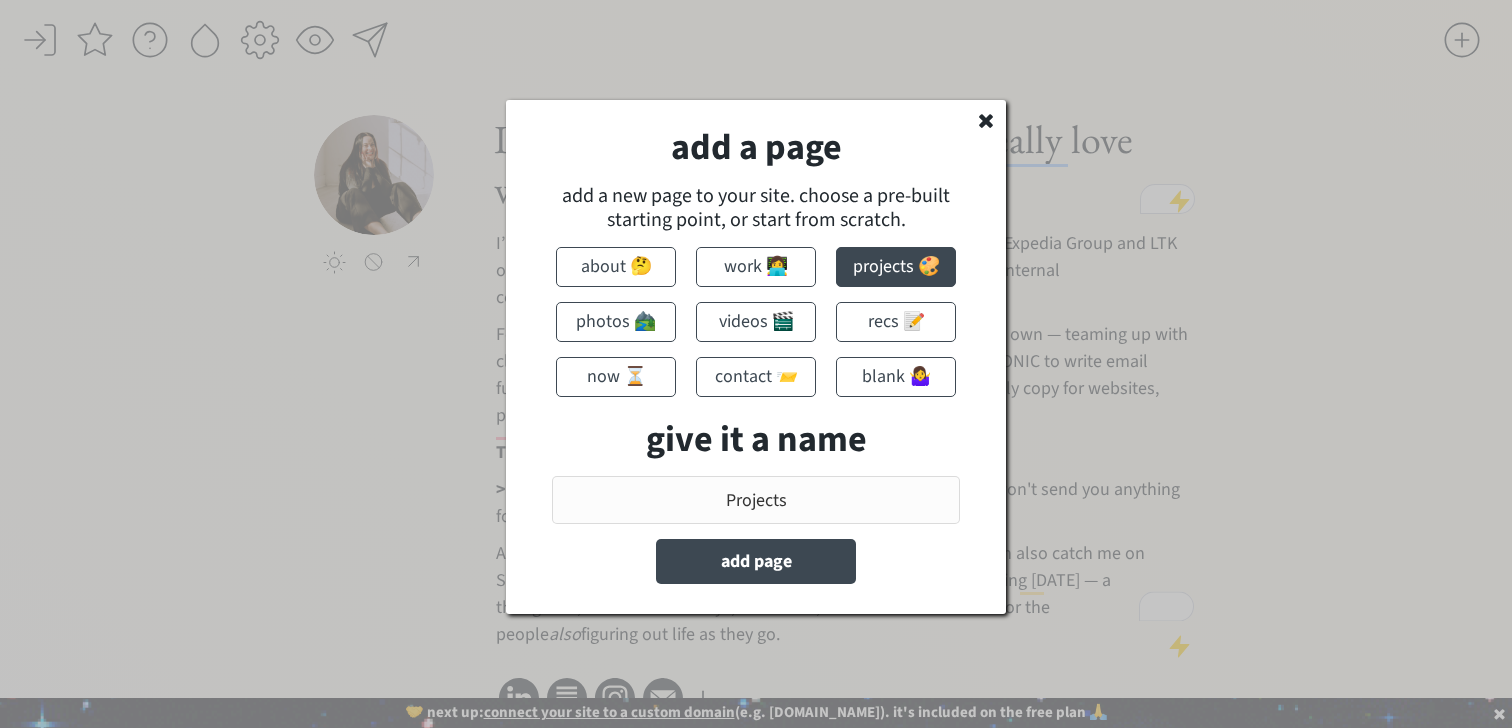 click at bounding box center (756, 500) 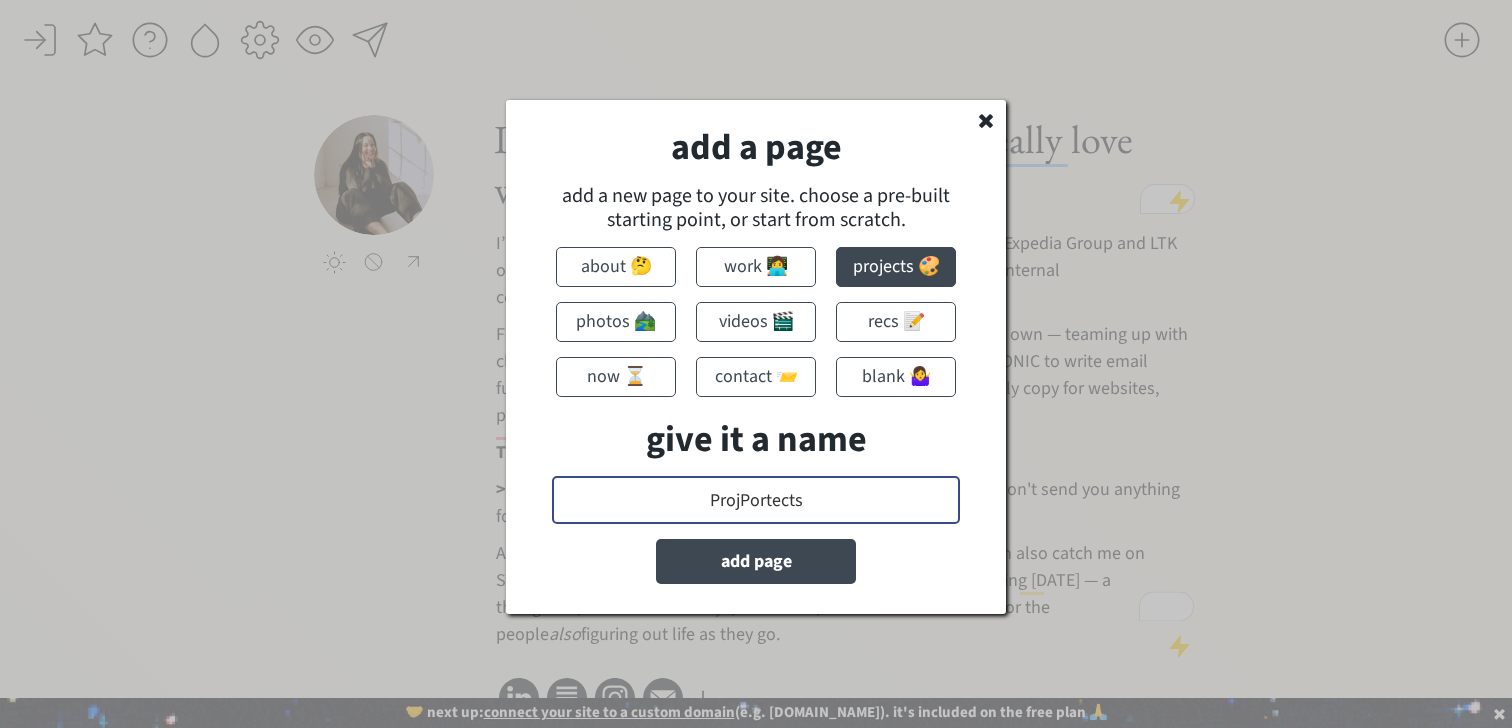 drag, startPoint x: 808, startPoint y: 501, endPoint x: 491, endPoint y: 498, distance: 317.0142 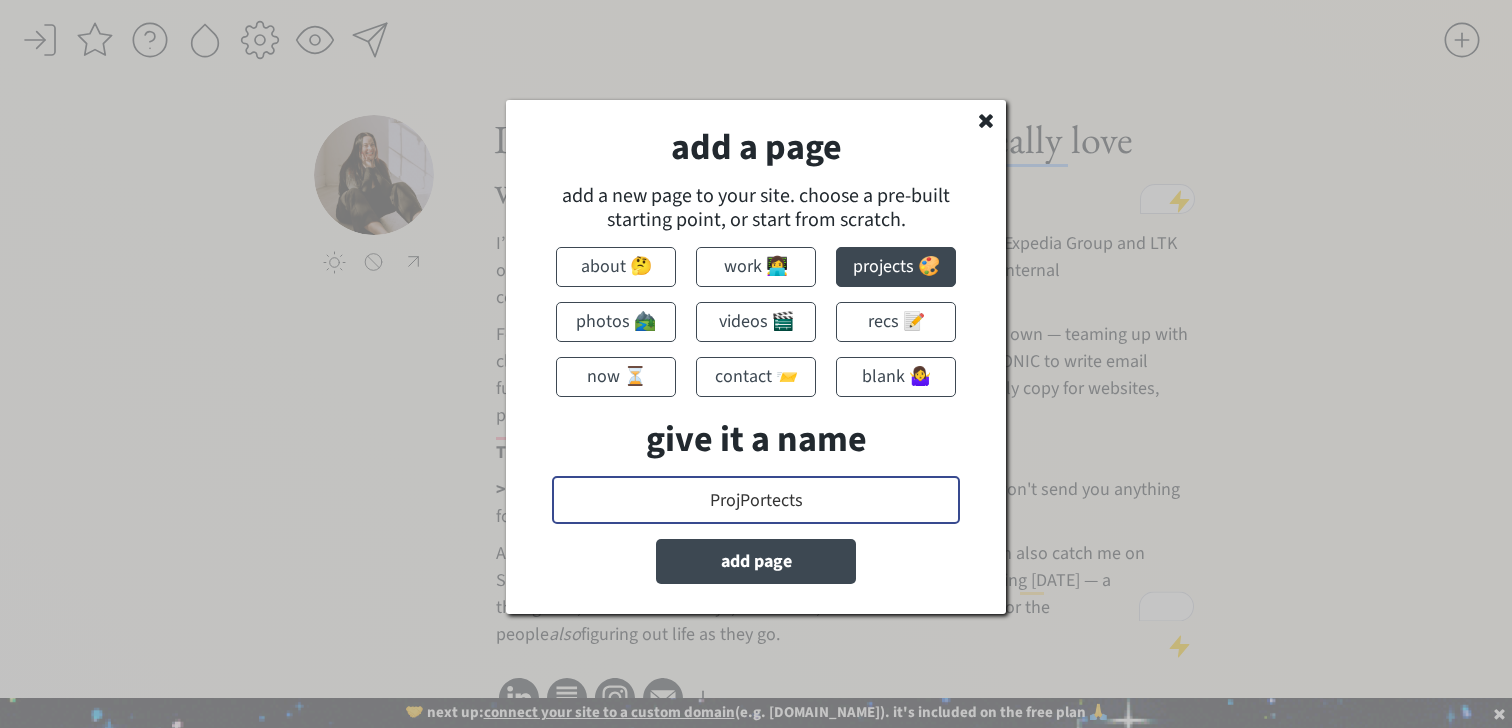 click on "saving... click to upload a picture I'm Susannah Hutcheson, and I really love words.  I’m a creative and B2B copywriter who’s partnered with brands like Expedia Group and LTK on everything from global marketing campaigns to highly strategic internal communications. For the last 8 years, I’ve also built a creative copy consultancy of my own — teaming up with clients like Mel Robbins, Circle, GoLive, Jasmine Star, and TONIC to write email funnels, support on NYT bestsellers, and develop conversion-friendly copy for websites, podcasts, and more. TLDR; If it needs to be said (or sold), I write it. >>> Want to see my portfolio?  Click here  to request it.  I promise I won't send you anything follow-up related besides the file.  And, since I can't stop writing (and never have been able to), you can also catch me on Substack. More than a thousand people read my weekly letter, Talking Since Tuesday — a thoughtful, fun blend of essays, interviews, and recommendations for the people  also" at bounding box center [756, 364] 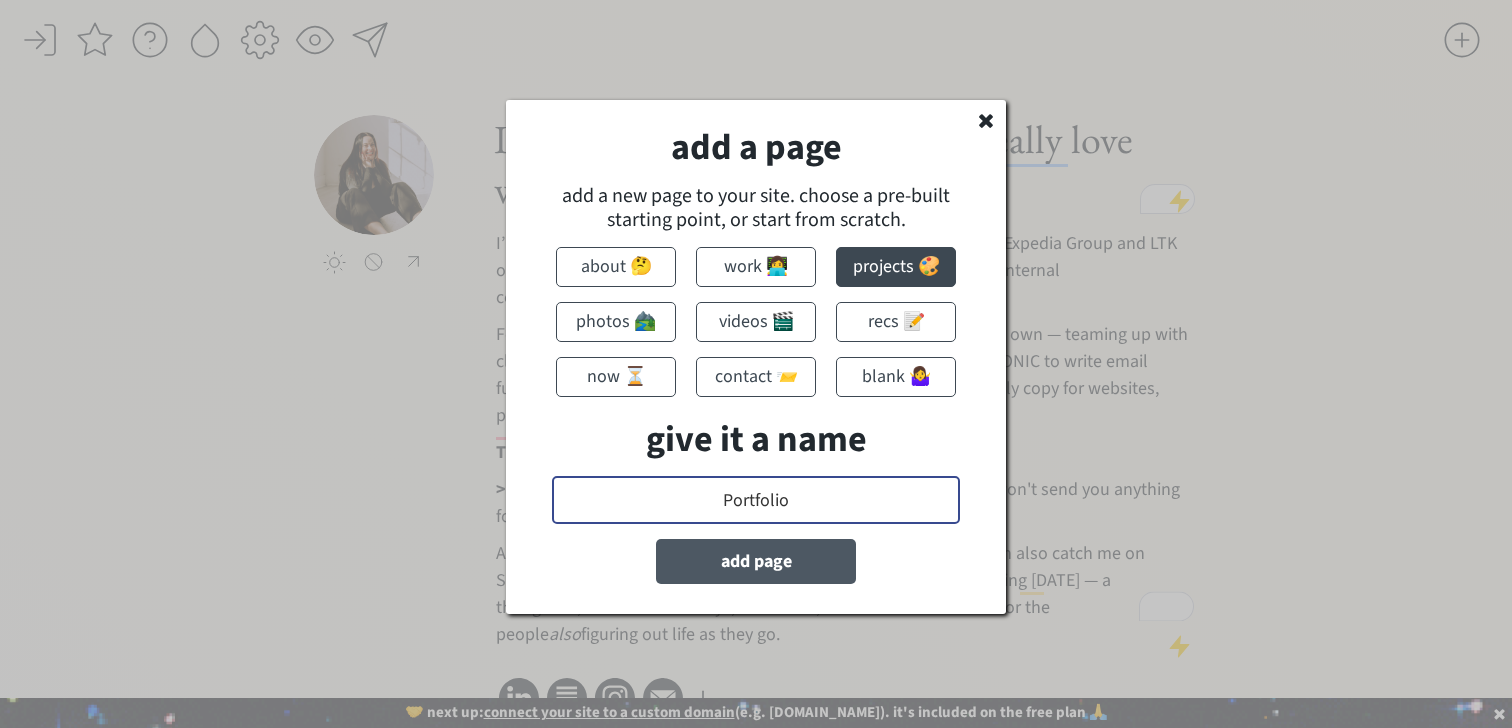 click on "add page" at bounding box center (756, 561) 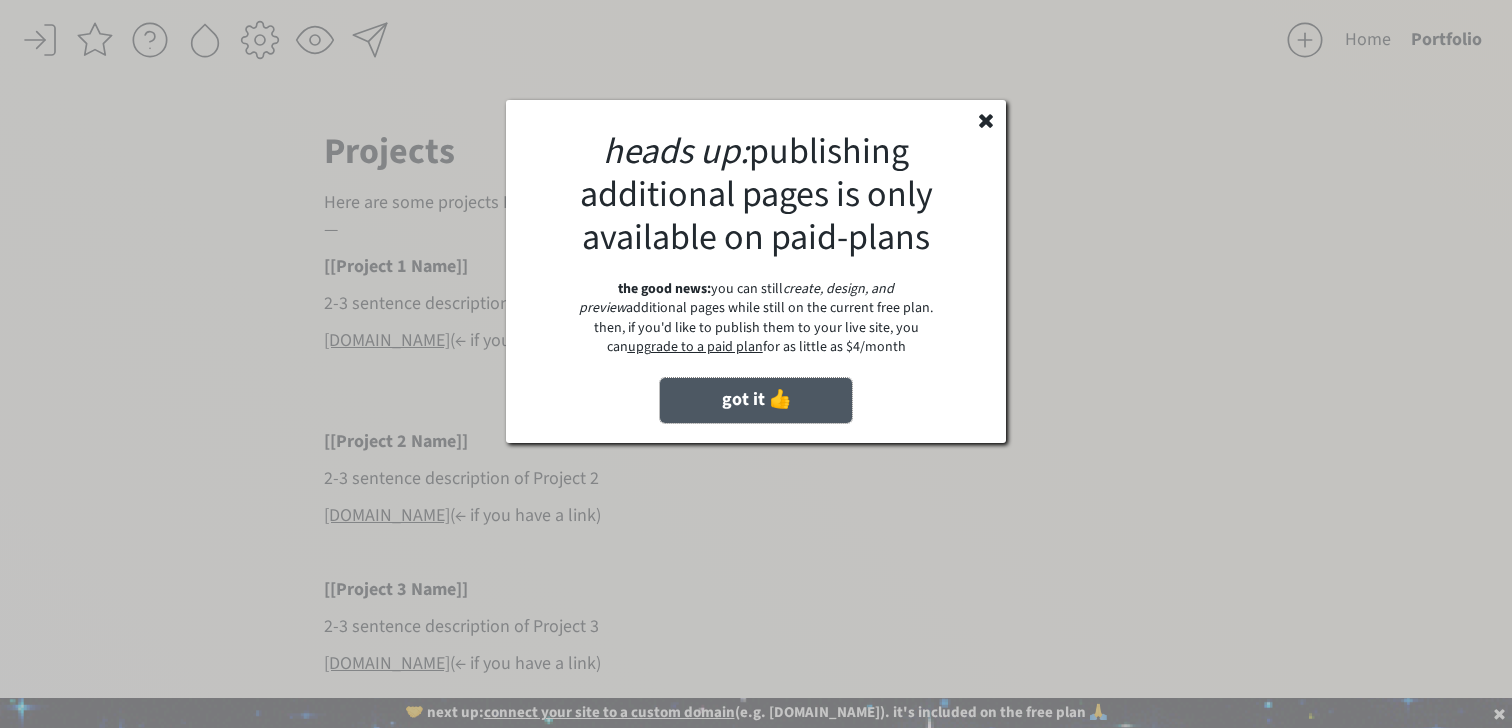 click on "got it 👍" at bounding box center (756, 400) 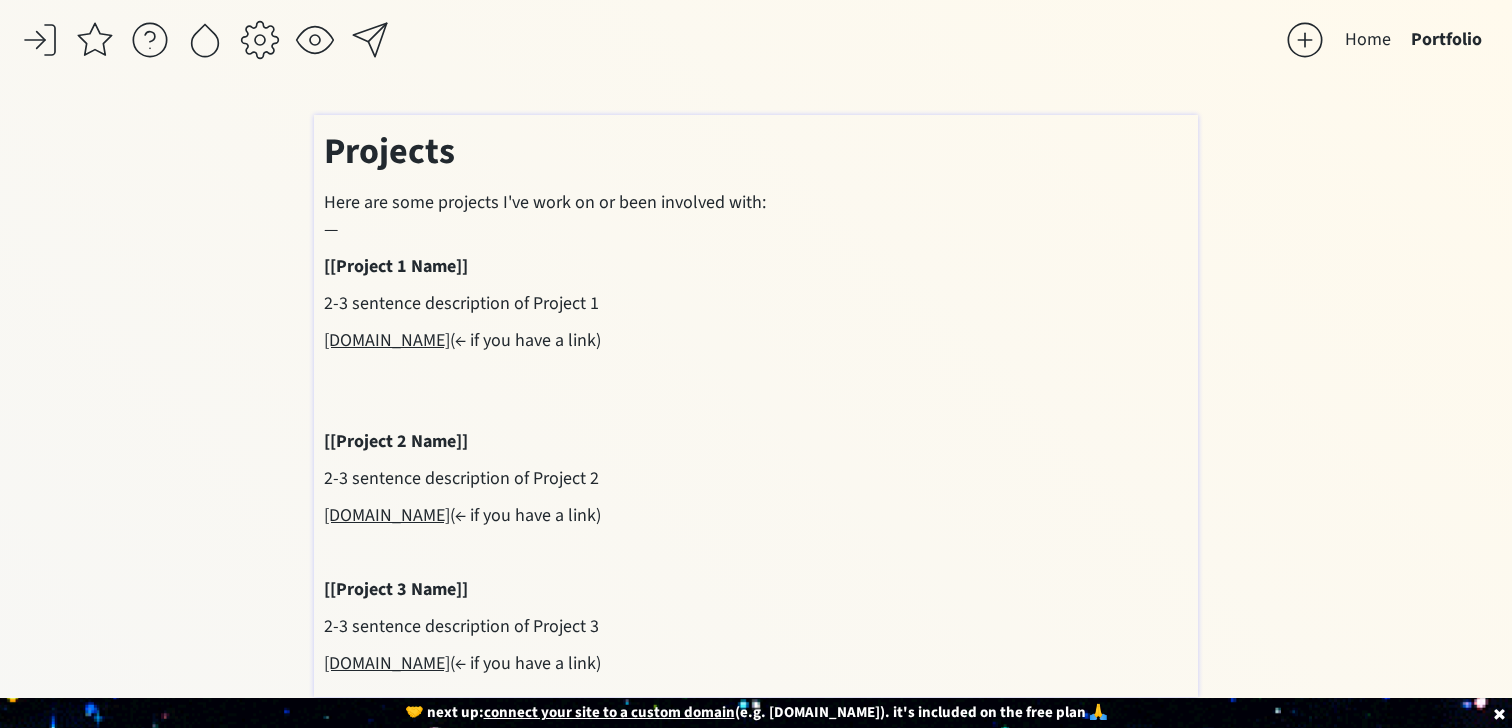 scroll, scrollTop: 29, scrollLeft: 0, axis: vertical 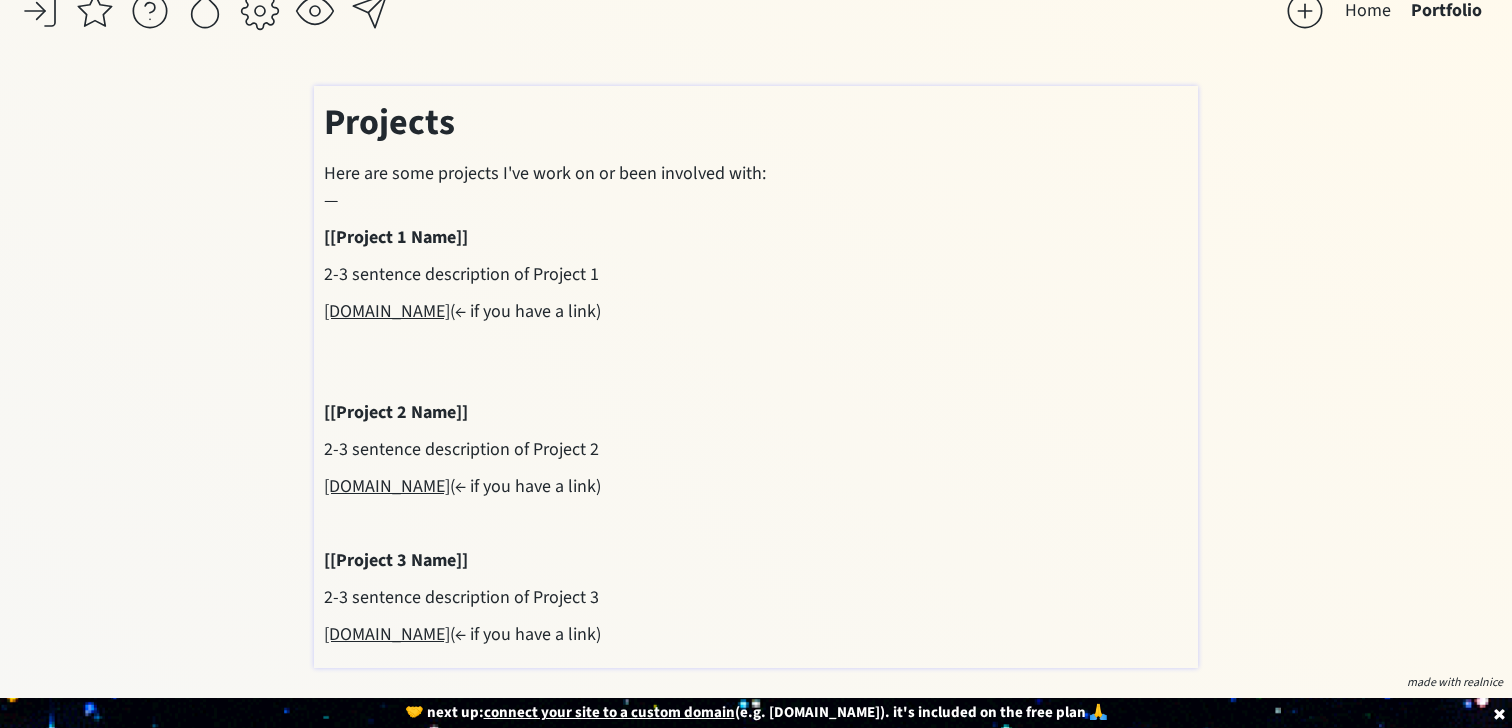 click on "Projects" at bounding box center (389, 122) 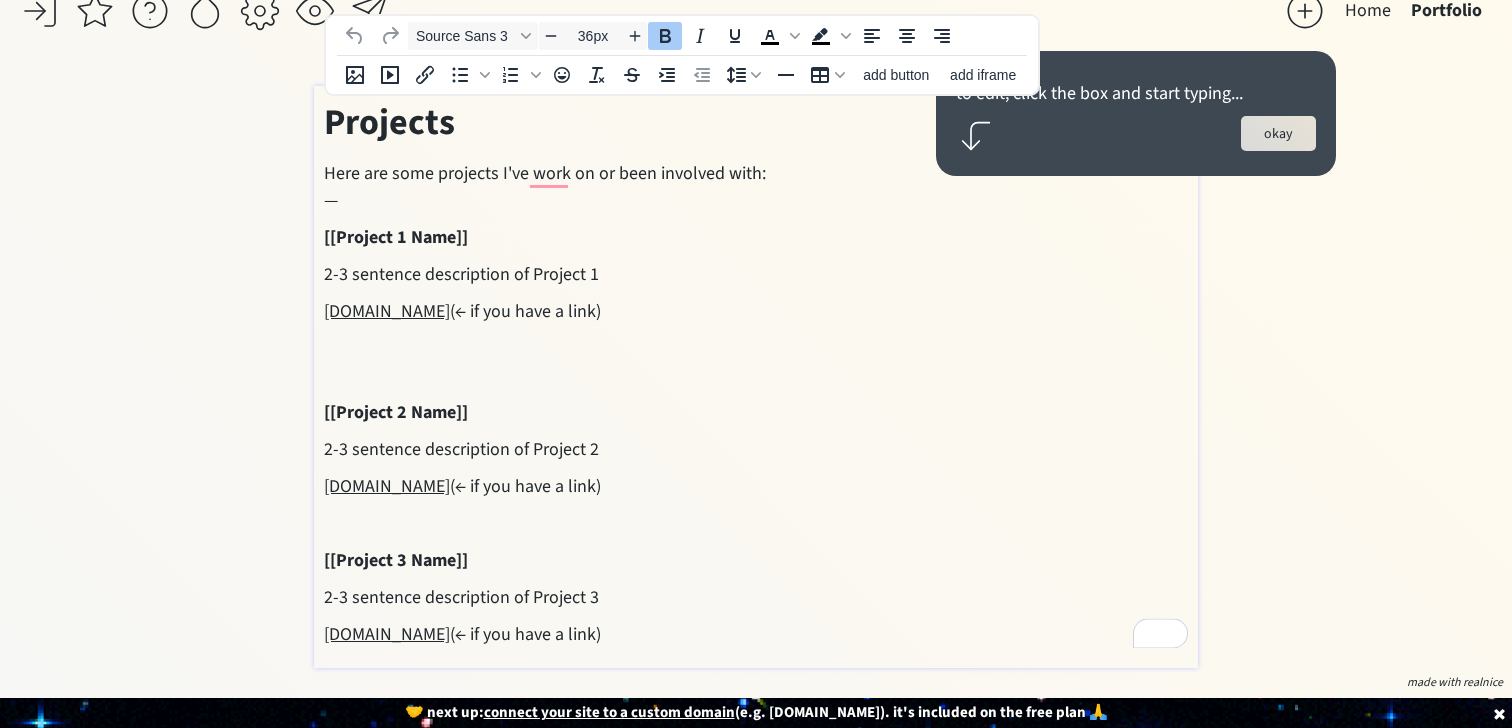 click on "saving... Home Portfolio  click to upload a picture I'm Susannah Hutcheson, and I really love words.  I’m a creative and B2B copywriter who’s partnered with brands like Expedia Group and LTK on everything from global marketing campaigns to highly strategic internal communications. For the last 8 years, I’ve also built a creative copy consultancy of my own — teaming up with clients like Mel Robbins, Circle, GoLive, Jasmine Star, and TONIC to write email funnels, support on NYT bestsellers, and develop conversion-friendly copy for websites, podcasts, and more. TLDR; If it needs to be said (or sold), I write it. >>> Want to see my portfolio?  Click here  to request it.  I promise I won't send you anything follow-up related besides the file.  And, since I can't stop writing (and never have been able to), you can also catch me on Substack. More than a thousand people read my weekly letter, Talking Since Tuesday — a thoughtful, fun blend of essays, interviews, and recommendations for the people  also" 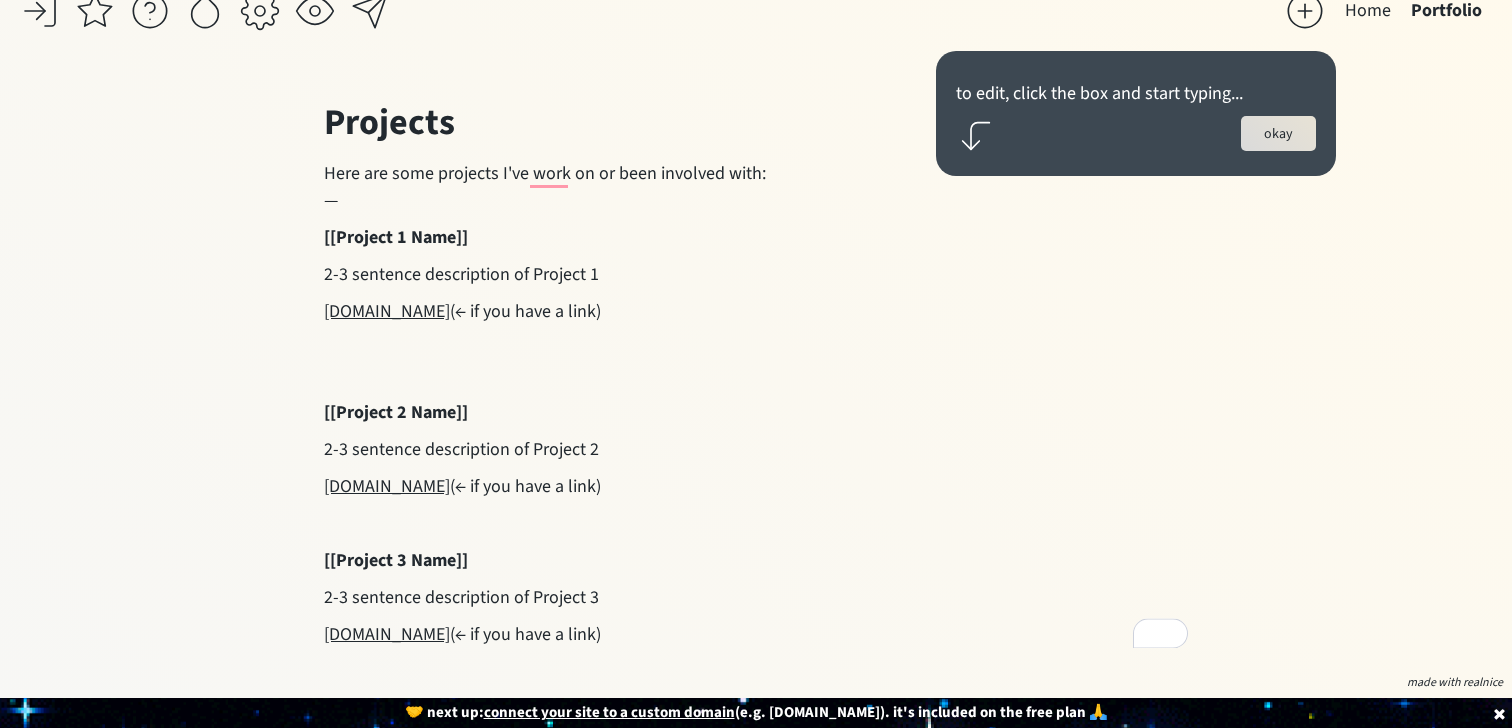 scroll, scrollTop: 0, scrollLeft: 0, axis: both 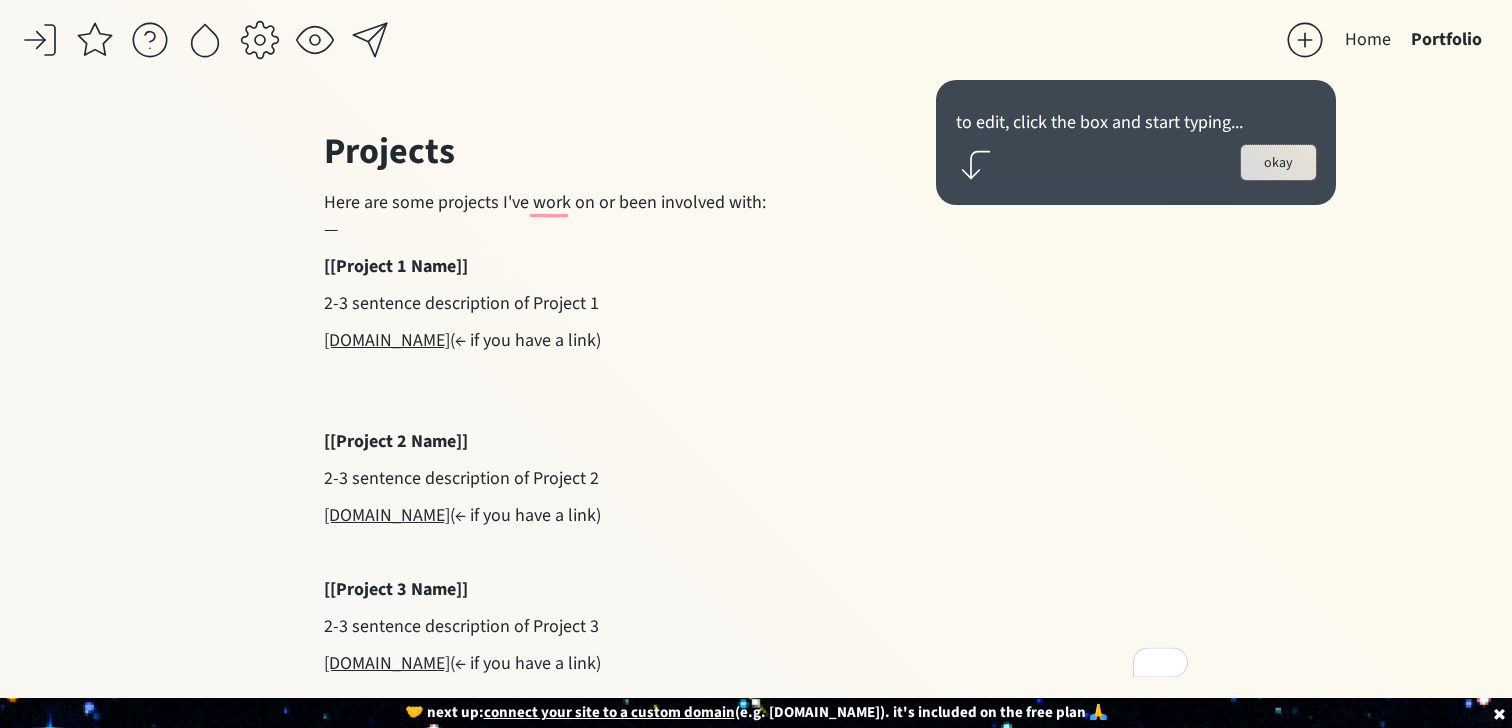 click on "okay" at bounding box center (1278, 162) 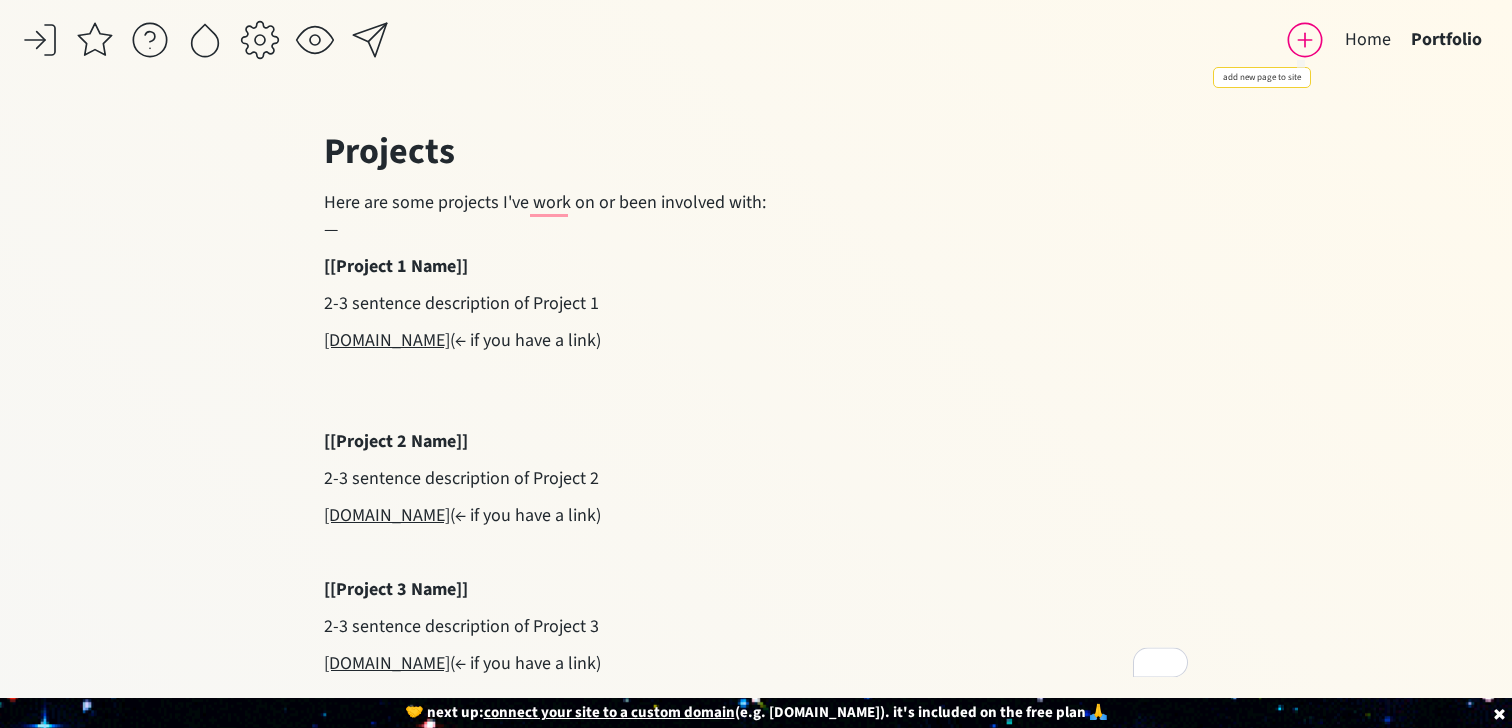 click at bounding box center (1305, 40) 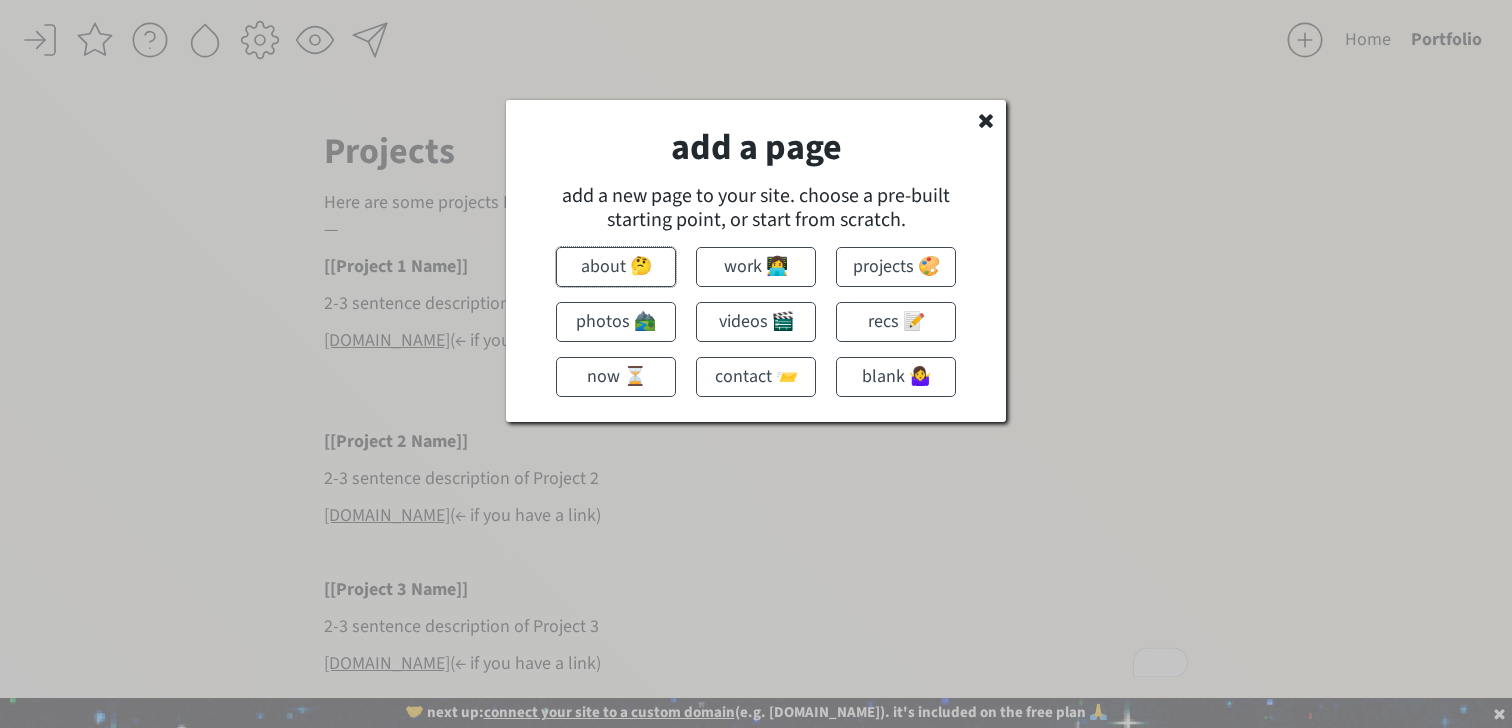 click on "about 🤔" at bounding box center [616, 267] 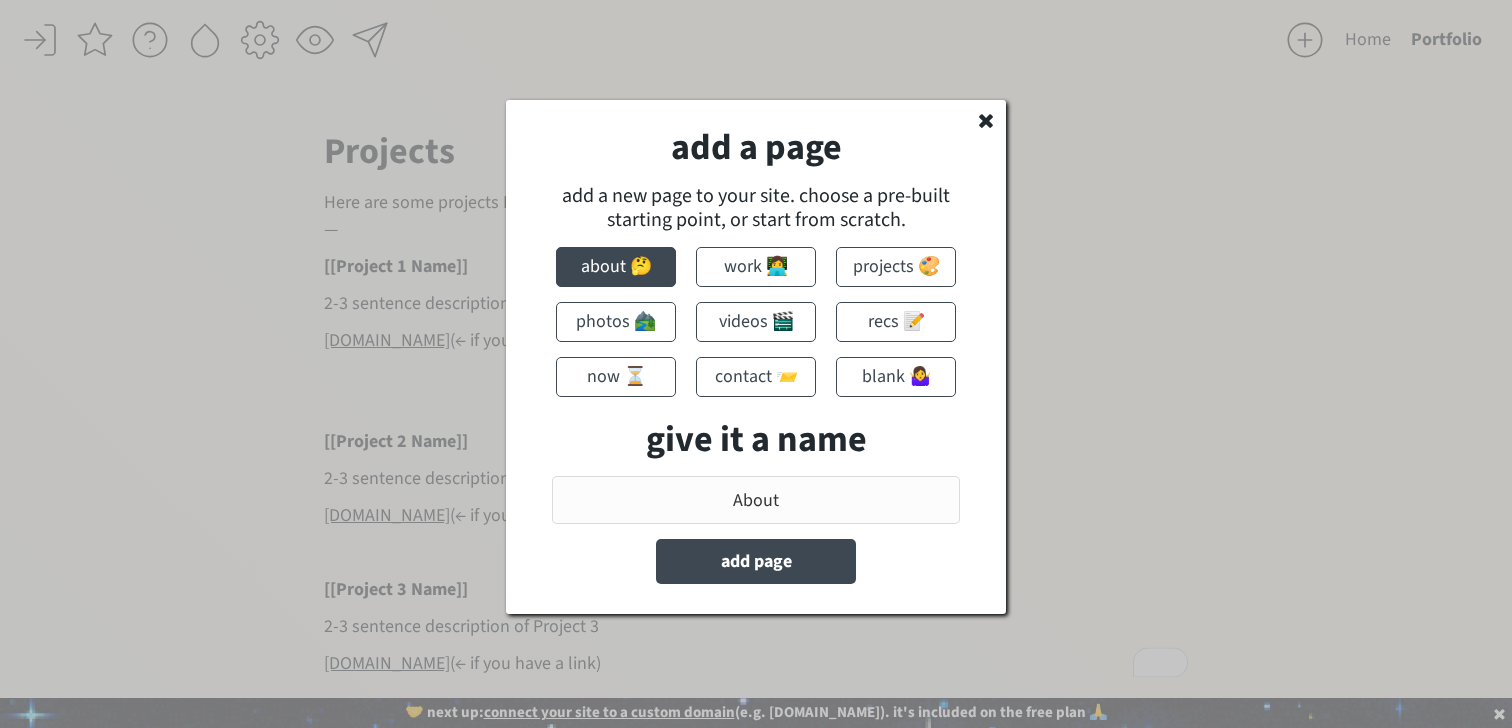 click on "work 👩‍💻" at bounding box center (756, 267) 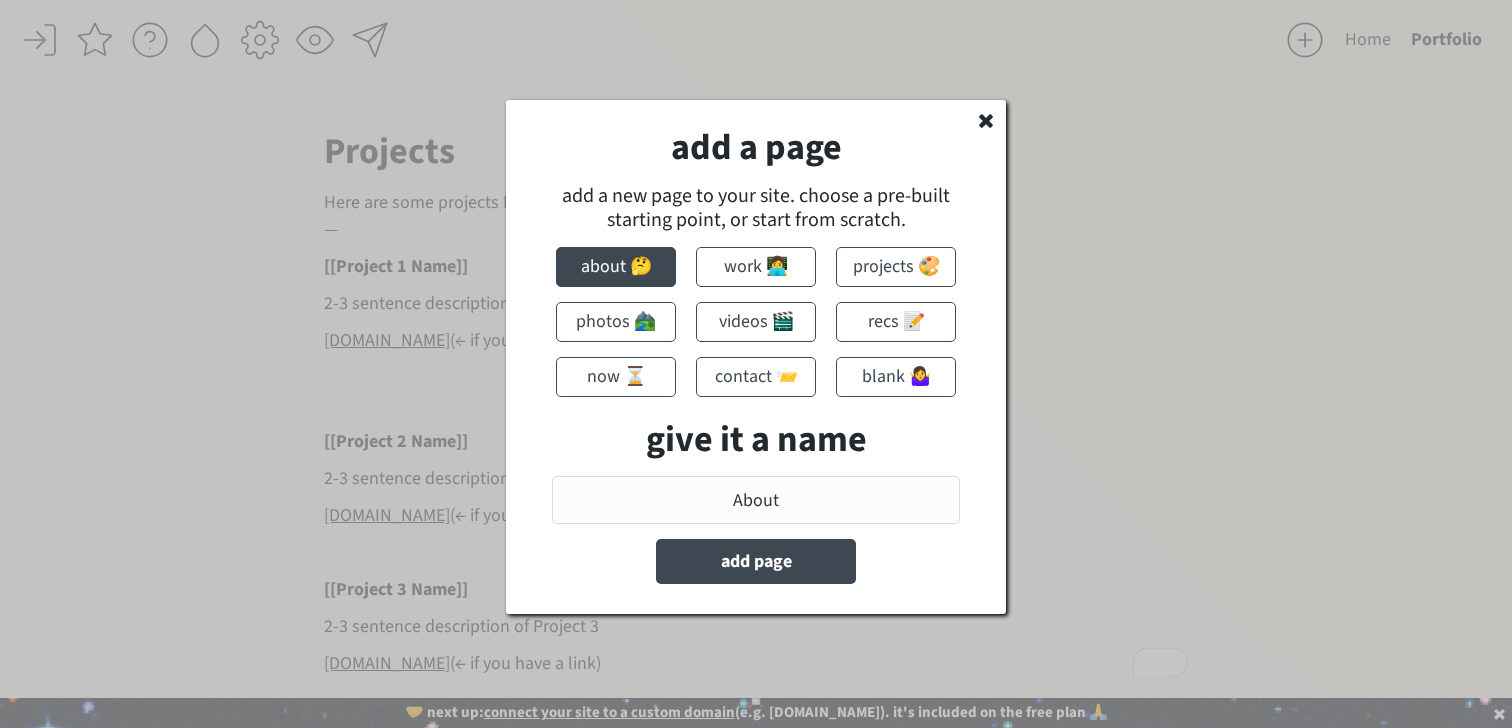 type on "Work" 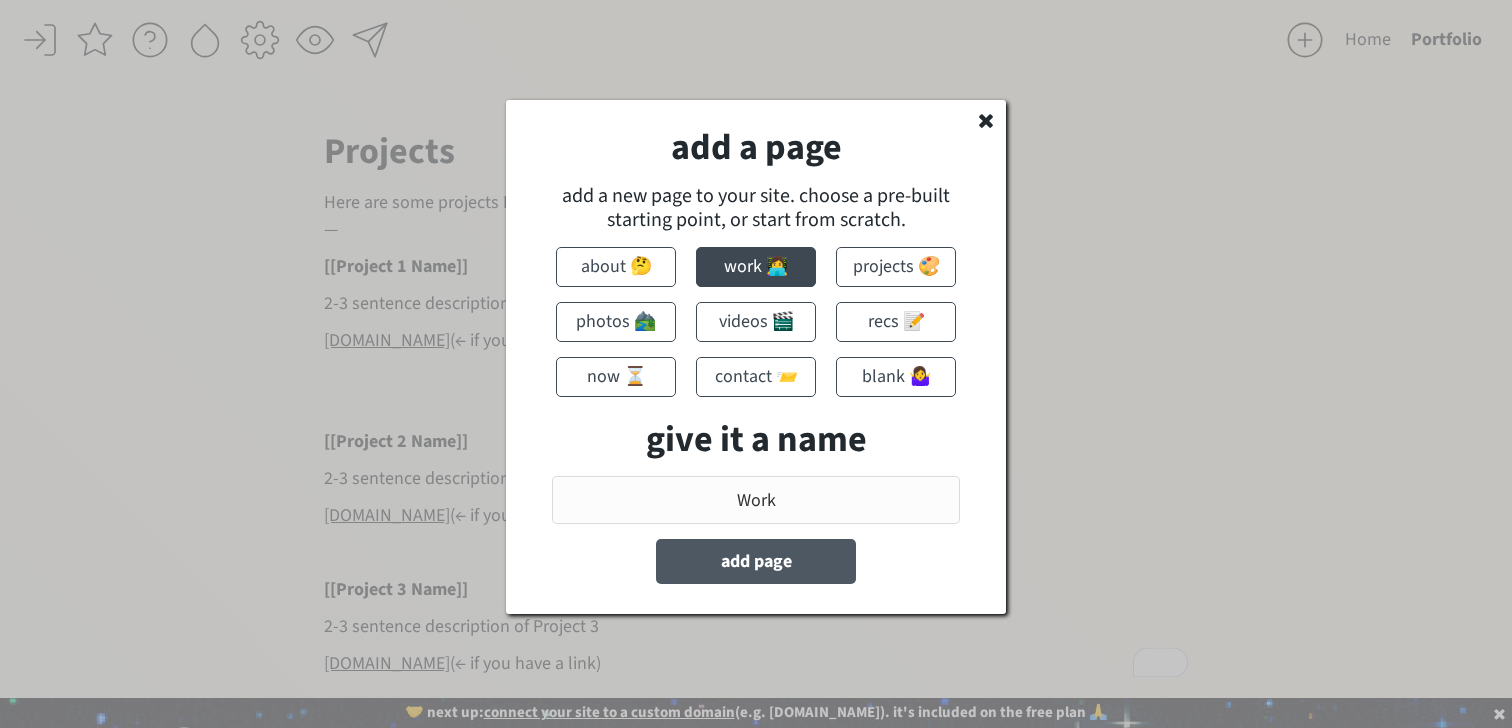 click on "add page" at bounding box center [756, 561] 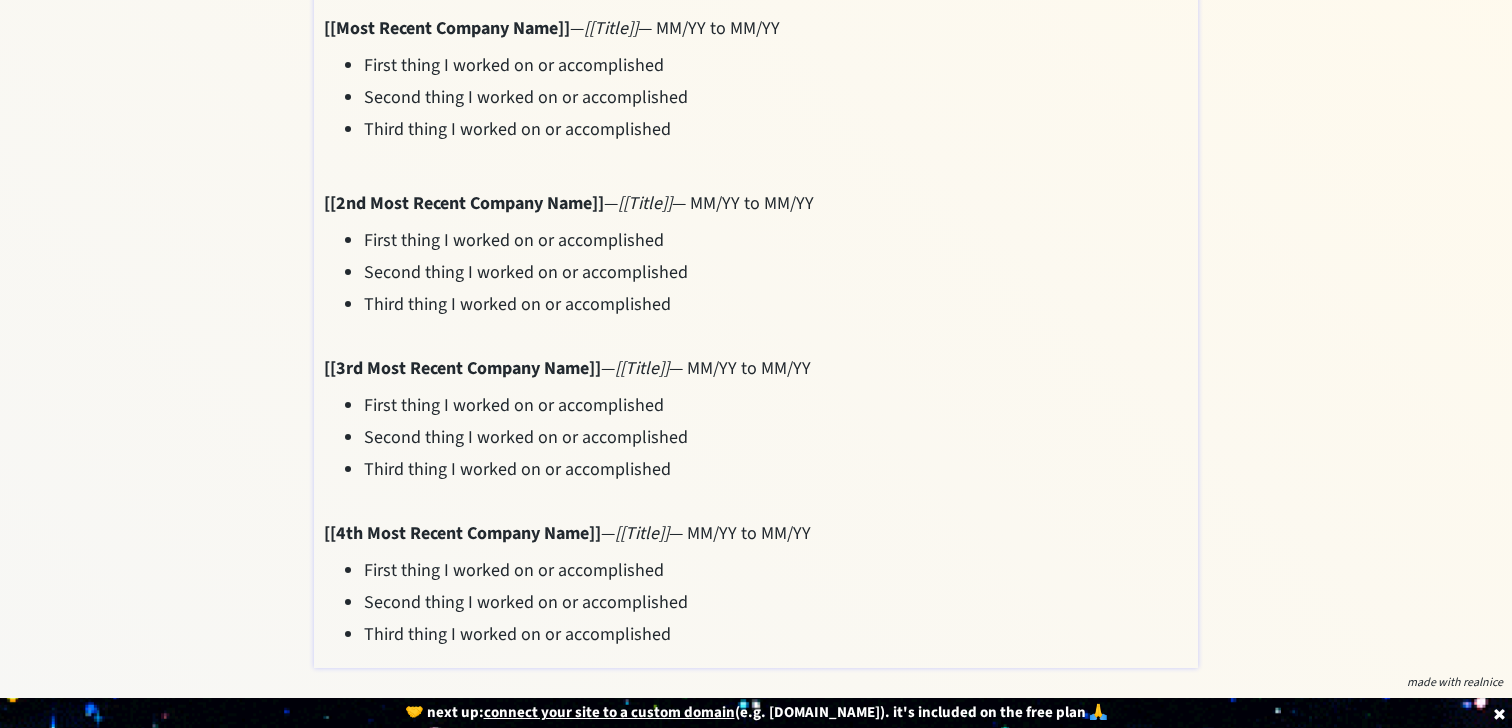 scroll, scrollTop: 0, scrollLeft: 0, axis: both 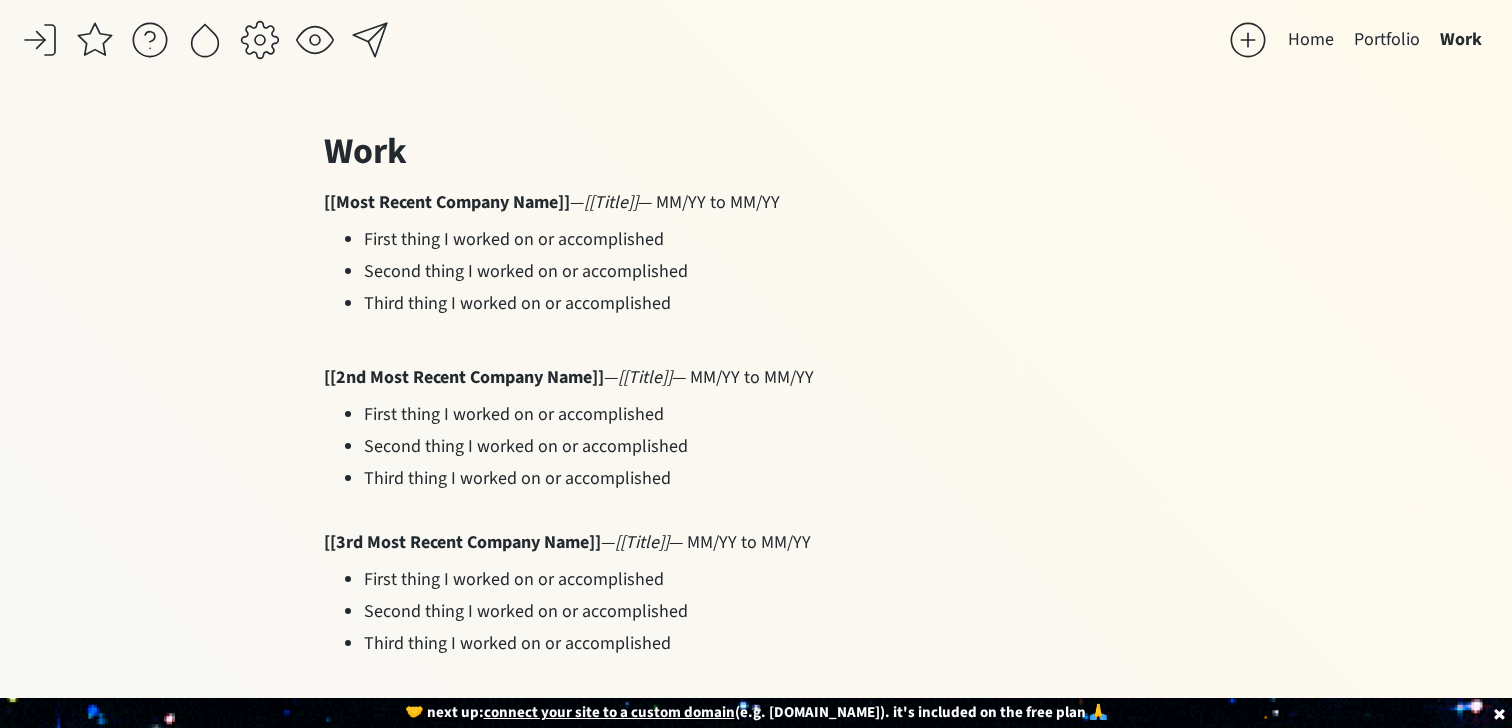 click on "saving... Home Portfolio  Work  click to upload a picture I'm Susannah Hutcheson, and I really love words.  I’m a creative and B2B copywriter who’s partnered with brands like Expedia Group and LTK on everything from global marketing campaigns to highly strategic internal communications. For the last 8 years, I’ve also built a creative copy consultancy of my own — teaming up with clients like Mel Robbins, Circle, GoLive, Jasmine Star, and TONIC to write email funnels, support on NYT bestsellers, and develop conversion-friendly copy for websites, podcasts, and more. TLDR; If it needs to be said (or sold), I write it. >>> Want to see my portfolio?  Click here  to request it.  I promise I won't send you anything follow-up related besides the file.  And, since I can't stop writing (and never have been able to), you can also catch me on Substack. More than a thousand people read my weekly letter, Talking Since Tuesday — a thoughtful, fun blend of essays, interviews, and recommendations for the people" 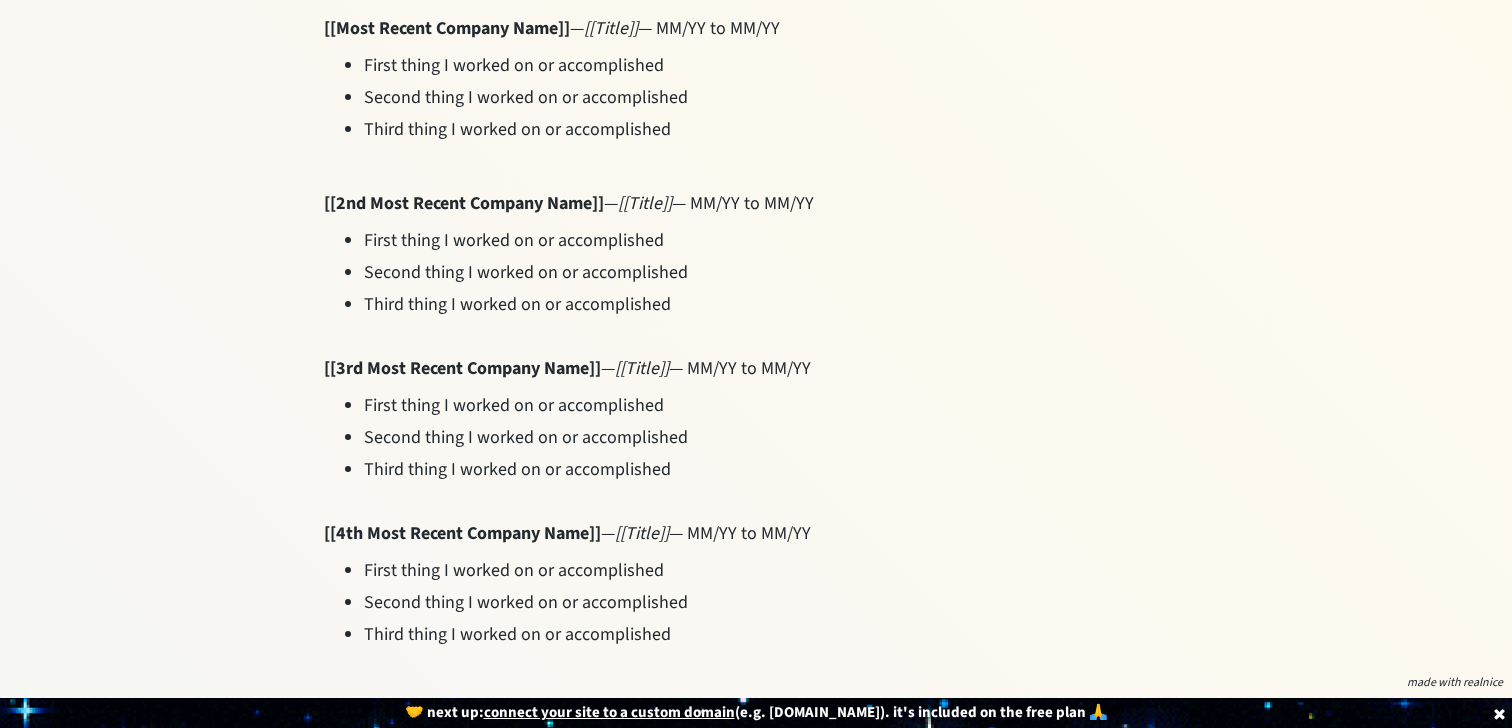 scroll, scrollTop: 0, scrollLeft: 0, axis: both 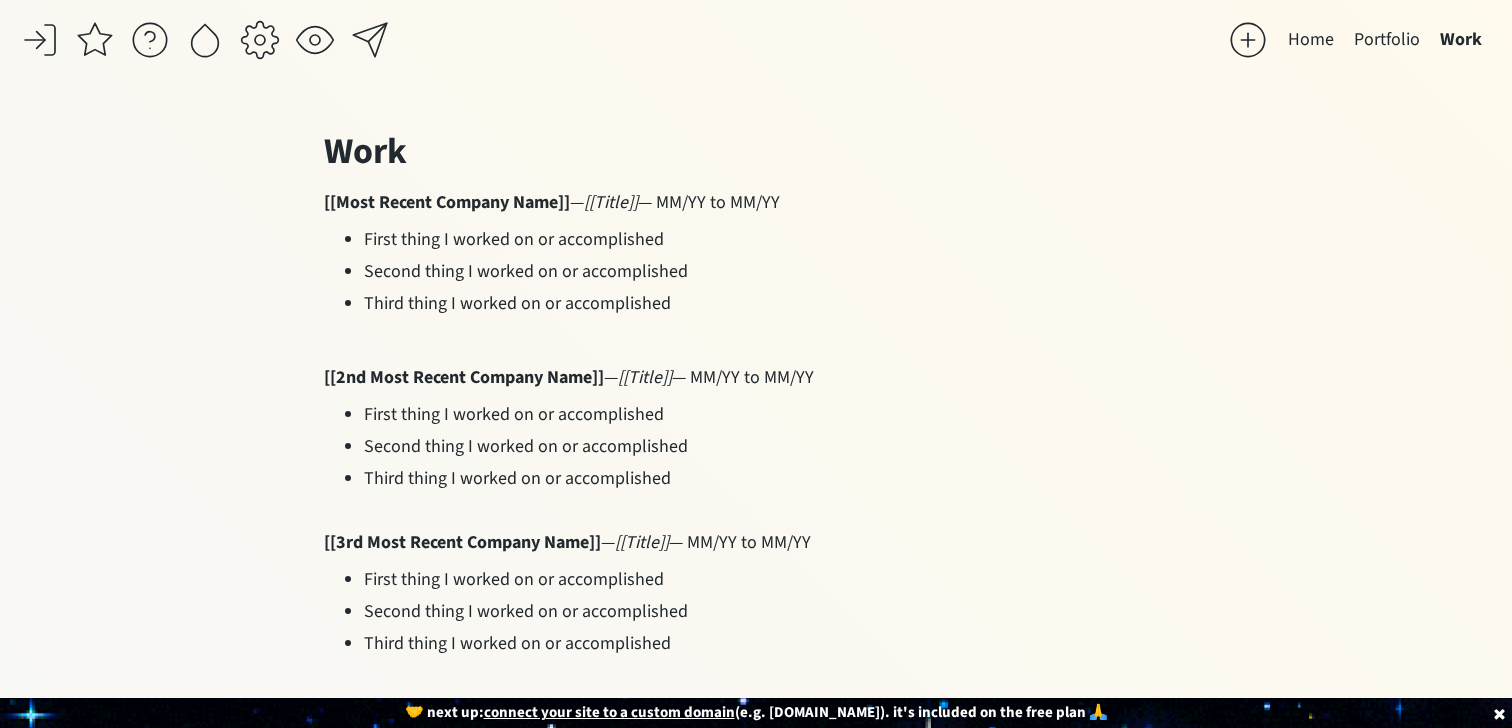 click on "Home" at bounding box center [1311, 40] 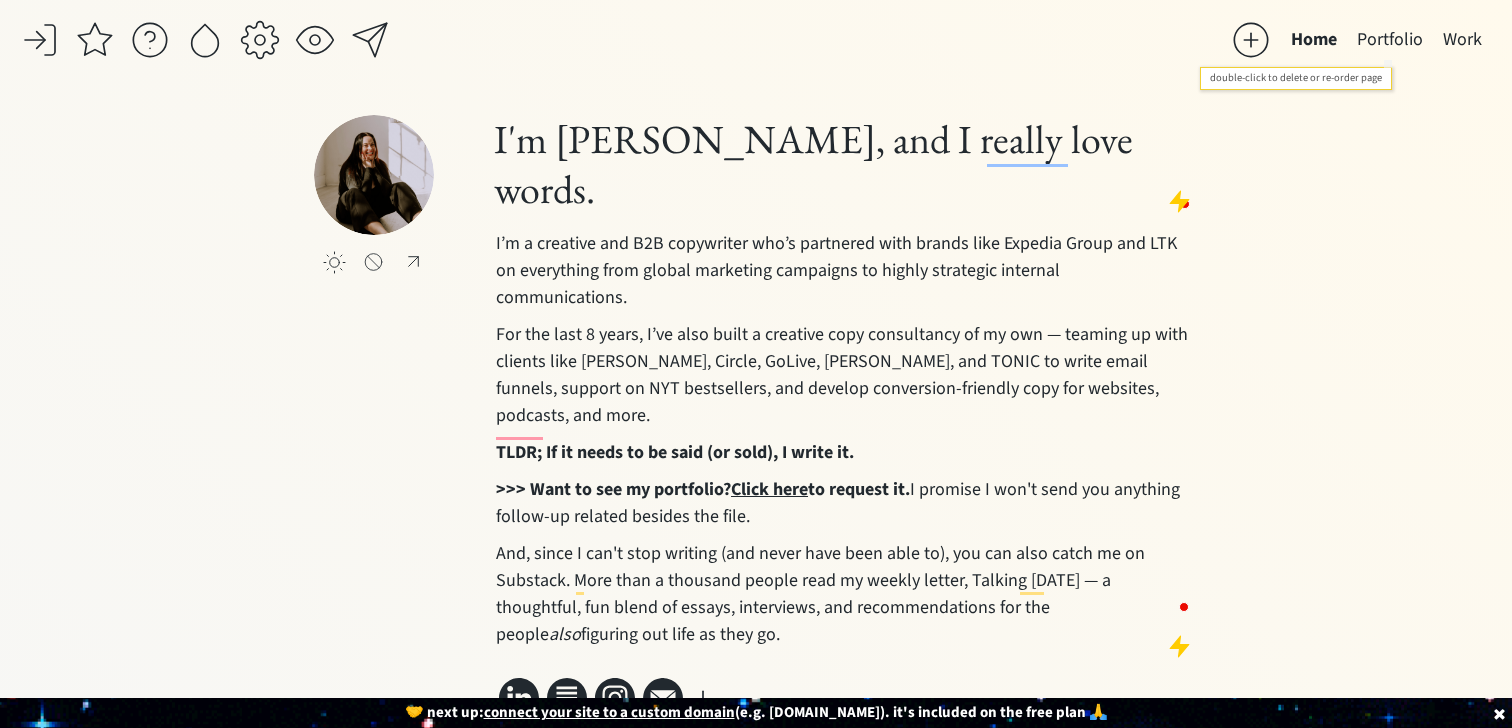 click on "Portfolio" at bounding box center (1390, 40) 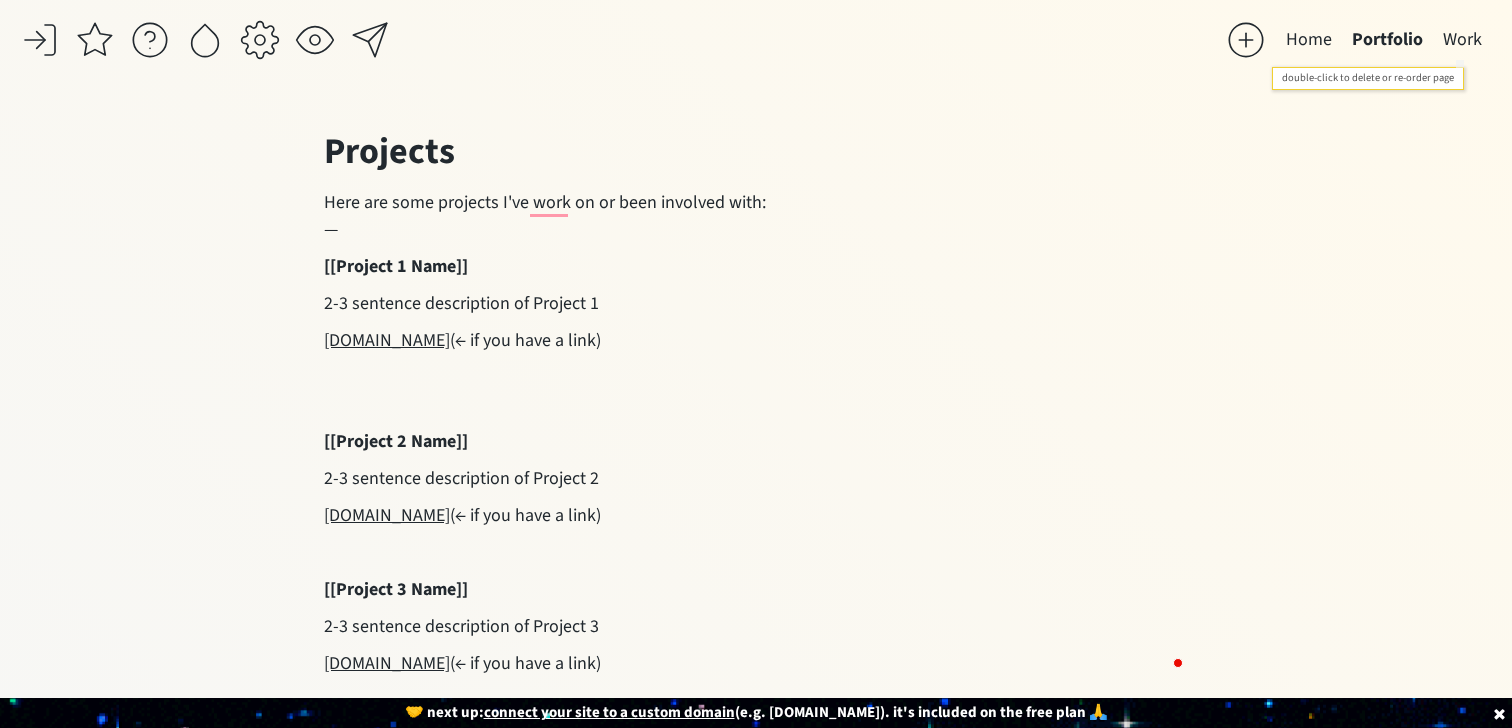 click on "Work" at bounding box center (1462, 40) 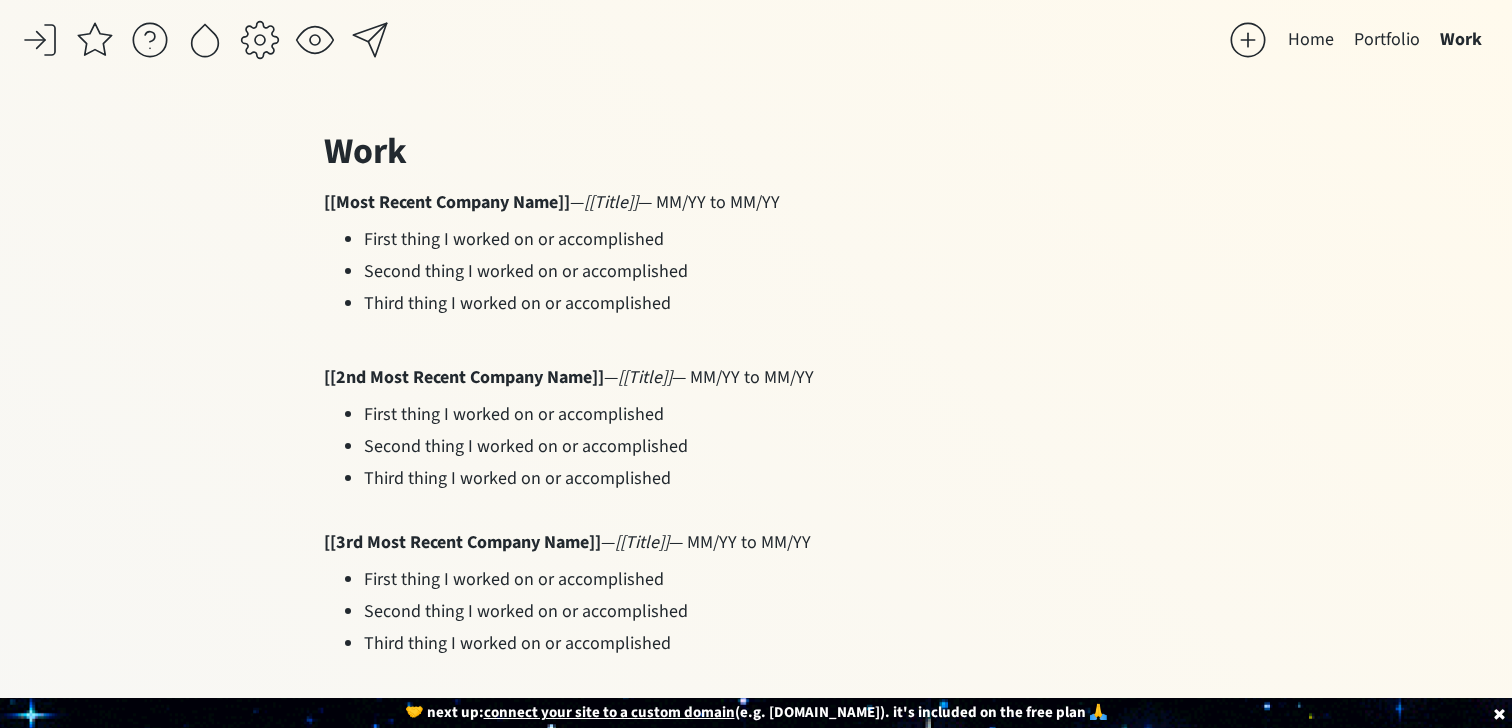 click at bounding box center (1248, 40) 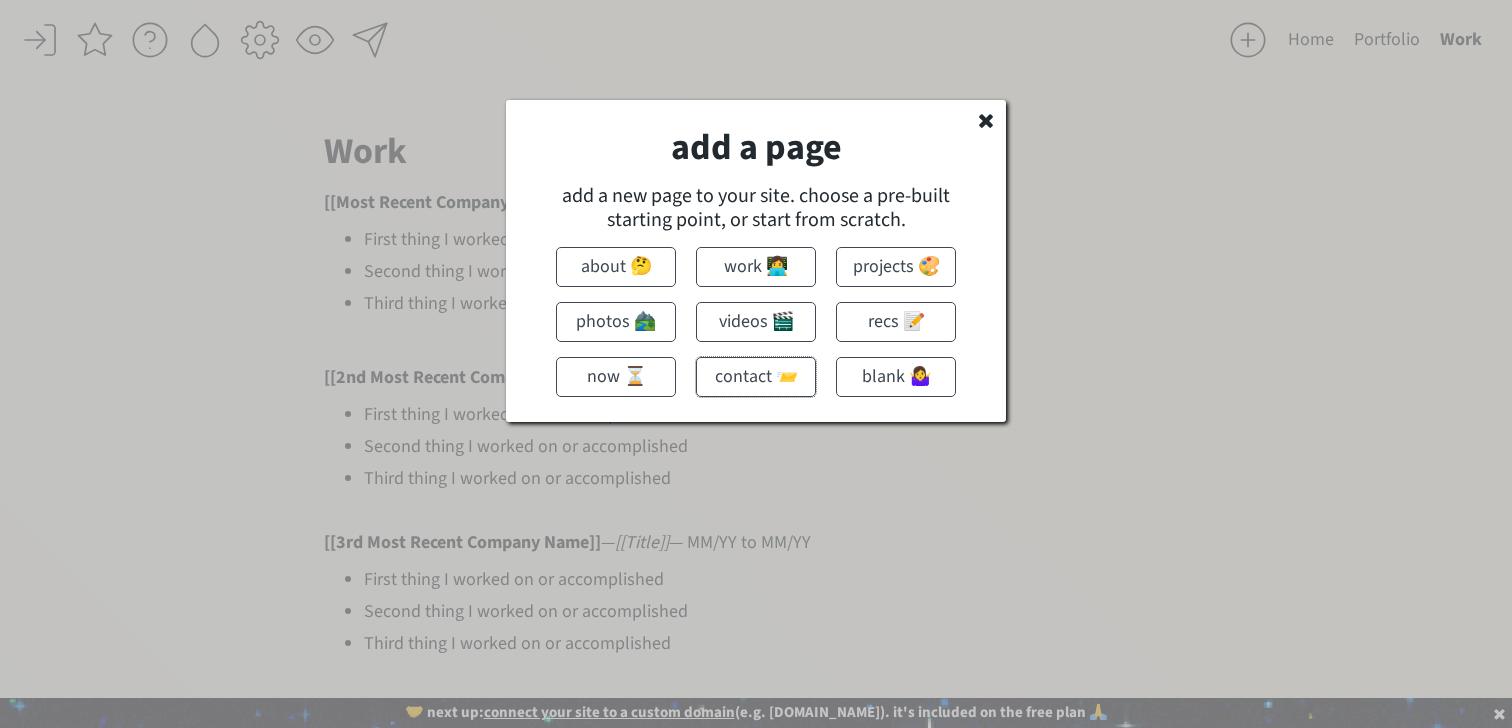 click on "contact 📨" at bounding box center (756, 377) 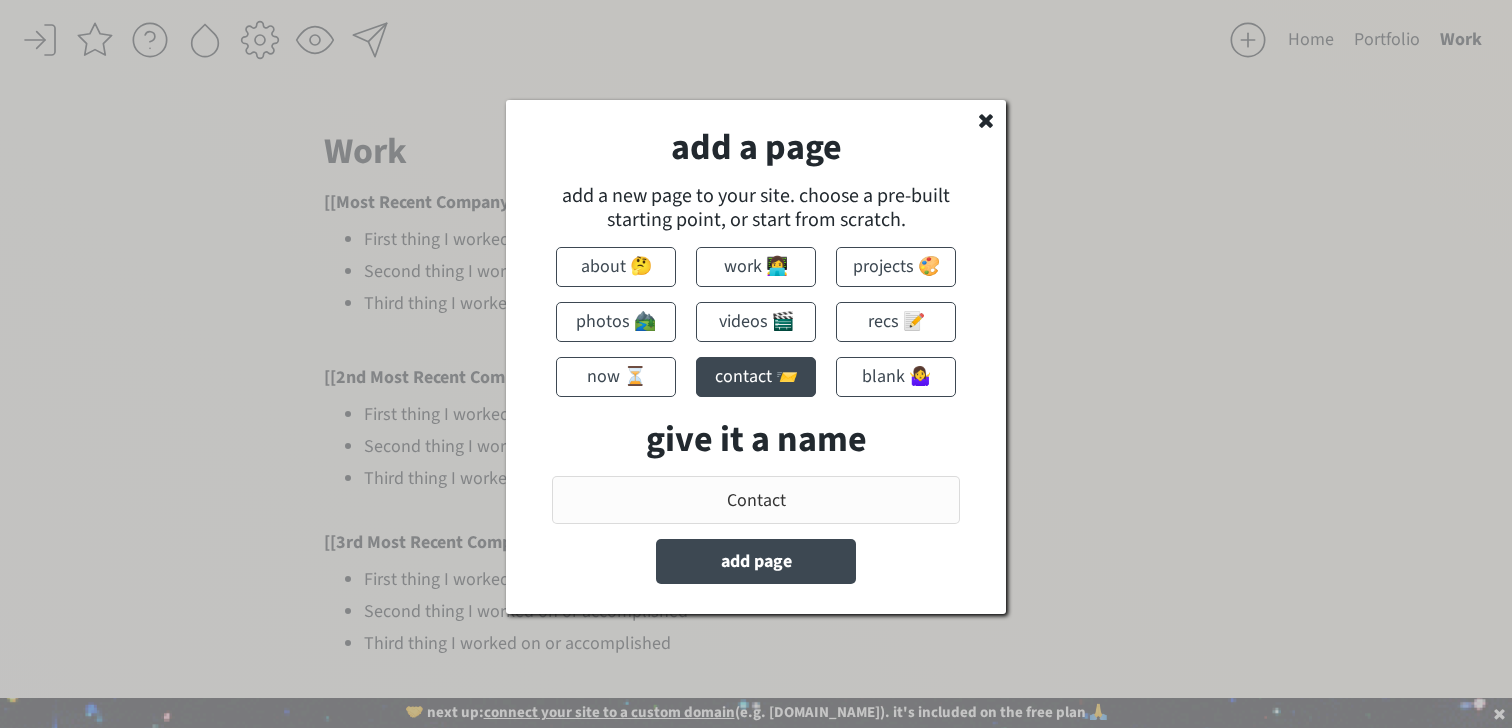 click on "blank 🤷‍♀️" at bounding box center (896, 377) 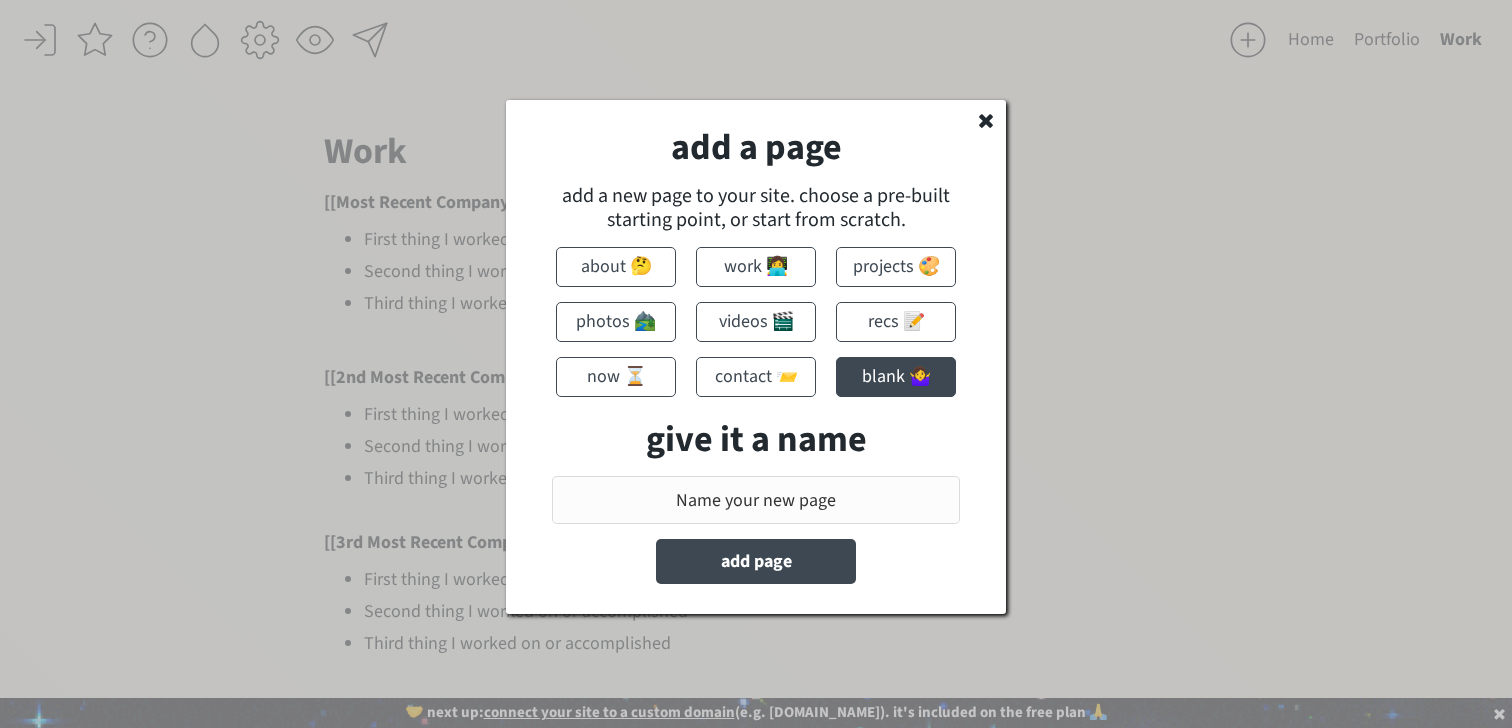 click on "recs 📝" at bounding box center (896, 322) 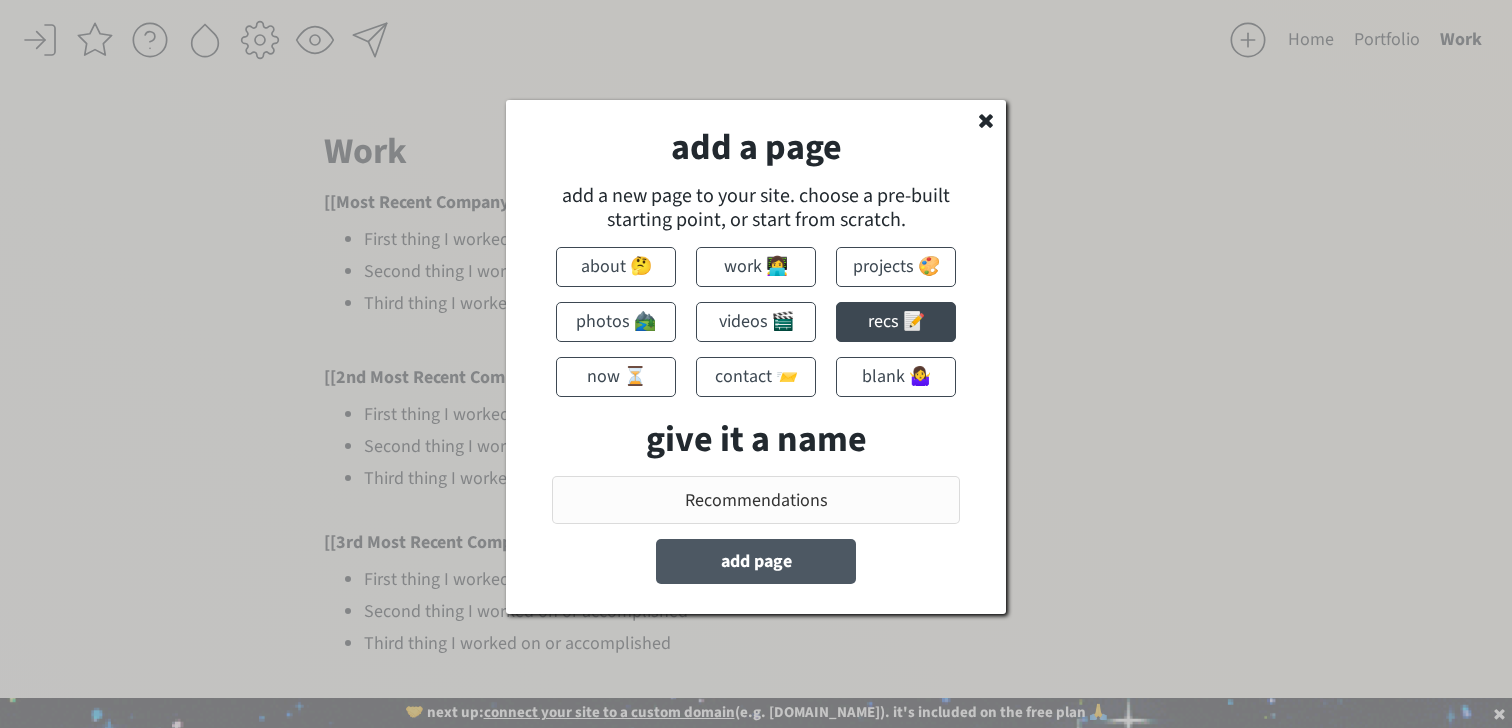 click on "add page" at bounding box center (756, 561) 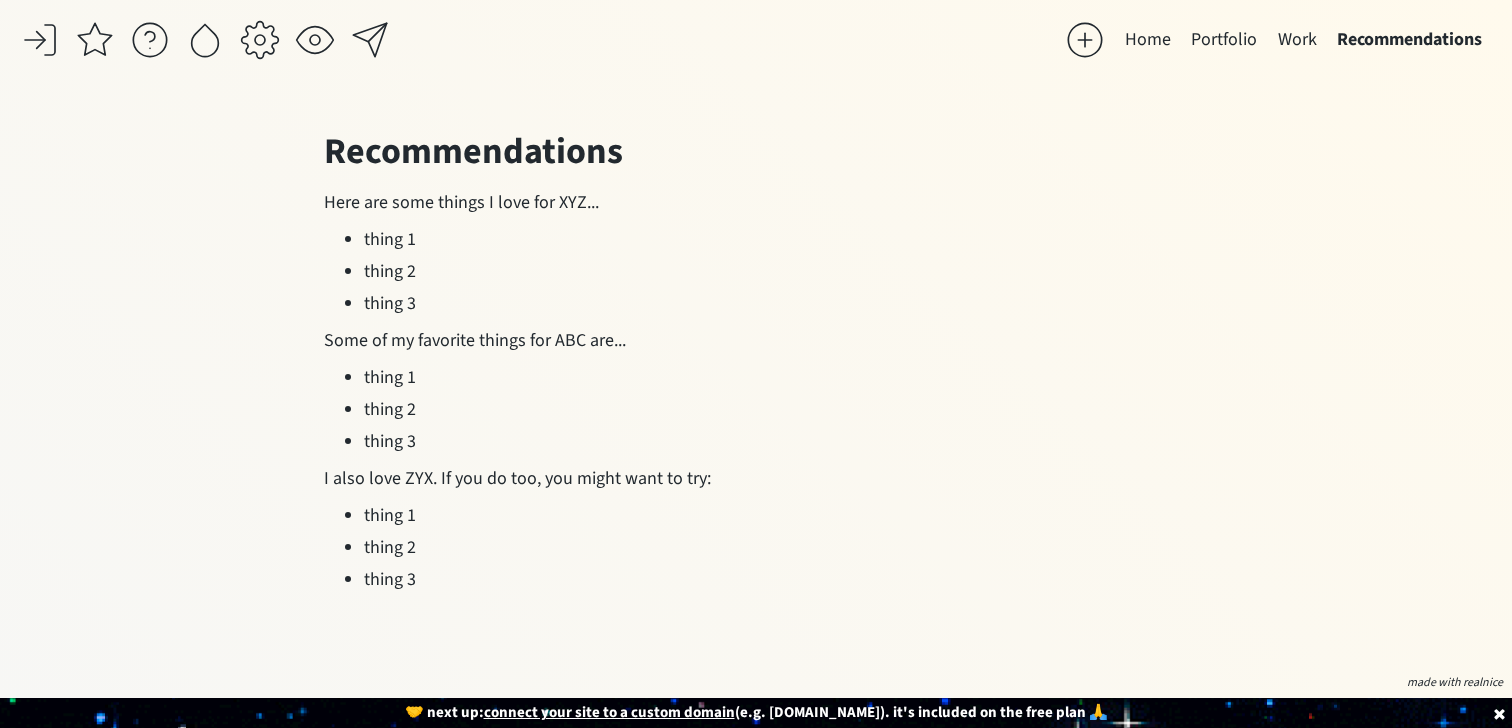 click on "saving... Home Portfolio  Work  Recommendations  click to upload a picture I'm Susannah Hutcheson, and I really love words.  I’m a creative and B2B copywriter who’s partnered with brands like Expedia Group and LTK on everything from global marketing campaigns to highly strategic internal communications. For the last 8 years, I’ve also built a creative copy consultancy of my own — teaming up with clients like Mel Robbins, Circle, GoLive, Jasmine Star, and TONIC to write email funnels, support on NYT bestsellers, and develop conversion-friendly copy for websites, podcasts, and more. TLDR; If it needs to be said (or sold), I write it. >>> Want to see my portfolio?  Click here  to request it.  I promise I won't send you anything follow-up related besides the file.  also  figuring out life as they go.
Projects Here are some projects I've work on or been involved with: — [[Project 1 Name]] 2-3 sentence description of Project 1 ​ www.project1name.com [[Project 2 Name]] ​ ​" 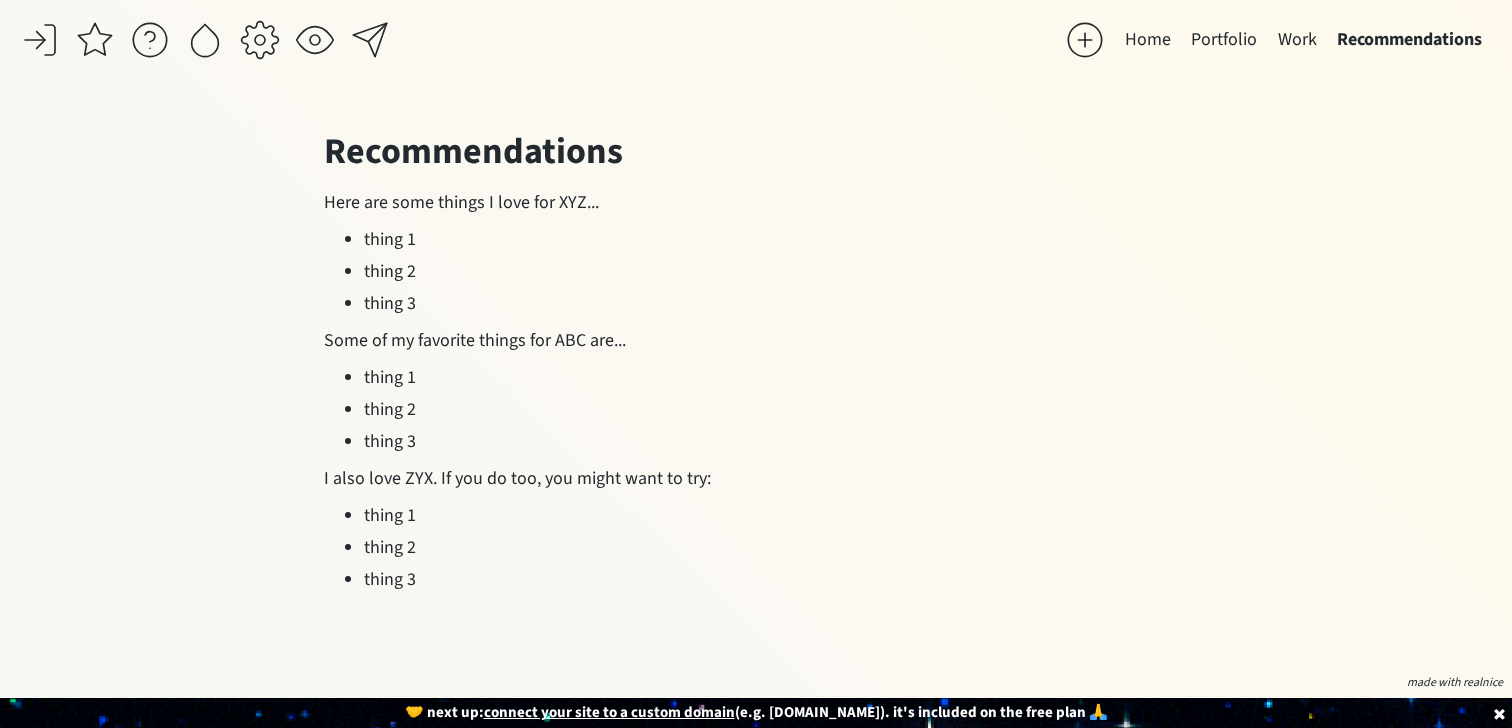 click on "Home" at bounding box center (1148, 40) 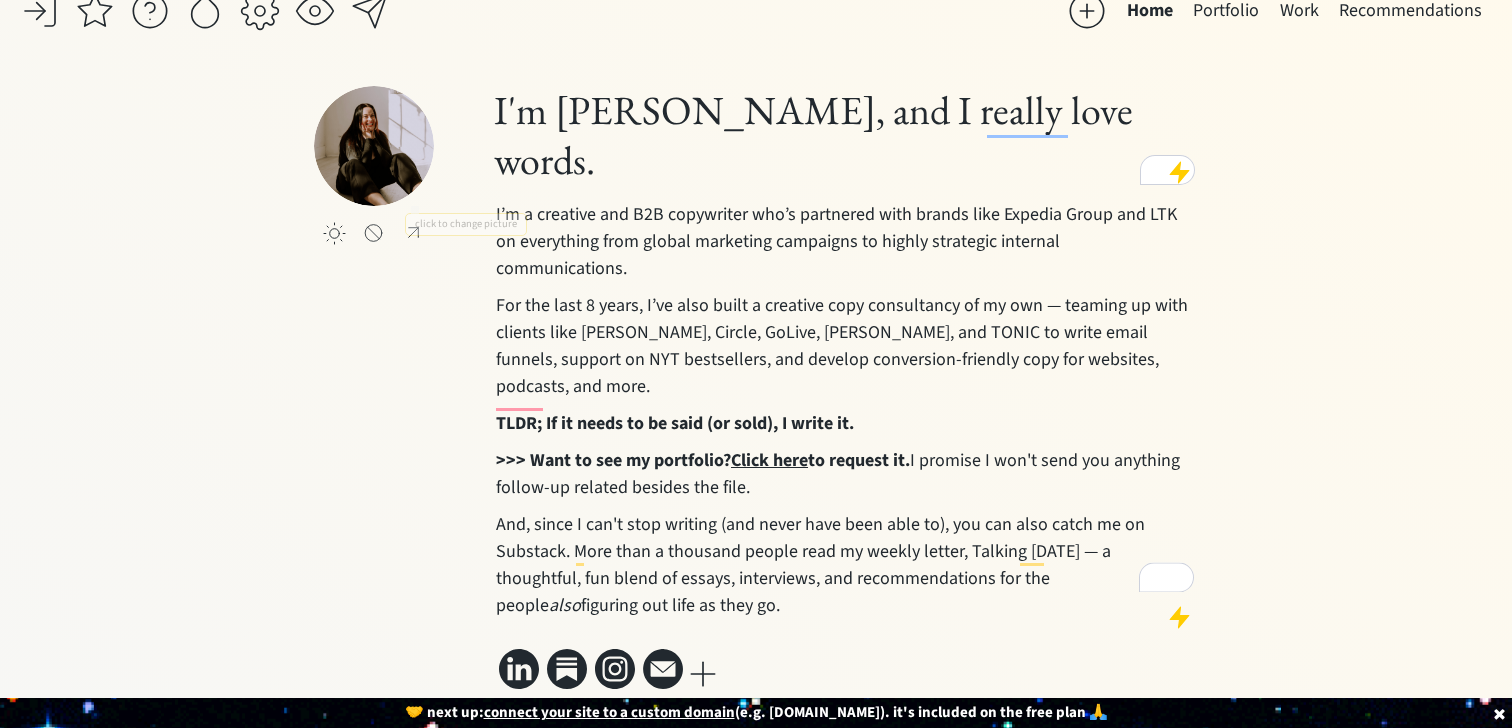 scroll, scrollTop: 0, scrollLeft: 0, axis: both 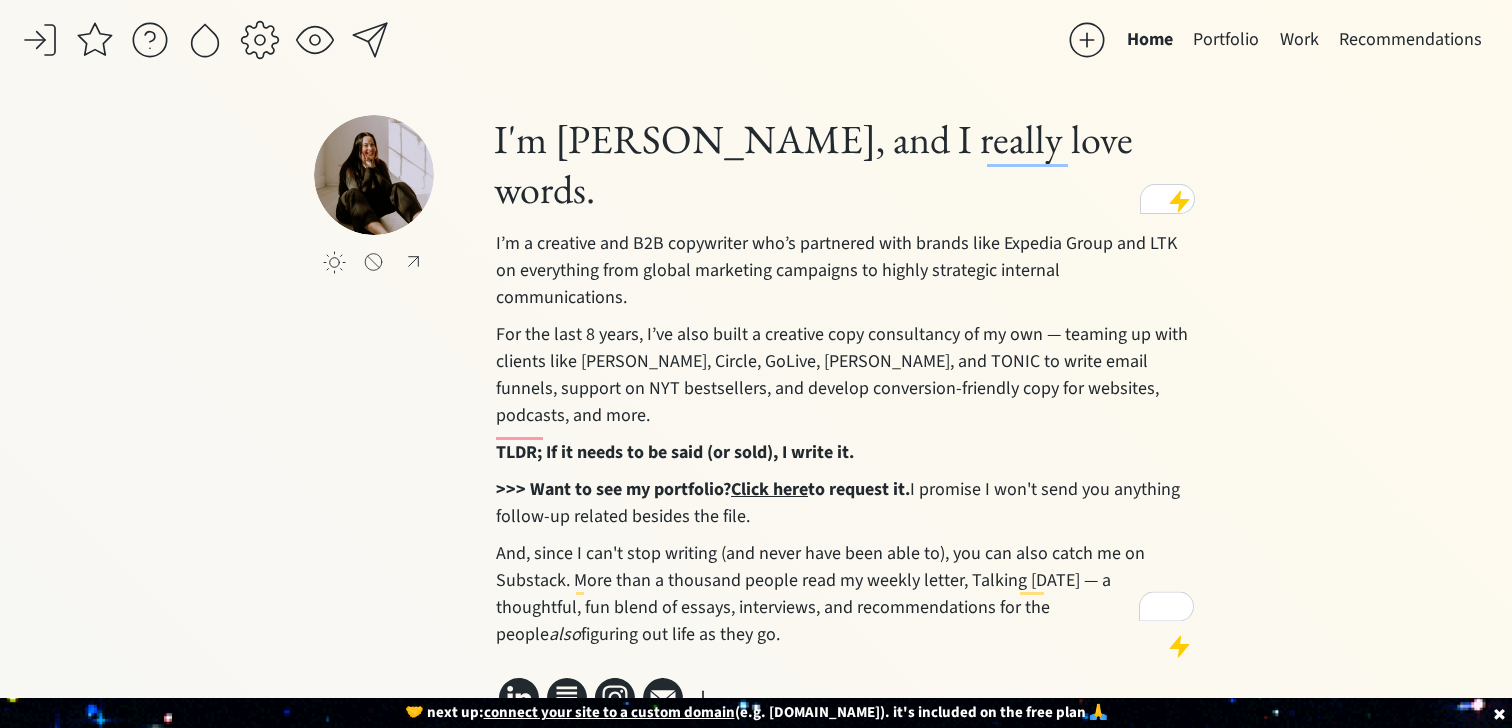 click at bounding box center [205, 40] 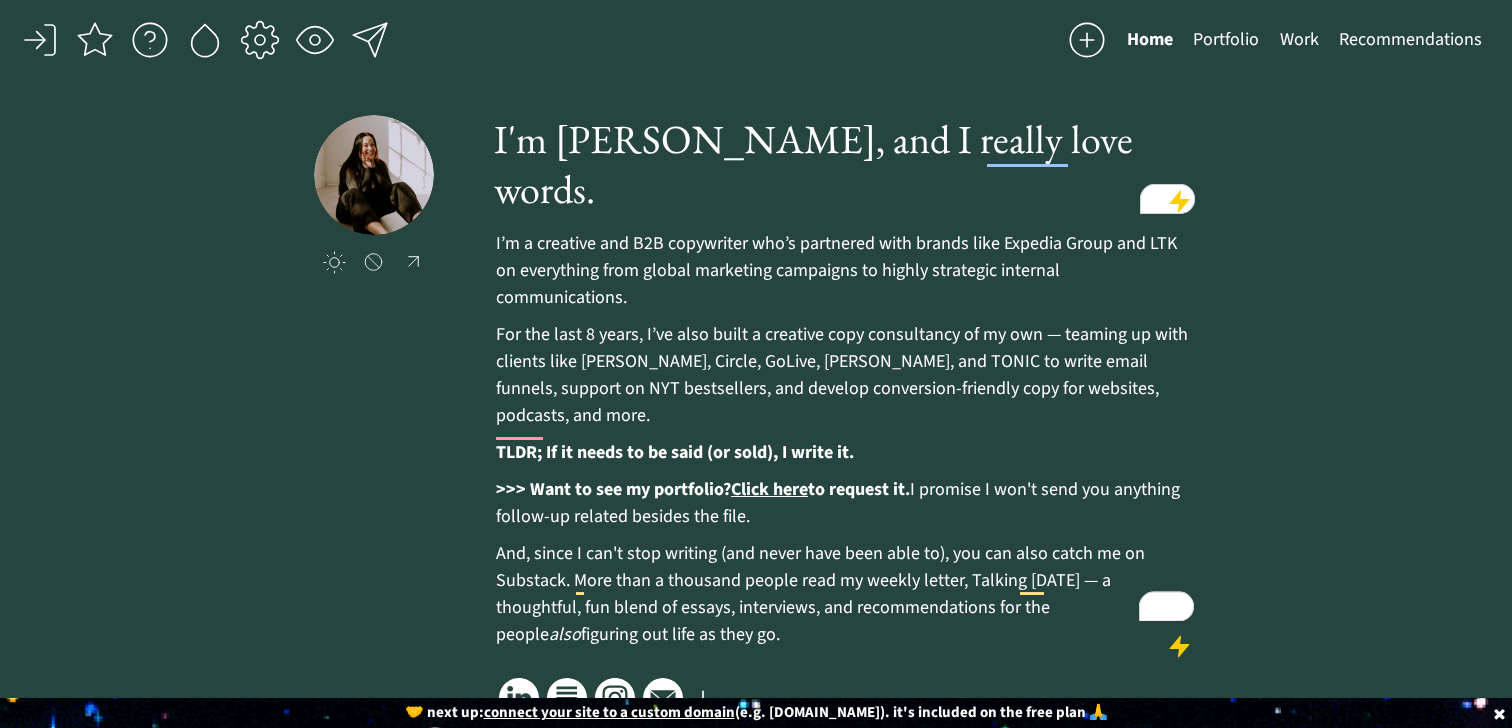 click at bounding box center (205, 40) 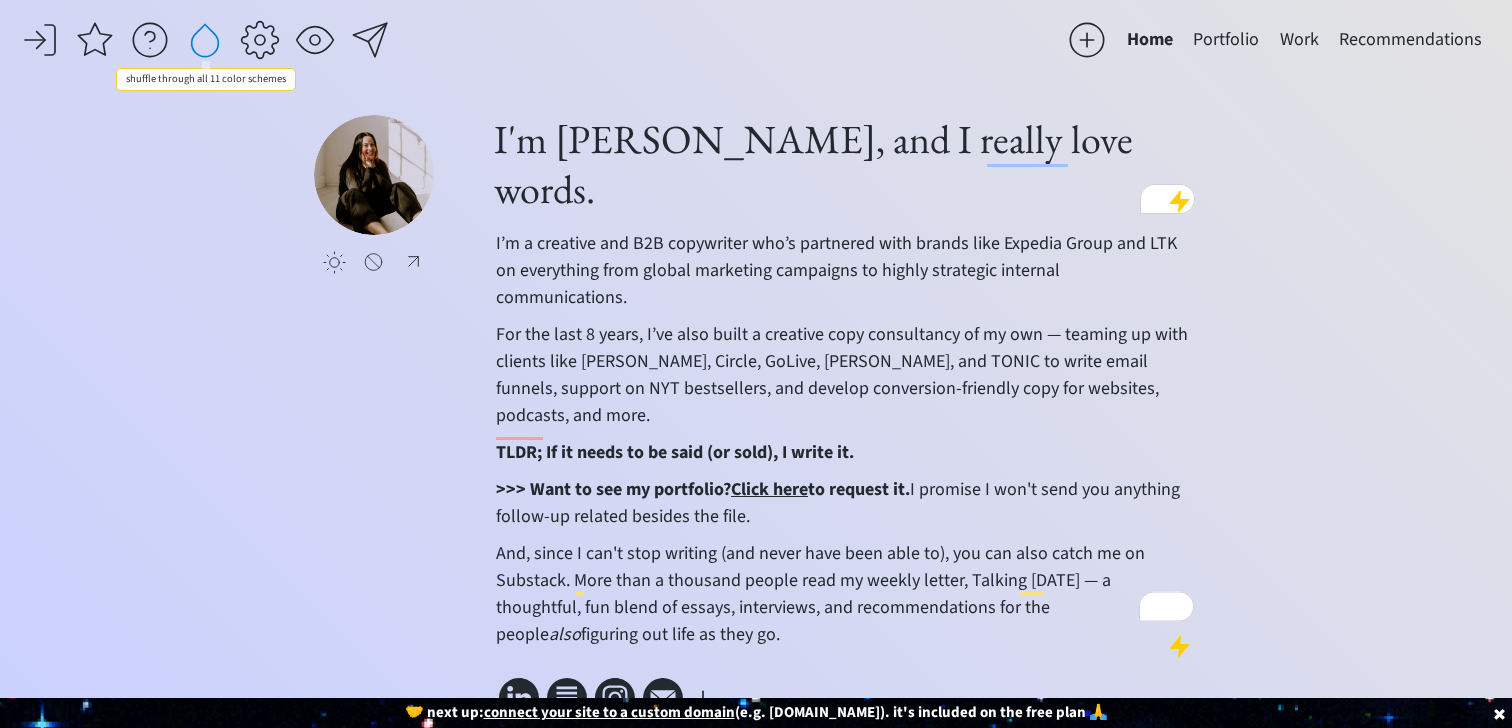 click at bounding box center [205, 40] 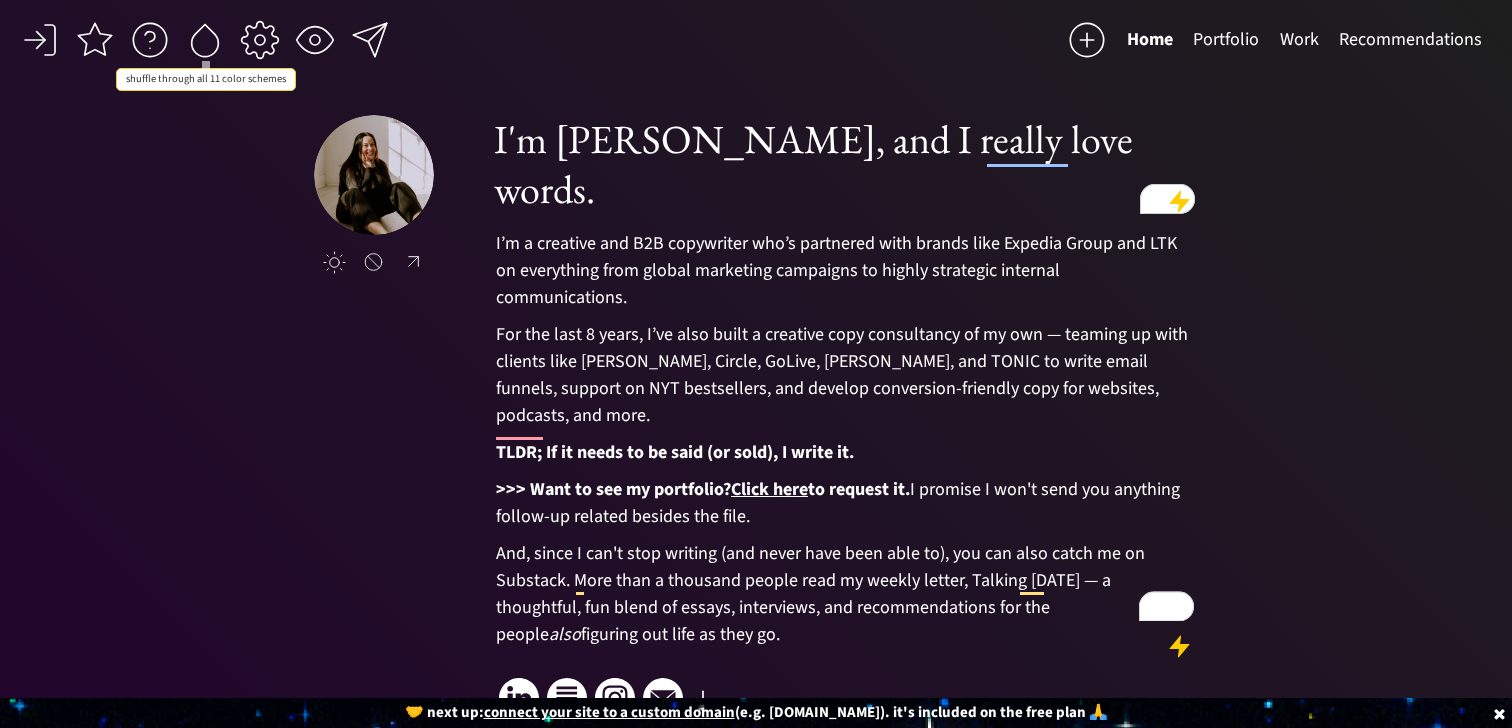 click at bounding box center [205, 40] 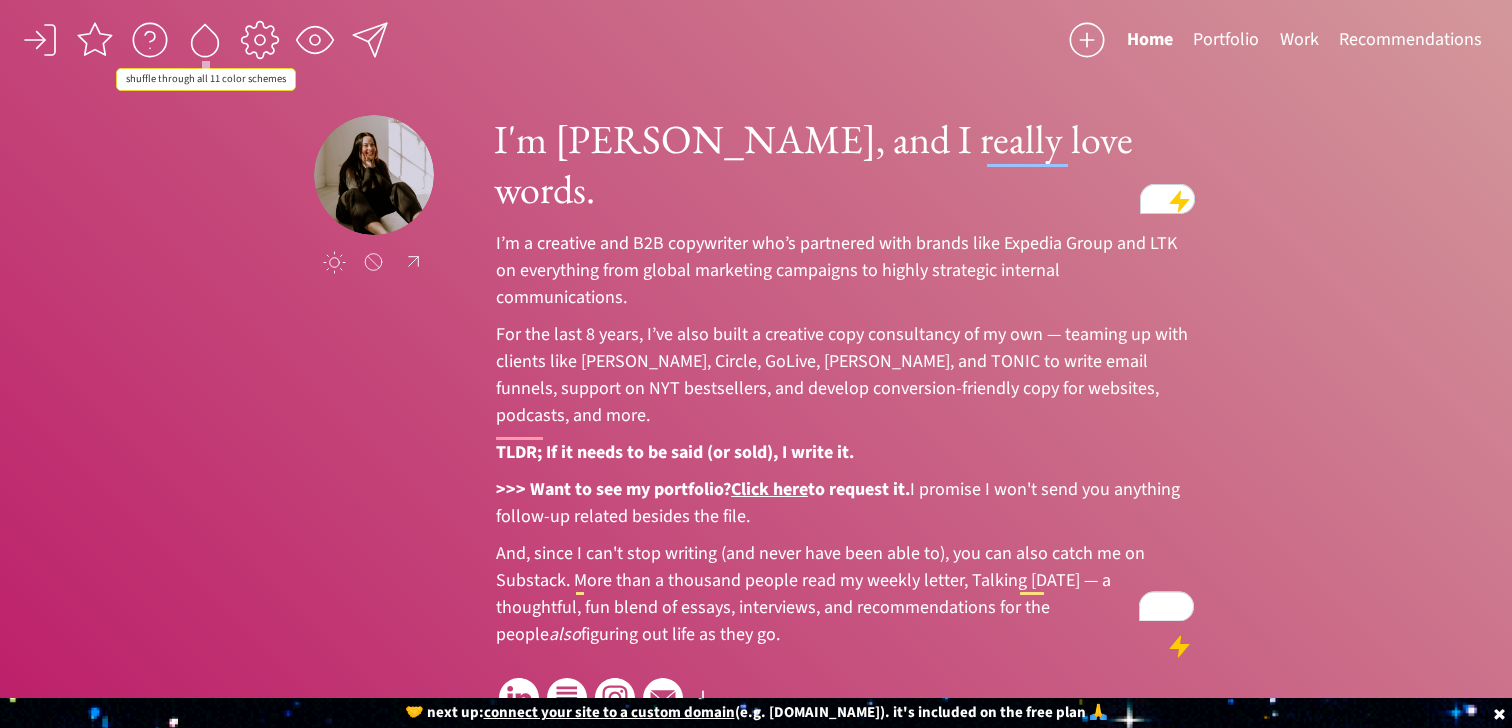 click at bounding box center [205, 40] 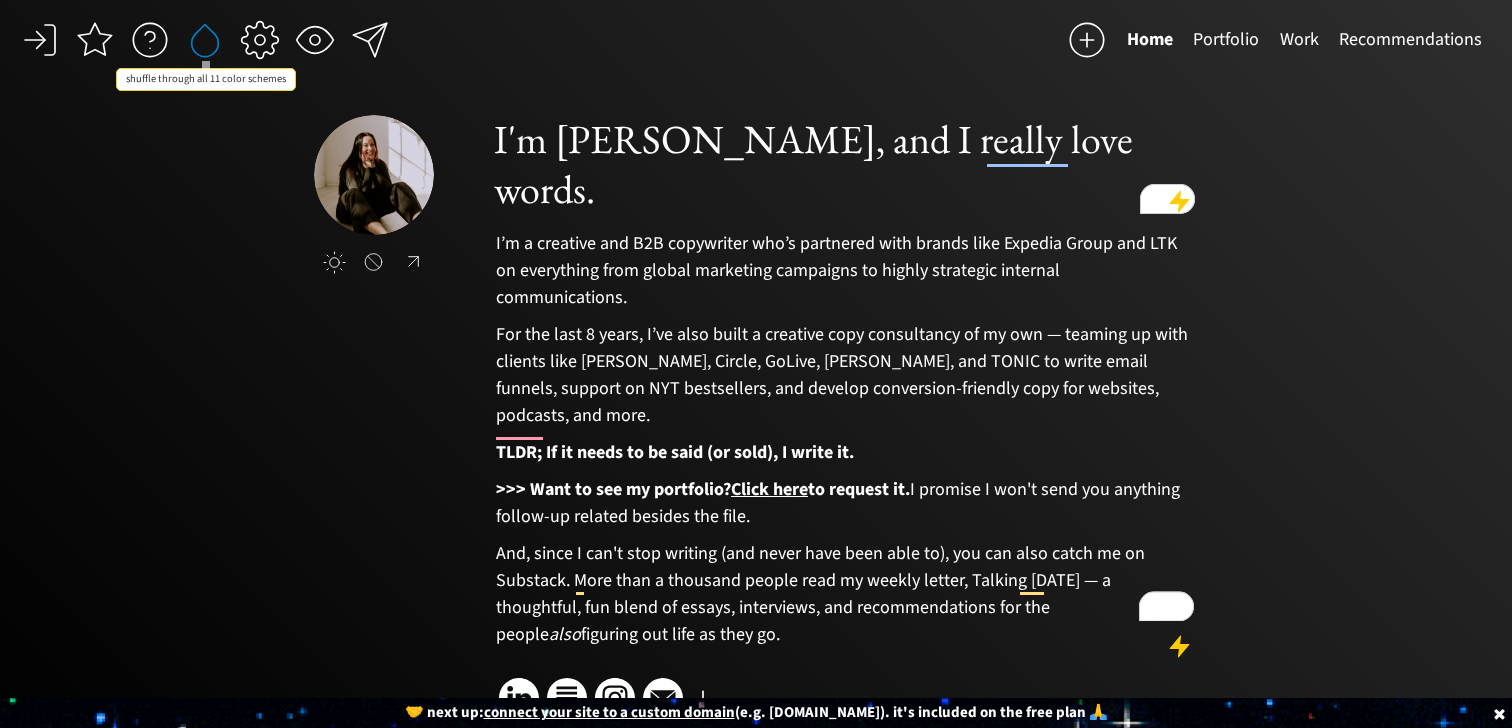 click at bounding box center [205, 40] 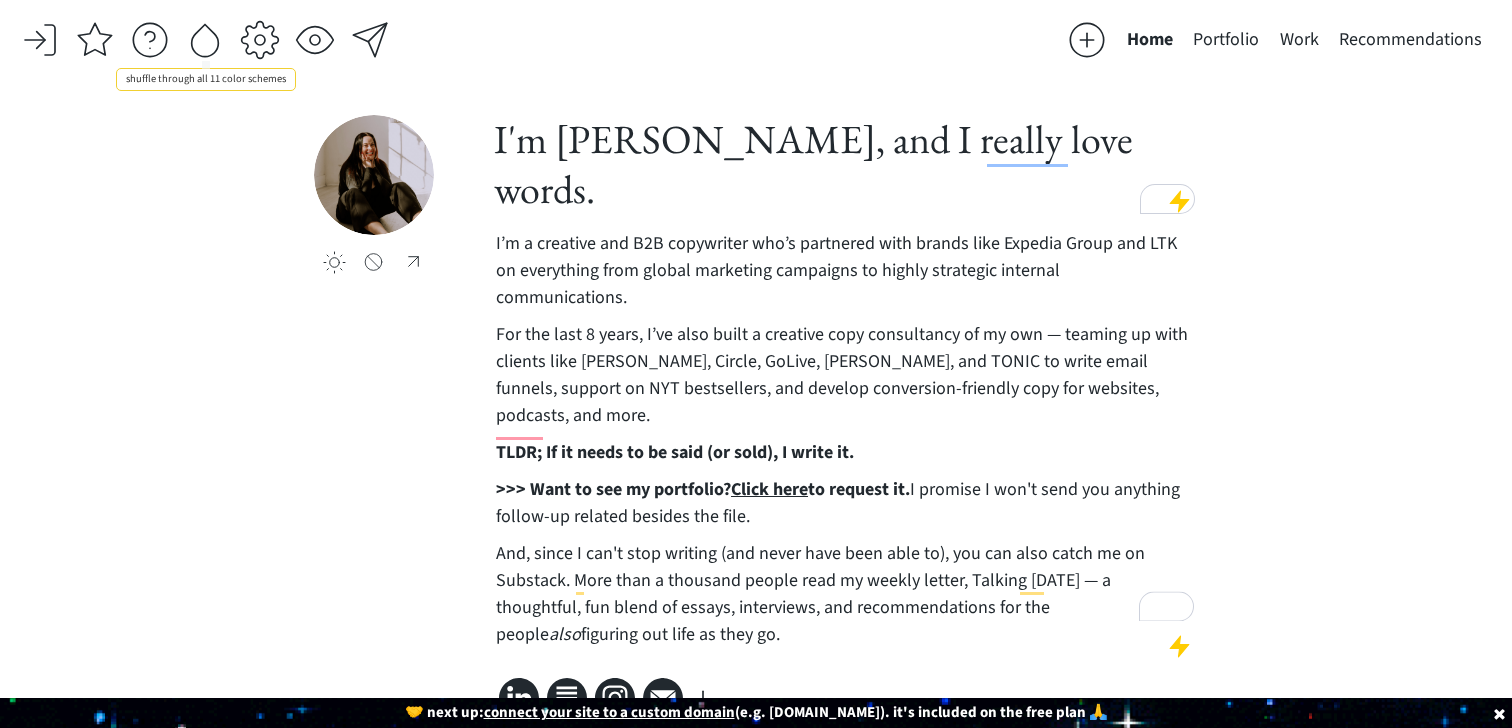 click at bounding box center (205, 40) 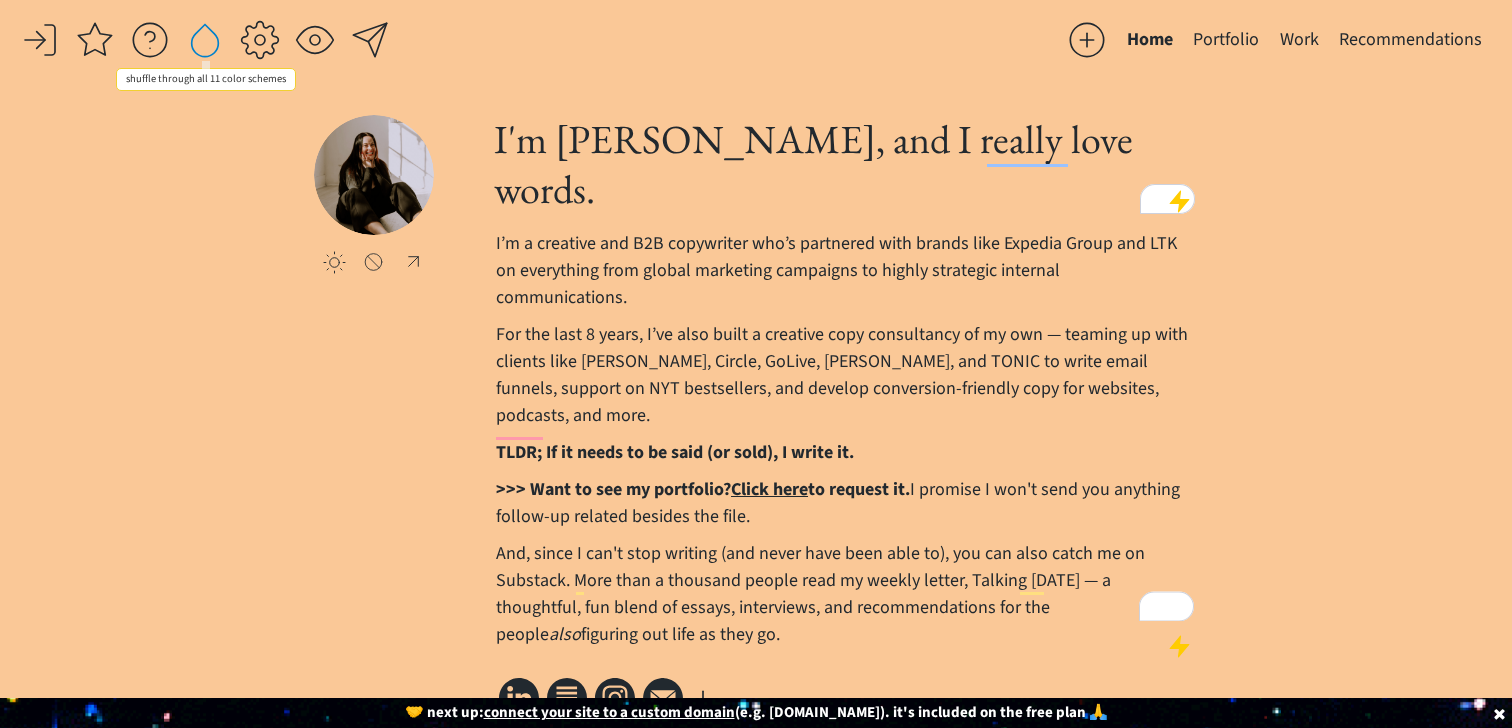 click at bounding box center [205, 40] 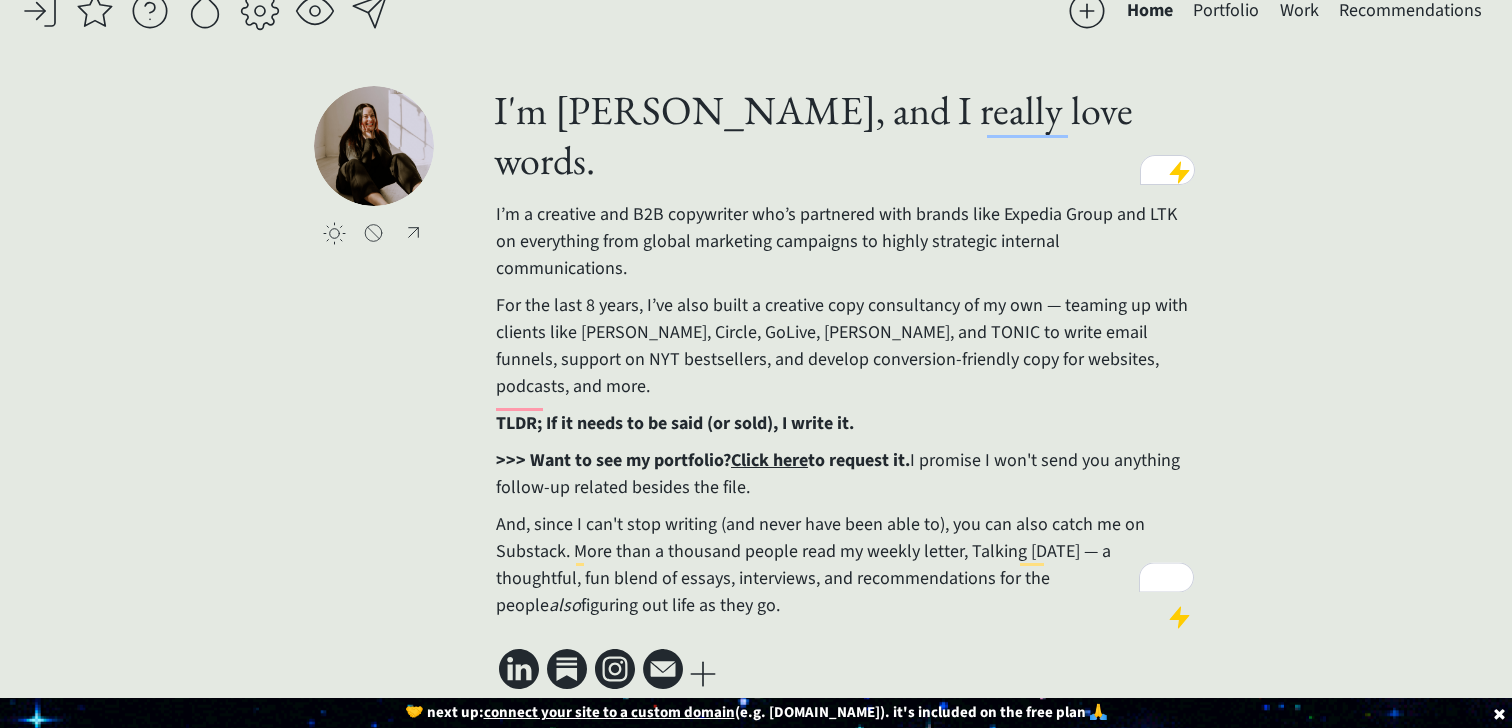 scroll, scrollTop: 0, scrollLeft: 0, axis: both 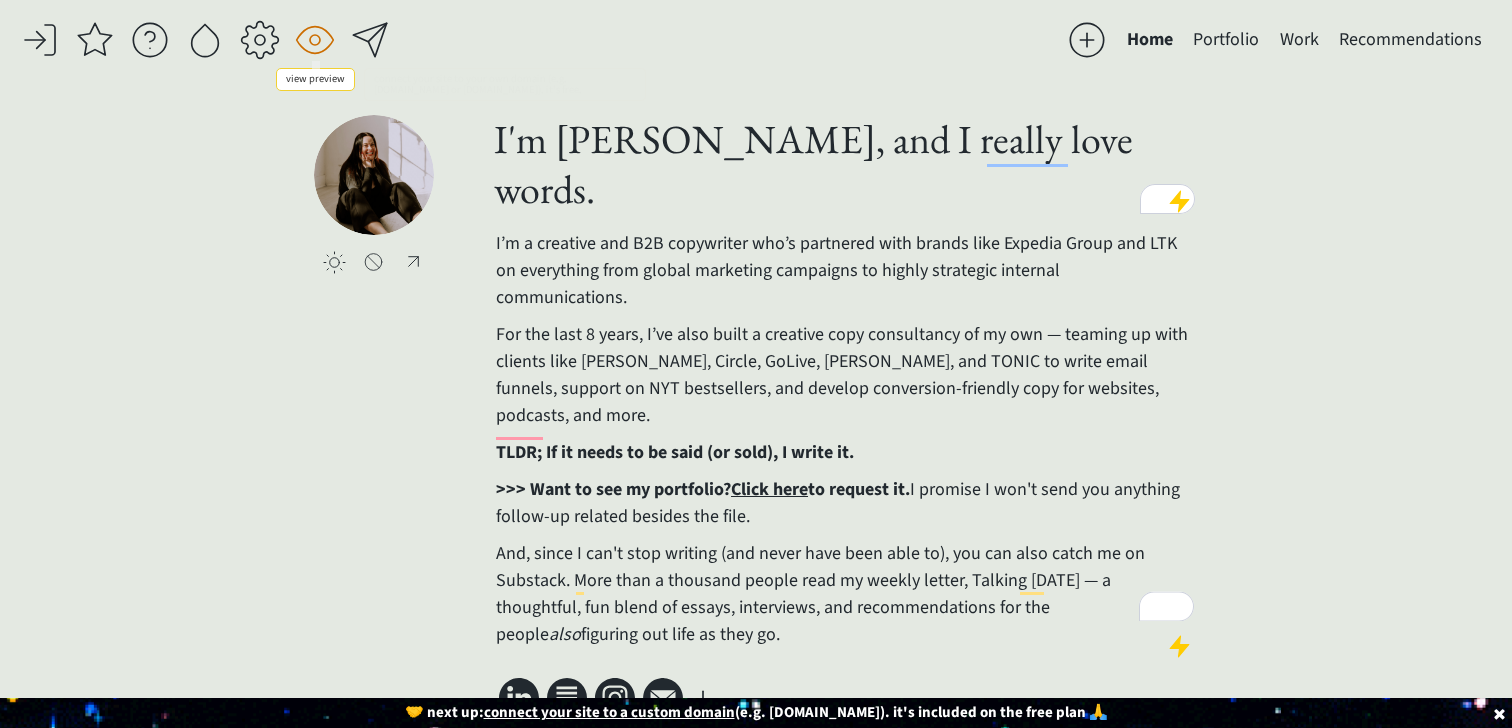 click at bounding box center [315, 40] 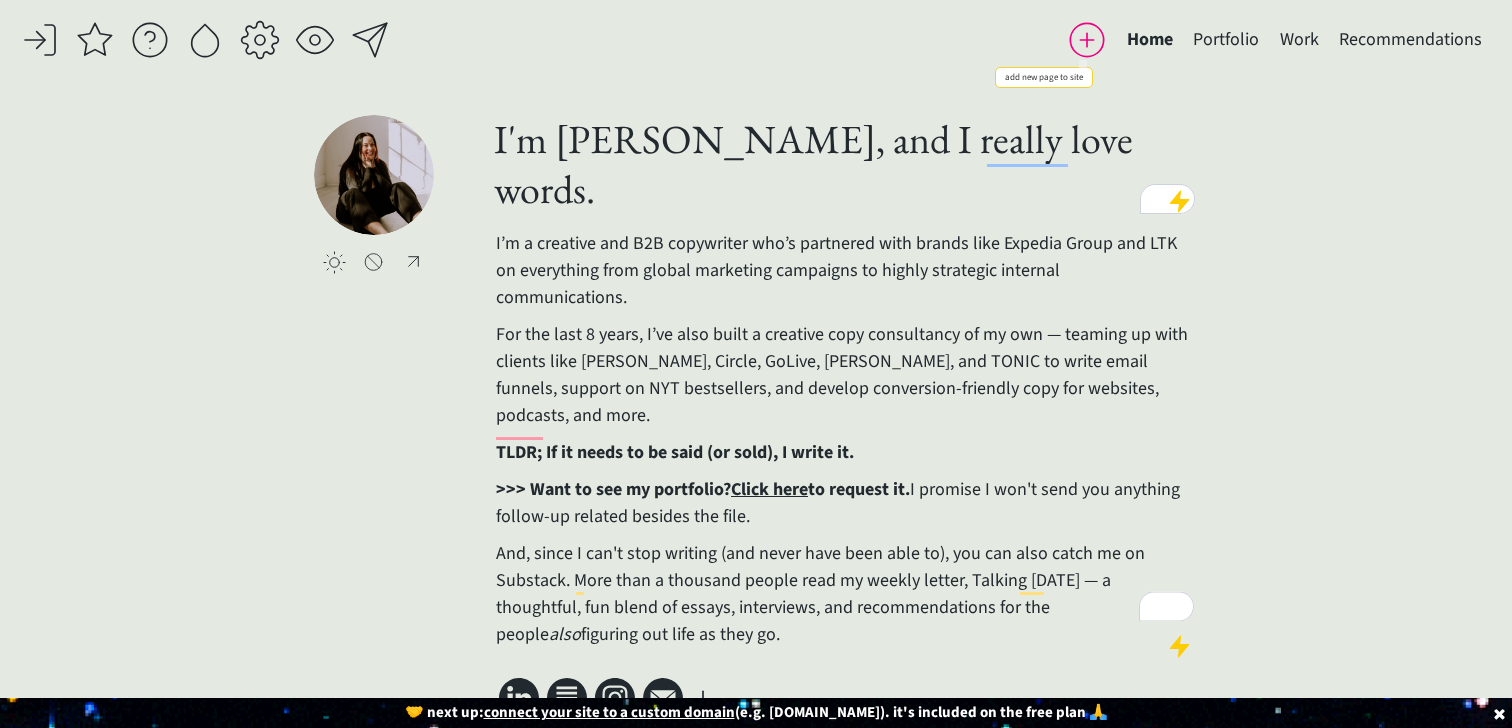 click at bounding box center [1087, 40] 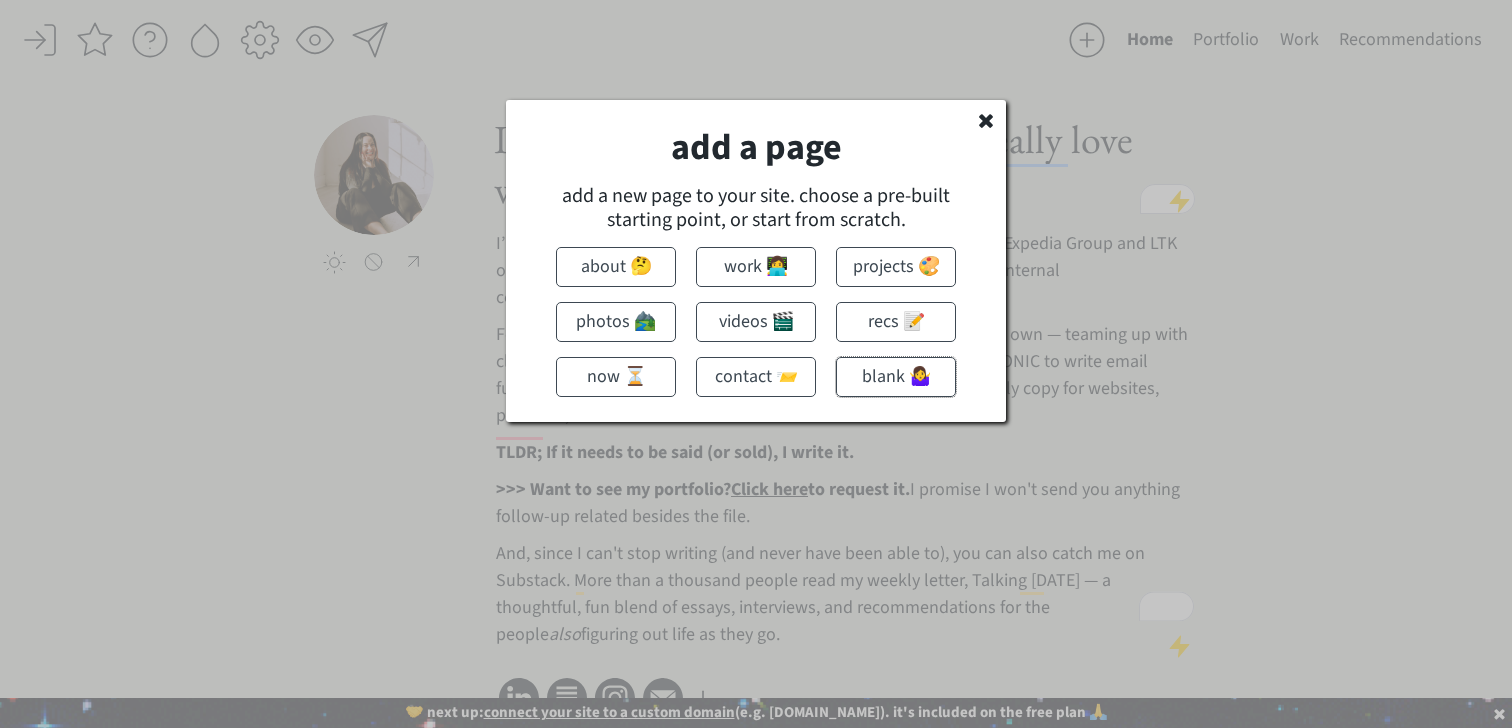 click on "blank 🤷‍♀️" at bounding box center (896, 377) 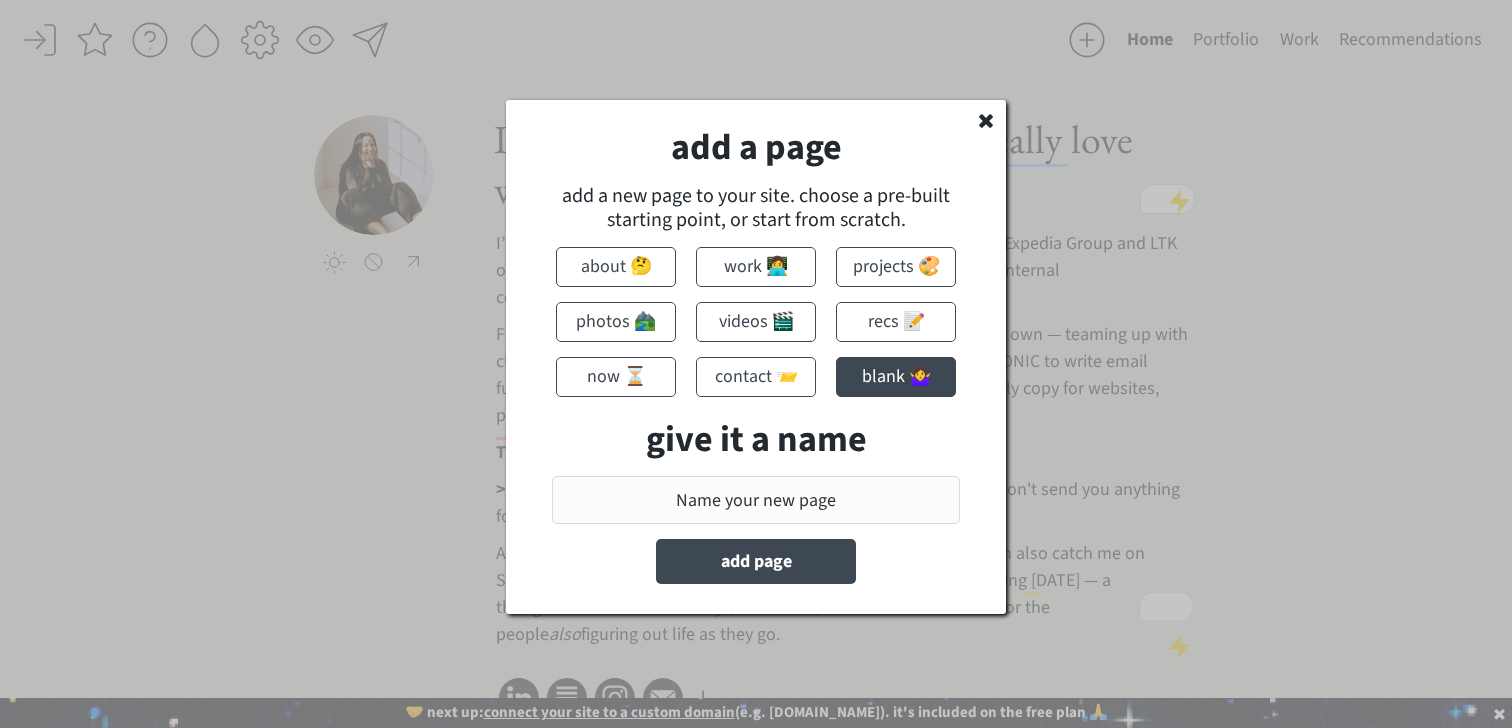 click at bounding box center [756, 500] 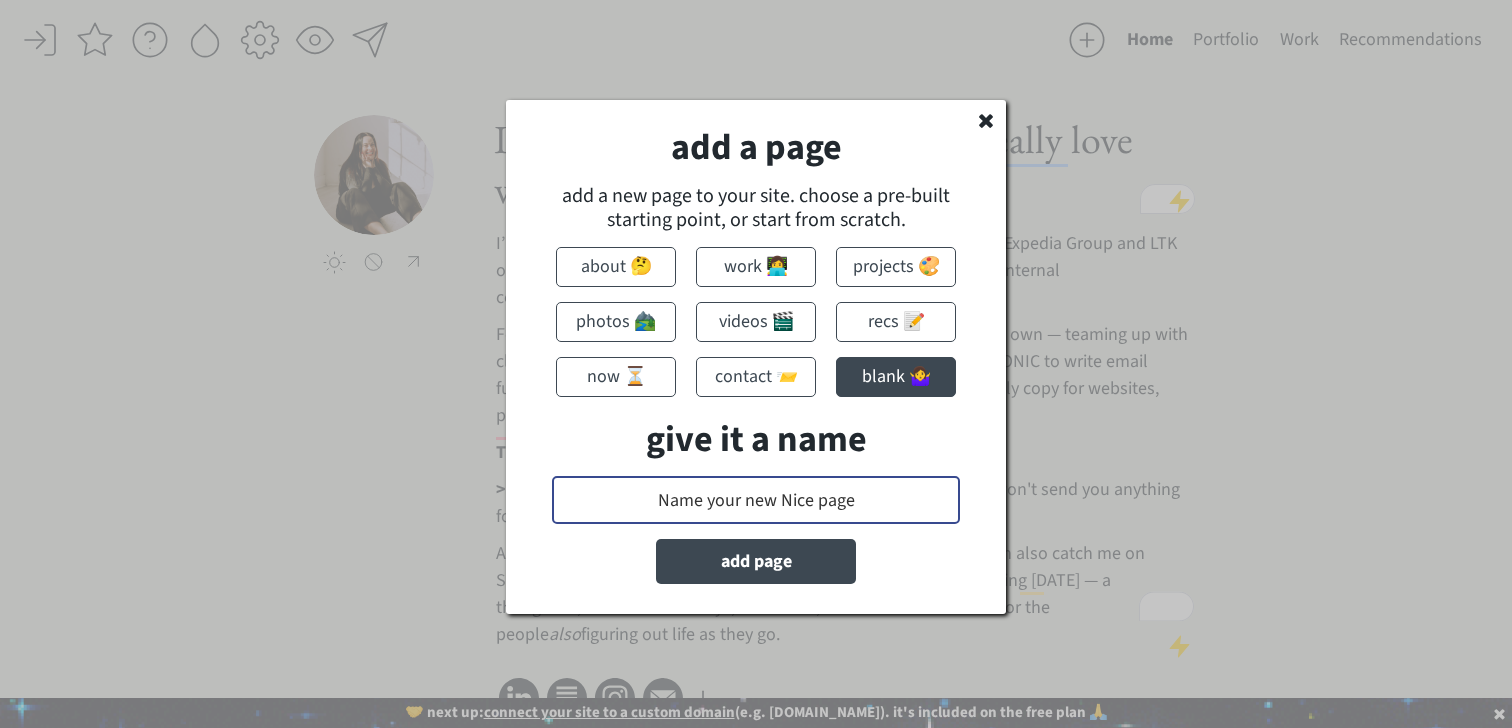 drag, startPoint x: 884, startPoint y: 500, endPoint x: 336, endPoint y: 469, distance: 548.8761 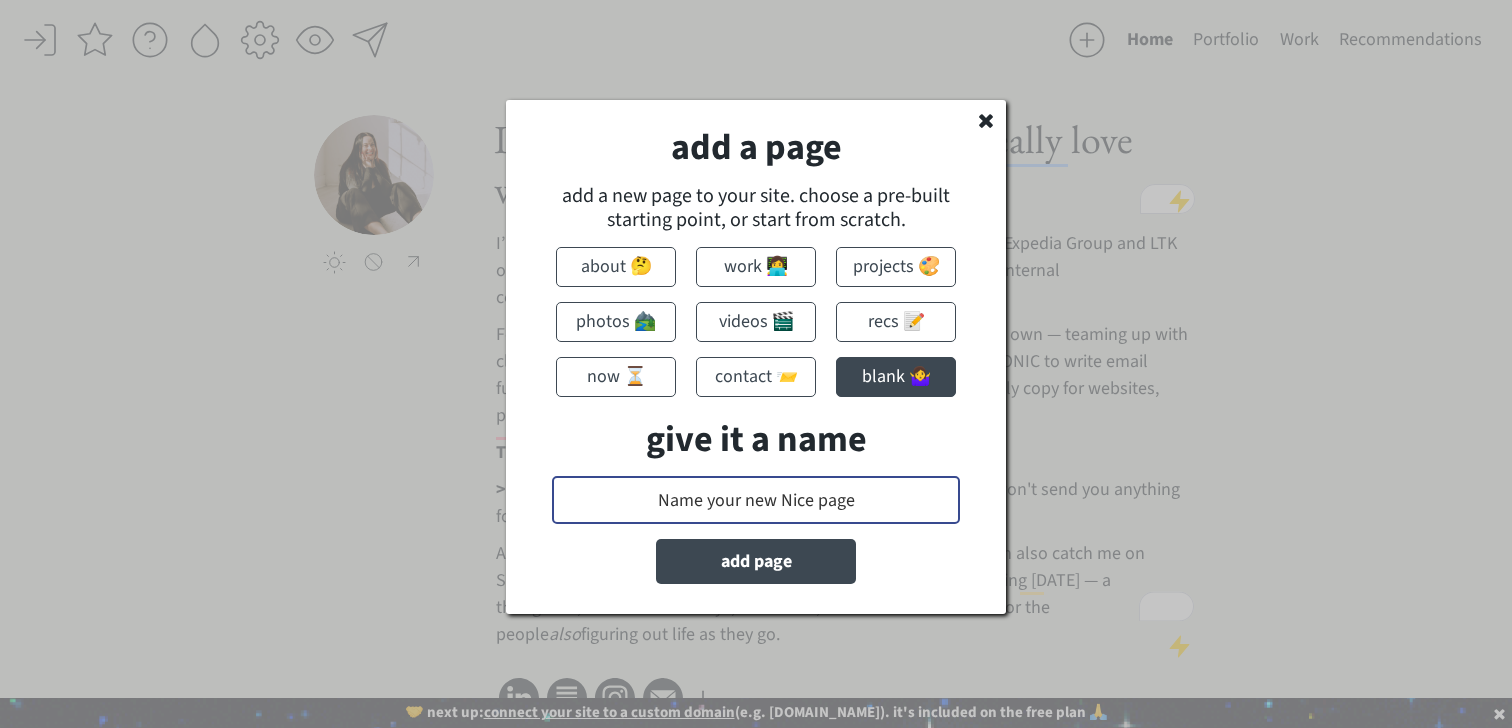 click on "saving... Home Portfolio  Work  Recommendations  click to upload a picture I'm Susannah Hutcheson, and I really love words.  I’m a creative and B2B copywriter who’s partnered with brands like Expedia Group and LTK on everything from global marketing campaigns to highly strategic internal communications. For the last 8 years, I’ve also built a creative copy consultancy of my own — teaming up with clients like Mel Robbins, Circle, GoLive, Jasmine Star, and TONIC to write email funnels, support on NYT bestsellers, and develop conversion-friendly copy for websites, podcasts, and more. TLDR; If it needs to be said (or sold), I write it. >>> Want to see my portfolio?  Click here  to request it.  I promise I won't send you anything follow-up related besides the file.  also  figuring out life as they go.
Projects Here are some projects I've work on or been involved with: — [[Project 1 Name]] 2-3 sentence description of Project 1 ​ www.project1name.com [[Project 2 Name]] ​" at bounding box center (756, 364) 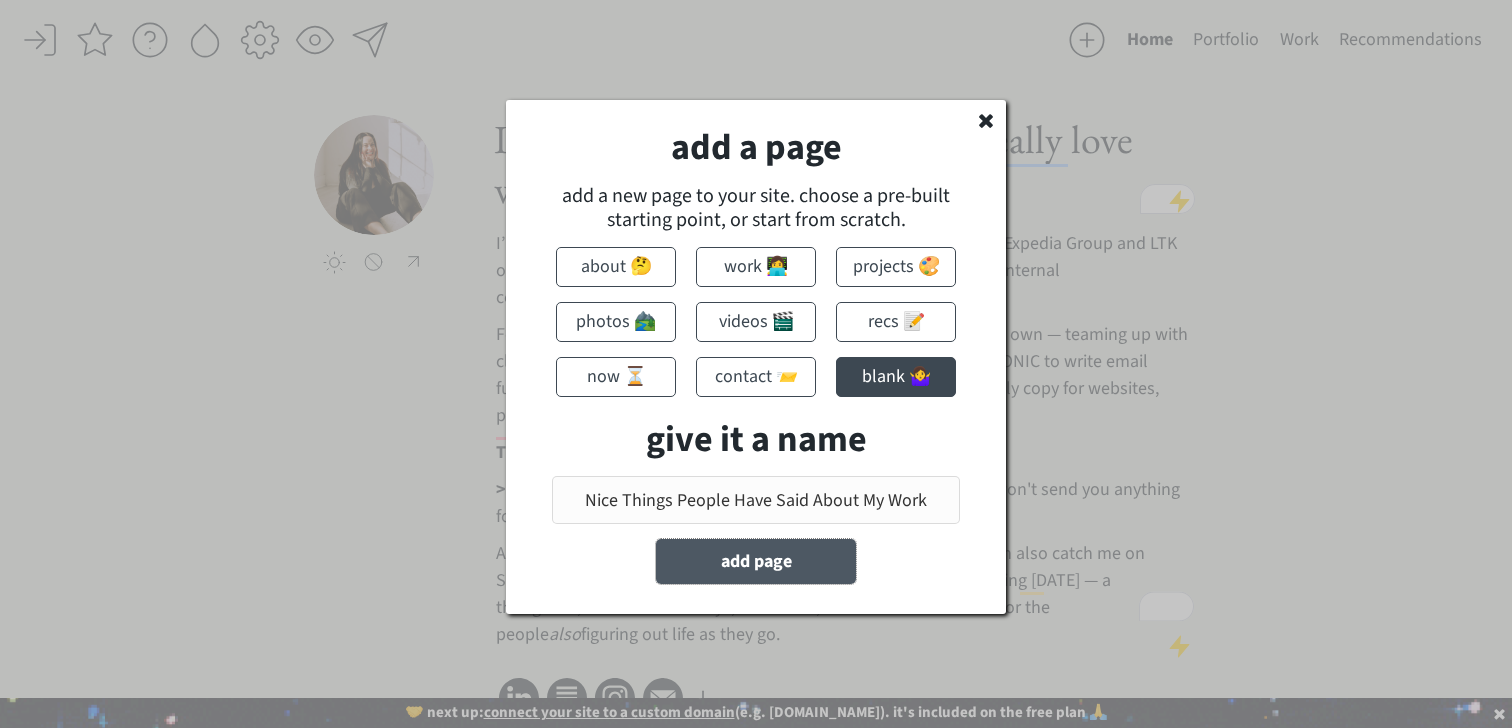 click on "add page" at bounding box center (756, 561) 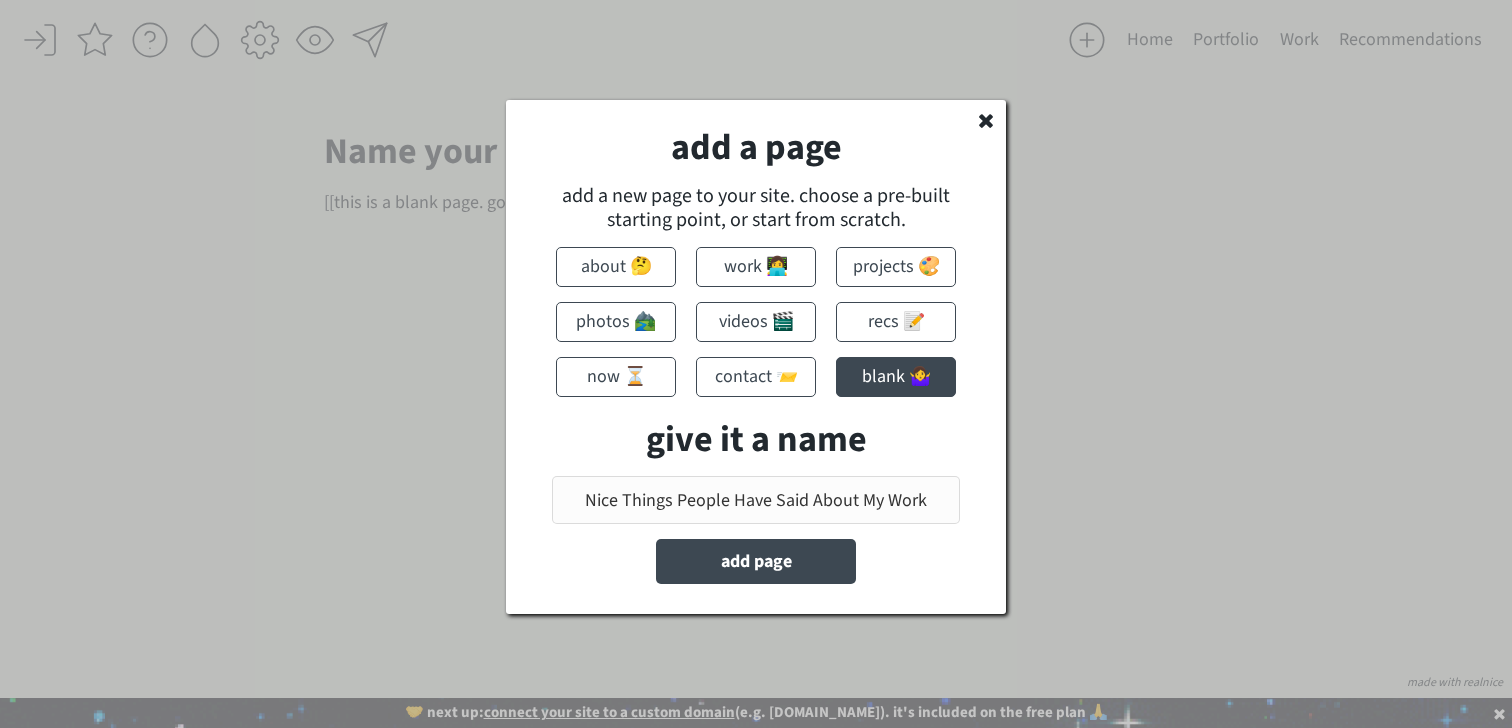 type on "Name your new page" 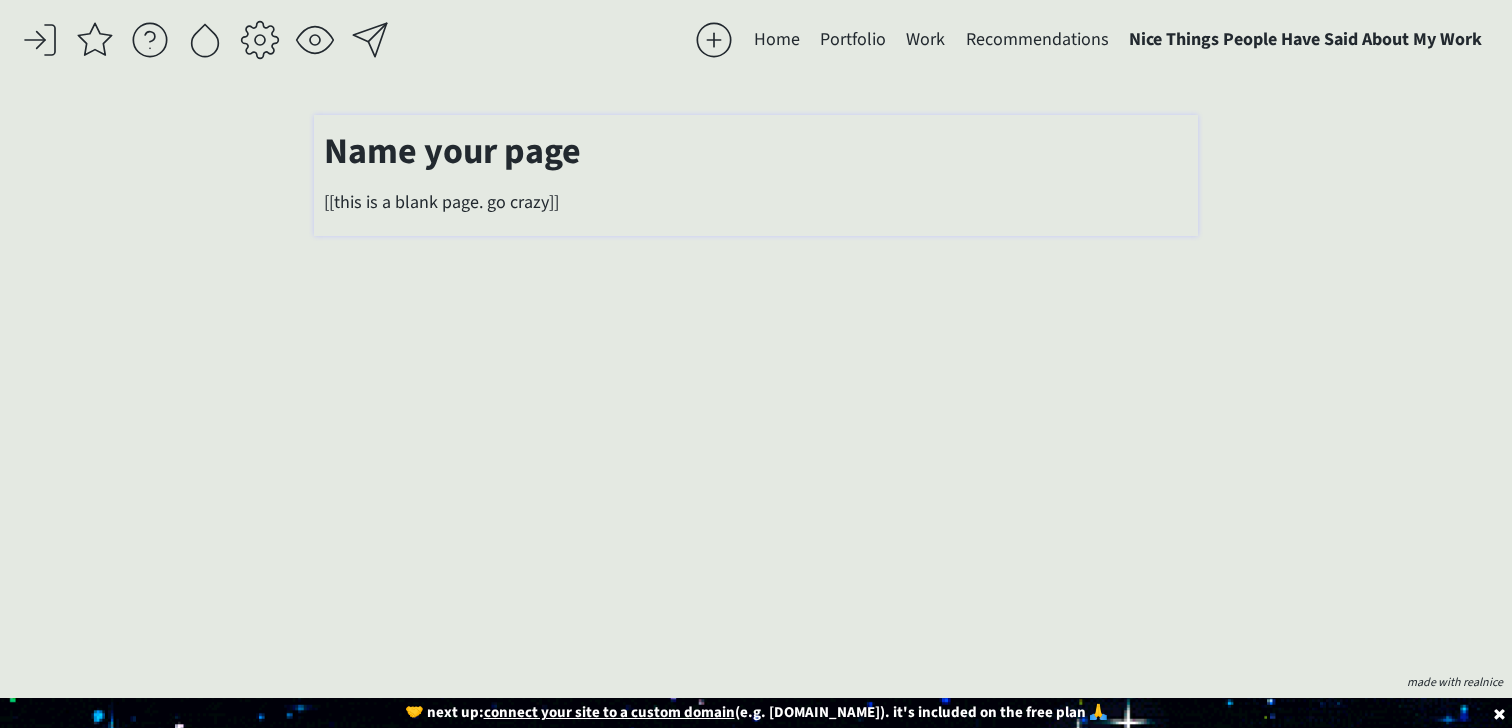 click on "Name your page" at bounding box center [452, 151] 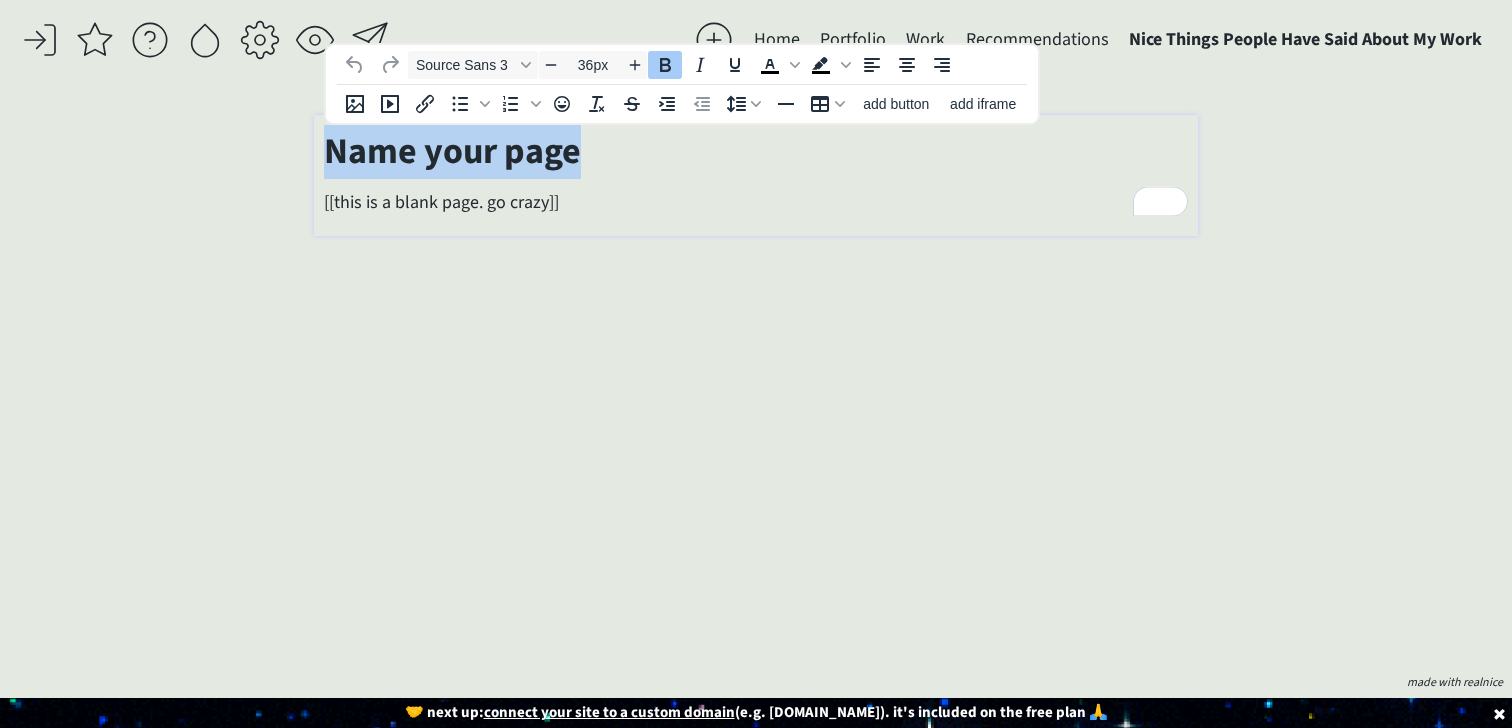 drag, startPoint x: 608, startPoint y: 164, endPoint x: 227, endPoint y: 163, distance: 381.0013 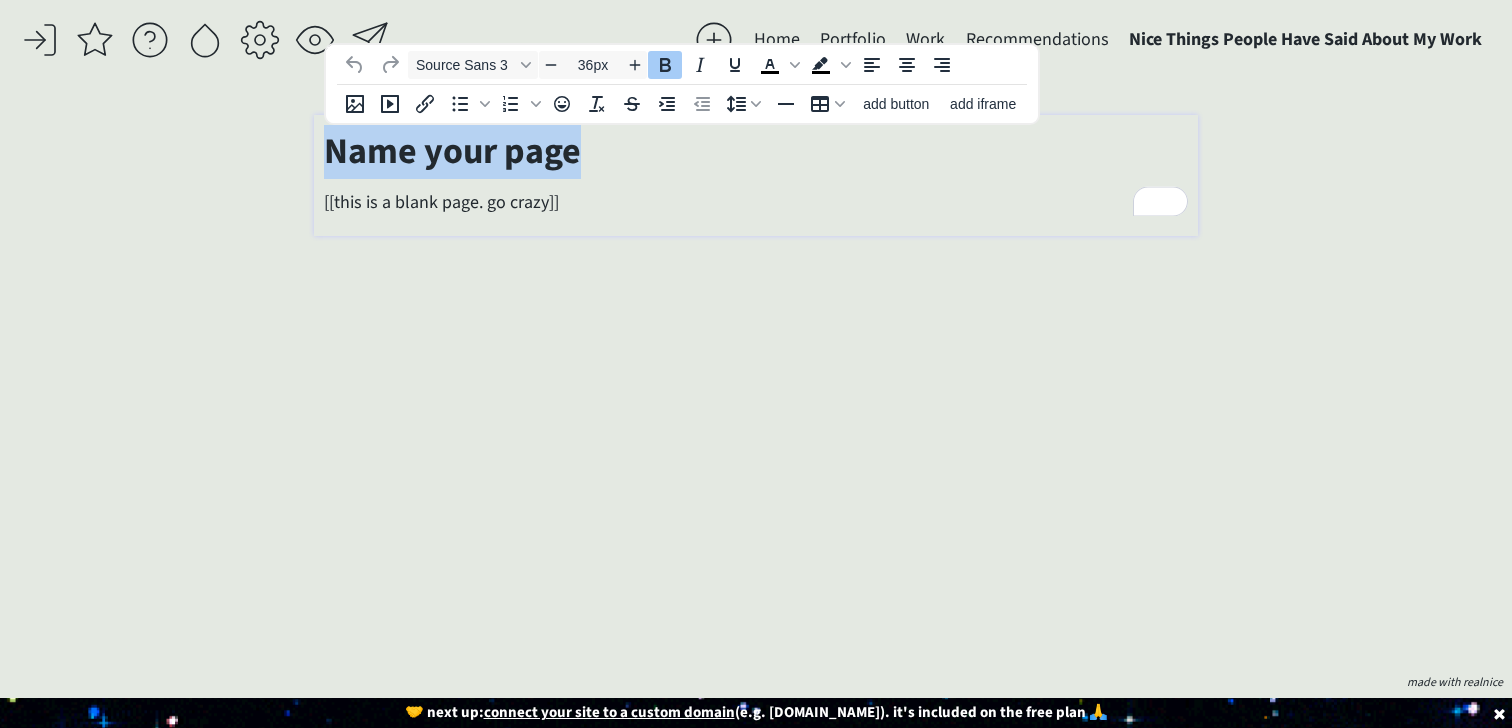click on "saving... Home Portfolio  Work  Recommendations  Nice Things People Have Said About My Work  click to upload a picture I'm Susannah Hutcheson, and I really love words.  I’m a creative and B2B copywriter who’s partnered with brands like Expedia Group and LTK on everything from global marketing campaigns to highly strategic internal communications. For the last 8 years, I’ve also built a creative copy consultancy of my own — teaming up with clients like Mel Robbins, Circle, GoLive, Jasmine Star, and TONIC to write email funnels, support on NYT bestsellers, and develop conversion-friendly copy for websites, podcasts, and more. TLDR; If it needs to be said (or sold), I write it. >>> Want to see my portfolio?  Click here  to request it.  I promise I won't send you anything follow-up related besides the file.  also  figuring out life as they go.
Projects Here are some projects I've work on or been involved with: — [[Project 1 Name]] 2-3 sentence description of Project 1 ​ ​" 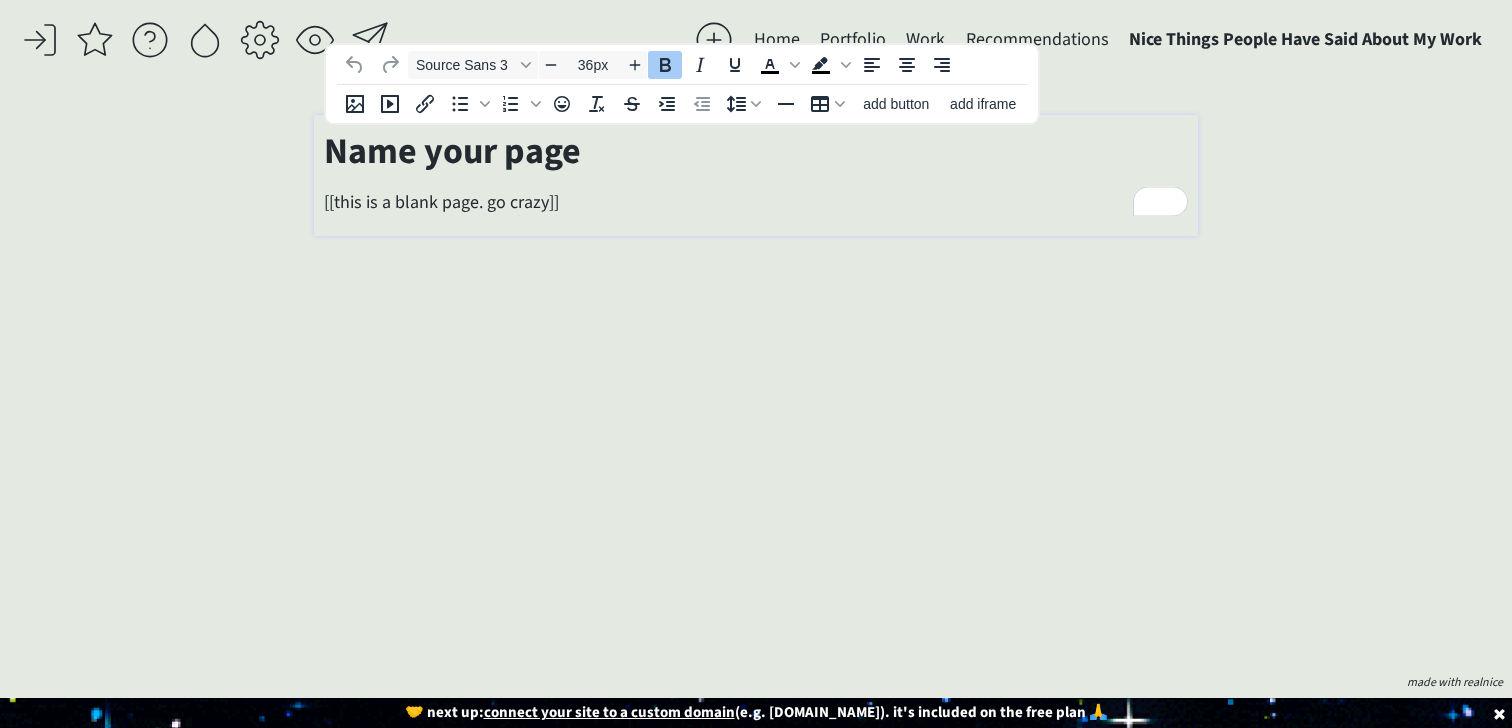 click on "Name your page [[this is a blank page. go crazy]]" at bounding box center (755, 175) 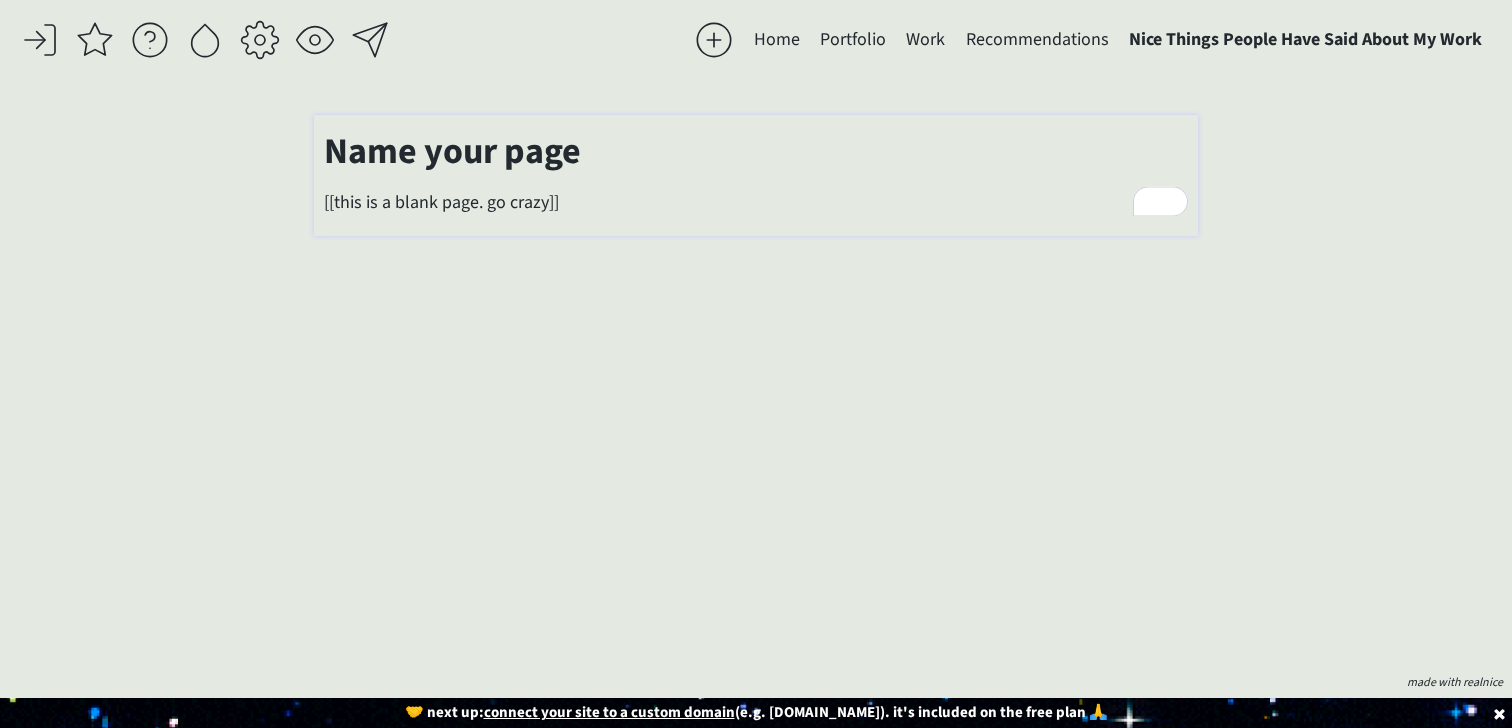 type on "18px" 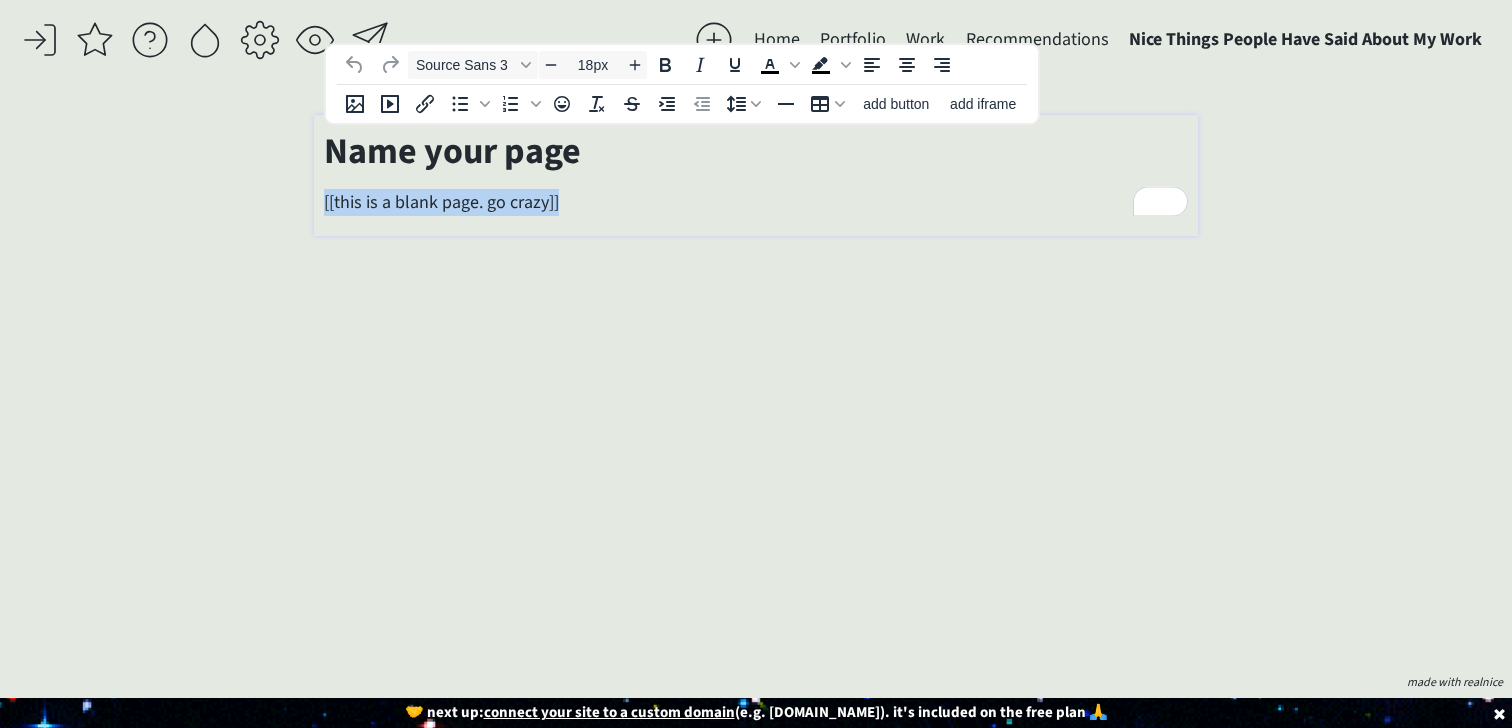 drag, startPoint x: 598, startPoint y: 199, endPoint x: 208, endPoint y: 199, distance: 390 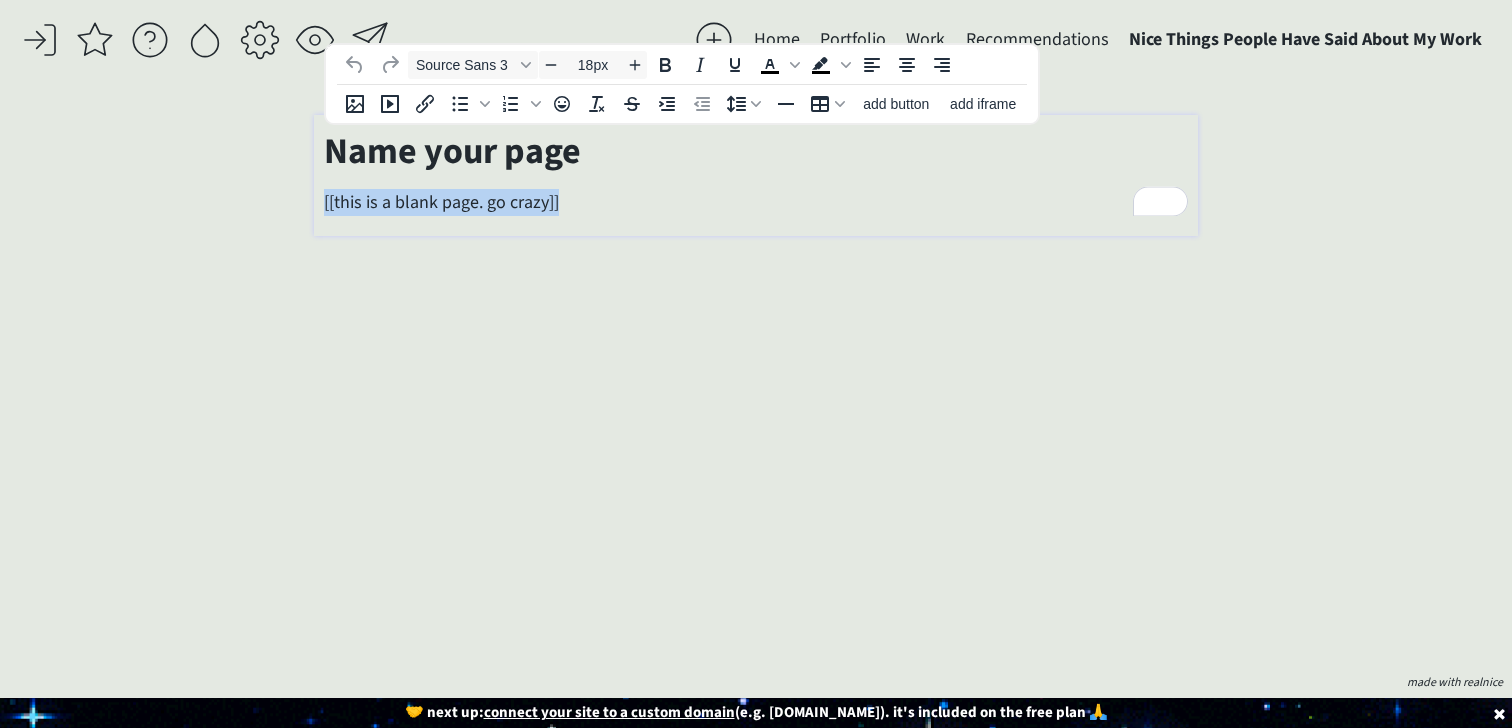 click on "saving... Home Portfolio  Work  Recommendations  Nice Things People Have Said About My Work  click to upload a picture I'm Susannah Hutcheson, and I really love words.  I’m a creative and B2B copywriter who’s partnered with brands like Expedia Group and LTK on everything from global marketing campaigns to highly strategic internal communications. For the last 8 years, I’ve also built a creative copy consultancy of my own — teaming up with clients like Mel Robbins, Circle, GoLive, Jasmine Star, and TONIC to write email funnels, support on NYT bestsellers, and develop conversion-friendly copy for websites, podcasts, and more. TLDR; If it needs to be said (or sold), I write it. >>> Want to see my portfolio?  Click here  to request it.  I promise I won't send you anything follow-up related besides the file.  also  figuring out life as they go.
Projects Here are some projects I've work on or been involved with: — [[Project 1 Name]] 2-3 sentence description of Project 1 ​ ​" 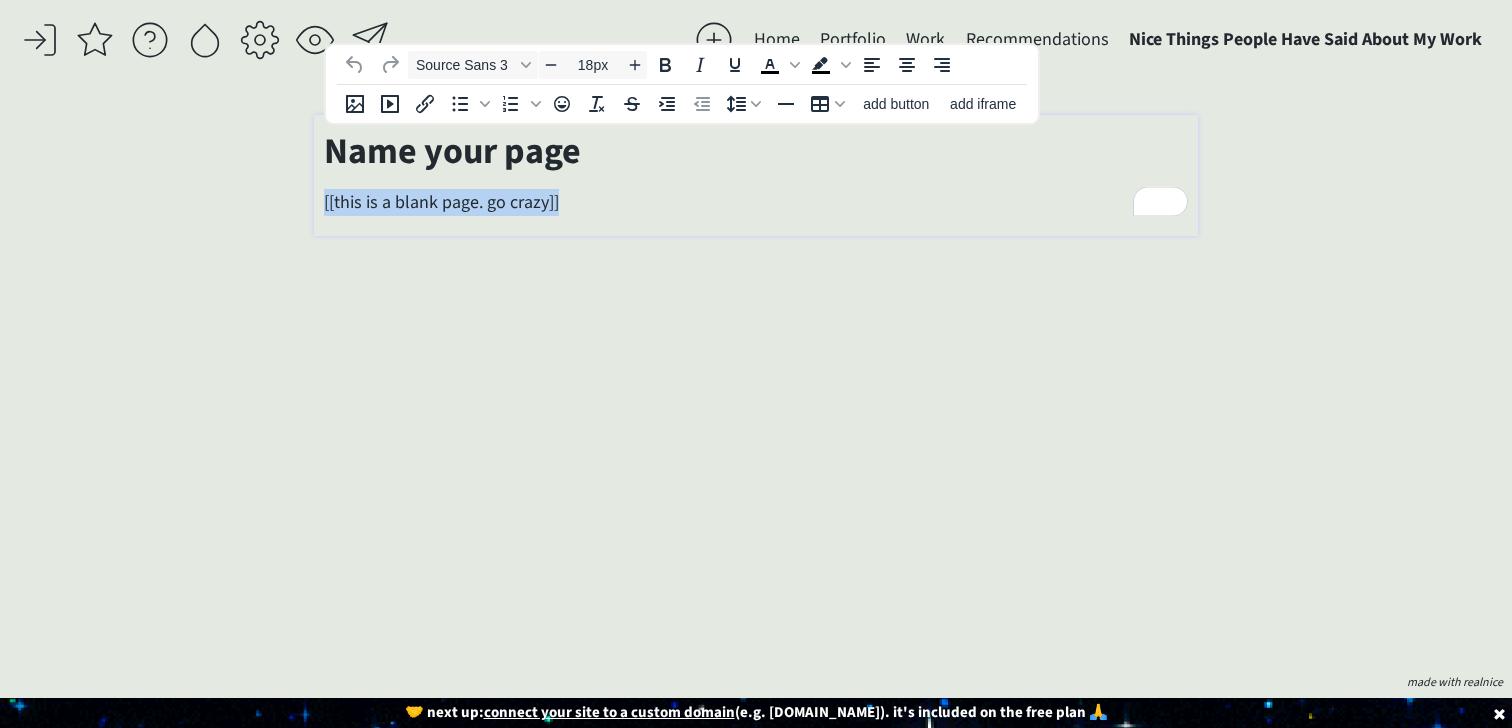 type 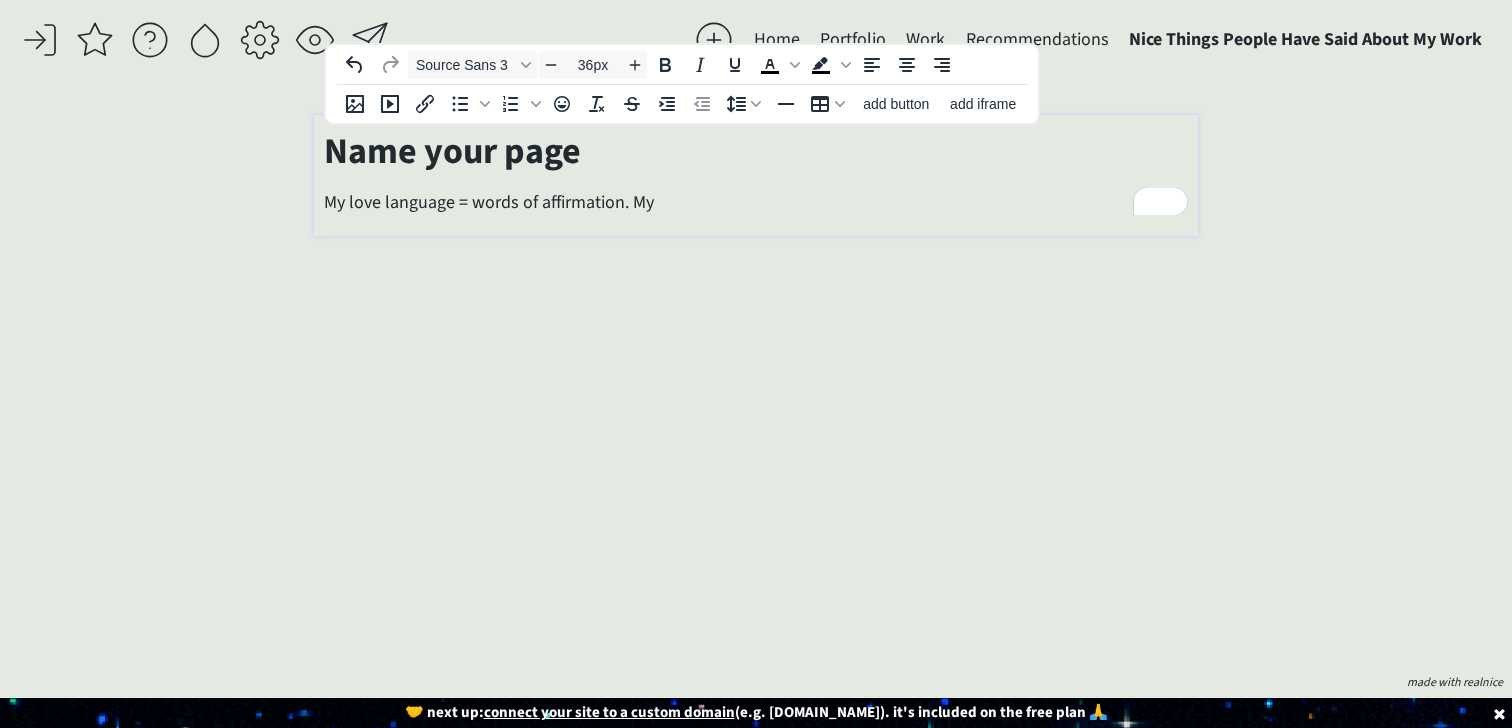 click on "Name your page" at bounding box center [452, 151] 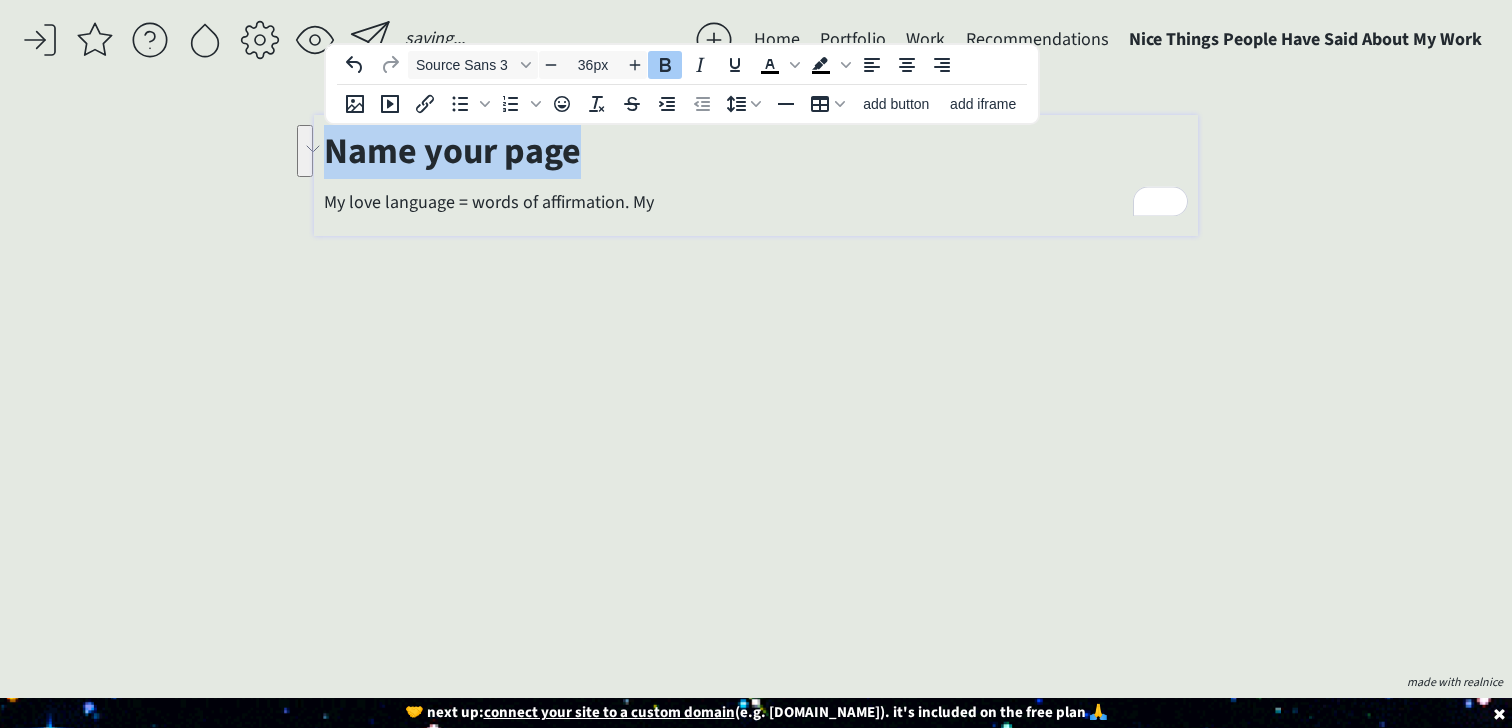 drag, startPoint x: 628, startPoint y: 153, endPoint x: 242, endPoint y: 140, distance: 386.21884 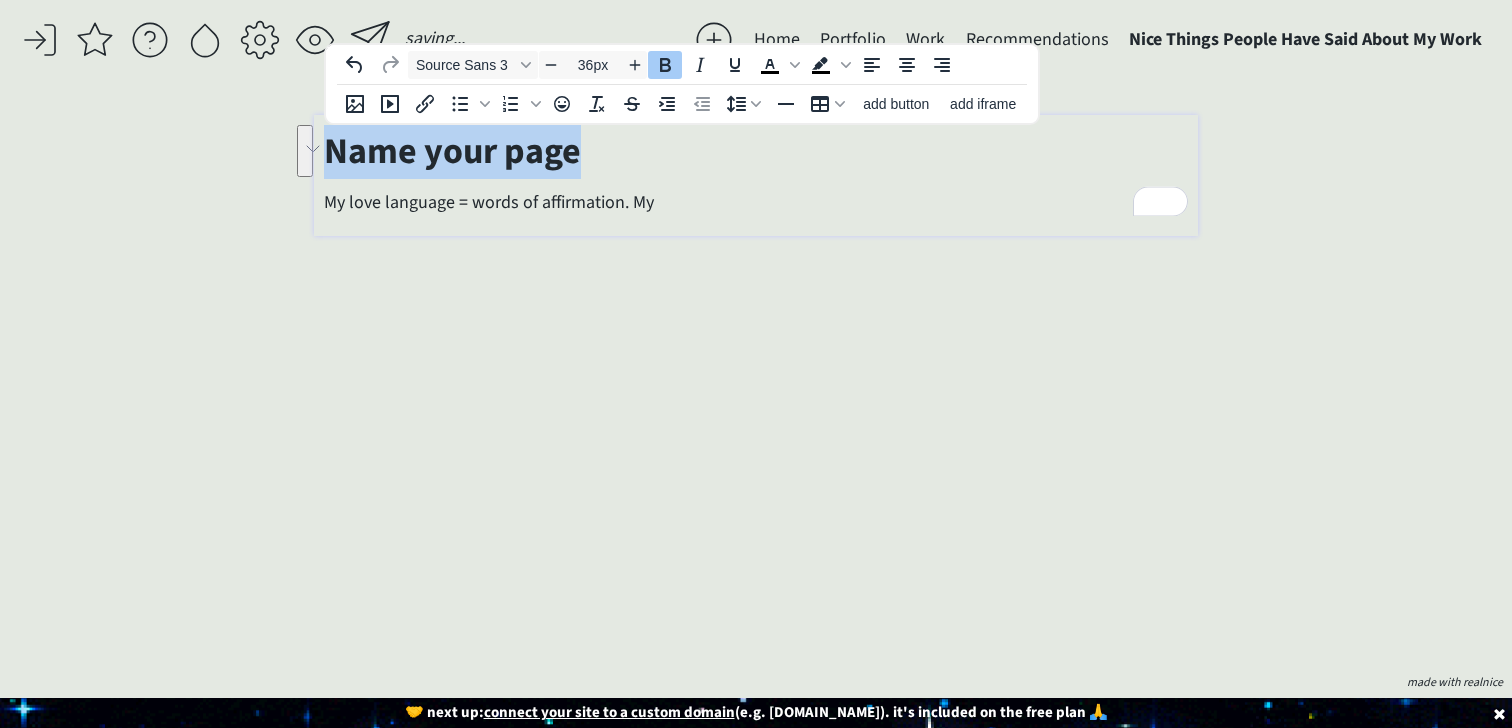 click on "saving... Home Portfolio  Work  Recommendations  Nice Things People Have Said About My Work  click to upload a picture I'm Susannah Hutcheson, and I really love words.  I’m a creative and B2B copywriter who’s partnered with brands like Expedia Group and LTK on everything from global marketing campaigns to highly strategic internal communications. For the last 8 years, I’ve also built a creative copy consultancy of my own — teaming up with clients like Mel Robbins, Circle, GoLive, Jasmine Star, and TONIC to write email funnels, support on NYT bestsellers, and develop conversion-friendly copy for websites, podcasts, and more. TLDR; If it needs to be said (or sold), I write it. >>> Want to see my portfolio?  Click here  to request it.  I promise I won't send you anything follow-up related besides the file.  also  figuring out life as they go.
Projects Here are some projects I've work on or been involved with: — [[Project 1 Name]] 2-3 sentence description of Project 1 ​ ​" 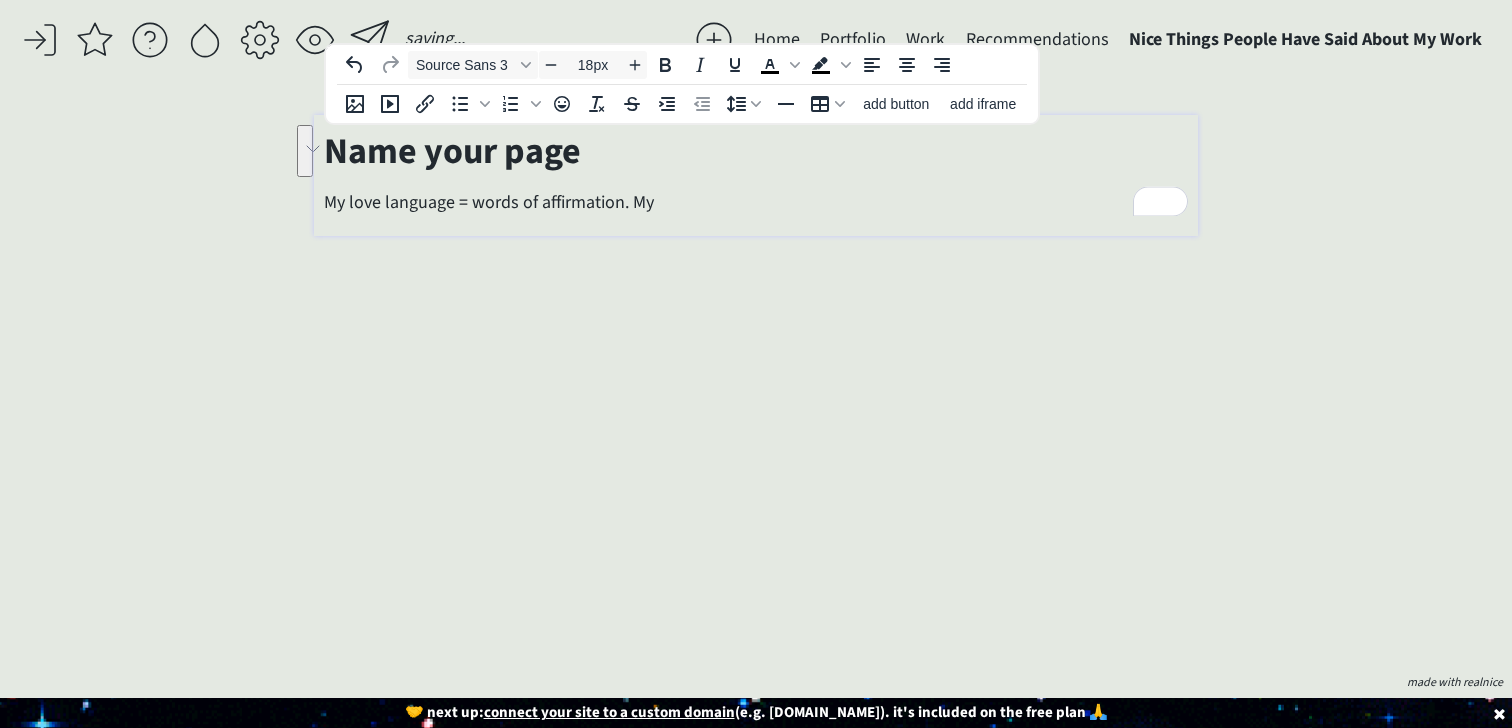 click on "My love language = words of affirmation. My" at bounding box center (755, 202) 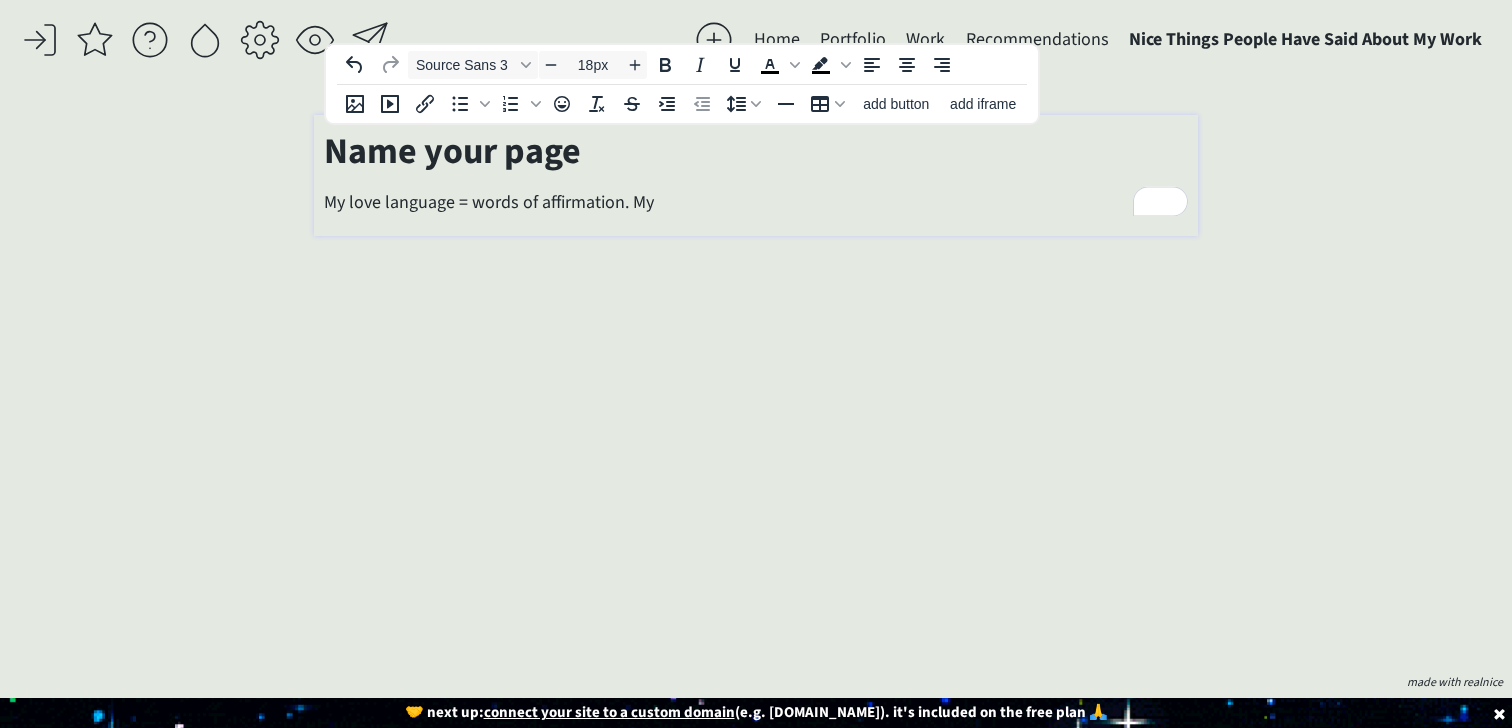 drag, startPoint x: 659, startPoint y: 207, endPoint x: 631, endPoint y: 207, distance: 28 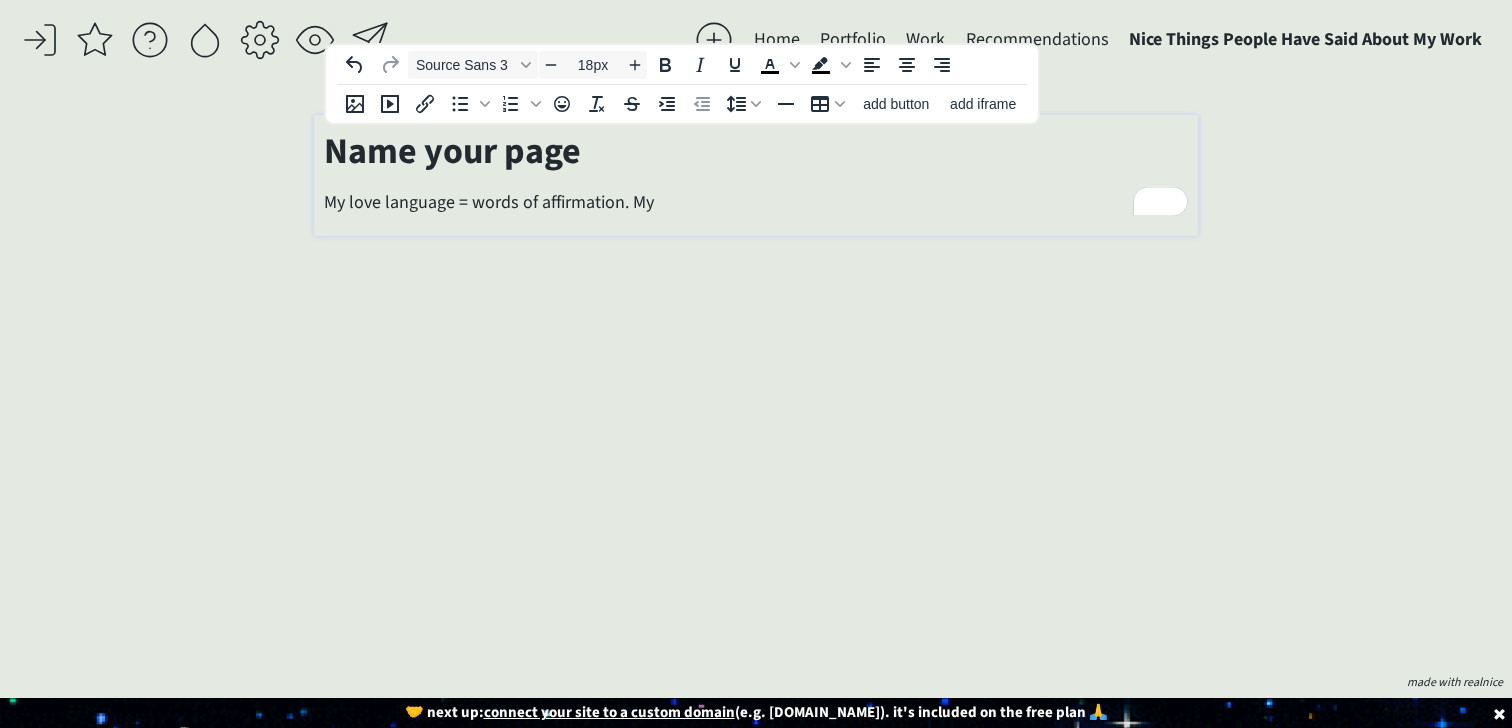 click on "My love language = words of affirmation. My" at bounding box center (755, 202) 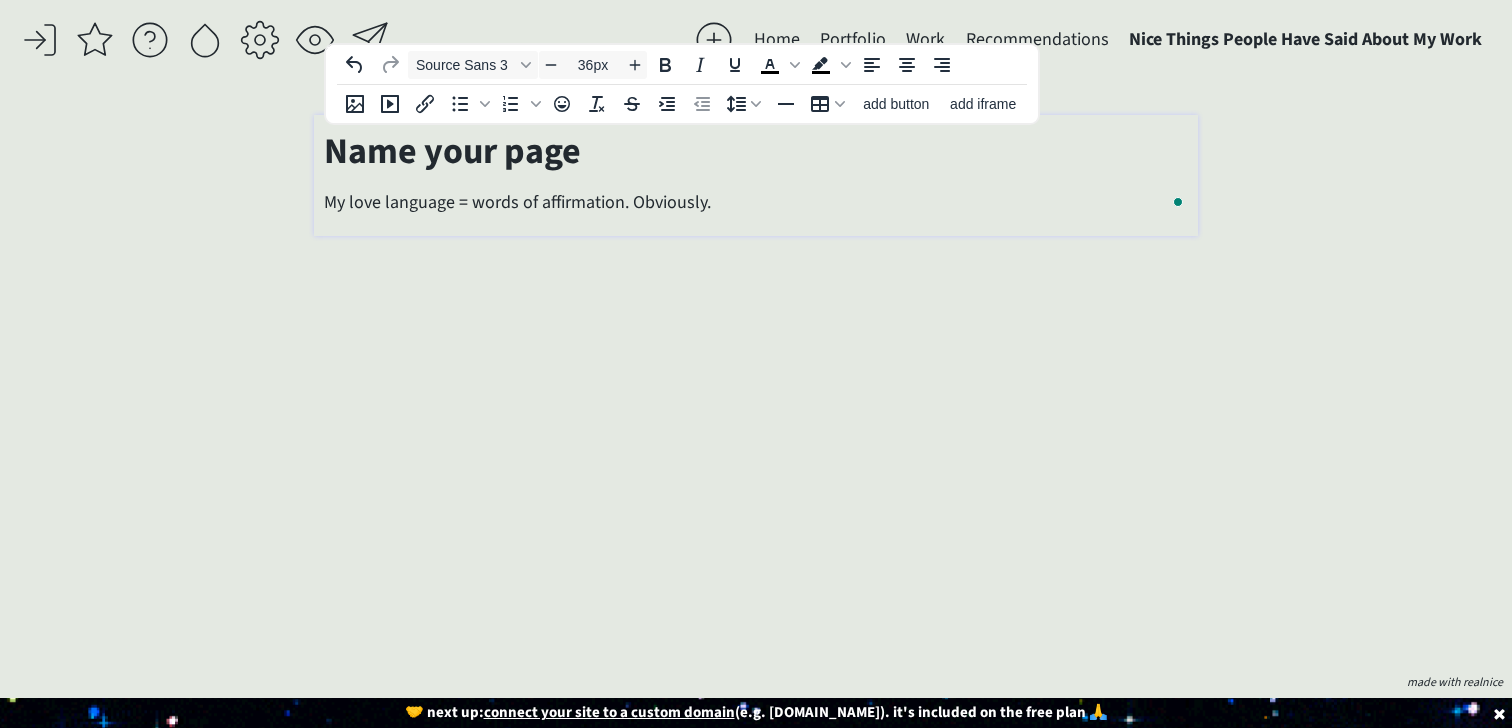 click on "Name your page" at bounding box center (452, 151) 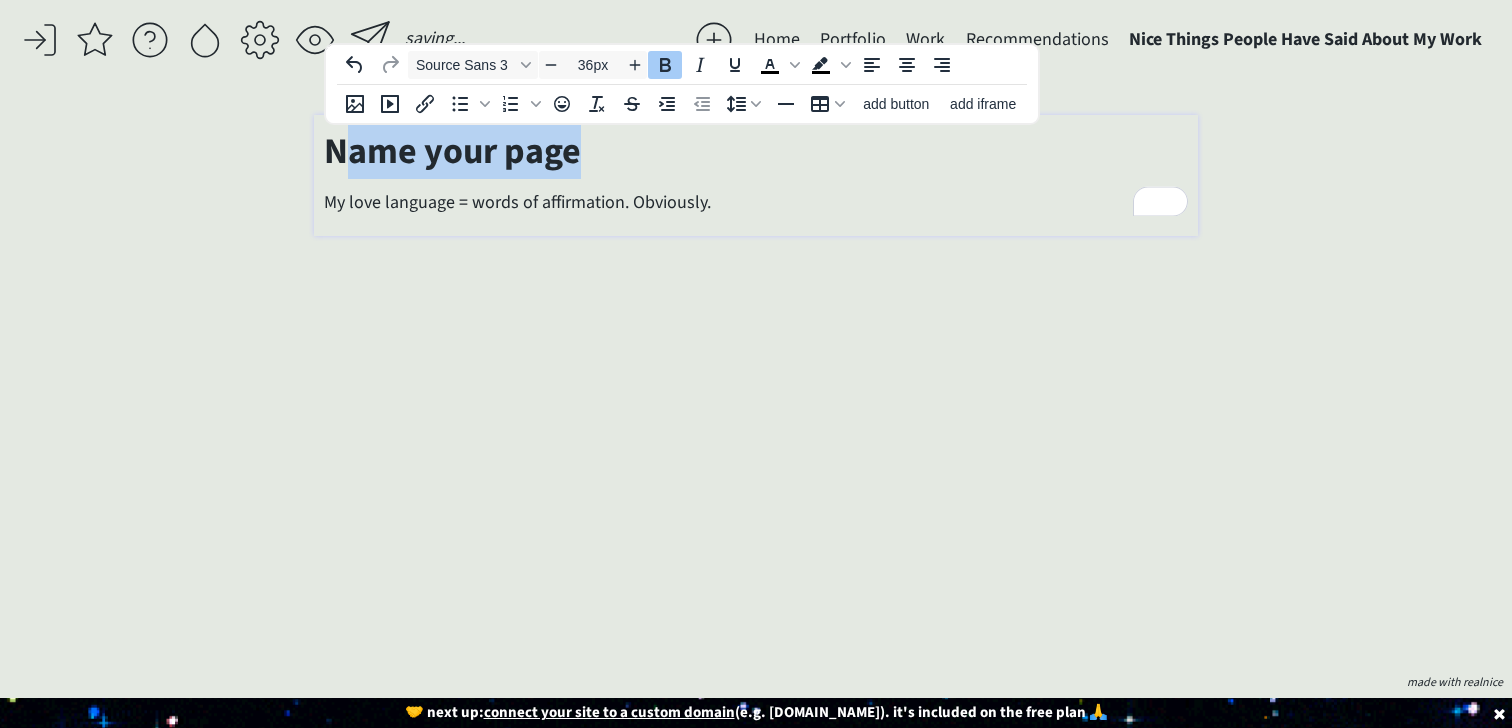 drag, startPoint x: 606, startPoint y: 163, endPoint x: 334, endPoint y: 157, distance: 272.06616 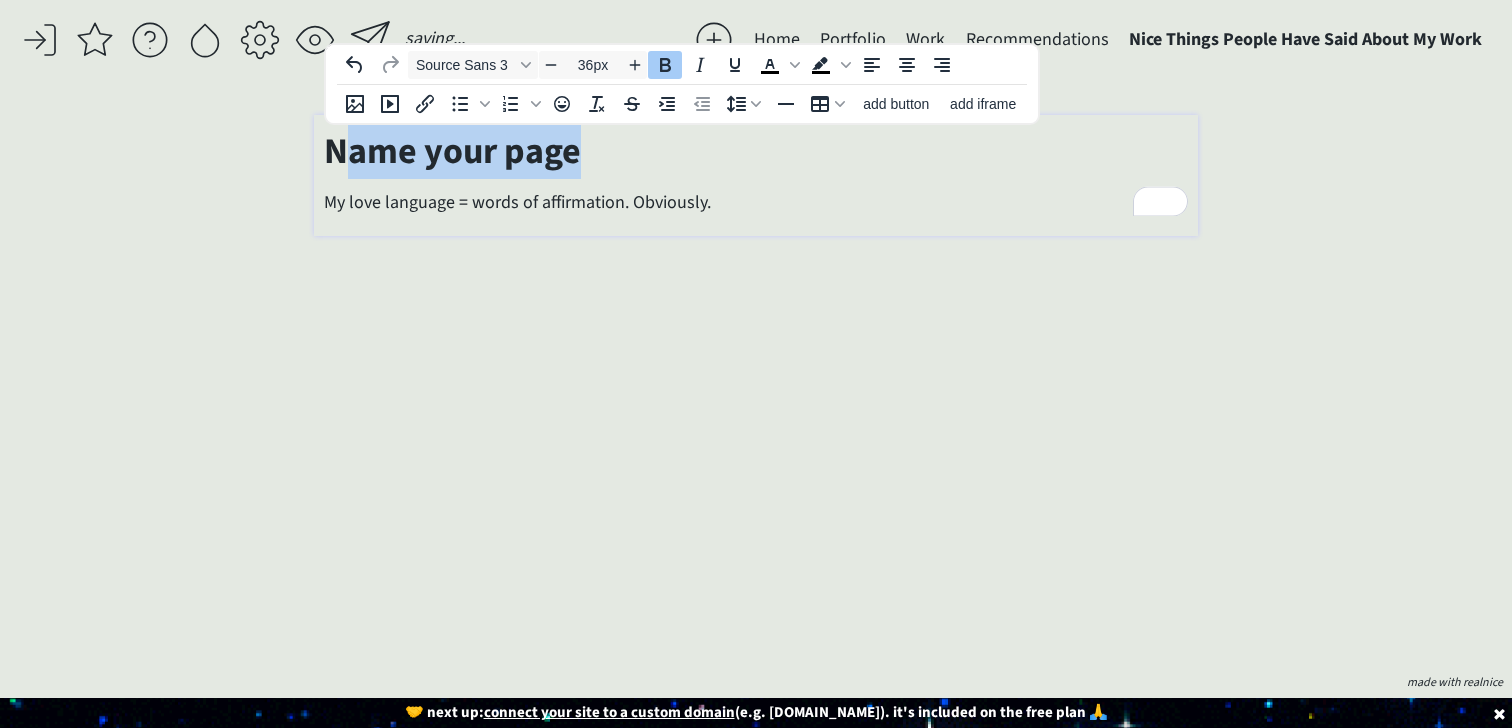 click on "Name your page" at bounding box center (755, 152) 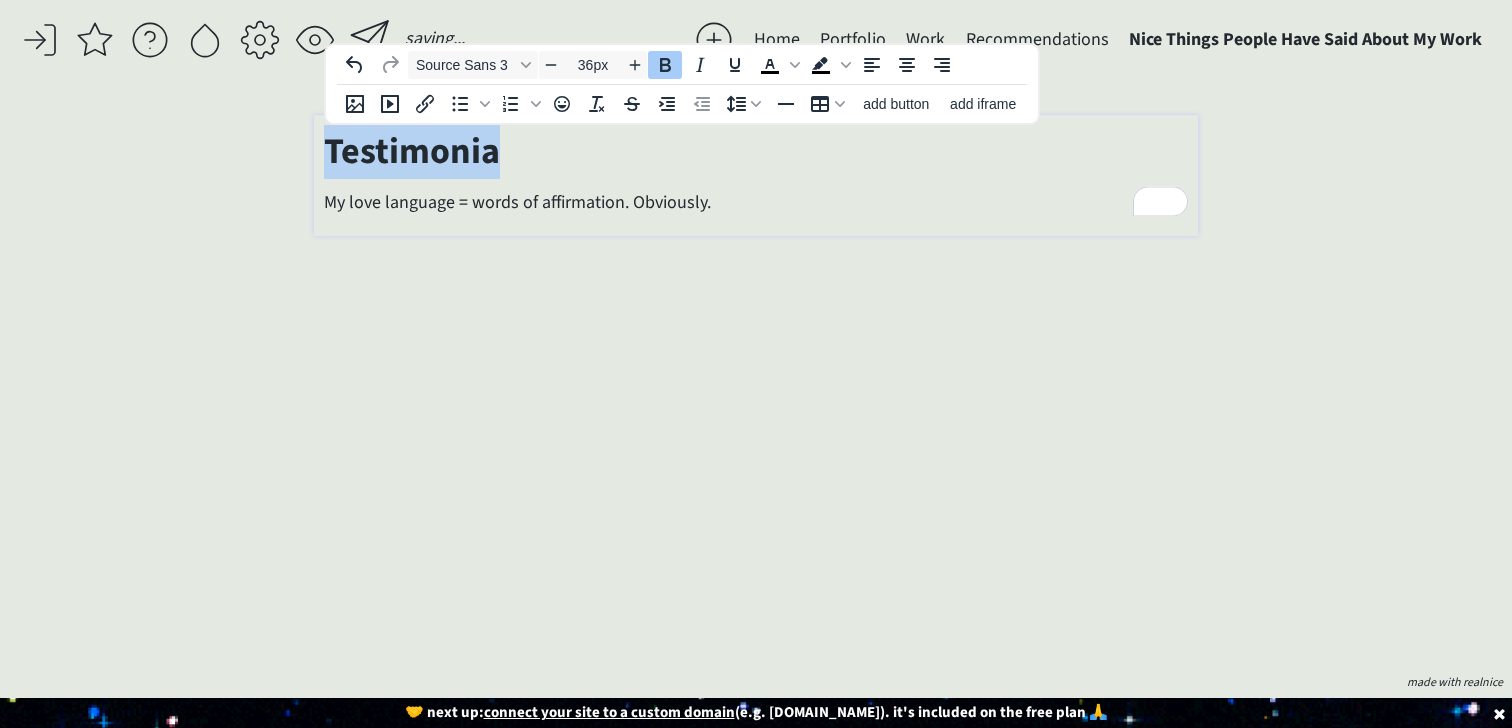 drag, startPoint x: 527, startPoint y: 154, endPoint x: 216, endPoint y: 136, distance: 311.52048 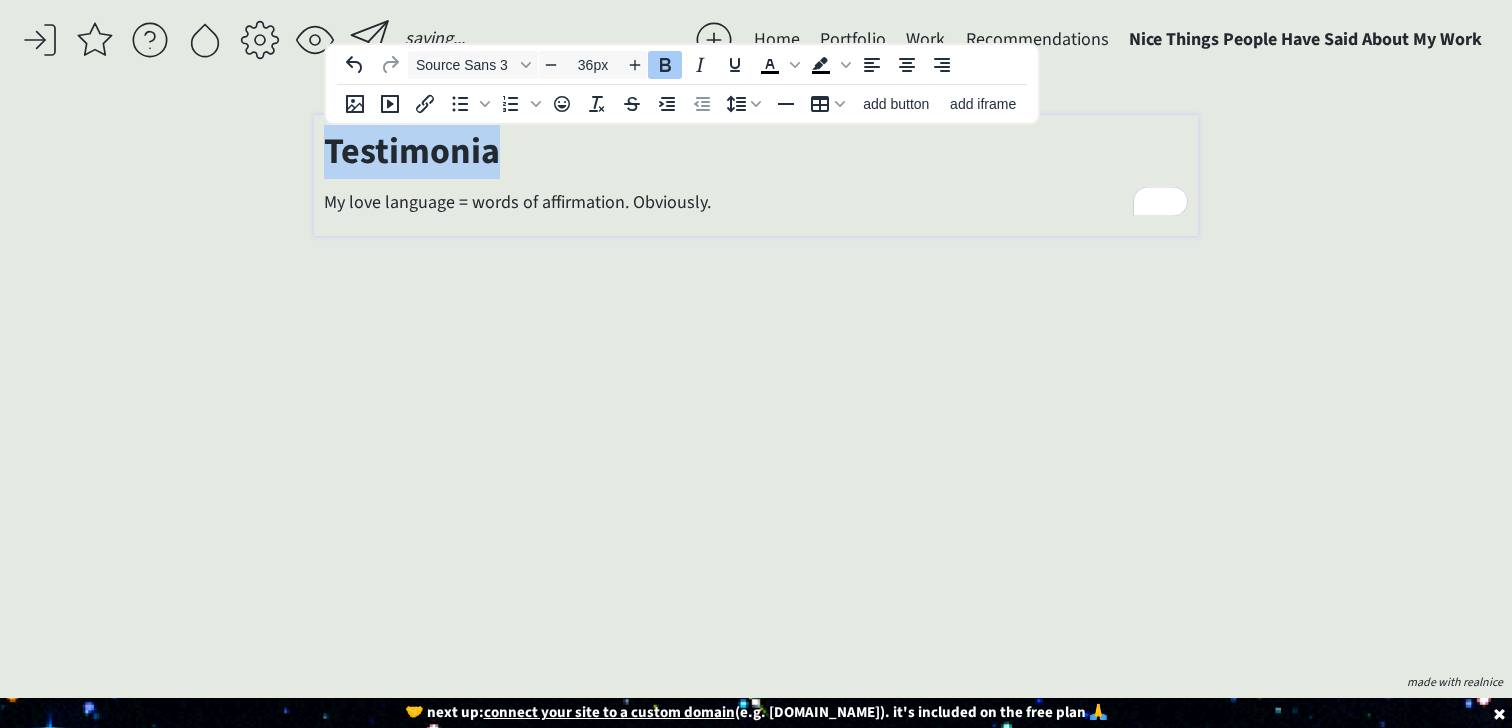 click on "saving... Home Portfolio  Work  Recommendations  Nice Things People Have Said About My Work  click to upload a picture I'm Susannah Hutcheson, and I really love words.  I’m a creative and B2B copywriter who’s partnered with brands like Expedia Group and LTK on everything from global marketing campaigns to highly strategic internal communications. For the last 8 years, I’ve also built a creative copy consultancy of my own — teaming up with clients like Mel Robbins, Circle, GoLive, Jasmine Star, and TONIC to write email funnels, support on NYT bestsellers, and develop conversion-friendly copy for websites, podcasts, and more. TLDR; If it needs to be said (or sold), I write it. >>> Want to see my portfolio?  Click here  to request it.  I promise I won't send you anything follow-up related besides the file.  also  figuring out life as they go.
Projects Here are some projects I've work on or been involved with: — [[Project 1 Name]] 2-3 sentence description of Project 1 ​ ​" 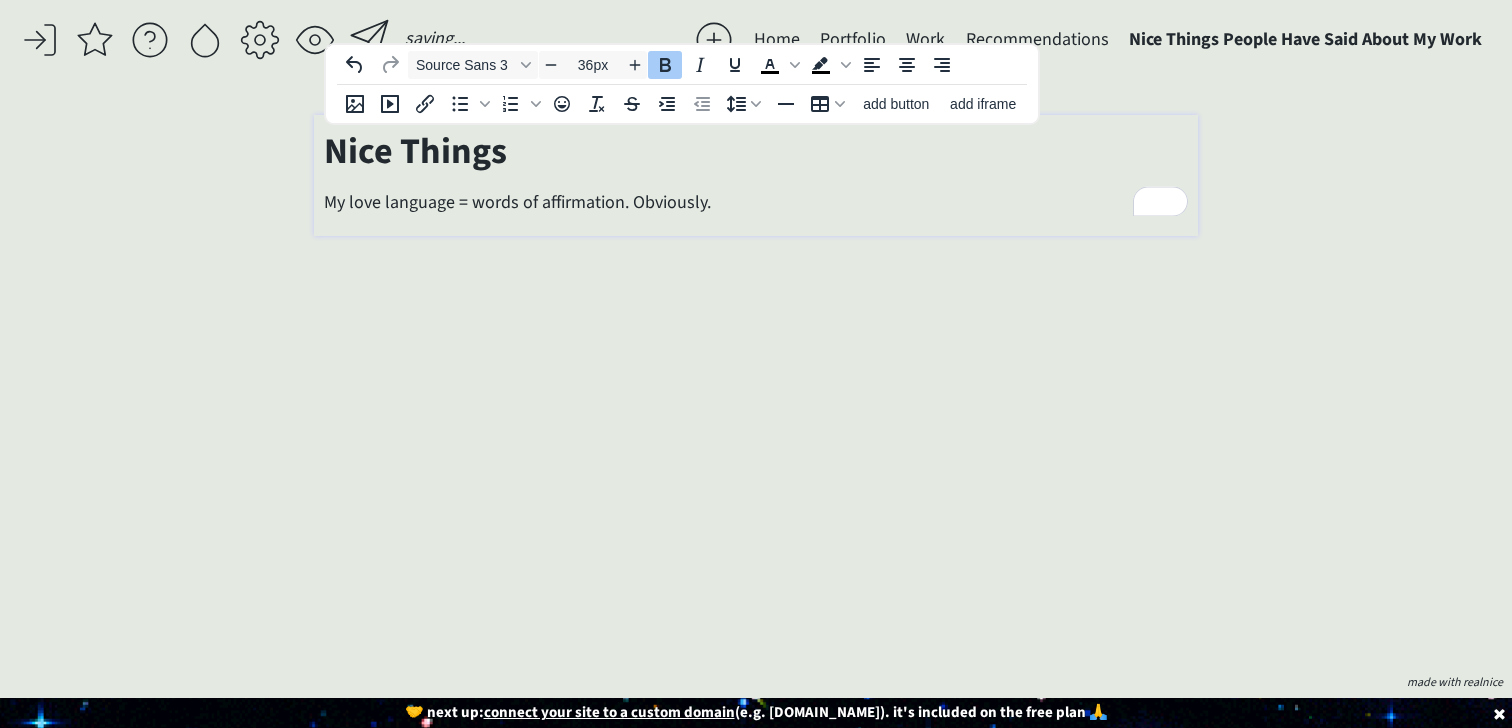 drag, startPoint x: 400, startPoint y: 154, endPoint x: 563, endPoint y: 154, distance: 163 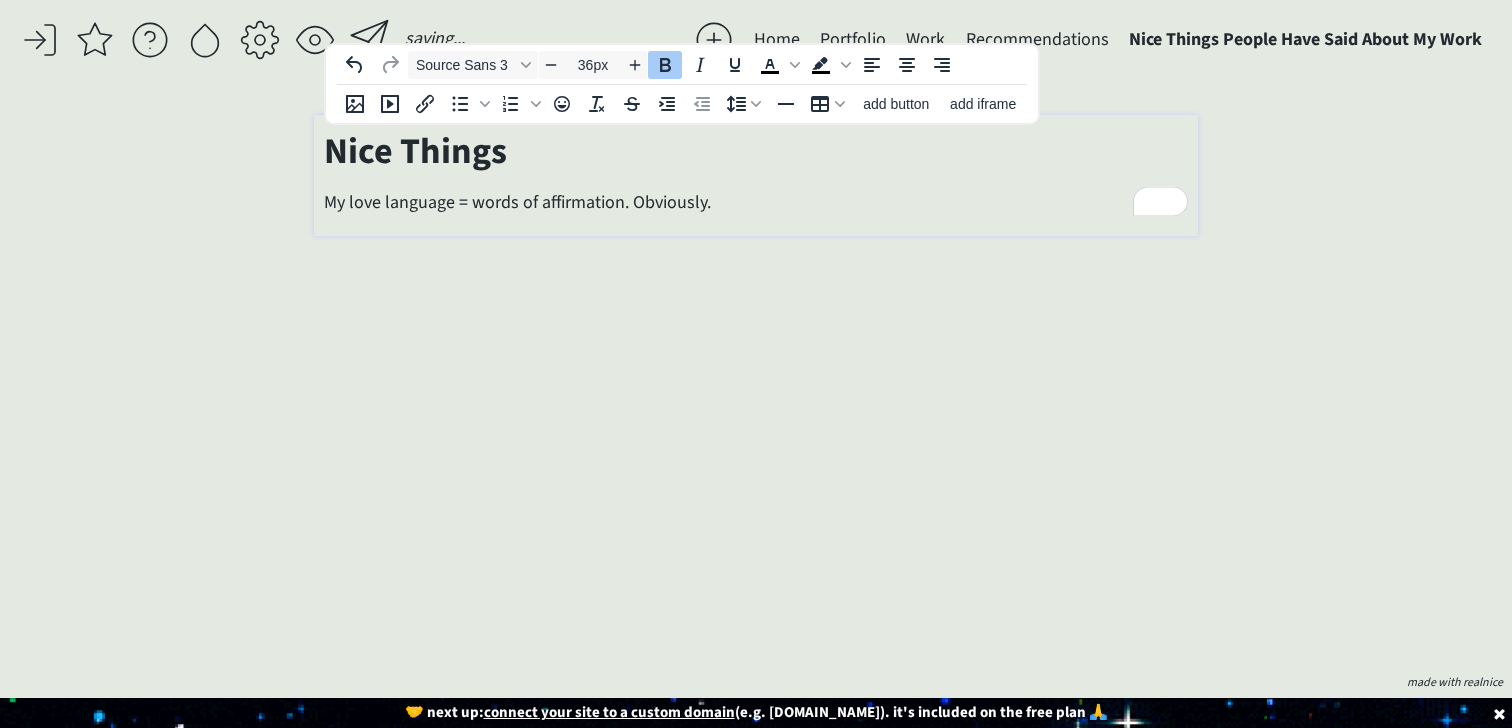 click on "Nice Things" at bounding box center (755, 152) 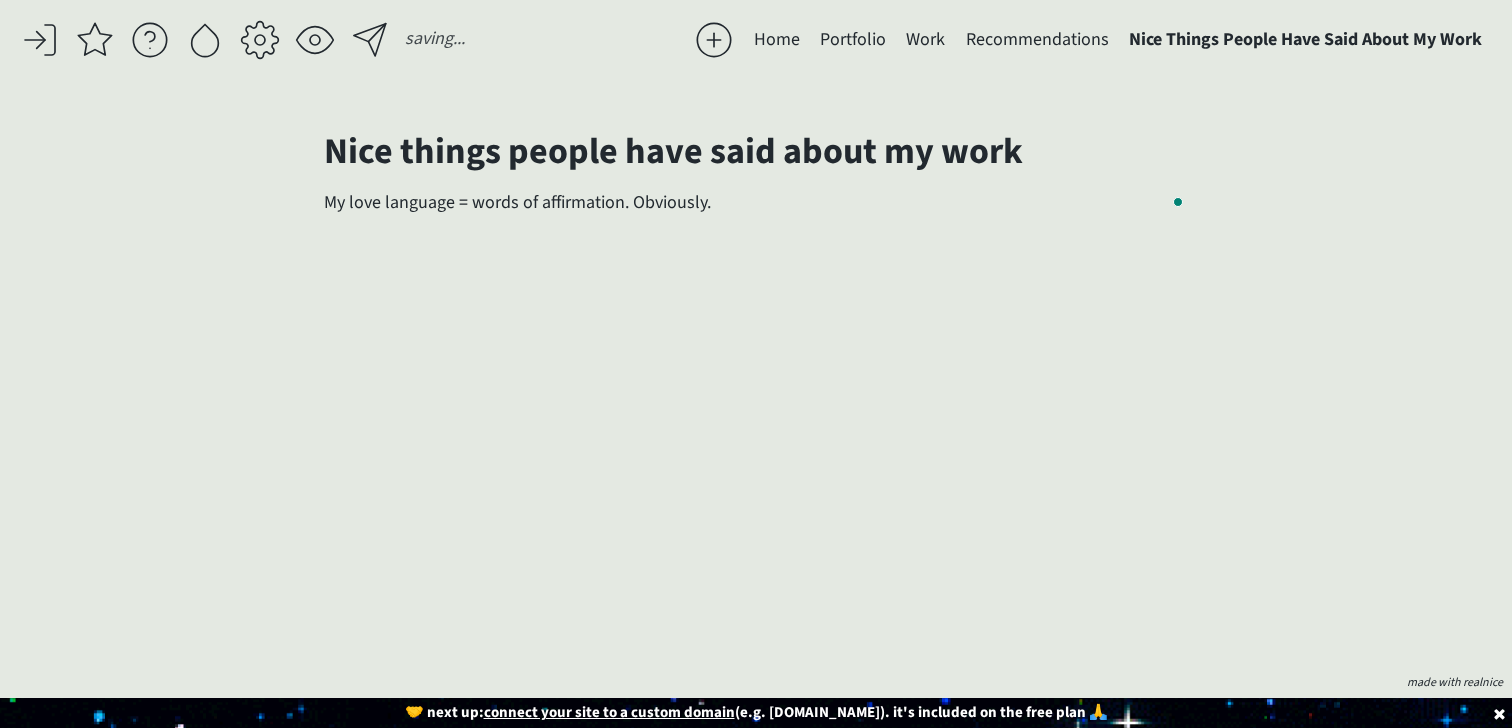 click on "click to upload a picture I'm Susannah Hutcheson, and I really love words.  I’m a creative and B2B copywriter who’s partnered with brands like Expedia Group and LTK on everything from global marketing campaigns to highly strategic internal communications. For the last 8 years, I’ve also built a creative copy consultancy of my own — teaming up with clients like Mel Robbins, Circle, GoLive, Jasmine Star, and TONIC to write email funnels, support on NYT bestsellers, and develop conversion-friendly copy for websites, podcasts, and more. TLDR; If it needs to be said (or sold), I write it. >>> Want to see my portfolio?  Click here  to request it.  I promise I won't send you anything follow-up related besides the file.  And, since I can't stop writing (and never have been able to), you can also catch me on Substack. More than a thousand people read my weekly letter, Talking Since Tuesday — a thoughtful, fun blend of essays, interviews, and recommendations for the people  also
—" at bounding box center (755, 391) 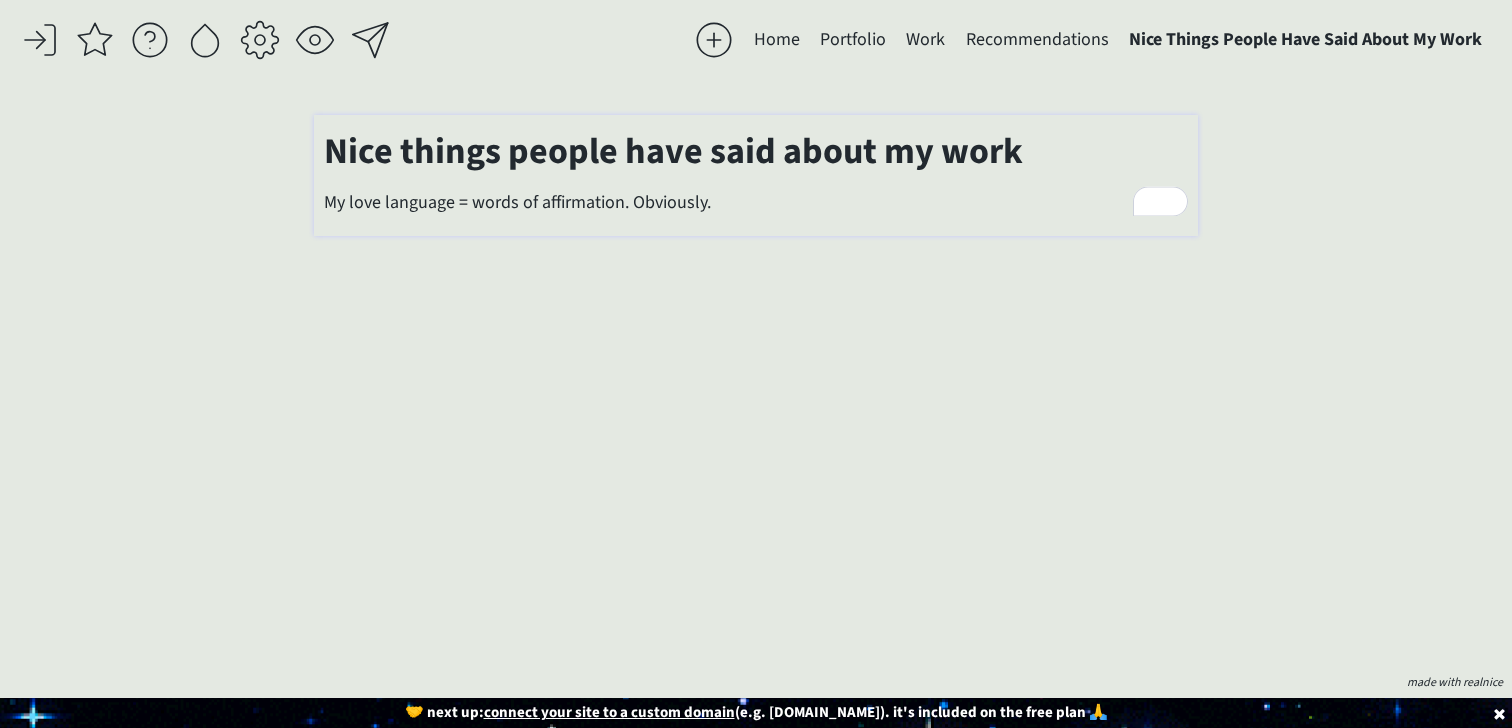 type on "18px" 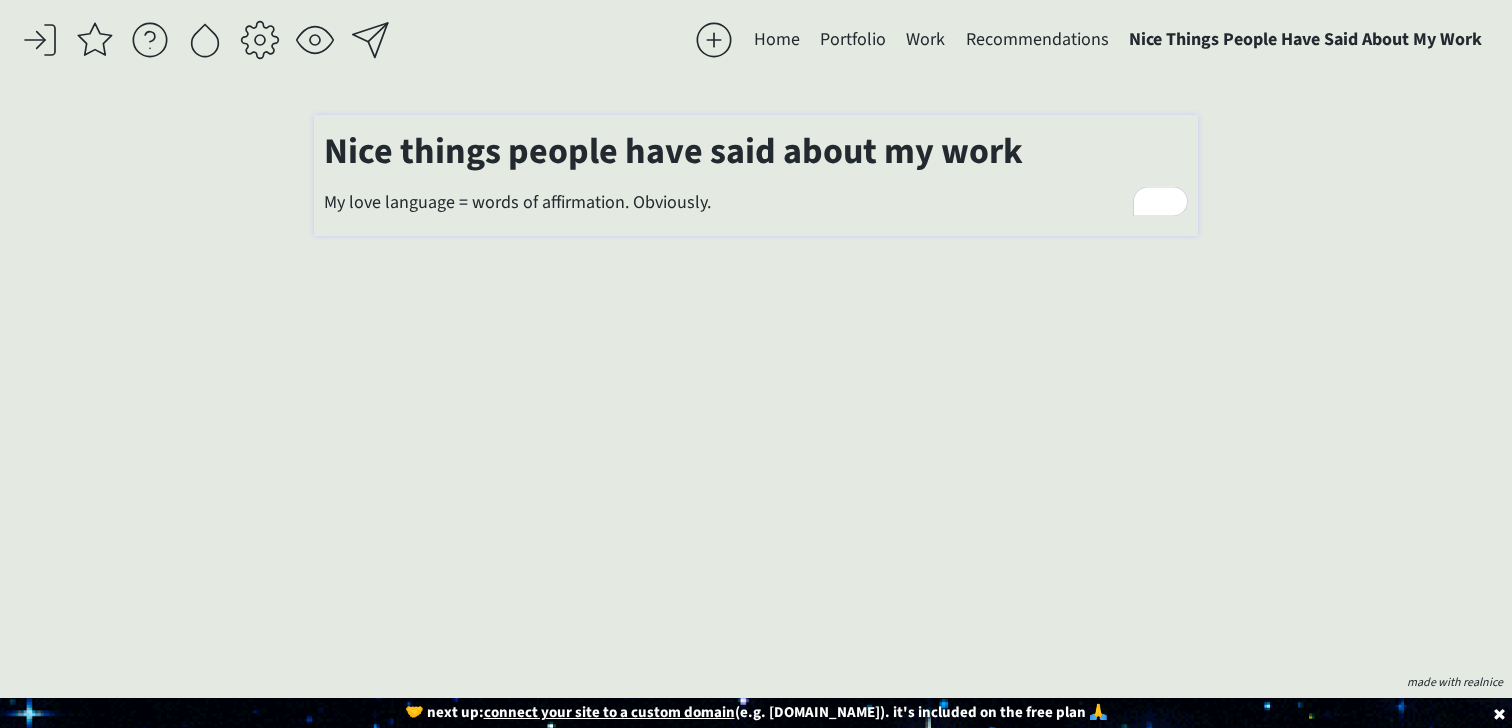click on "My love language = words of affirmation. Obviously." at bounding box center [755, 202] 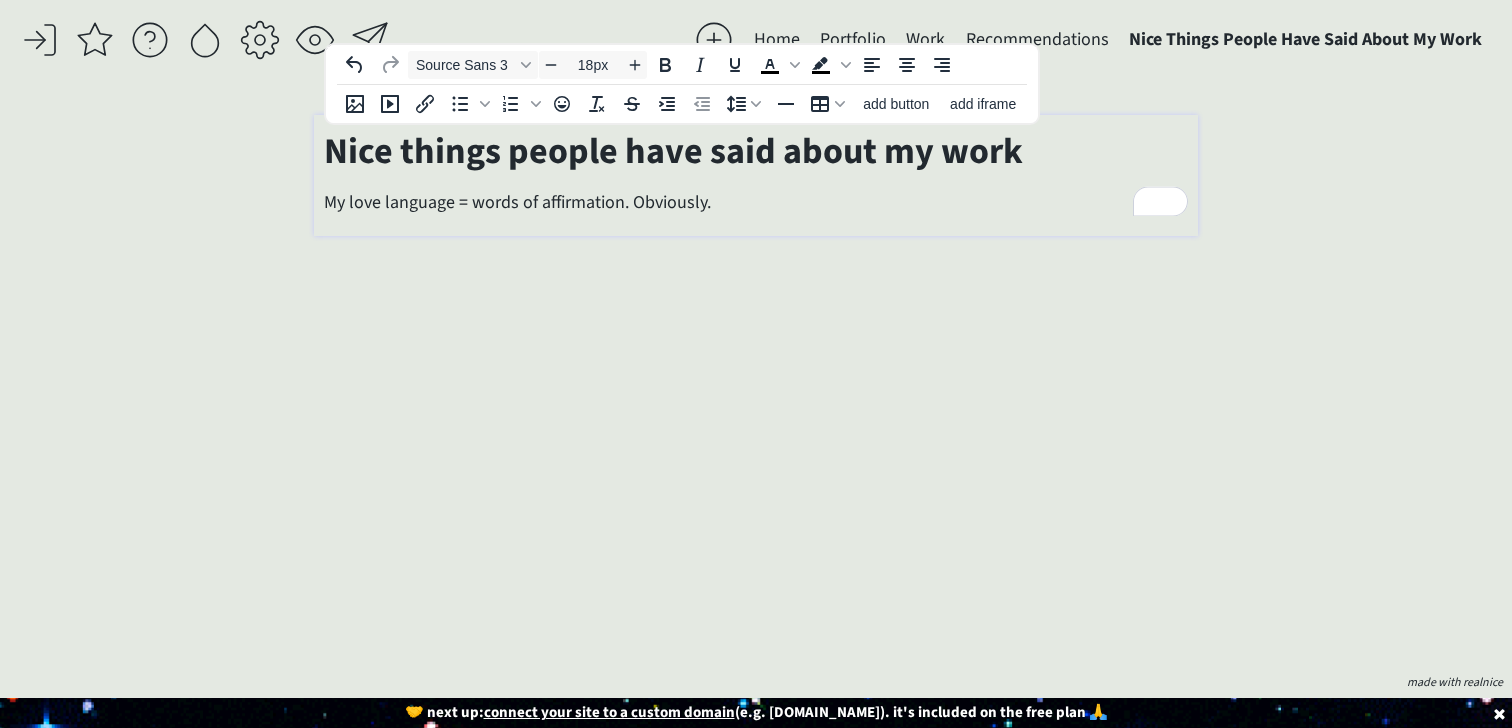 click on "Projects Here are some projects I've work on or been involved with: — [[Project 1 Name]] 2-3 sentence description of Project 1 ​ www.project1name.com  (← if you have a link)​ [[Project 2 Name]] 2-3 sentence description of Project 2 ​ www.project2name.com  (← if you have a link)​ [[Project 3 Name]] 2-3 sentence description of Project 3 ​ www.project3name.com  (← if you have a link)​ Work [[Most Recent Company Name]]  —  [[Title]]  — MM/YY to MM/YY First thing I worked on or accomplished Second thing I worked on or accomplished Third thing I worked on or accomplished [[2nd Most Recent Company Name]]  —  [[Title]]  — MM/YY to MM/YY First thing I worked on or accomplished Second thing I worked on or accomplished Third thing I worked on or accomplished [[3rd Most Recent Company Name]]  —  [[Title]]  — MM/YY to MM/YY First thing I worked on or accomplished Second thing I worked on or accomplished Third thing I worked on or accomplished [[4th Most Recent Company Name]]  —" at bounding box center [755, 215] 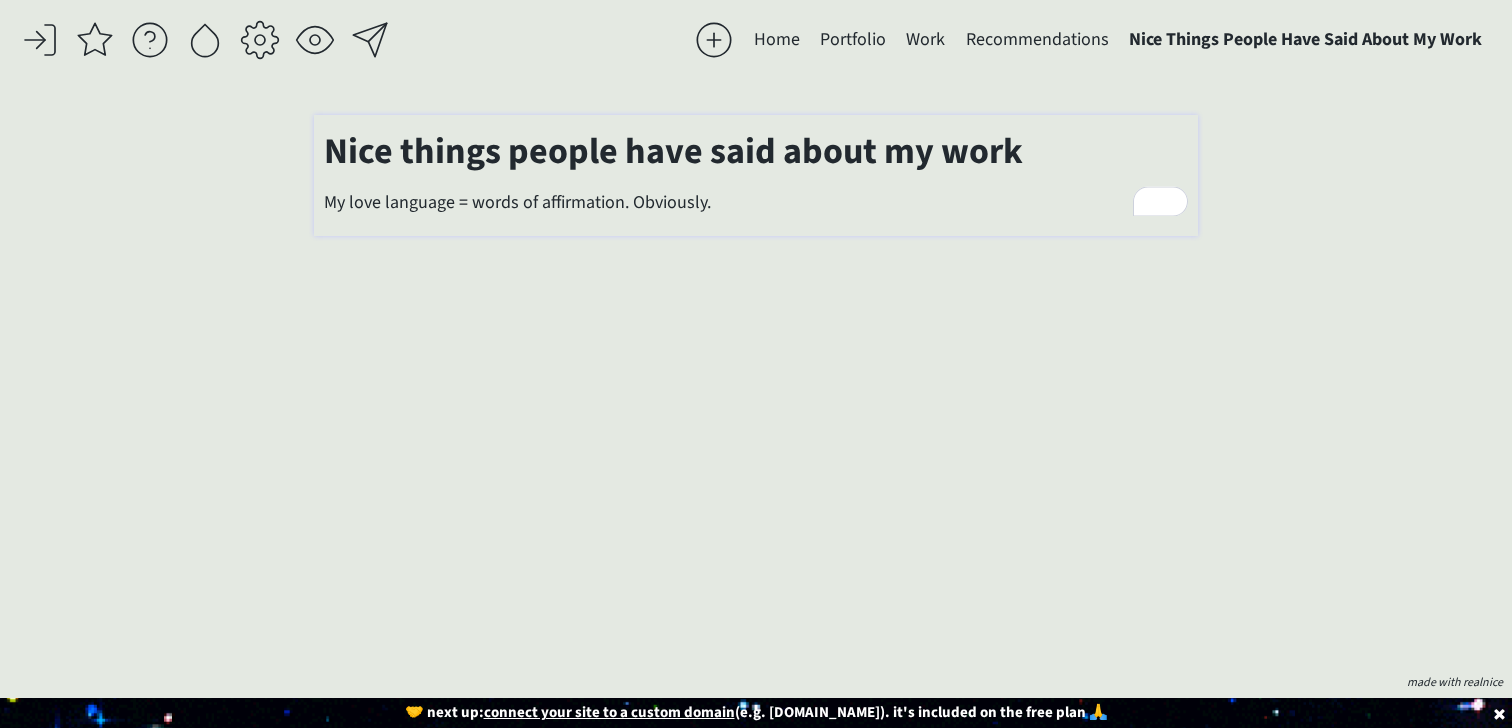 click on "My love language = words of affirmation. Obviously." at bounding box center (755, 202) 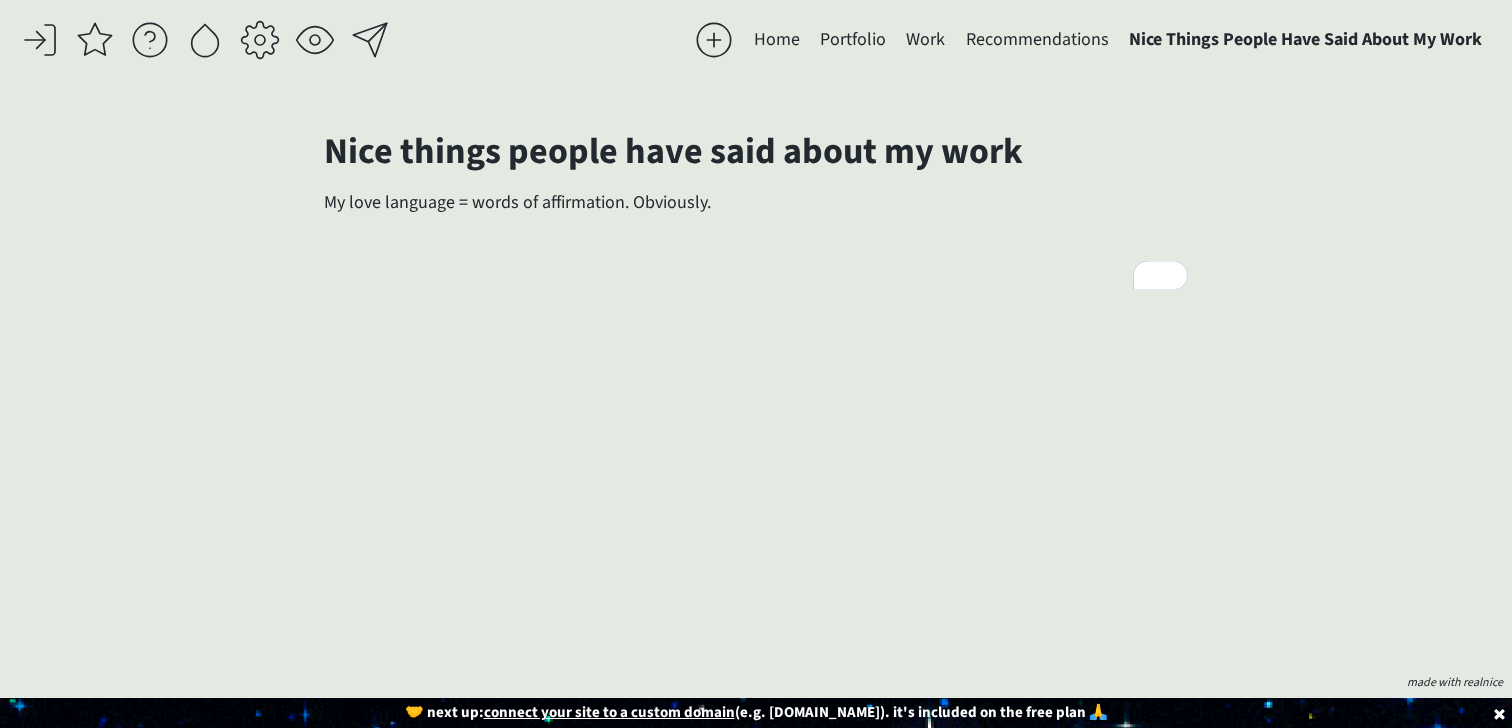 click on "click to upload a picture I'm Susannah Hutcheson, and I really love words.  I’m a creative and B2B copywriter who’s partnered with brands like Expedia Group and LTK on everything from global marketing campaigns to highly strategic internal communications. For the last 8 years, I’ve also built a creative copy consultancy of my own — teaming up with clients like Mel Robbins, Circle, GoLive, Jasmine Star, and TONIC to write email funnels, support on NYT bestsellers, and develop conversion-friendly copy for websites, podcasts, and more. TLDR; If it needs to be said (or sold), I write it. >>> Want to see my portfolio?  Click here  to request it.  I promise I won't send you anything follow-up related besides the file.  And, since I can't stop writing (and never have been able to), you can also catch me on Substack. More than a thousand people read my weekly letter, Talking Since Tuesday — a thoughtful, fun blend of essays, interviews, and recommendations for the people  also
—" at bounding box center (755, 391) 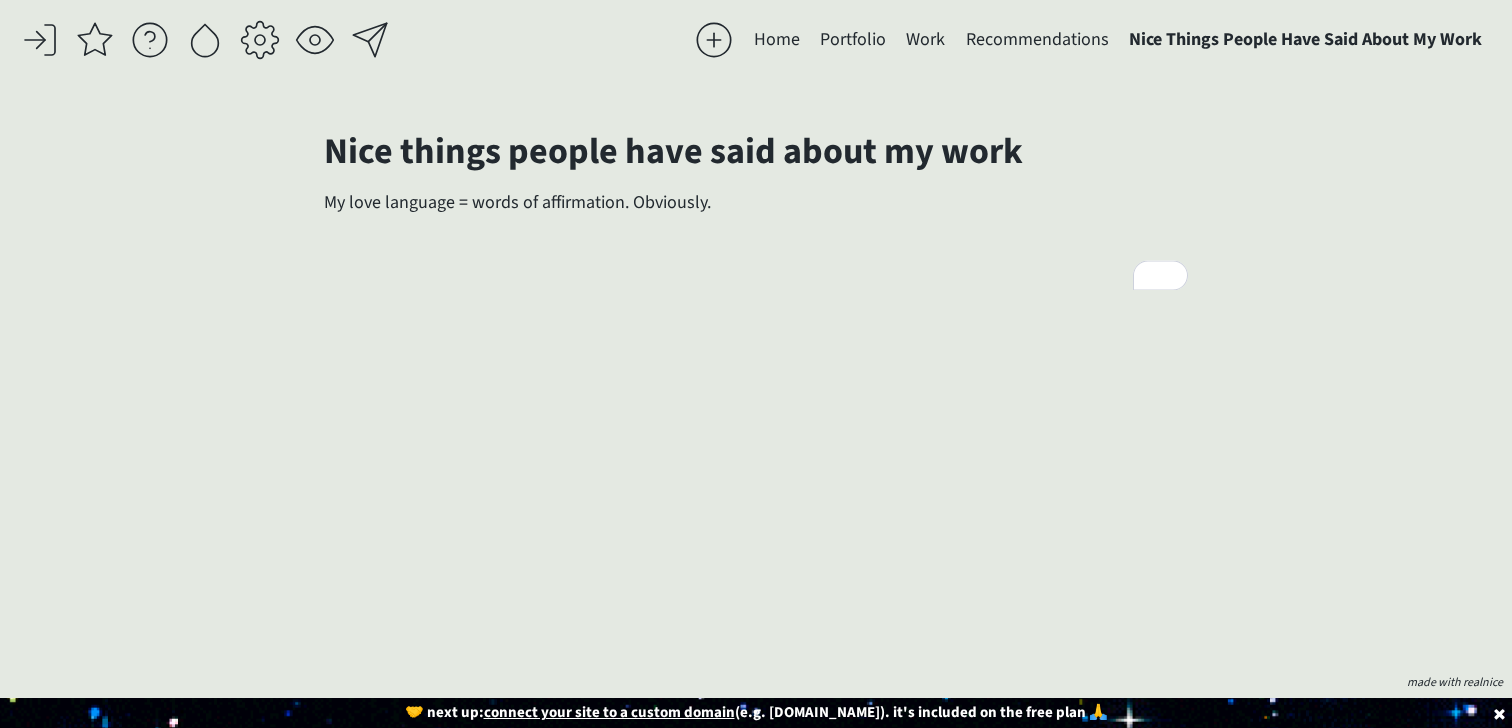 click on "Recommendations" at bounding box center (1037, 40) 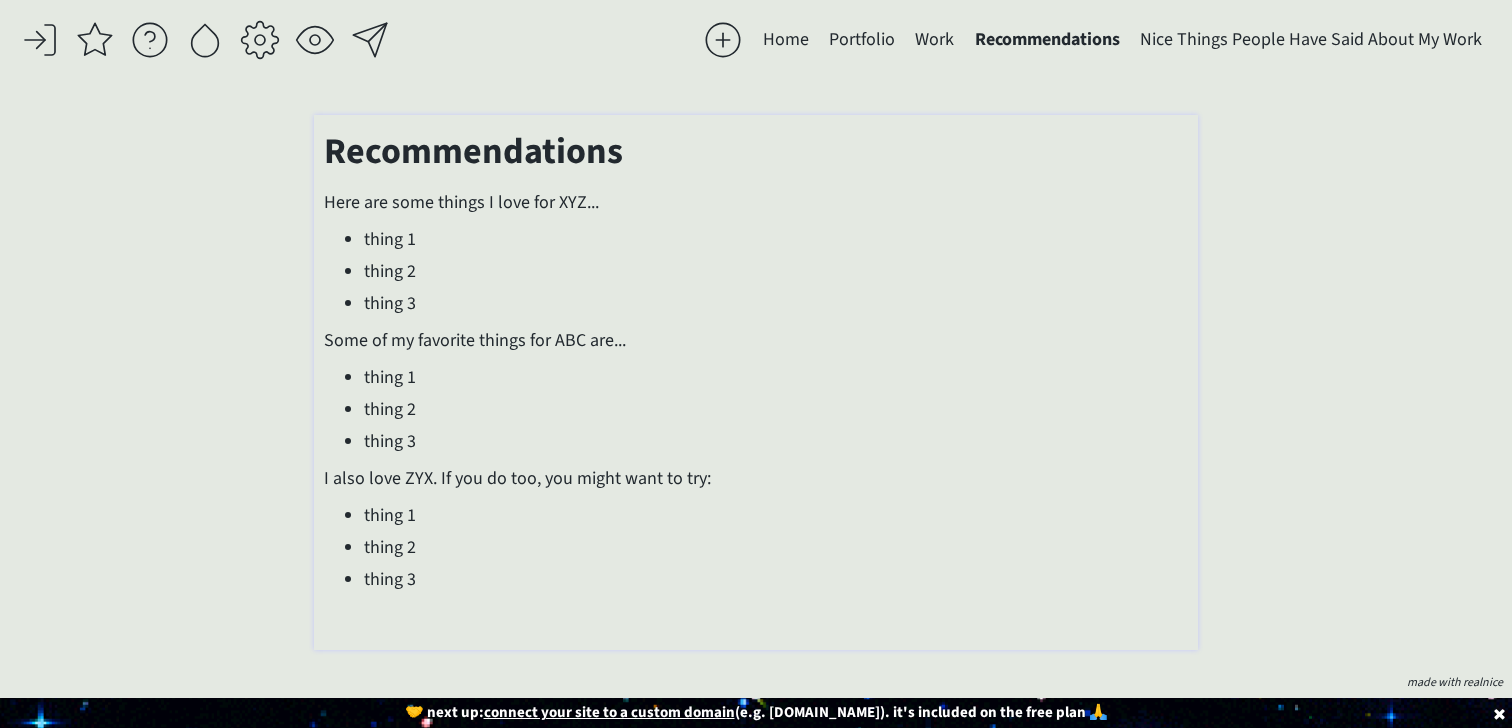 click on "thing 2" at bounding box center [775, 271] 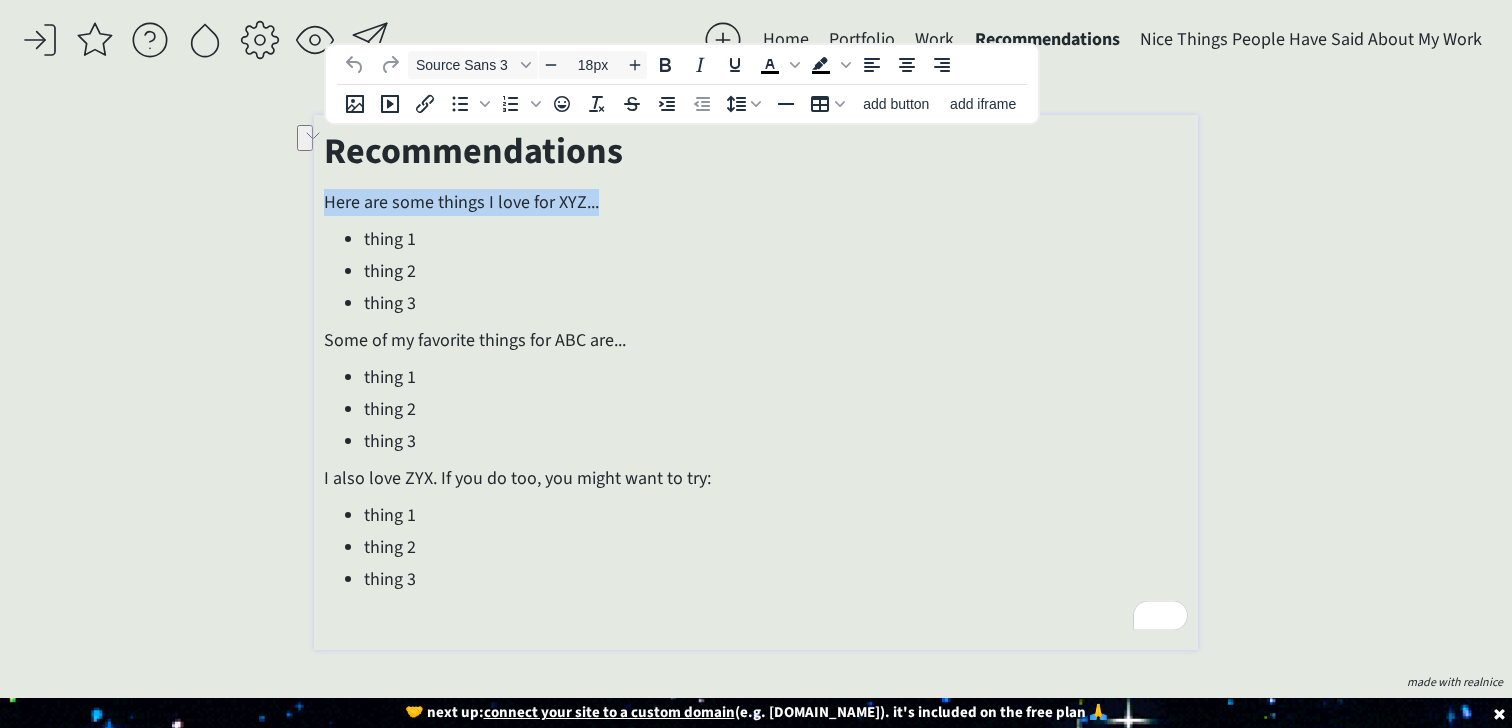 drag, startPoint x: 605, startPoint y: 205, endPoint x: 314, endPoint y: 196, distance: 291.13913 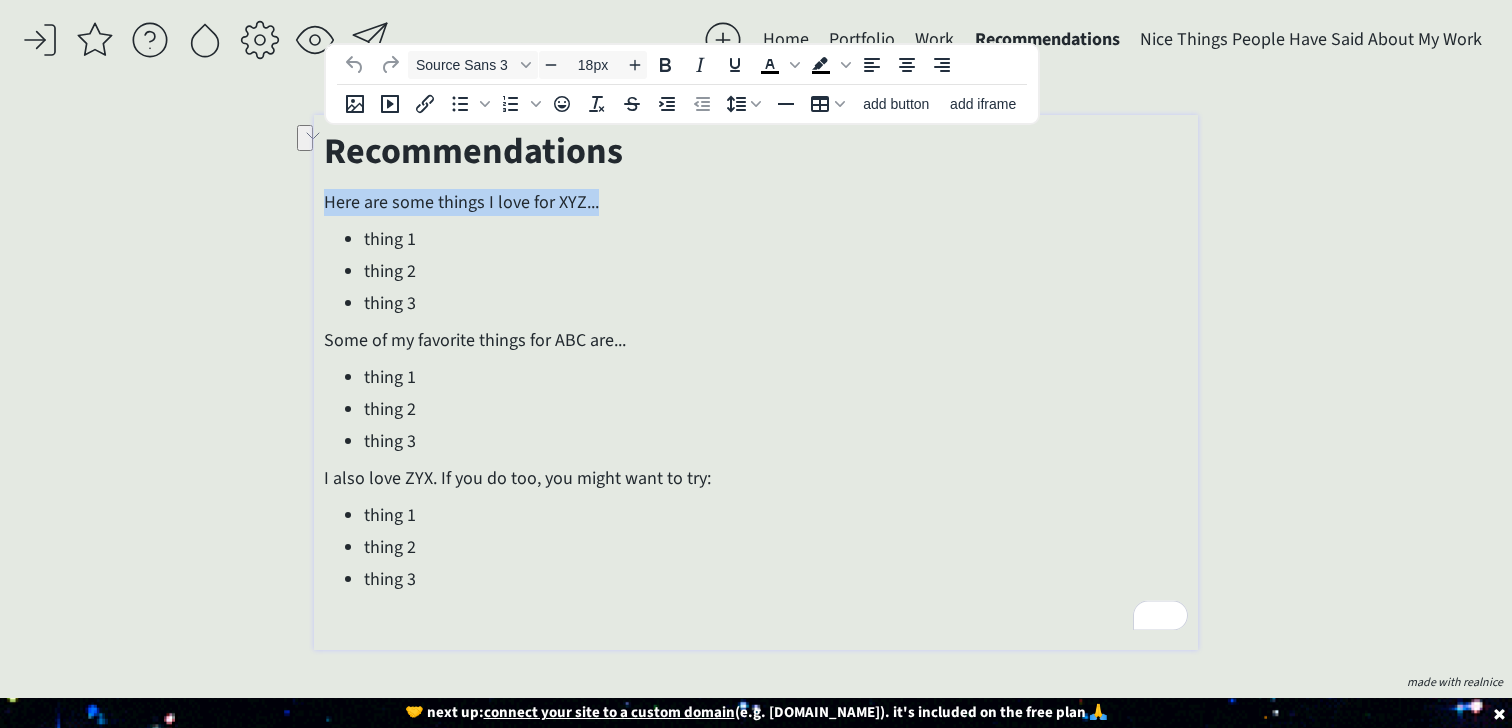 click on "Recommendations Here are some things I love for XYZ... thing 1 thing 2 thing 3 Some of my favorite things for ABC are... thing 1 thing 2 thing 3 I also love ZYX. If you do too, you might want to try: thing 1 thing 2 thing 3" at bounding box center [755, 382] 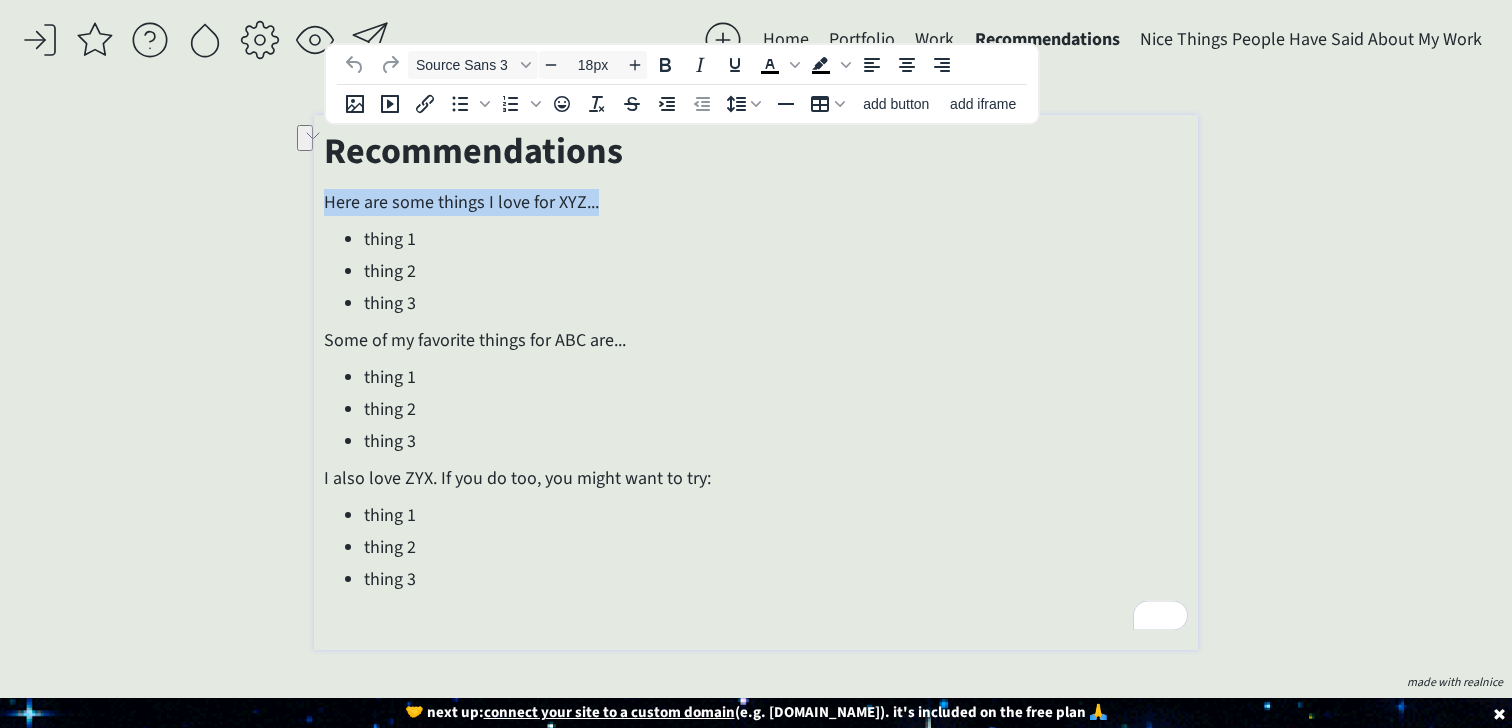 type 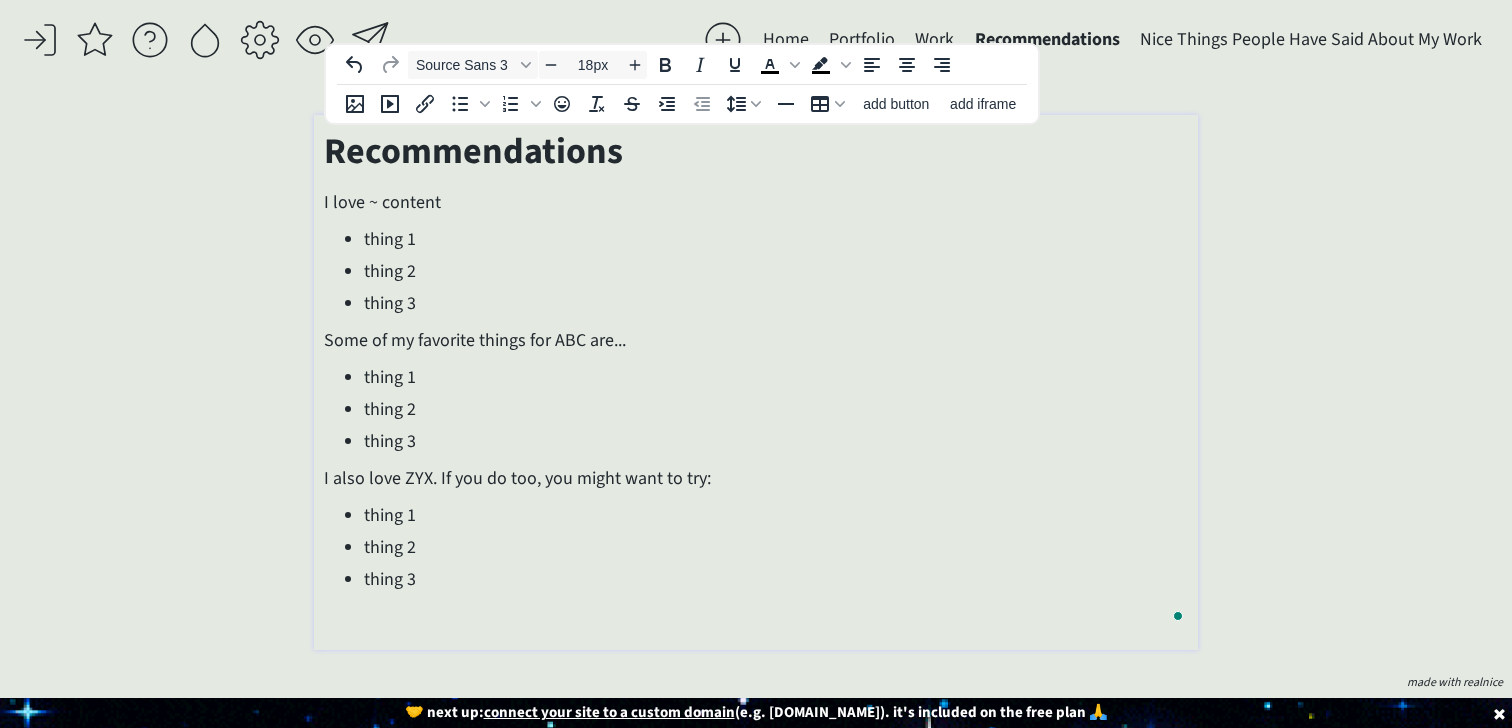 type 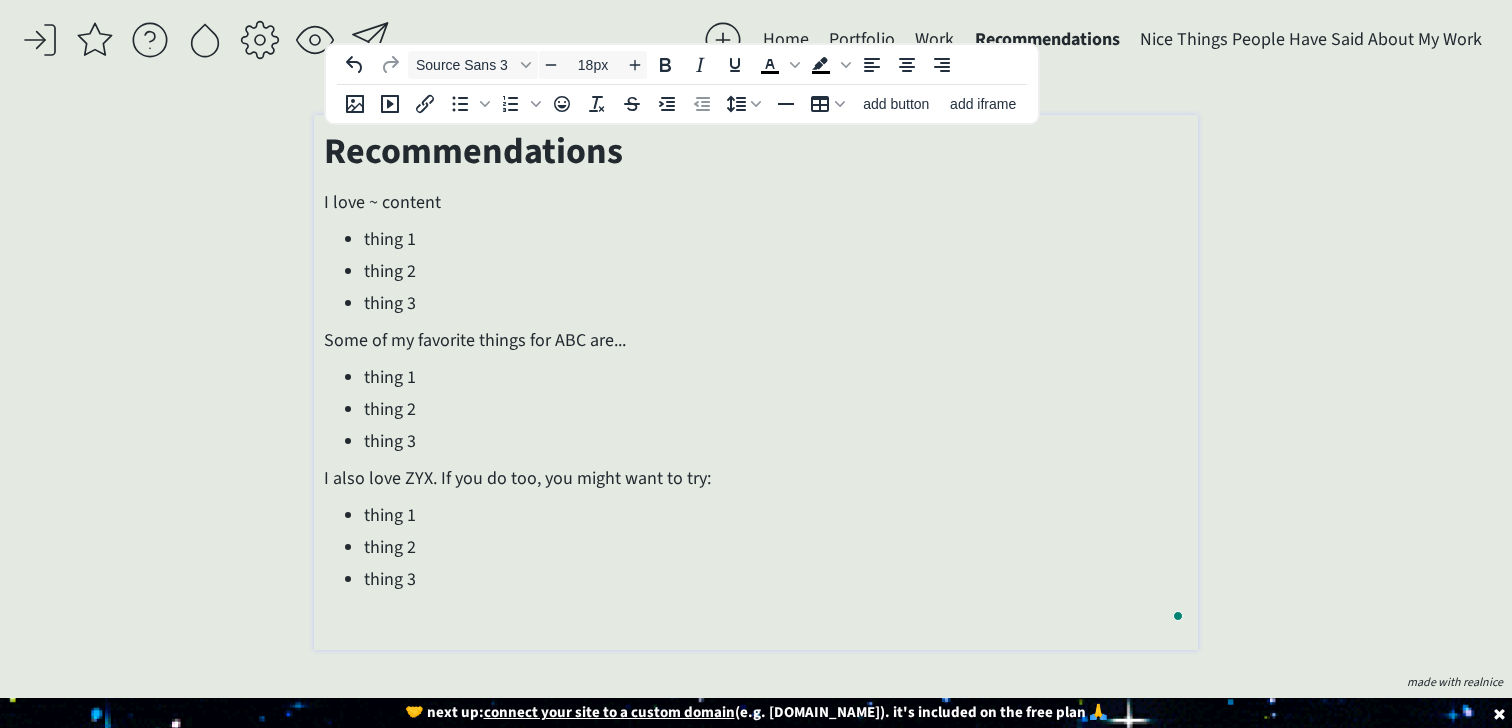 scroll, scrollTop: 0, scrollLeft: 0, axis: both 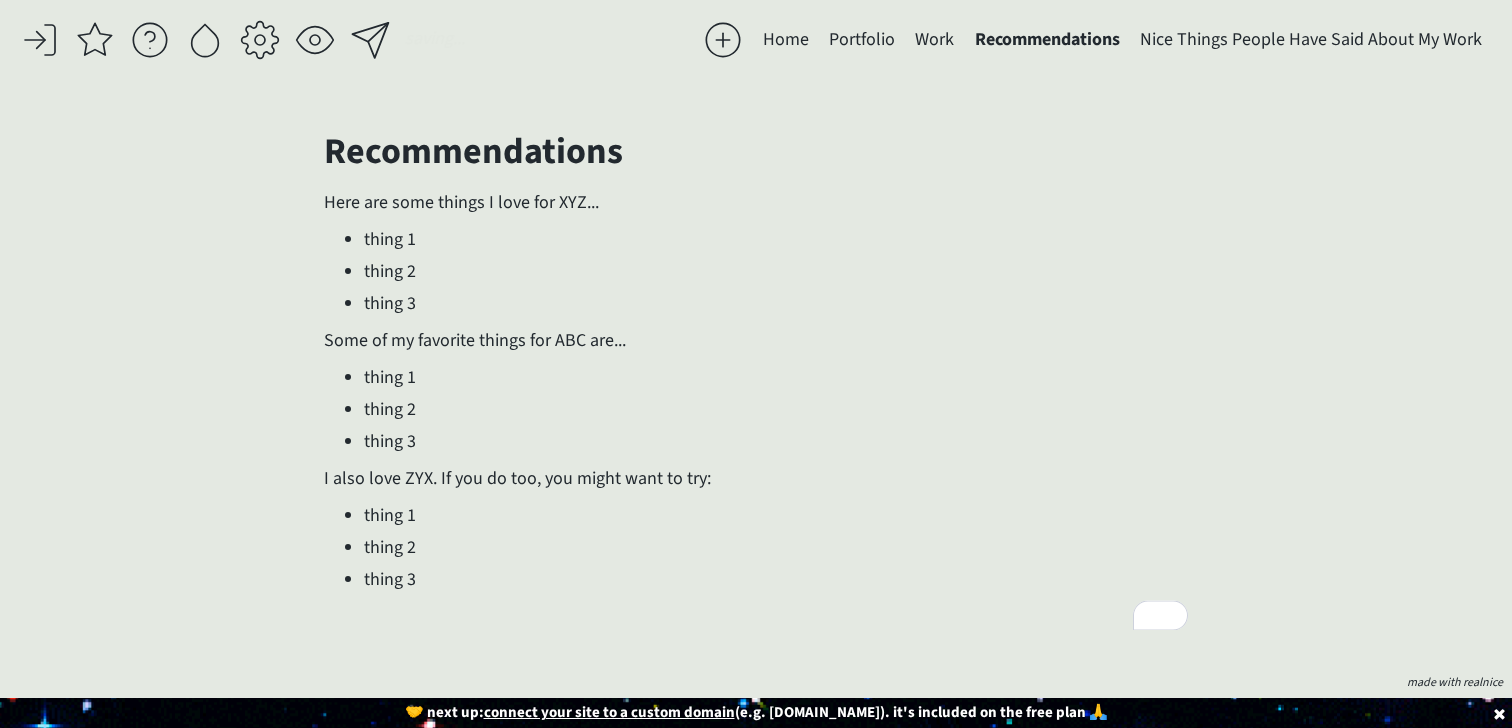 click on "saving... Home Portfolio  Work  Recommendations  Nice Things People Have Said About My Work  click to upload a picture I'm Susannah Hutcheson, and I really love words.  I’m a creative and B2B copywriter who’s partnered with brands like Expedia Group and LTK on everything from global marketing campaigns to highly strategic internal communications. For the last 8 years, I’ve also built a creative copy consultancy of my own — teaming up with clients like Mel Robbins, Circle, GoLive, Jasmine Star, and TONIC to write email funnels, support on NYT bestsellers, and develop conversion-friendly copy for websites, podcasts, and more. TLDR; If it needs to be said (or sold), I write it. >>> Want to see my portfolio?  Click here  to request it.  I promise I won't send you anything follow-up related besides the file.  also  figuring out life as they go.
Projects Here are some projects I've work on or been involved with: — [[Project 1 Name]] 2-3 sentence description of Project 1 ​ ​" 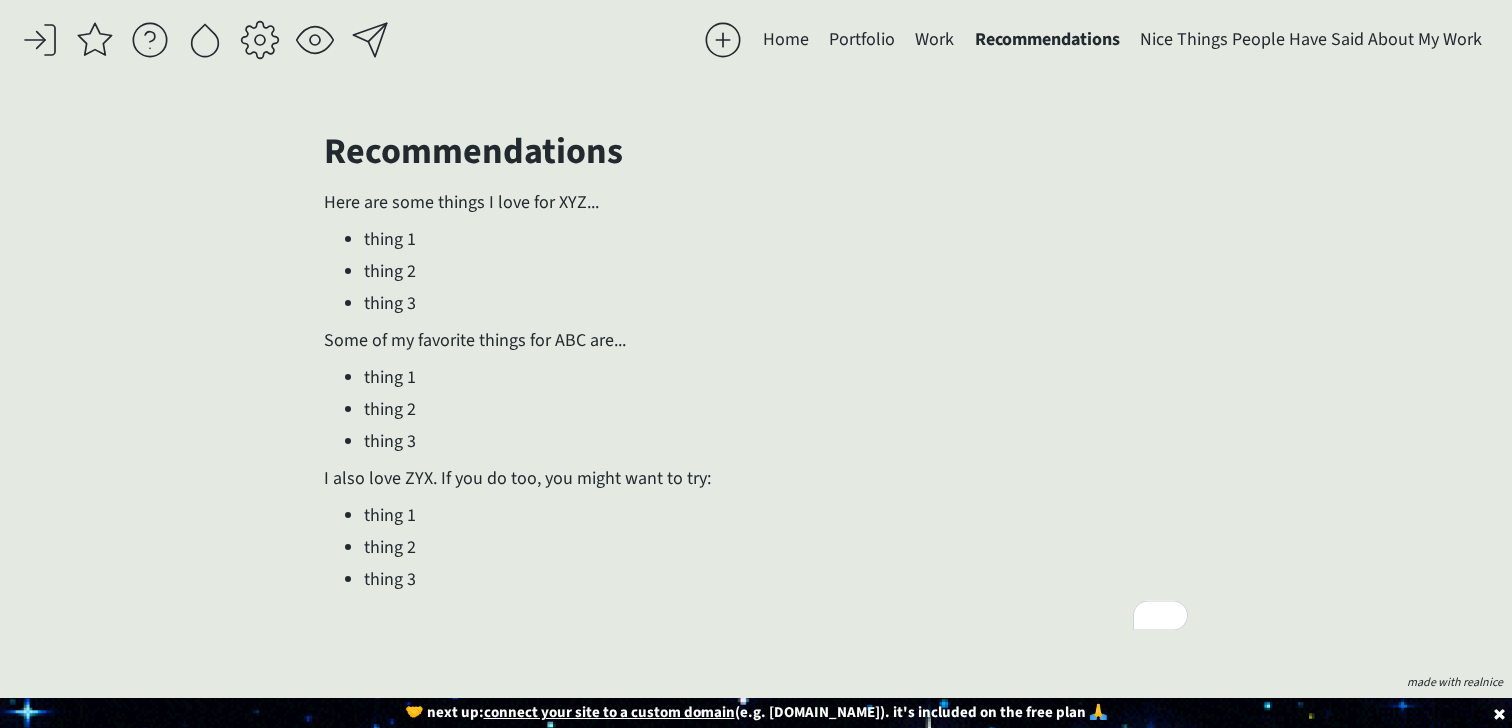click on "Work" at bounding box center [934, 40] 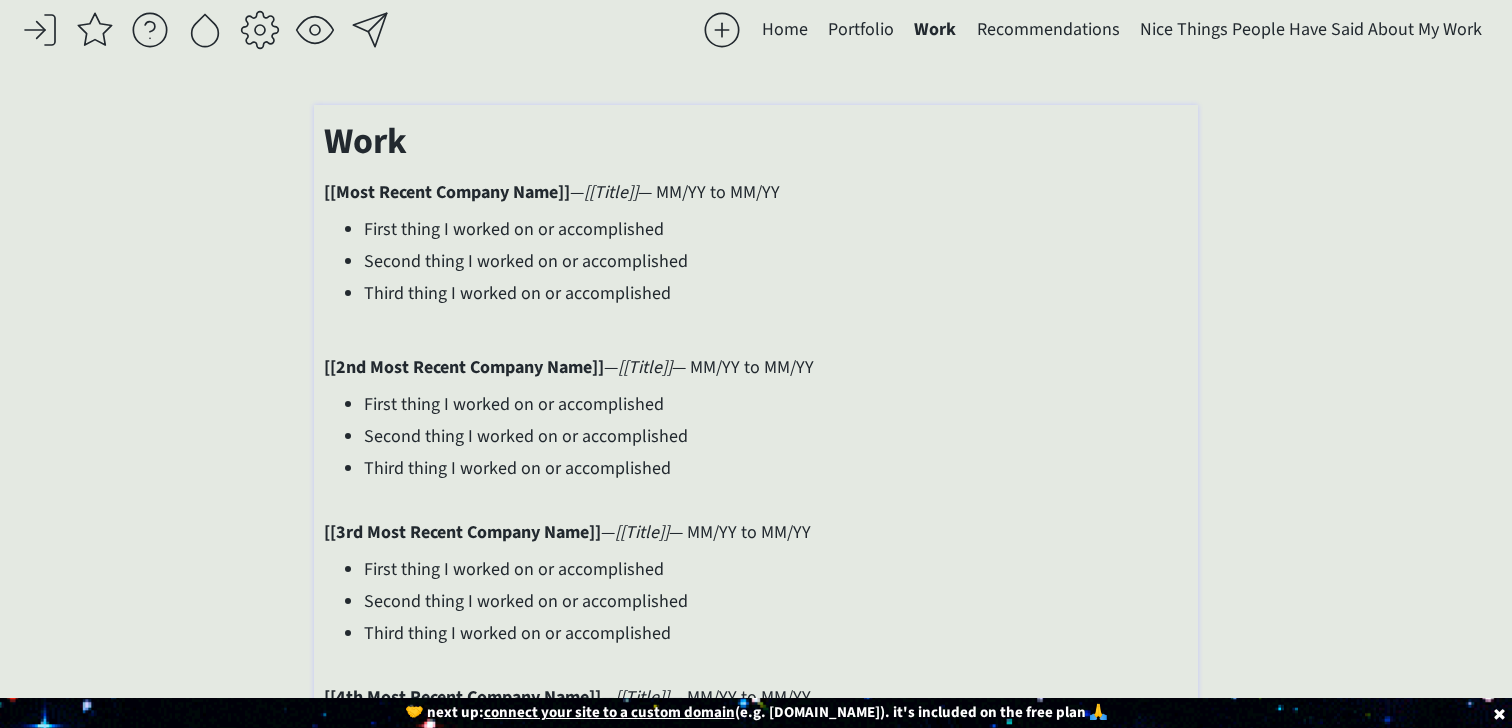 scroll, scrollTop: 0, scrollLeft: 0, axis: both 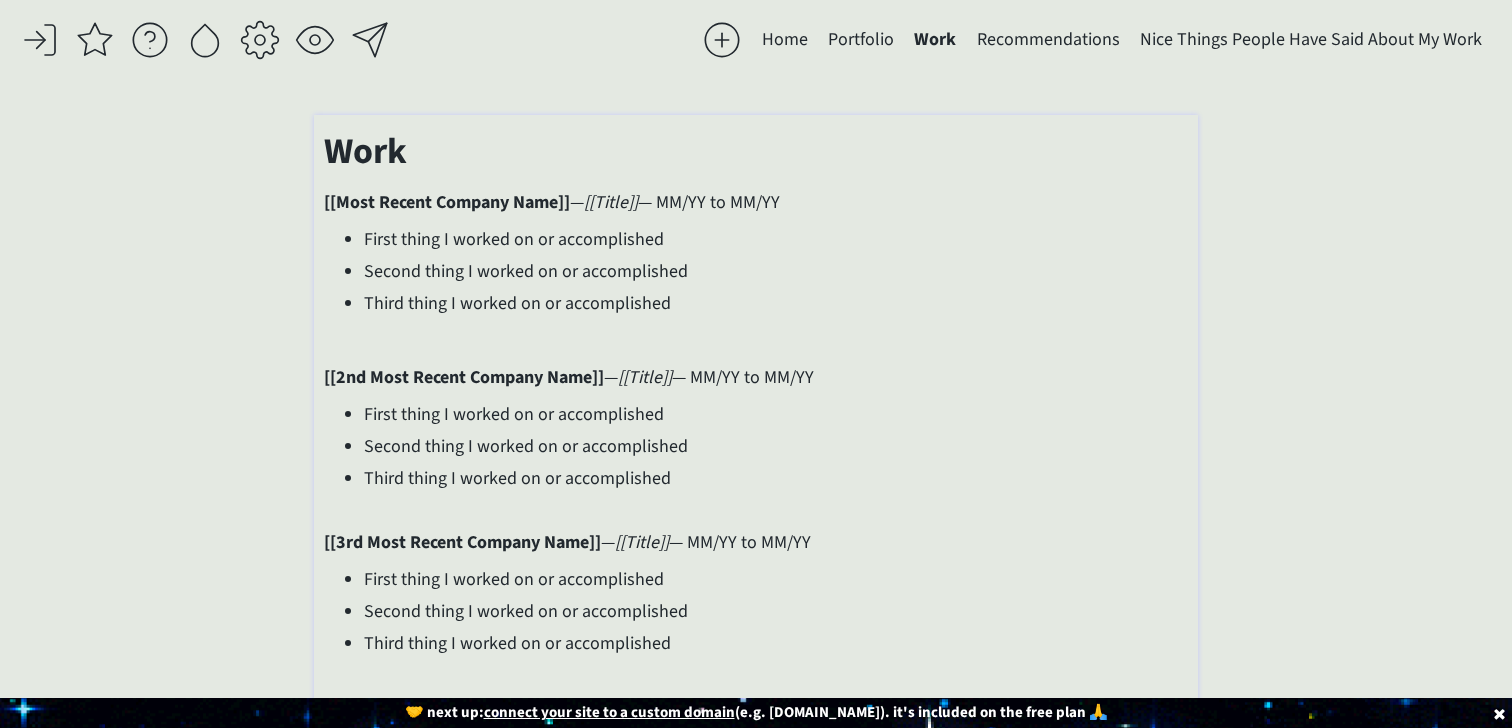 click on "Work" at bounding box center (755, 152) 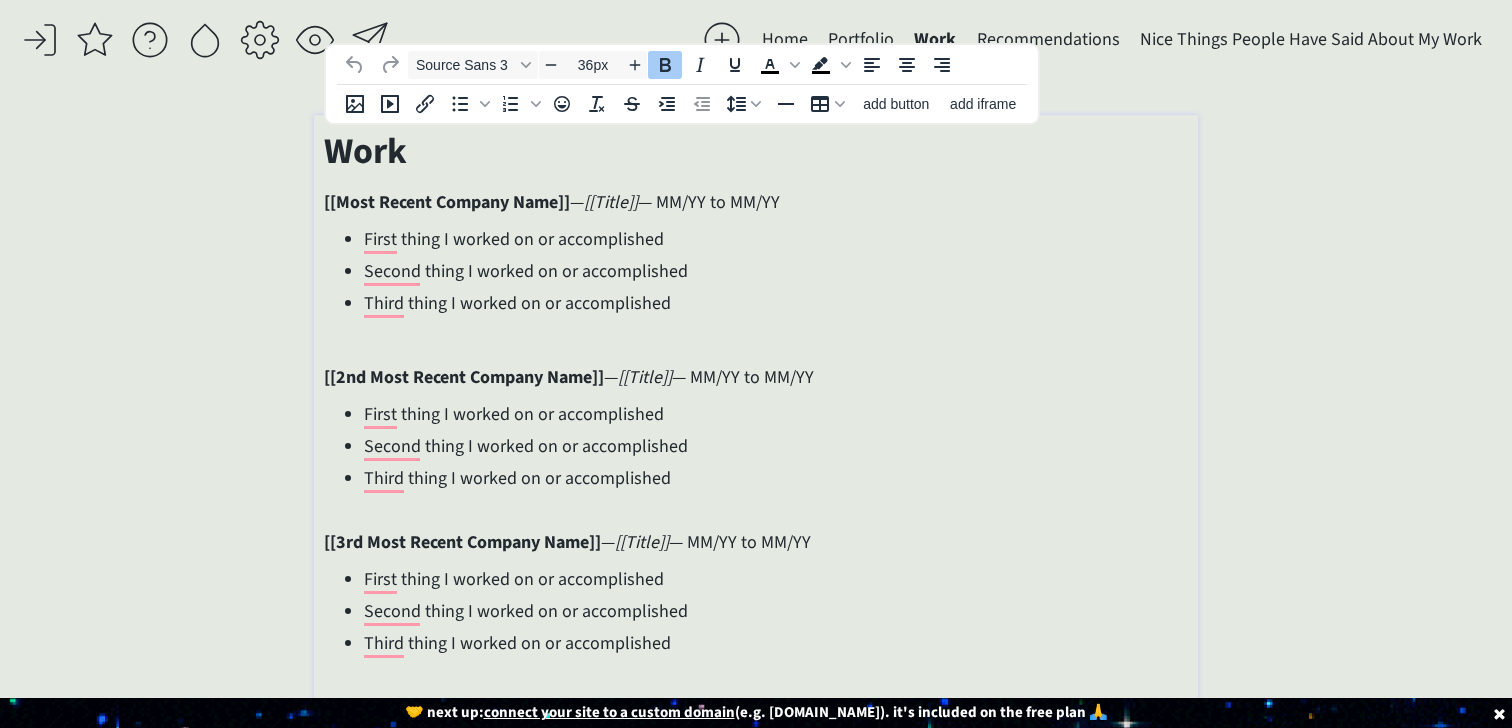 click on "saving... Home Portfolio  Work  Recommendations  Nice Things People Have Said About My Work  click to upload a picture I'm Susannah Hutcheson, and I really love words.  I’m a creative and B2B copywriter who’s partnered with brands like Expedia Group and LTK on everything from global marketing campaigns to highly strategic internal communications. For the last 8 years, I’ve also built a creative copy consultancy of my own — teaming up with clients like Mel Robbins, Circle, GoLive, Jasmine Star, and TONIC to write email funnels, support on NYT bestsellers, and develop conversion-friendly copy for websites, podcasts, and more. TLDR; If it needs to be said (or sold), I write it. >>> Want to see my portfolio?  Click here  to request it.  I promise I won't send you anything follow-up related besides the file.  also  figuring out life as they go.
Projects Here are some projects I've work on or been involved with: — [[Project 1 Name]] 2-3 sentence description of Project 1 ​ ​" 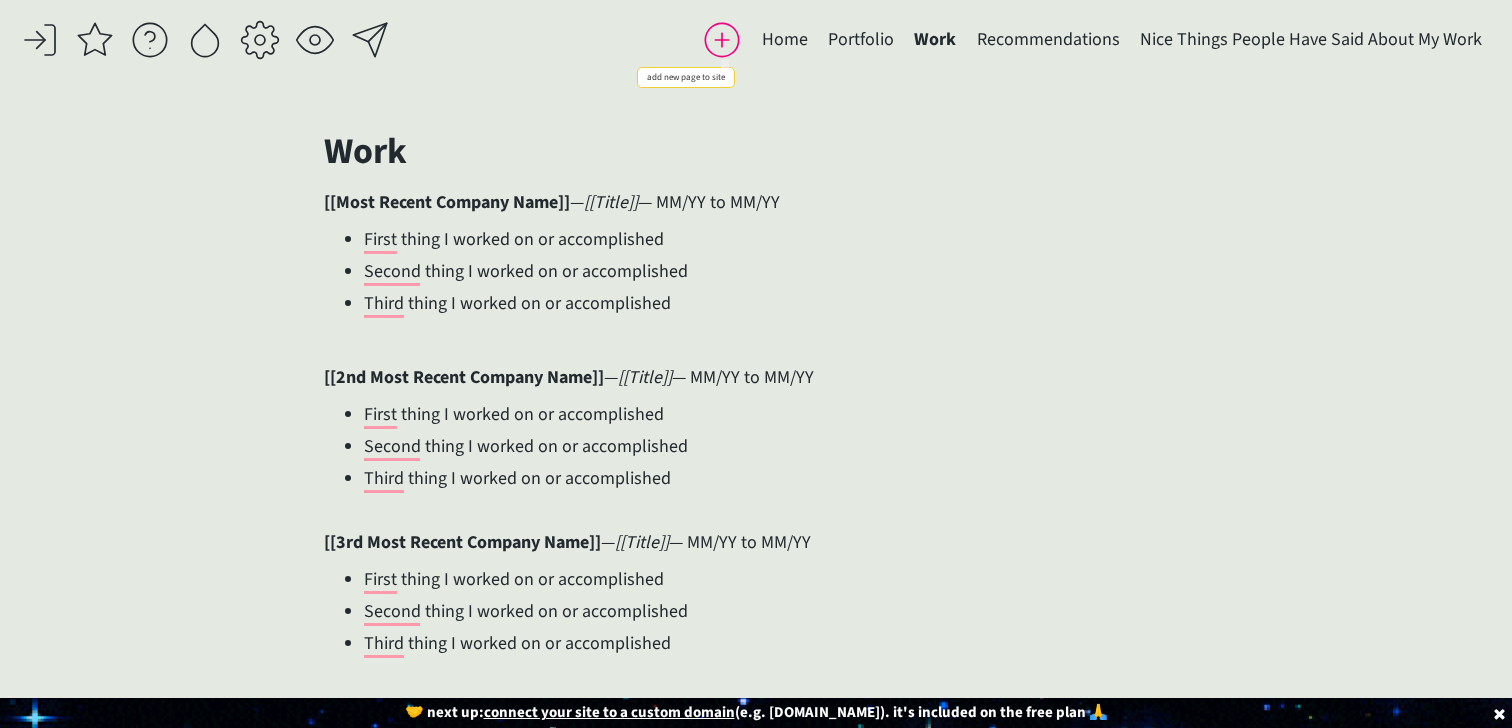 click at bounding box center [722, 40] 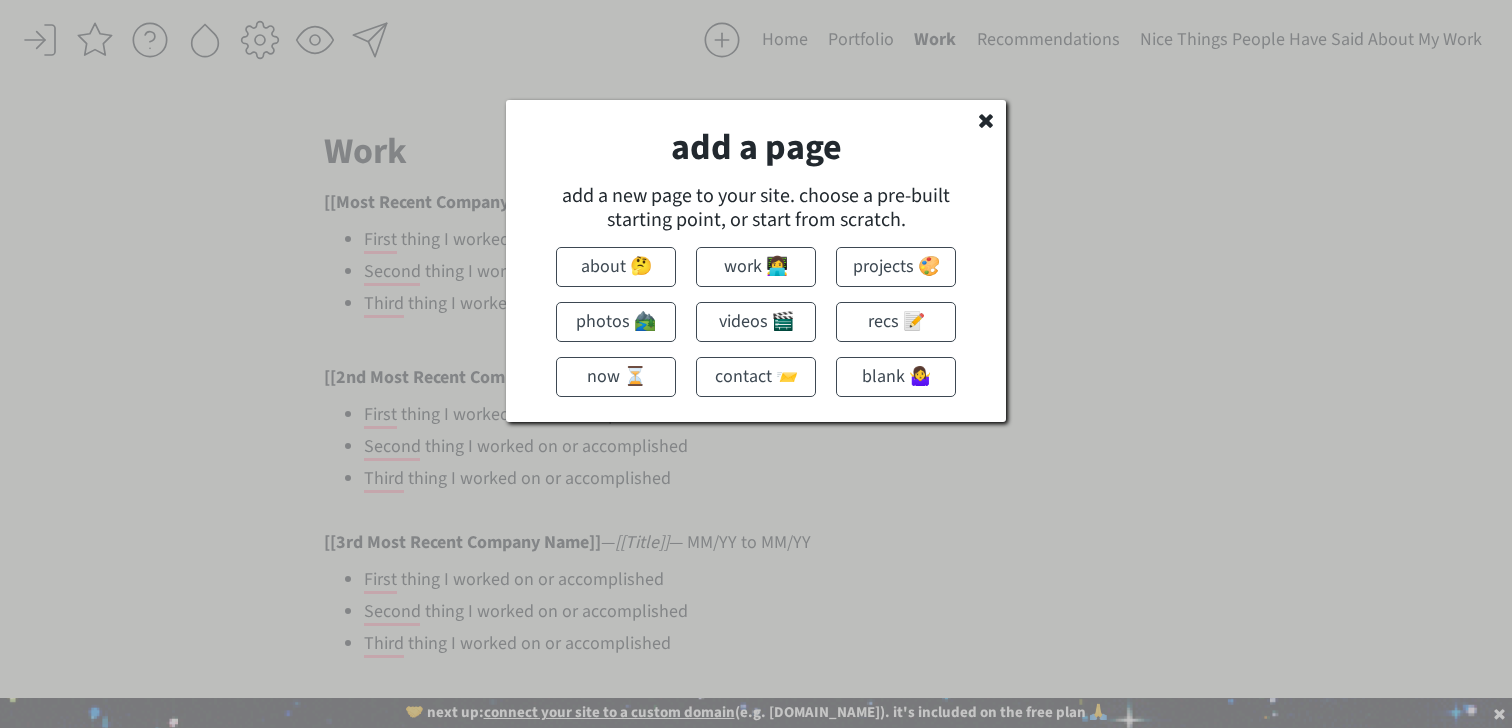 click on "blank 🤷‍♀️" at bounding box center (896, 377) 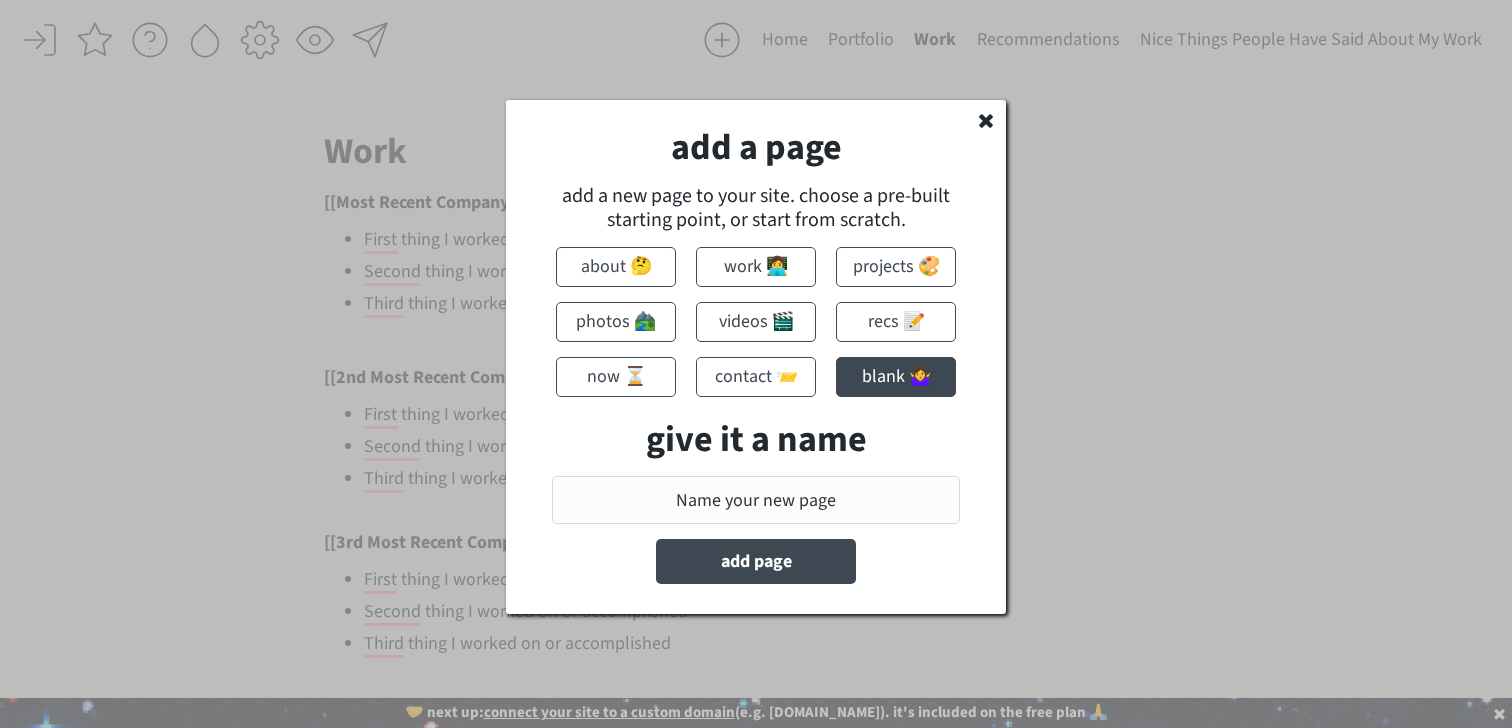 click at bounding box center [756, 500] 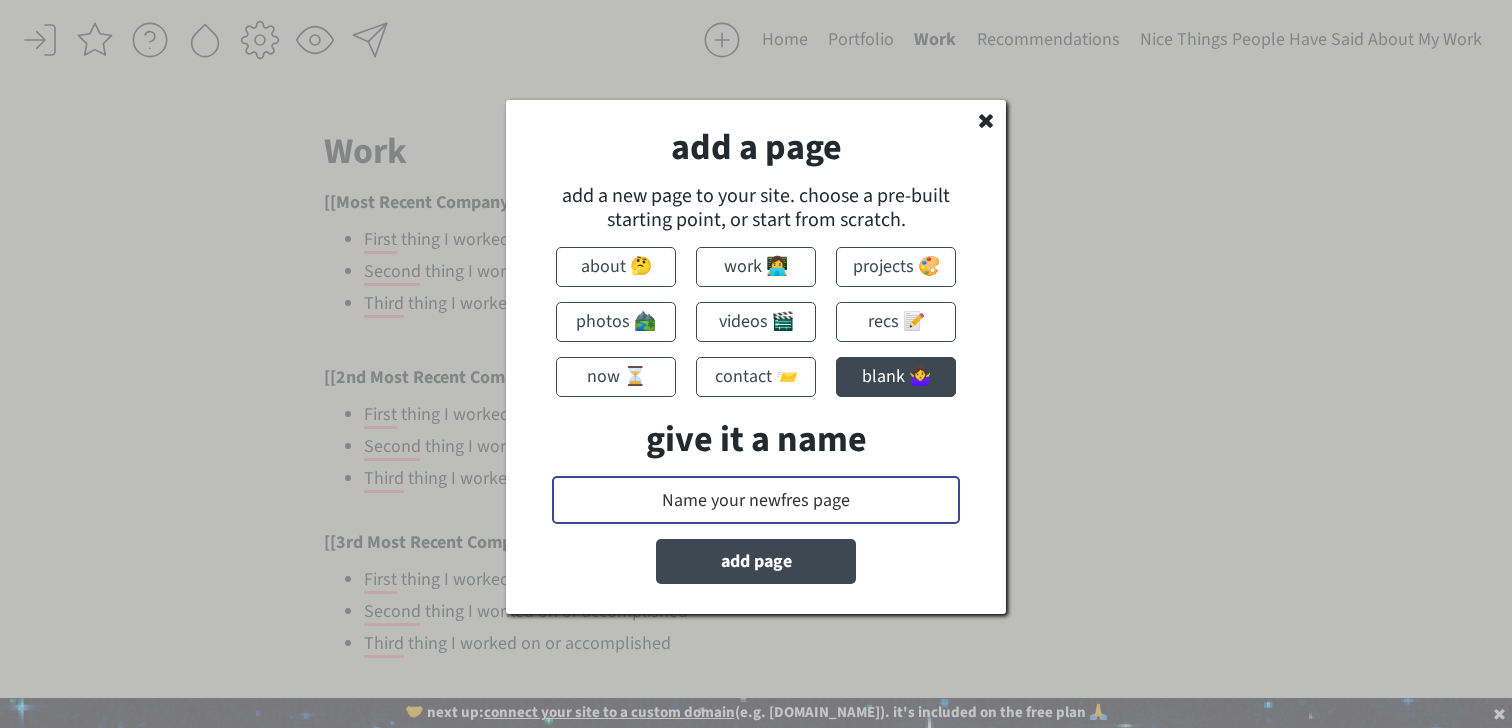 drag, startPoint x: 659, startPoint y: 474, endPoint x: 305, endPoint y: 437, distance: 355.92838 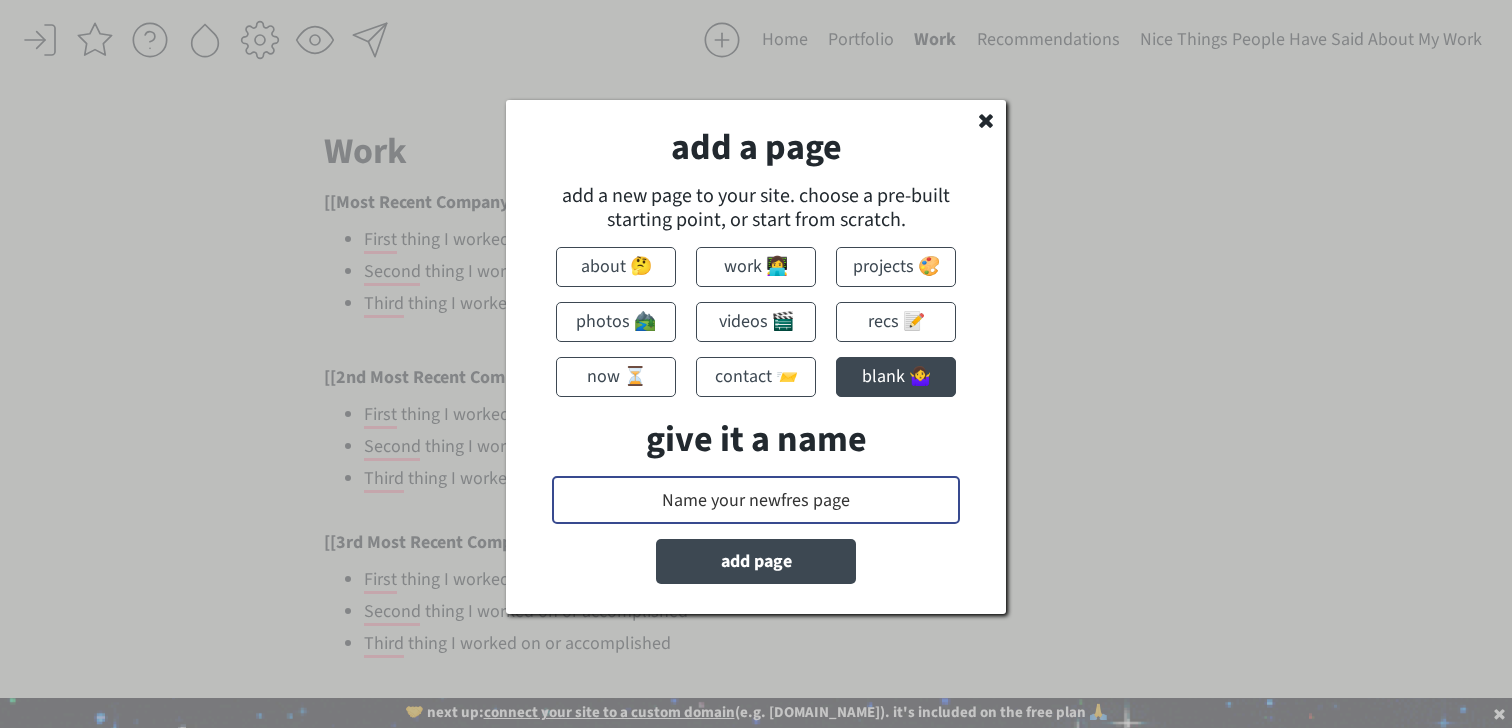 click on "saving... Home Portfolio  Work  Recommendations  Nice Things People Have Said About My Work  click to upload a picture I'm Susannah Hutcheson, and I really love words.  I’m a creative and B2B copywriter who’s partnered with brands like Expedia Group and LTK on everything from global marketing campaigns to highly strategic internal communications. For the last 8 years, I’ve also built a creative copy consultancy of my own — teaming up with clients like Mel Robbins, Circle, GoLive, Jasmine Star, and TONIC to write email funnels, support on NYT bestsellers, and develop conversion-friendly copy for websites, podcasts, and more. TLDR; If it needs to be said (or sold), I write it. >>> Want to see my portfolio?  Click here  to request it.  I promise I won't send you anything follow-up related besides the file.  also  figuring out life as they go.
Projects Here are some projects I've work on or been involved with: — [[Project 1 Name]] 2-3 sentence description of Project 1 ​" at bounding box center (756, 364) 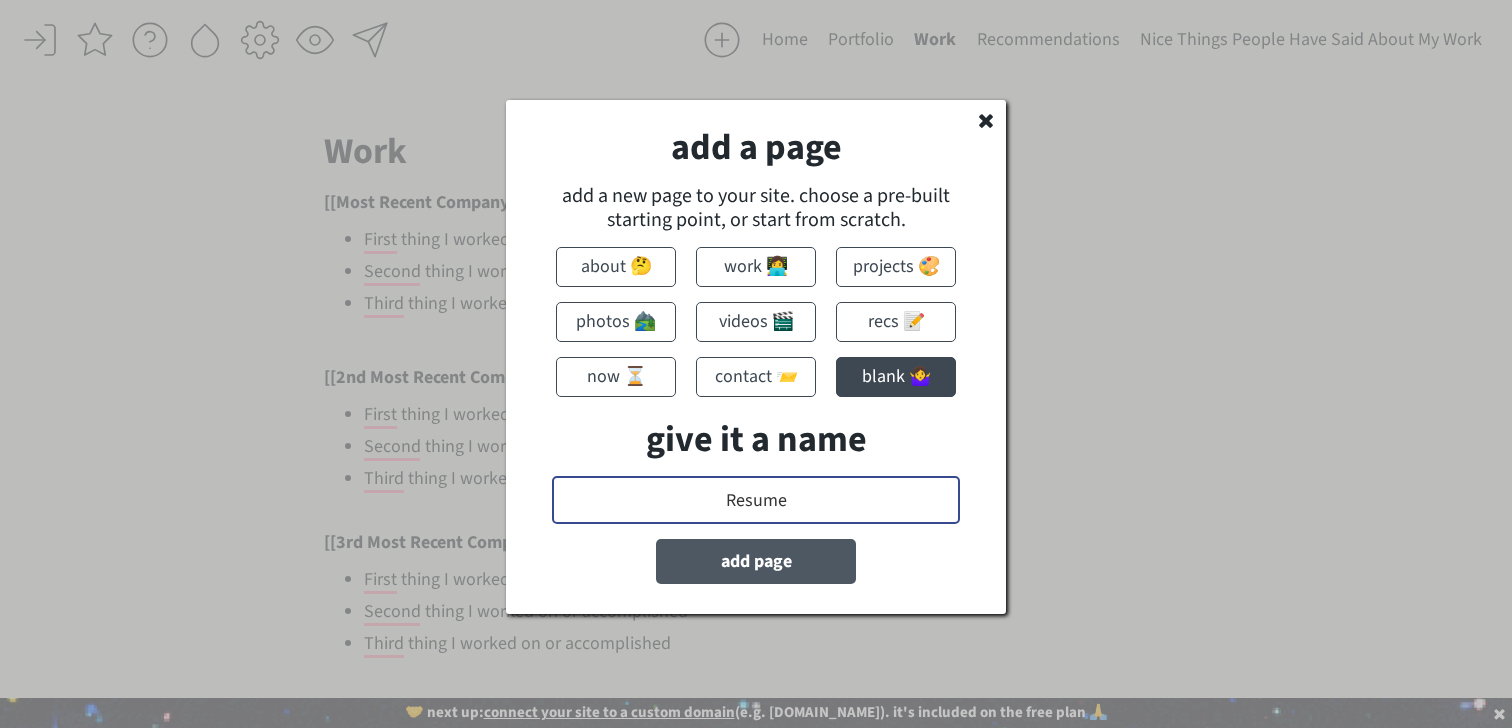 click on "add page" at bounding box center [756, 561] 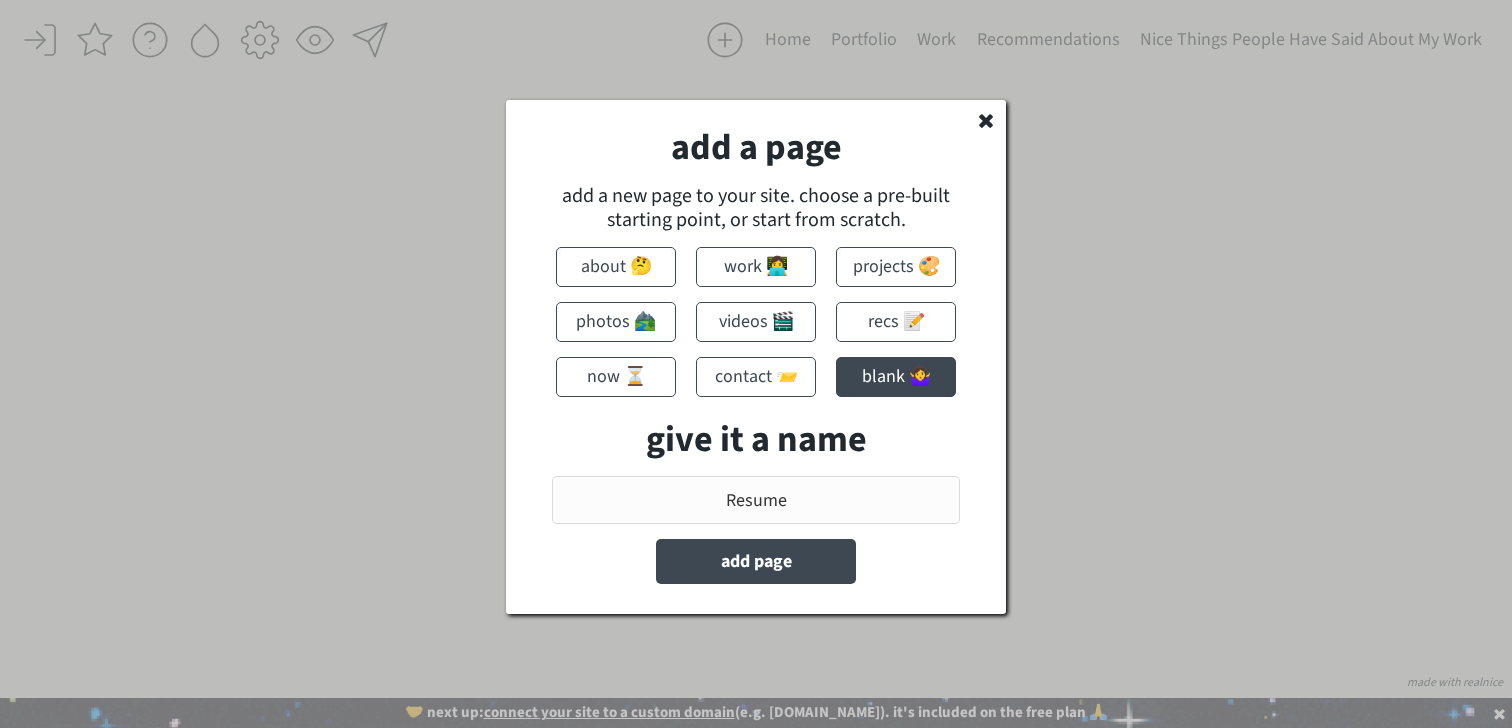 type on "Name your new page" 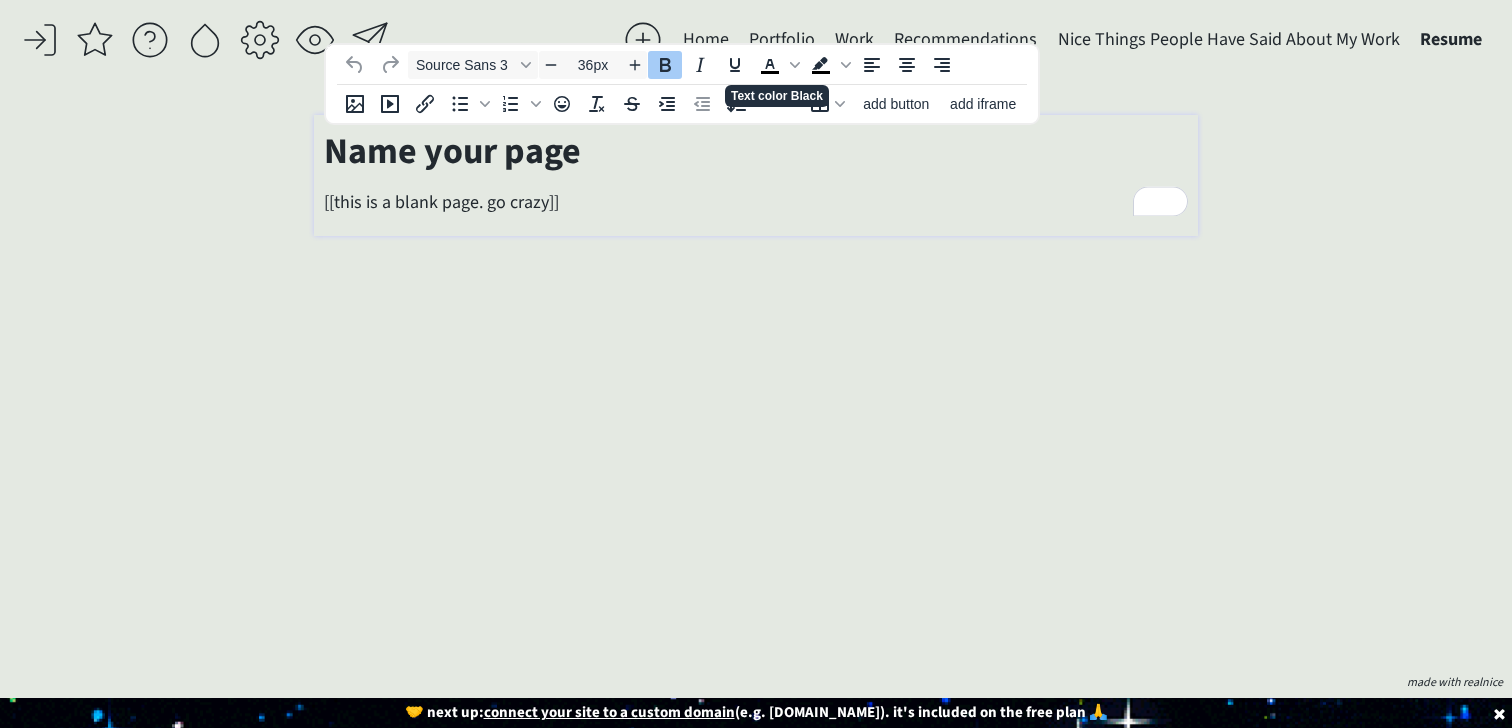 click on "click to upload a picture I'm Susannah Hutcheson, and I really love words.  I’m a creative and B2B copywriter who’s partnered with brands like Expedia Group and LTK on everything from global marketing campaigns to highly strategic internal communications. For the last 8 years, I’ve also built a creative copy consultancy of my own — teaming up with clients like Mel Robbins, Circle, GoLive, Jasmine Star, and TONIC to write email funnels, support on NYT bestsellers, and develop conversion-friendly copy for websites, podcasts, and more. TLDR; If it needs to be said (or sold), I write it. >>> Want to see my portfolio?  Click here  to request it.  I promise I won't send you anything follow-up related besides the file.  And, since I can't stop writing (and never have been able to), you can also catch me on Substack. More than a thousand people read my weekly letter, Talking Since Tuesday — a thoughtful, fun blend of essays, interviews, and recommendations for the people  also
—" at bounding box center (755, 391) 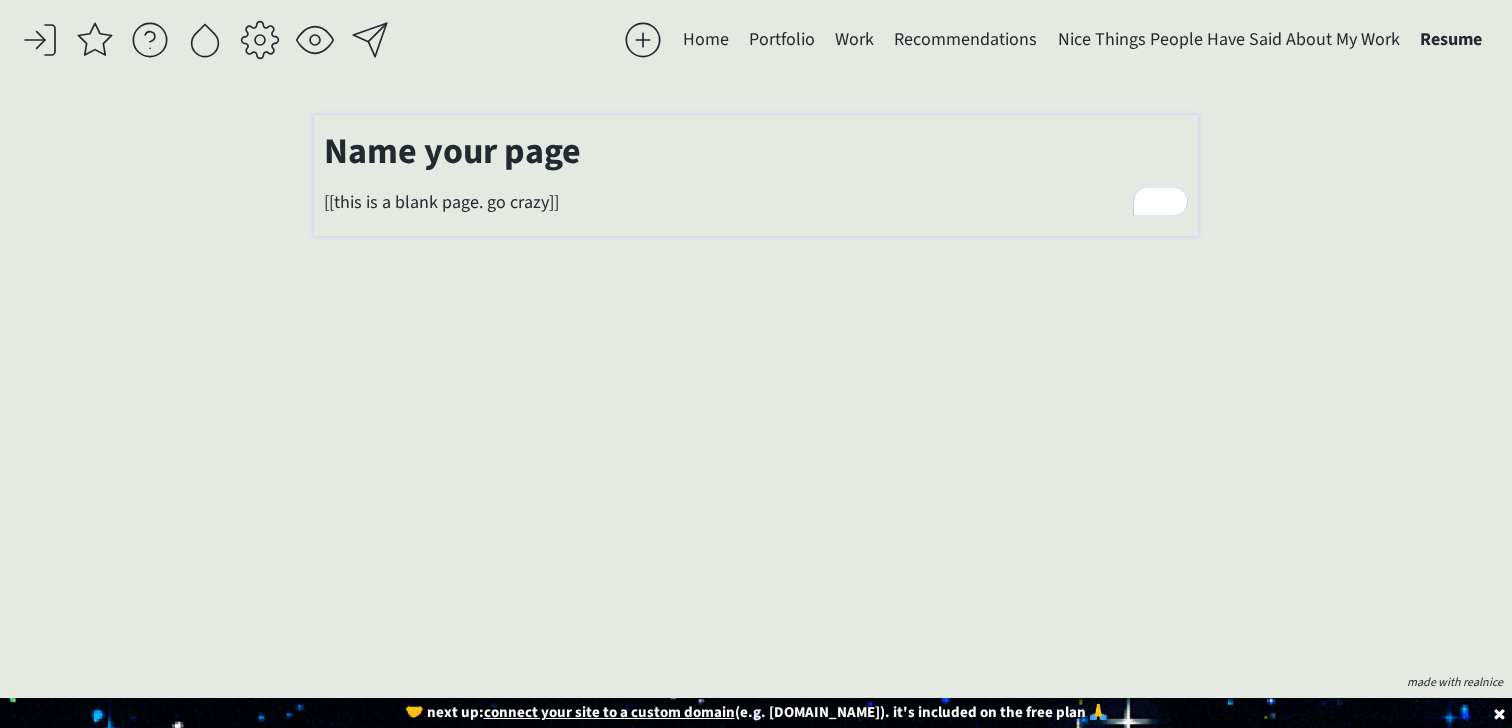 click on "Name your page" at bounding box center [452, 151] 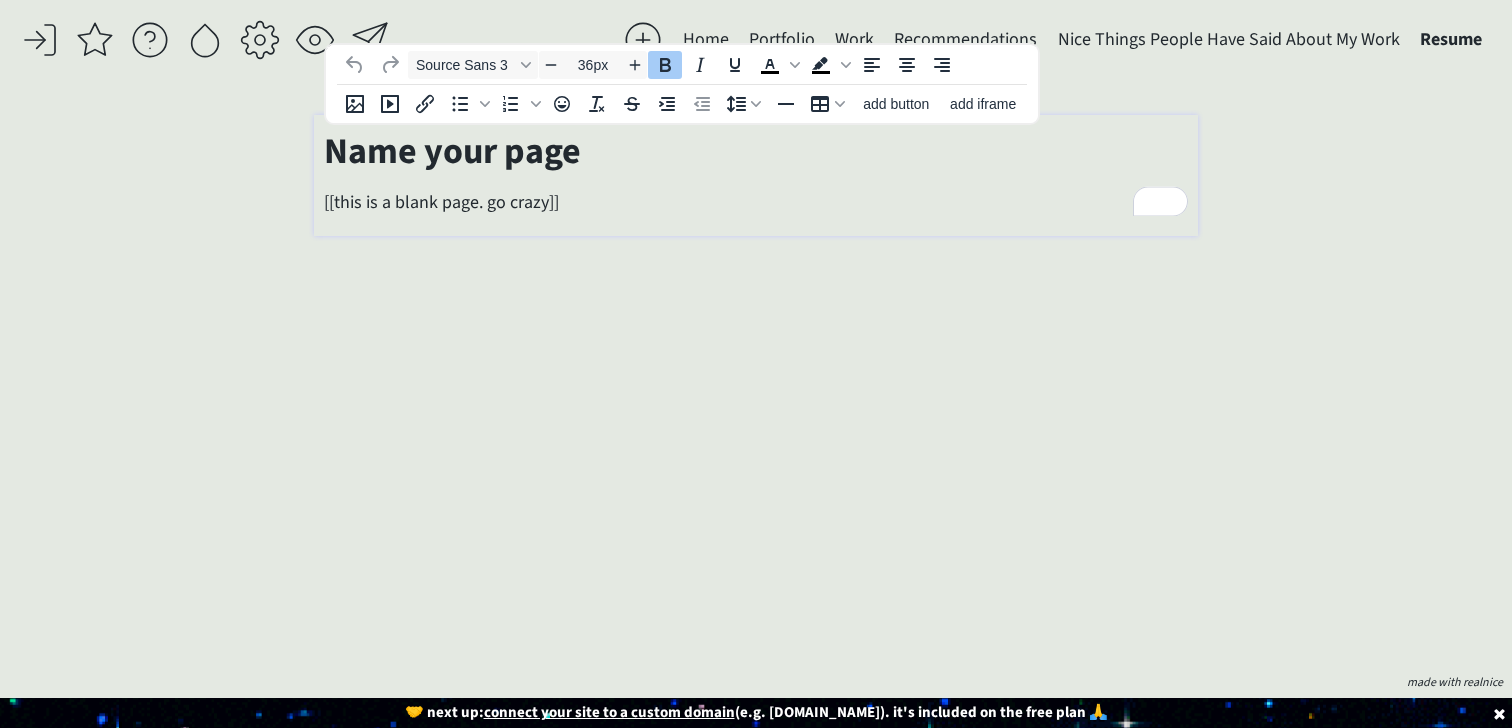 click on "Projects Here are some projects I've work on or been involved with: — [[Project 1 Name]] 2-3 sentence description of Project 1 ​ www.project1name.com  (← if you have a link)​ [[Project 2 Name]] 2-3 sentence description of Project 2 ​ www.project2name.com  (← if you have a link)​ [[Project 3 Name]] 2-3 sentence description of Project 3 ​ www.project3name.com  (← if you have a link)​ Work [[Most Recent Company Name]]  —  [[Title]]  — MM/YY to MM/YY First thing I worked on or accomplished Second thing I worked on or accomplished Third thing I worked on or accomplished [[2nd Most Recent Company Name]]  —  [[Title]]  — MM/YY to MM/YY First thing I worked on or accomplished Second thing I worked on or accomplished Third thing I worked on or accomplished [[3rd Most Recent Company Name]]  —  [[Title]]  — MM/YY to MM/YY First thing I worked on or accomplished Second thing I worked on or accomplished Third thing I worked on or accomplished [[4th Most Recent Company Name]]  —" at bounding box center (755, 215) 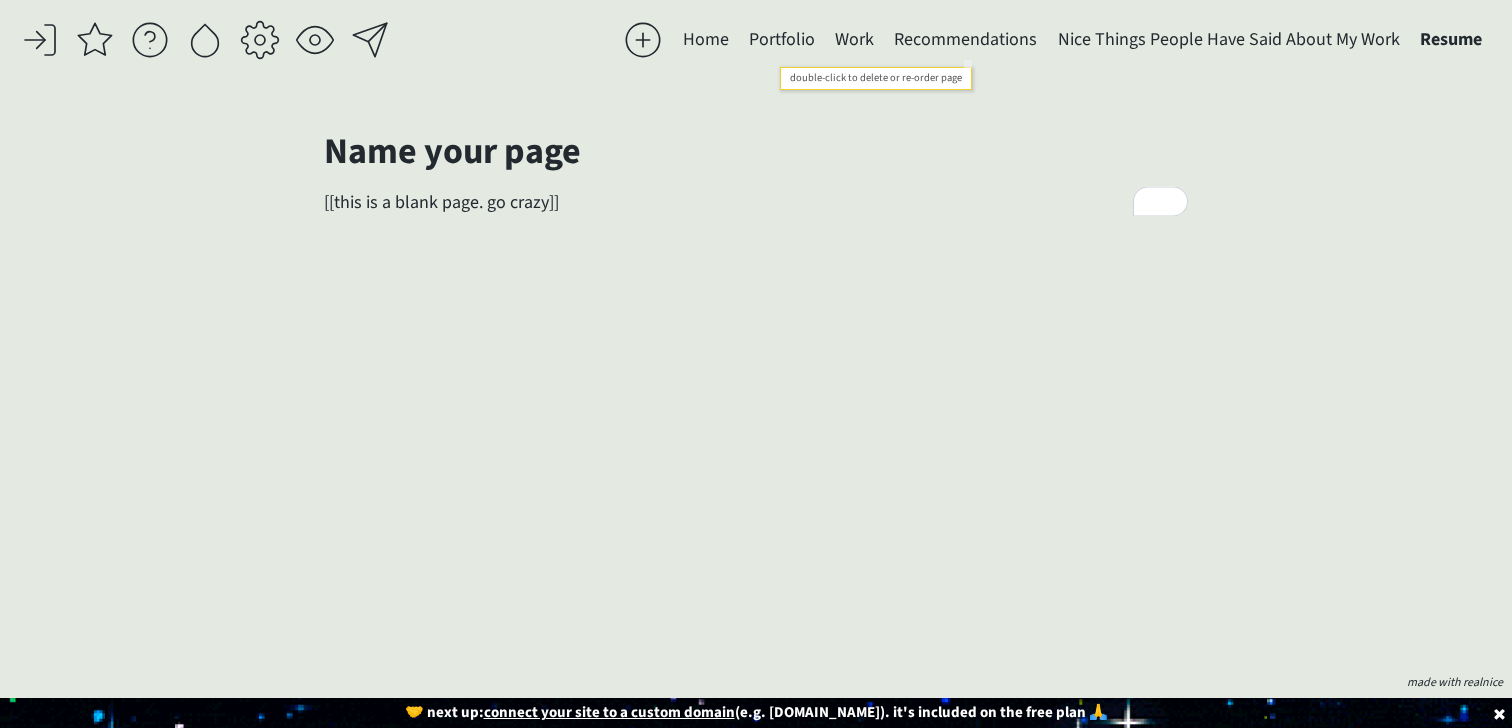 click on "Recommendations" at bounding box center [965, 40] 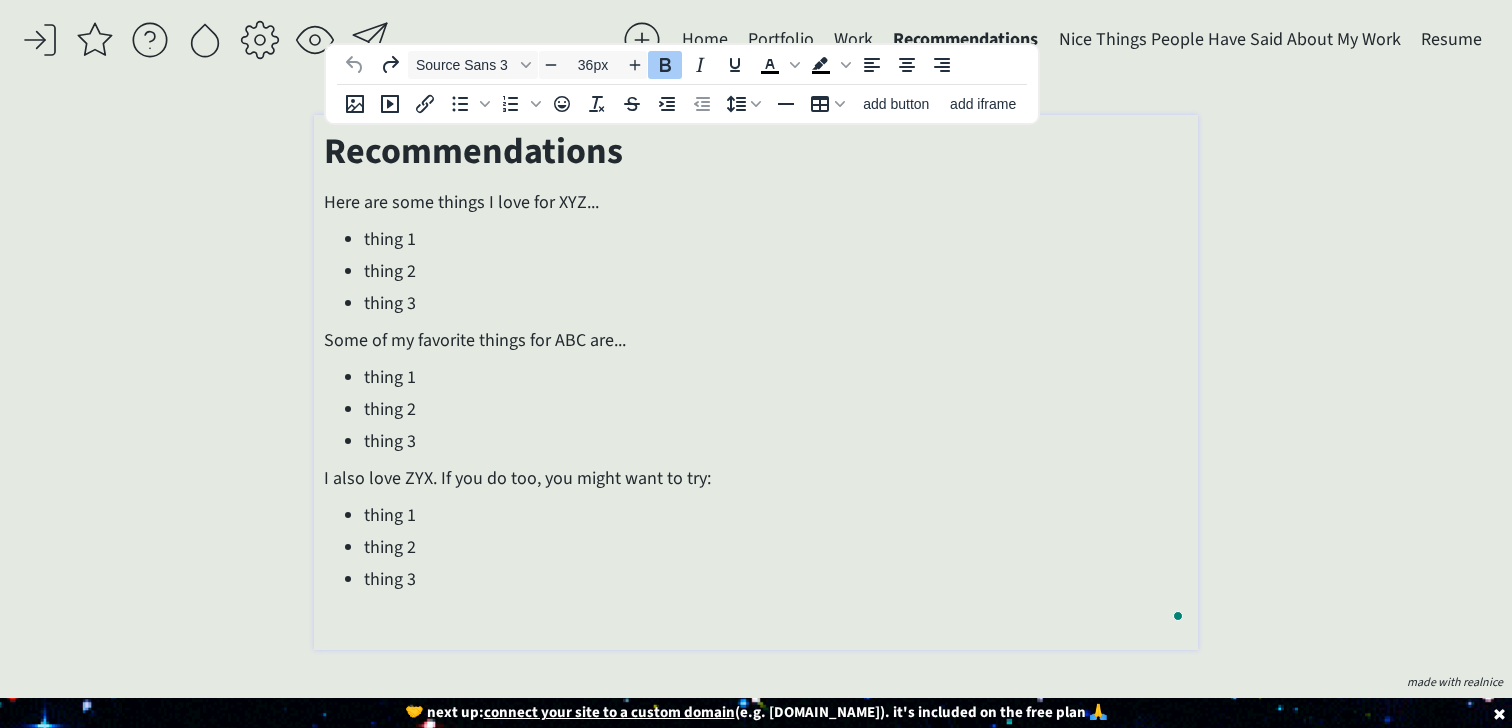click on "Recommendations" at bounding box center [473, 151] 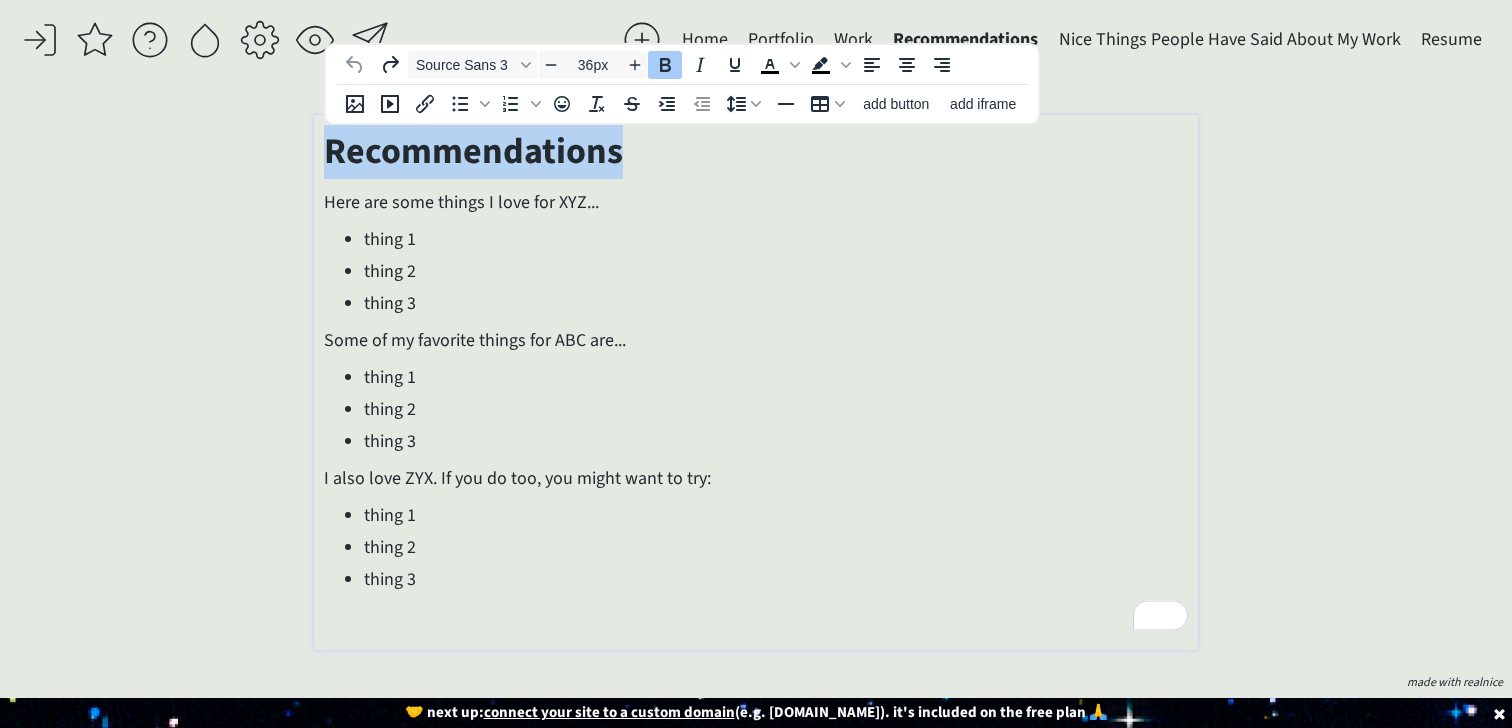 drag, startPoint x: 656, startPoint y: 142, endPoint x: 214, endPoint y: 141, distance: 442.00113 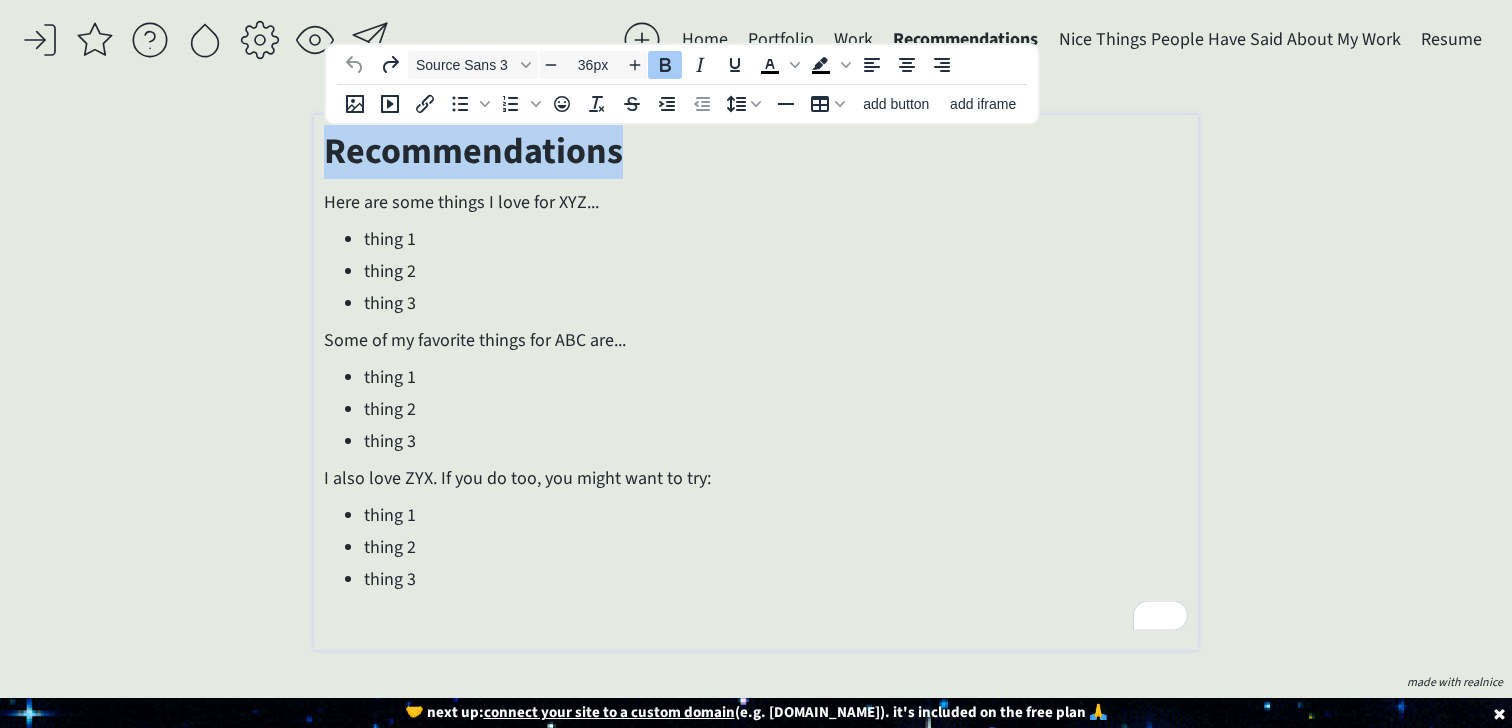 click on "saving... Home Portfolio  Work  Recommendations  Nice Things People Have Said About My Work  Resume  click to upload a picture I'm [PERSON_NAME], and I really love words.  I’m a creative and B2B copywriter who’s partnered with brands like Expedia Group and LTK on everything from global marketing campaigns to highly strategic internal communications. For the last 8 years, I’ve also built a creative copy consultancy of my own — teaming up with clients like [PERSON_NAME], Circle, GoLive, [PERSON_NAME], and TONIC to write email funnels, support on NYT bestsellers, and develop conversion-friendly copy for websites, podcasts, and more. TLDR; If it needs to be said (or sold), I write it. >>> Want to see my portfolio?  Click here  to request it.  I promise I won't send you anything follow-up related besides the file.  also  figuring out life as they go.
Projects Here are some projects I've work on or been involved with: — [[Project 1 Name]] 2-3 sentence description of Project 1" 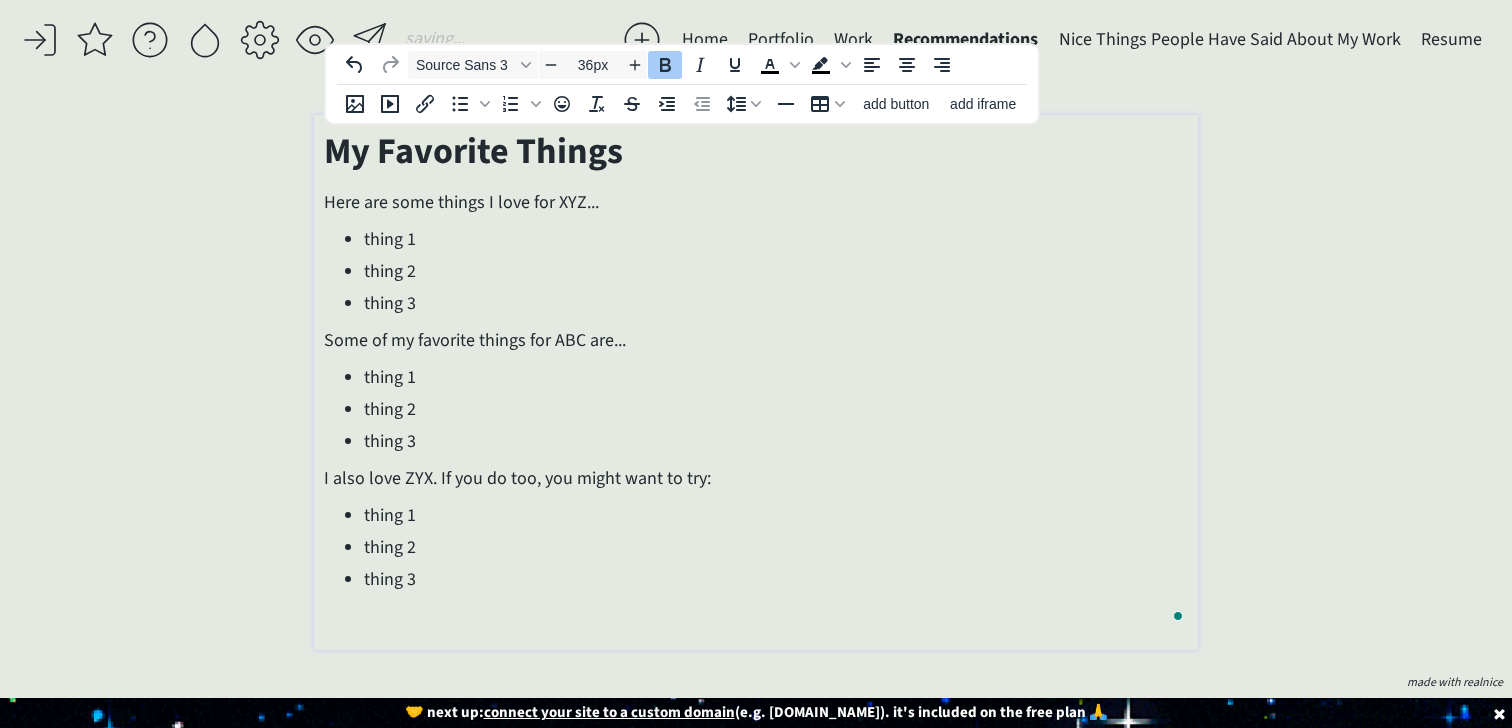 click on "saving... Home Portfolio  Work  Recommendations  Nice Things People Have Said About My Work  Resume  click to upload a picture I'm [PERSON_NAME], and I really love words.  I’m a creative and B2B copywriter who’s partnered with brands like Expedia Group and LTK on everything from global marketing campaigns to highly strategic internal communications. For the last 8 years, I’ve also built a creative copy consultancy of my own — teaming up with clients like [PERSON_NAME], Circle, GoLive, [PERSON_NAME], and TONIC to write email funnels, support on NYT bestsellers, and develop conversion-friendly copy for websites, podcasts, and more. TLDR; If it needs to be said (or sold), I write it. >>> Want to see my portfolio?  Click here  to request it.  I promise I won't send you anything follow-up related besides the file.  also  figuring out life as they go.
Projects Here are some projects I've work on or been involved with: — [[Project 1 Name]] 2-3 sentence description of Project 1" 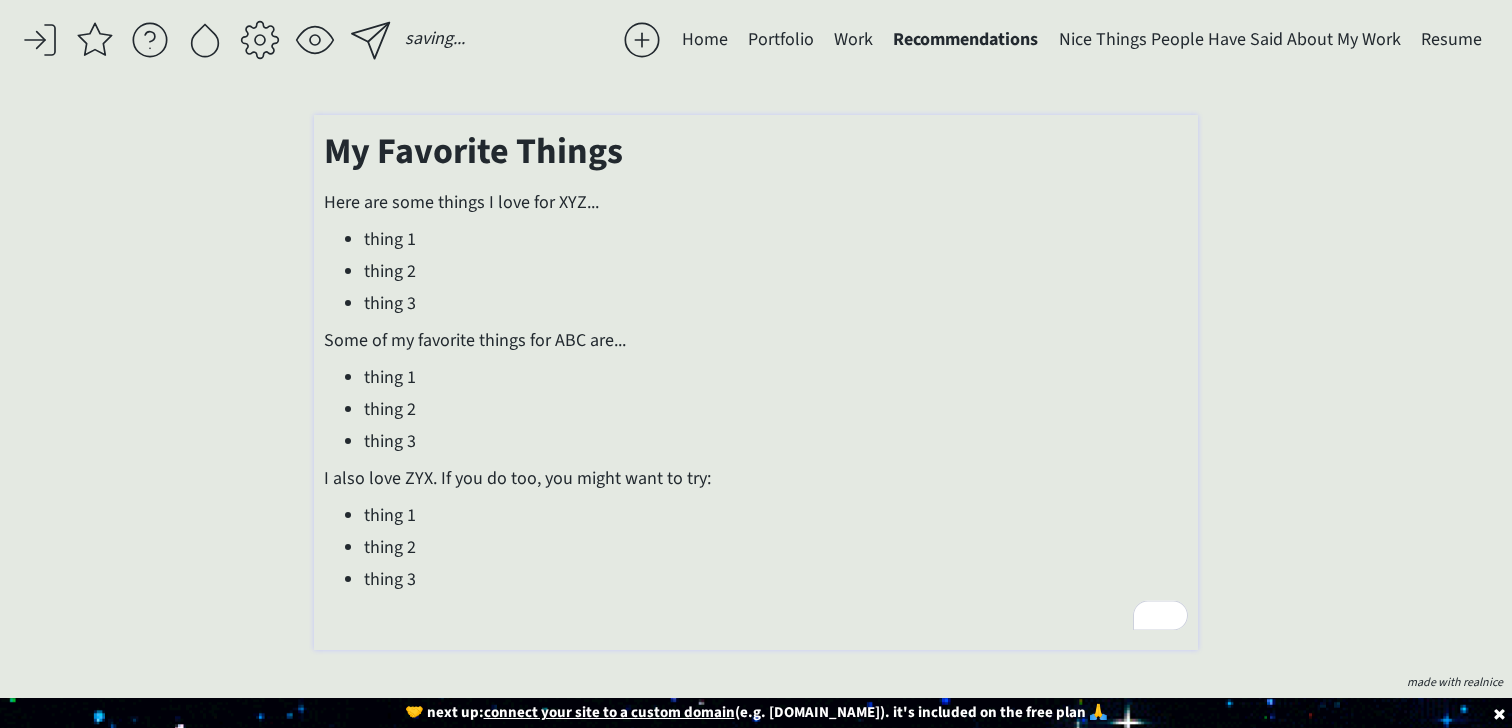 type on "18px" 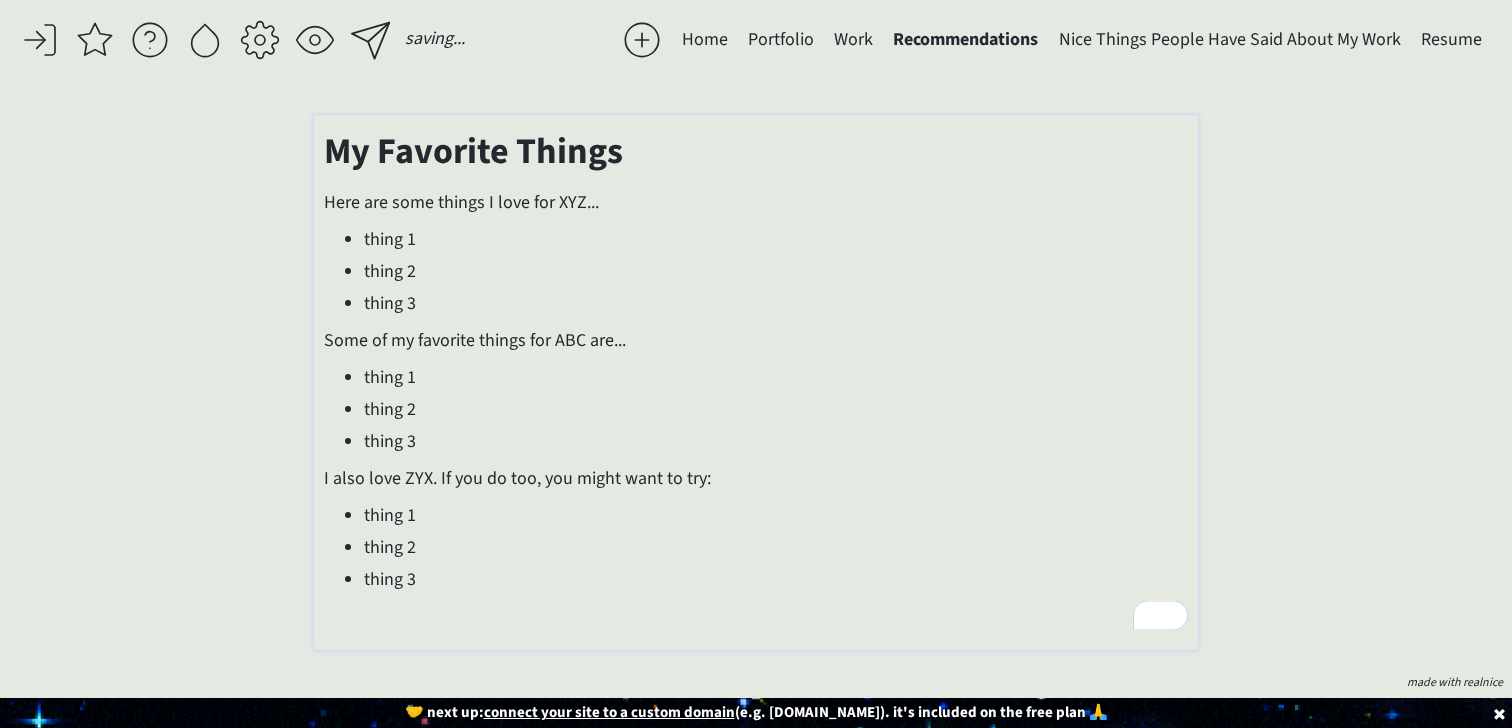 click on "Here are some things I love for XYZ..." at bounding box center (755, 202) 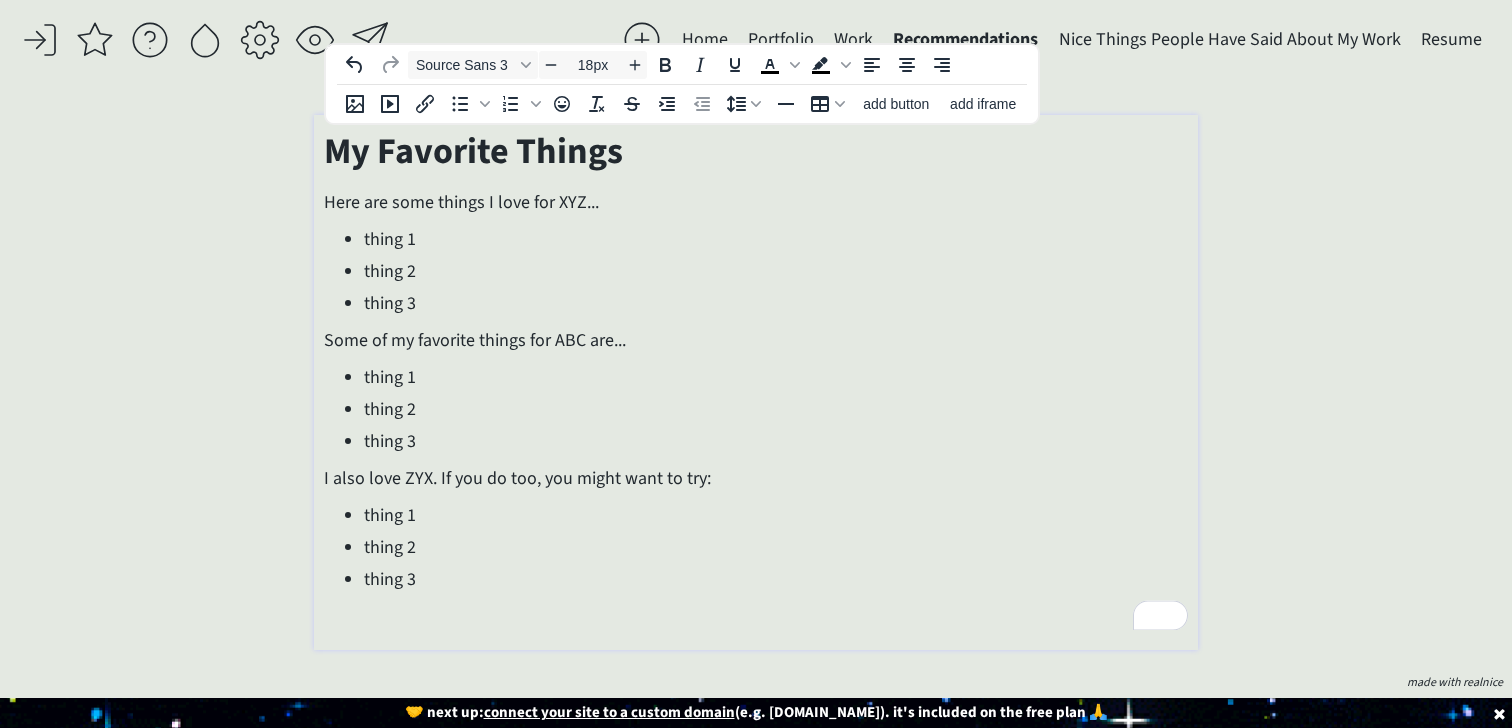 click on "saving... Home Portfolio  Work  Recommendations  Nice Things People Have Said About My Work  Resume  click to upload a picture I'm [PERSON_NAME], and I really love words.  I’m a creative and B2B copywriter who’s partnered with brands like Expedia Group and LTK on everything from global marketing campaigns to highly strategic internal communications. For the last 8 years, I’ve also built a creative copy consultancy of my own — teaming up with clients like [PERSON_NAME], Circle, GoLive, [PERSON_NAME], and TONIC to write email funnels, support on NYT bestsellers, and develop conversion-friendly copy for websites, podcasts, and more. TLDR; If it needs to be said (or sold), I write it. >>> Want to see my portfolio?  Click here  to request it.  I promise I won't send you anything follow-up related besides the file.  also  figuring out life as they go.
Projects Here are some projects I've work on or been involved with: — [[Project 1 Name]] 2-3 sentence description of Project 1" 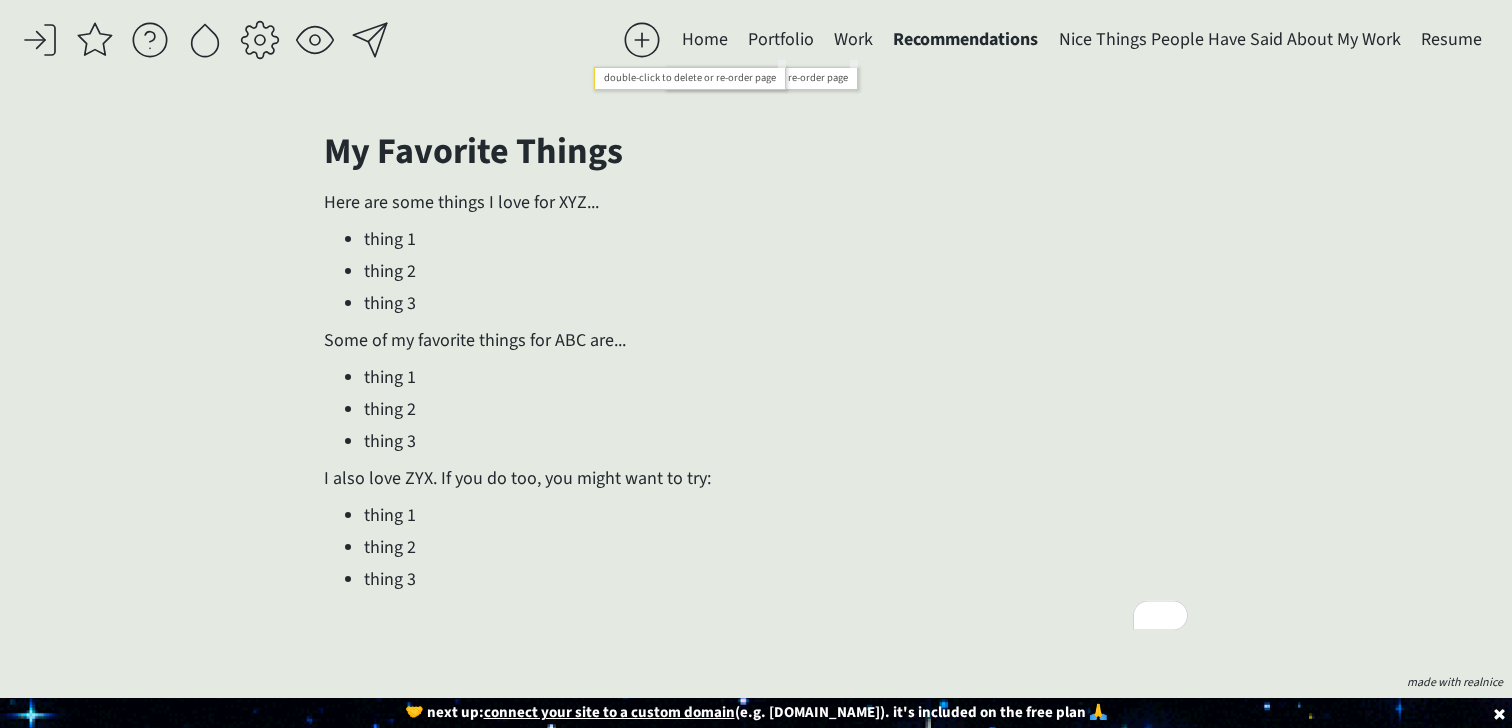 click on "Portfolio" at bounding box center [781, 40] 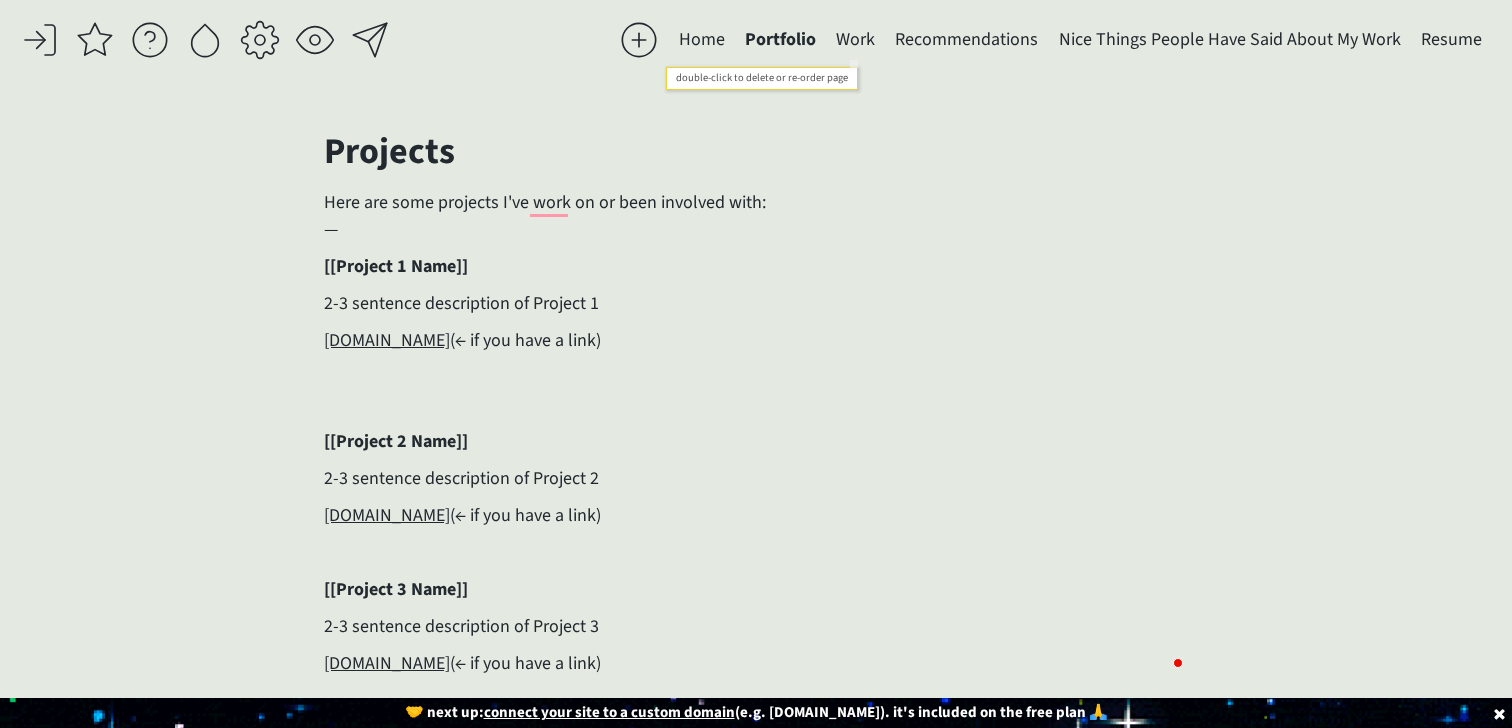 click on "Work" at bounding box center [855, 40] 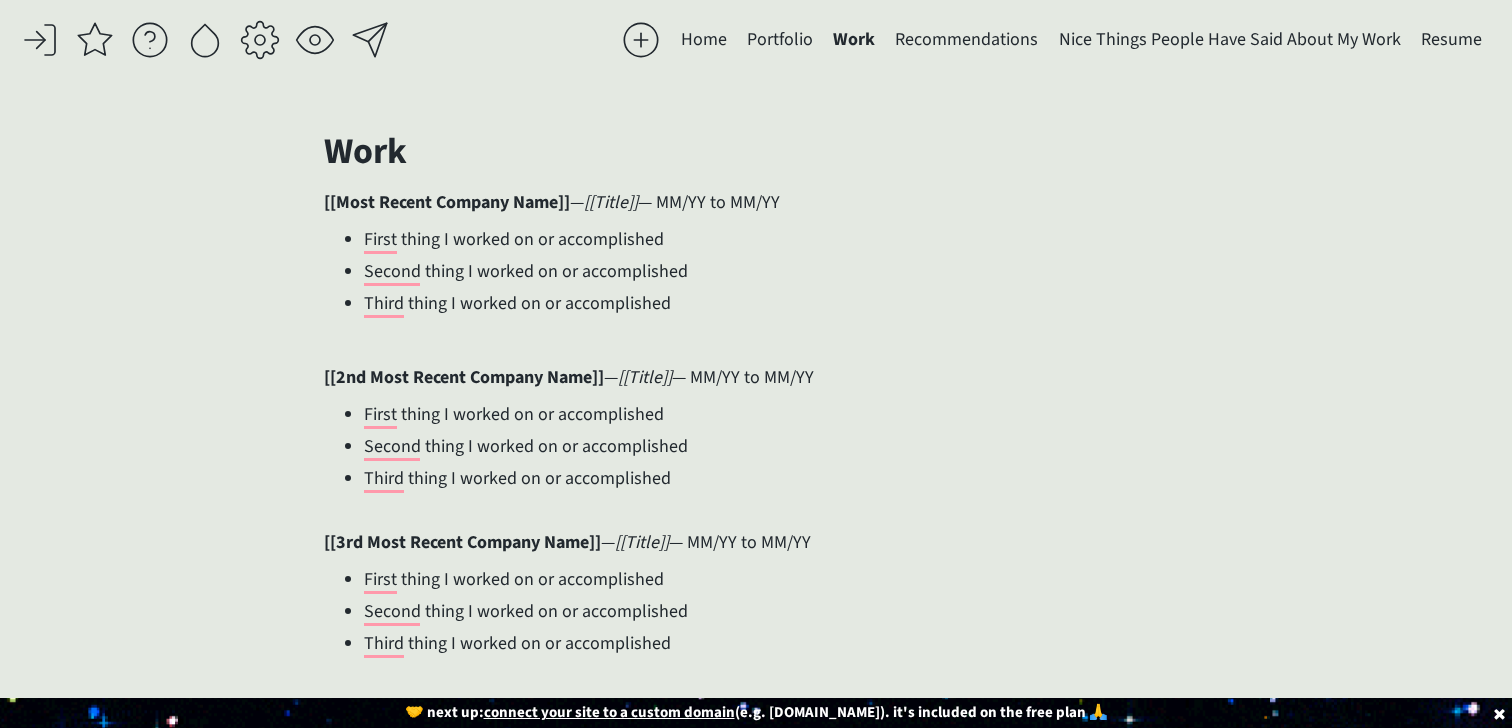 click on "Home" at bounding box center (704, 40) 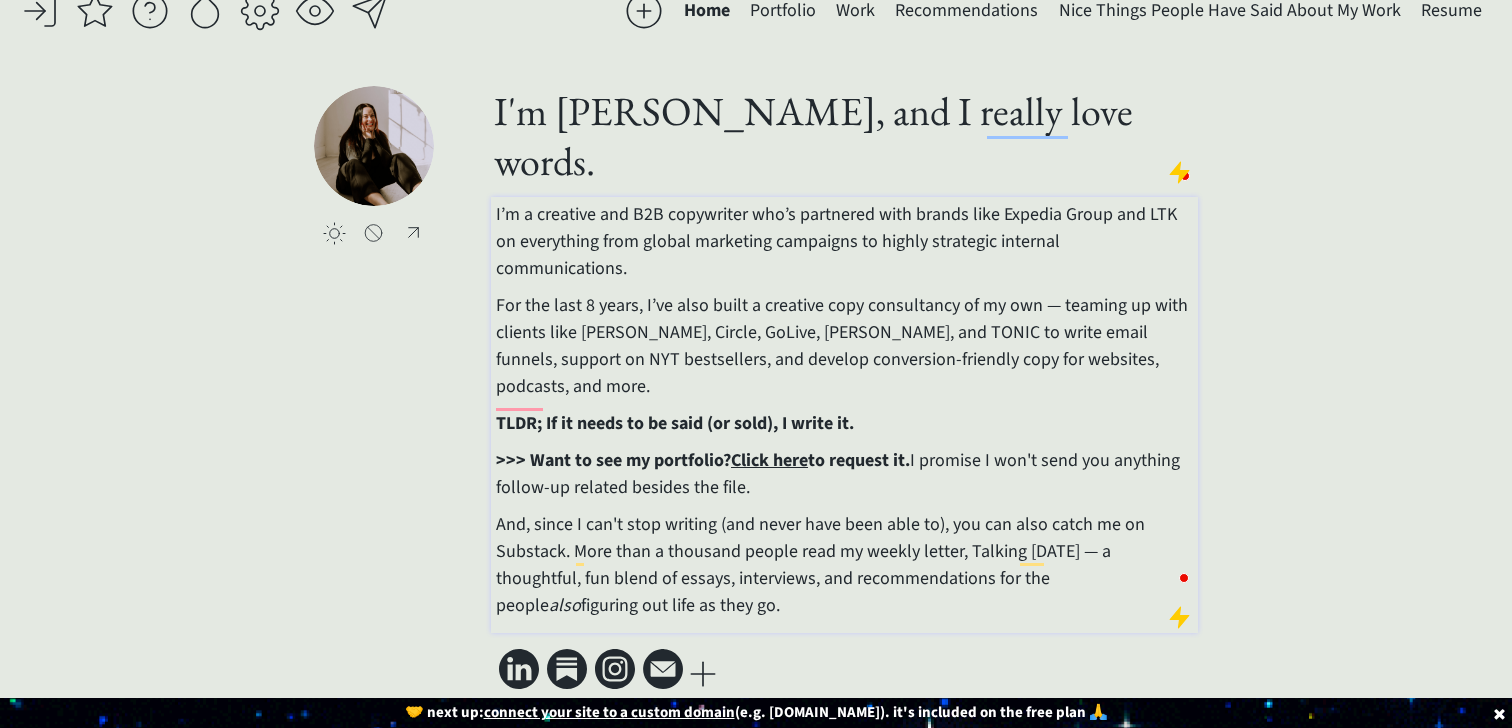 scroll, scrollTop: 0, scrollLeft: 0, axis: both 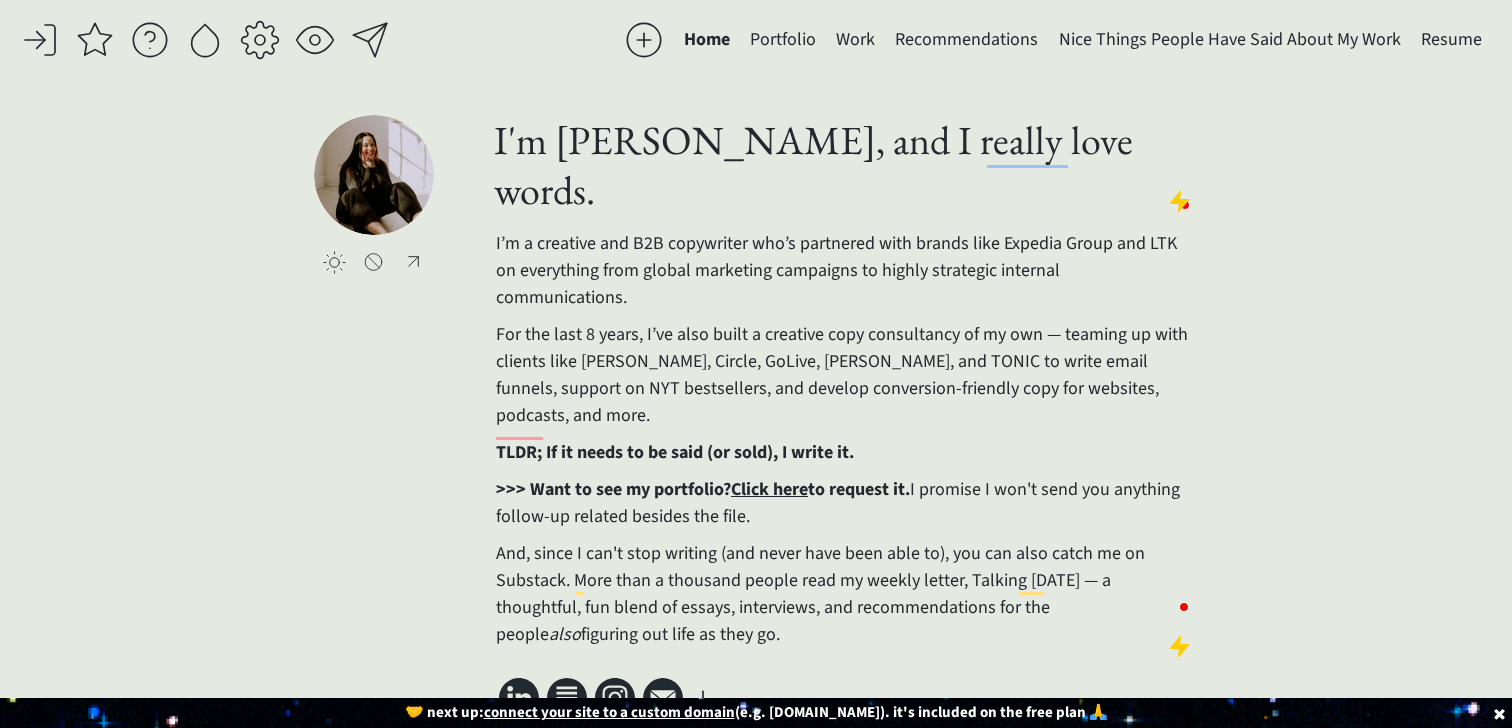 click on "saving... Home Portfolio  Work  Recommendations  Nice Things People Have Said About My Work  Resume  click to upload a picture I'm [PERSON_NAME], and I really love words.  I’m a creative and B2B copywriter who’s partnered with brands like Expedia Group and LTK on everything from global marketing campaigns to highly strategic internal communications. For the last 8 years, I’ve also built a creative copy consultancy of my own — teaming up with clients like [PERSON_NAME], Circle, GoLive, [PERSON_NAME], and TONIC to write email funnels, support on NYT bestsellers, and develop conversion-friendly copy for websites, podcasts, and more. TLDR; If it needs to be said (or sold), I write it. >>> Want to see my portfolio?  Click here  to request it.  I promise I won't send you anything follow-up related besides the file.  also  figuring out life as they go.
Projects Here are some projects I've work on or been involved with: — [[Project 1 Name]] 2-3 sentence description of Project 1" 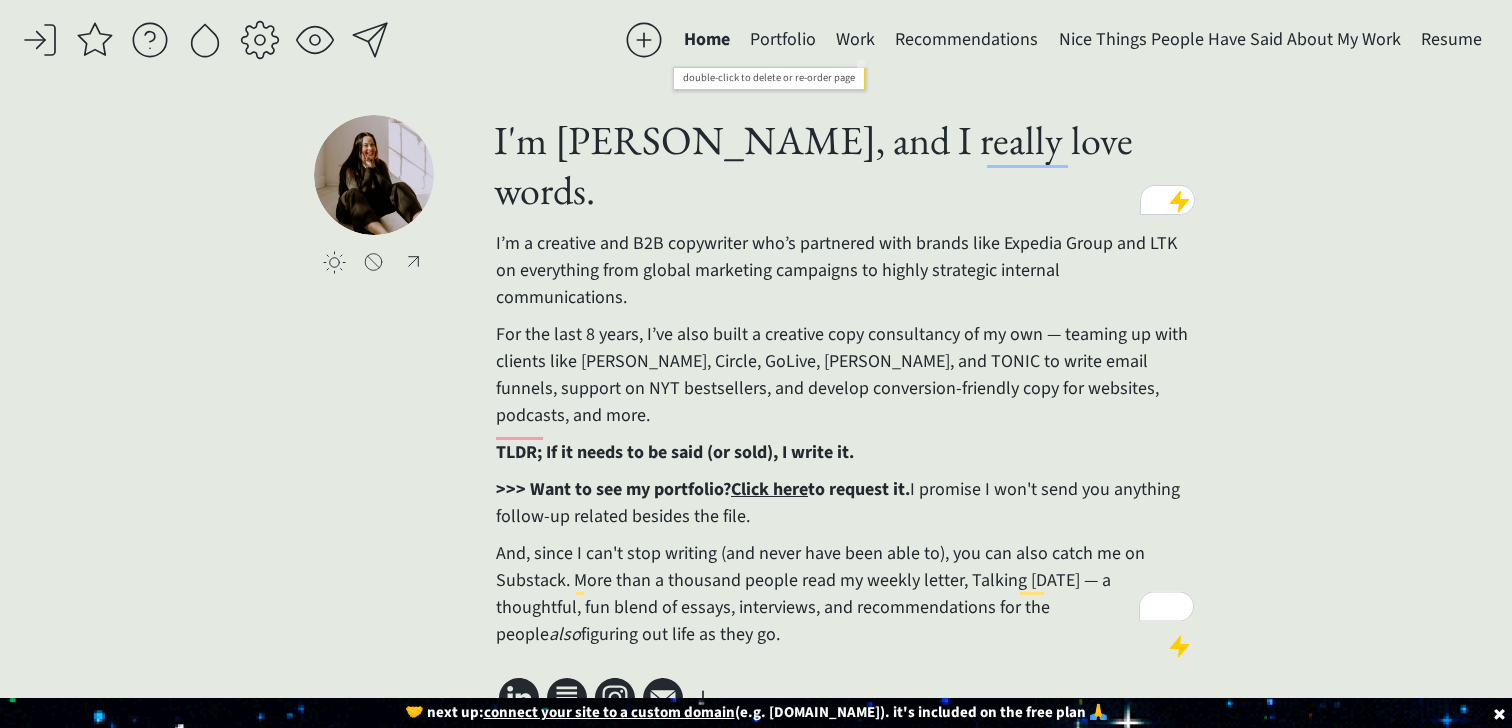 click on "Work" at bounding box center [855, 40] 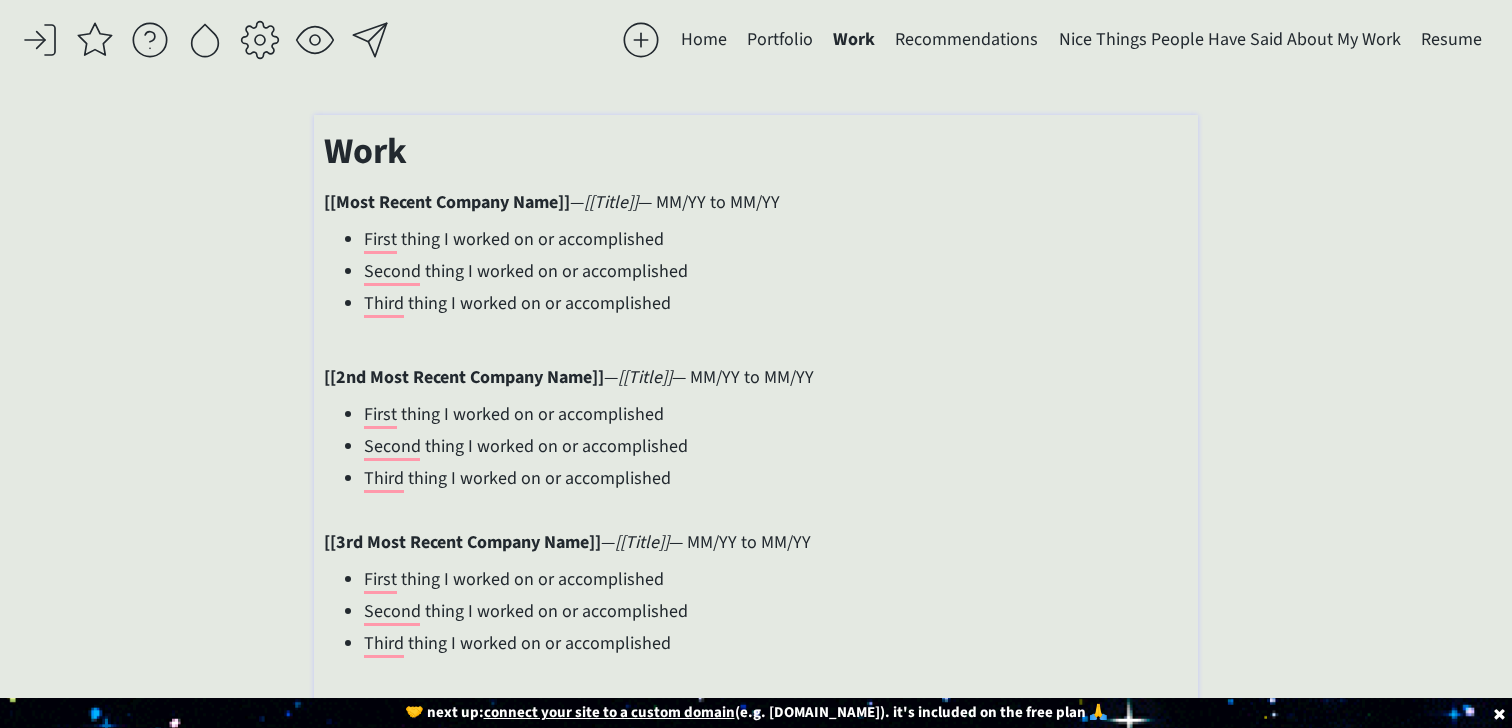 click on "[[Most Recent Company Name]]  —  [[Title]]  — MM/YY to MM/YY" at bounding box center (755, 202) 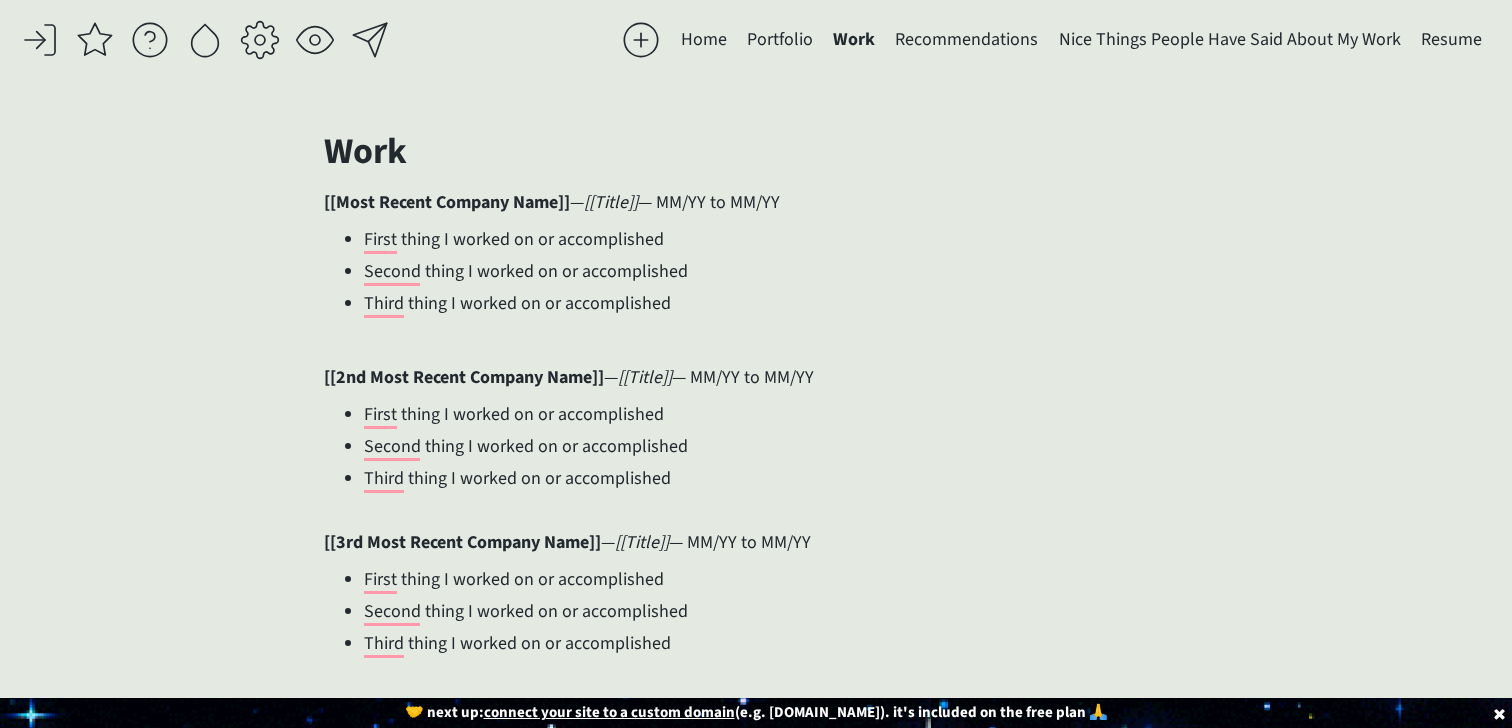 click on "saving... Home Portfolio  Work  Recommendations  Nice Things People Have Said About My Work  Resume  click to upload a picture I'm [PERSON_NAME], and I really love words.  I’m a creative and B2B copywriter who’s partnered with brands like Expedia Group and LTK on everything from global marketing campaigns to highly strategic internal communications. For the last 8 years, I’ve also built a creative copy consultancy of my own — teaming up with clients like [PERSON_NAME], Circle, GoLive, [PERSON_NAME], and TONIC to write email funnels, support on NYT bestsellers, and develop conversion-friendly copy for websites, podcasts, and more. TLDR; If it needs to be said (or sold), I write it. >>> Want to see my portfolio?  Click here  to request it.  I promise I won't send you anything follow-up related besides the file.  also  figuring out life as they go.
Projects Here are some projects I've work on or been involved with: — [[Project 1 Name]] 2-3 sentence description of Project 1" 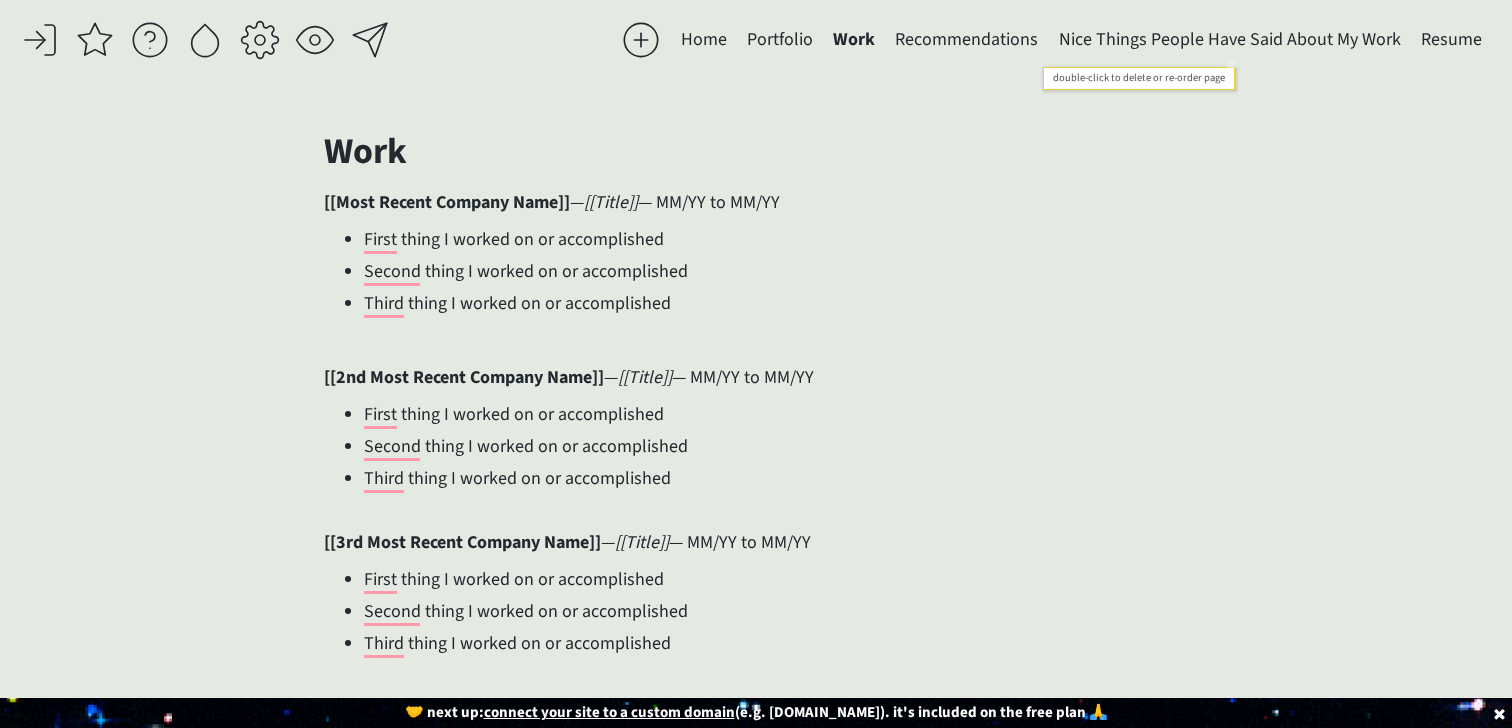 click on "Nice Things People Have Said About My Work" at bounding box center [1230, 40] 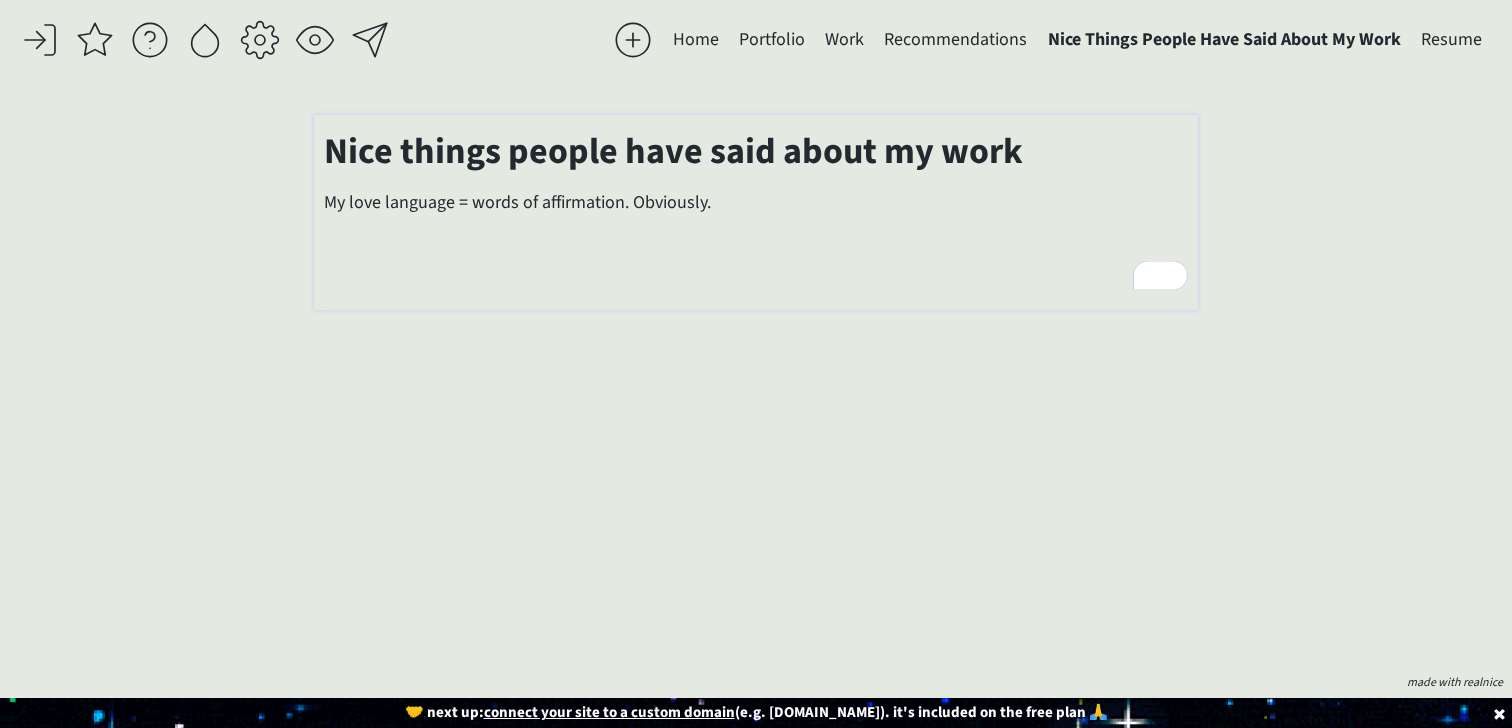 click on "Nice things people have said about my work My love language = words of affirmation. Obviously." at bounding box center (755, 207) 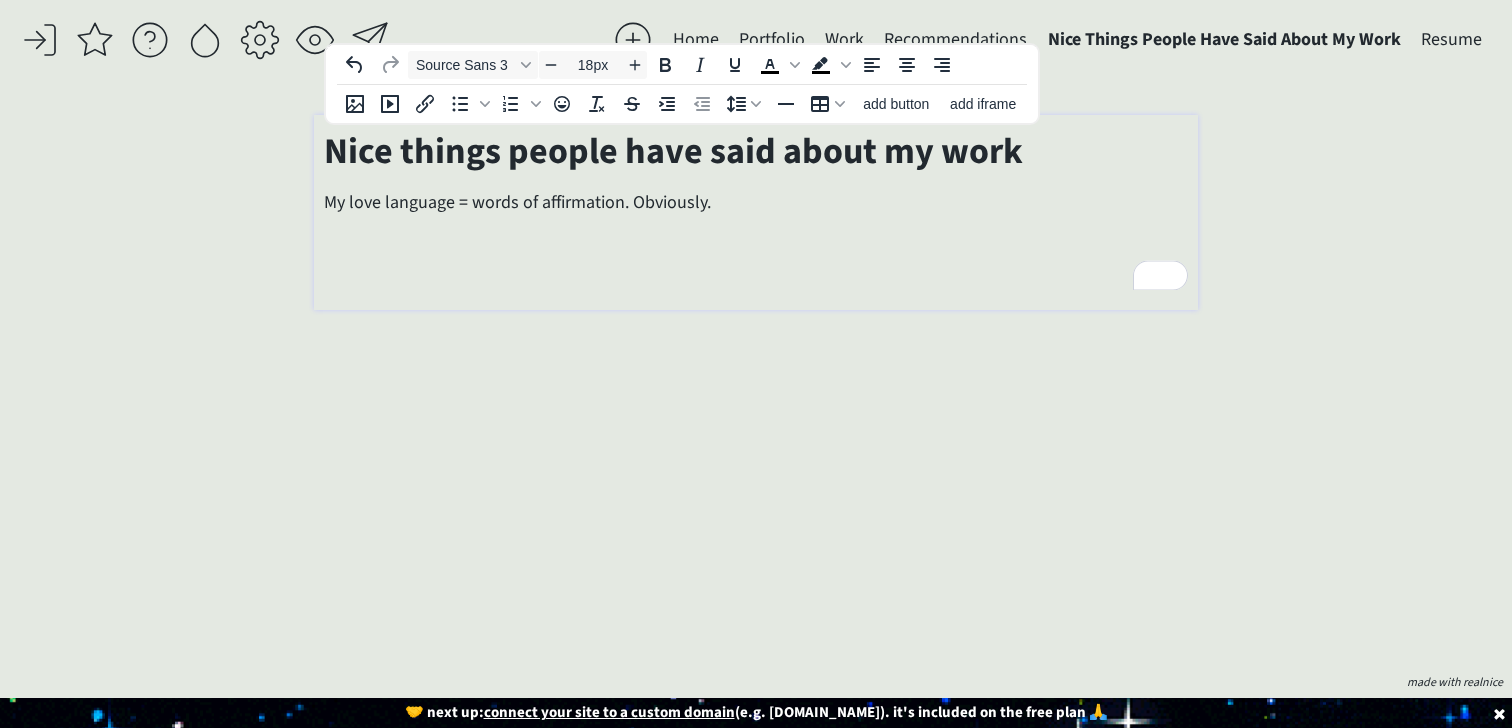 click at bounding box center [755, 276] 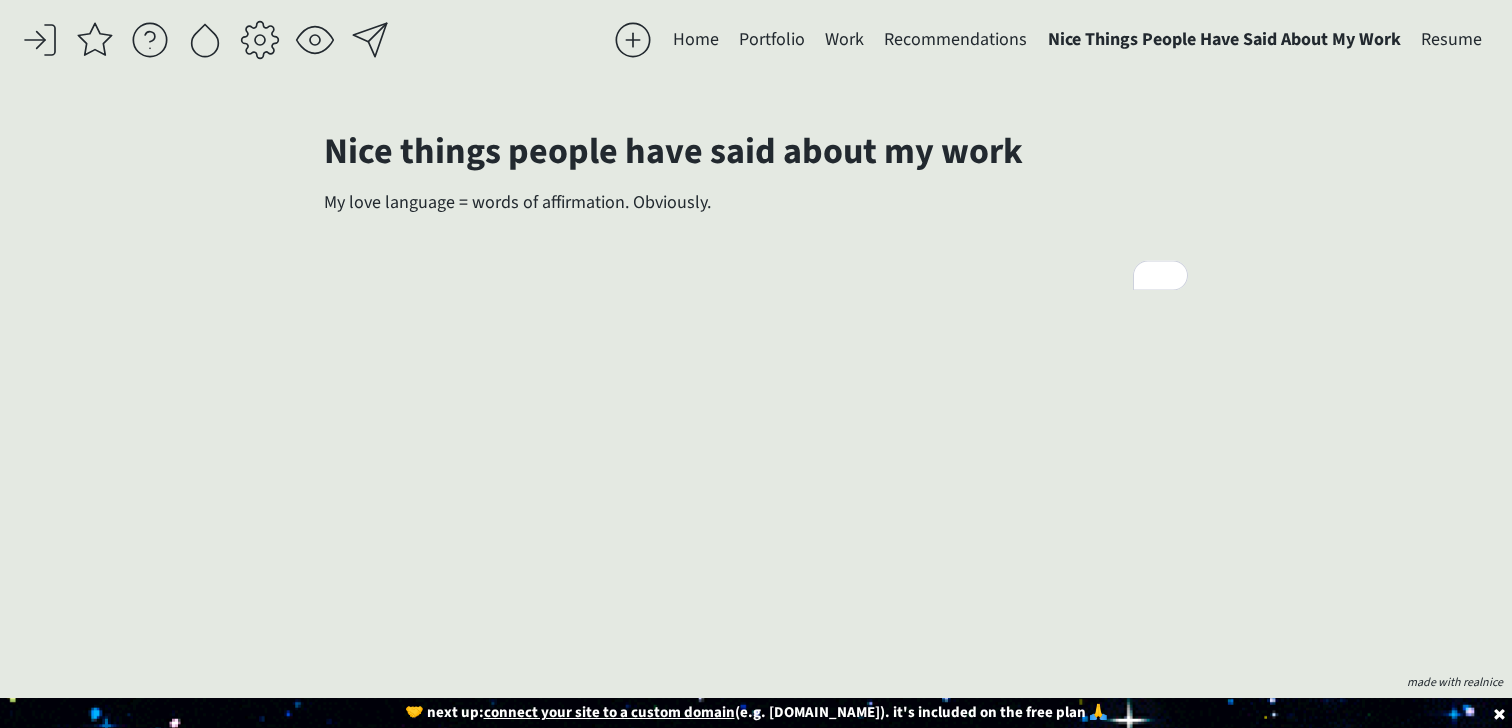 click on "saving... Home Portfolio  Work  Recommendations  Nice Things People Have Said About My Work  Resume  click to upload a picture I'm [PERSON_NAME], and I really love words.  I’m a creative and B2B copywriter who’s partnered with brands like Expedia Group and LTK on everything from global marketing campaigns to highly strategic internal communications. For the last 8 years, I’ve also built a creative copy consultancy of my own — teaming up with clients like [PERSON_NAME], Circle, GoLive, [PERSON_NAME], and TONIC to write email funnels, support on NYT bestsellers, and develop conversion-friendly copy for websites, podcasts, and more. TLDR; If it needs to be said (or sold), I write it. >>> Want to see my portfolio?  Click here  to request it.  I promise I won't send you anything follow-up related besides the file.  also  figuring out life as they go.
Projects Here are some projects I've work on or been involved with: — [[Project 1 Name]] 2-3 sentence description of Project 1" 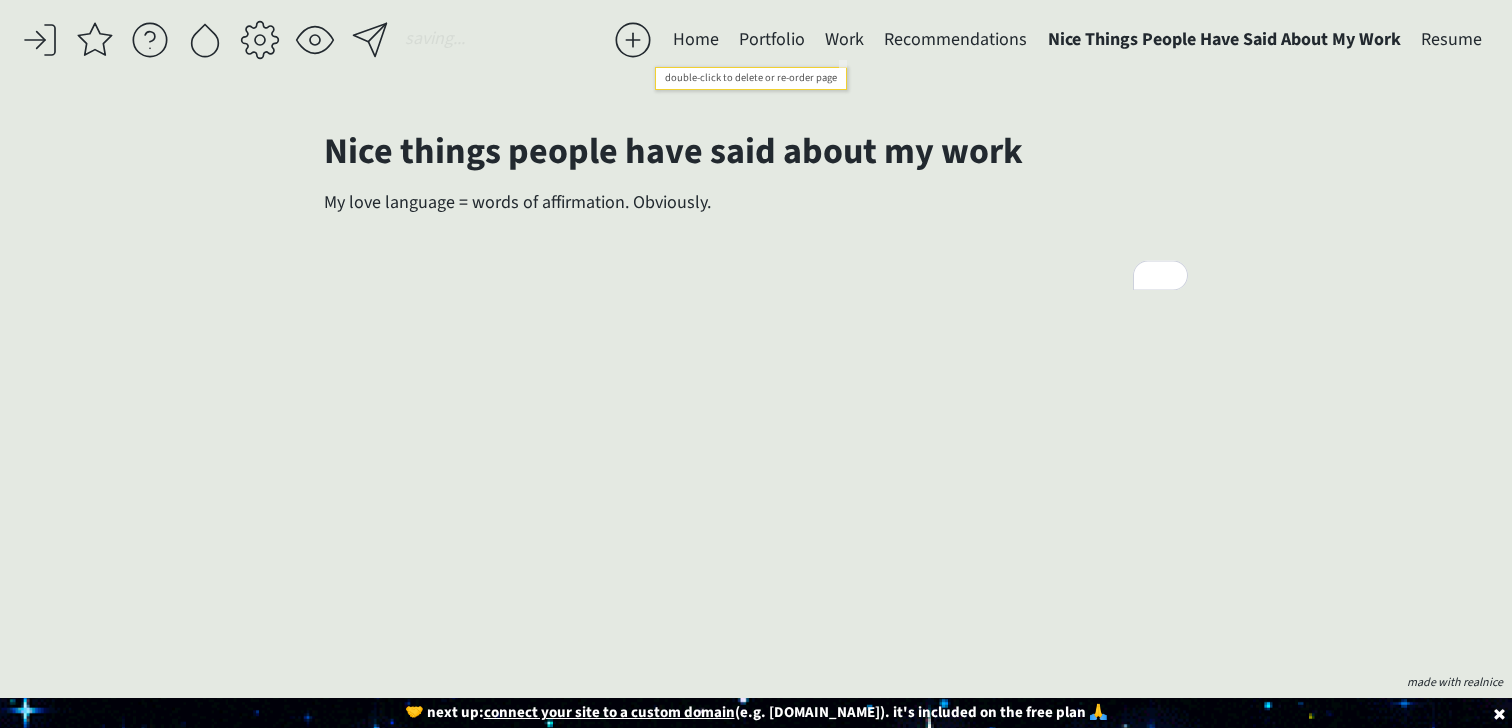 click on "Work" at bounding box center [844, 40] 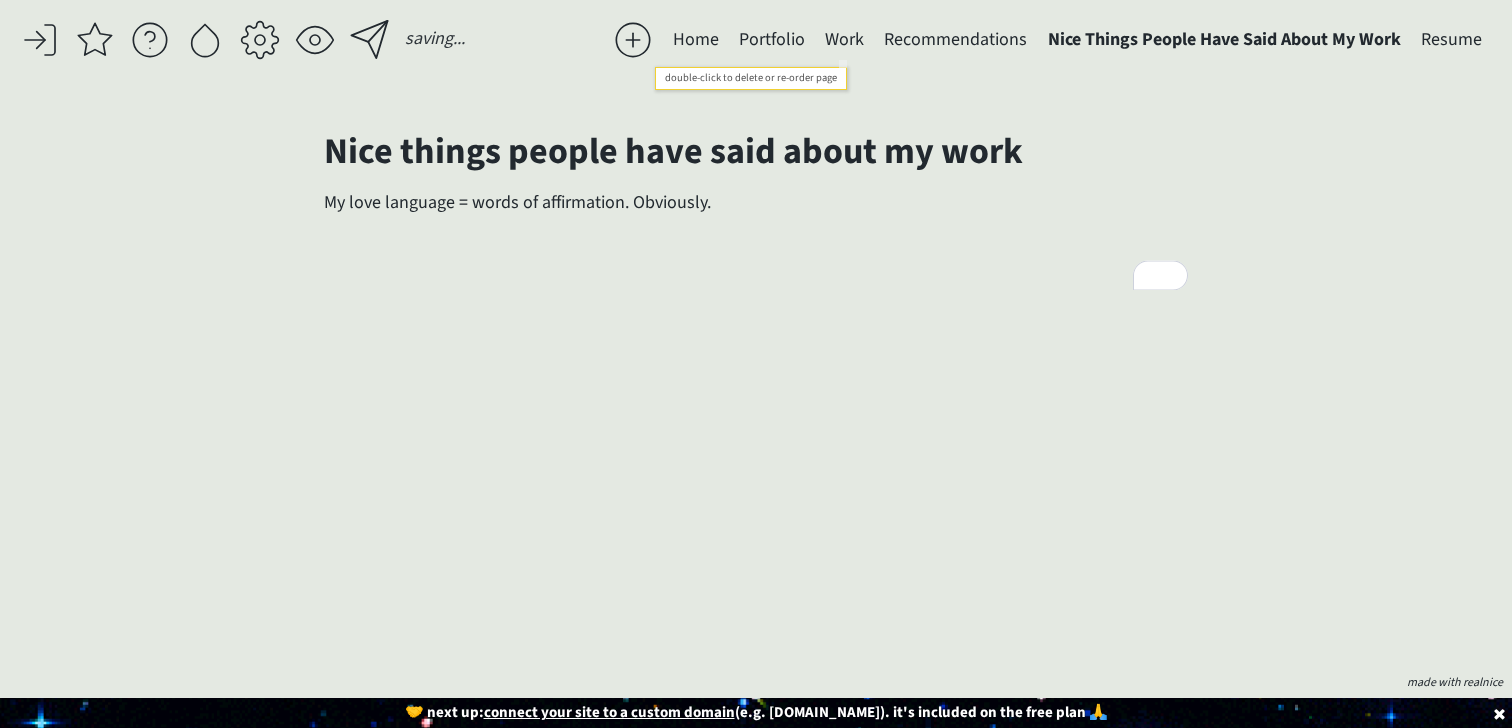click on "Work" at bounding box center [844, 40] 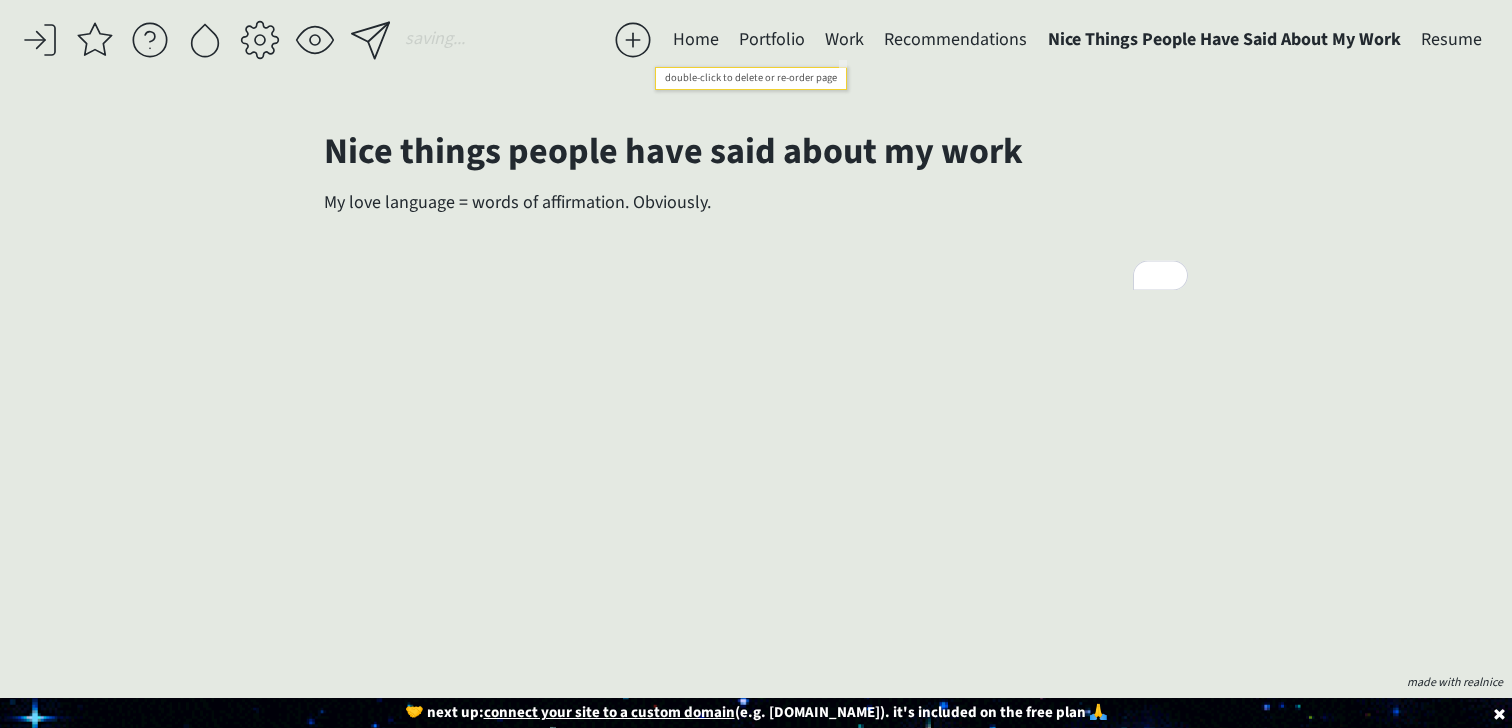 click on "Work" at bounding box center [844, 40] 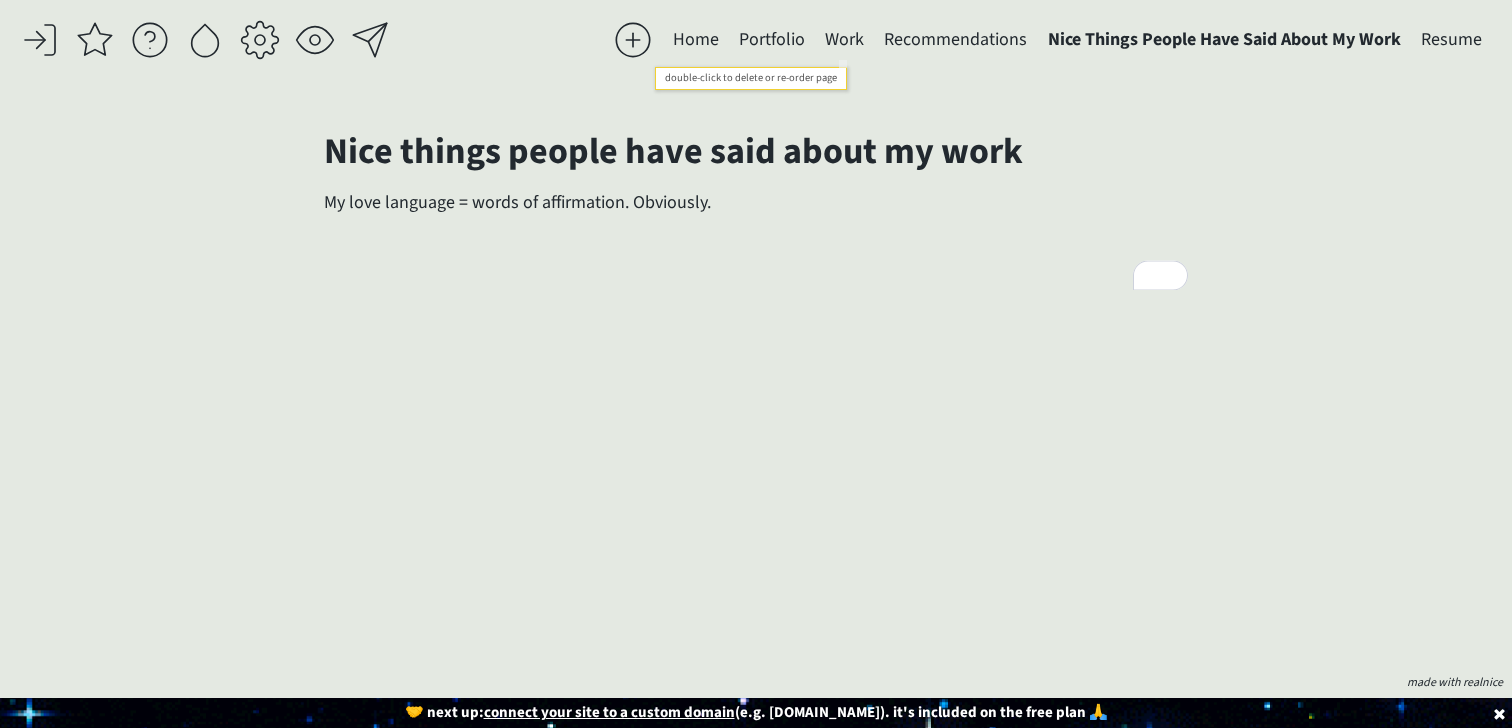 click on "Work" at bounding box center (844, 40) 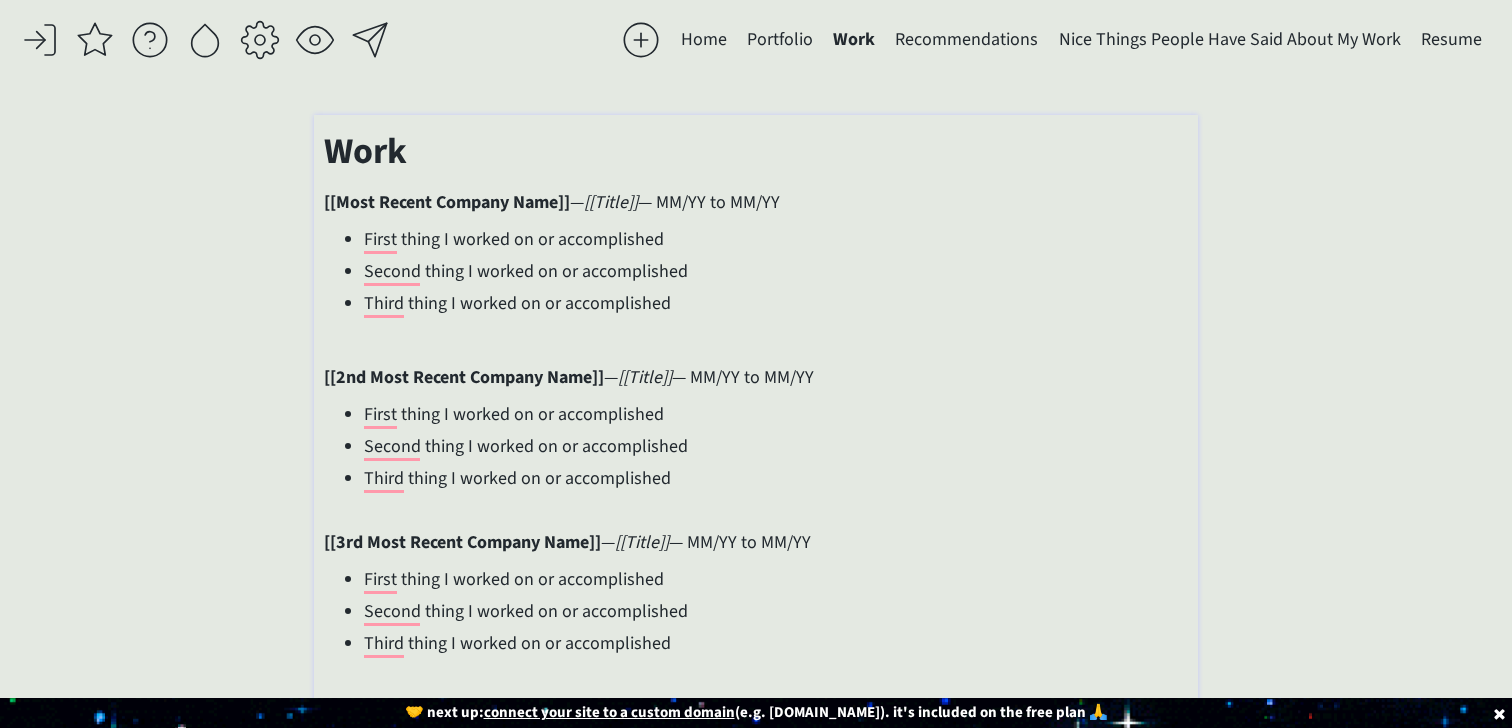 type on "36px" 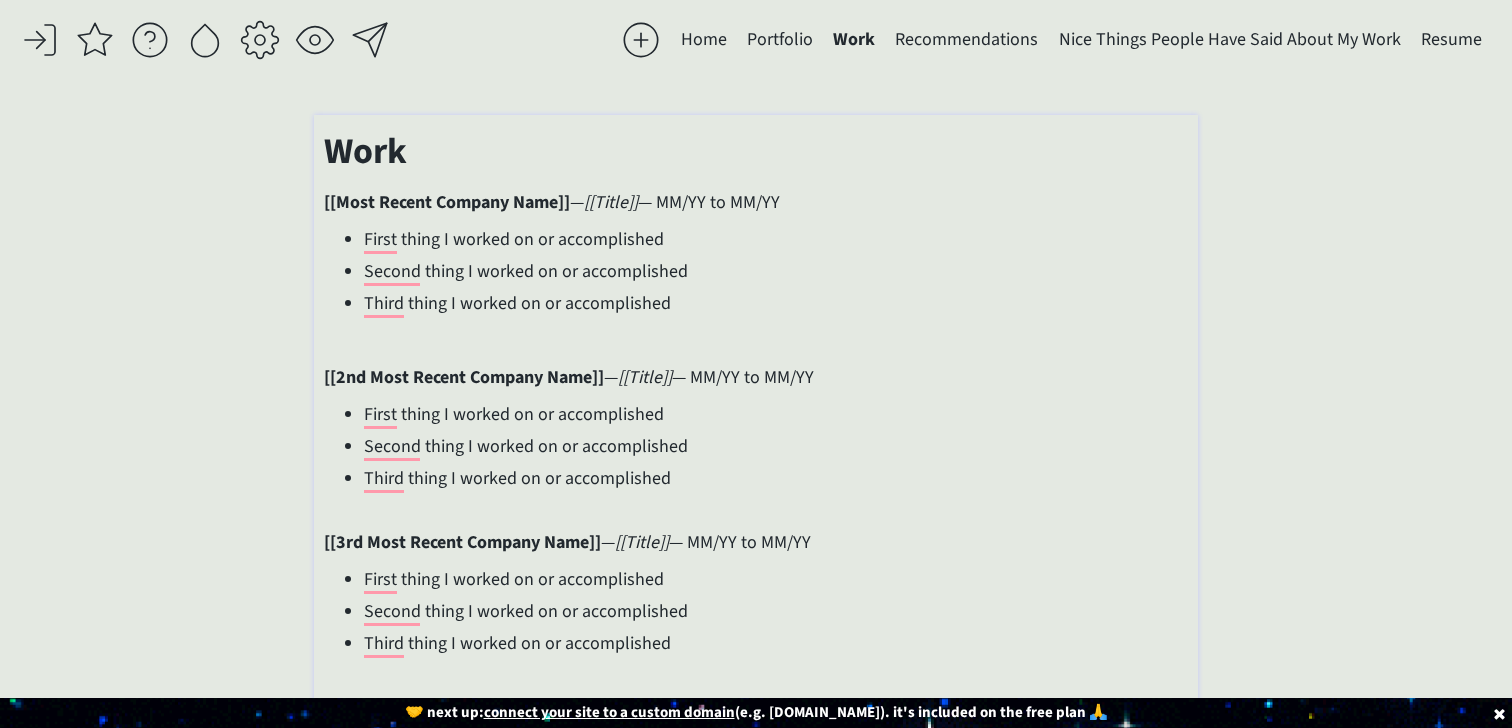 click on "Work" at bounding box center [755, 152] 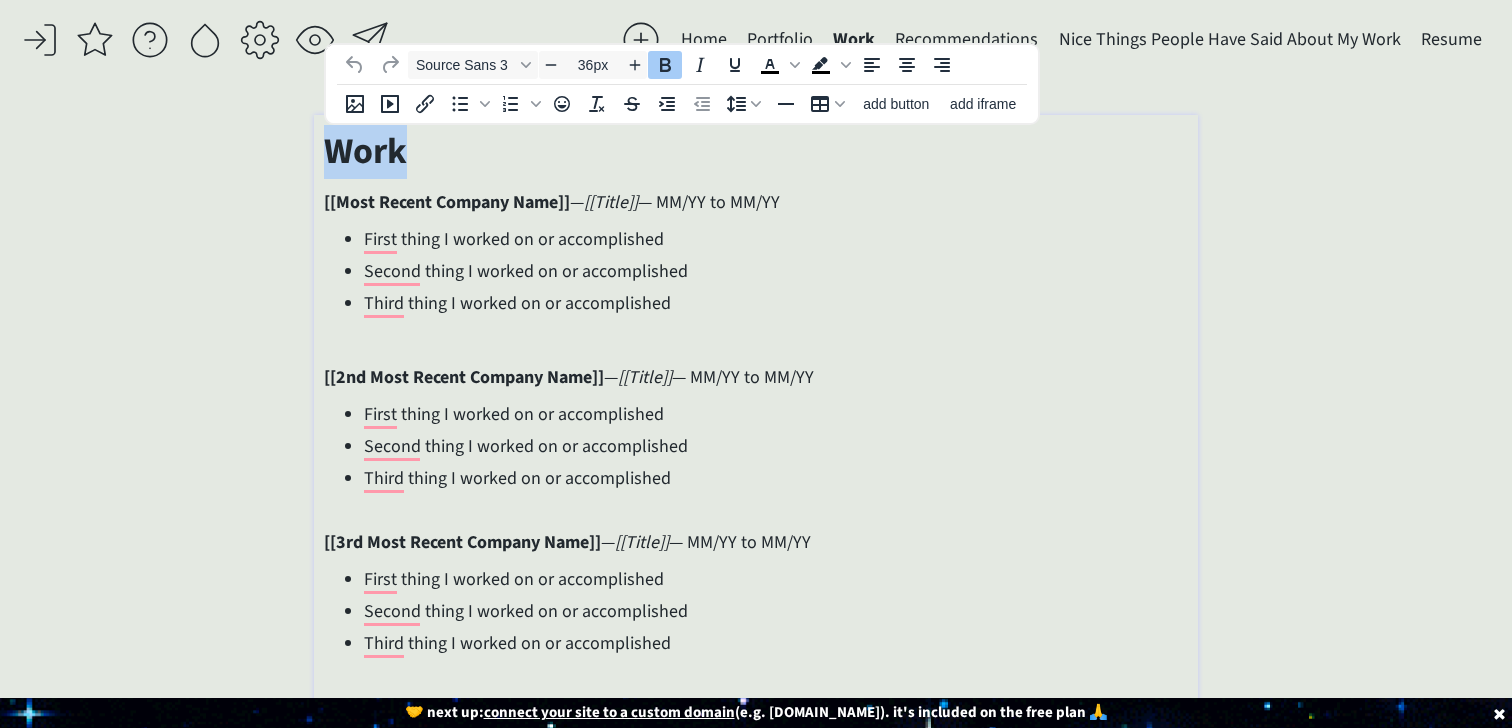 drag, startPoint x: 429, startPoint y: 152, endPoint x: 141, endPoint y: 152, distance: 288 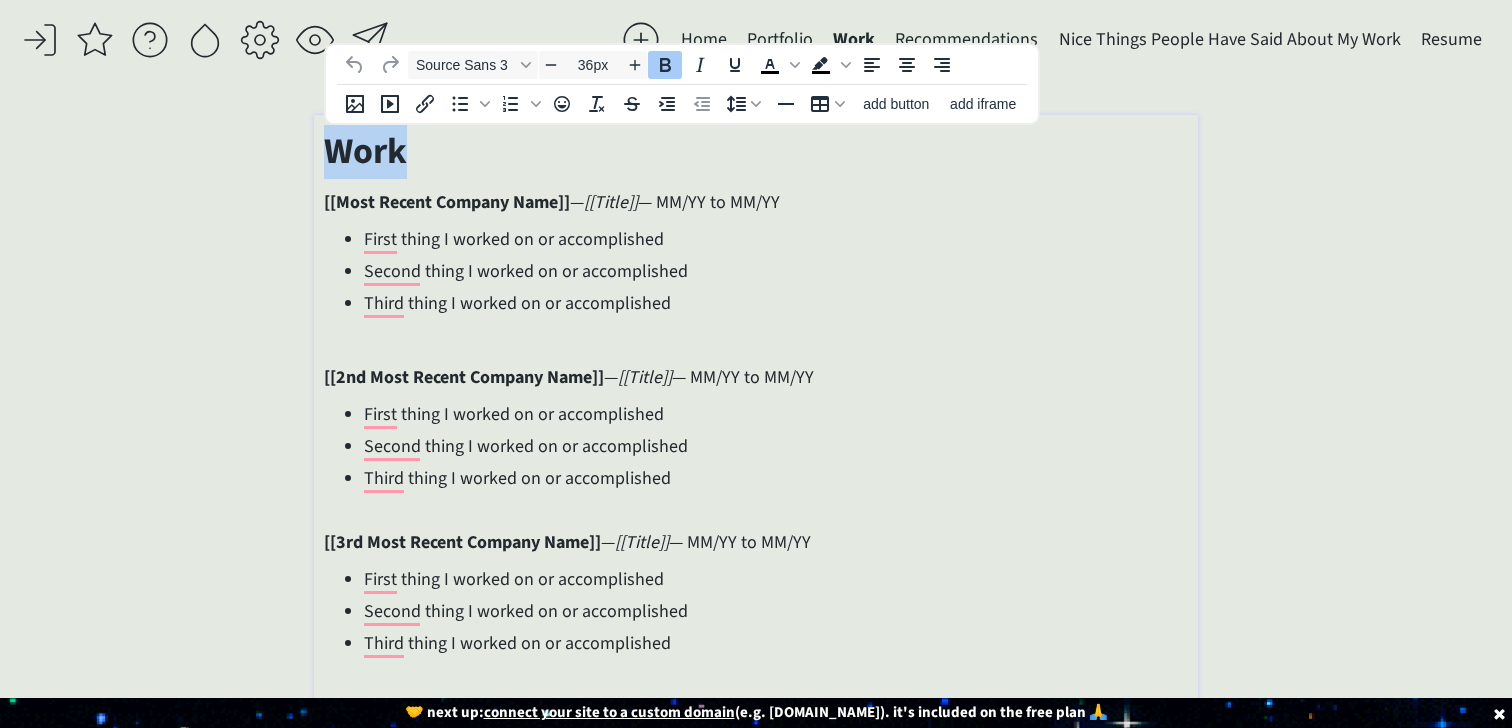 click on "saving... Home Portfolio  Work  Recommendations  Nice Things People Have Said About My Work  Resume  click to upload a picture I'm [PERSON_NAME], and I really love words.  I’m a creative and B2B copywriter who’s partnered with brands like Expedia Group and LTK on everything from global marketing campaigns to highly strategic internal communications. For the last 8 years, I’ve also built a creative copy consultancy of my own — teaming up with clients like [PERSON_NAME], Circle, GoLive, [PERSON_NAME], and TONIC to write email funnels, support on NYT bestsellers, and develop conversion-friendly copy for websites, podcasts, and more. TLDR; If it needs to be said (or sold), I write it. >>> Want to see my portfolio?  Click here  to request it.  I promise I won't send you anything follow-up related besides the file.  also  figuring out life as they go.
Projects Here are some projects I've work on or been involved with: — [[Project 1 Name]] 2-3 sentence description of Project 1" 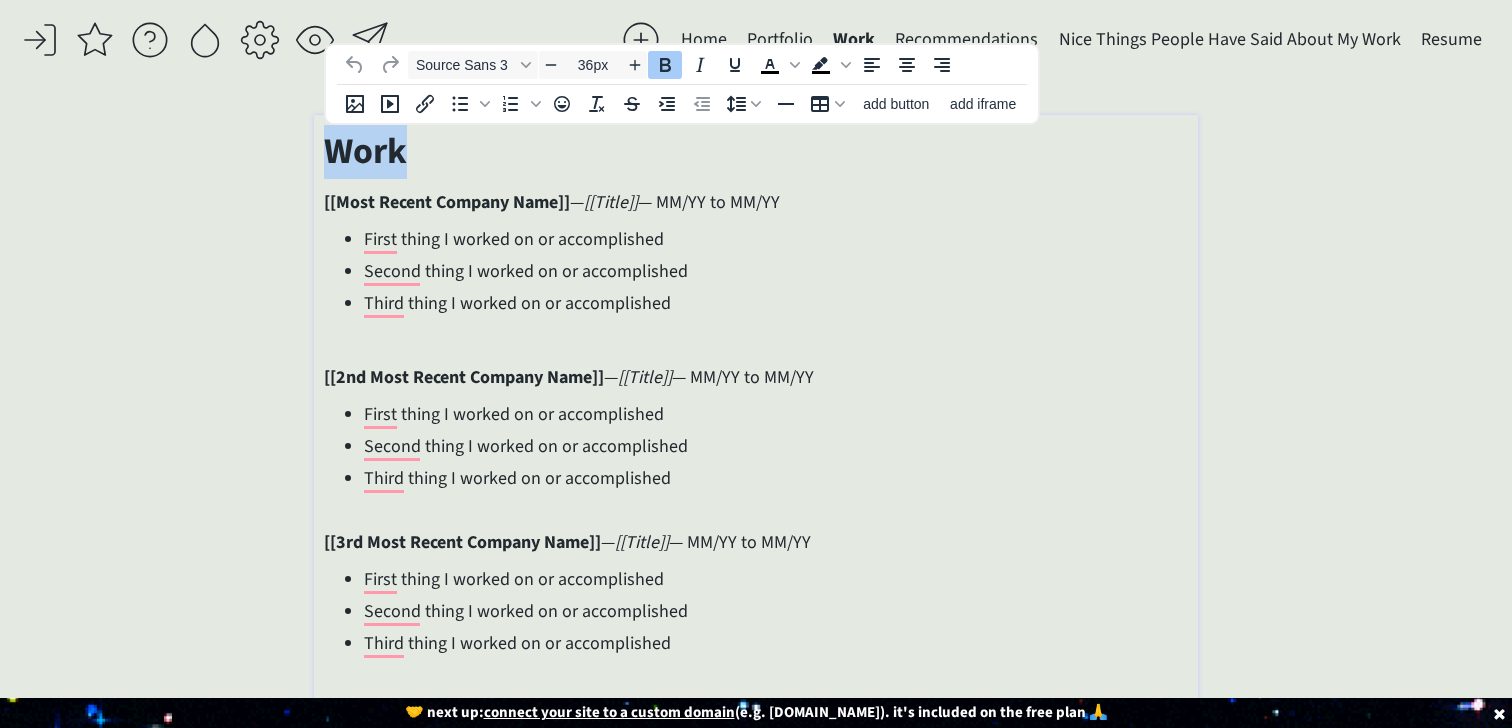 type 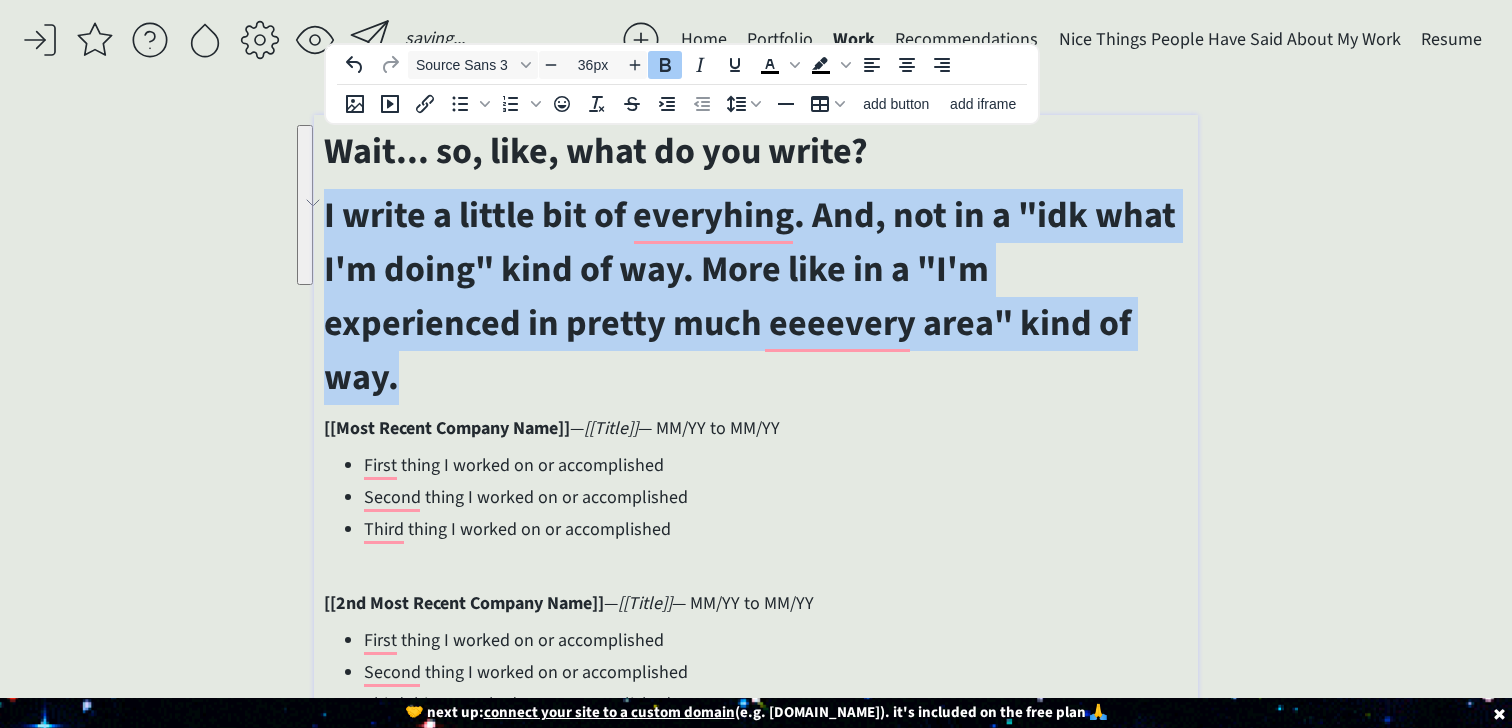 click on "saving... Home Portfolio  Work  Recommendations  Nice Things People Have Said About My Work  Resume  click to upload a picture I'm [PERSON_NAME], and I really love words.  I’m a creative and B2B copywriter who’s partnered with brands like Expedia Group and LTK on everything from global marketing campaigns to highly strategic internal communications. For the last 8 years, I’ve also built a creative copy consultancy of my own — teaming up with clients like [PERSON_NAME], Circle, GoLive, [PERSON_NAME], and TONIC to write email funnels, support on NYT bestsellers, and develop conversion-friendly copy for websites, podcasts, and more. TLDR; If it needs to be said (or sold), I write it. >>> Want to see my portfolio?  Click here  to request it.  I promise I won't send you anything follow-up related besides the file.  also  figuring out life as they go.
Projects Here are some projects I've work on or been involved with: — [[Project 1 Name]] 2-3 sentence description of Project 1" 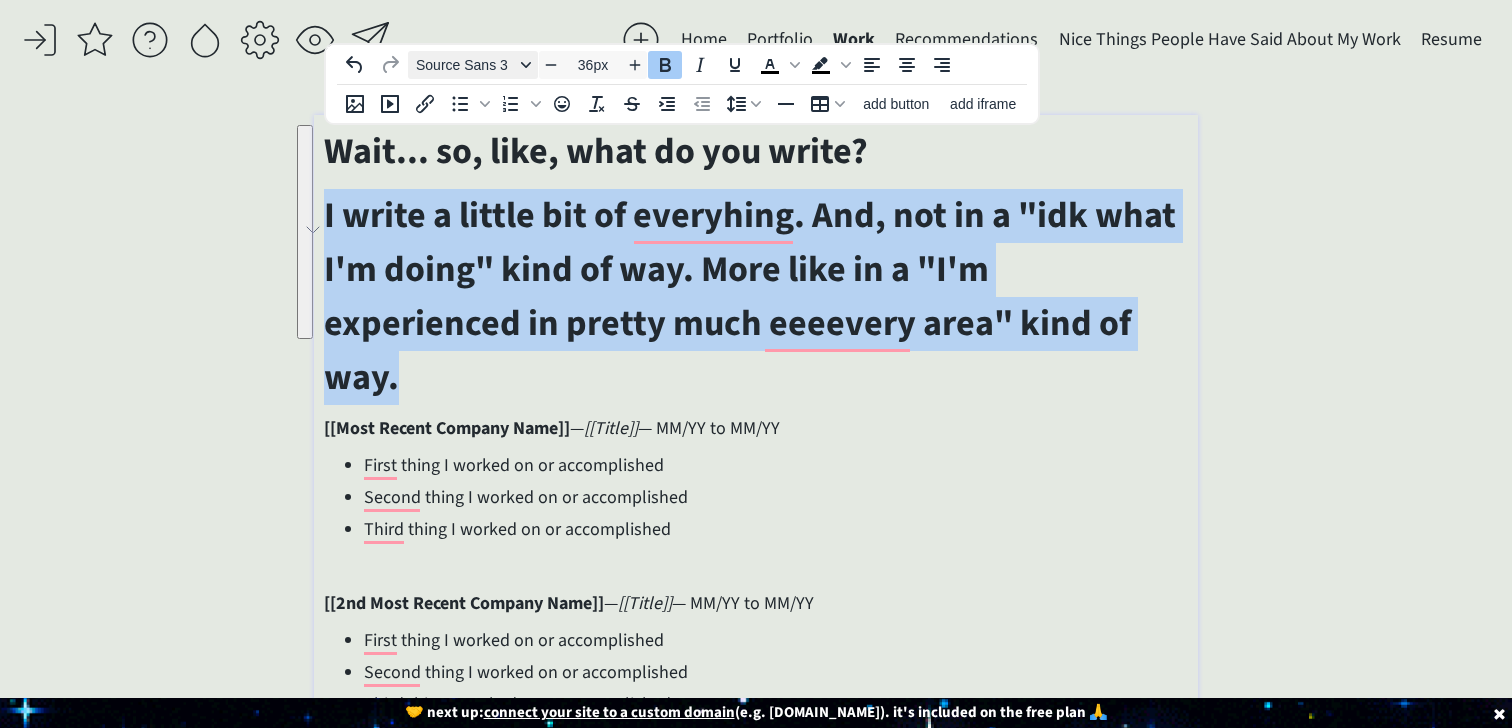 click on "Source Sans 3" at bounding box center [465, 65] 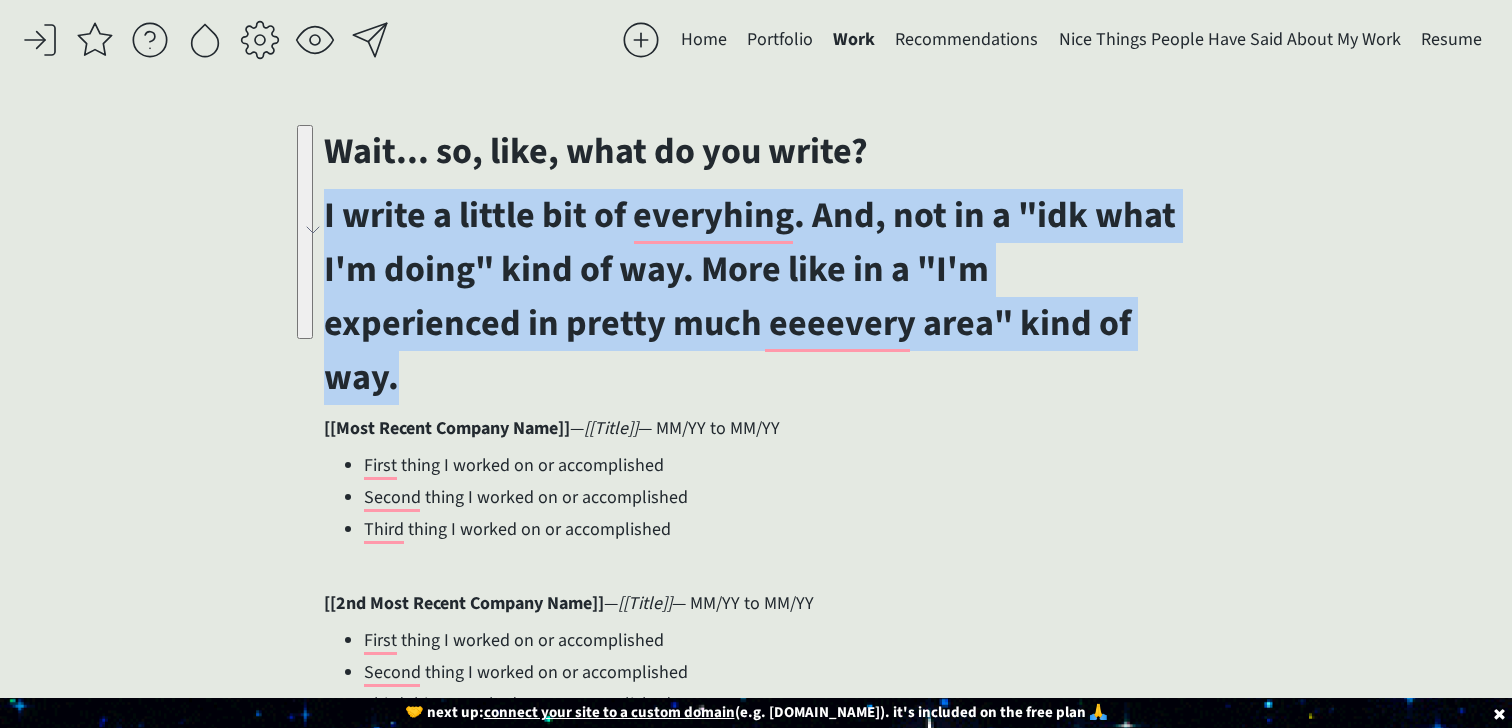 click on "saving... Home Portfolio  Work  Recommendations  Nice Things People Have Said About My Work  Resume  click to upload a picture I'm [PERSON_NAME], and I really love words.  I’m a creative and B2B copywriter who’s partnered with brands like Expedia Group and LTK on everything from global marketing campaigns to highly strategic internal communications. For the last 8 years, I’ve also built a creative copy consultancy of my own — teaming up with clients like [PERSON_NAME], Circle, GoLive, [PERSON_NAME], and TONIC to write email funnels, support on NYT bestsellers, and develop conversion-friendly copy for websites, podcasts, and more. TLDR; If it needs to be said (or sold), I write it. >>> Want to see my portfolio?  Click here  to request it.  I promise I won't send you anything follow-up related besides the file.  also  figuring out life as they go.
Projects Here are some projects I've work on or been involved with: — [[Project 1 Name]] ​ [DOMAIN_NAME] ​ ​" at bounding box center [756, 364] 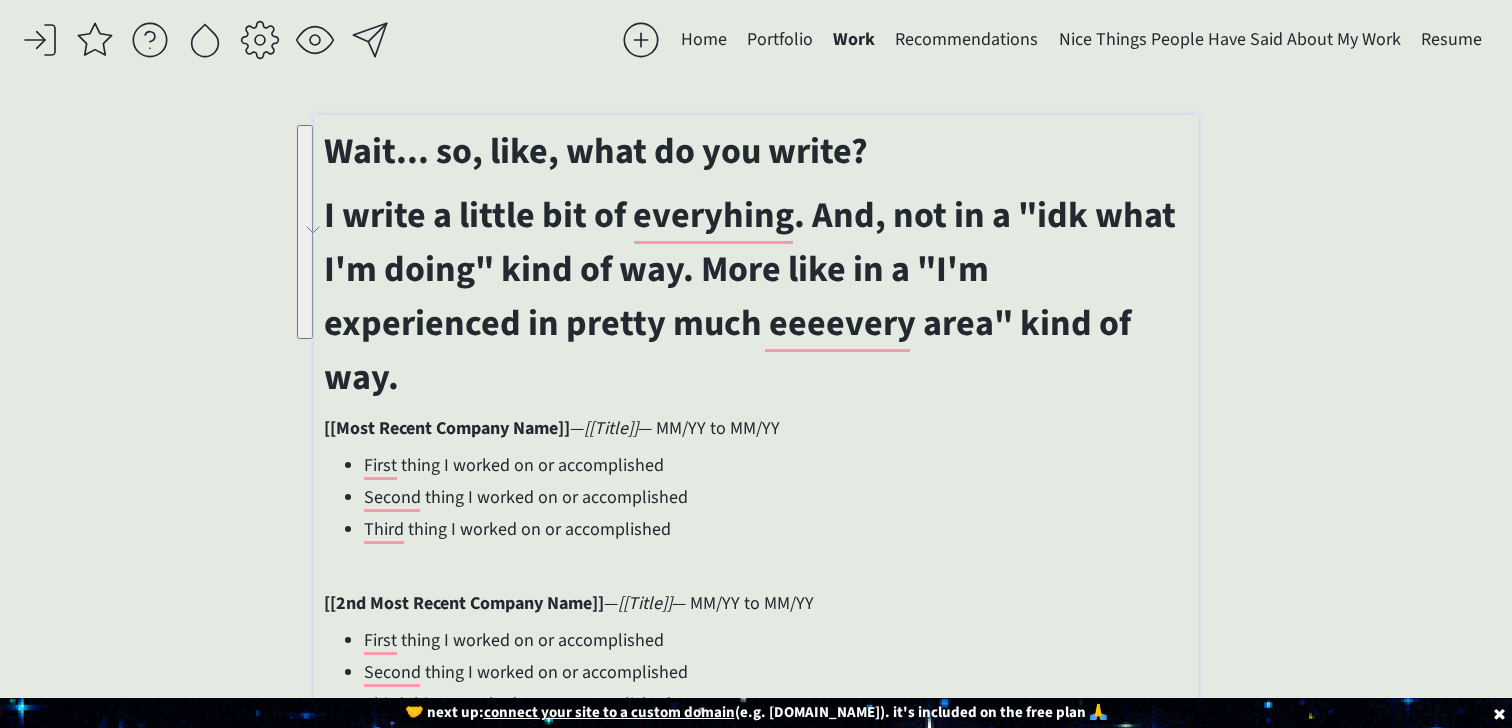click on "I write a little bit of everyhing. And, not in a "idk what I'm doing" kind of way. More like in a "I'm experienced in pretty much eeeevery area" kind of way." at bounding box center (750, 296) 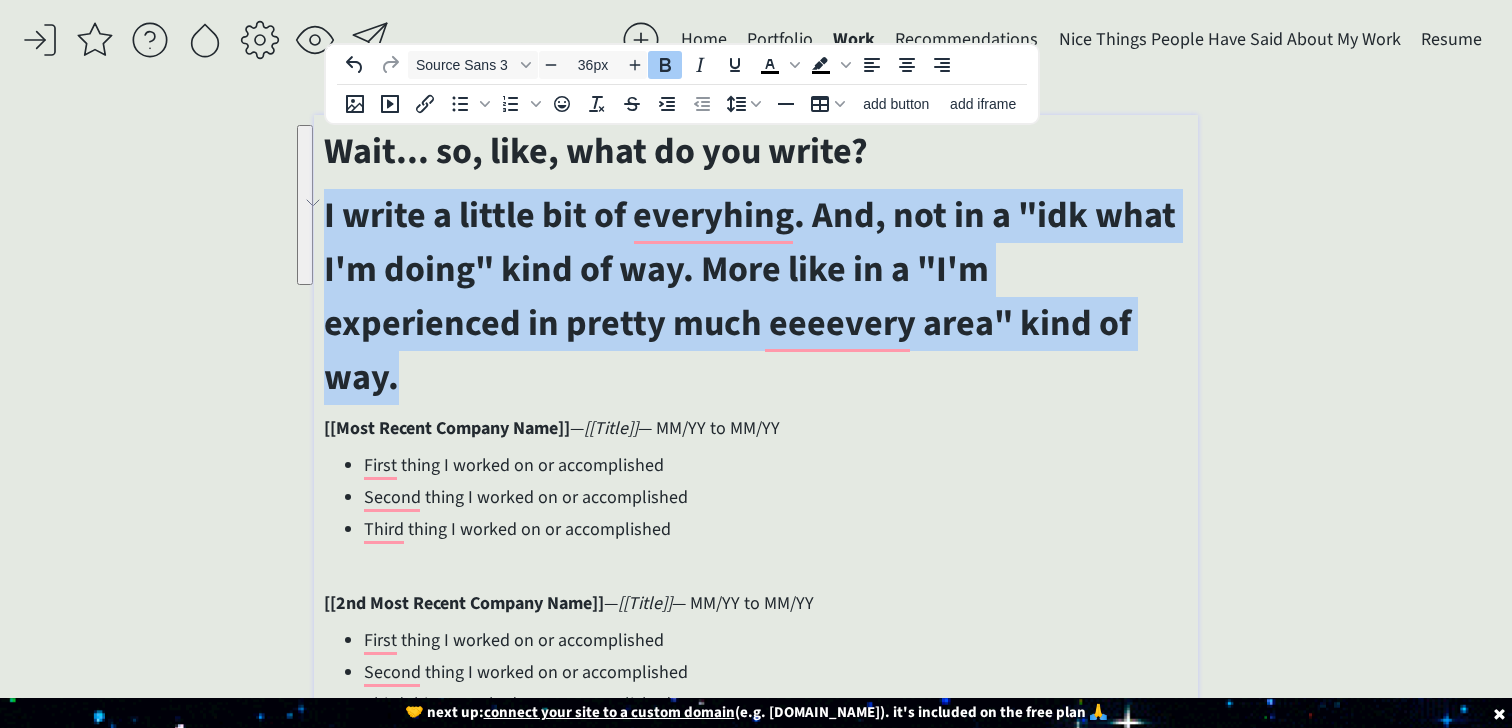 drag, startPoint x: 445, startPoint y: 375, endPoint x: 320, endPoint y: 217, distance: 201.46712 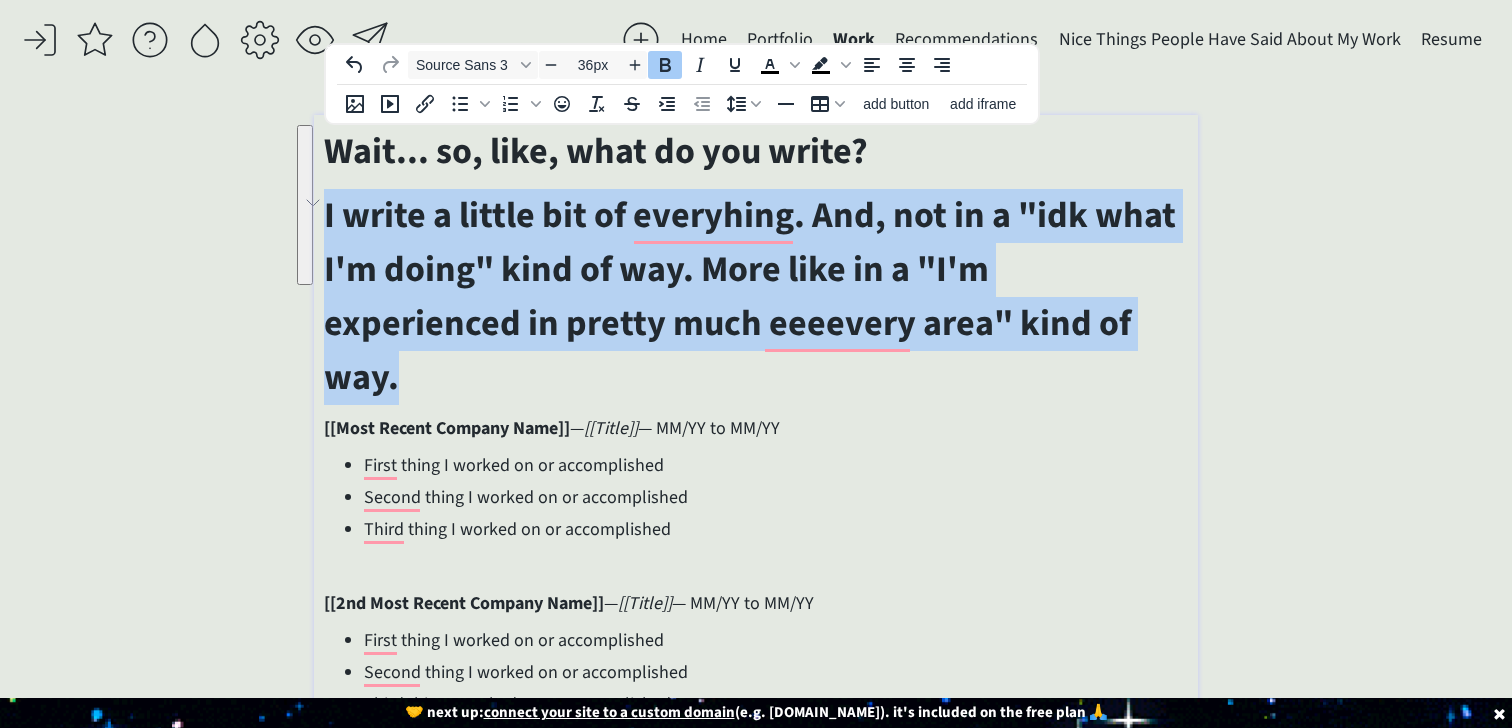 click on "Wait... so, like, what do you write? I write a little bit of everyhing. And, not in a "idk what I'm doing" kind of way. More like in a "I'm experienced in pretty much eeeevery area" kind of way. [[Most Recent Company Name]]  —  [[Title]]  — MM/YY to MM/YY First thing I worked on or accomplished Second thing I worked on or accomplished Third thing I worked on or accomplished [[2nd Most Recent Company Name]]  —  [[Title]]  — MM/YY to MM/YY First thing I worked on or accomplished Second thing I worked on or accomplished Third thing I worked on or accomplished [[3rd Most Recent Company Name]]  —  [[Title]]  — MM/YY to MM/YY First thing I worked on or accomplished Second thing I worked on or accomplished Third thing I worked on or accomplished [[4th Most Recent Company Name]]  —  [[Title]]  — MM/YY to MM/YY First thing I worked on or accomplished Second thing I worked on or accomplished Third thing I worked on or accomplished" at bounding box center [755, 591] 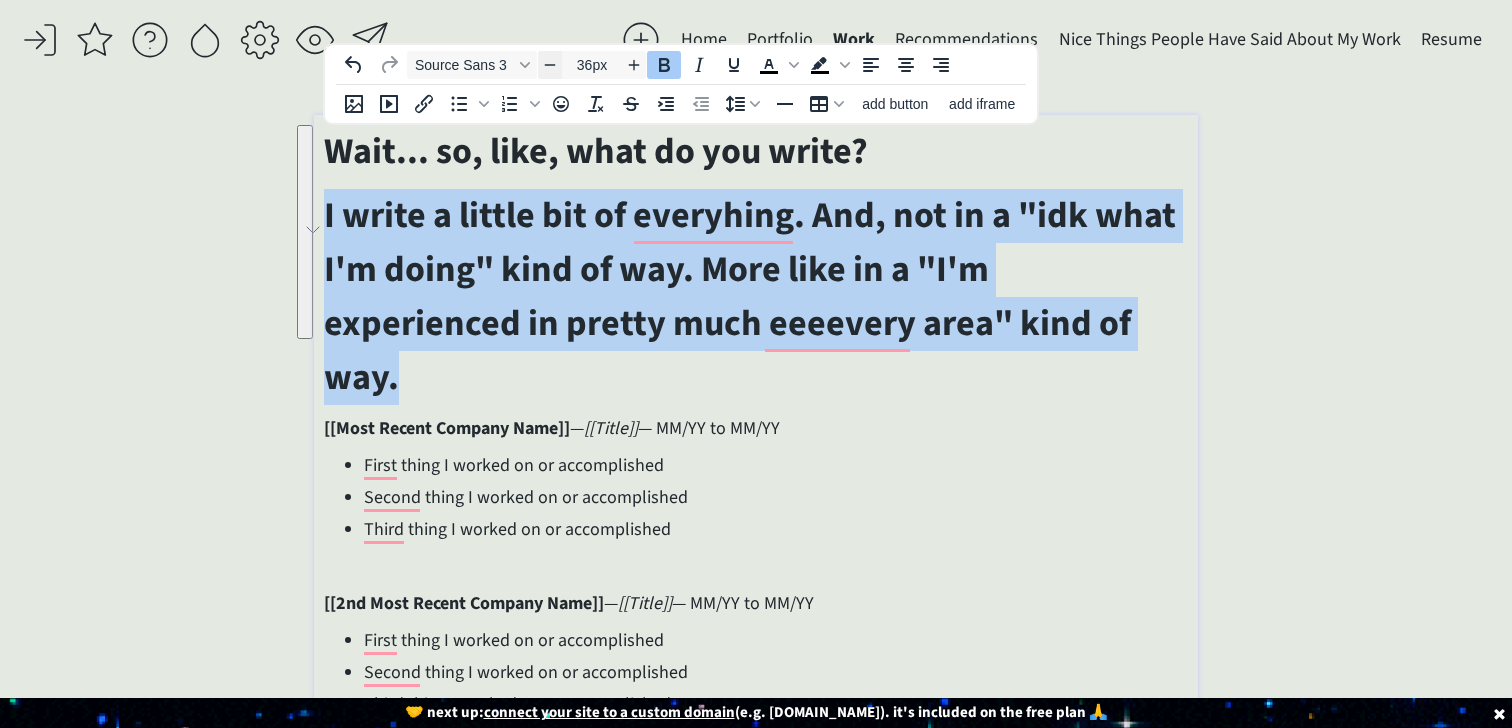 click 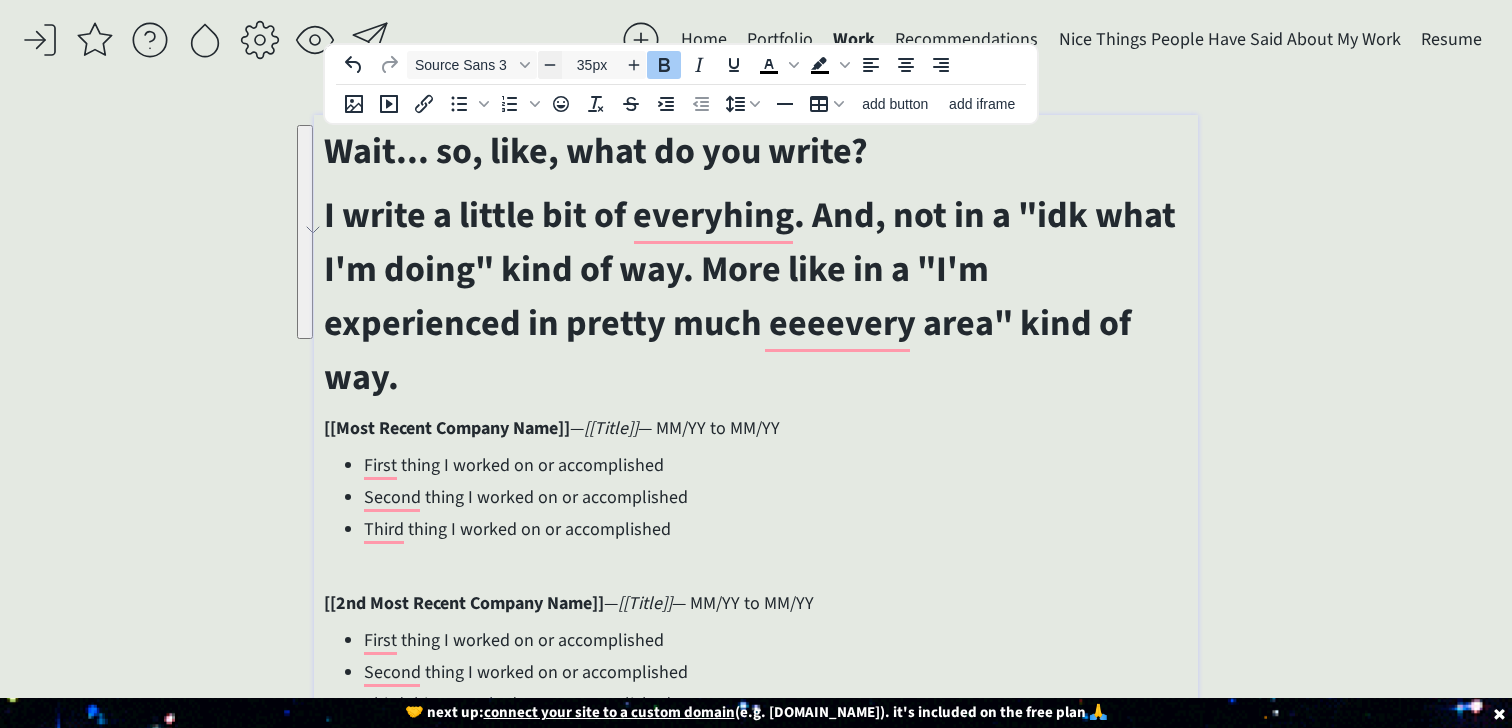 click 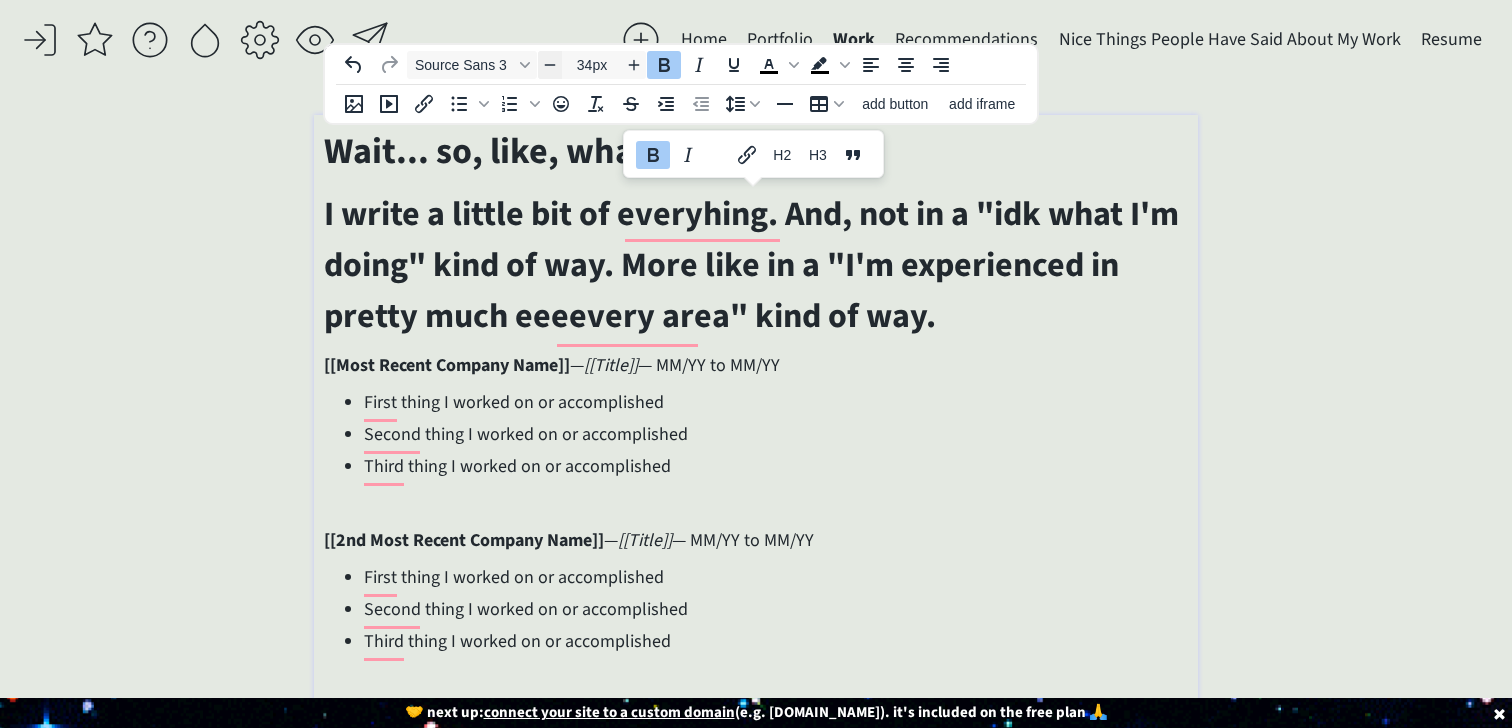click 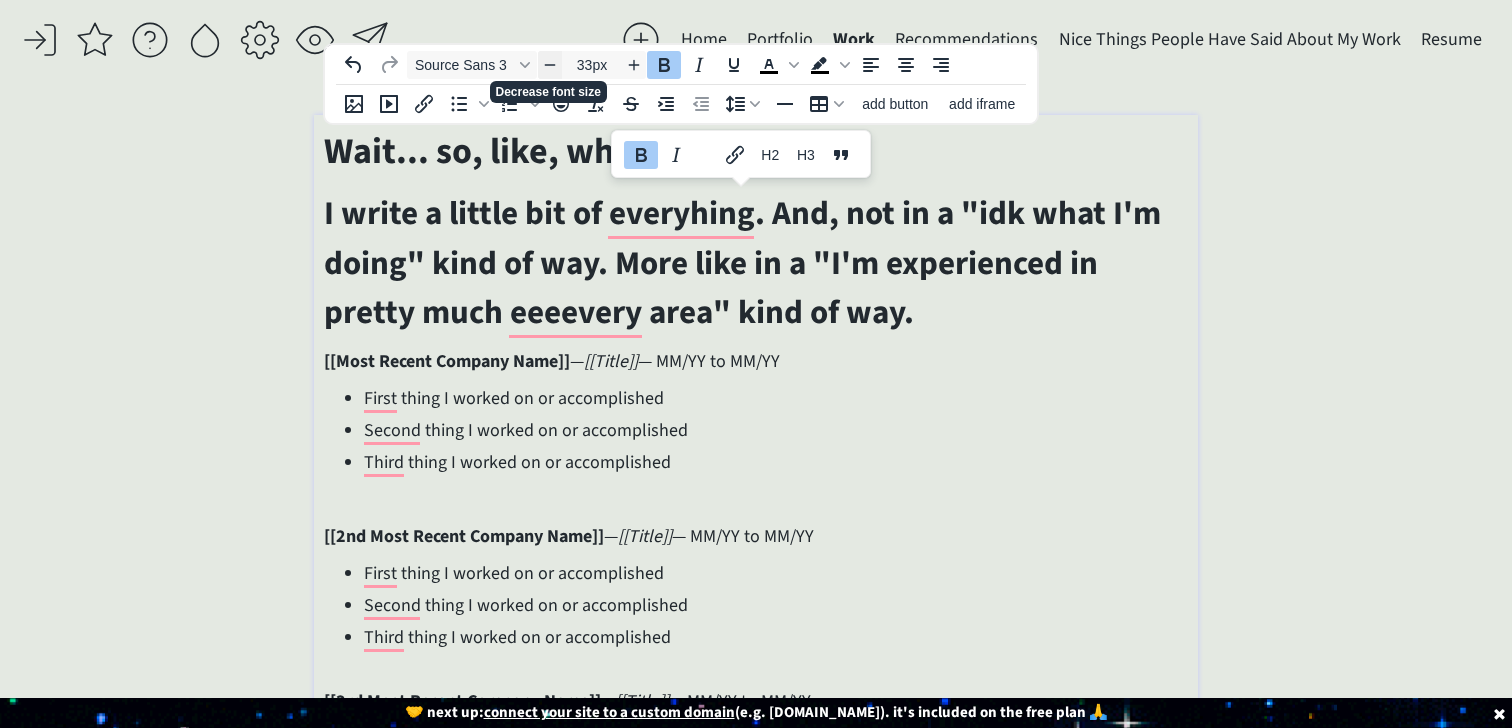click 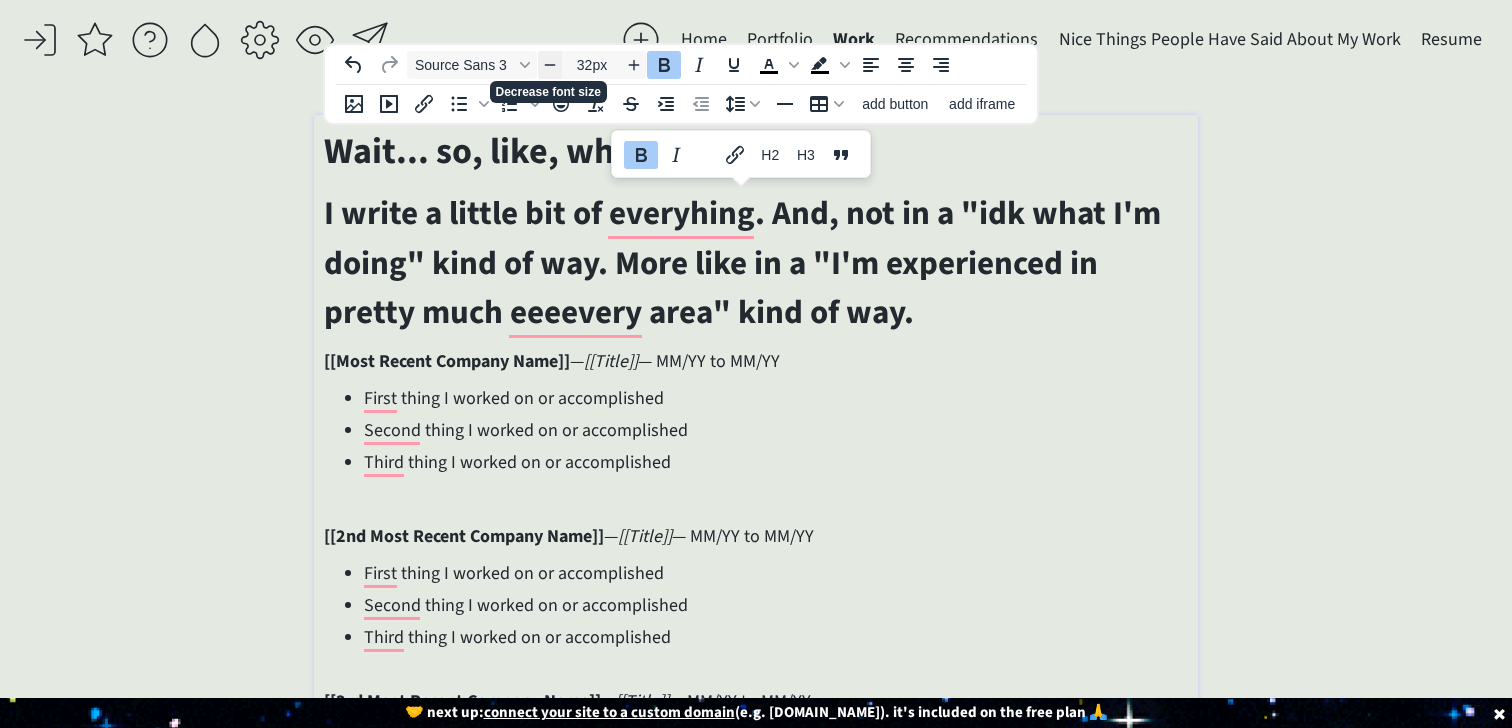 click 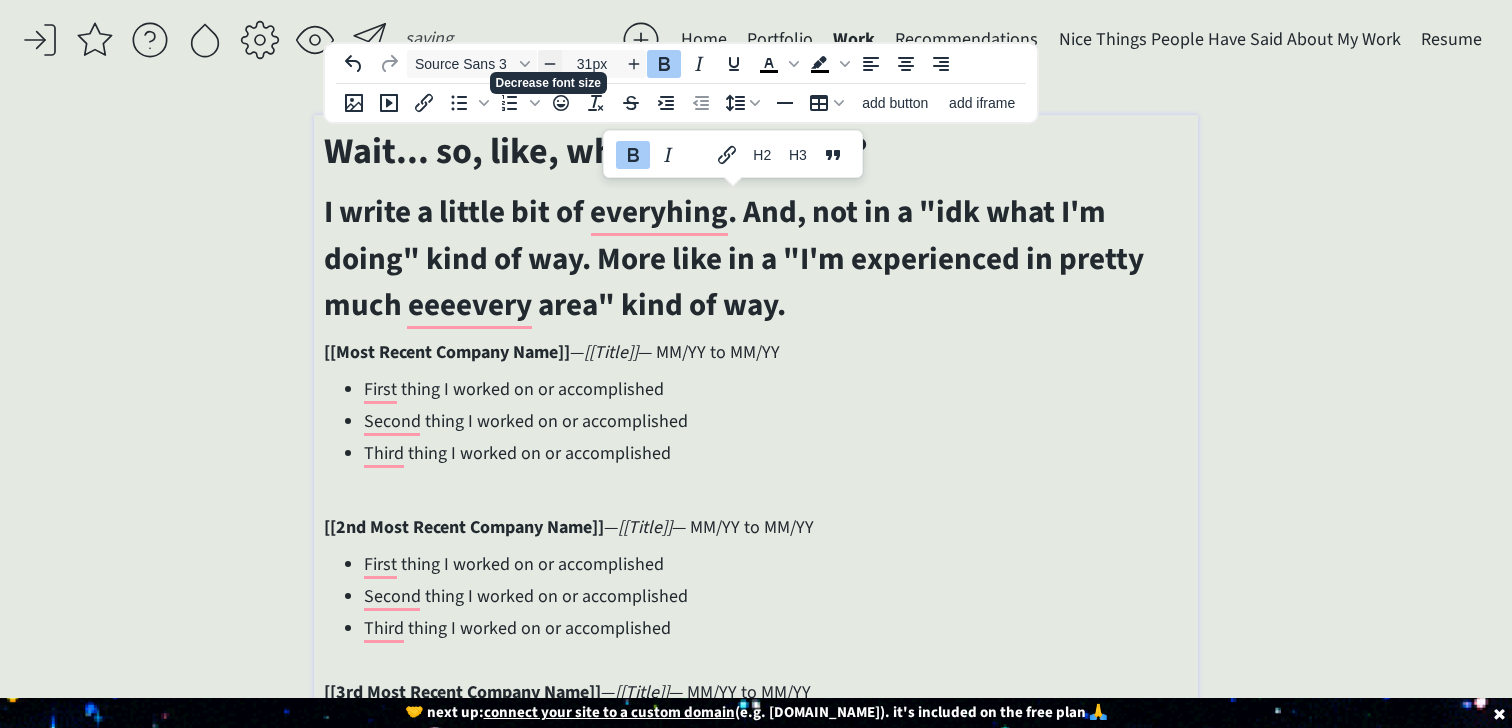 click 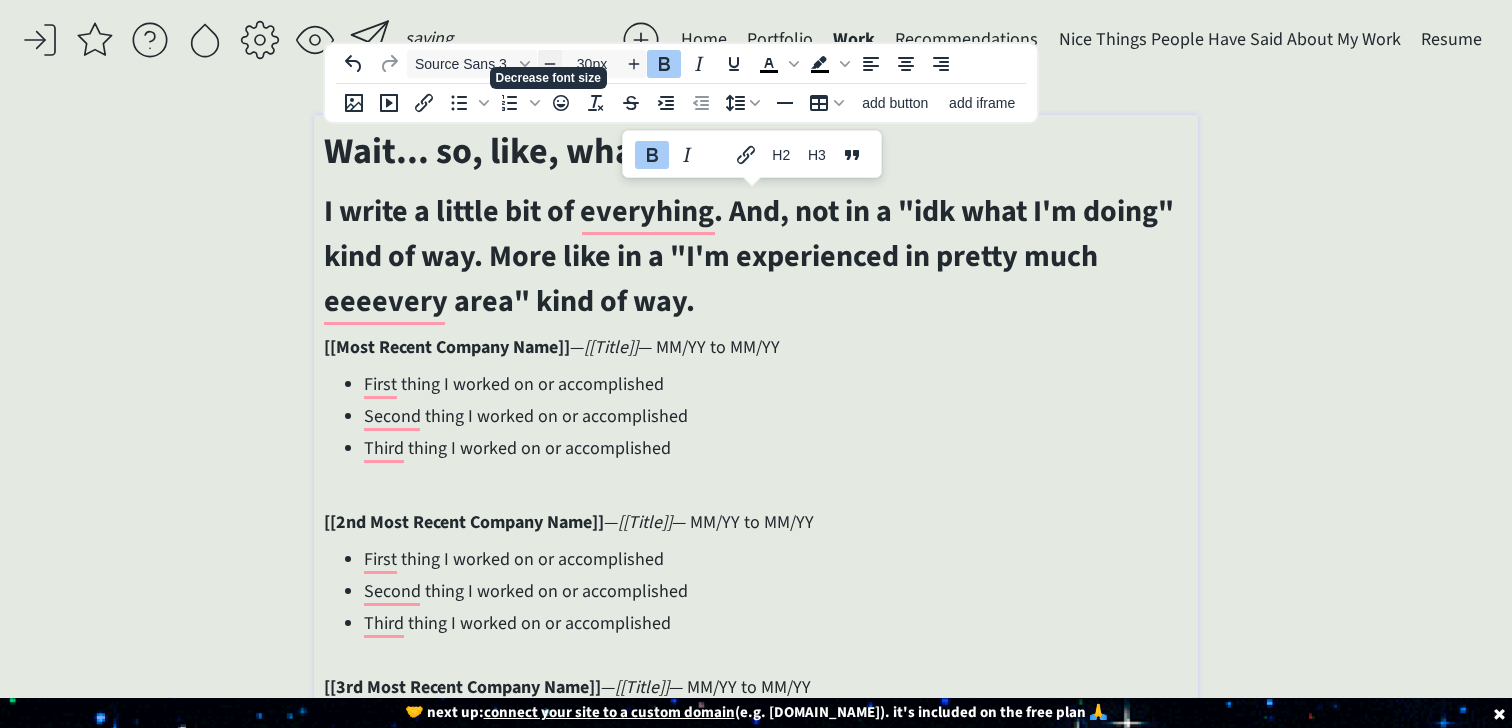 click 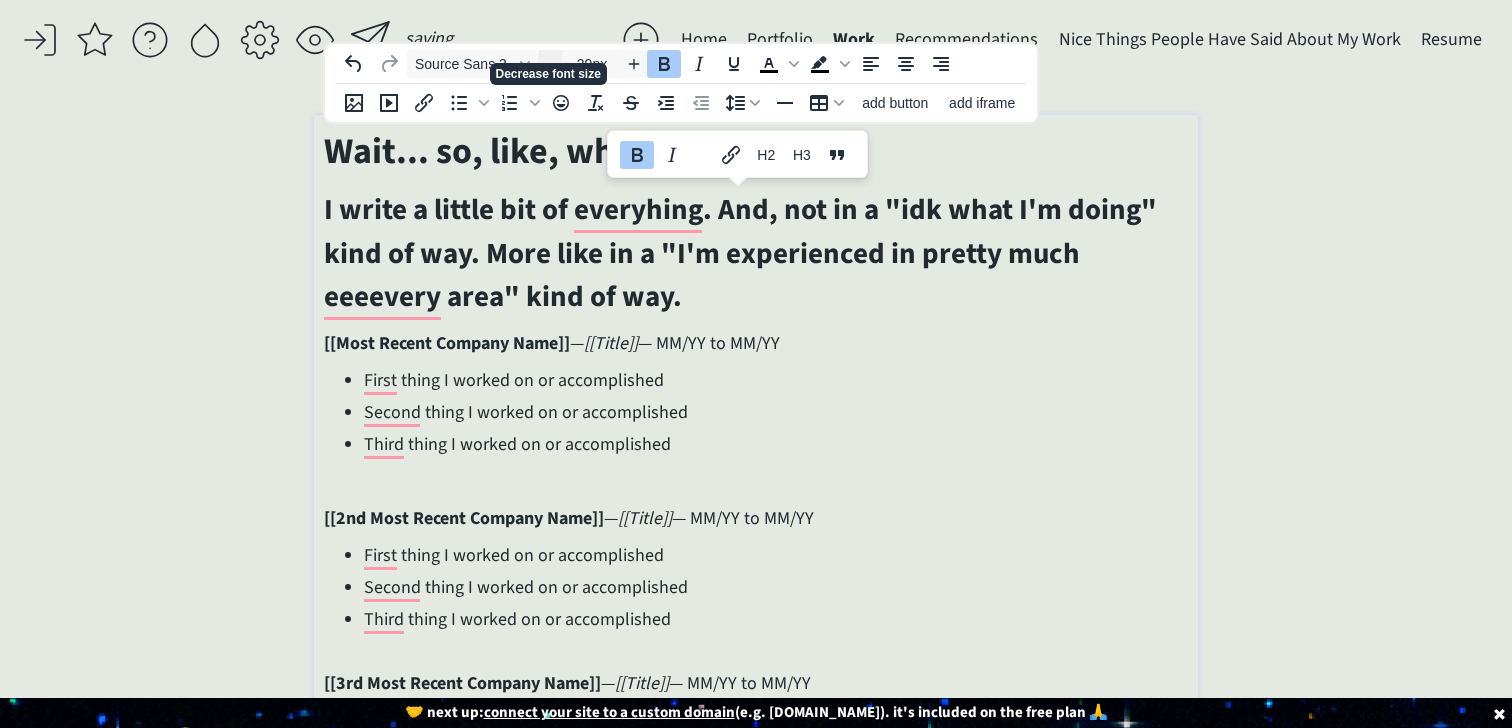 click 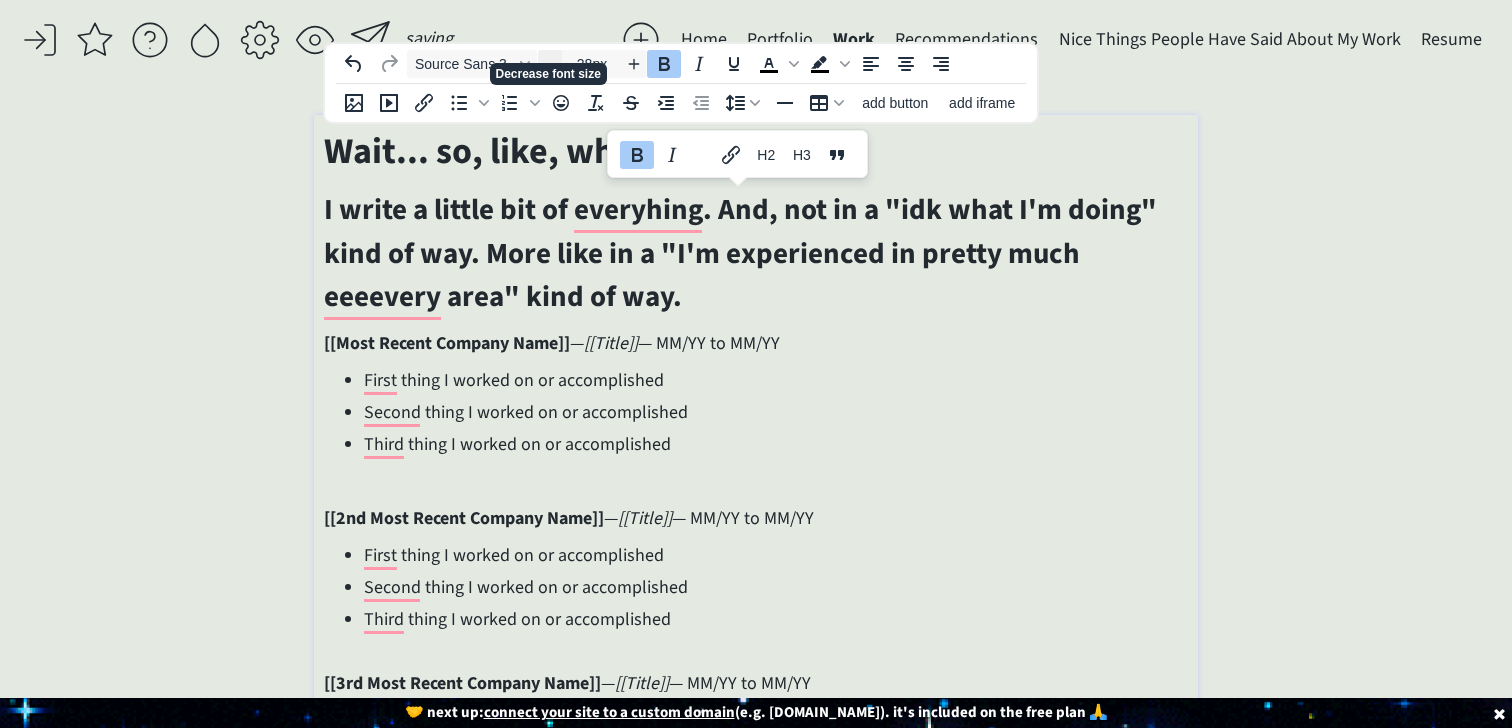 click 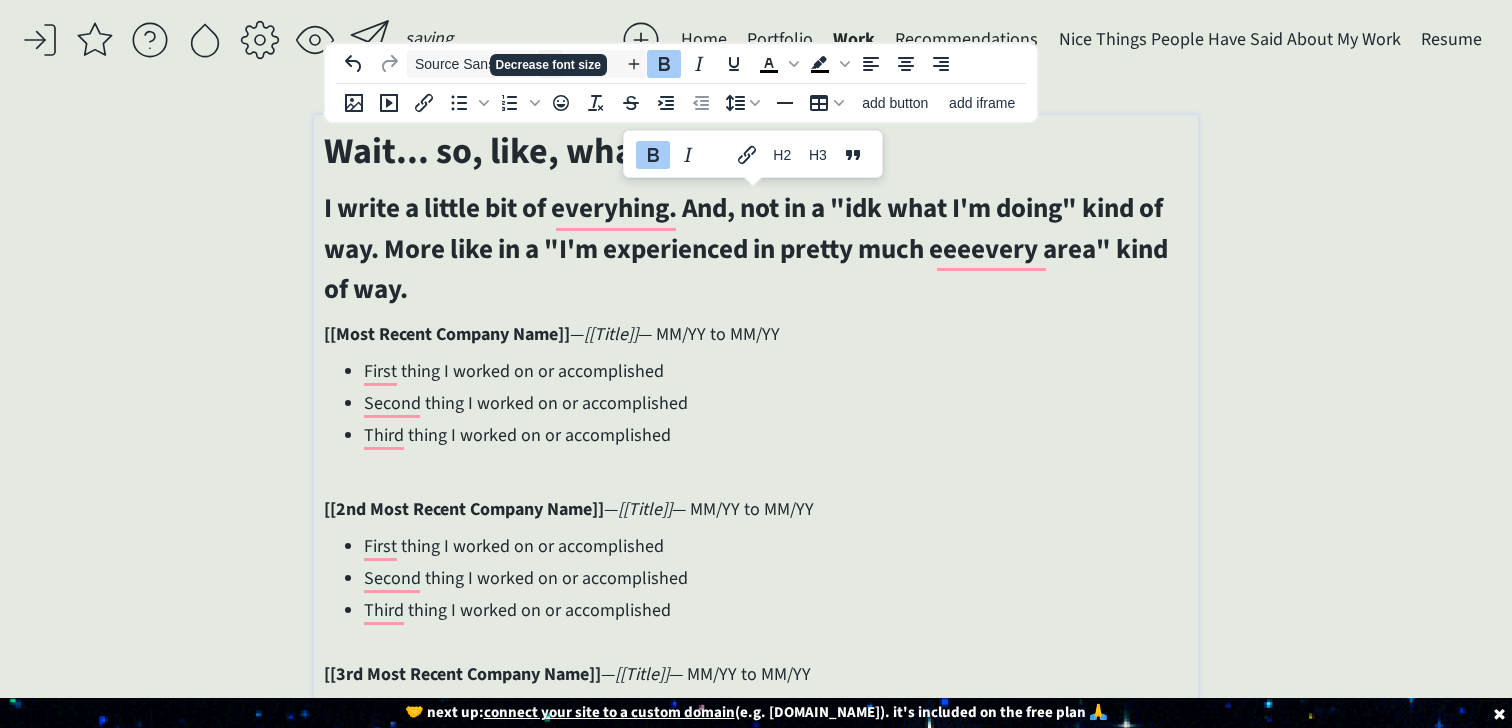 click 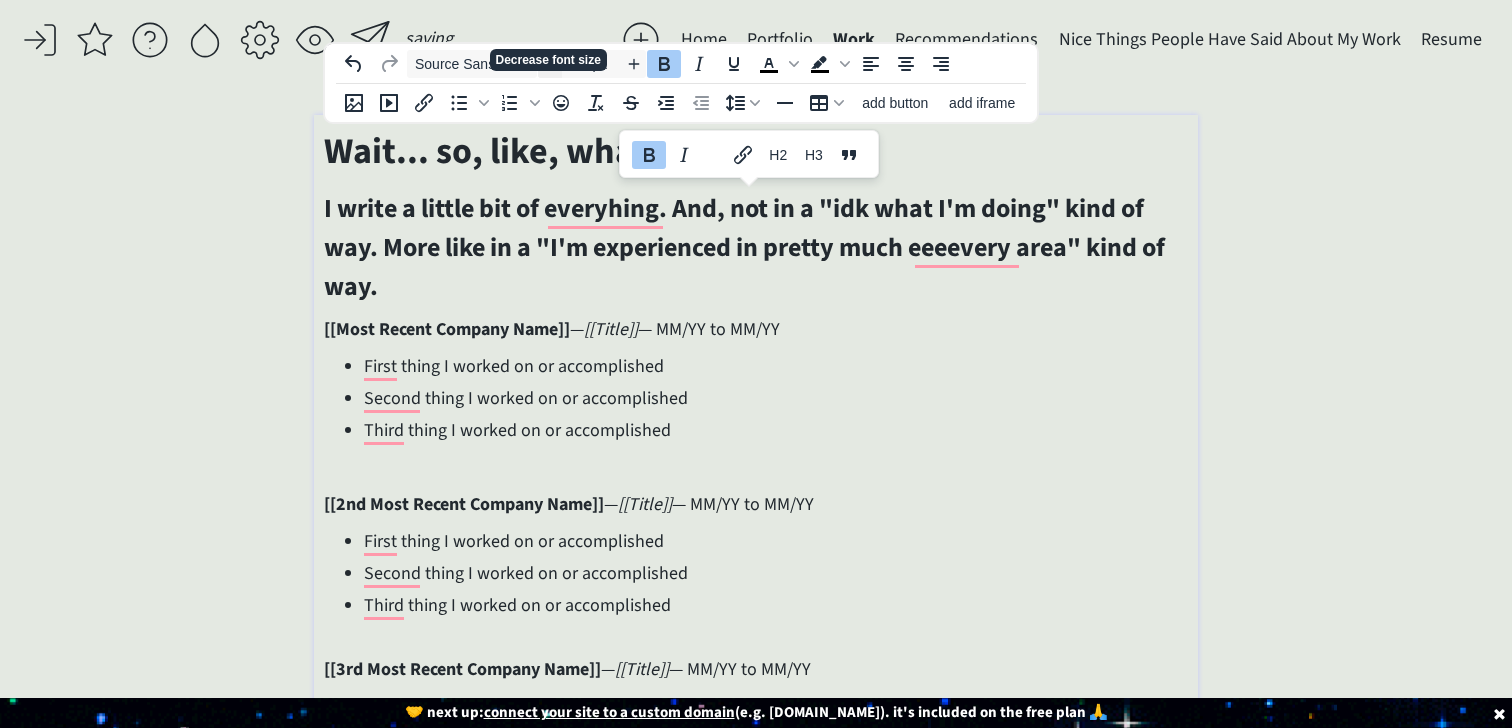 click 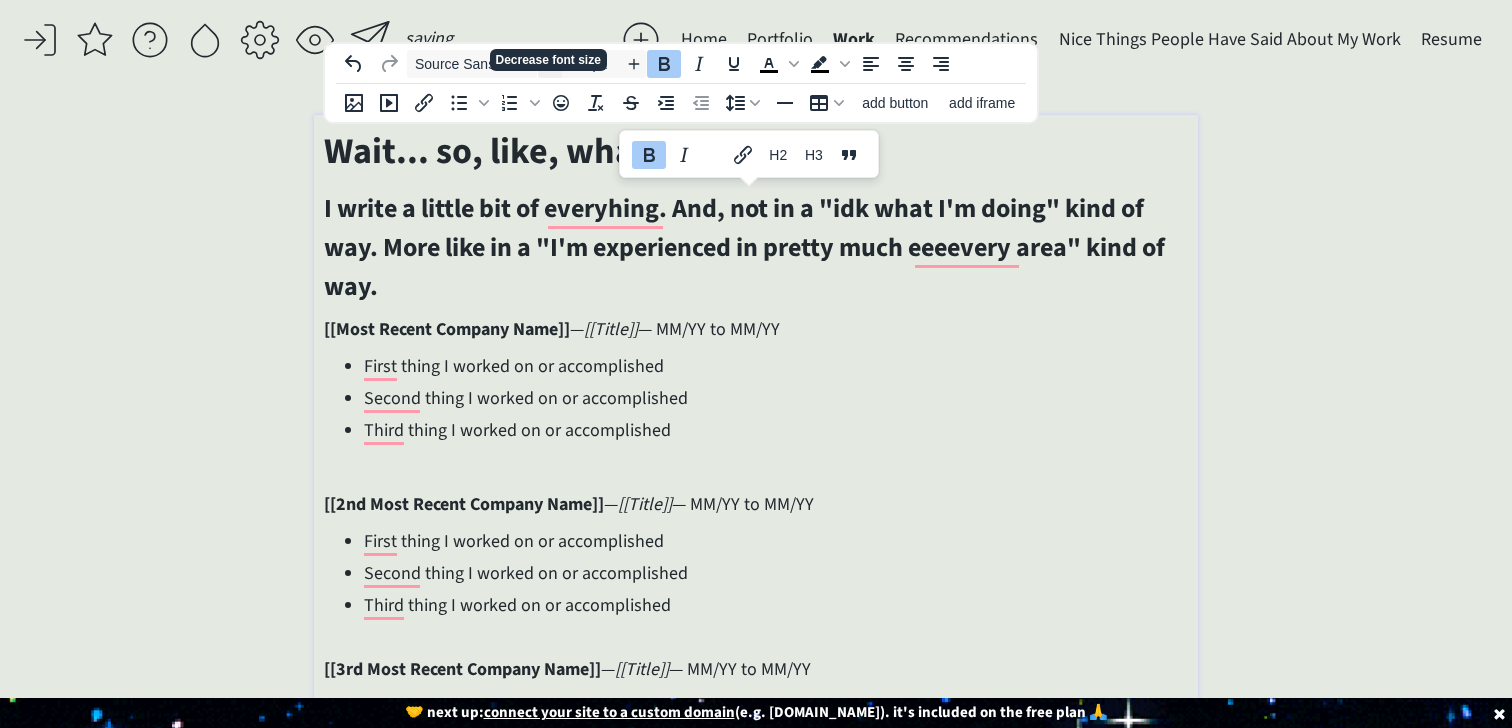 click 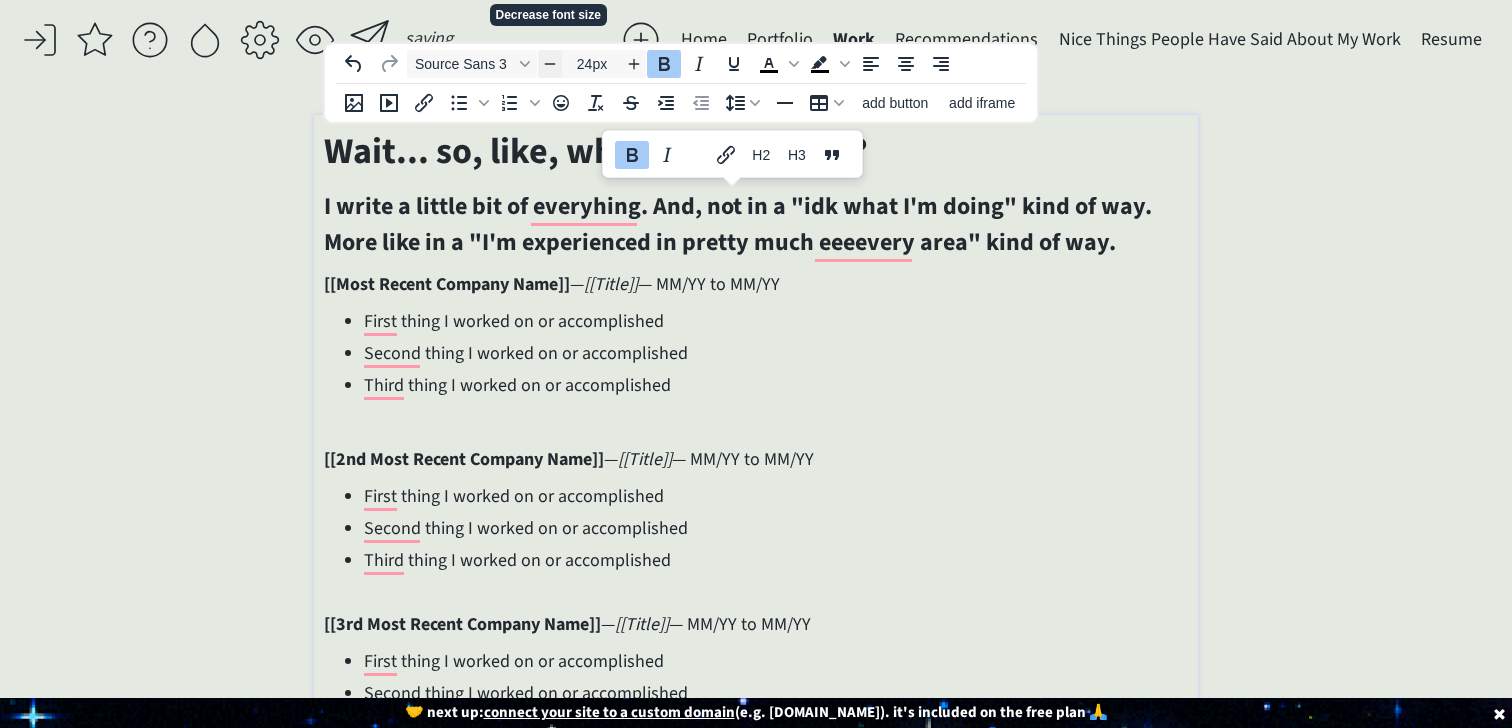 click 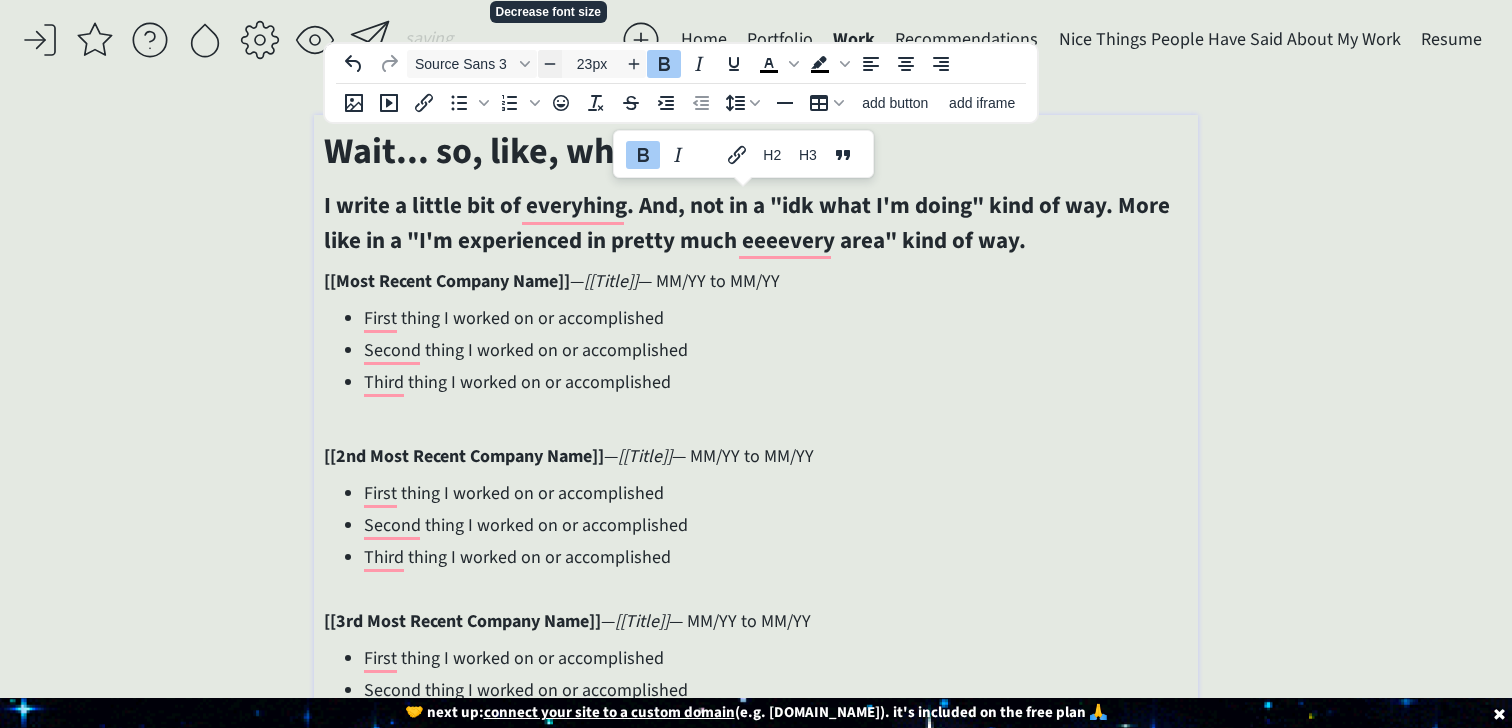 click 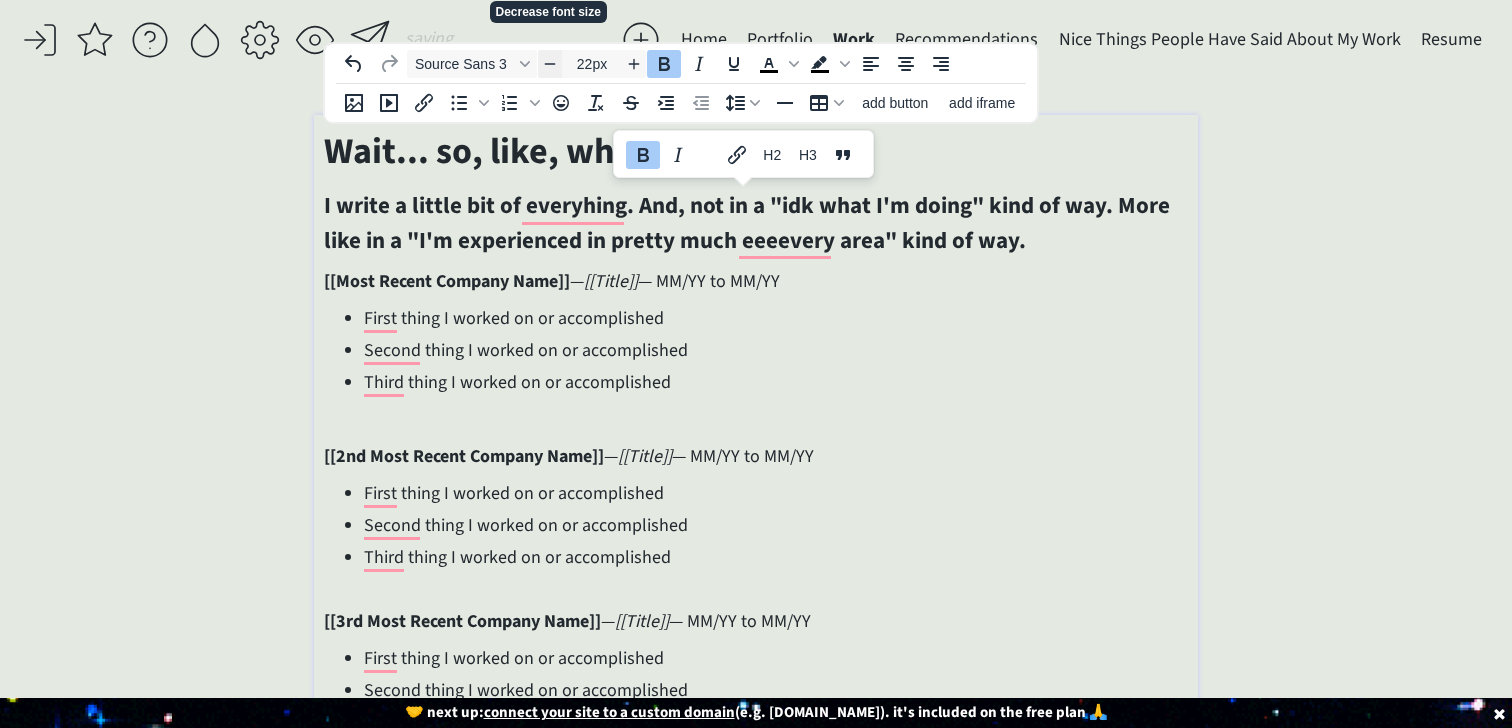 click 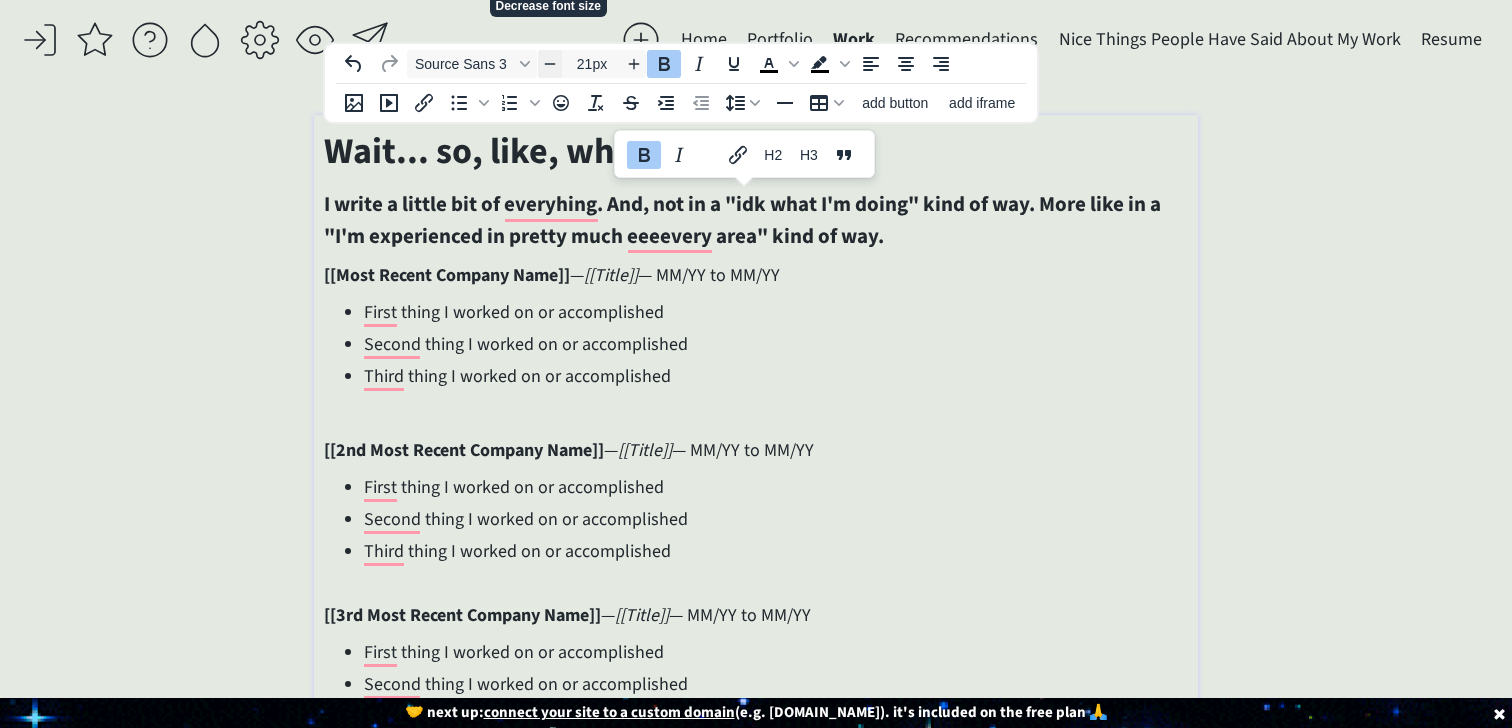 click 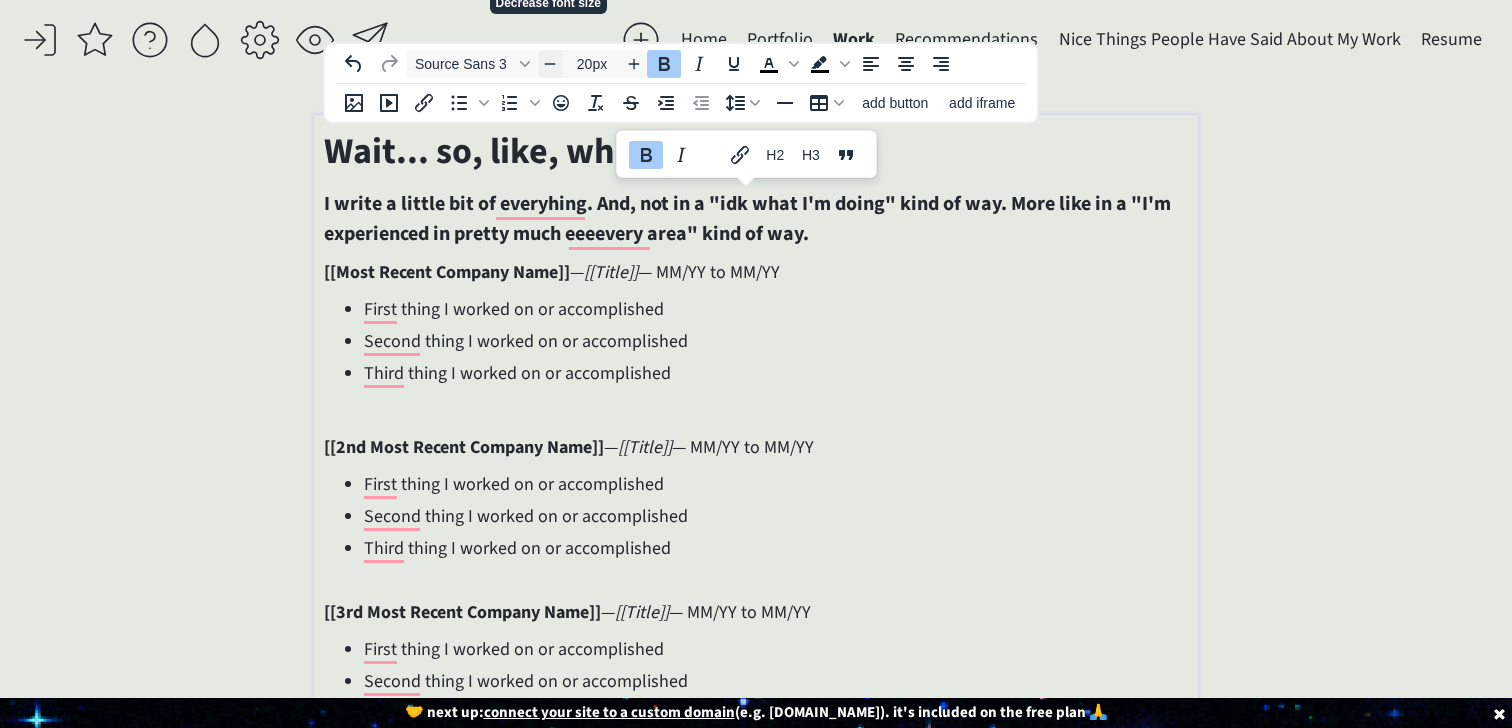 click 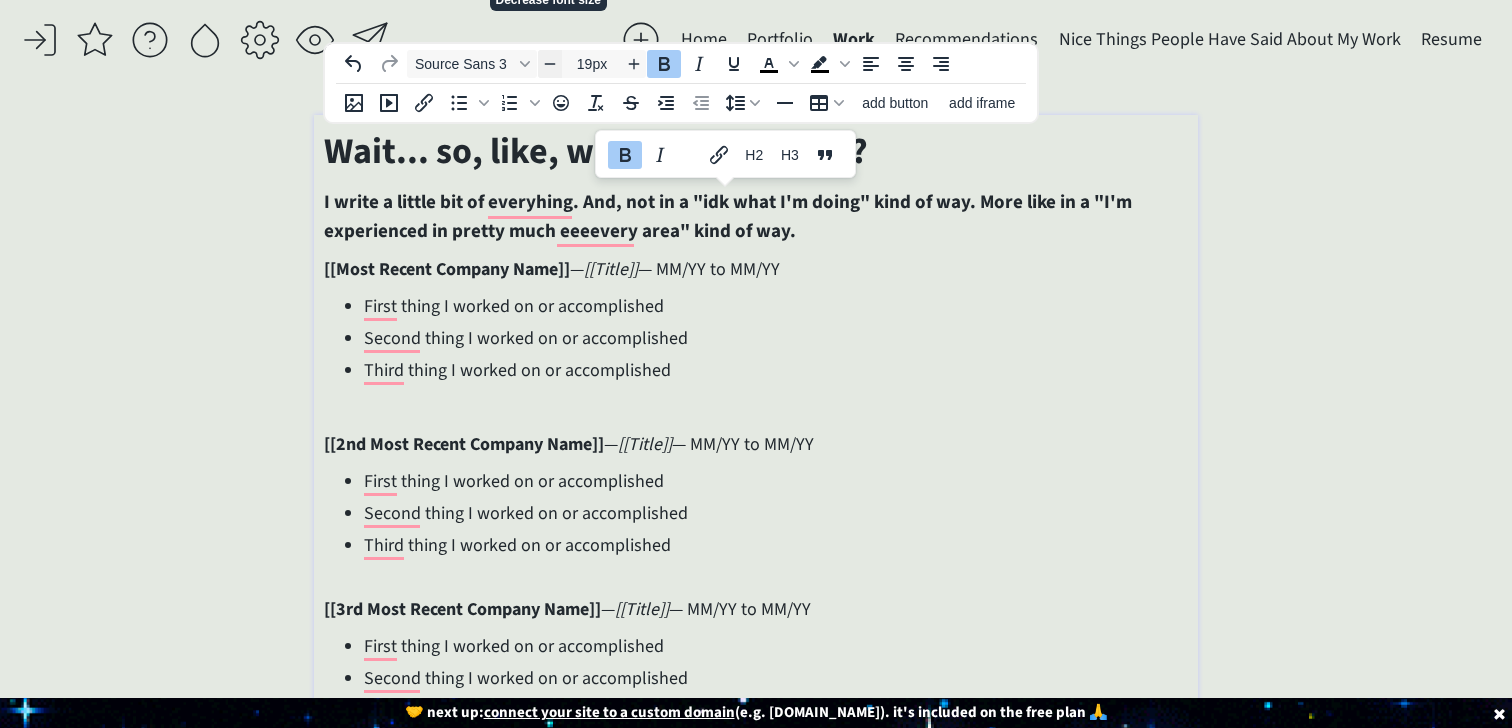click 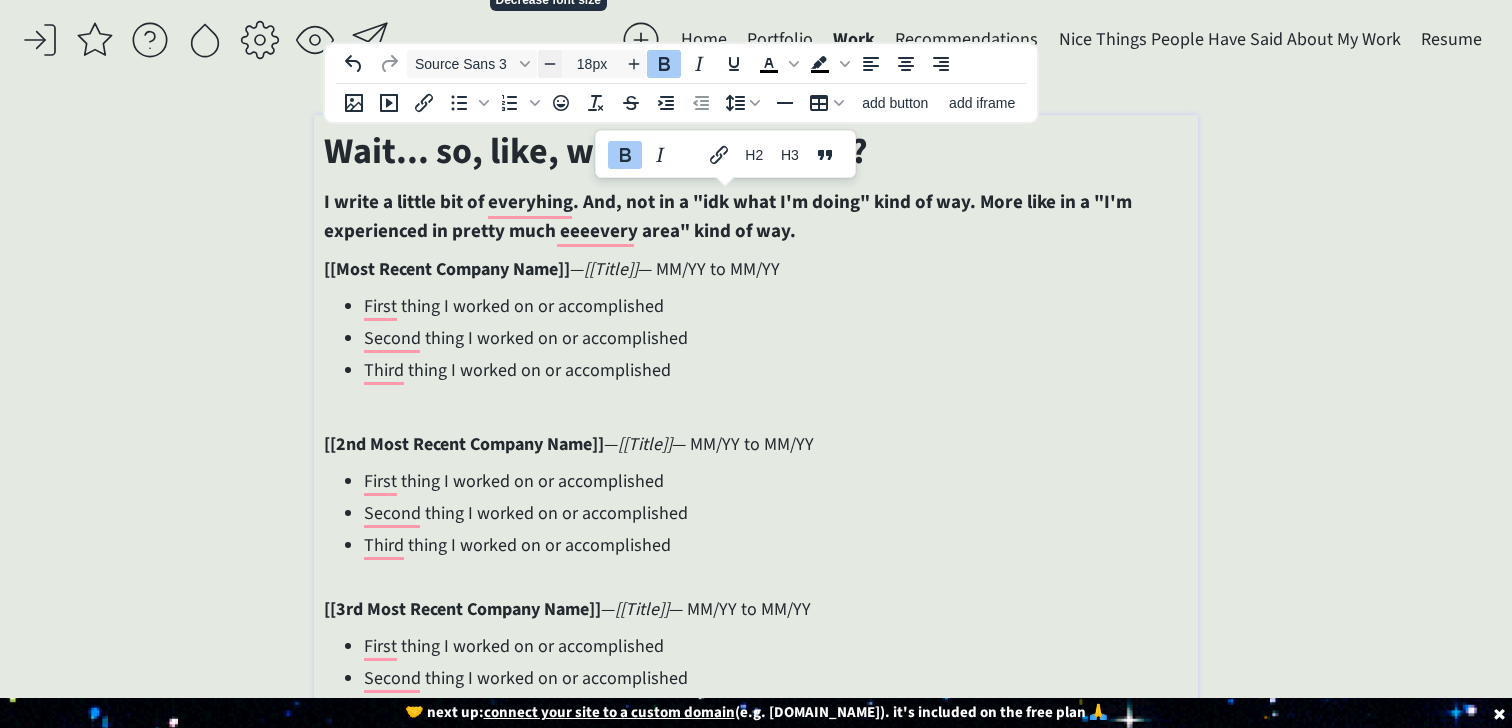 click 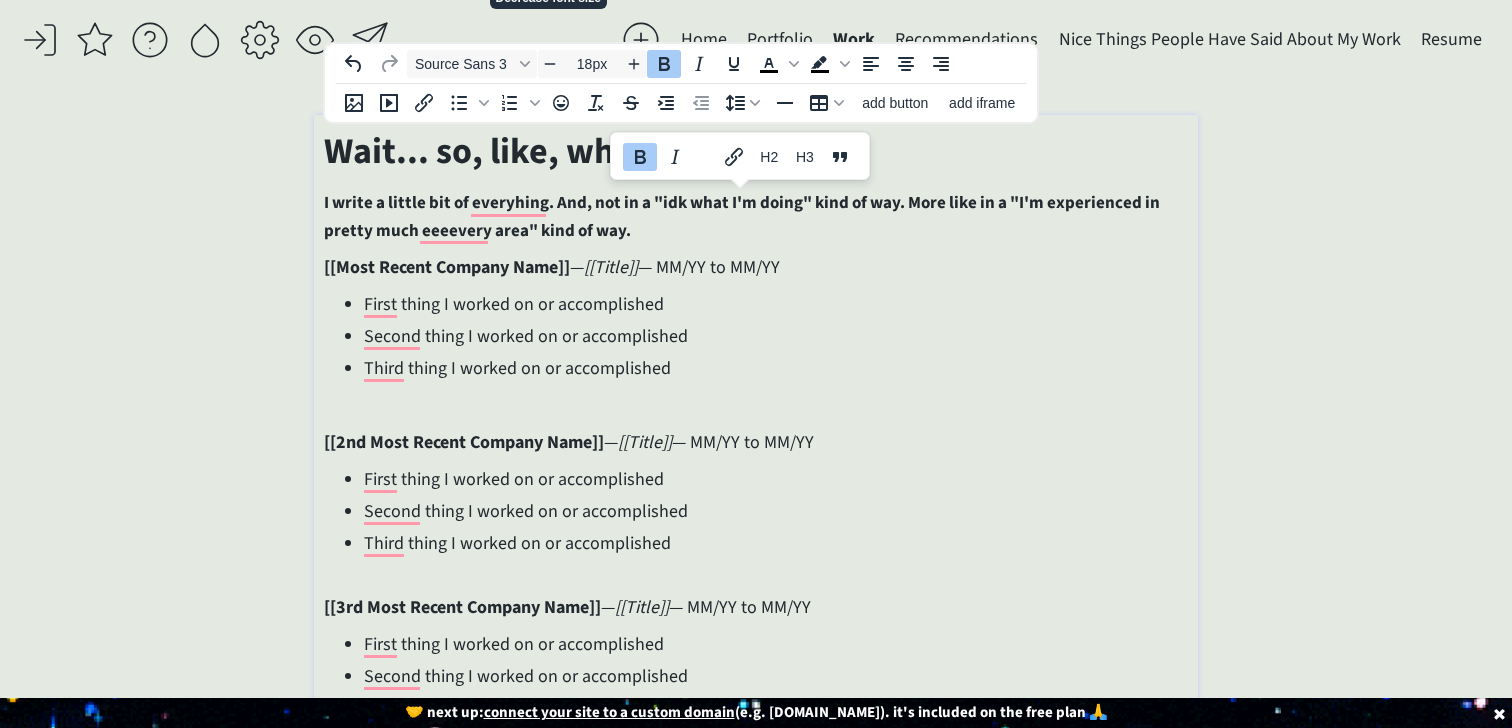 click on "Third thing I worked on or accomplished" at bounding box center (775, 368) 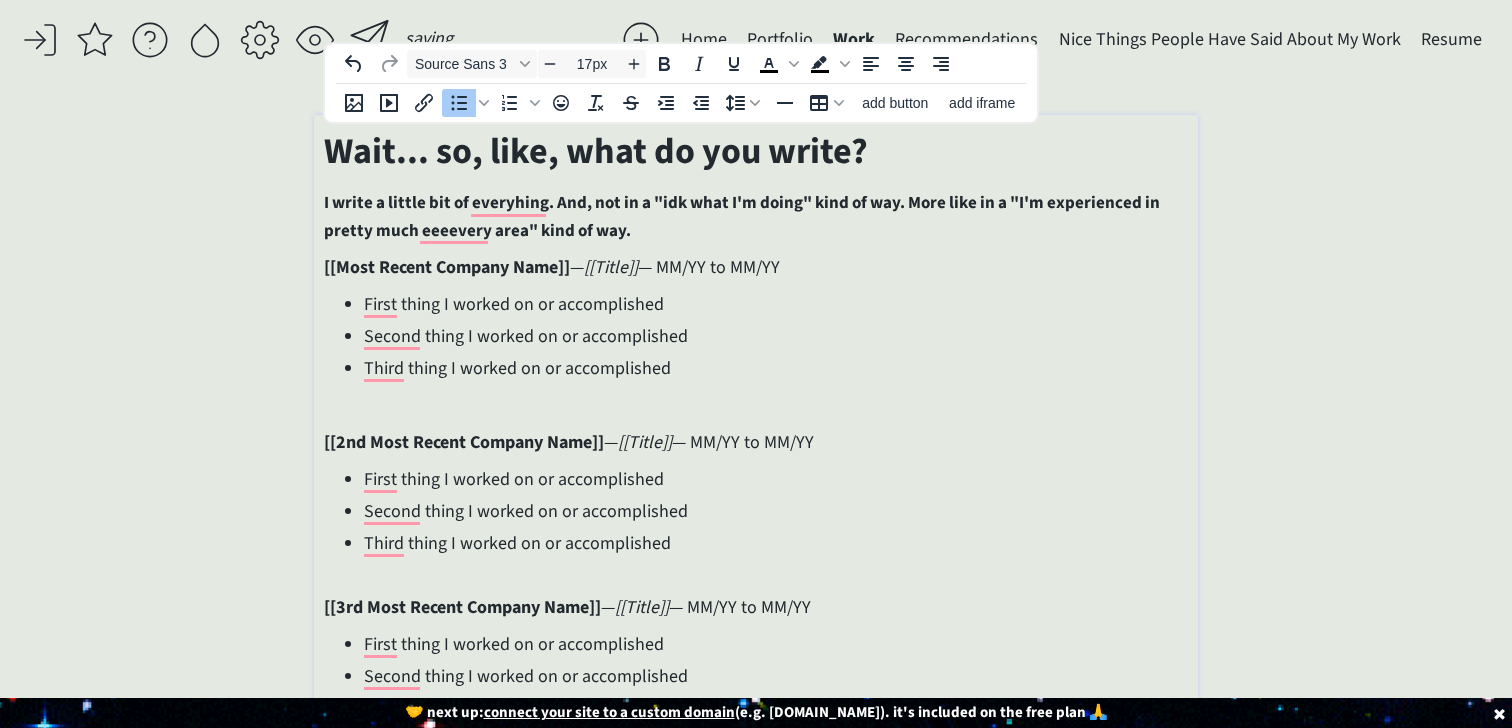 click on "I write a little bit of everyhing. And, not in a "idk what I'm doing" kind of way. More like in a "I'm experienced in pretty much eeeevery area" kind of way." at bounding box center [755, 216] 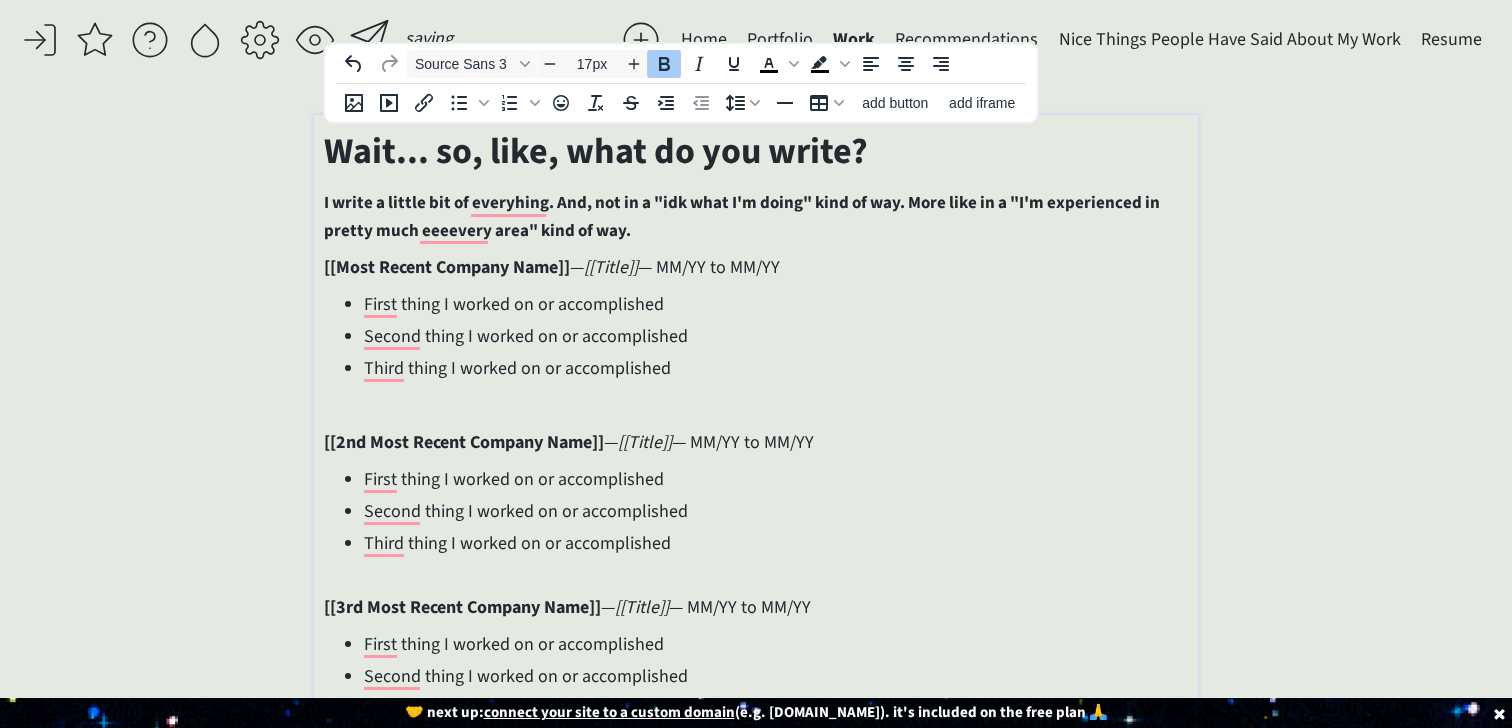 type on "18px" 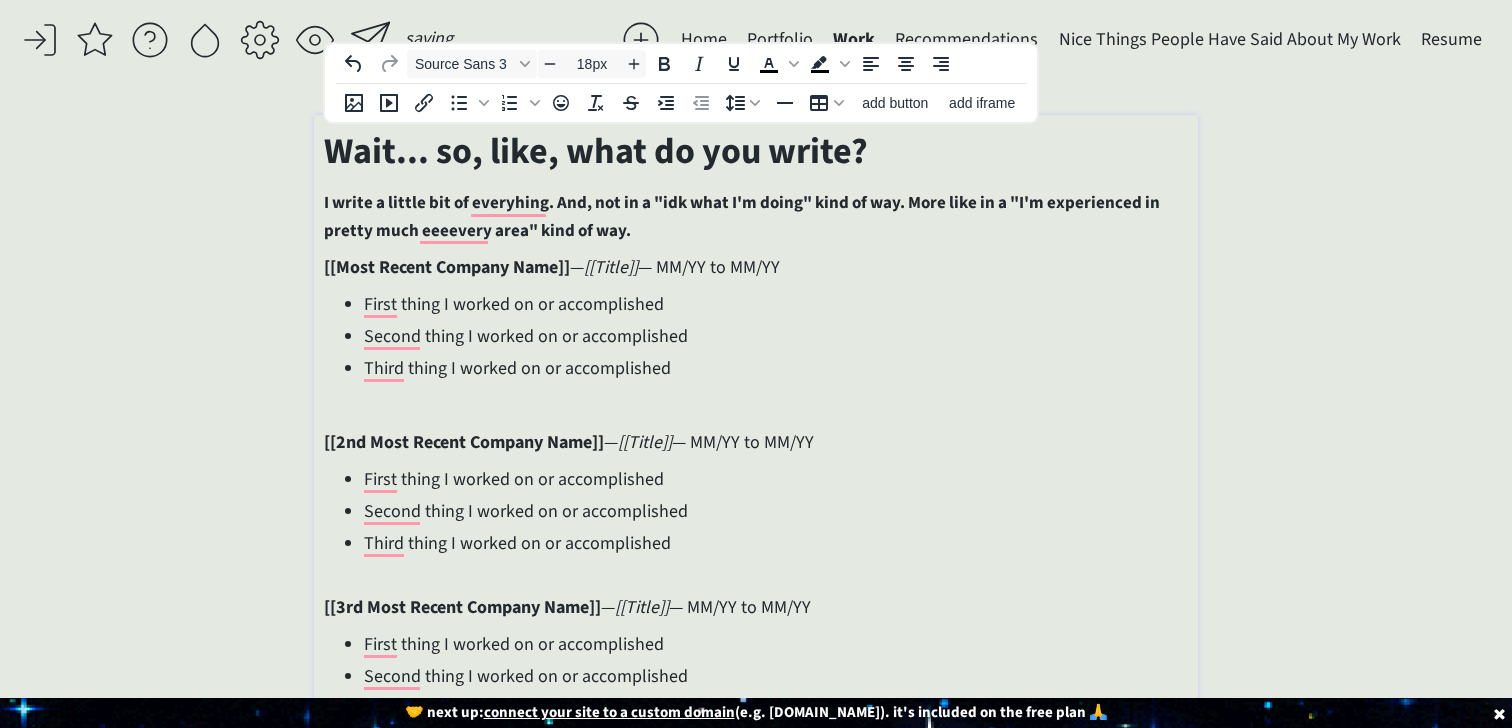 drag, startPoint x: 841, startPoint y: 270, endPoint x: 404, endPoint y: 270, distance: 437 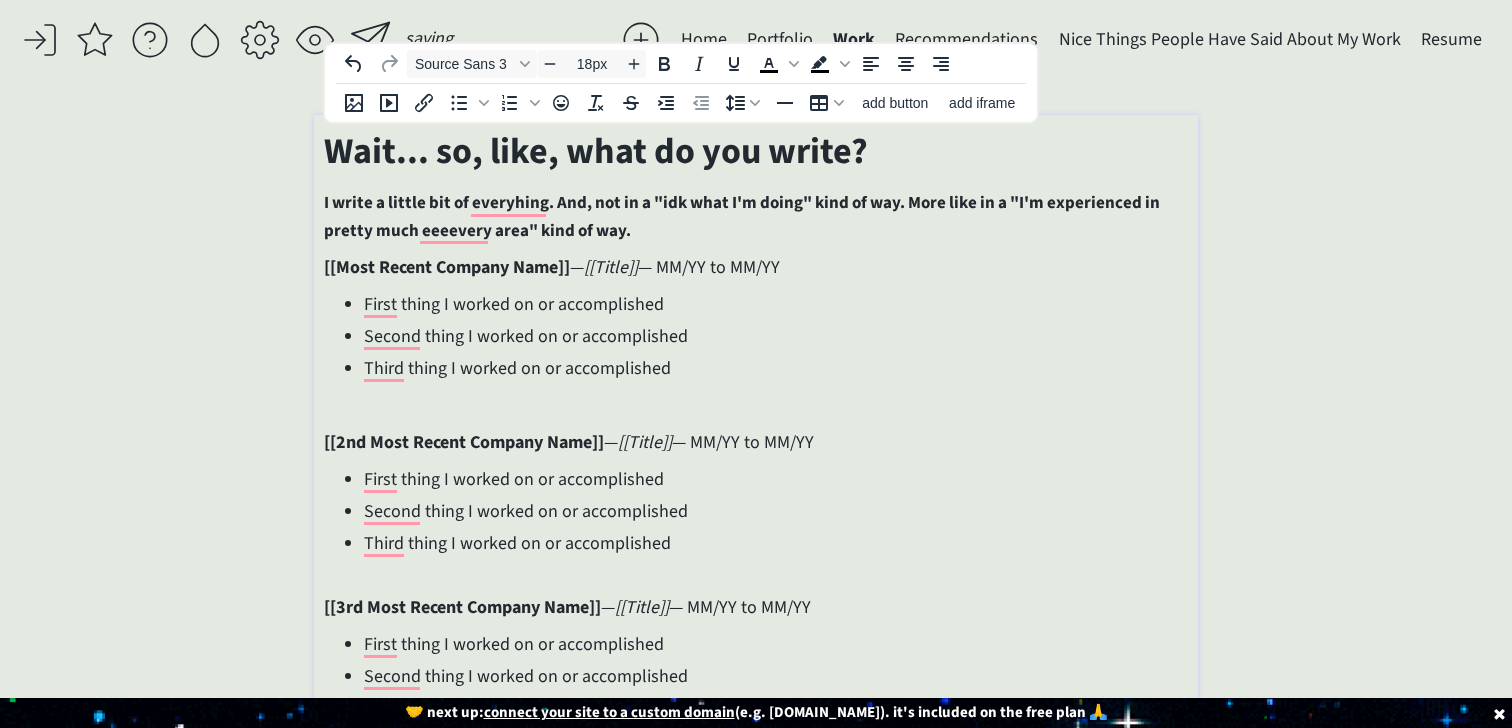 click on "[[Most Recent Company Name]]  —  [[Title]]  — MM/YY to MM/YY" at bounding box center [755, 267] 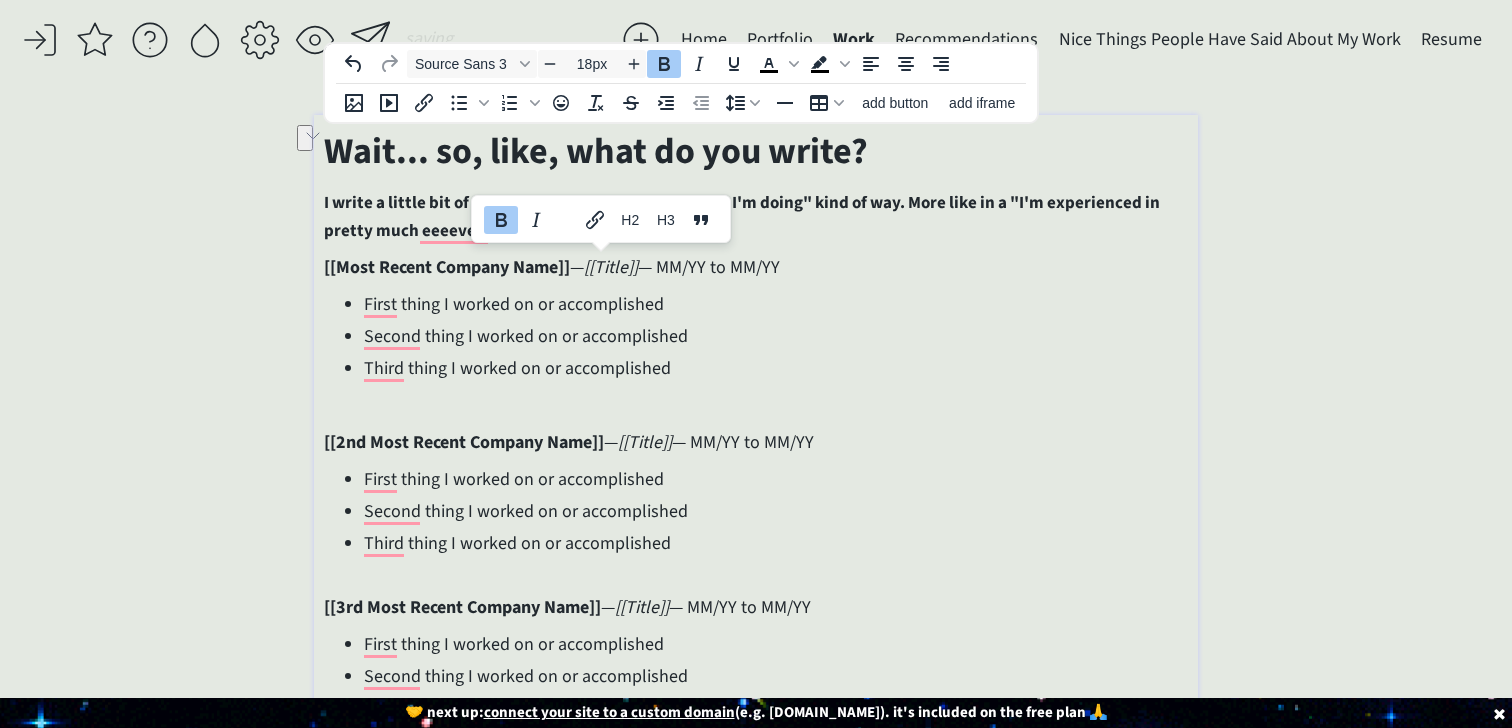 click on "[[Most Recent Company Name]]" at bounding box center [447, 267] 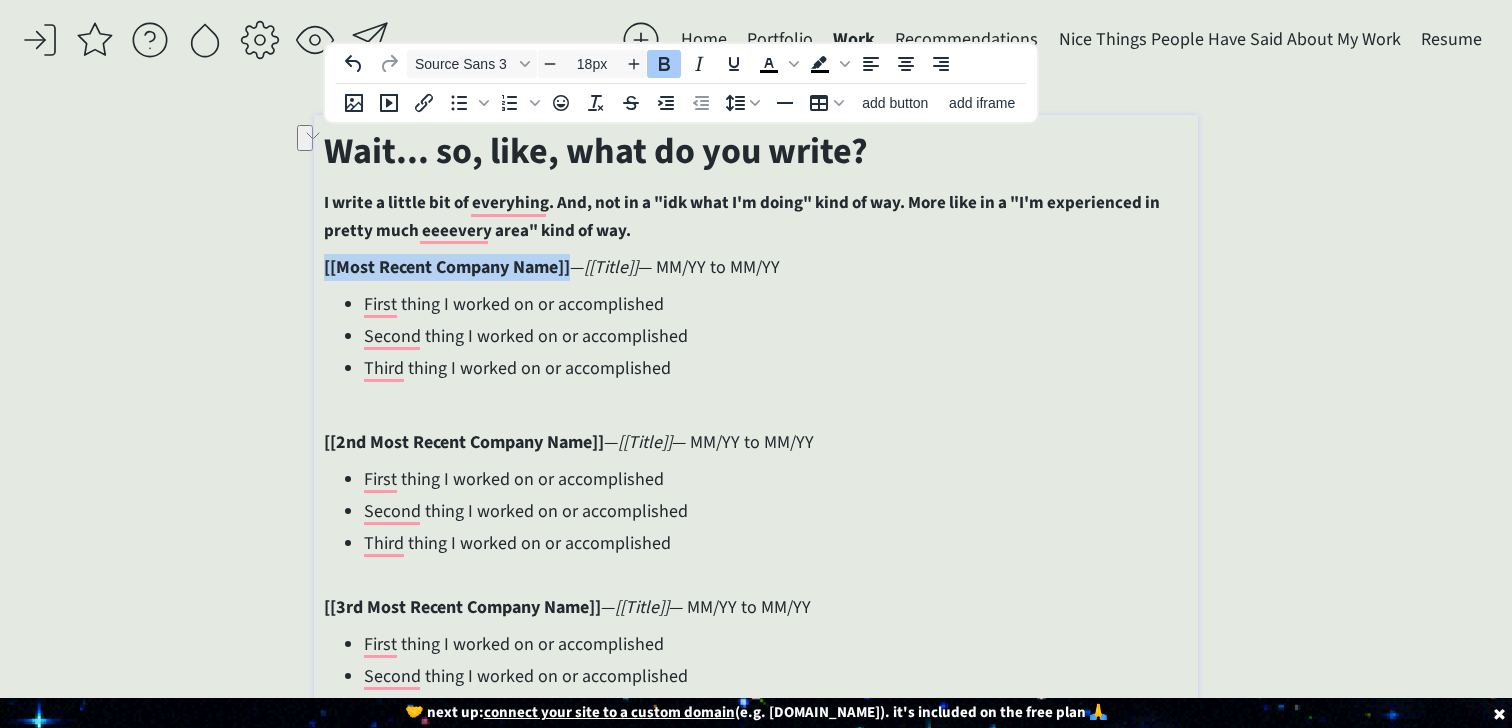 drag, startPoint x: 573, startPoint y: 270, endPoint x: 284, endPoint y: 270, distance: 289 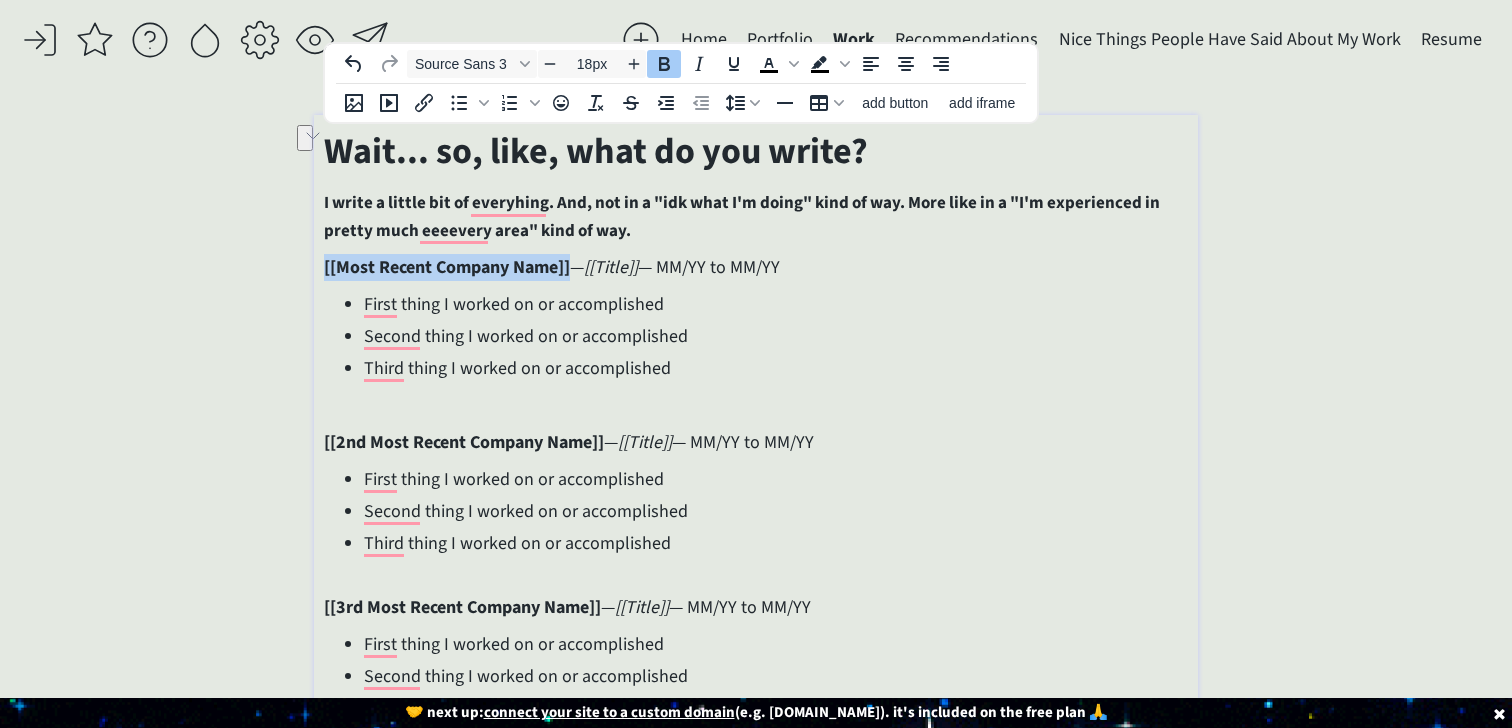 click on "saving... Home Portfolio  Work  Recommendations  Nice Things People Have Said About My Work  Resume  click to upload a picture I'm [PERSON_NAME], and I really love words.  I’m a creative and B2B copywriter who’s partnered with brands like Expedia Group and LTK on everything from global marketing campaigns to highly strategic internal communications. For the last 8 years, I’ve also built a creative copy consultancy of my own — teaming up with clients like [PERSON_NAME], Circle, GoLive, [PERSON_NAME], and TONIC to write email funnels, support on NYT bestsellers, and develop conversion-friendly copy for websites, podcasts, and more. TLDR; If it needs to be said (or sold), I write it. >>> Want to see my portfolio?  Click here  to request it.  I promise I won't send you anything follow-up related besides the file.  also  figuring out life as they go.
Projects Here are some projects I've work on or been involved with: — [[Project 1 Name]] 2-3 sentence description of Project 1" 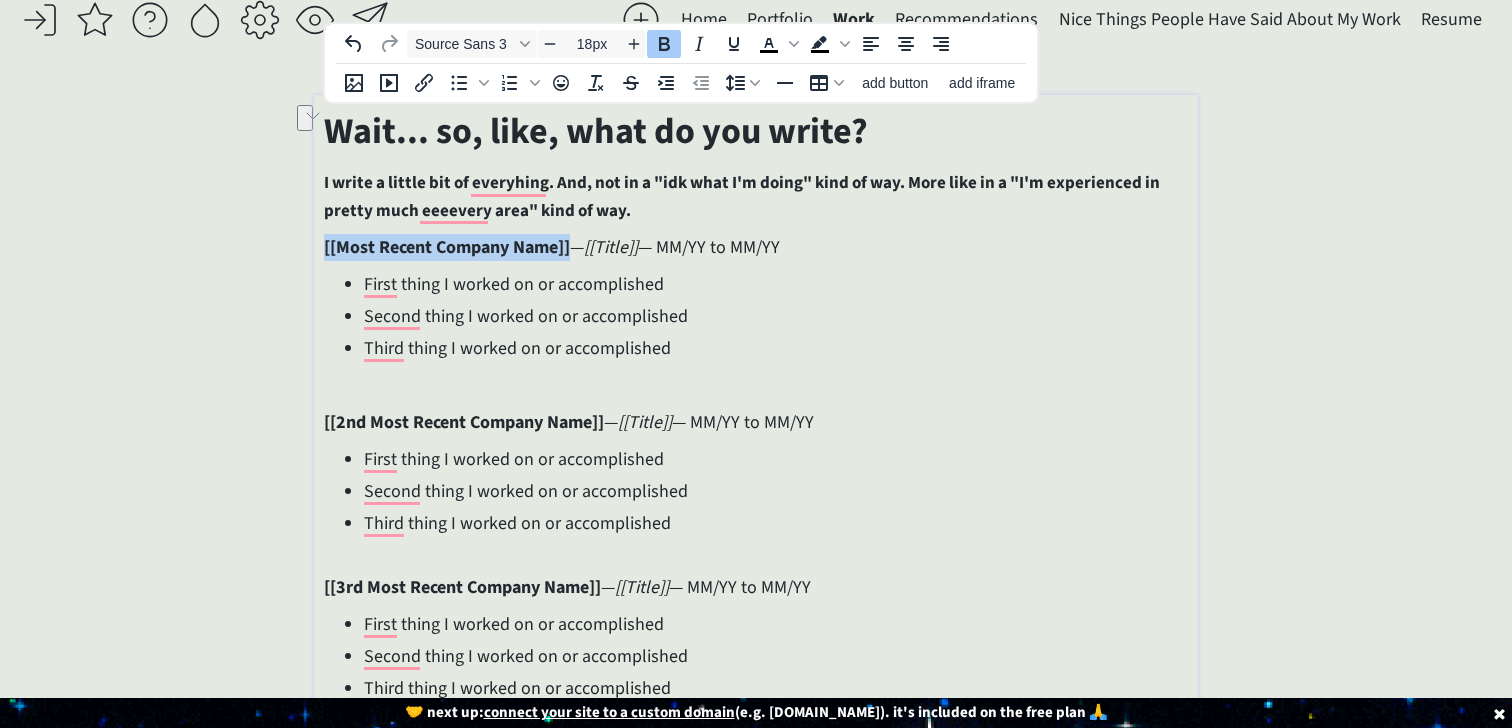 scroll, scrollTop: 33, scrollLeft: 0, axis: vertical 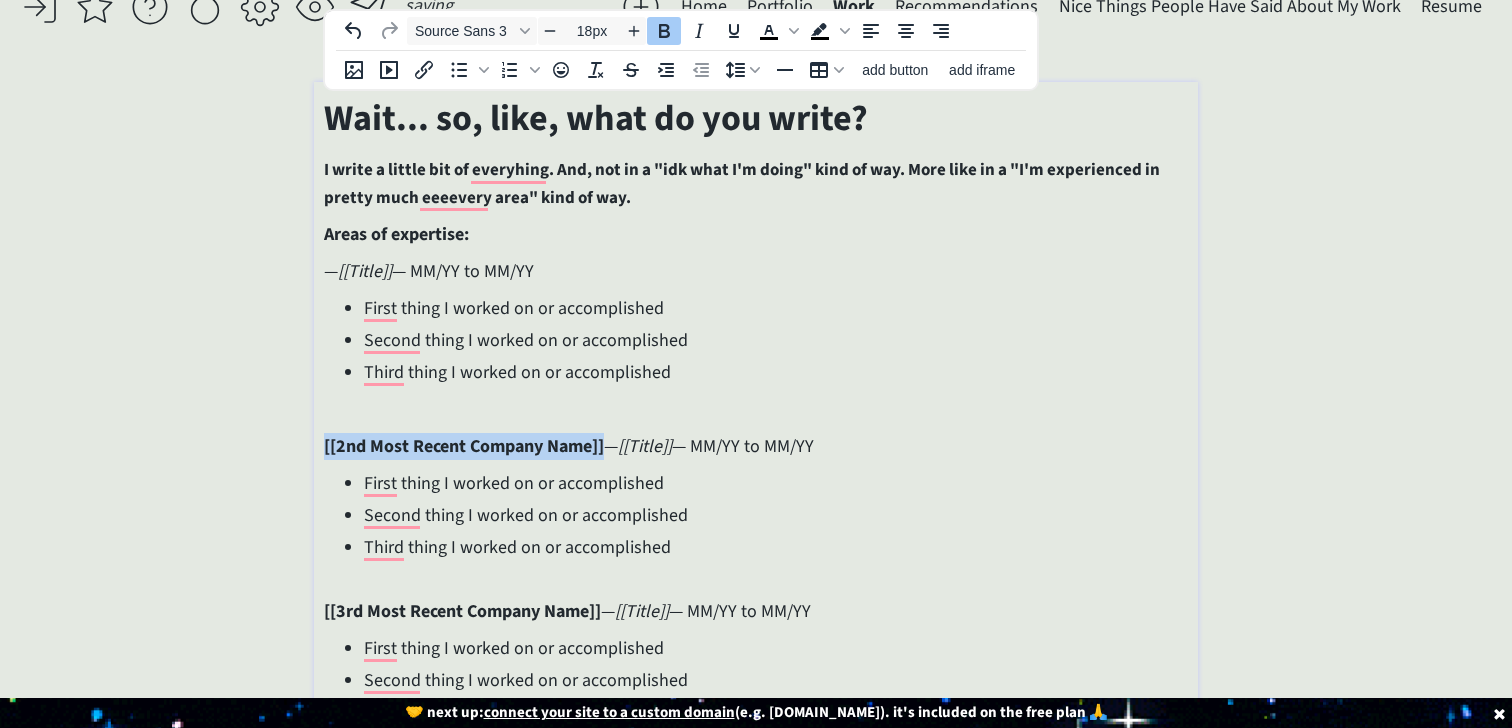 drag, startPoint x: 520, startPoint y: 444, endPoint x: 290, endPoint y: 444, distance: 230 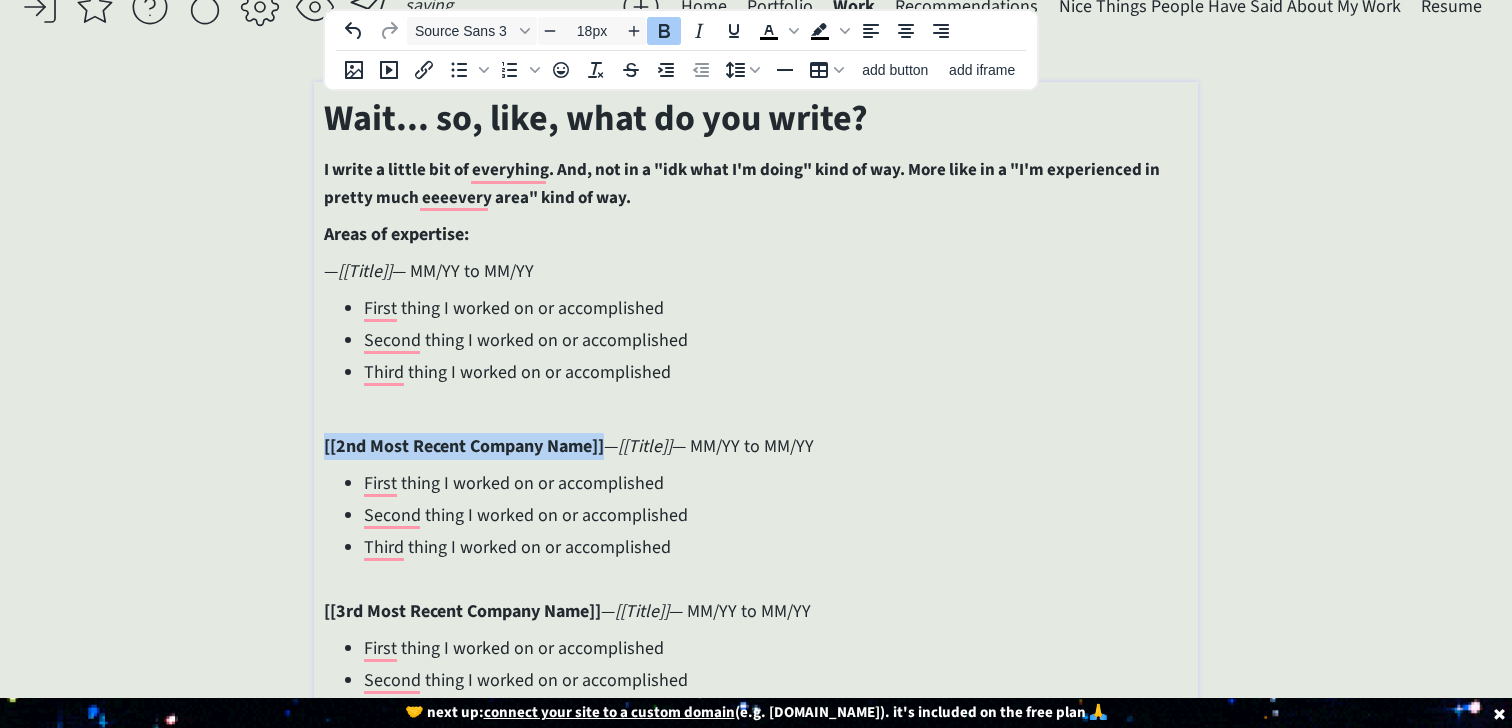 click on "saving... Home Portfolio  Work  Recommendations  Nice Things People Have Said About My Work  Resume  click to upload a picture I'm [PERSON_NAME], and I really love words.  I’m a creative and B2B copywriter who’s partnered with brands like Expedia Group and LTK on everything from global marketing campaigns to highly strategic internal communications. For the last 8 years, I’ve also built a creative copy consultancy of my own — teaming up with clients like [PERSON_NAME], Circle, GoLive, [PERSON_NAME], and TONIC to write email funnels, support on NYT bestsellers, and develop conversion-friendly copy for websites, podcasts, and more. TLDR; If it needs to be said (or sold), I write it. >>> Want to see my portfolio?  Click here  to request it.  I promise I won't send you anything follow-up related besides the file.  also  figuring out life as they go.
Projects Here are some projects I've work on or been involved with: — [[Project 1 Name]] 2-3 sentence description of Project 1" 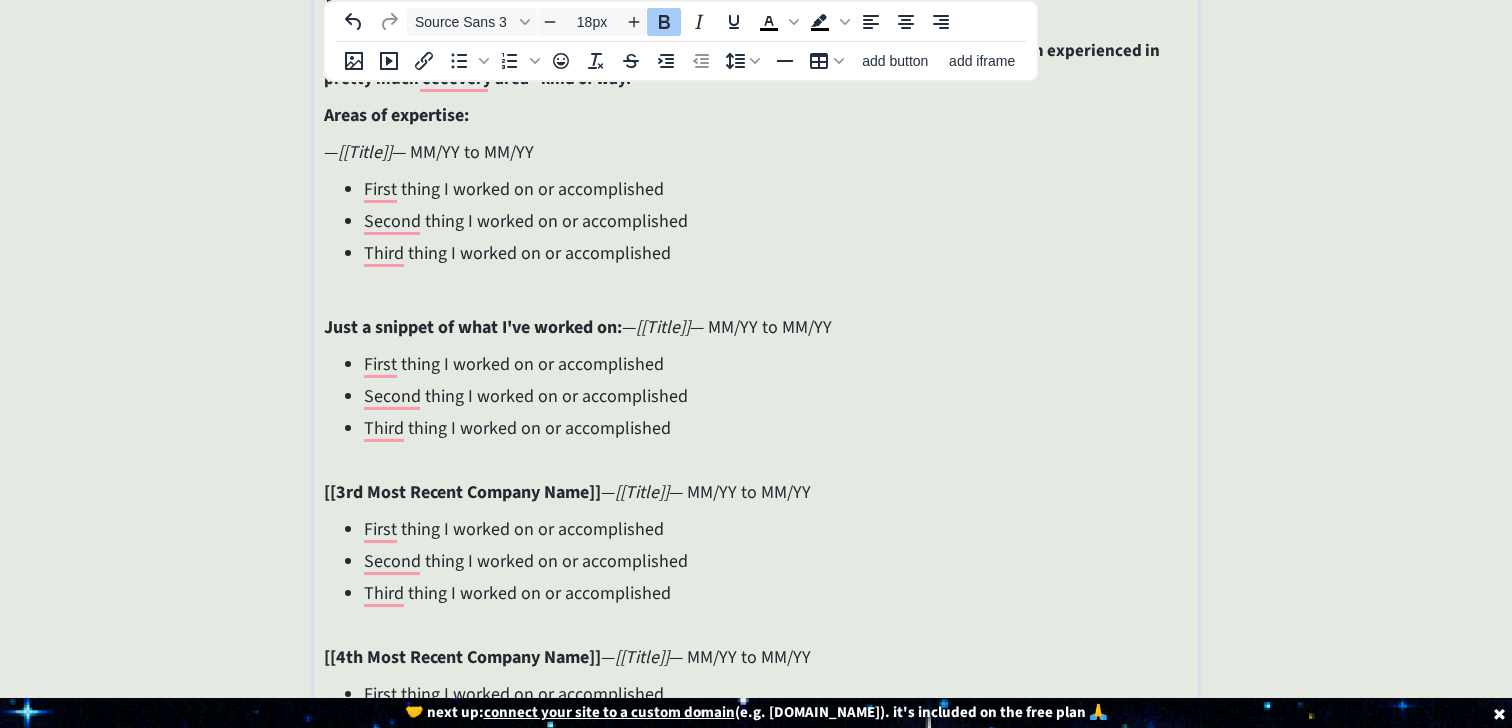 scroll, scrollTop: 0, scrollLeft: 0, axis: both 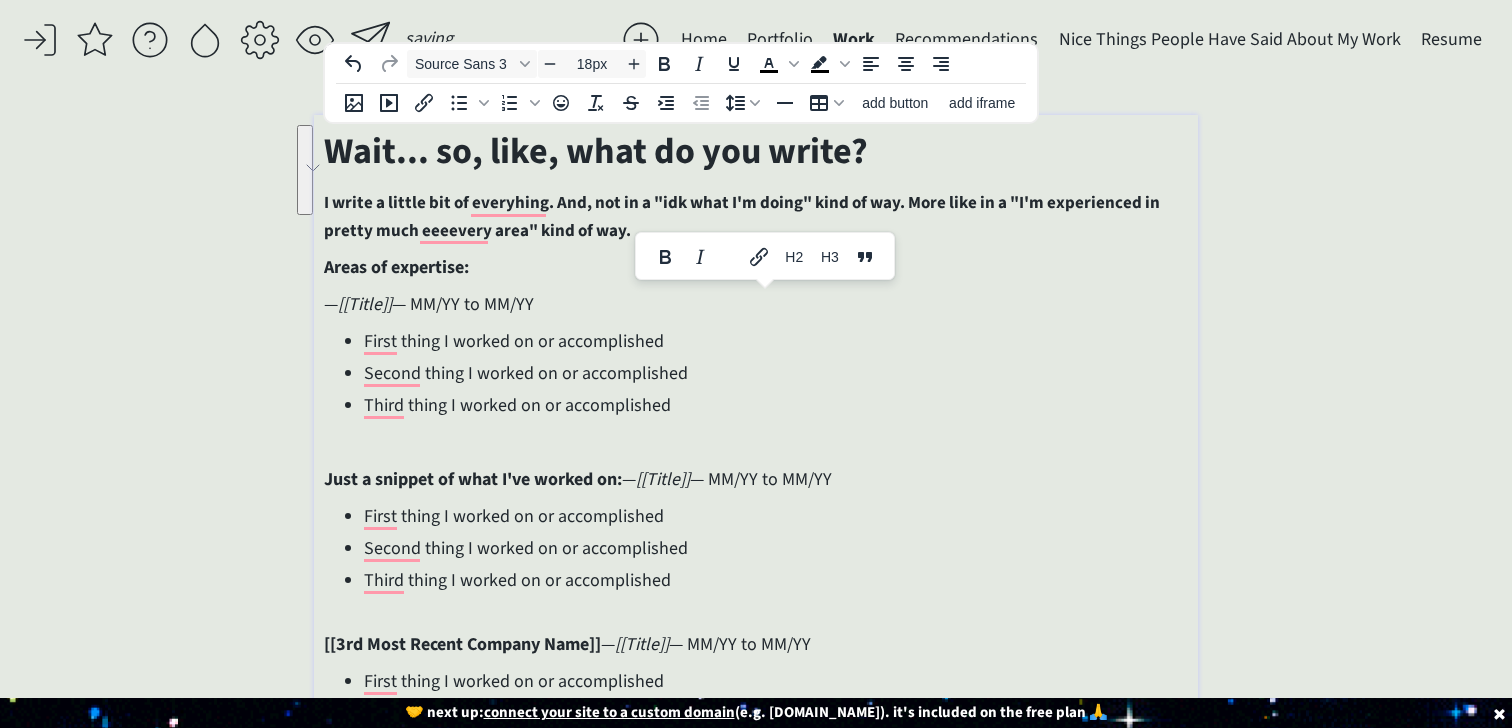 drag, startPoint x: 685, startPoint y: 398, endPoint x: 341, endPoint y: 298, distance: 358.24014 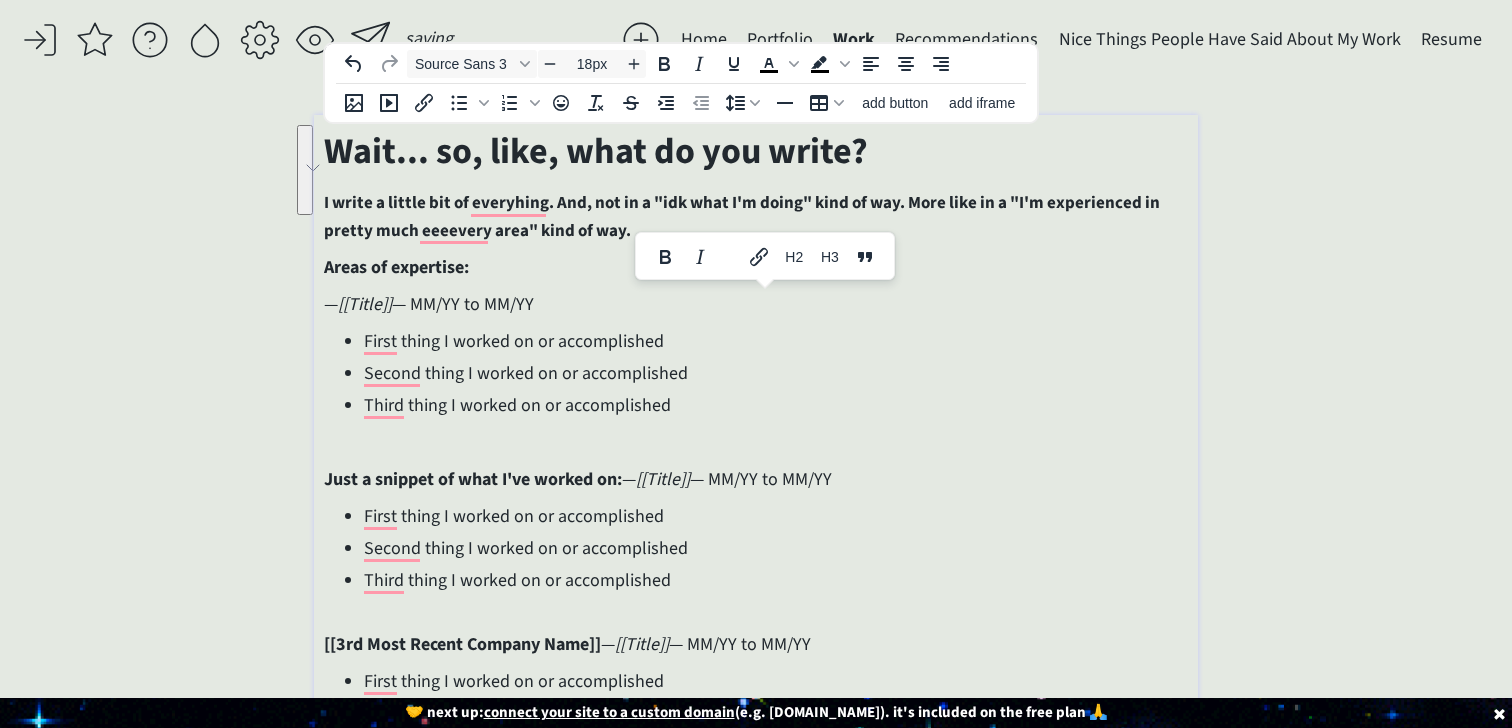 click on "Wait... so, like, what do you write? I write a little bit of everyhing. And, not in a "idk what I'm doing" kind of way. More like in a "I'm experienced in pretty much eeeevery area" kind of way. Areas of expertise:  —  [[Title]]  — MM/YY to MM/YY First thing I worked on or accomplished Second thing I worked on or accomplished Third thing I worked on or accomplished Just a snippet of what I've worked on:  —  [[Title]]  — MM/YY to MM/YY First thing I worked on or accomplished Second thing I worked on or accomplished Third thing I worked on or accomplished [[3rd Most Recent Company Name]]  —  [[Title]]  — MM/YY to MM/YY First thing I worked on or accomplished Second thing I worked on or accomplished Third thing I worked on or accomplished [[4th Most Recent Company Name]]  —  [[Title]]  — MM/YY to MM/YY First thing I worked on or accomplished Second thing I worked on or accomplished Third thing I worked on or accomplished" at bounding box center (755, 524) 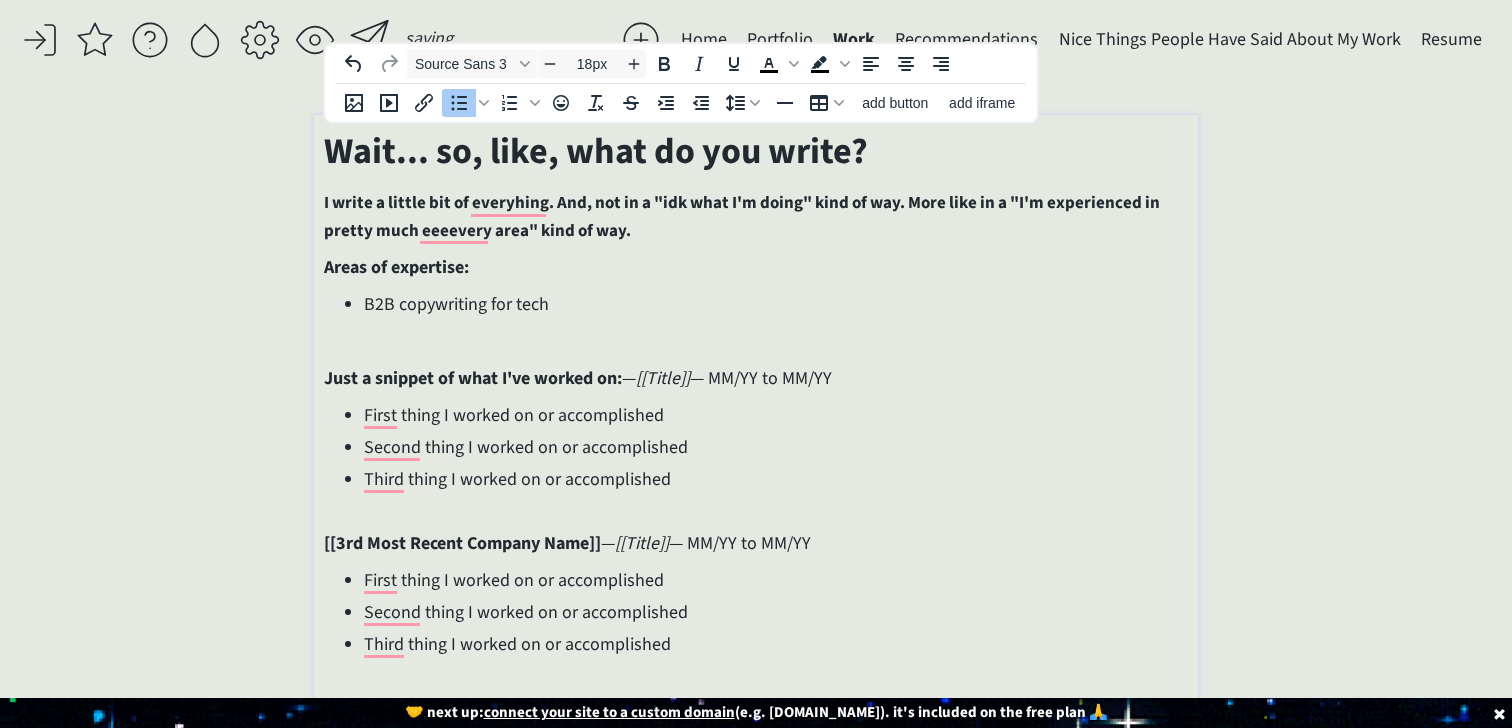 click on "B2B copywriting for tech" at bounding box center [775, 304] 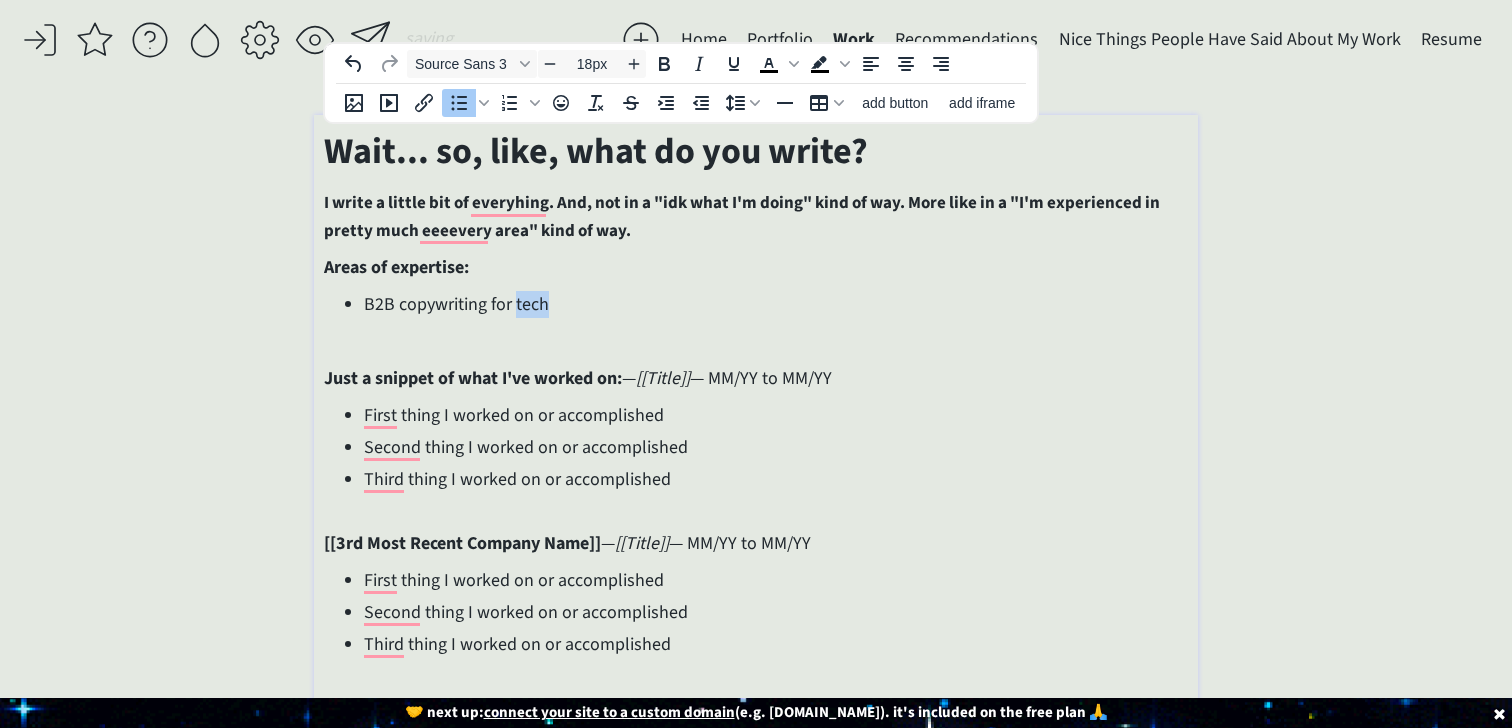 click on "B2B copywriting for tech" at bounding box center [775, 304] 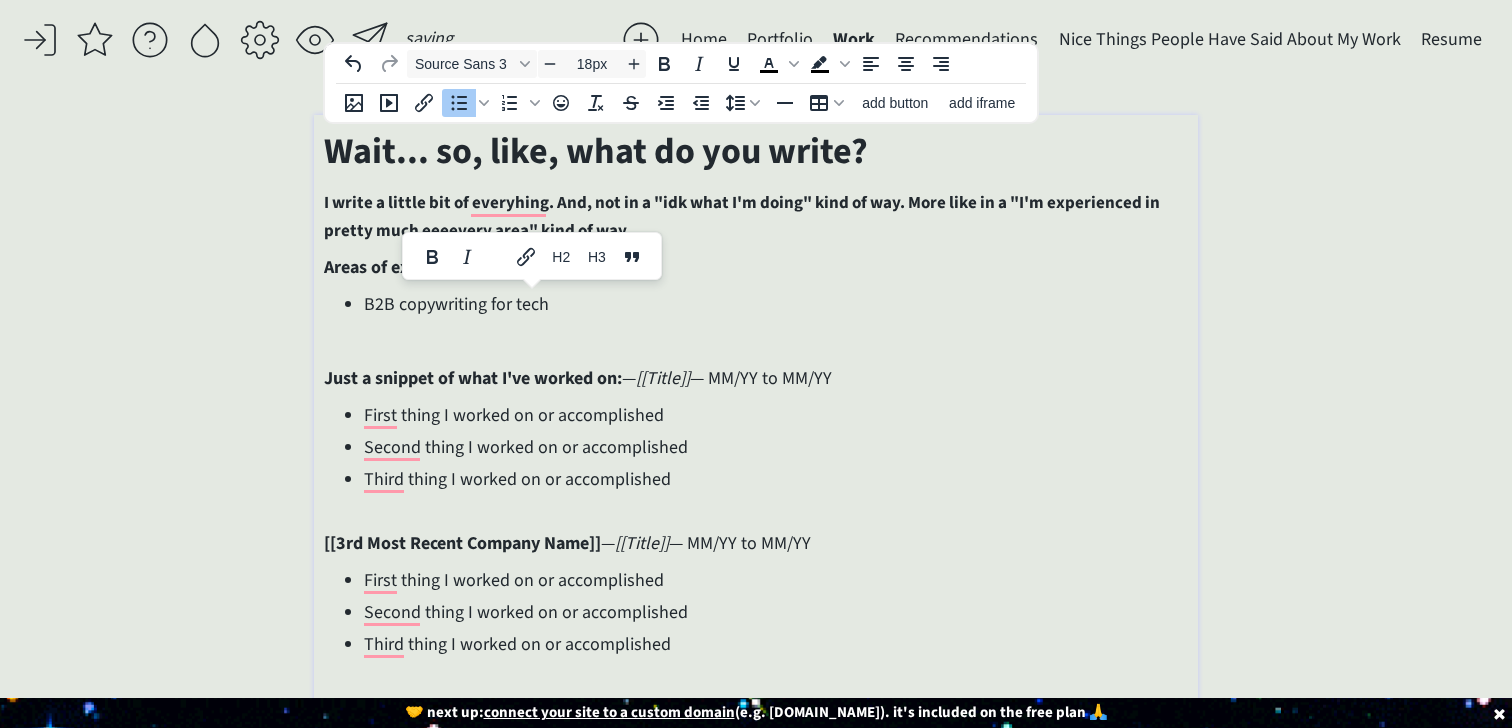 click on "B2B copywriting for tech" at bounding box center (775, 304) 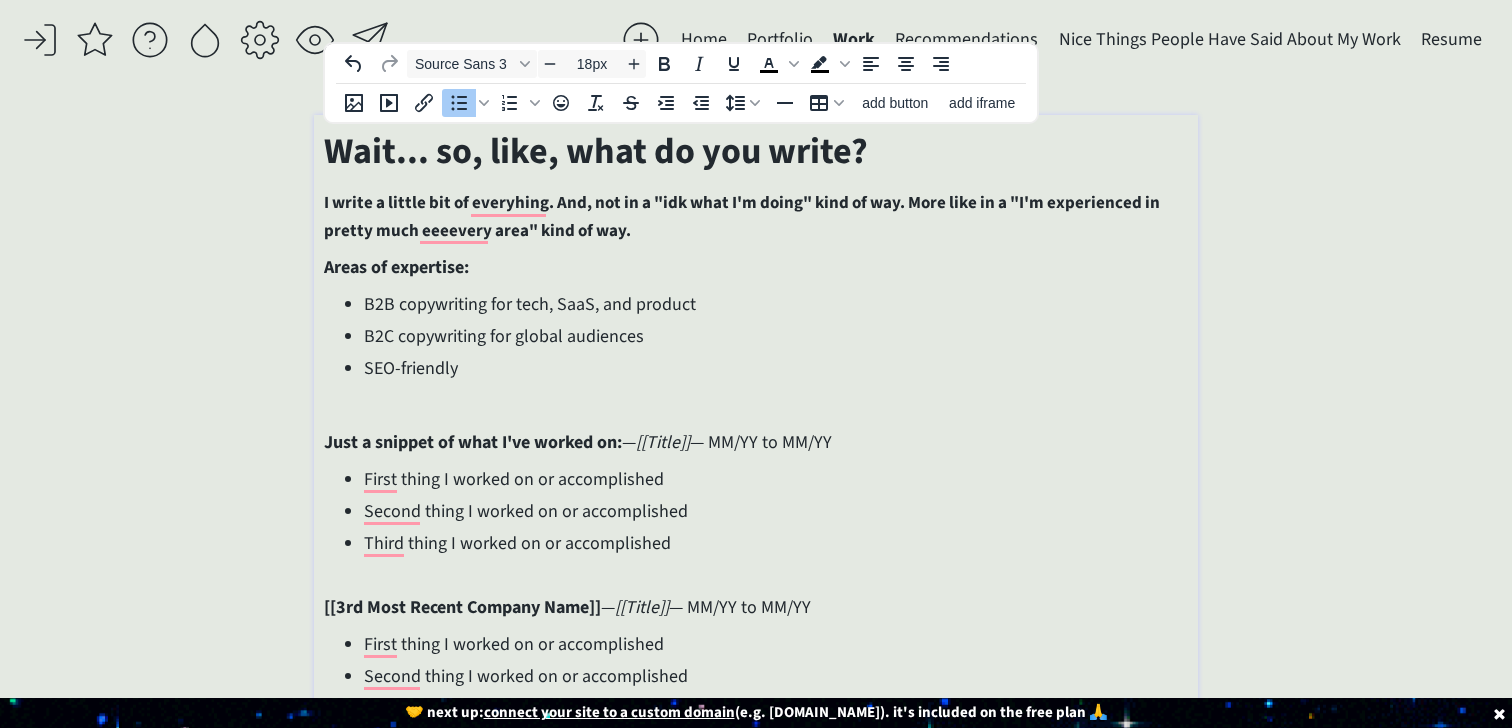 click on "SEO-friendly" at bounding box center (775, 368) 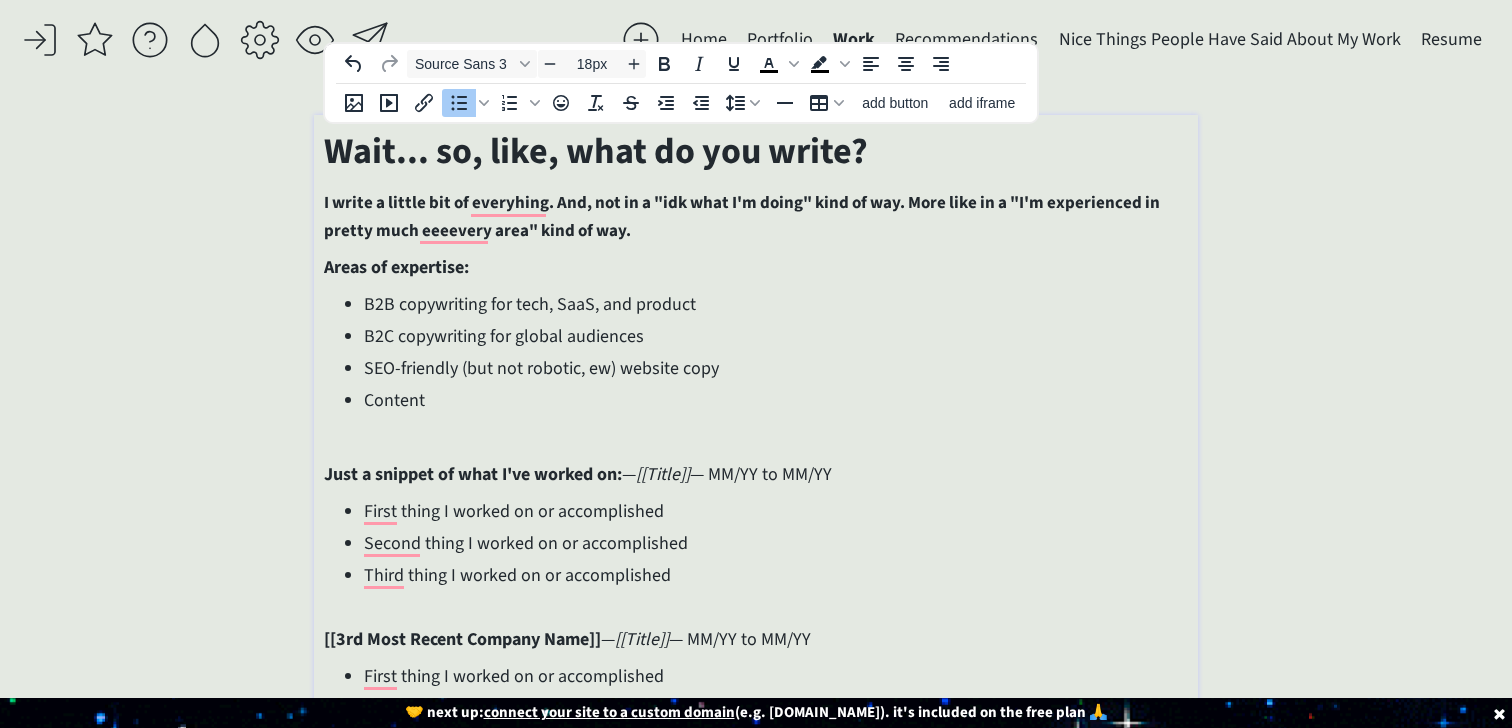 drag, startPoint x: 438, startPoint y: 400, endPoint x: 313, endPoint y: 400, distance: 125 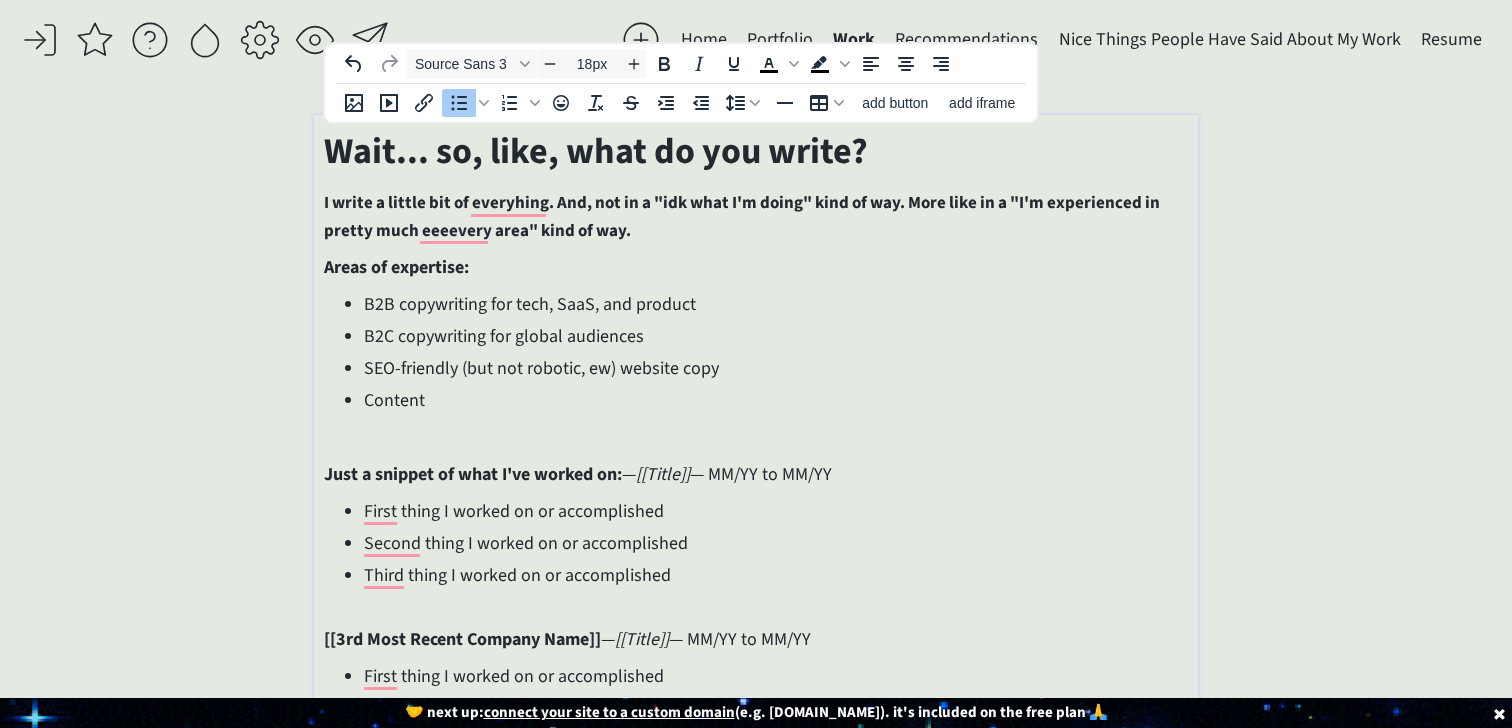 click on "saving... Home Portfolio  Work  Recommendations  Nice Things People Have Said About My Work  Resume  click to upload a picture I'm [PERSON_NAME], and I really love words.  I’m a creative and B2B copywriter who’s partnered with brands like Expedia Group and LTK on everything from global marketing campaigns to highly strategic internal communications. For the last 8 years, I’ve also built a creative copy consultancy of my own — teaming up with clients like [PERSON_NAME], Circle, GoLive, [PERSON_NAME], and TONIC to write email funnels, support on NYT bestsellers, and develop conversion-friendly copy for websites, podcasts, and more. TLDR; If it needs to be said (or sold), I write it. >>> Want to see my portfolio?  Click here  to request it.  I promise I won't send you anything follow-up related besides the file.  also  figuring out life as they go.
Projects Here are some projects I've work on or been involved with: — [[Project 1 Name]] 2-3 sentence description of Project 1" 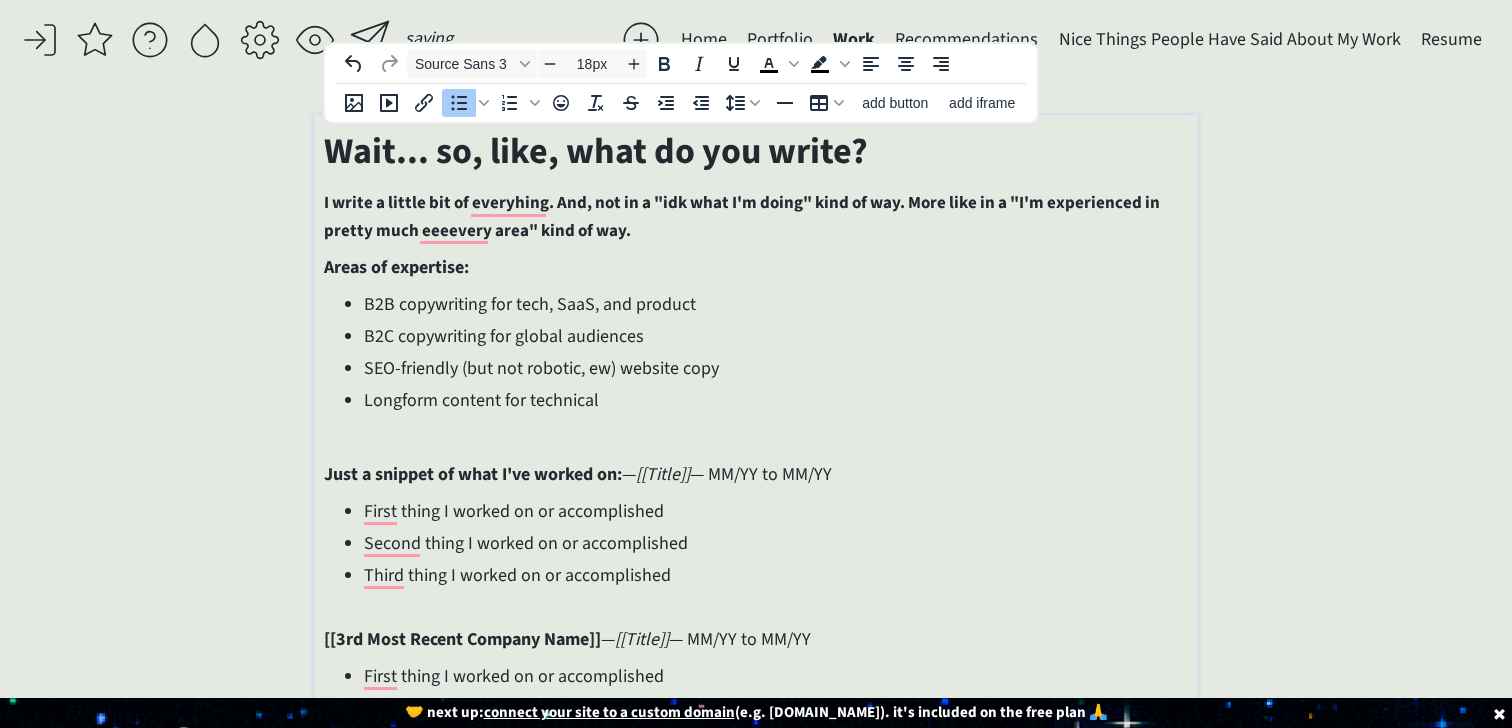 click on "Longform content for technical" at bounding box center [775, 400] 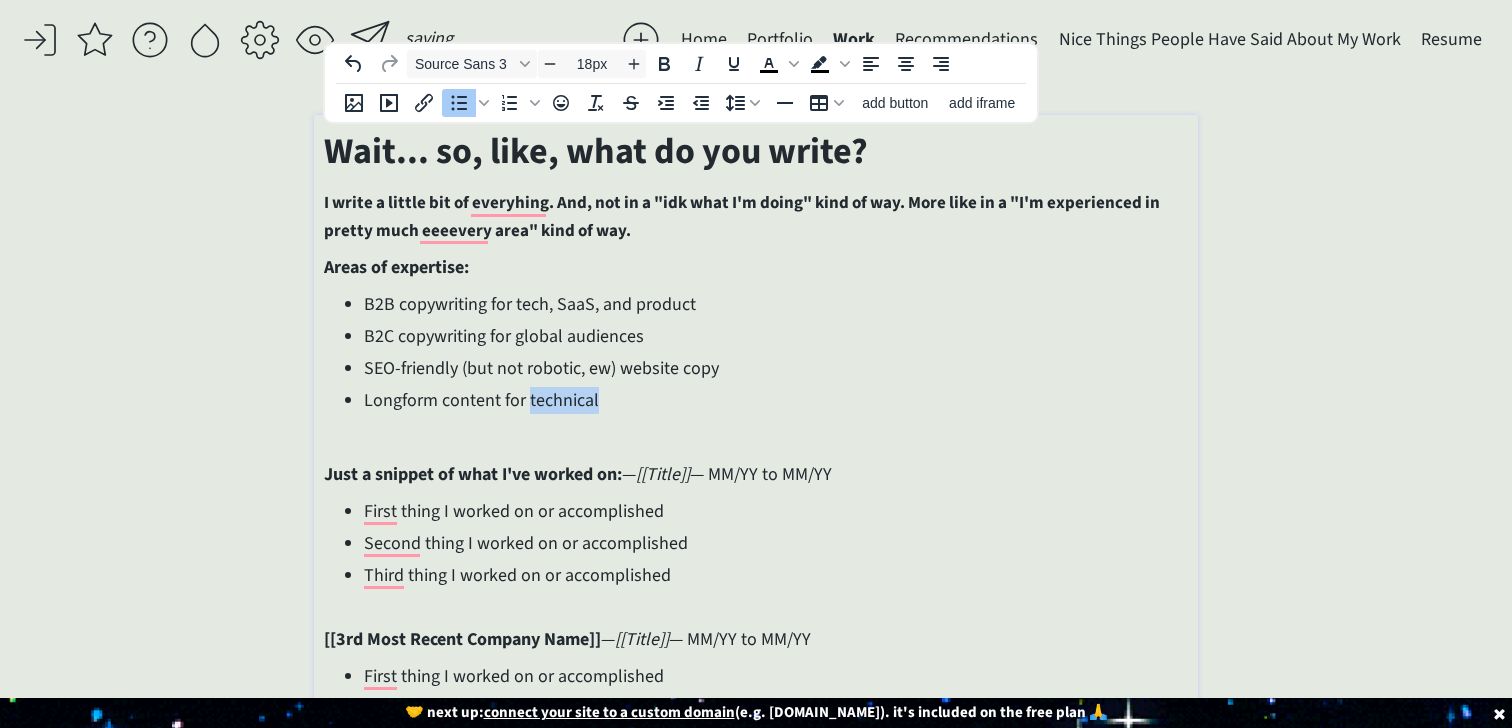 click on "Longform content for technical" at bounding box center (775, 400) 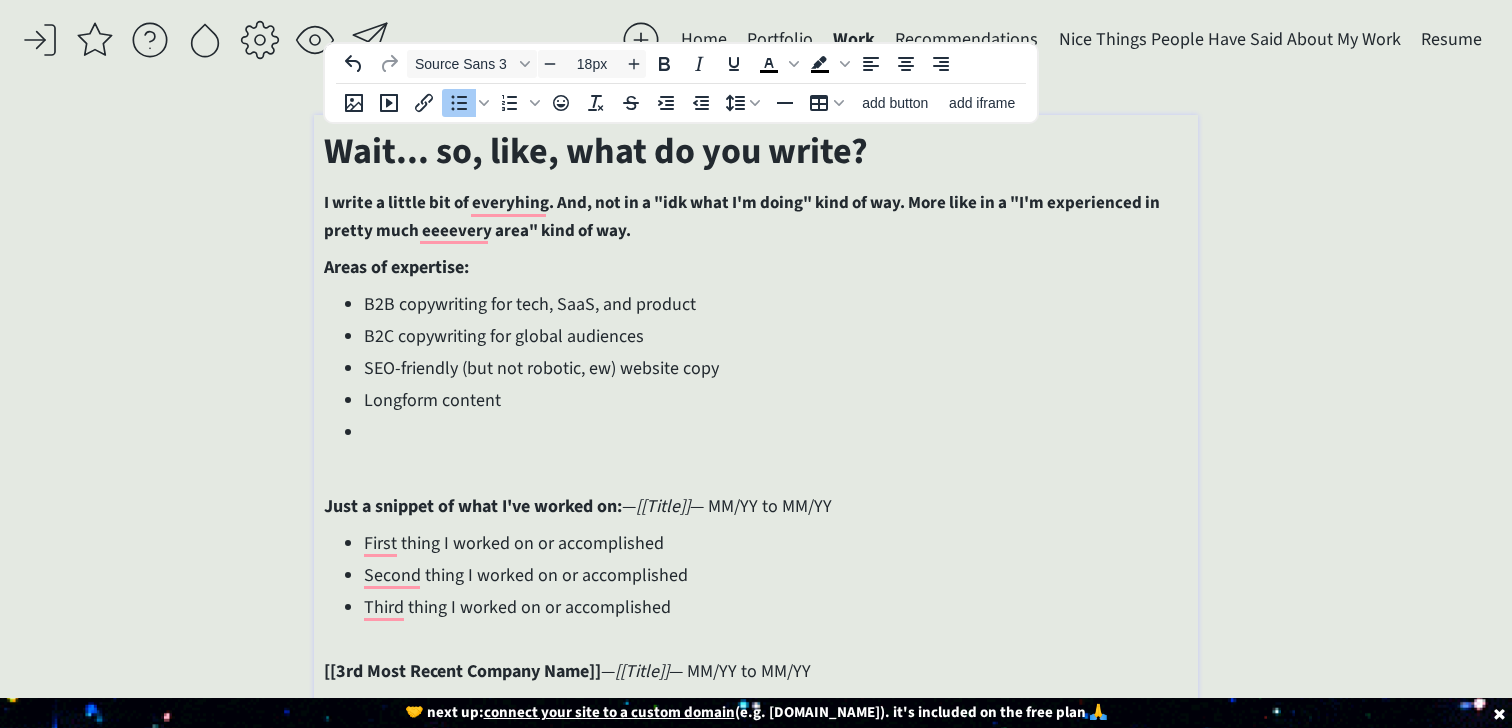 click on "SEO-friendly (but not robotic, ew) website copy" at bounding box center [775, 368] 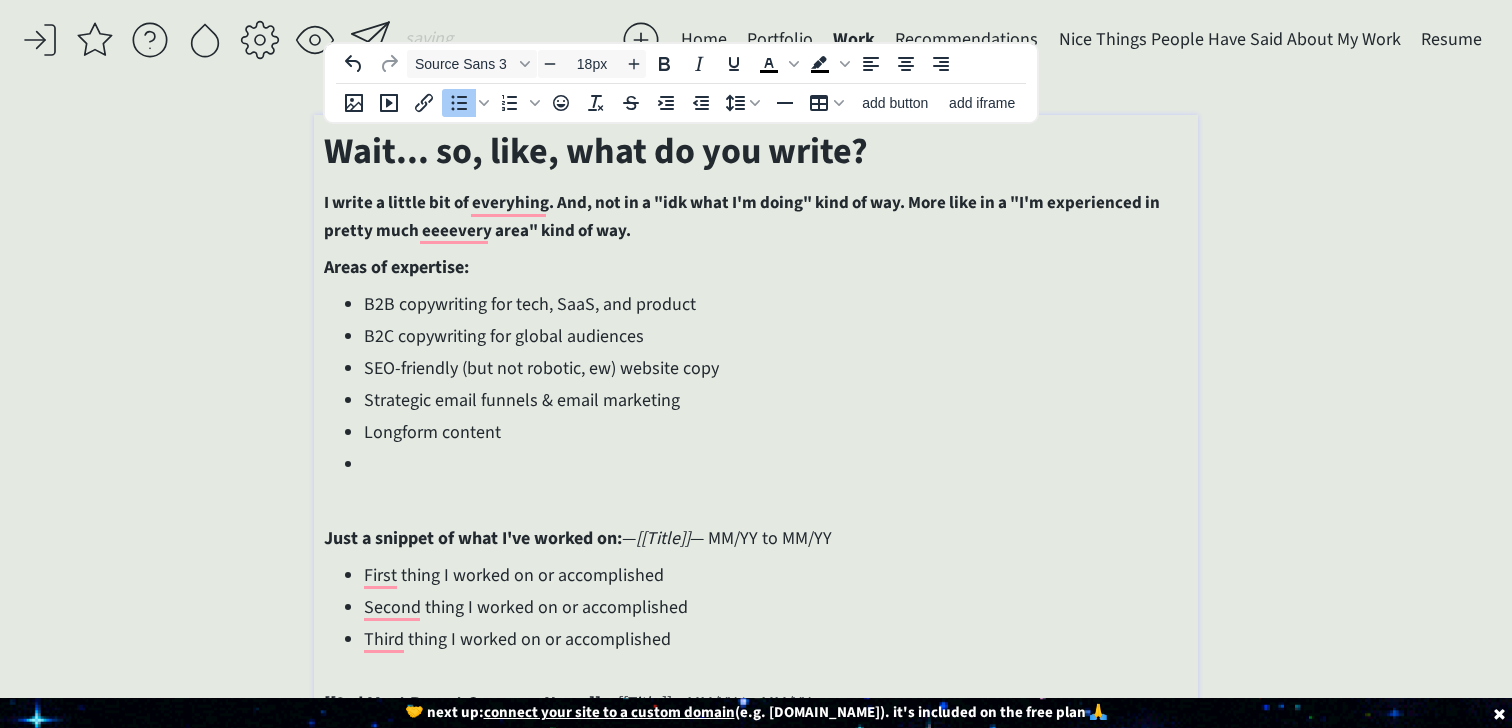 click at bounding box center [775, 464] 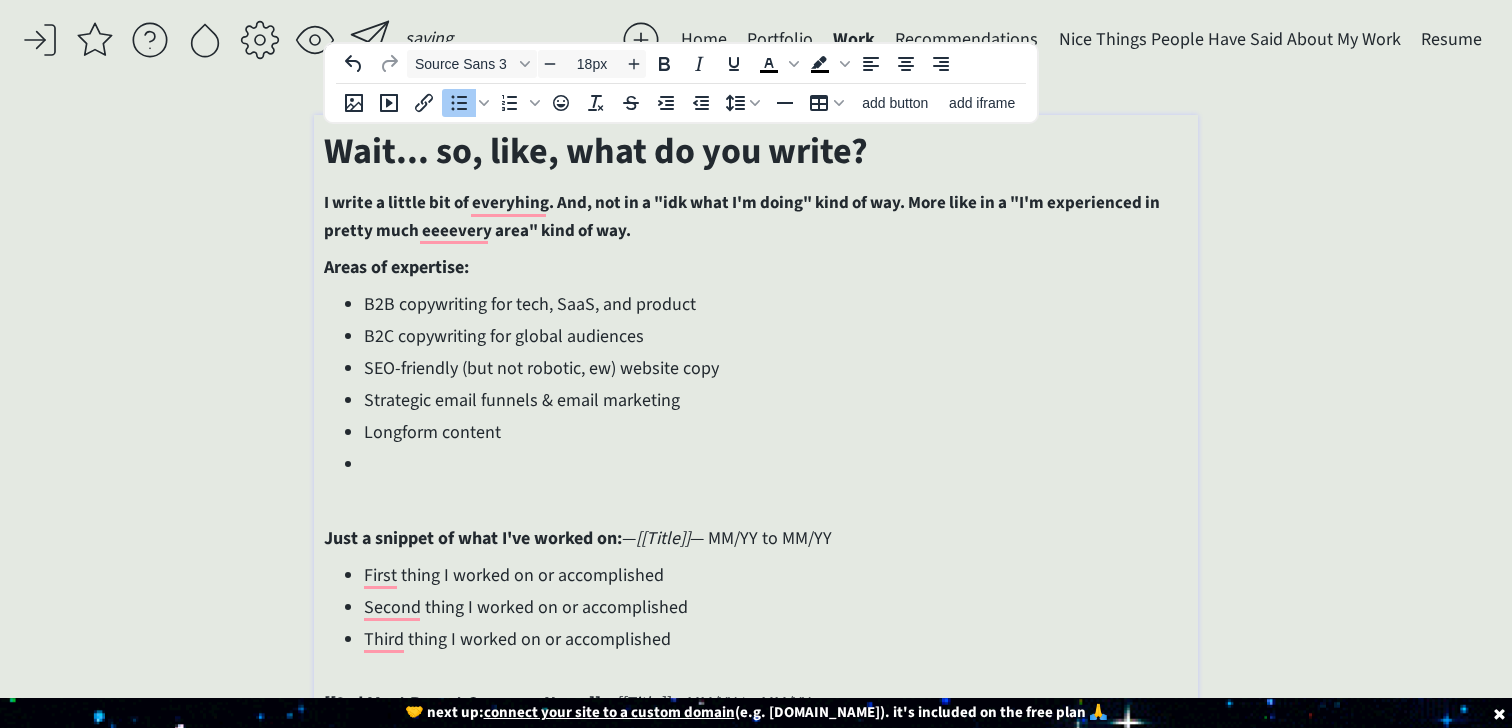 click on "Longform content" at bounding box center [775, 432] 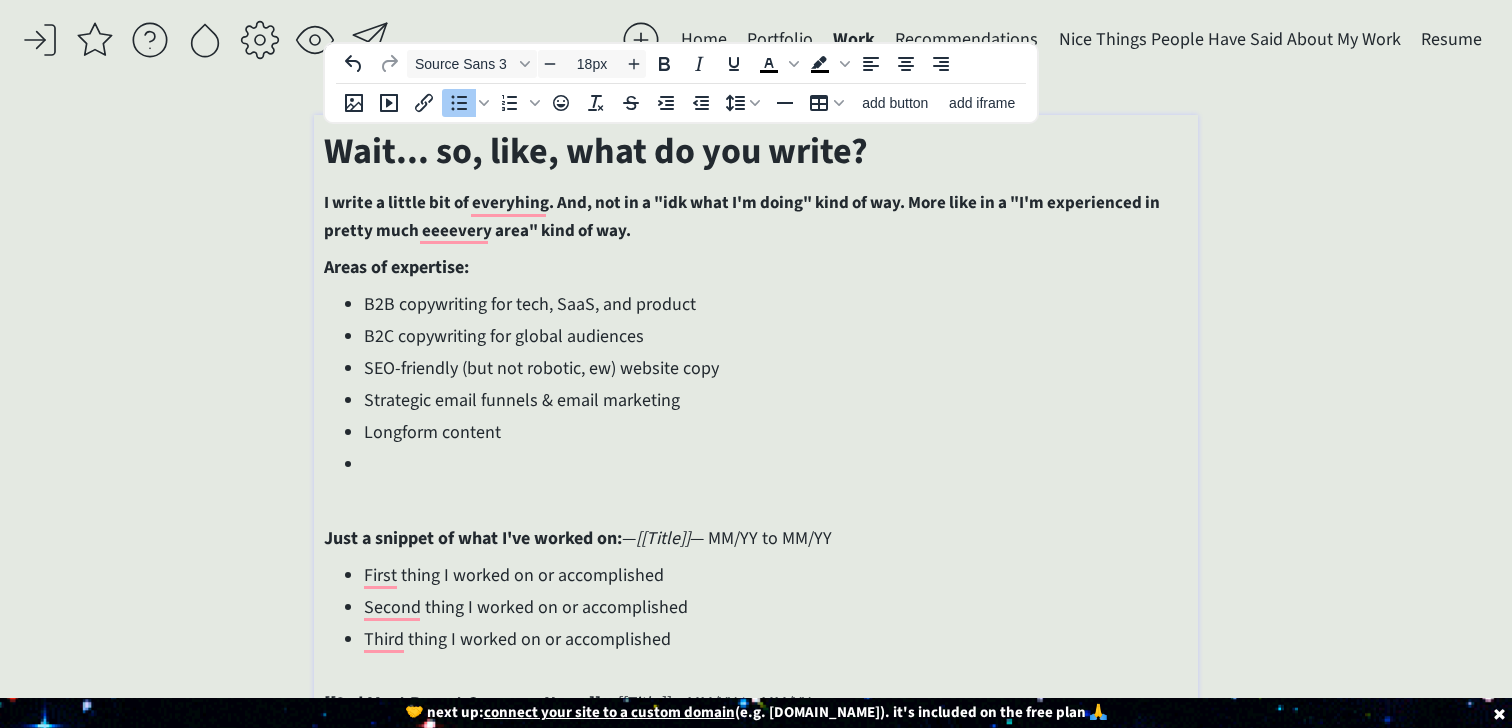 click at bounding box center [775, 464] 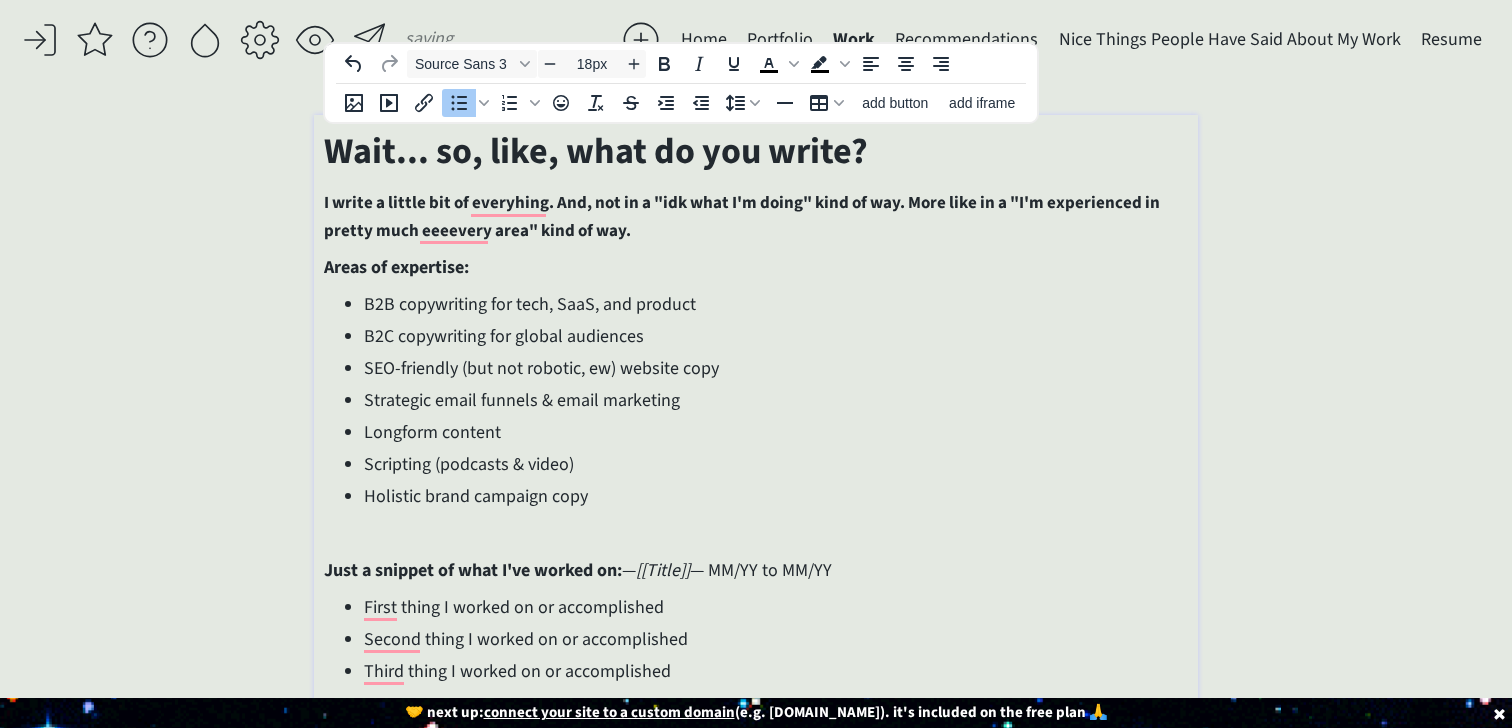 click on "Longform content" at bounding box center [775, 432] 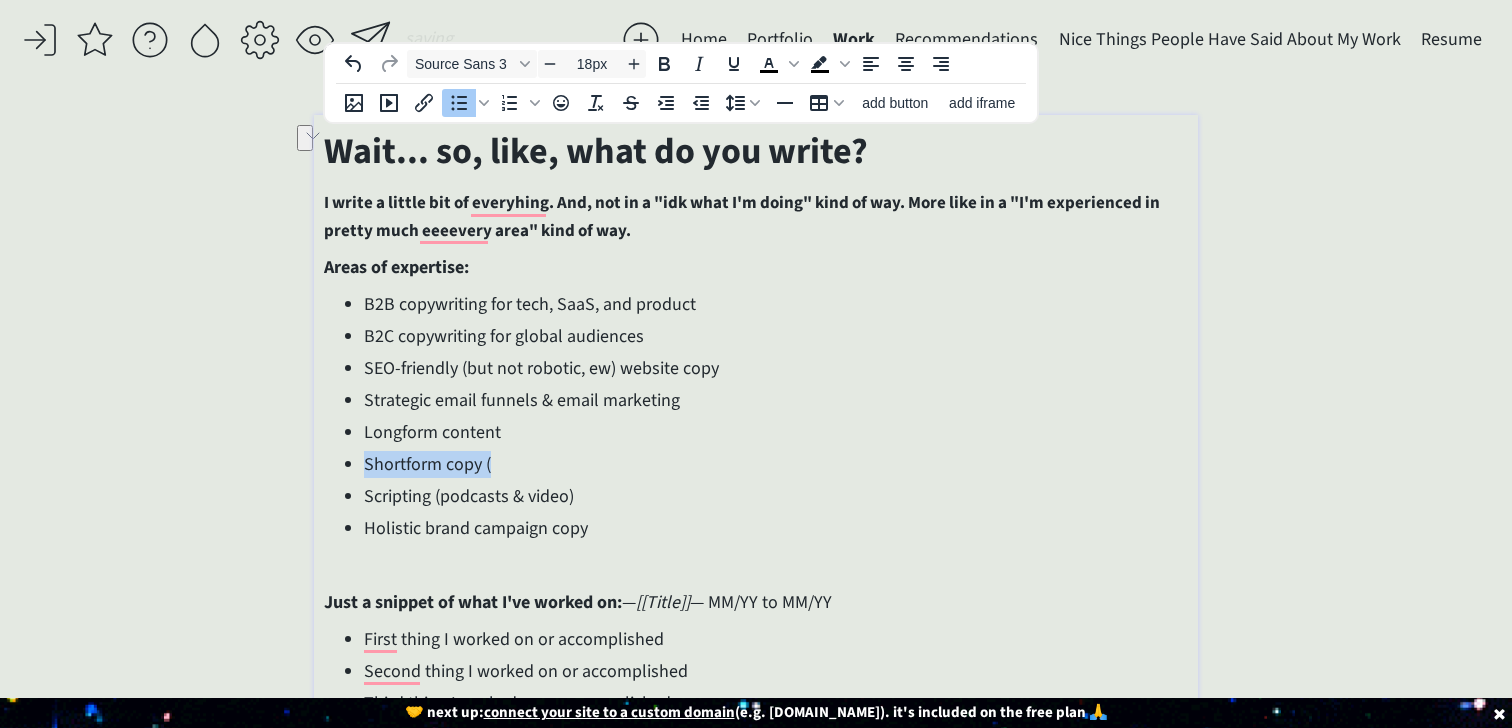 drag, startPoint x: 519, startPoint y: 470, endPoint x: 361, endPoint y: 463, distance: 158.15498 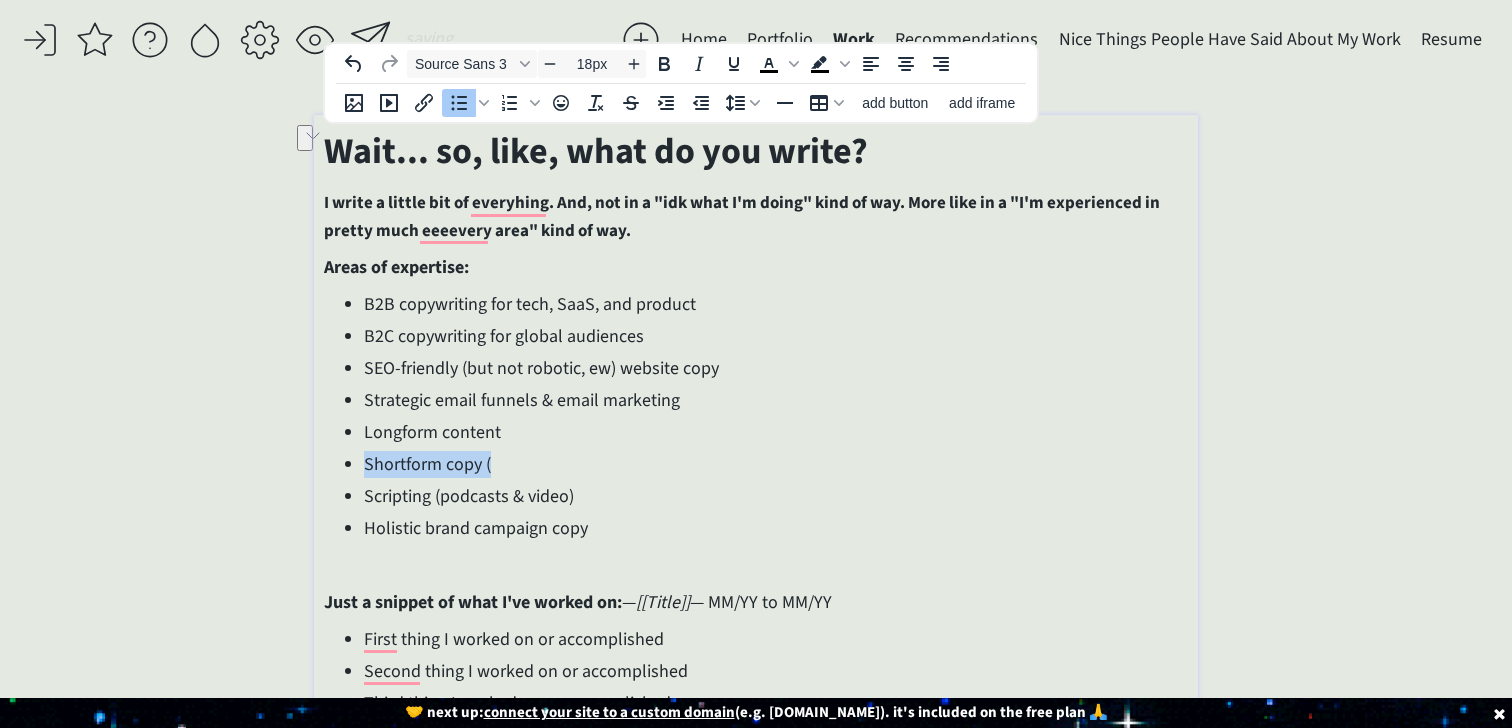 click on "B2B copywriting for tech, SaaS, and product B2C copywriting for global audiences SEO-friendly (but not robotic, ew) website copy Strategic email funnels & email marketing Longform content  Shortform copy (  Scripting (podcasts & video) Holistic brand campaign copy" at bounding box center [755, 416] 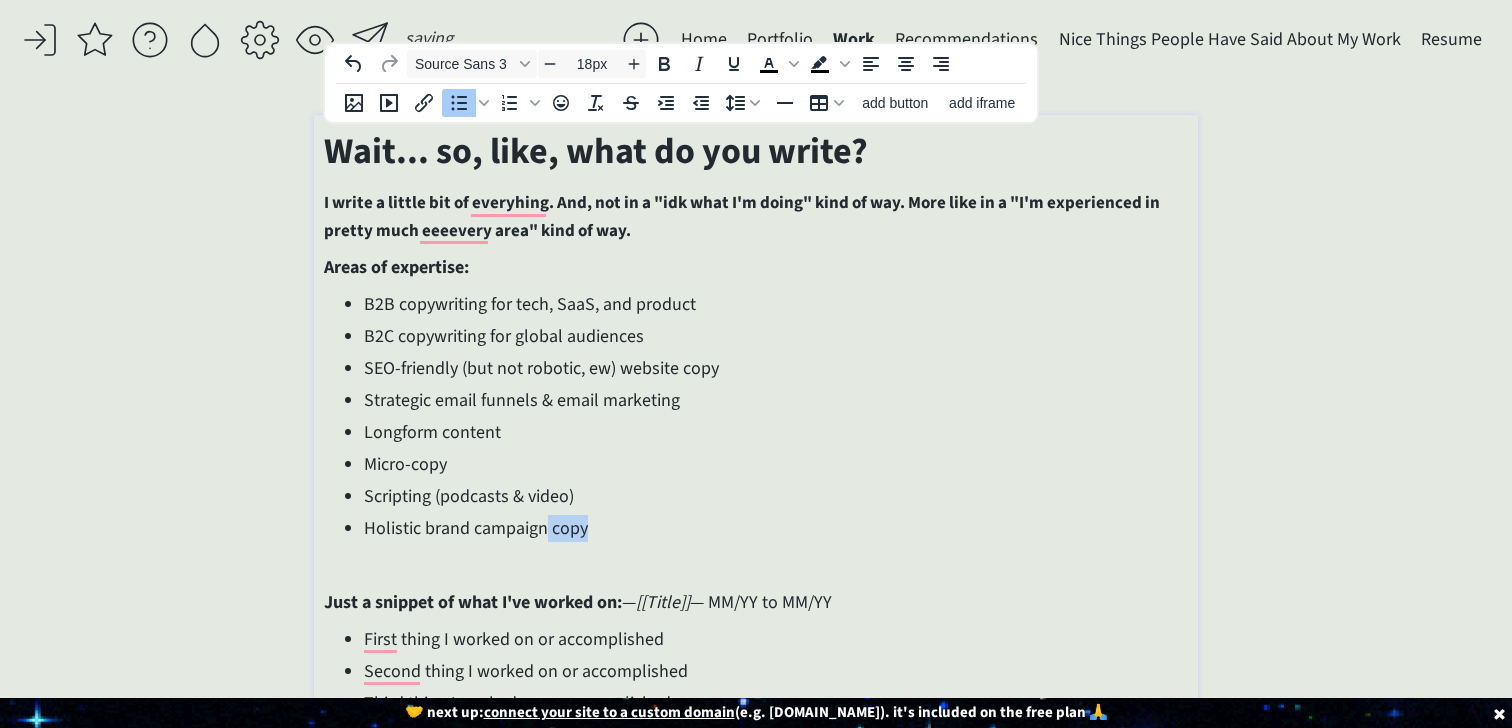 drag, startPoint x: 610, startPoint y: 535, endPoint x: 546, endPoint y: 531, distance: 64.12488 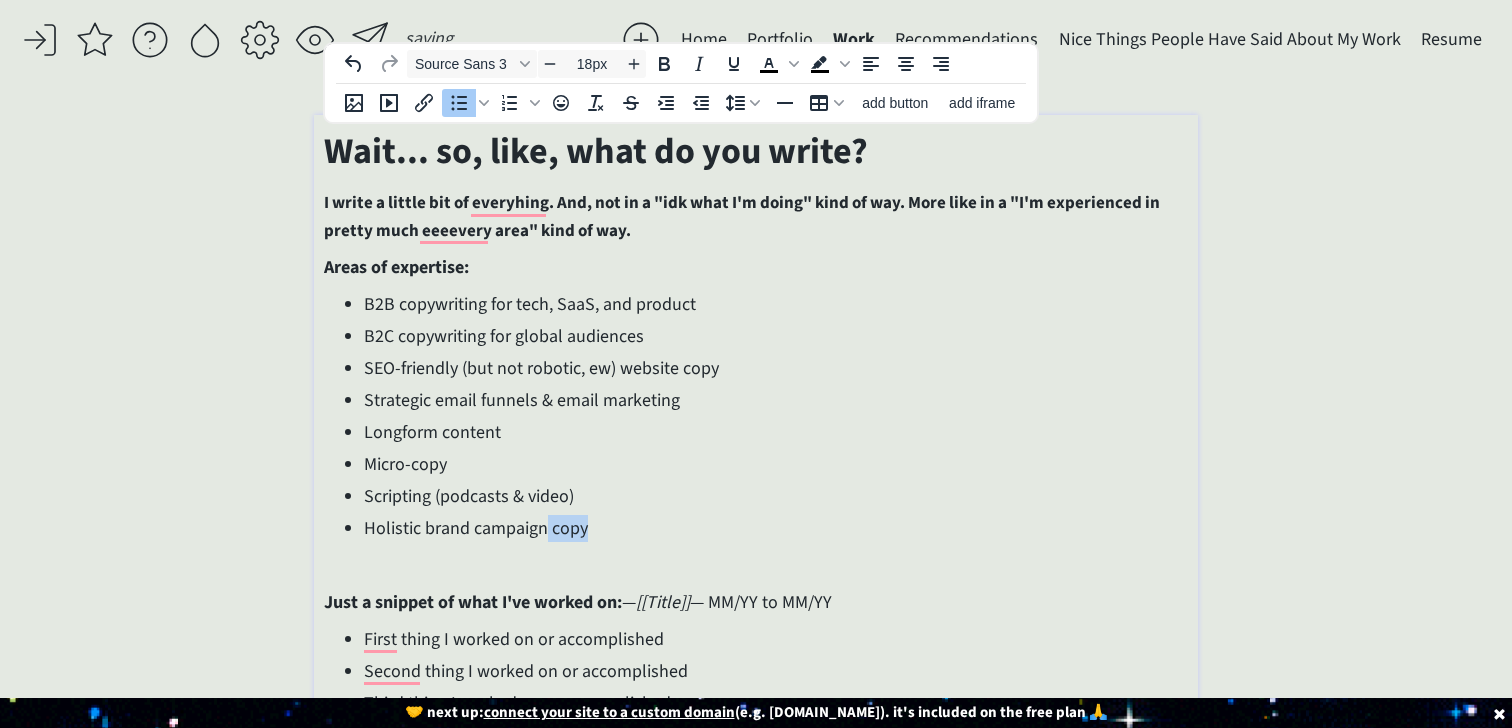 click on "Holistic brand campaign copy" at bounding box center (775, 528) 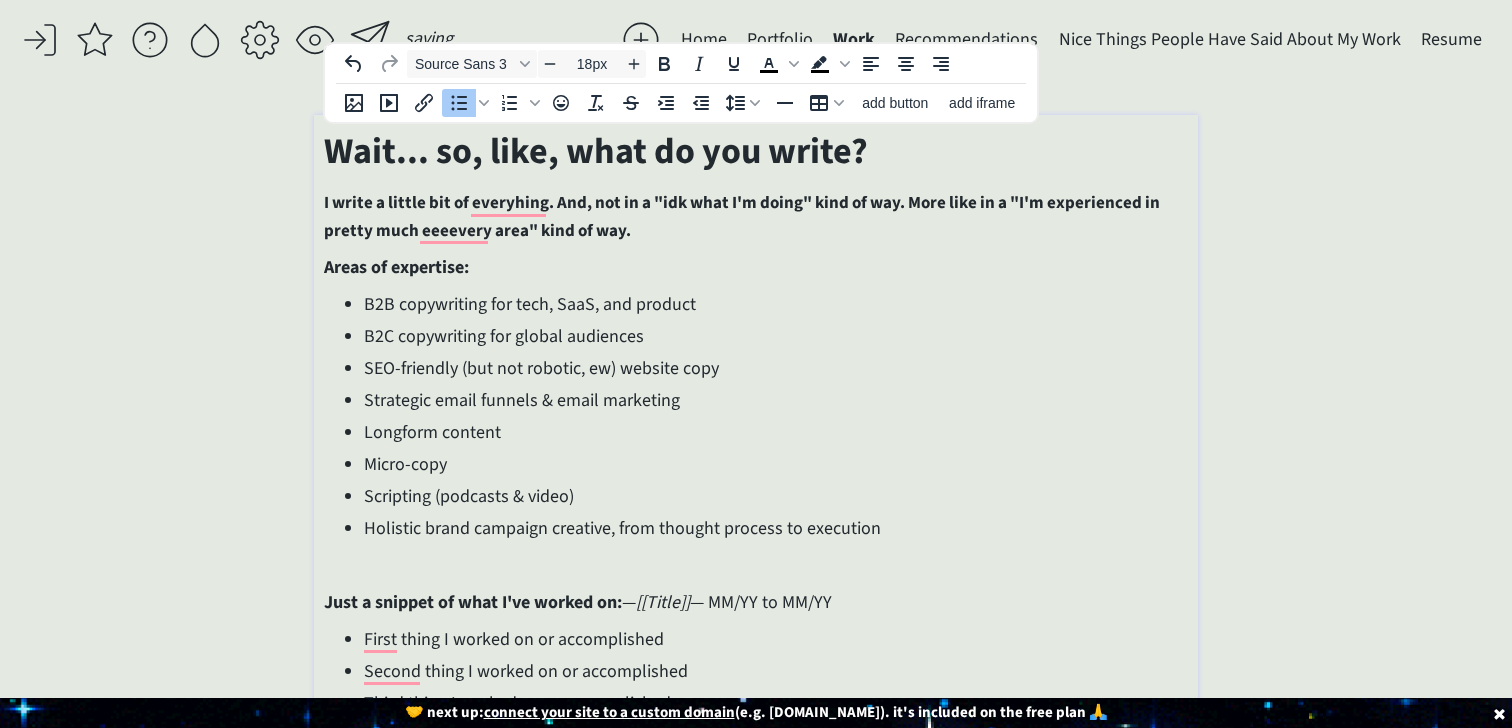 click on "Longform content" at bounding box center [775, 432] 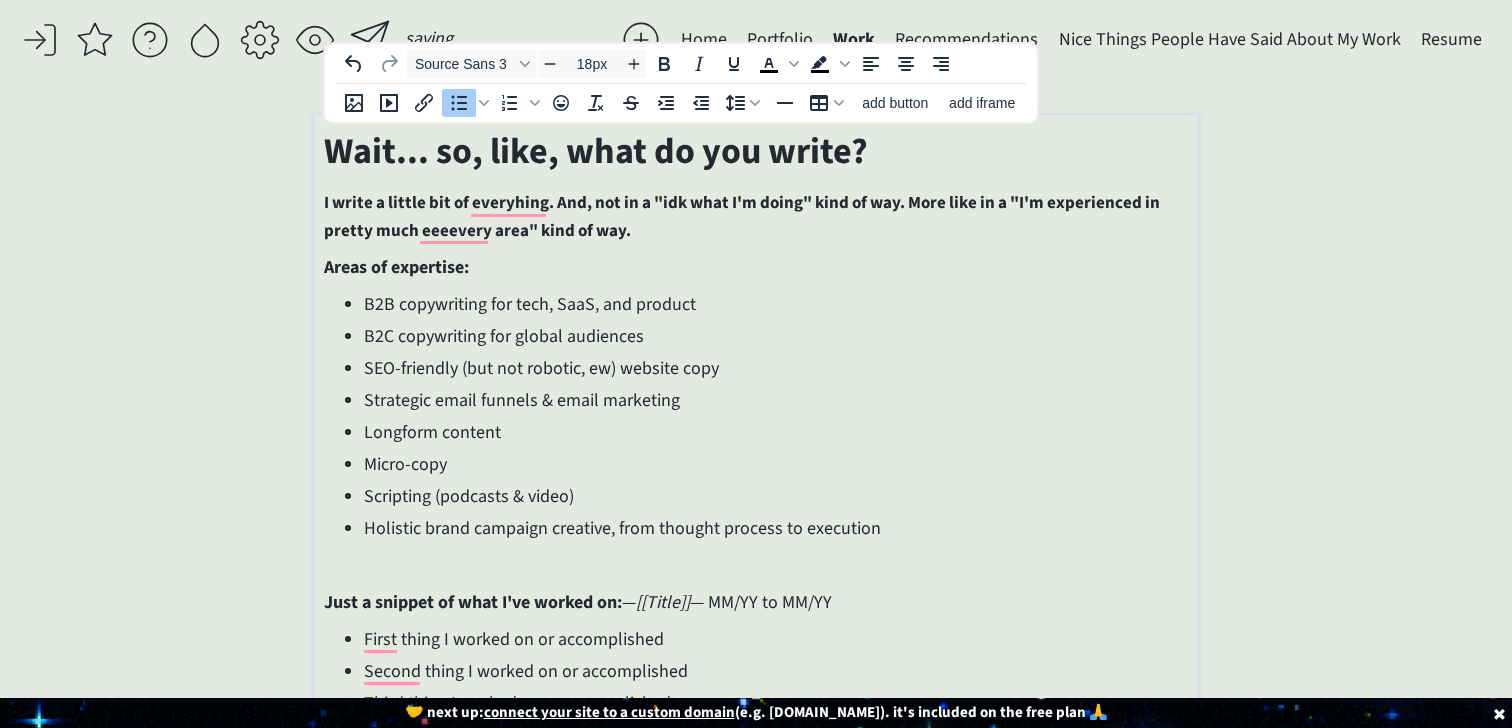 click on "Just a snippet of what I've worked on:  —  [[Title]]  — MM/YY to MM/YY" at bounding box center [755, 602] 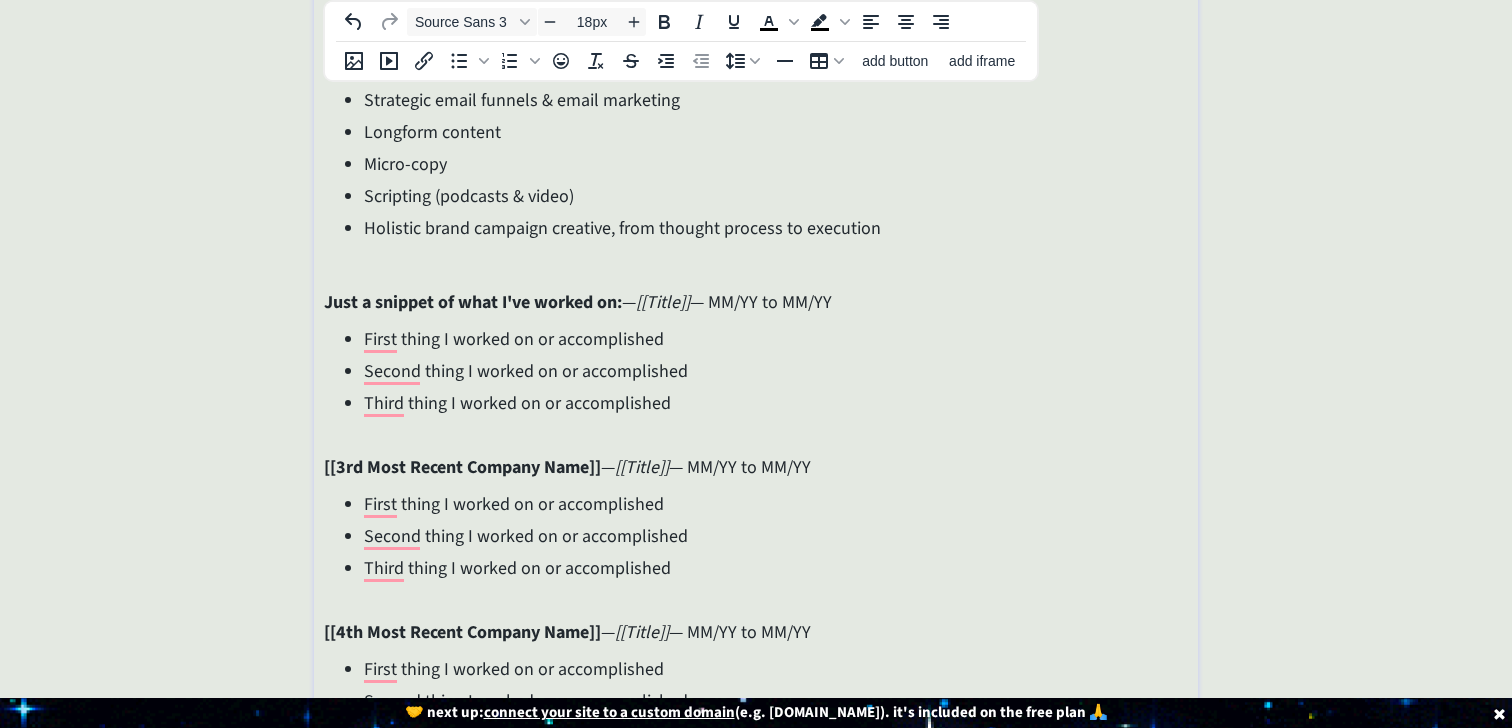 scroll, scrollTop: 285, scrollLeft: 0, axis: vertical 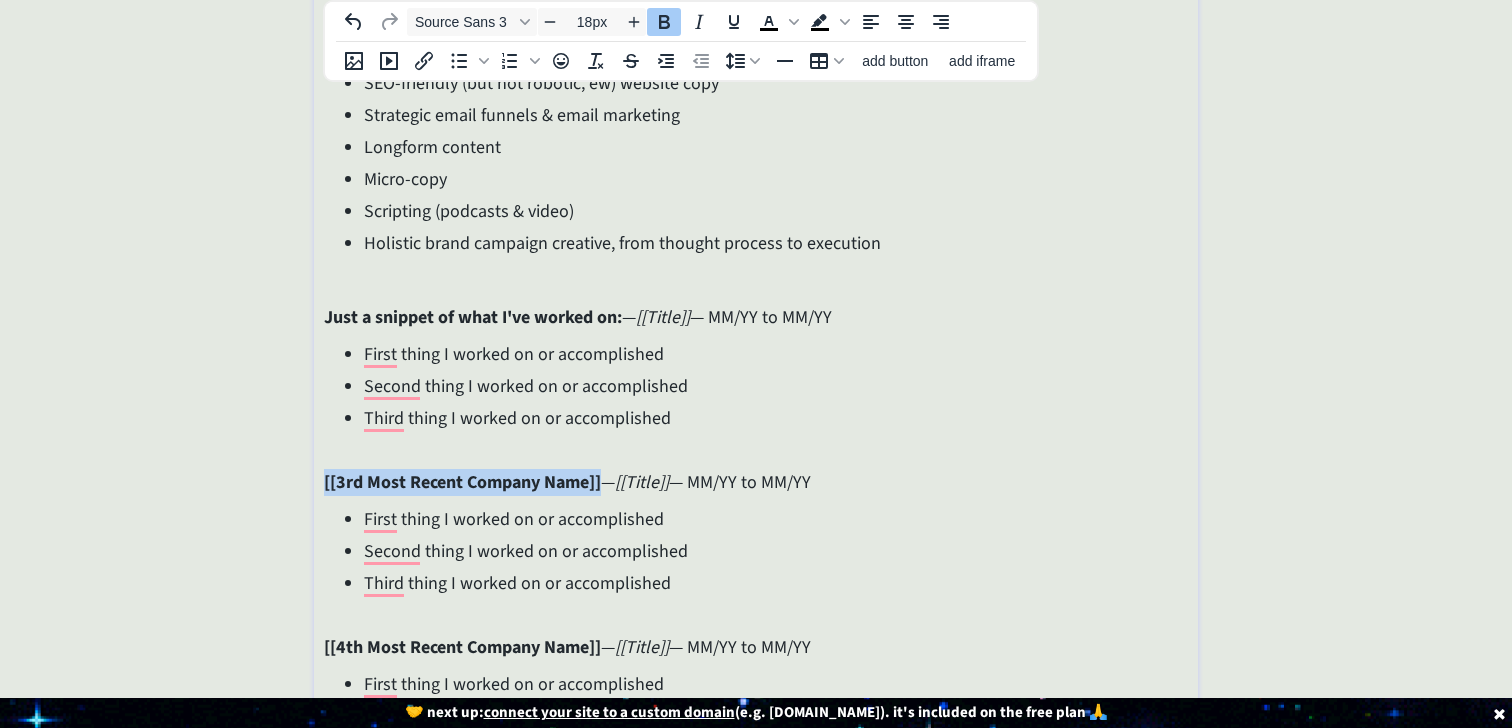 drag, startPoint x: 603, startPoint y: 489, endPoint x: 196, endPoint y: 488, distance: 407.00122 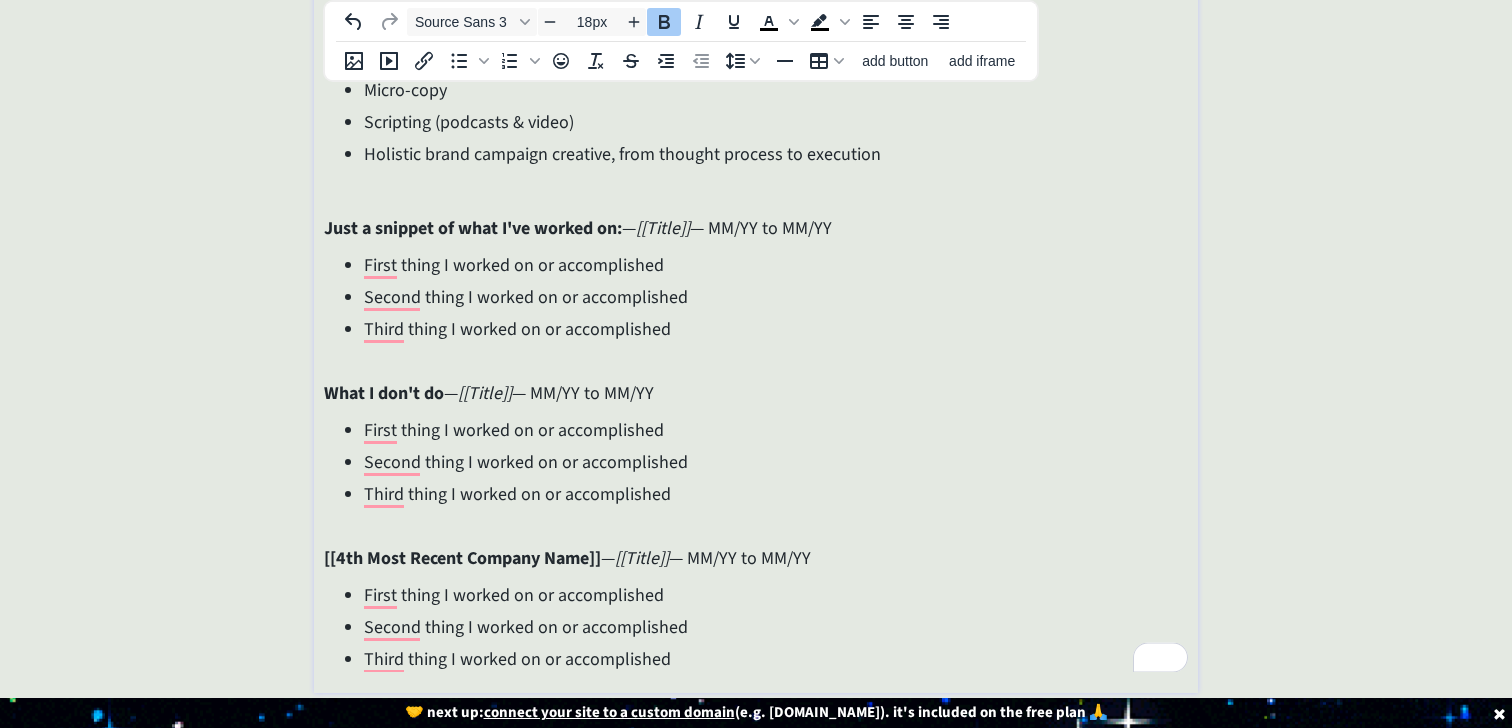 scroll, scrollTop: 398, scrollLeft: 0, axis: vertical 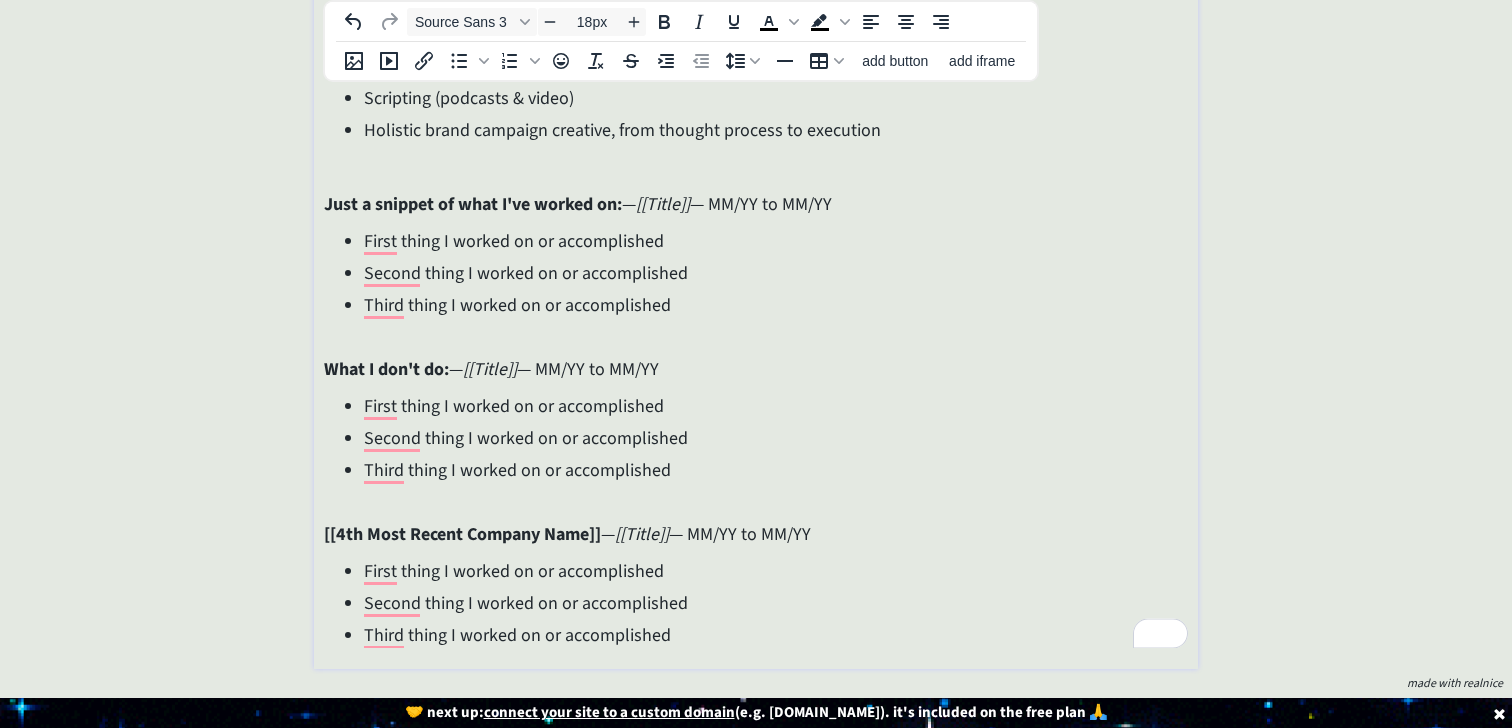 drag, startPoint x: 671, startPoint y: 365, endPoint x: 551, endPoint y: 366, distance: 120.004166 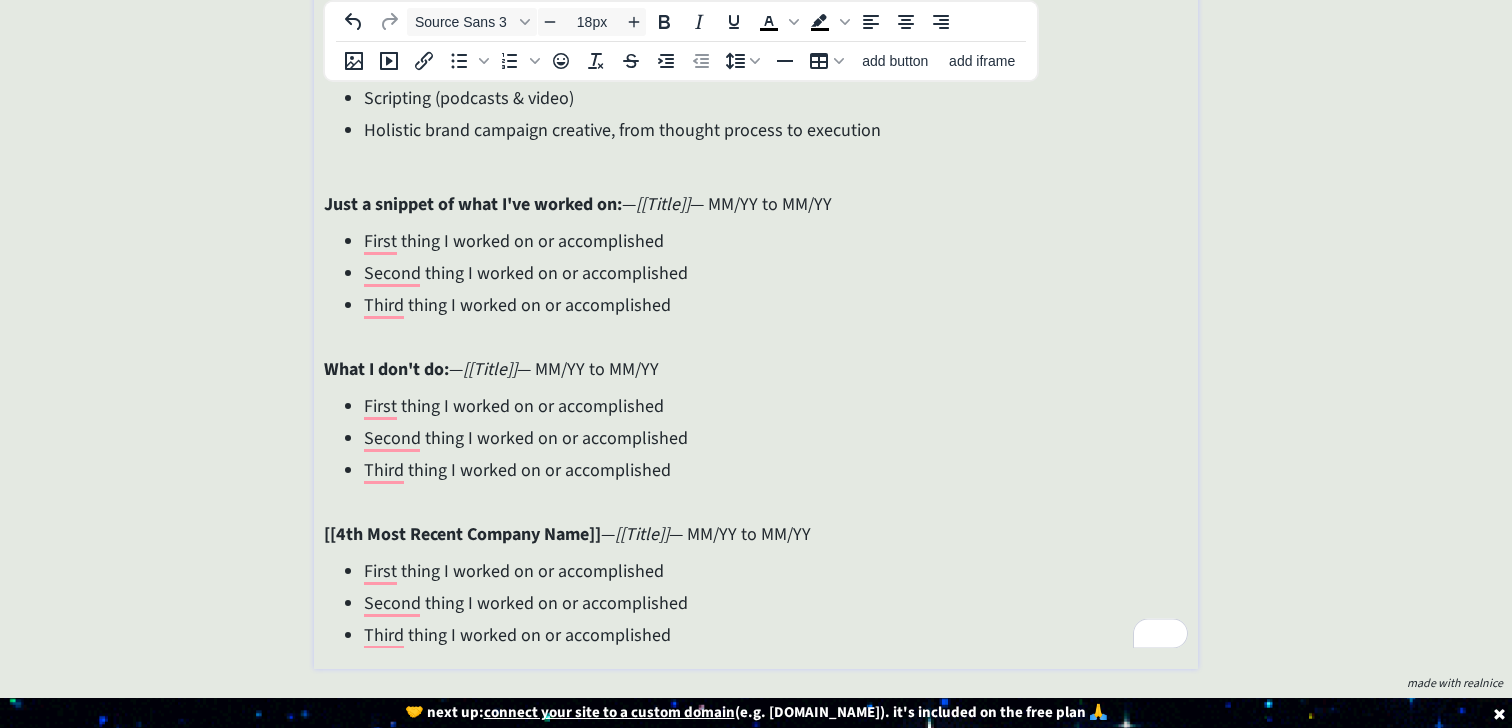 click on "What I don't do:  —  [[Title]]  — MM/YY to MM/YY" at bounding box center (755, 356) 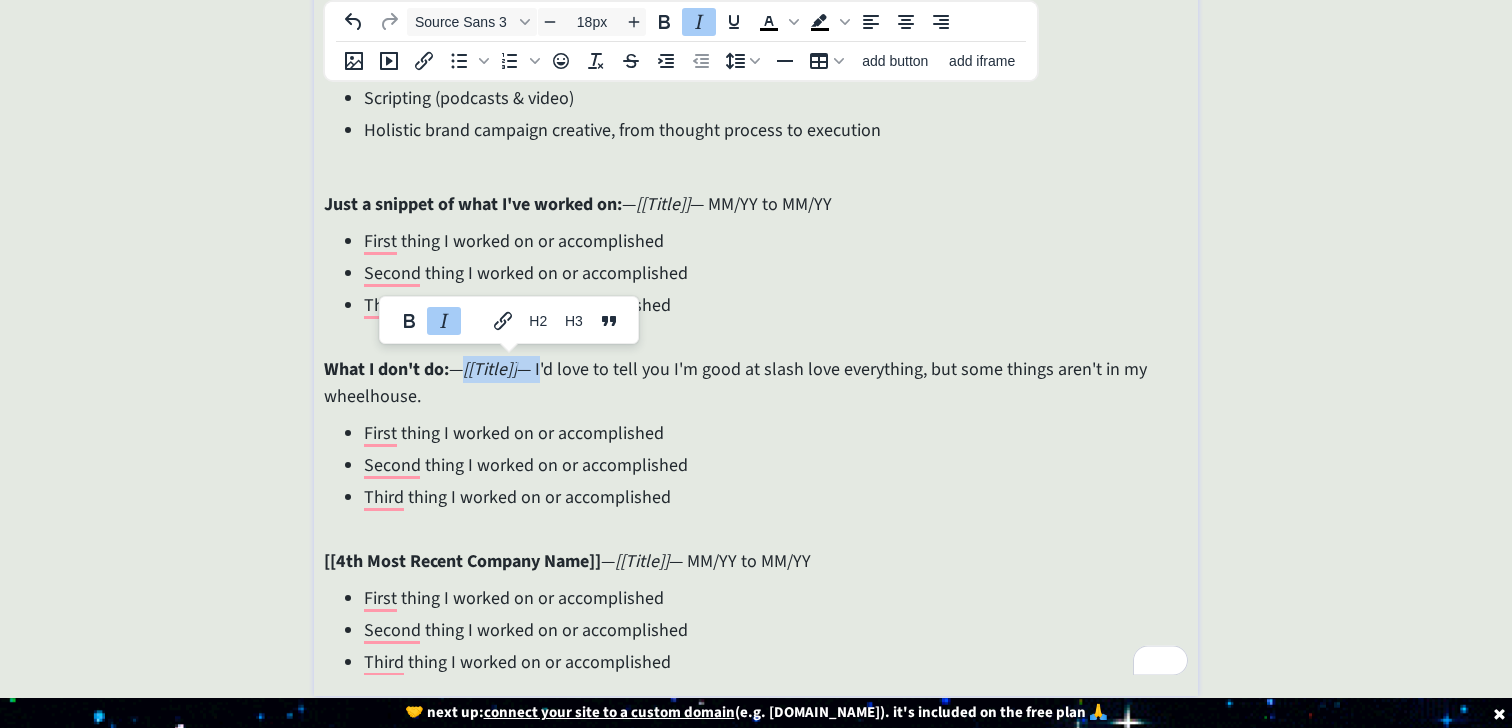 drag, startPoint x: 549, startPoint y: 365, endPoint x: 472, endPoint y: 365, distance: 77 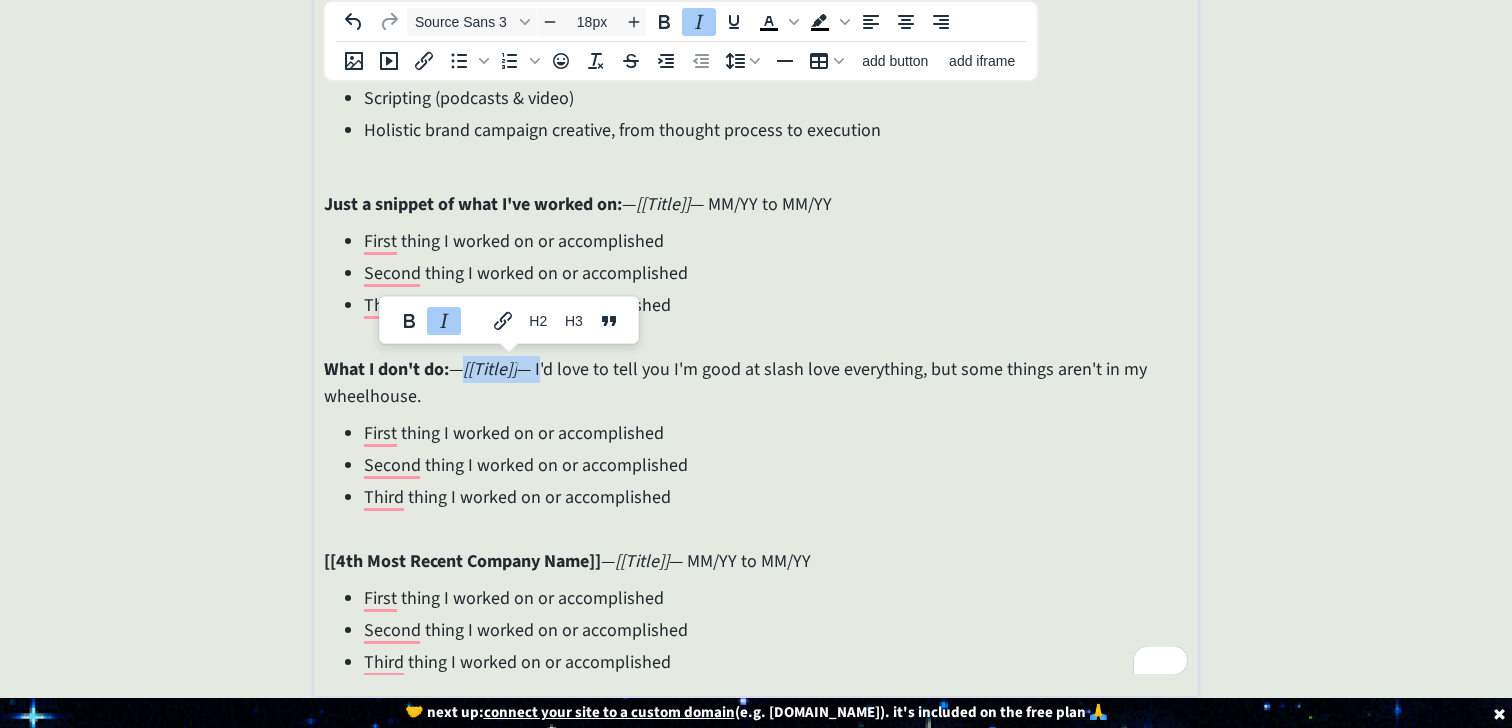 click on "What I don't do:  —  [[Title]]  — I'd love to tell you I'm good at slash love everything, but some things aren't in my wheelhouse." at bounding box center [755, 369] 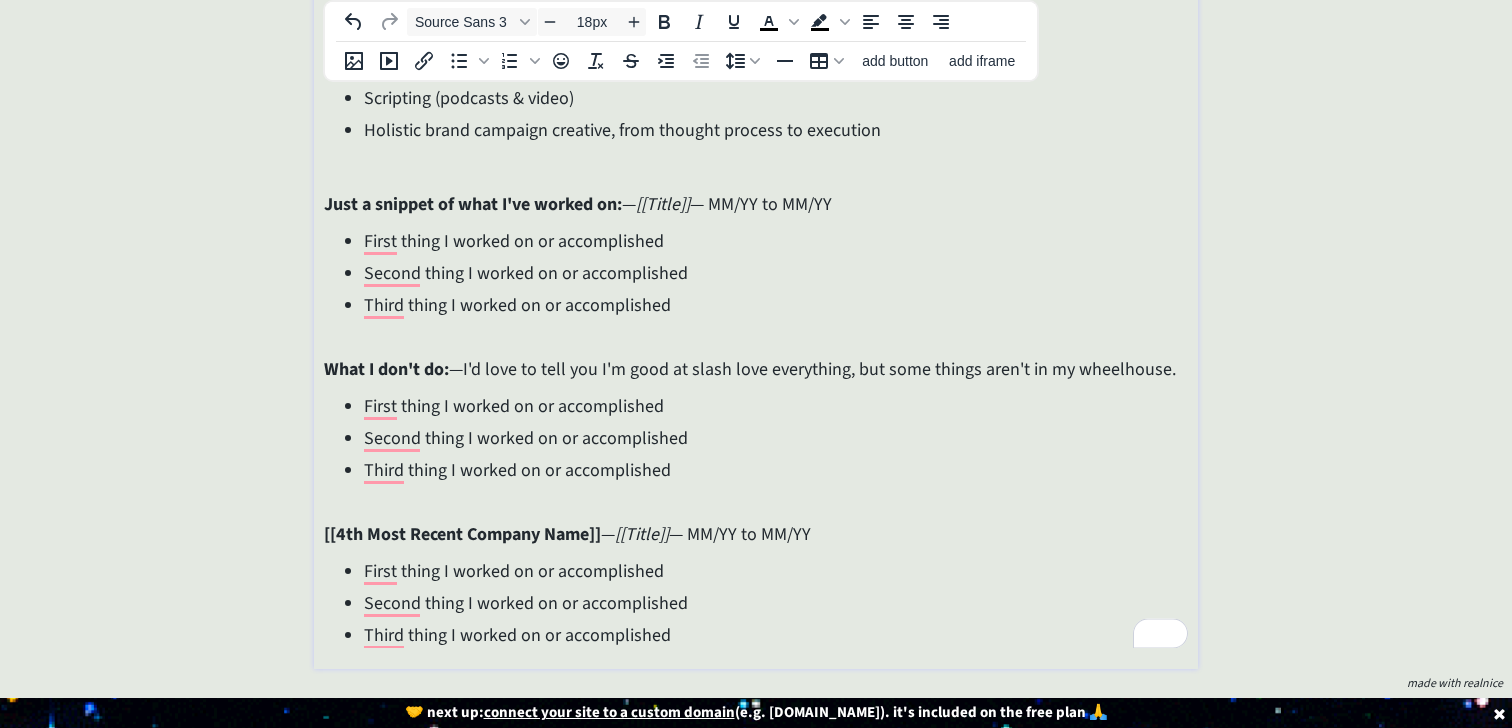 click on "What I don't do:  —  ﻿ I'd love to tell you I'm good at slash love everything, but some things aren't in my wheelhouse." at bounding box center [755, 356] 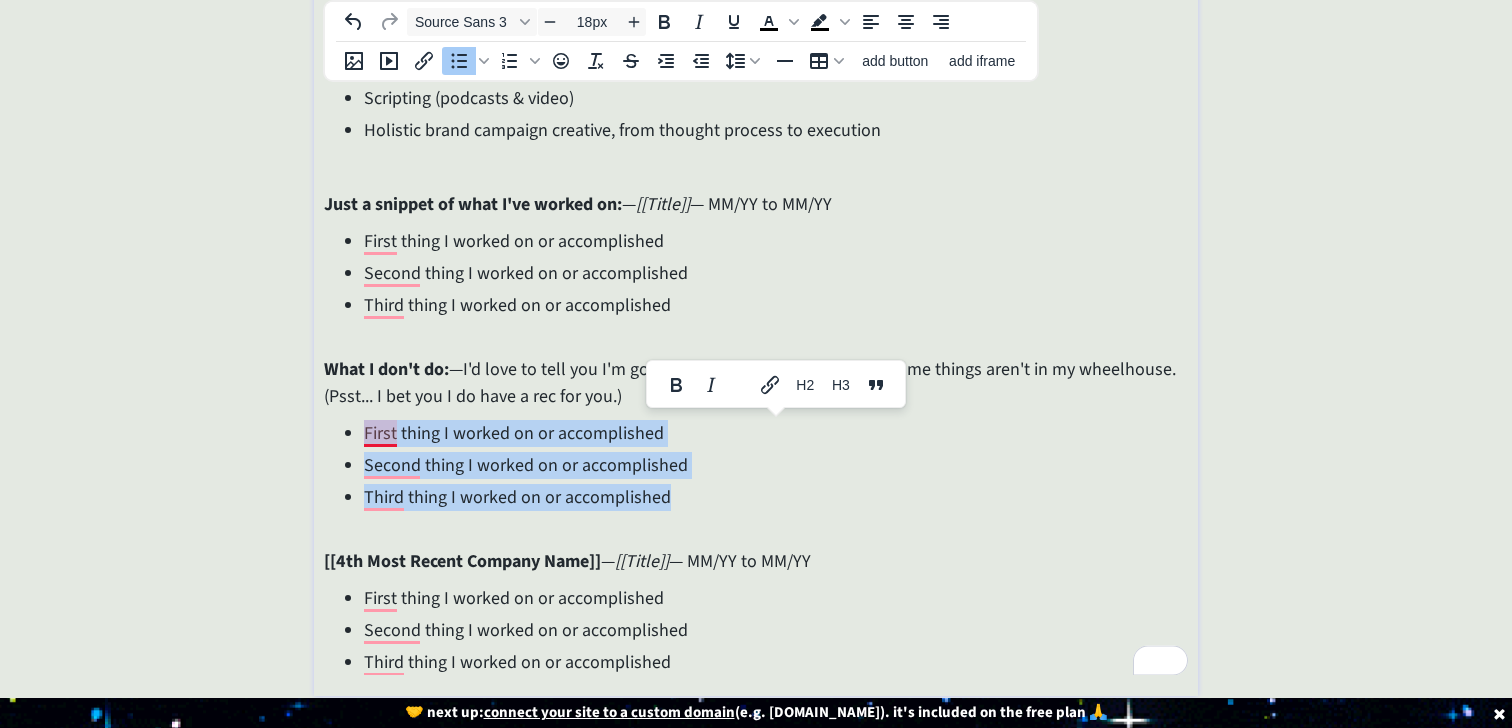 drag, startPoint x: 672, startPoint y: 504, endPoint x: 359, endPoint y: 430, distance: 321.62866 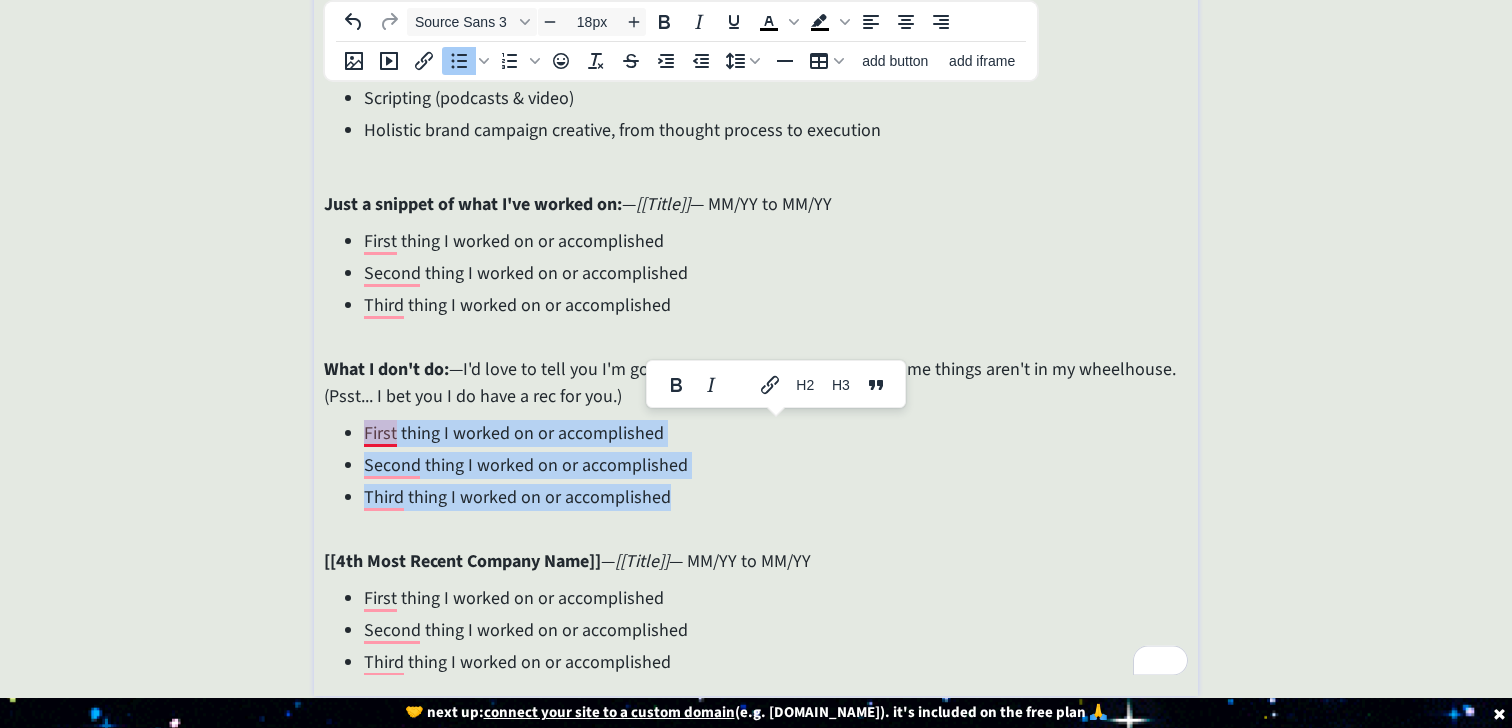 click on "First thing I worked on or accomplished Second thing I worked on or accomplished Third thing I worked on or accomplished" at bounding box center [755, 465] 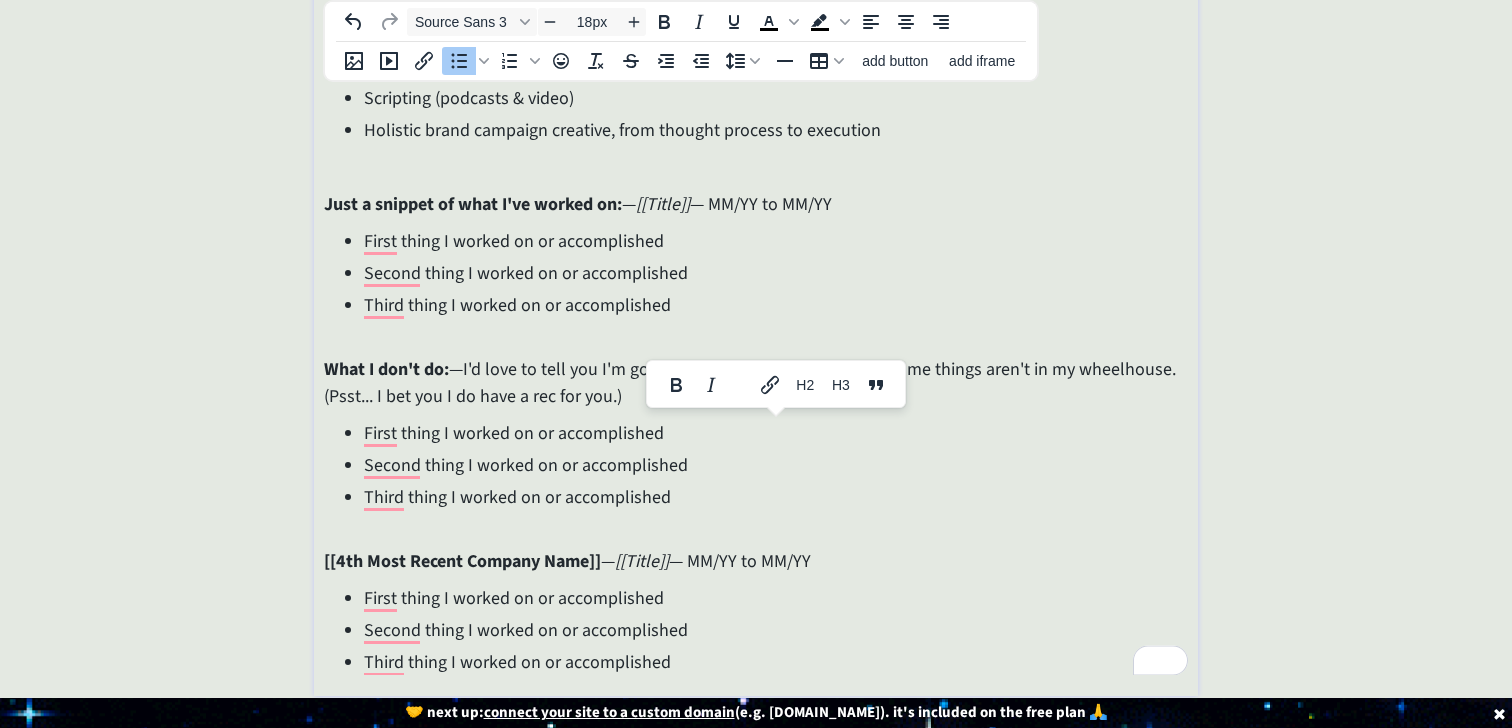 scroll, scrollTop: 361, scrollLeft: 0, axis: vertical 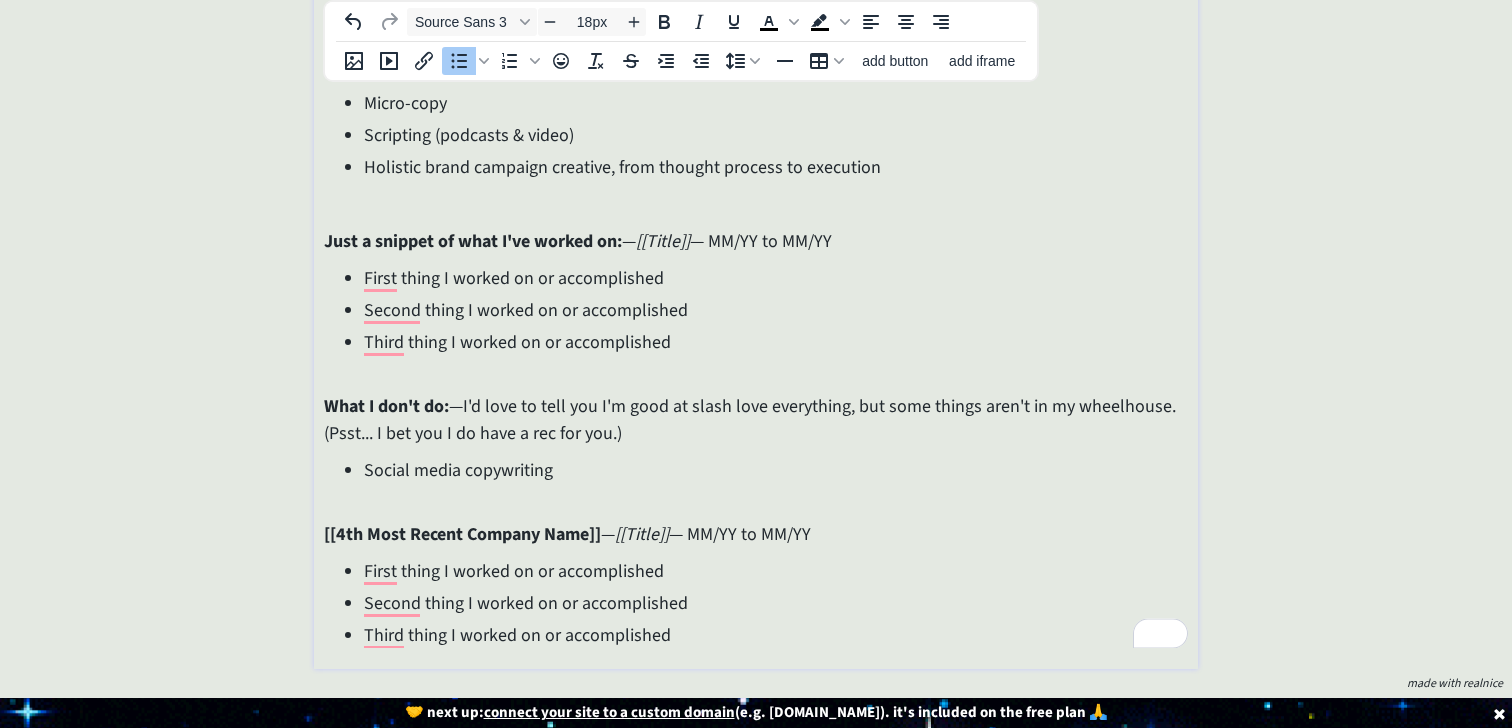 drag, startPoint x: 596, startPoint y: 482, endPoint x: 369, endPoint y: 474, distance: 227.14093 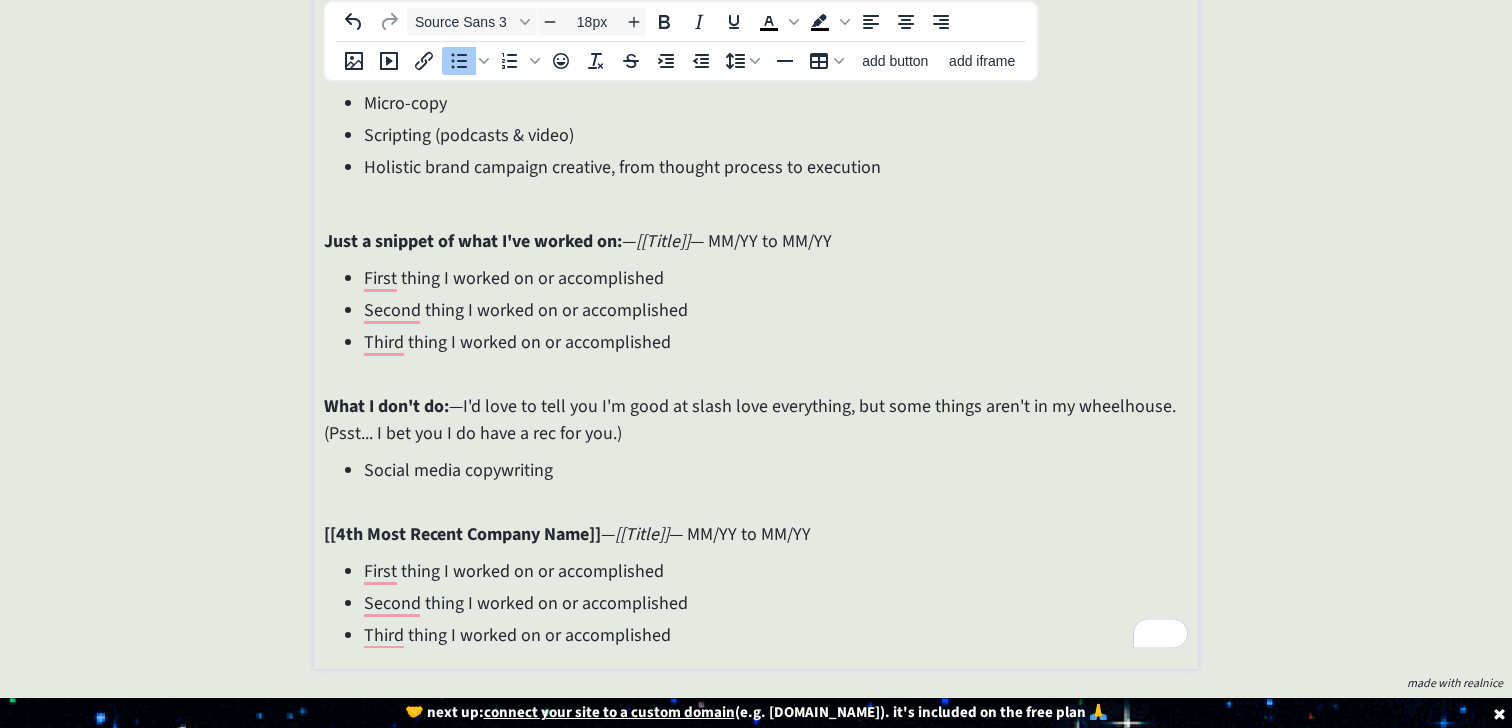 click on "Social media copywriting" at bounding box center [775, 470] 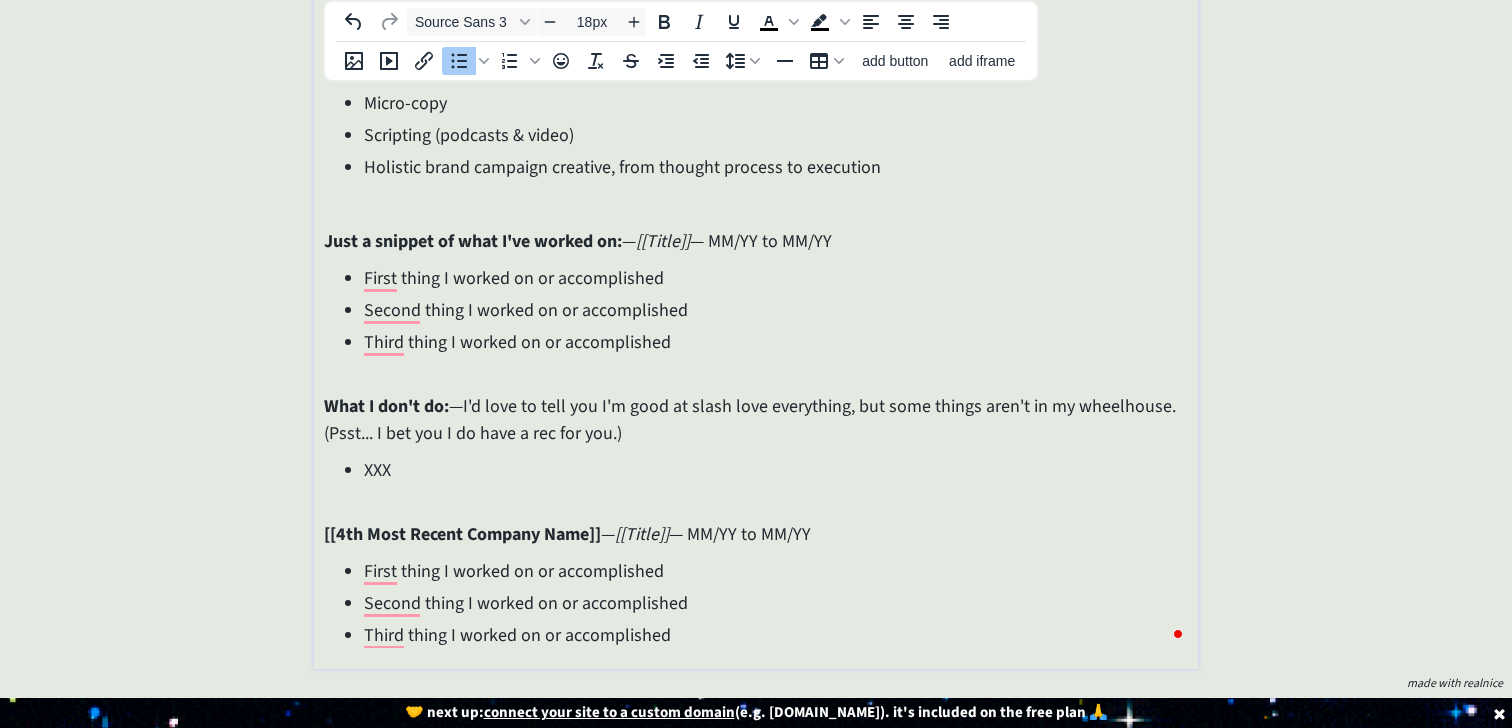 click on "What I don't do:  —  I'd love to tell you I'm good at slash love everything, but some things aren't in my wheelhouse. (Psst... I bet you I do have a rec for you.)" at bounding box center (755, 406) 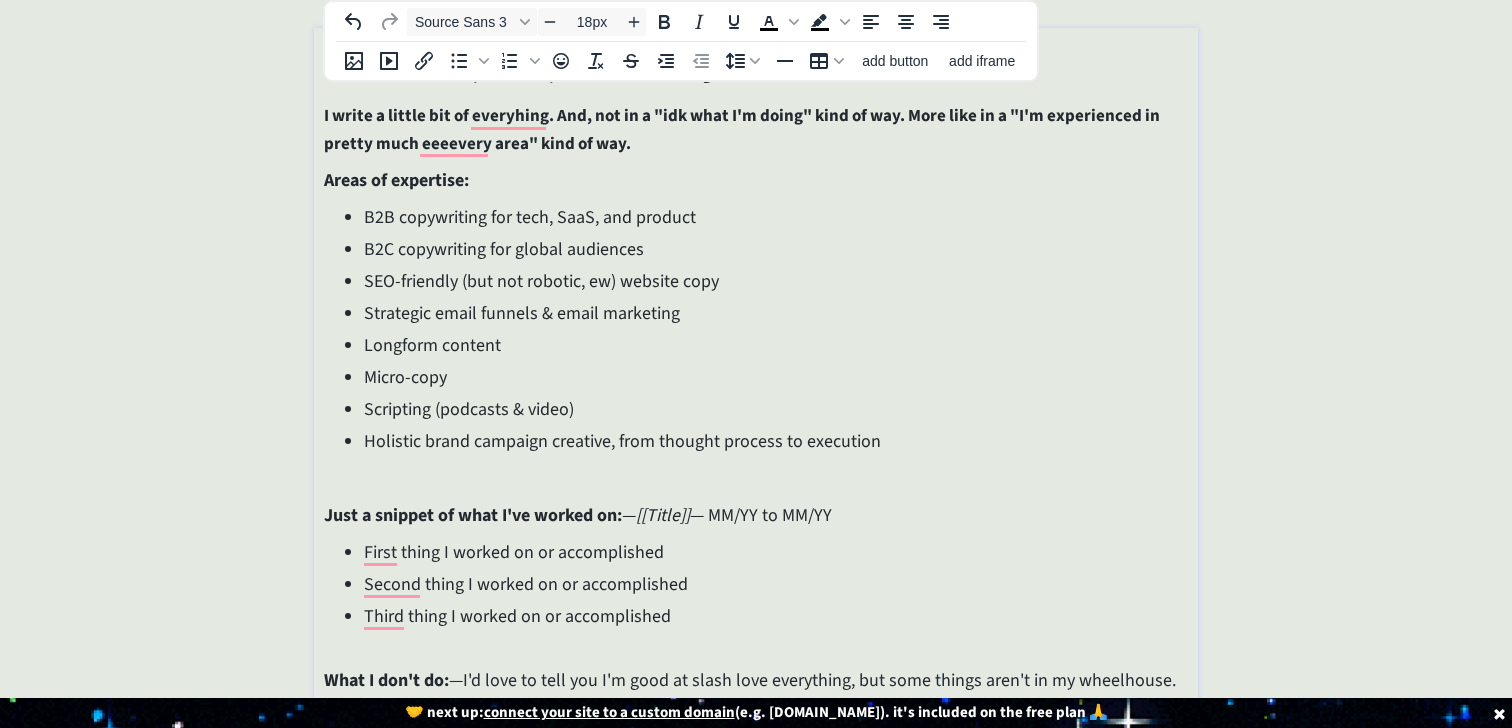 scroll, scrollTop: 165, scrollLeft: 0, axis: vertical 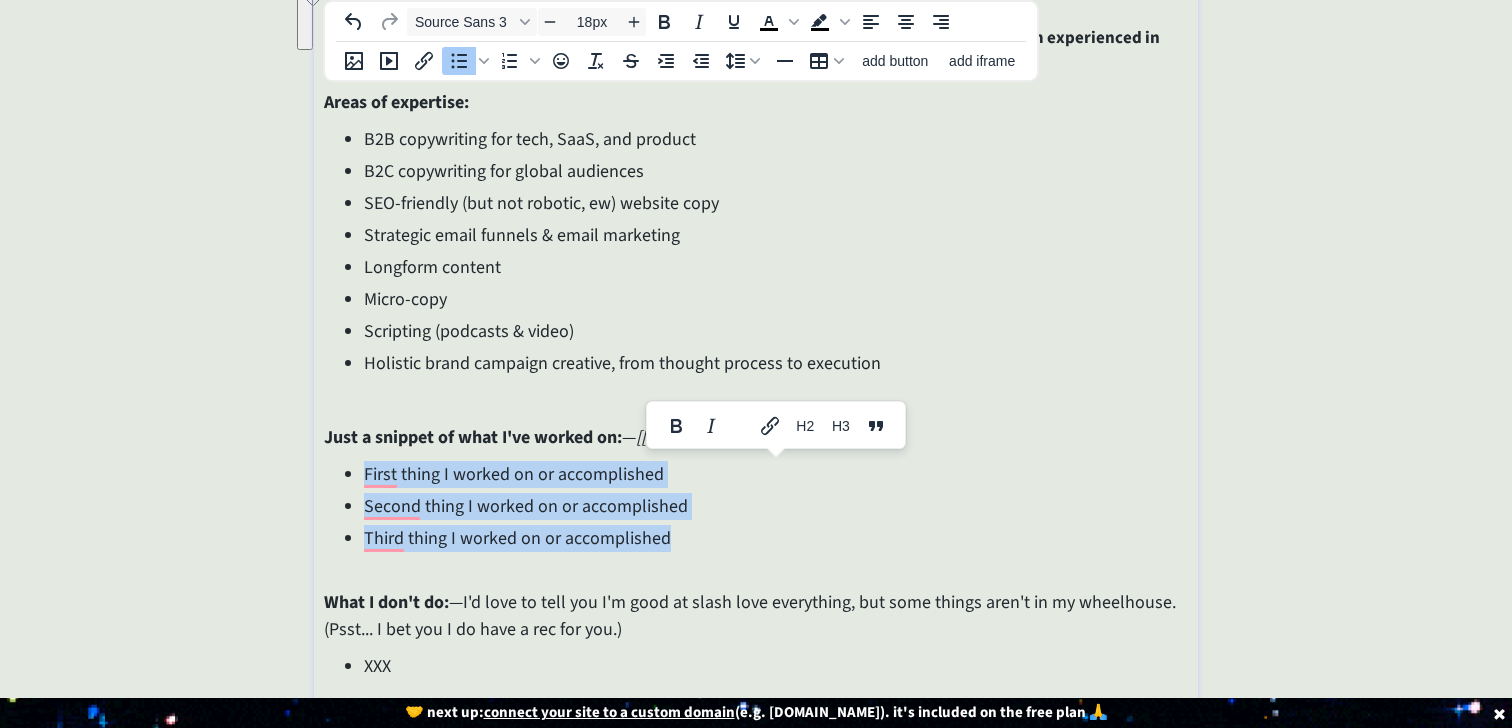 drag, startPoint x: 605, startPoint y: 536, endPoint x: 343, endPoint y: 456, distance: 273.9416 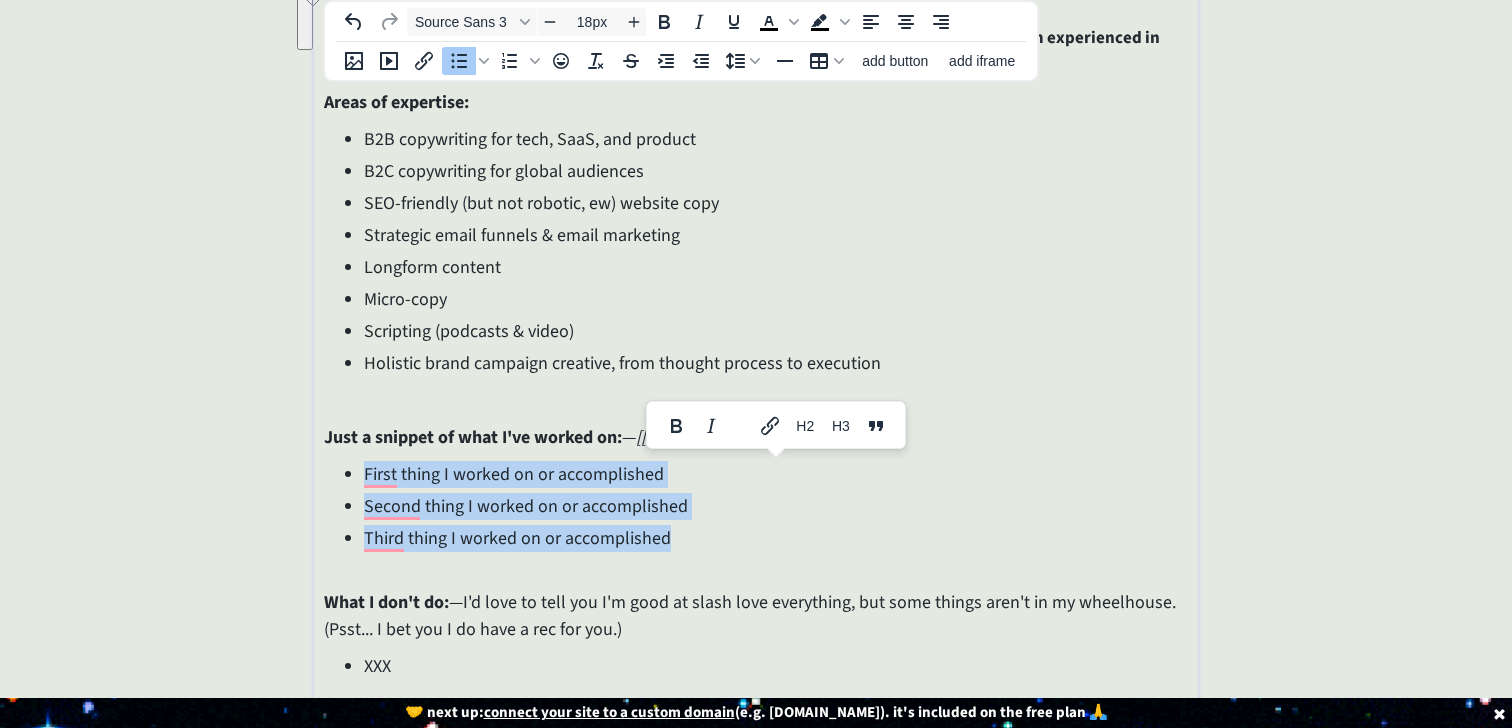 click on "Wait... so, like, what do you write? I write a little bit of everyhing. And, not in a "idk what I'm doing" kind of way. More like in a "I'm experienced in pretty much eeeevery area" kind of way. Areas of expertise: B2B copywriting for tech, SaaS, and product B2C copywriting for global audiences SEO-friendly (but not robotic, ew) website copy Strategic email funnels & email marketing Longform content  Micro-copy  Scripting (podcasts & video) Holistic brand campaign creative, from thought process to execution Just a snippet of what I've worked on:  —  [[Title]]  — MM/YY to MM/YY First thing I worked on or accomplished Second thing I worked on or accomplished Third thing I worked on or accomplished What I don't do:  —  I'd love to tell you I'm good at slash love everything, but some things aren't in my wheelhouse. (Psst... I bet you I do have a rec for you.) XXX [[4th Most Recent Company Name]]  —  [[Title]]  — MM/YY to MM/YY First thing I worked on or accomplished" at bounding box center [755, 402] 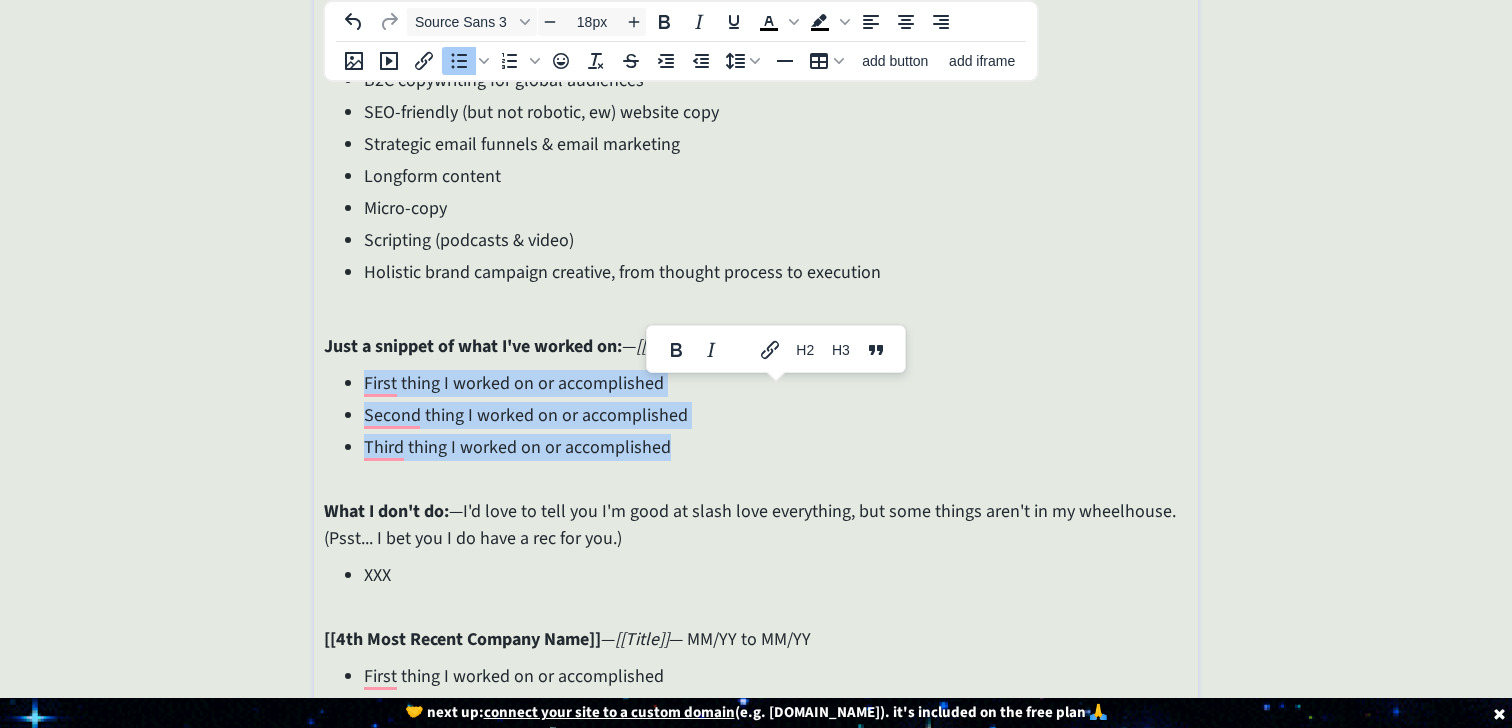 scroll, scrollTop: 118, scrollLeft: 0, axis: vertical 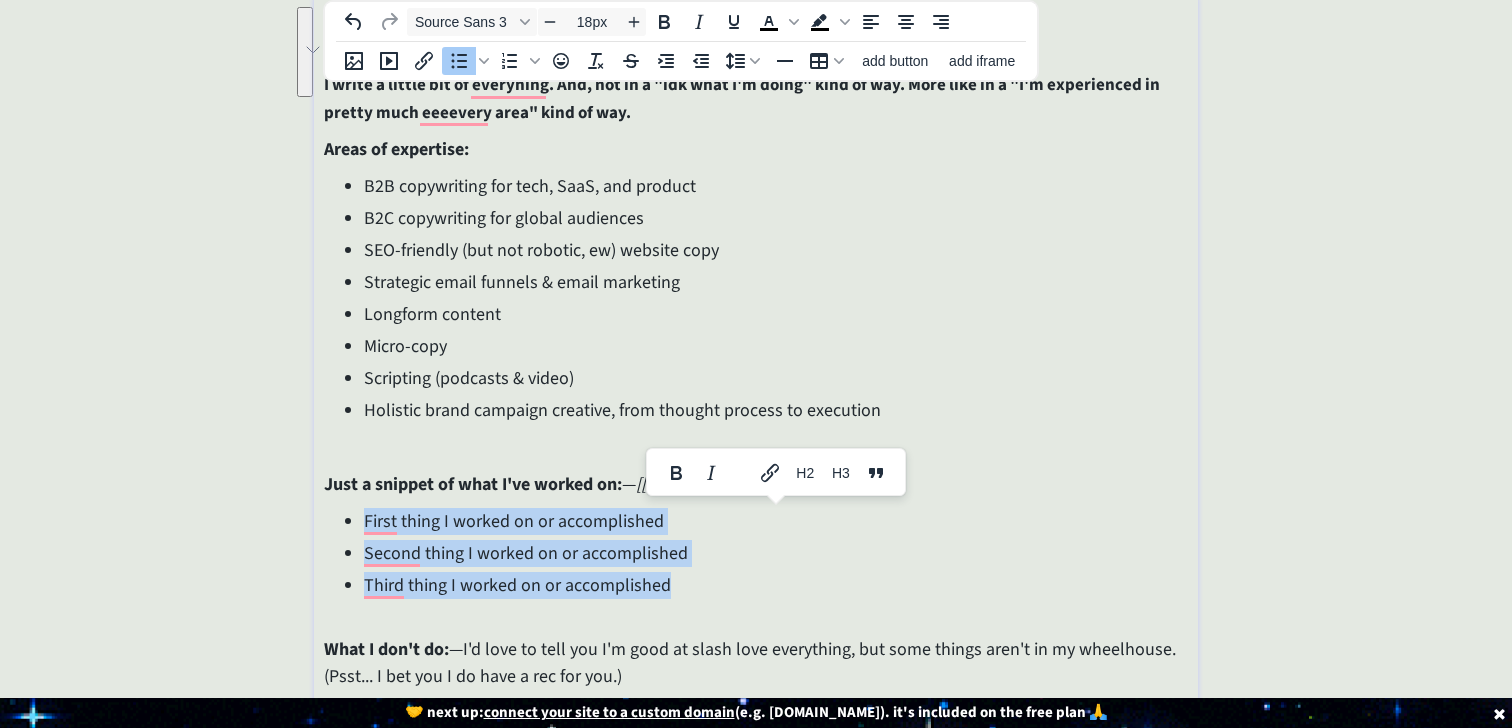 click on "First thing I worked on or accomplished" at bounding box center (775, 521) 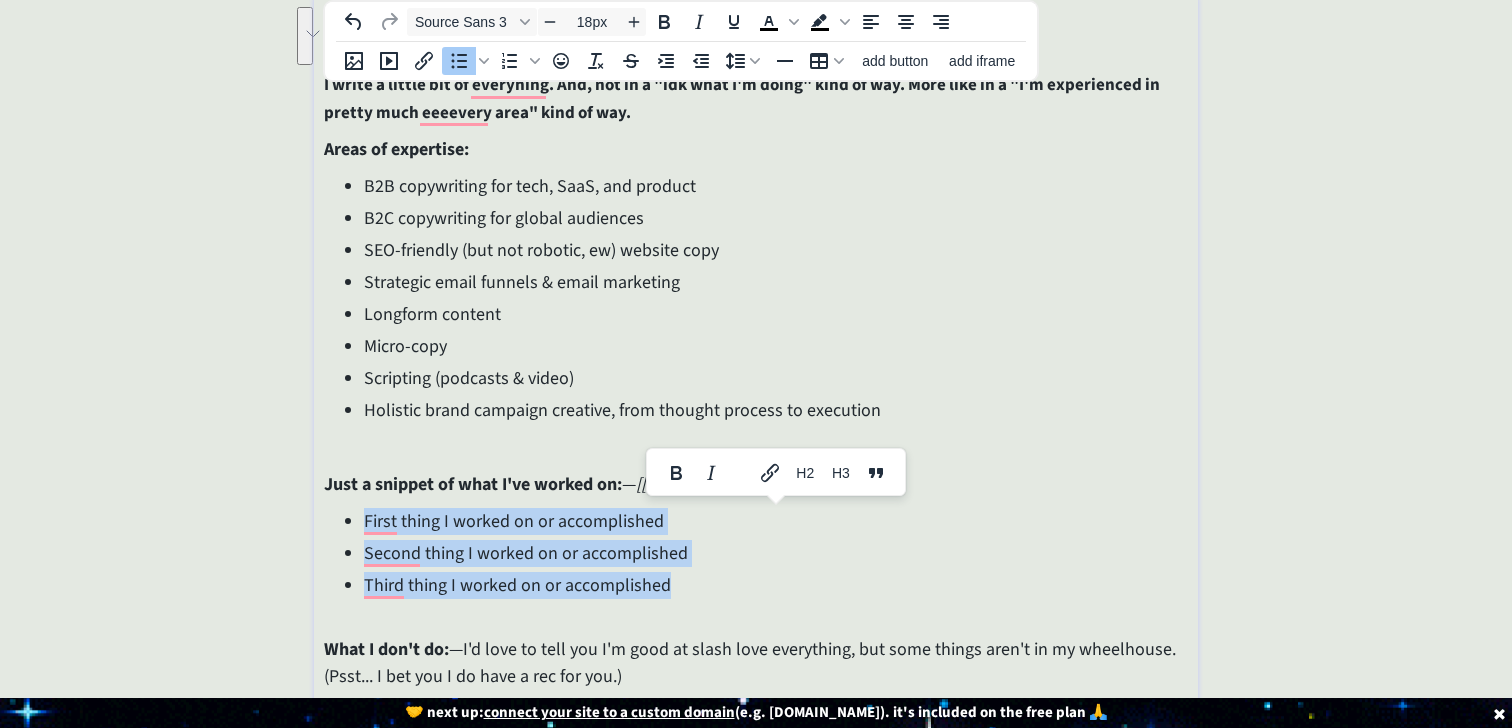 drag, startPoint x: 674, startPoint y: 595, endPoint x: 344, endPoint y: 525, distance: 337.34256 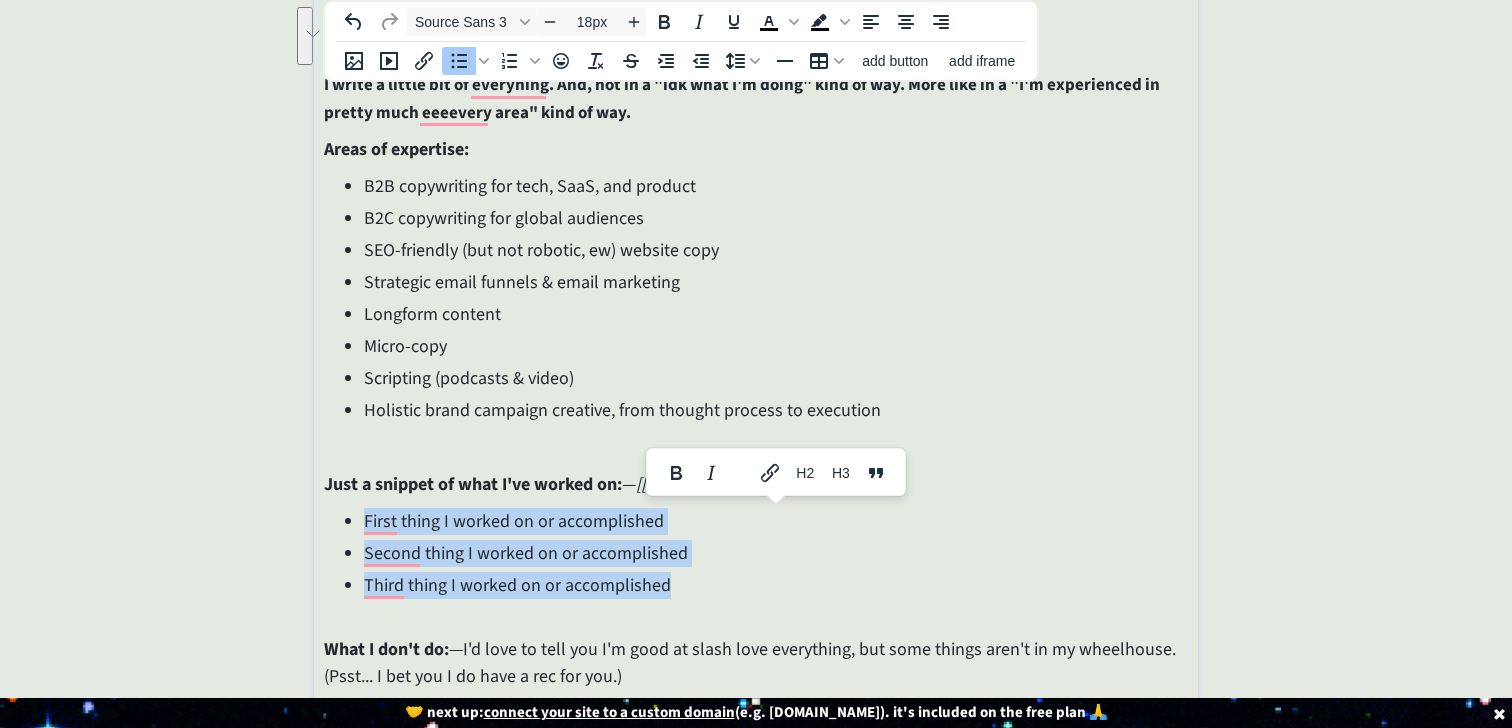 click on "First thing I worked on or accomplished Second thing I worked on or accomplished Third thing I worked on or accomplished" at bounding box center (755, 553) 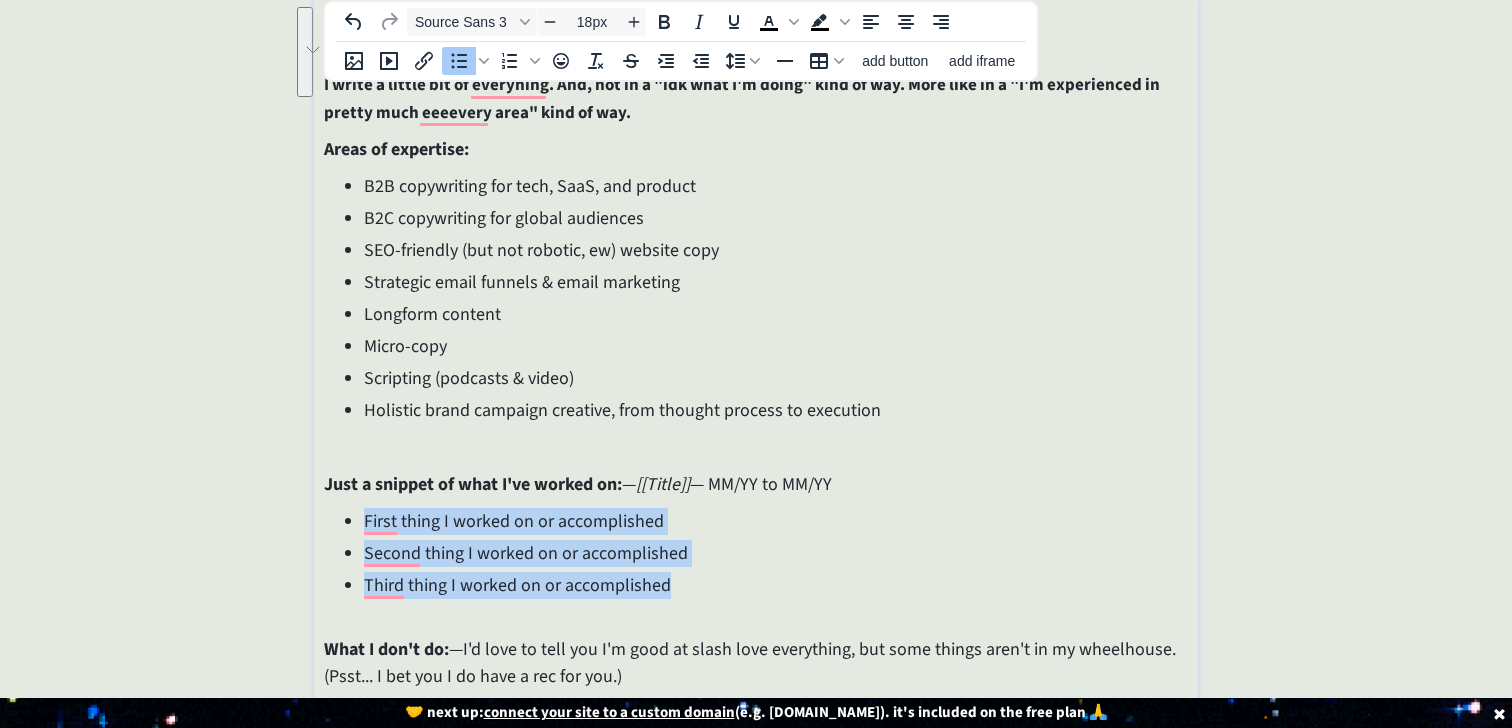 scroll, scrollTop: 0, scrollLeft: 0, axis: both 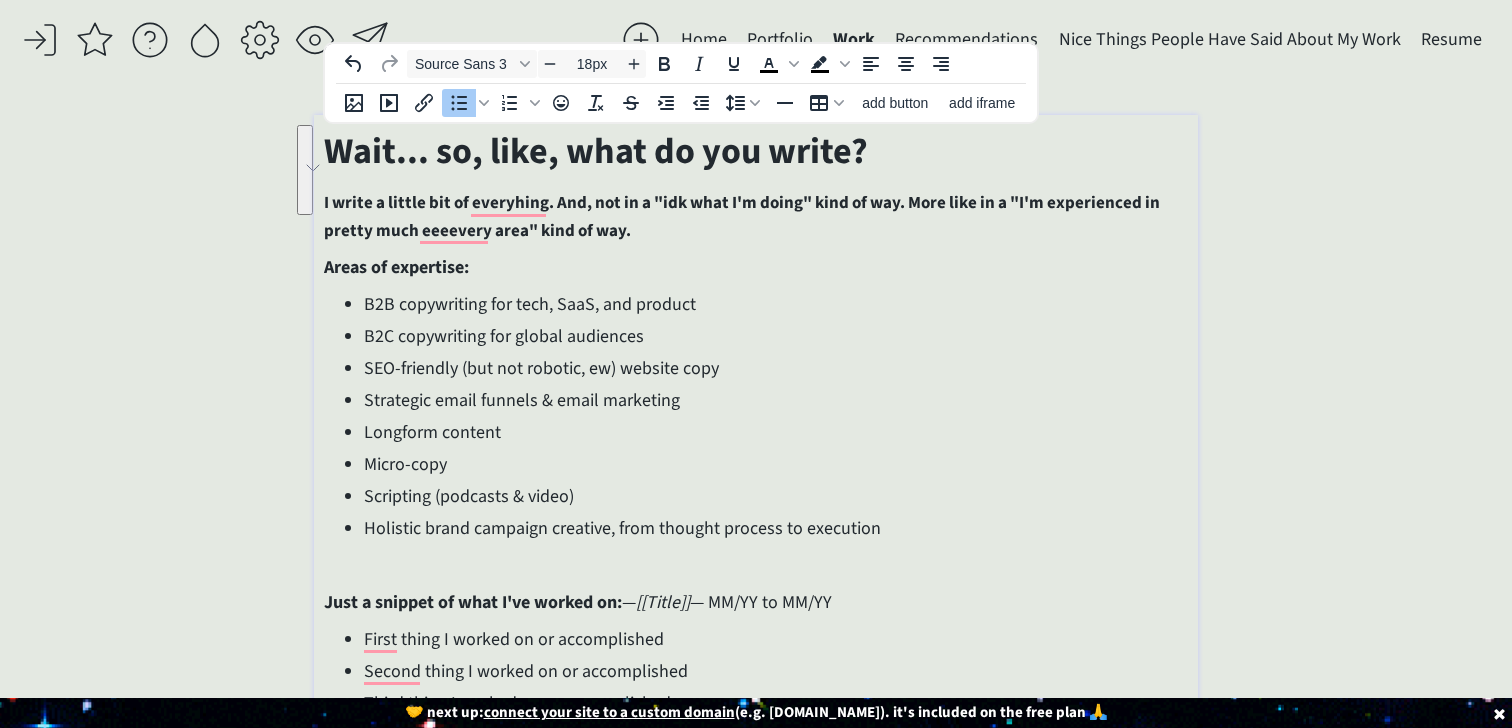 click on "Holistic brand campaign creative, from thought process to execution" at bounding box center (775, 528) 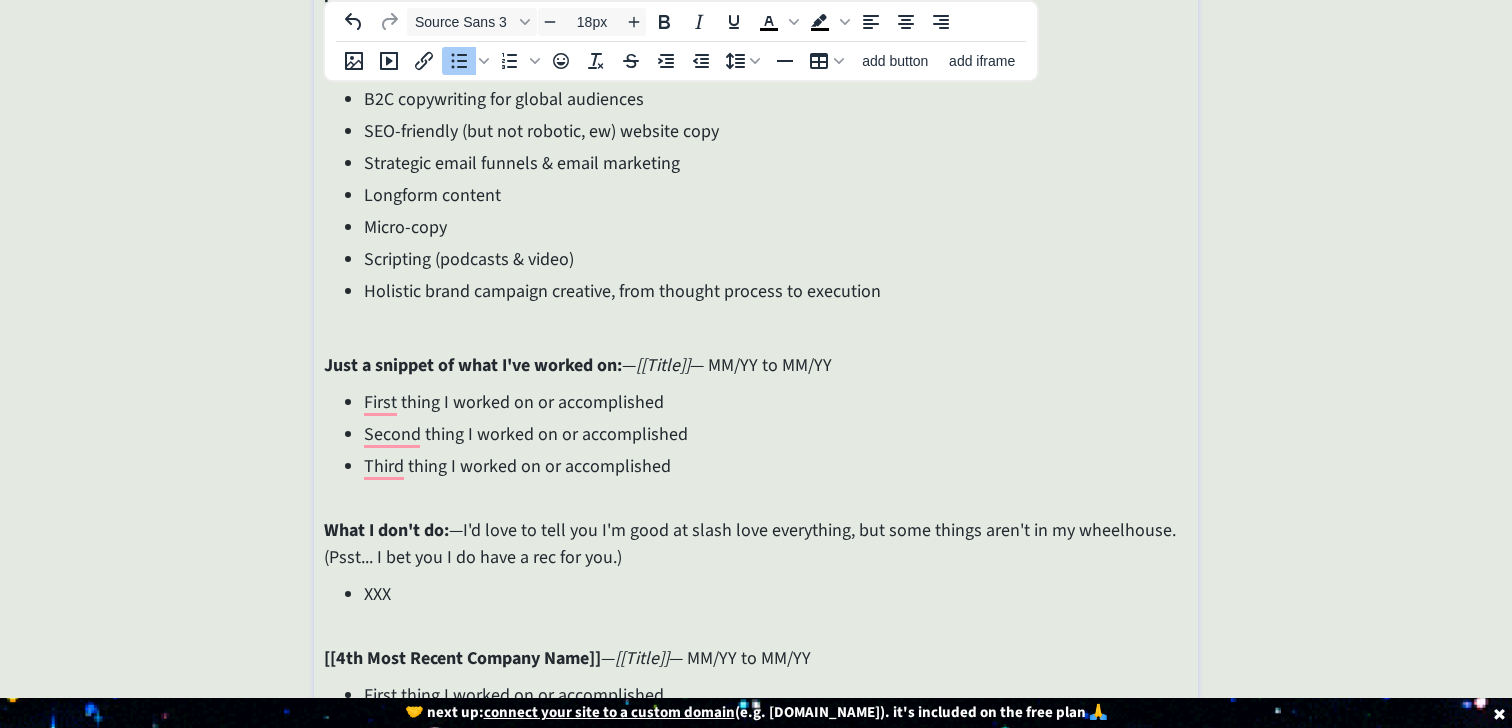 scroll, scrollTop: 241, scrollLeft: 0, axis: vertical 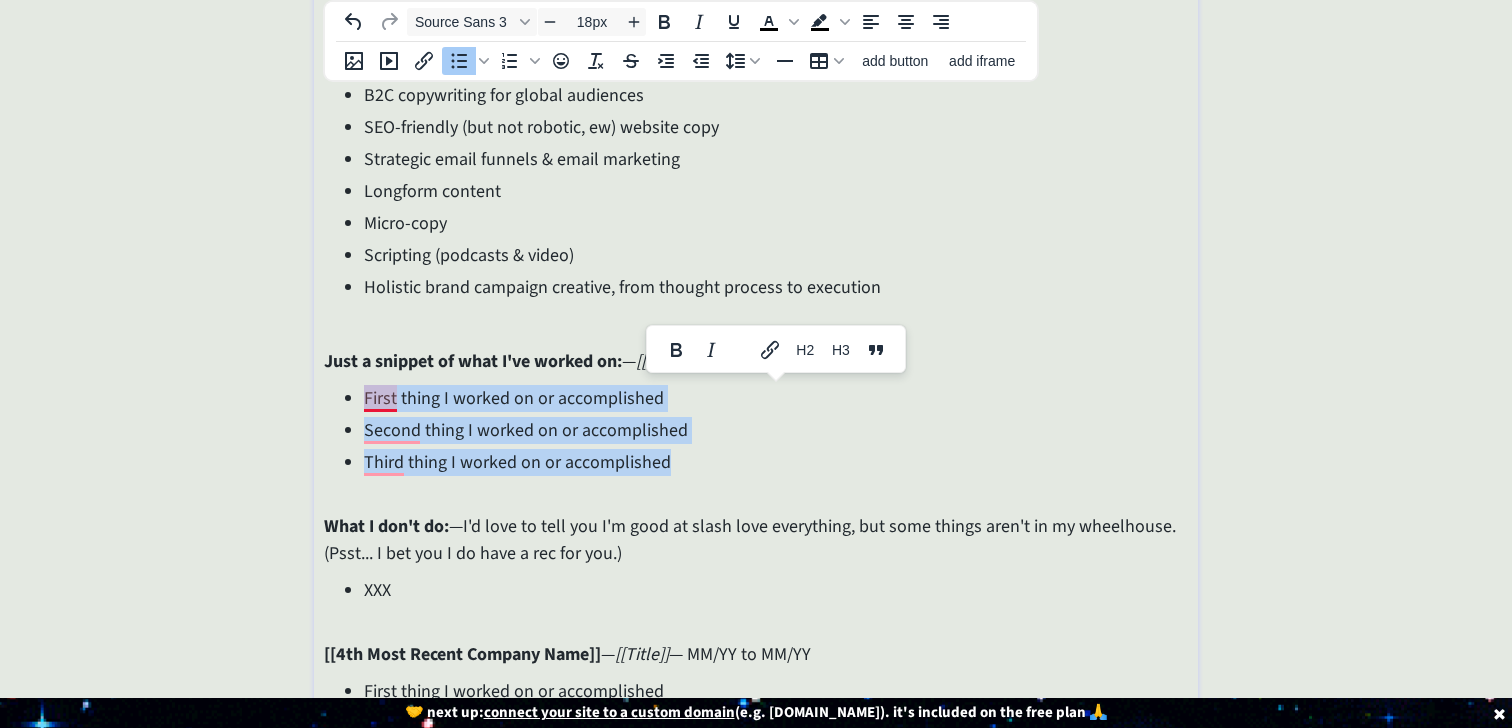drag, startPoint x: 643, startPoint y: 454, endPoint x: 349, endPoint y: 389, distance: 301.09964 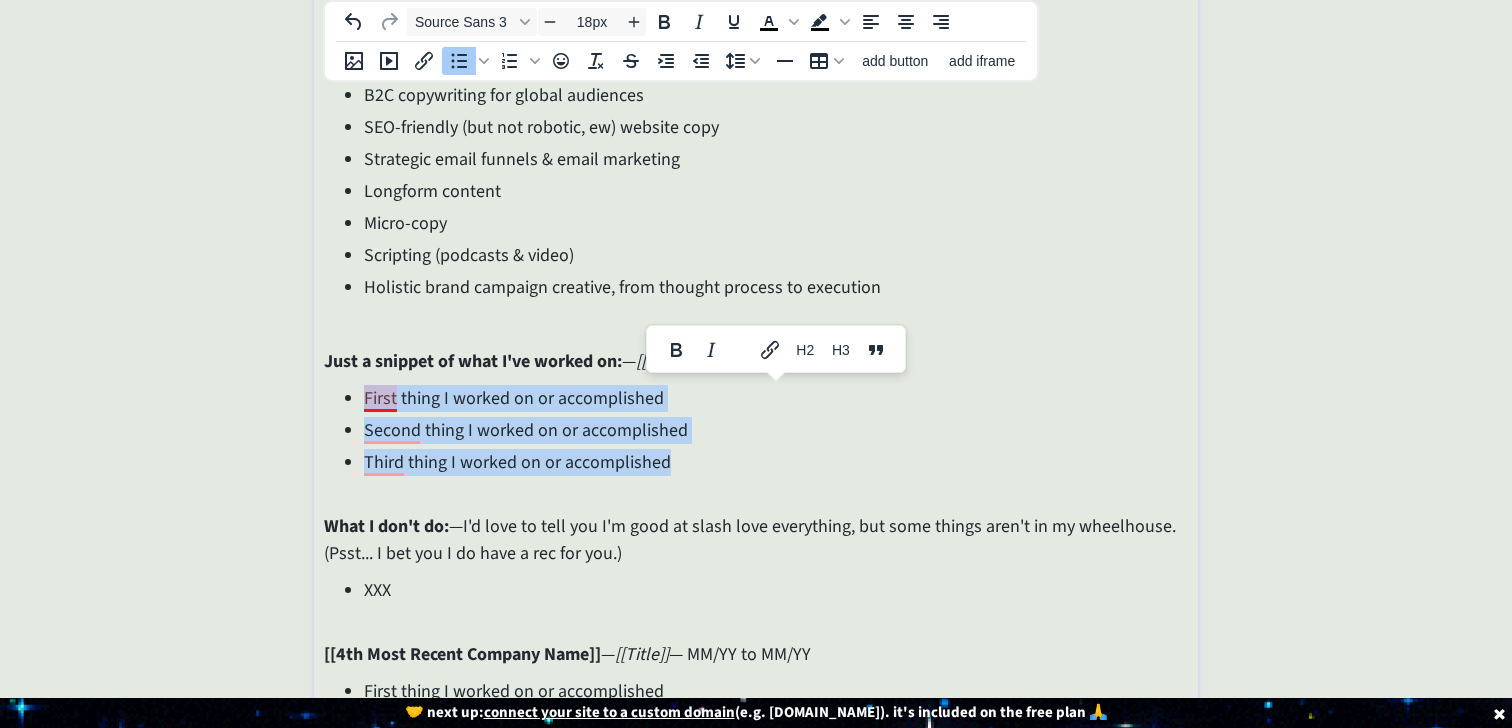 click on "First thing I worked on or accomplished Second thing I worked on or accomplished Third thing I worked on or accomplished" at bounding box center [755, 430] 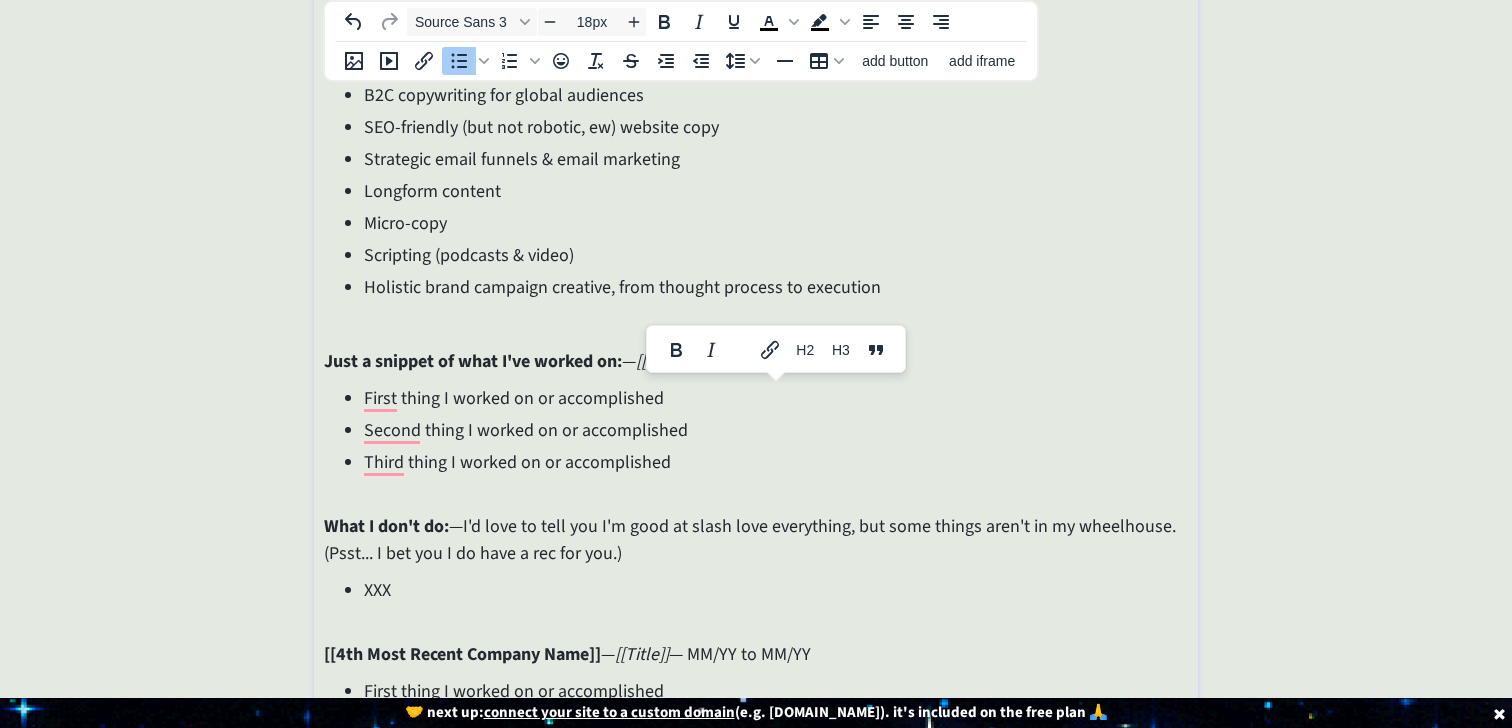 click on "What I don't do:  —  I'd love to tell you I'm good at slash love everything, but some things aren't in my wheelhouse. (Psst... I bet you I do have a rec for you.)" at bounding box center (755, 526) 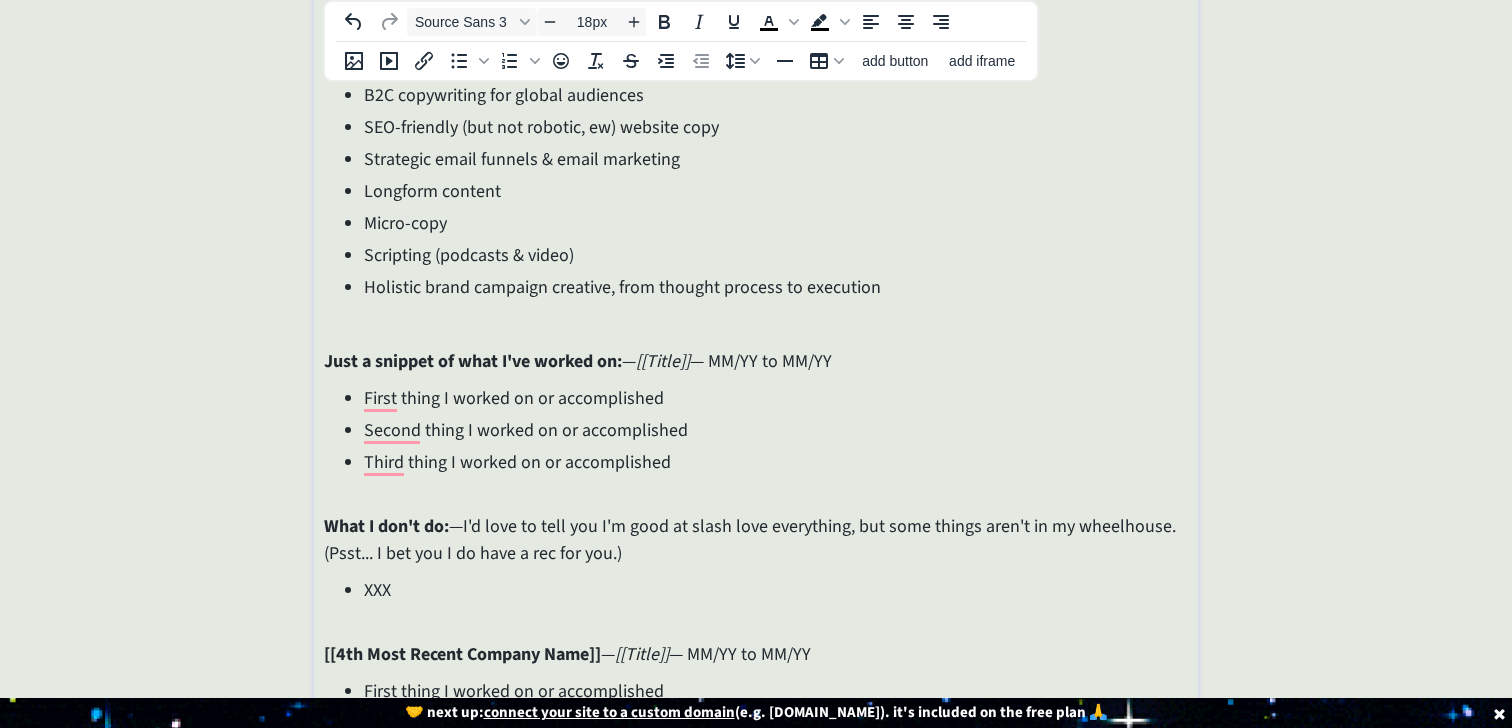 scroll, scrollTop: 0, scrollLeft: 0, axis: both 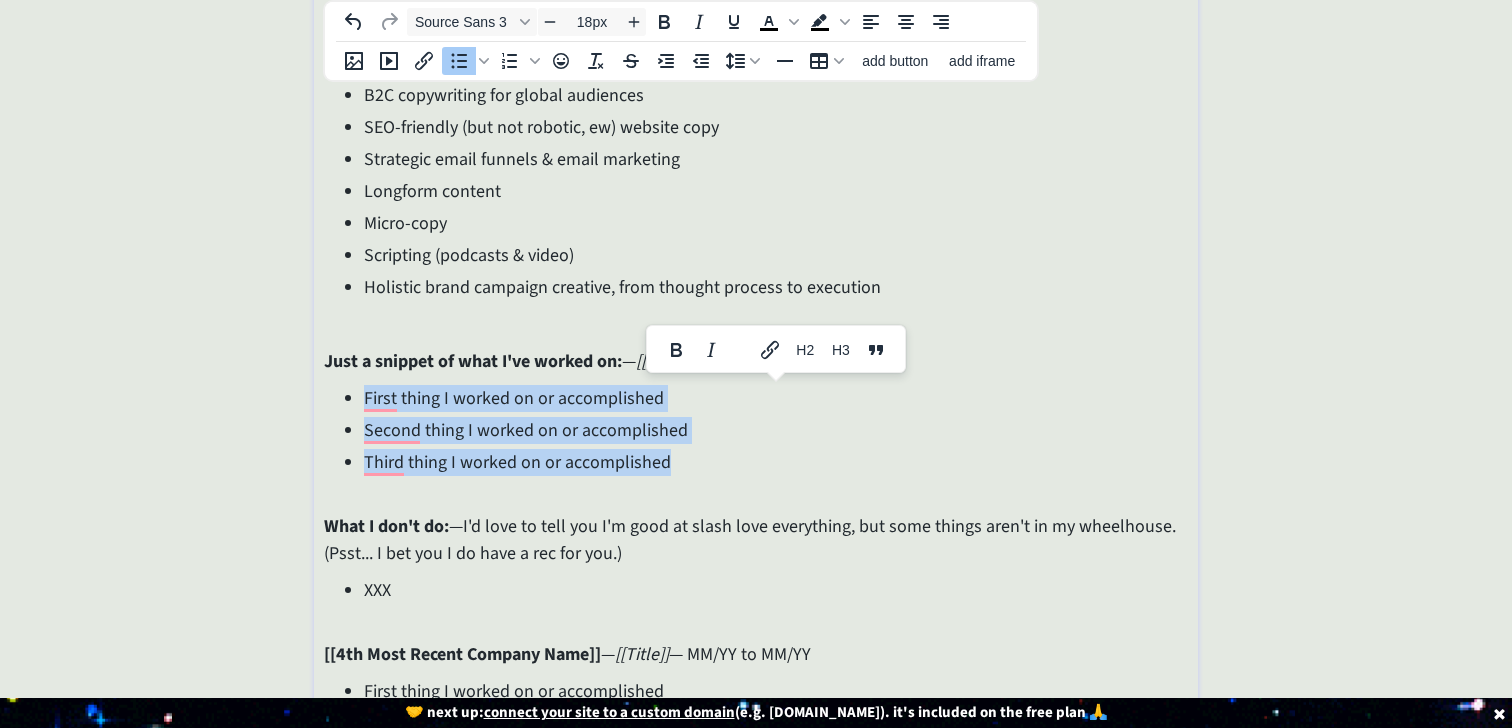 drag, startPoint x: 698, startPoint y: 464, endPoint x: 344, endPoint y: 393, distance: 361.04987 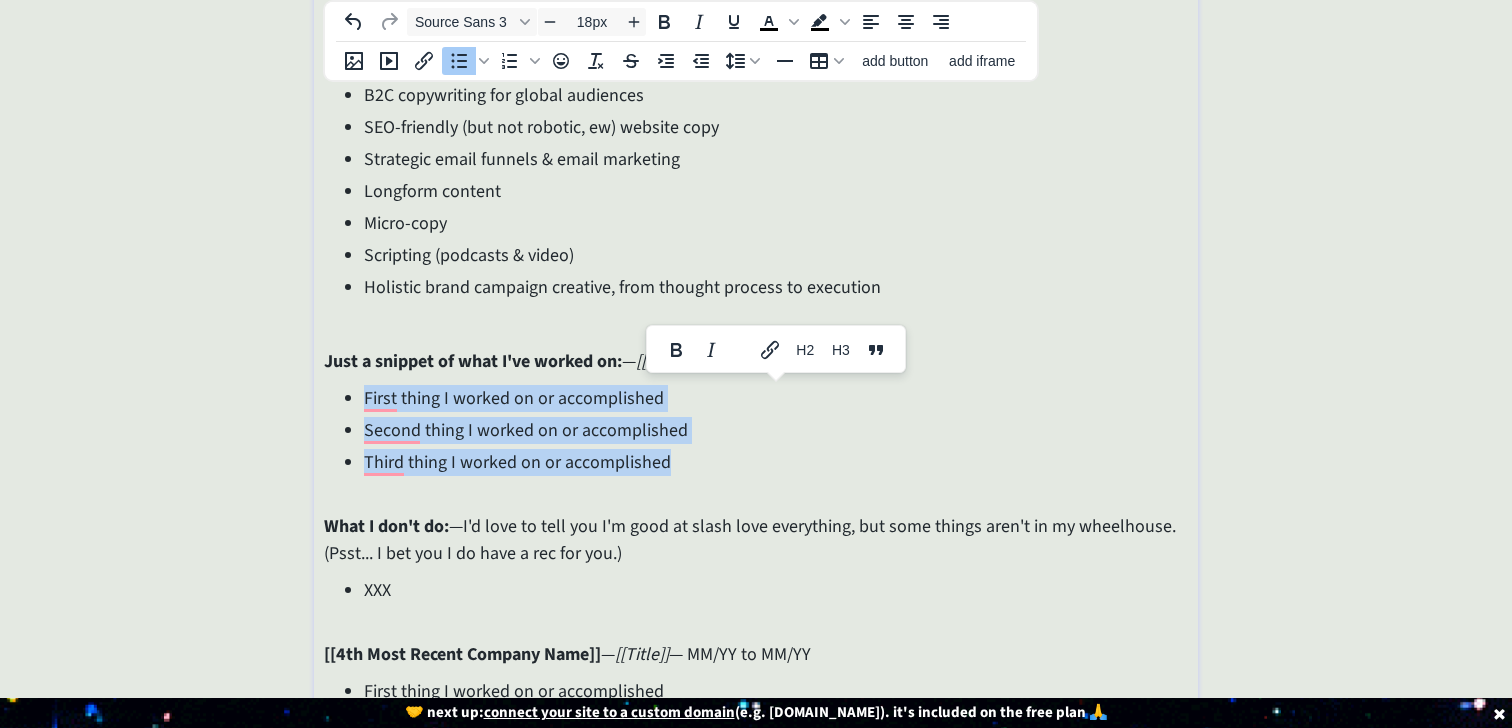 click on "First thing I worked on or accomplished Second thing I worked on or accomplished Third thing I worked on or accomplished" at bounding box center [755, 430] 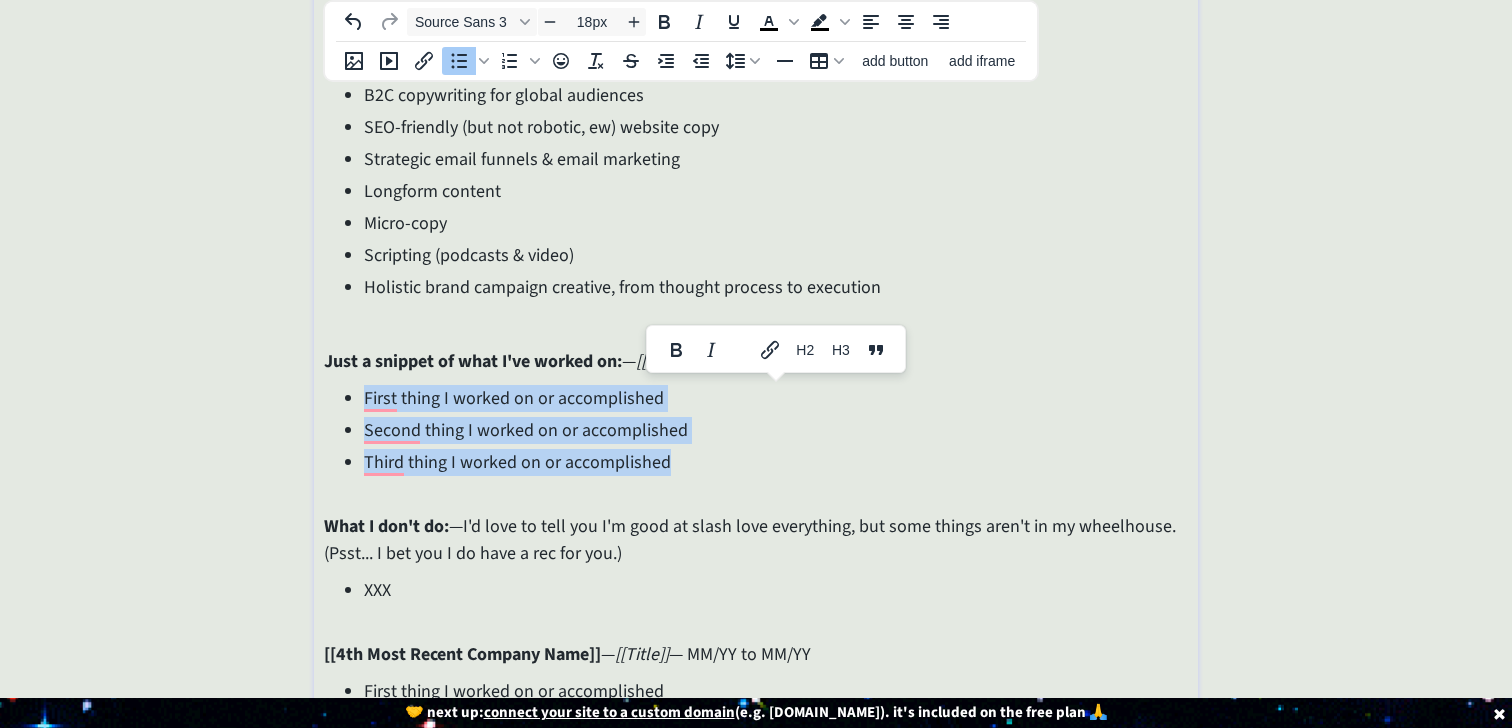 type 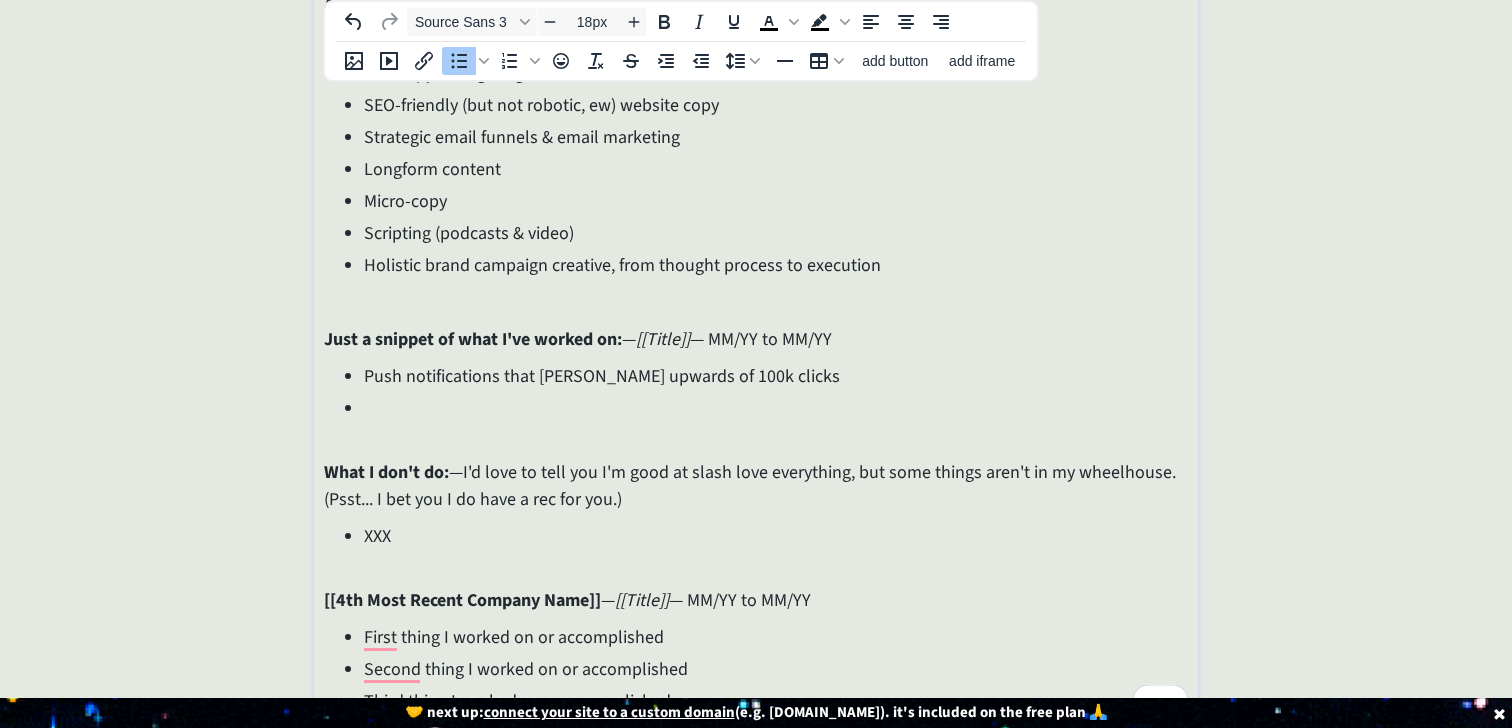 scroll, scrollTop: 278, scrollLeft: 0, axis: vertical 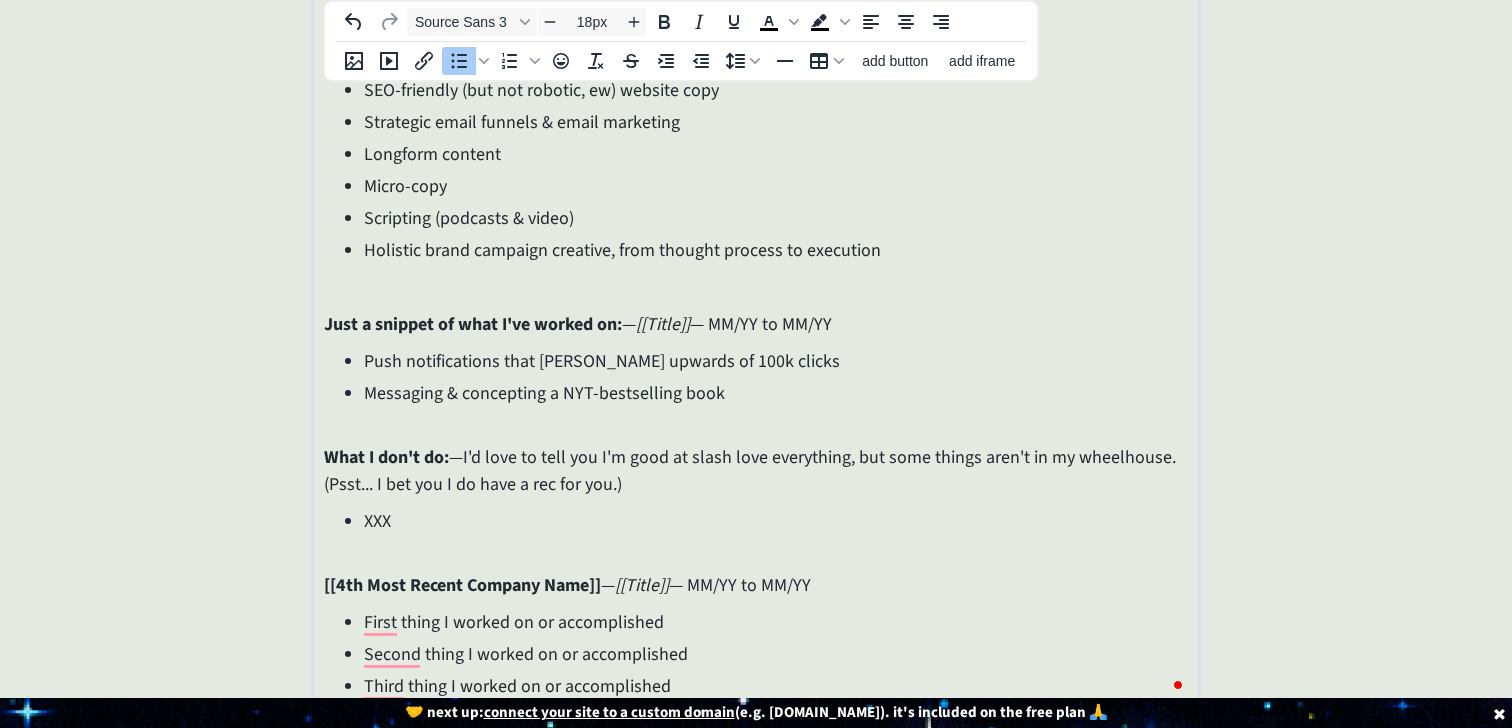 click on "Messaging & concepting a NYT-bestselling book" at bounding box center [775, 393] 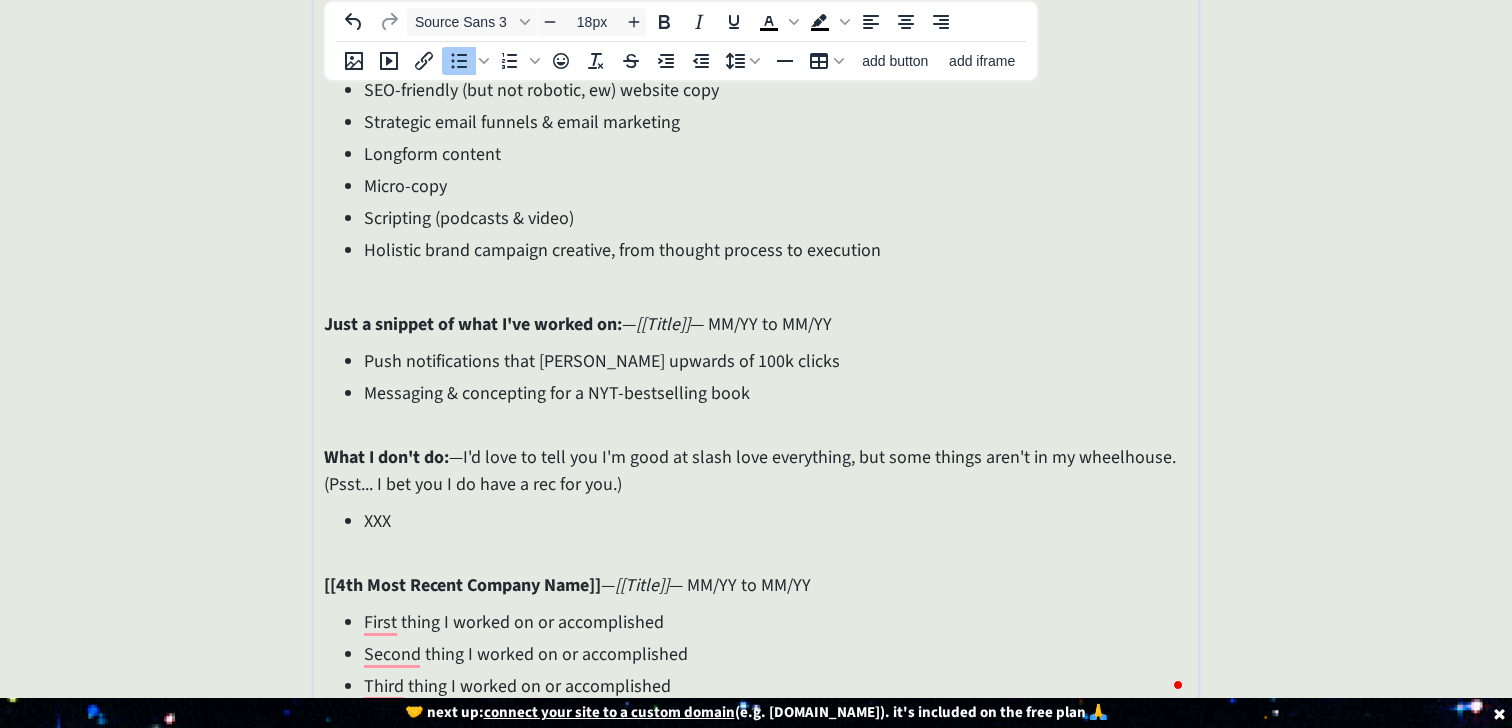 click on "Push notifications that [PERSON_NAME] upwards of 100k clicks" at bounding box center [775, 361] 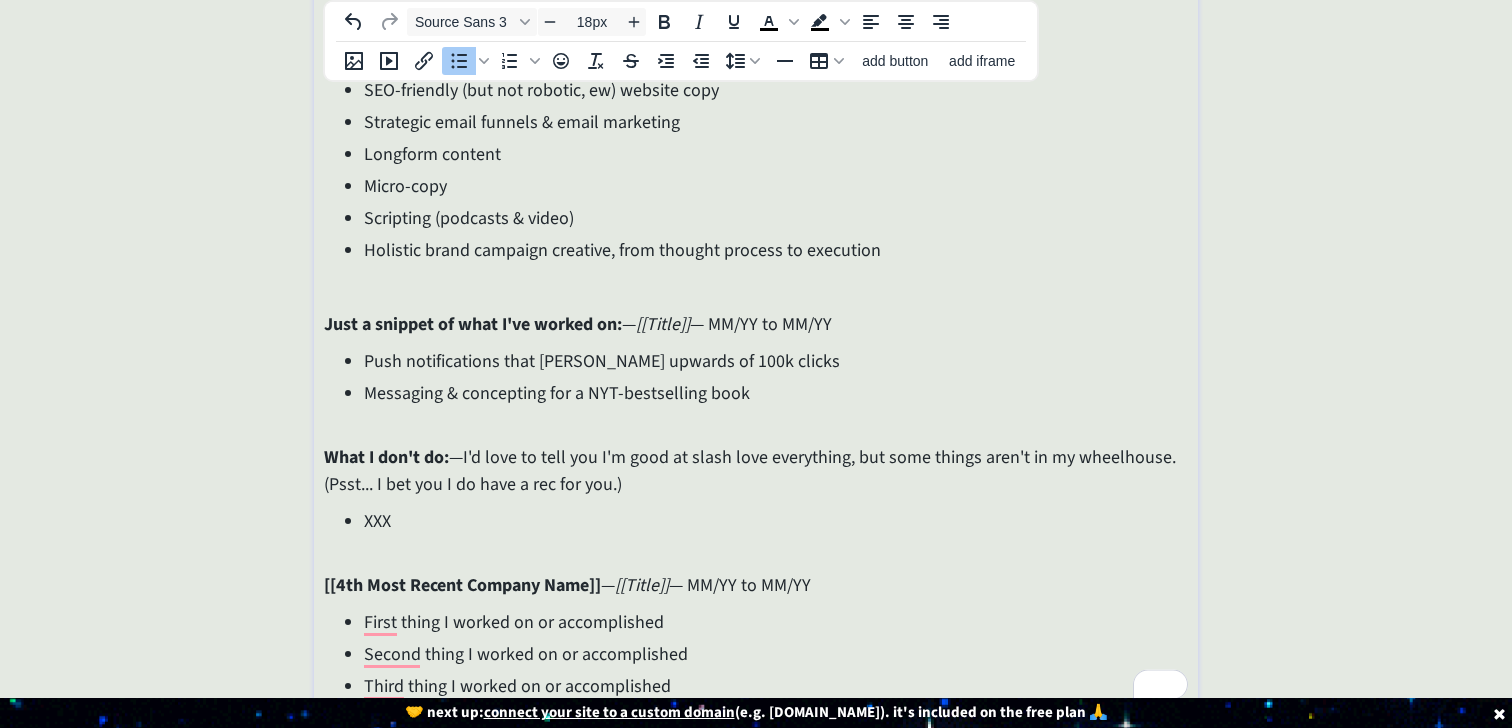 click on "Messaging & concepting for a NYT-bestselling book" at bounding box center [775, 393] 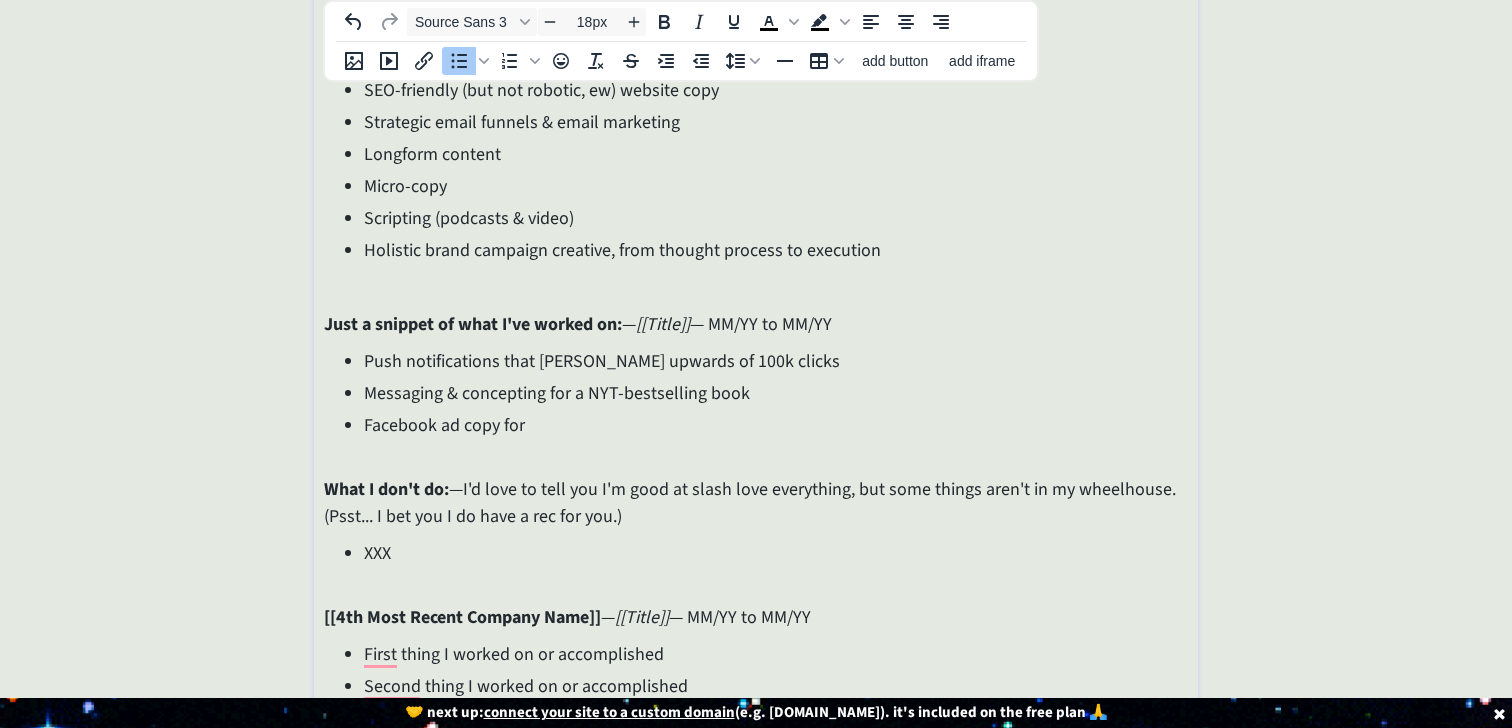 drag, startPoint x: 512, startPoint y: 427, endPoint x: 298, endPoint y: 427, distance: 214 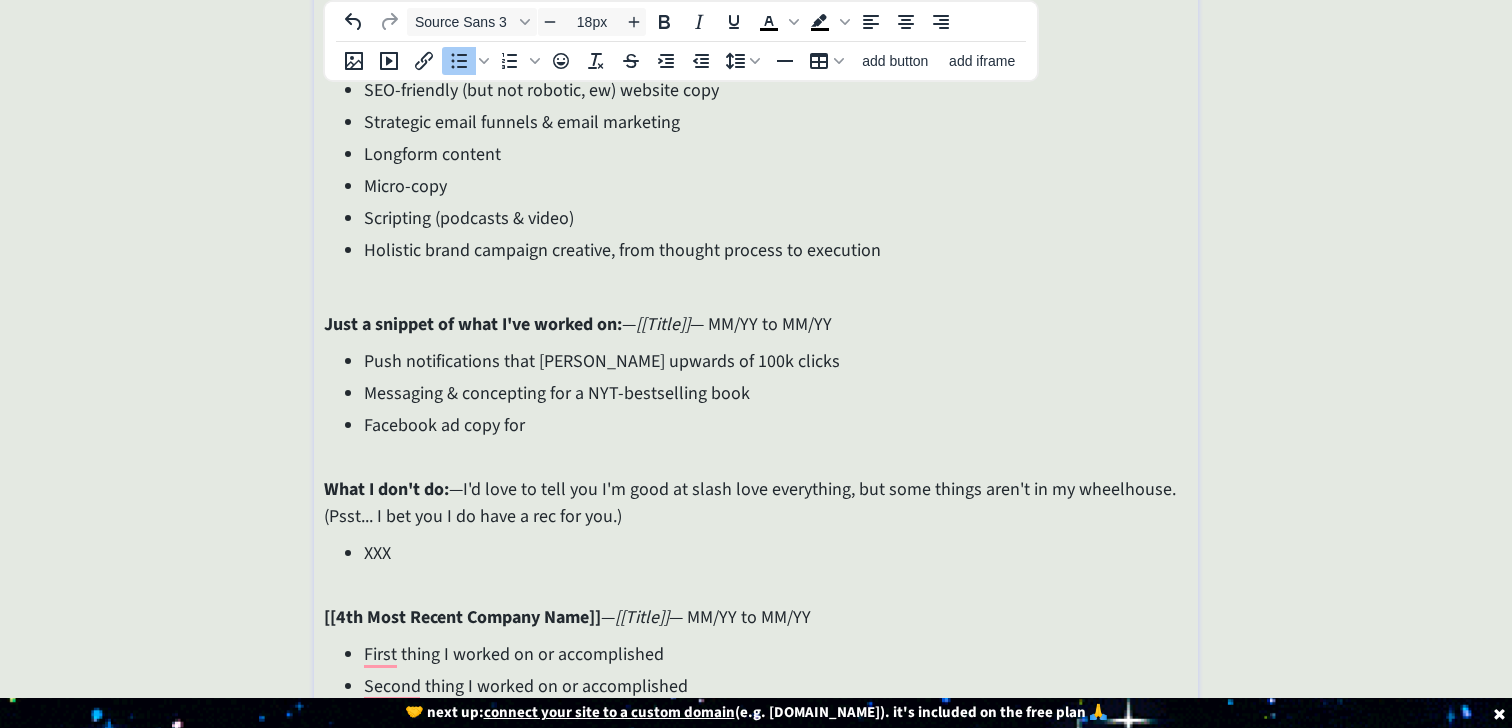 click on "saving... Home Portfolio  Work  Recommendations  Nice Things People Have Said About My Work  Resume  click to upload a picture I'm [PERSON_NAME], and I really love words.  I’m a creative and B2B copywriter who’s partnered with brands like Expedia Group and LTK on everything from global marketing campaigns to highly strategic internal communications. For the last 8 years, I’ve also built a creative copy consultancy of my own — teaming up with clients like [PERSON_NAME], Circle, GoLive, [PERSON_NAME], and TONIC to write email funnels, support on NYT bestsellers, and develop conversion-friendly copy for websites, podcasts, and more. TLDR; If it needs to be said (or sold), I write it. >>> Want to see my portfolio?  Click here  to request it.  I promise I won't send you anything follow-up related besides the file.  also  figuring out life as they go.
Projects Here are some projects I've work on or been involved with: — [[Project 1 Name]] 2-3 sentence description of Project 1" 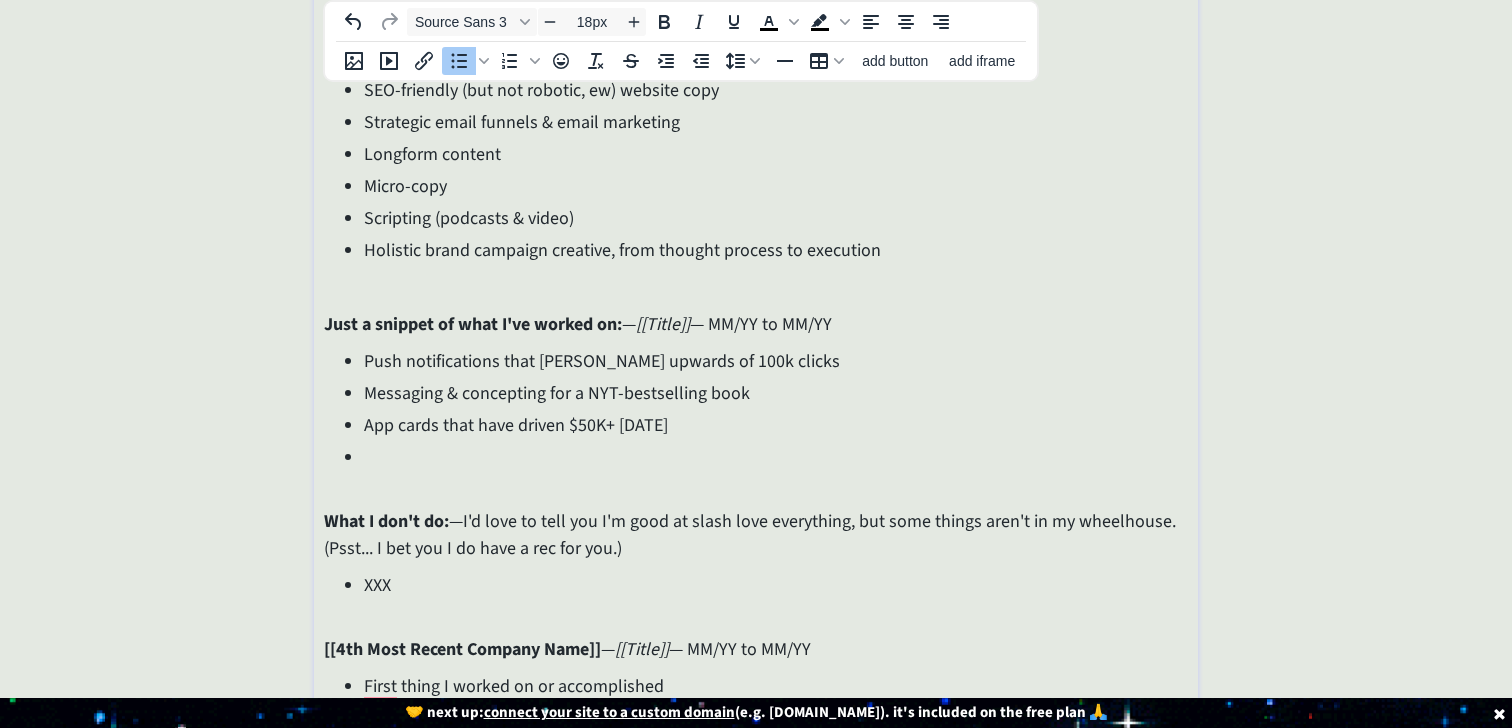scroll, scrollTop: 0, scrollLeft: 0, axis: both 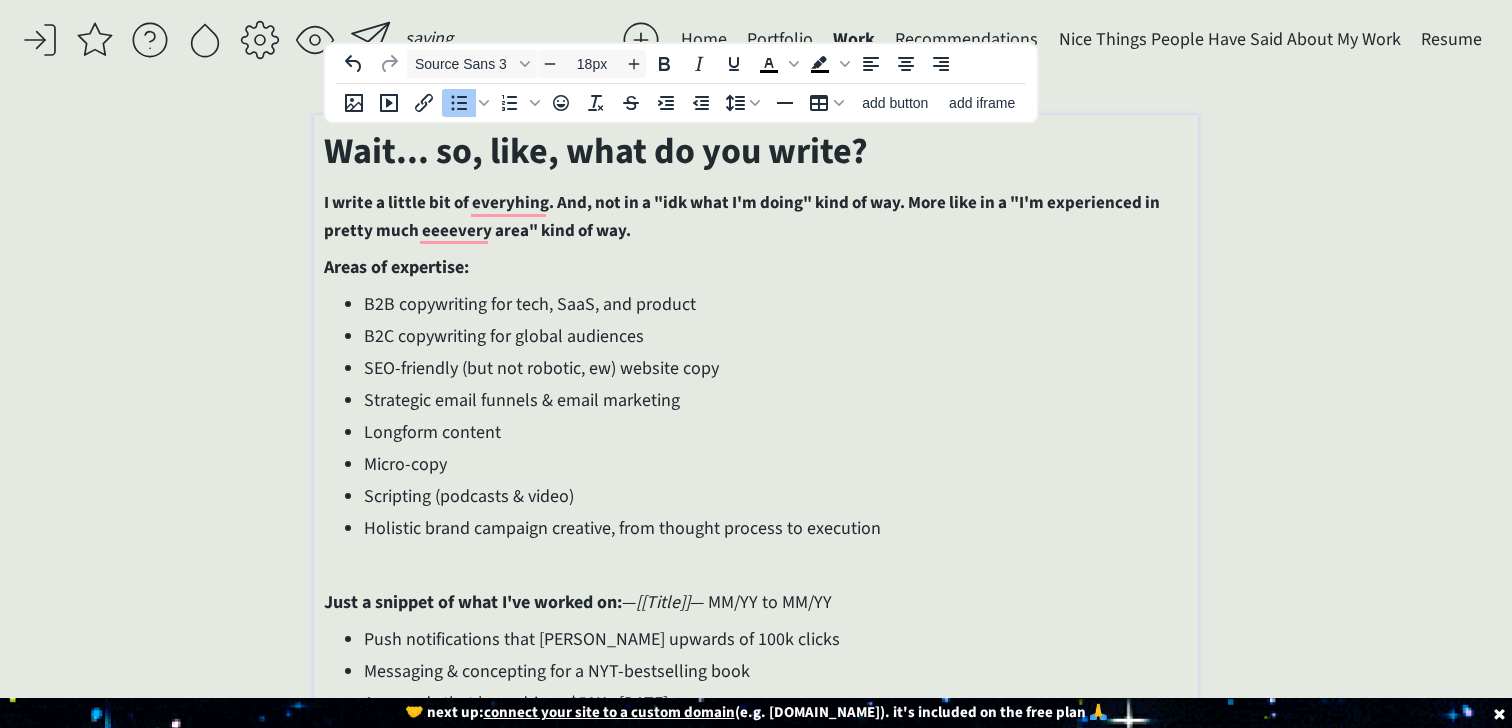 click on "saving... Home Portfolio  Work  Recommendations  Nice Things People Have Said About My Work  Resume  click to upload a picture I'm [PERSON_NAME], and I really love words.  I’m a creative and B2B copywriter who’s partnered with brands like Expedia Group and LTK on everything from global marketing campaigns to highly strategic internal communications. For the last 8 years, I’ve also built a creative copy consultancy of my own — teaming up with clients like [PERSON_NAME], Circle, GoLive, [PERSON_NAME], and TONIC to write email funnels, support on NYT bestsellers, and develop conversion-friendly copy for websites, podcasts, and more. TLDR; If it needs to be said (or sold), I write it. >>> Want to see my portfolio?  Click here  to request it.  I promise I won't send you anything follow-up related besides the file.  also  figuring out life as they go.
Projects Here are some projects I've work on or been involved with: — [[Project 1 Name]] 2-3 sentence description of Project 1" 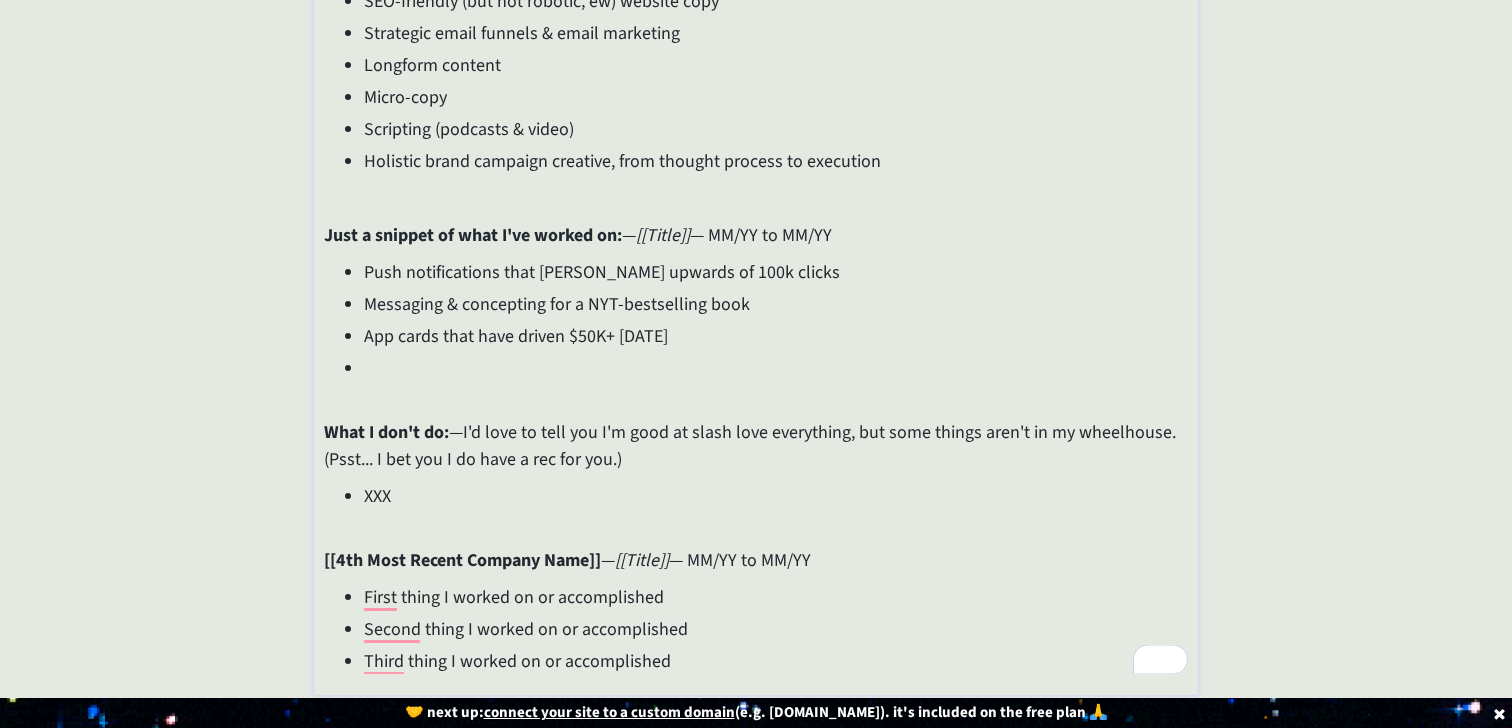 scroll, scrollTop: 364, scrollLeft: 0, axis: vertical 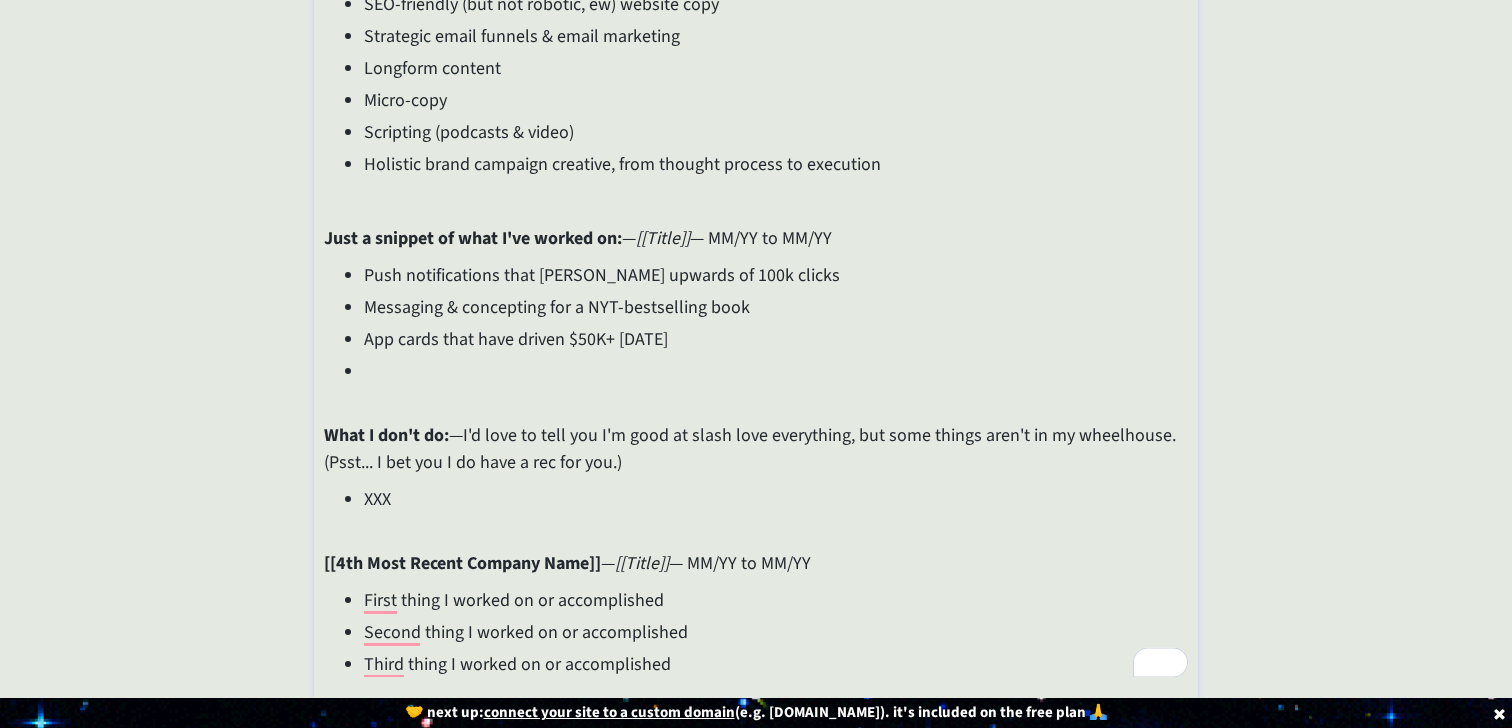 click at bounding box center (775, 371) 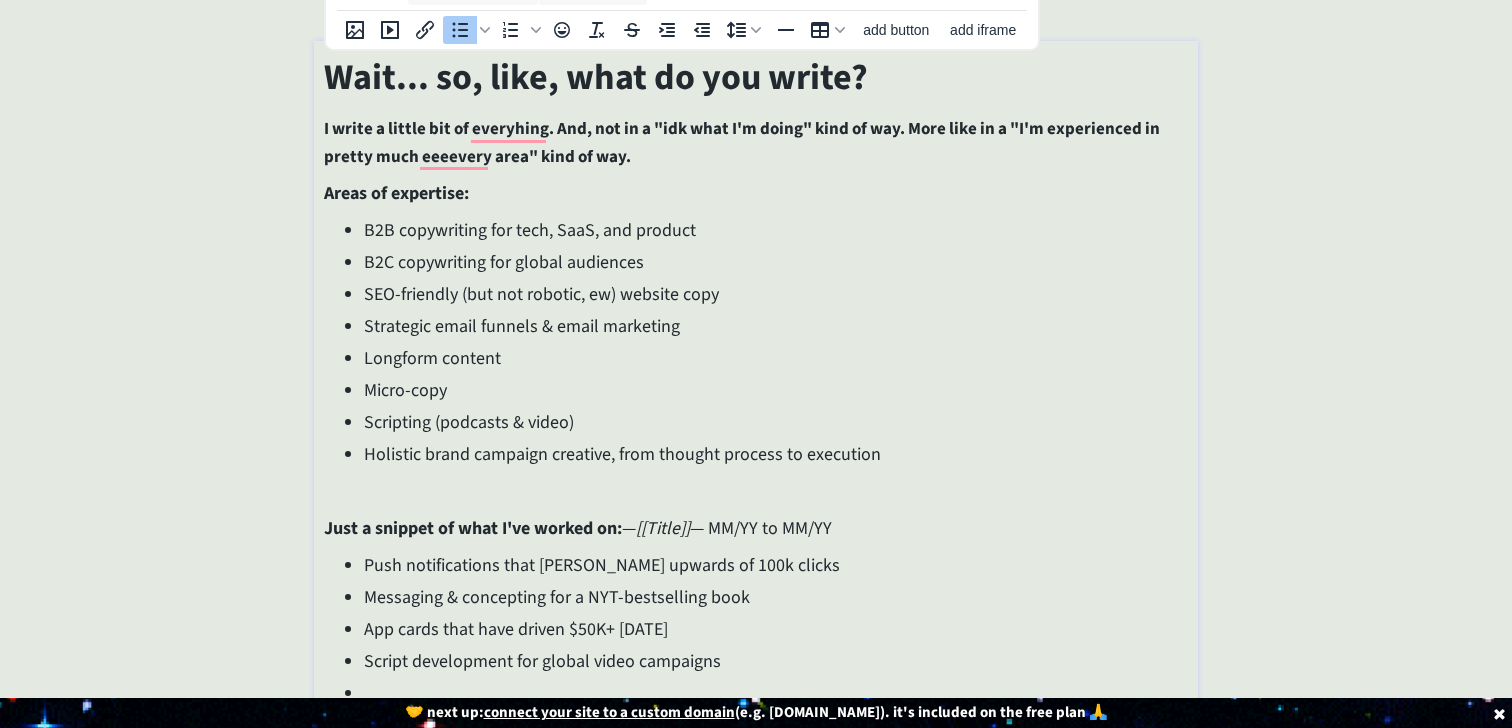 scroll, scrollTop: 0, scrollLeft: 0, axis: both 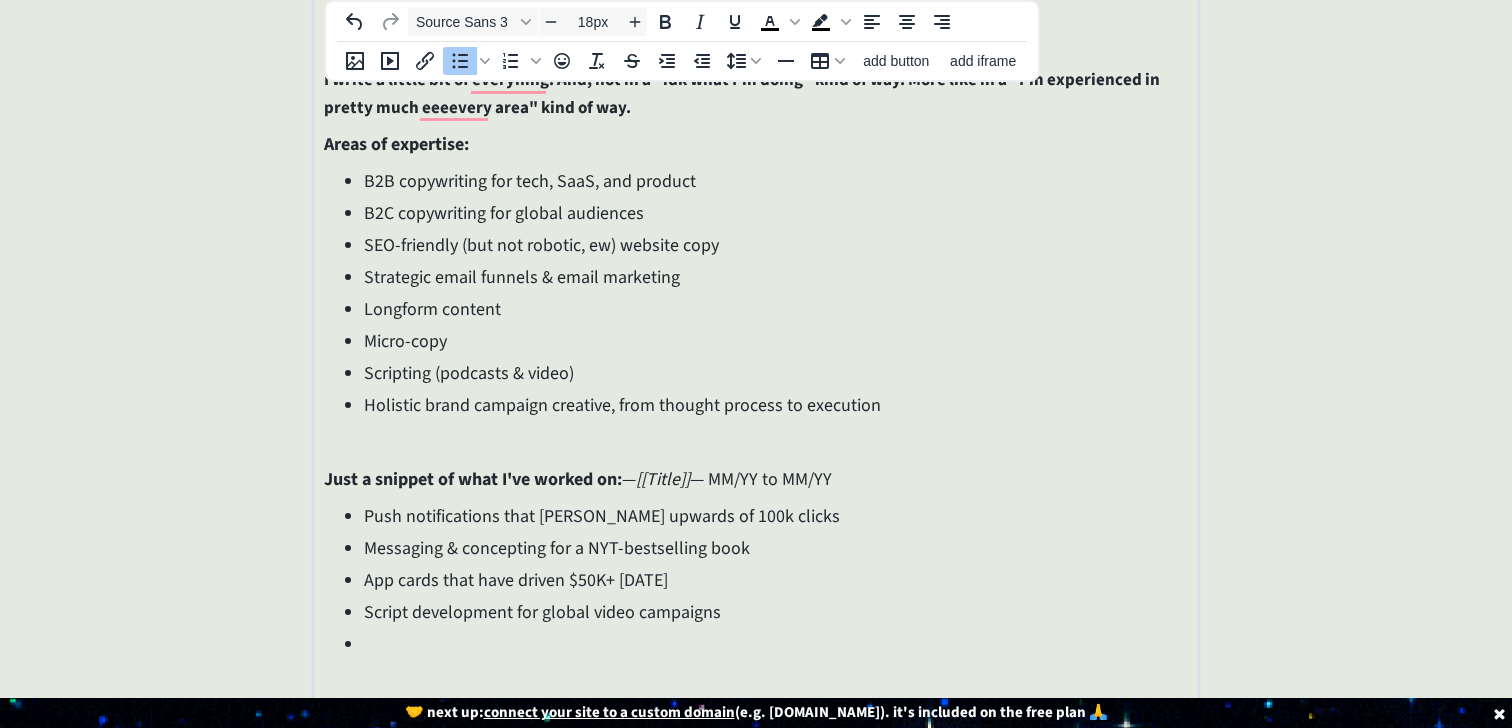 click on "Scripting (podcasts & video)" at bounding box center (775, 373) 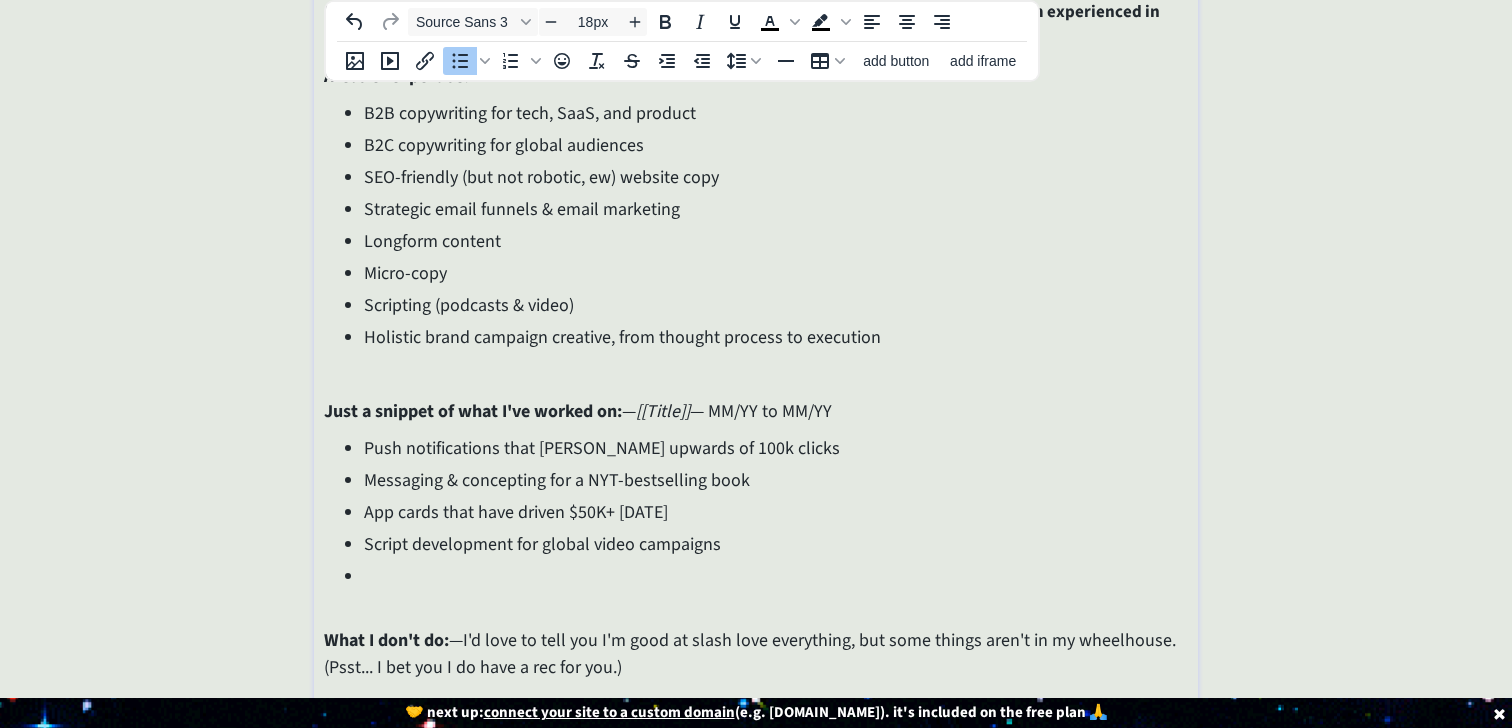 scroll, scrollTop: 192, scrollLeft: 0, axis: vertical 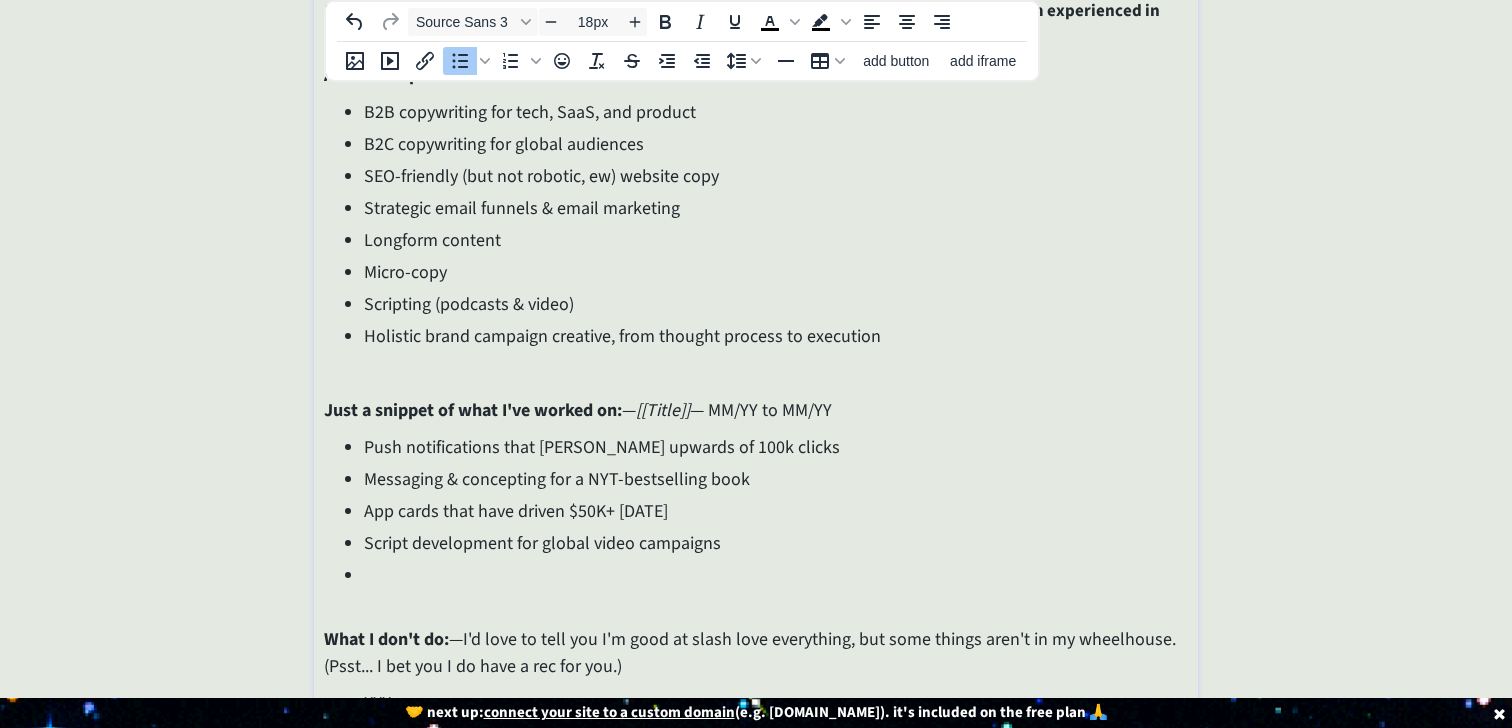 click at bounding box center [775, 575] 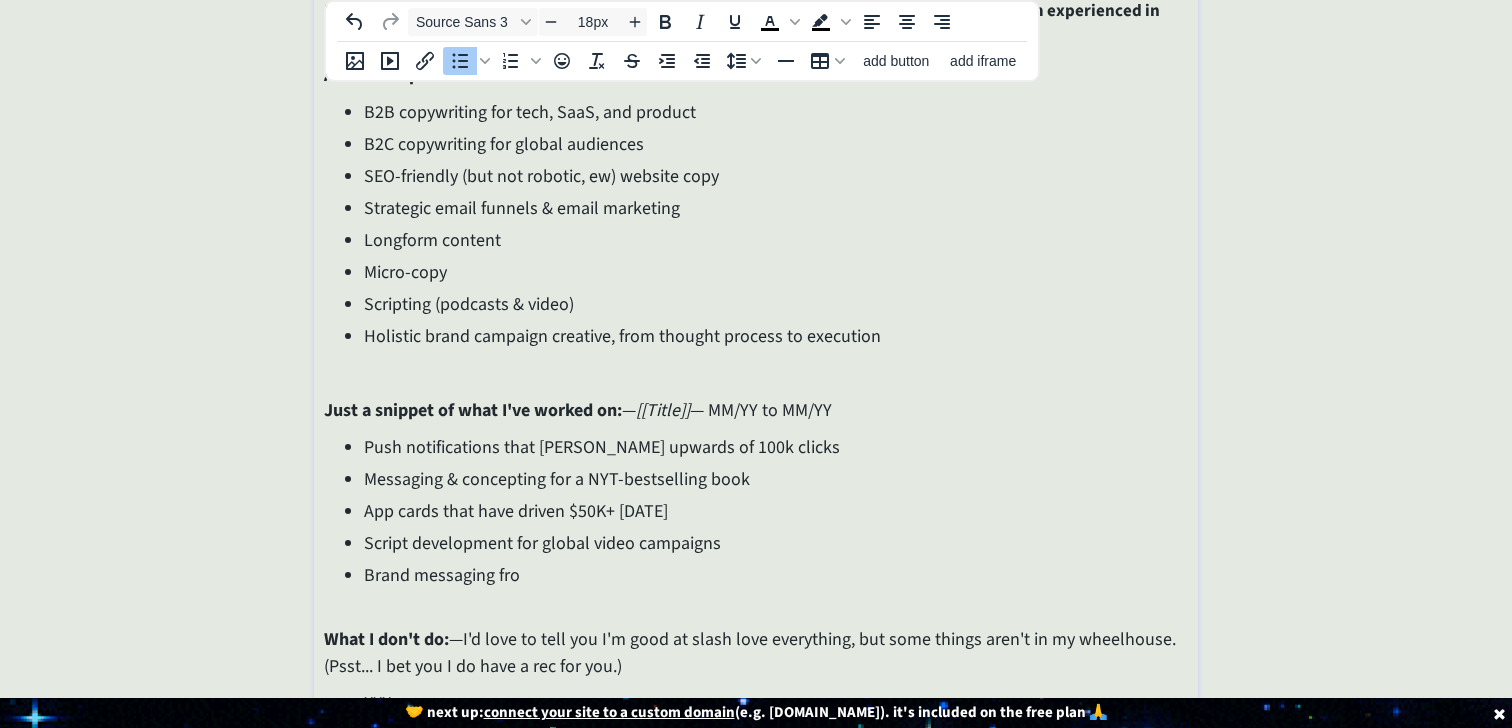 click on "Brand messaging fro" at bounding box center (775, 575) 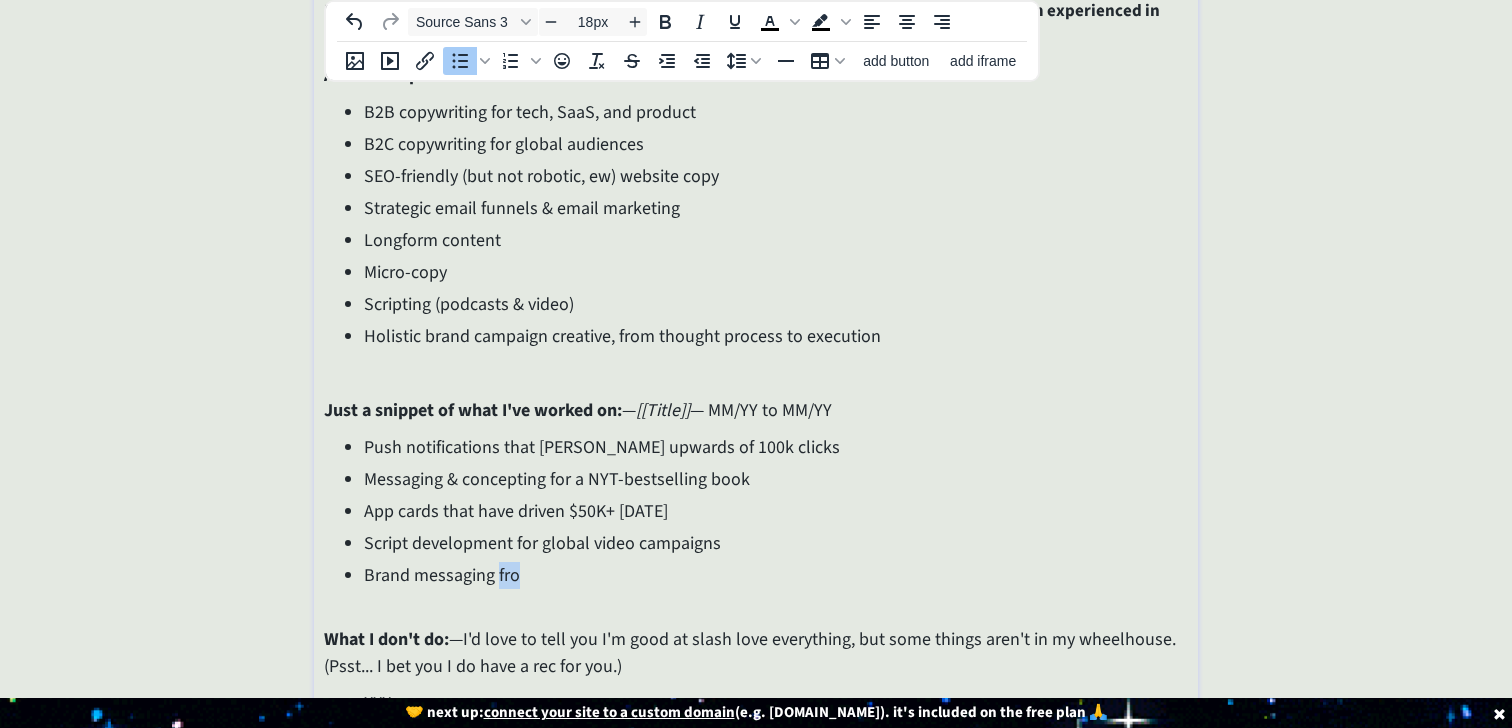 click on "Brand messaging fro" at bounding box center [775, 575] 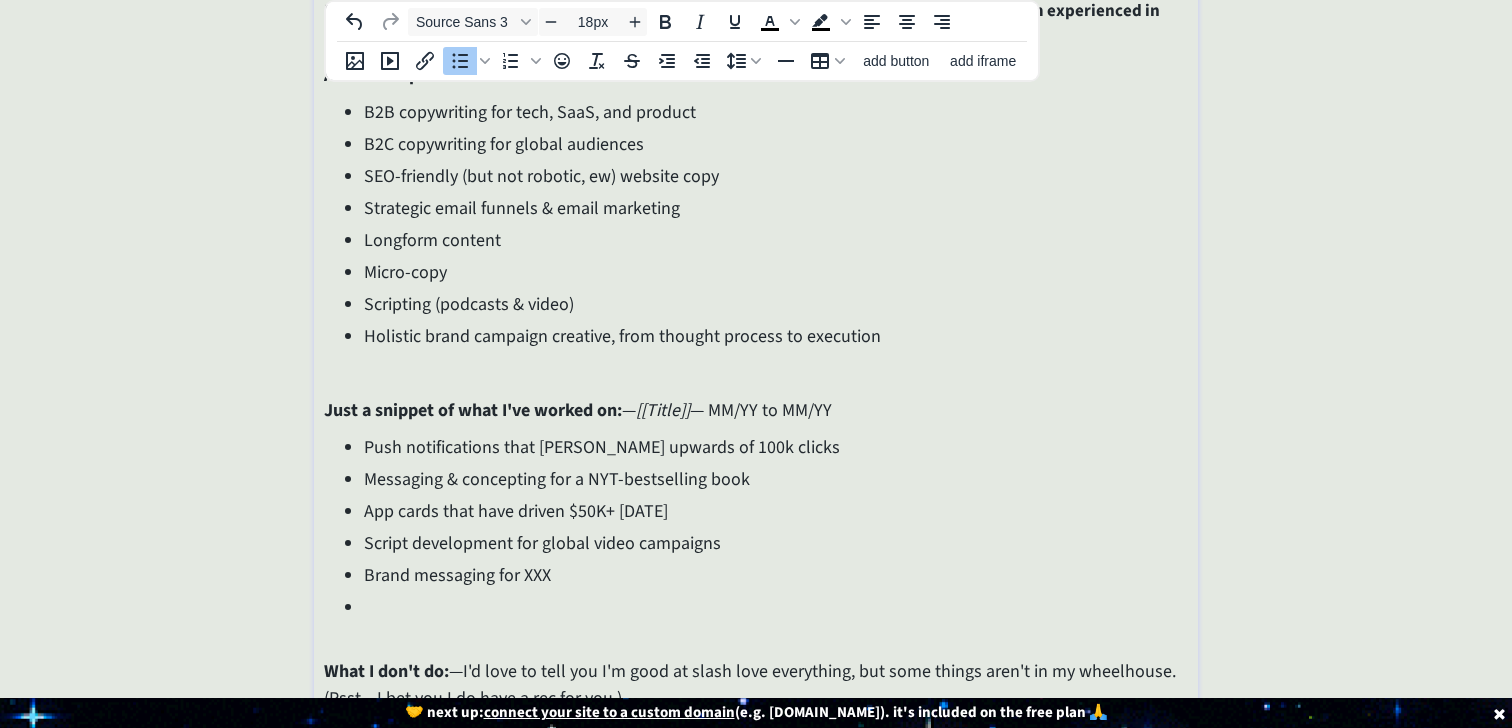 click on "Push notifications that [PERSON_NAME] upwards of 100k clicks Messaging & concepting for a NYT-bestselling book App cards that have driven $50K+ [DATE] Script development for global video campaigns Brand messaging for XXX" at bounding box center (755, 527) 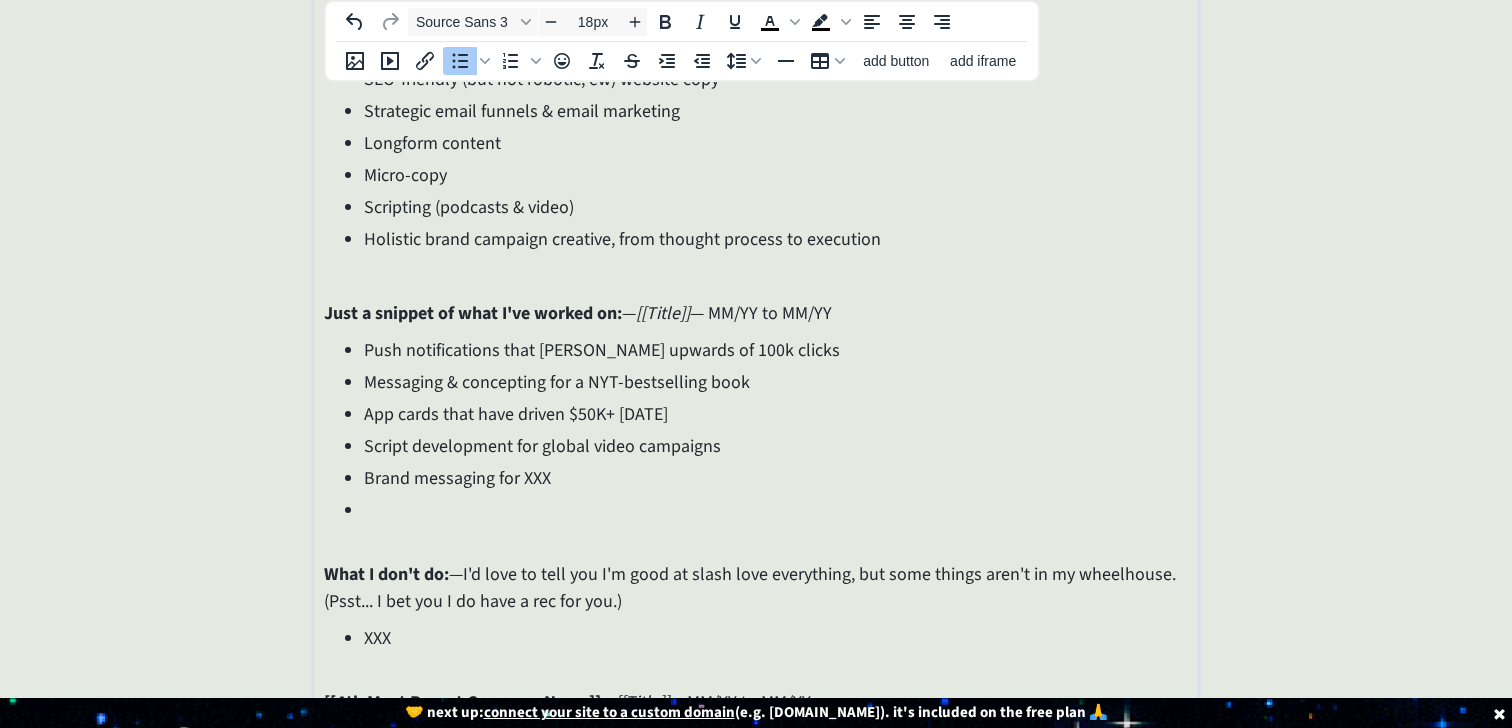 scroll, scrollTop: 293, scrollLeft: 0, axis: vertical 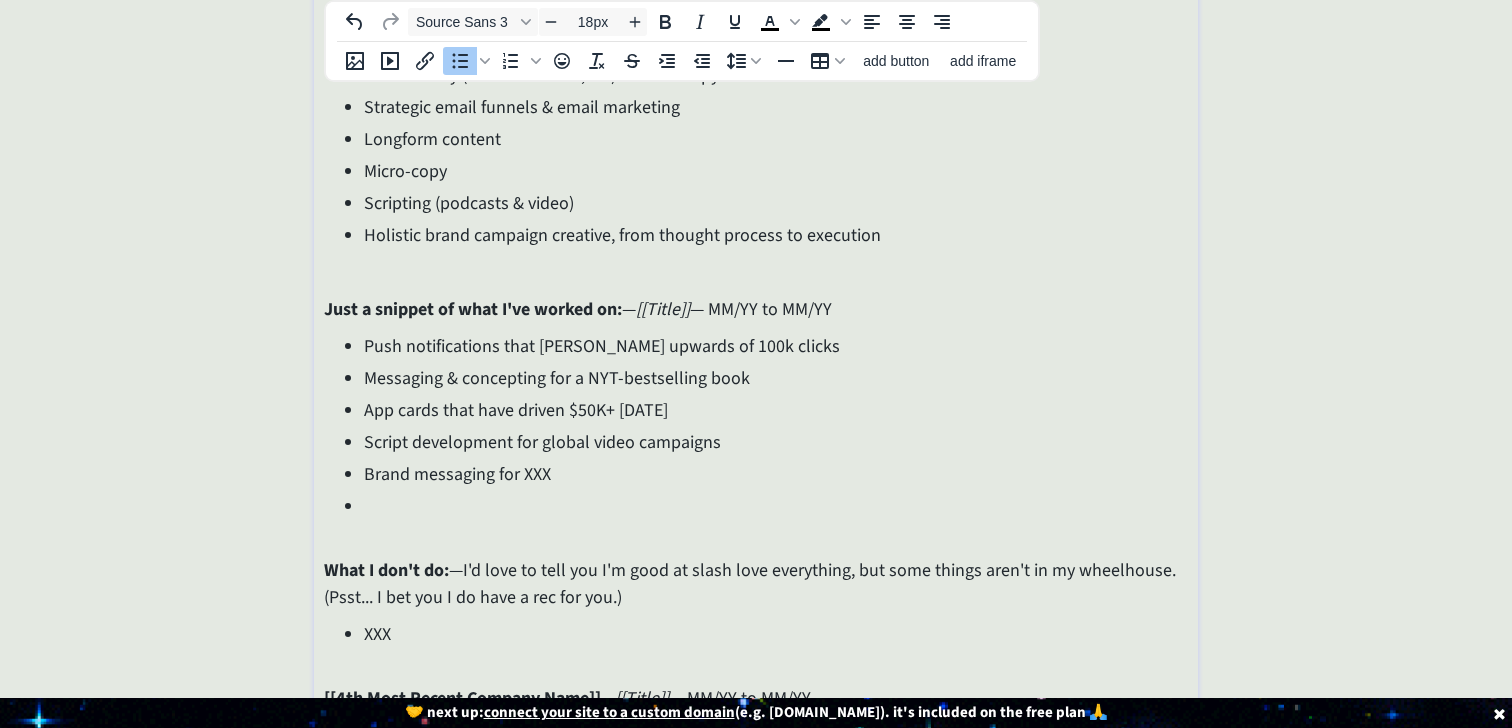 click at bounding box center (775, 506) 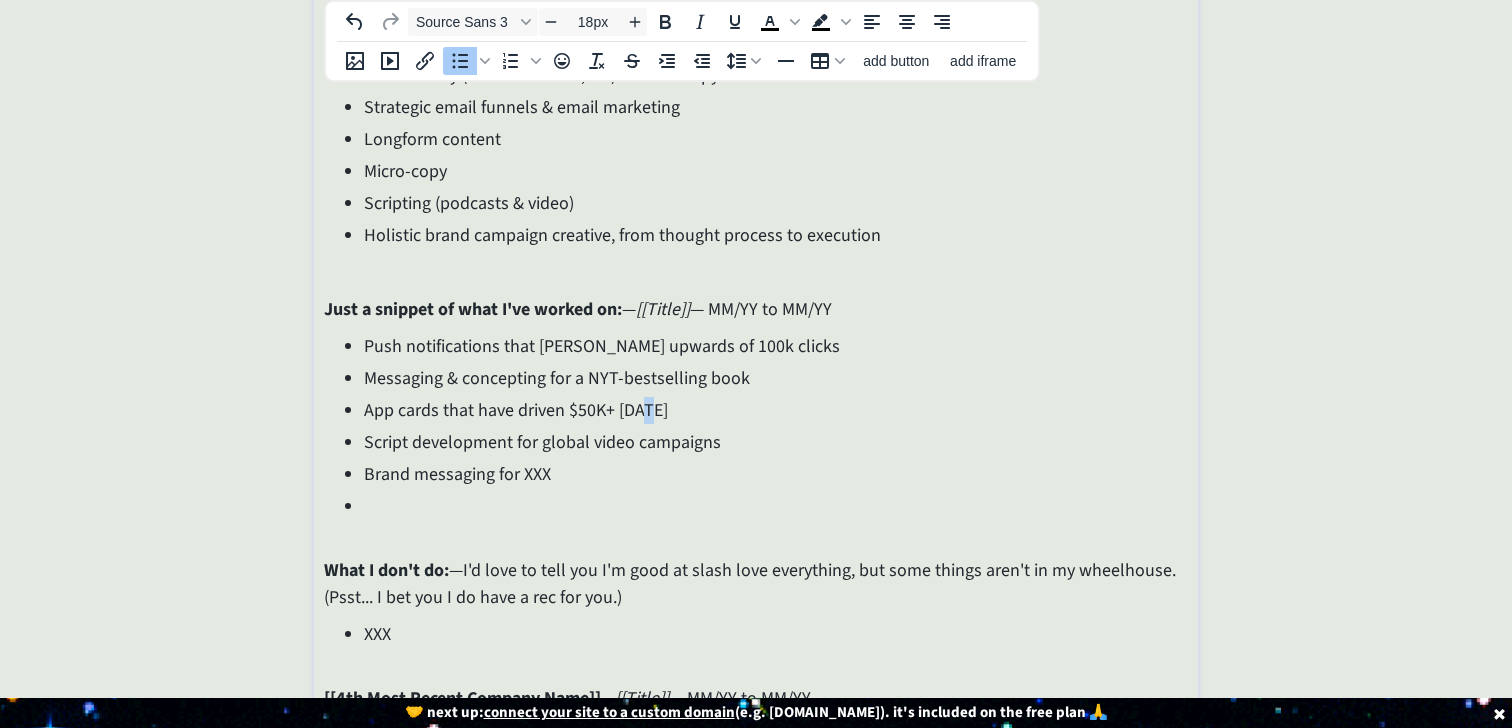 click on "App cards that have driven $50K+ [DATE]" at bounding box center [775, 410] 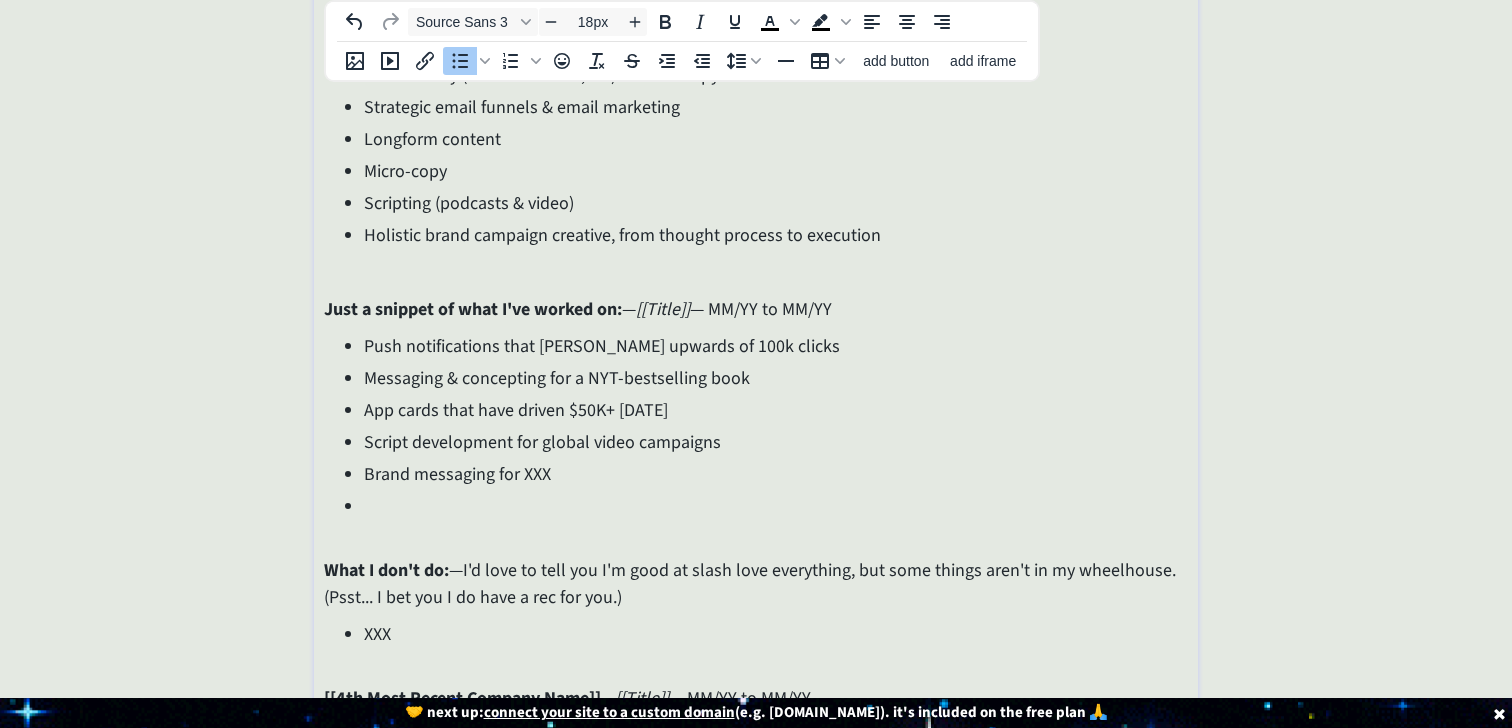 click on "App cards that have driven $50K+ [DATE]" at bounding box center [775, 410] 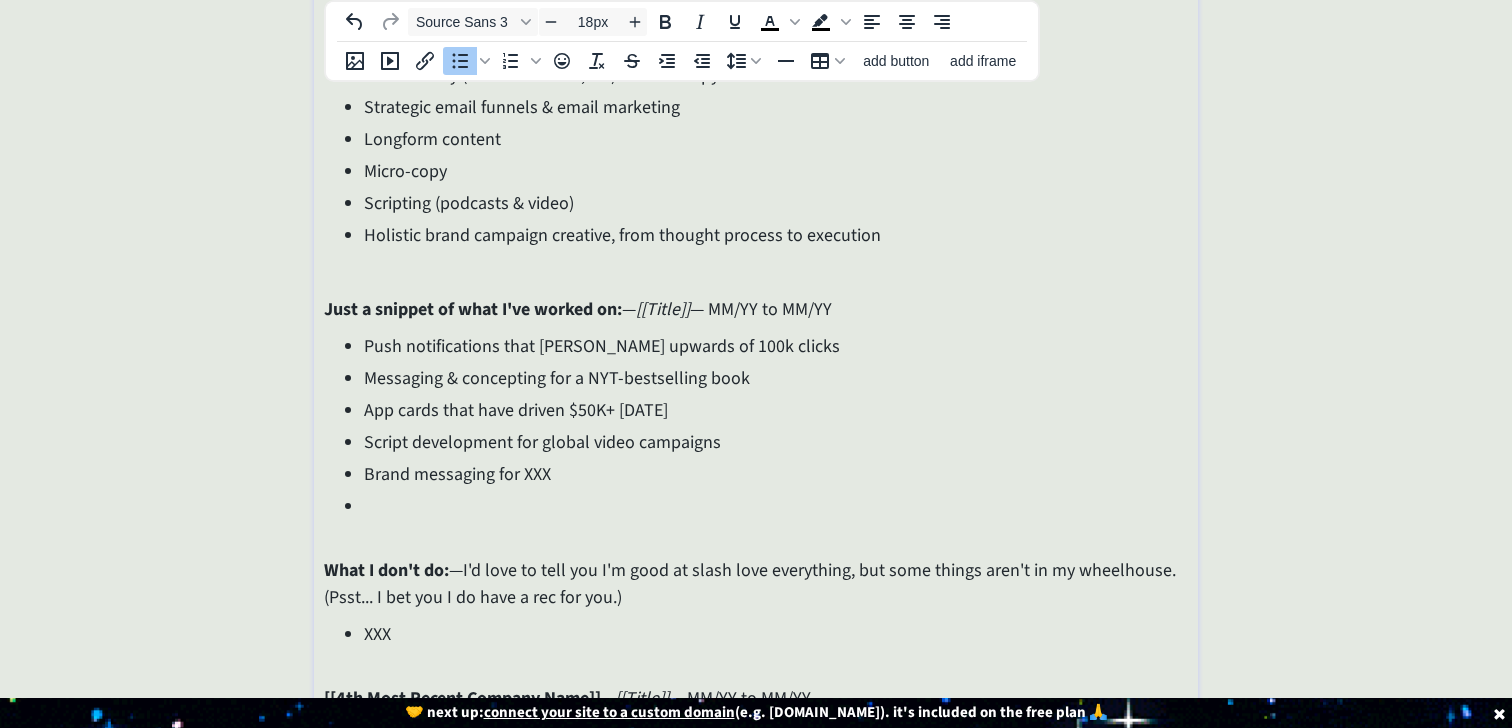 click on "App cards that have driven $50K+ [DATE]" at bounding box center [775, 410] 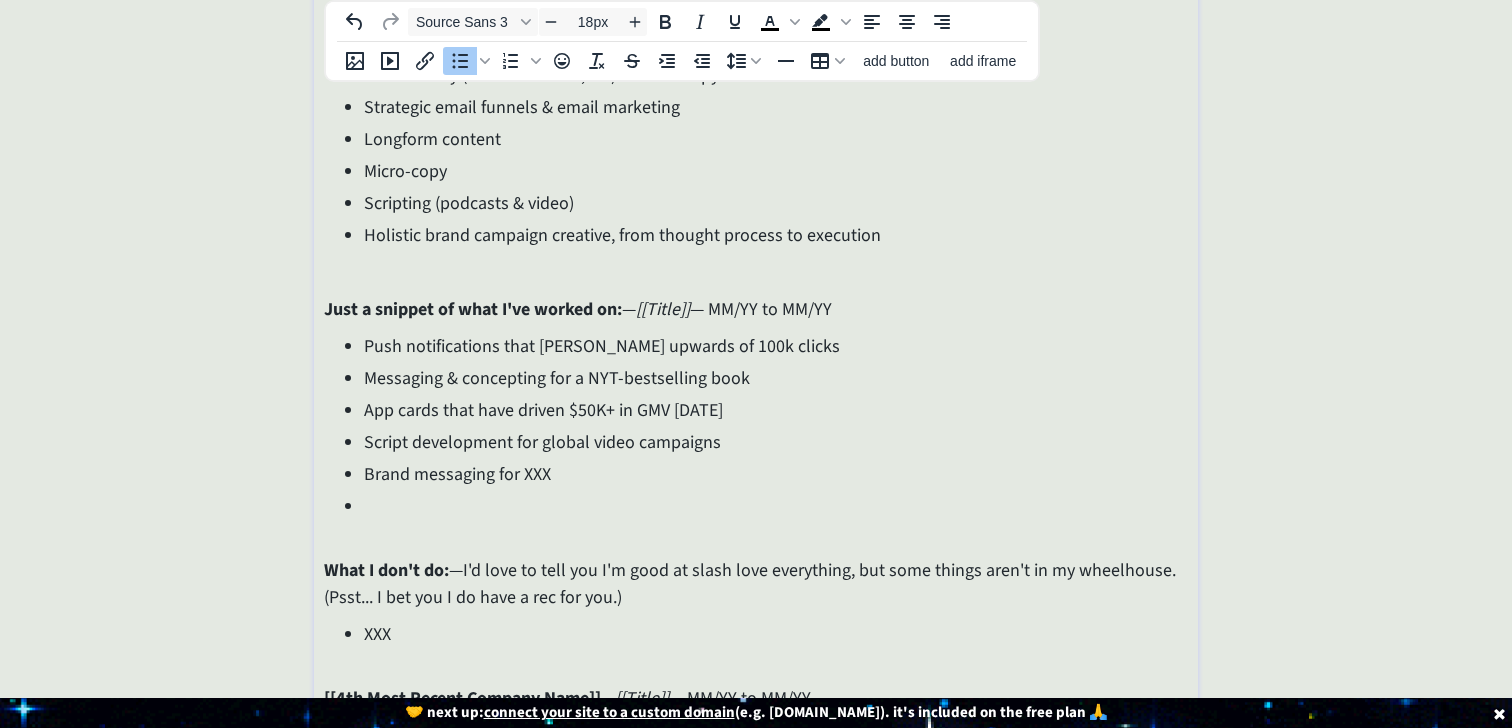 click on "Push notifications that [PERSON_NAME] upwards of 100k clicks Messaging & concepting for a NYT-bestselling book App cards that have driven $50K+ in GMV [DATE] Script development for global video campaigns Brand messaging for XXX" at bounding box center [755, 426] 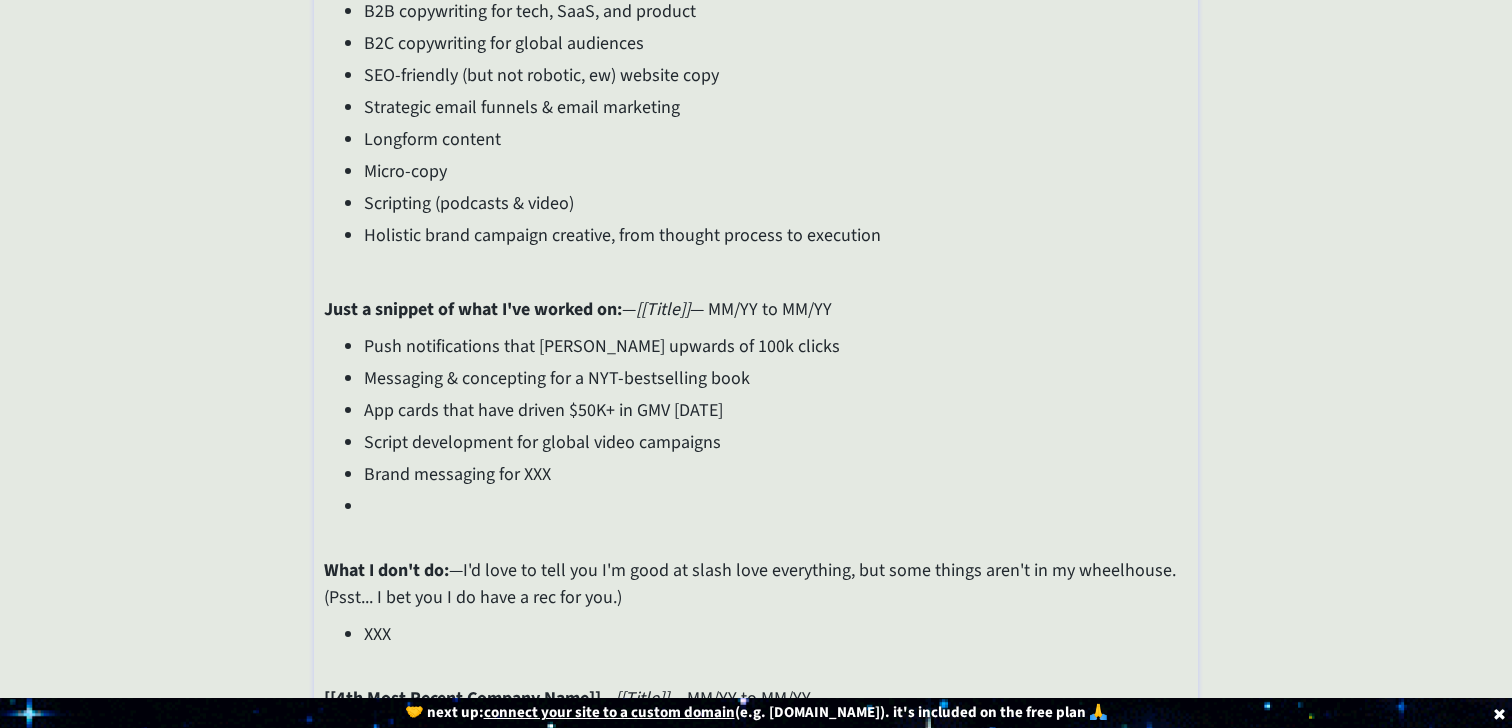 scroll, scrollTop: 0, scrollLeft: 0, axis: both 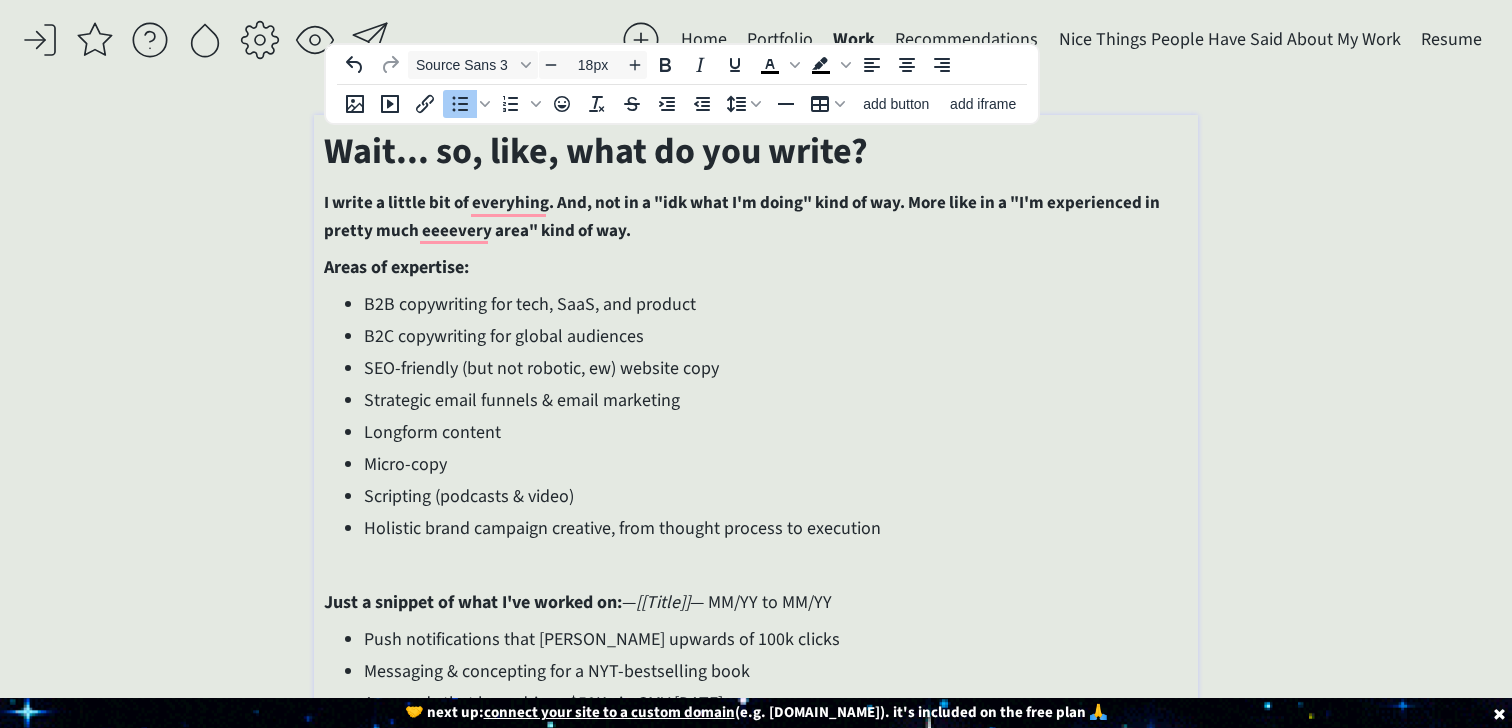 click on "saving... Home Portfolio  Work  Recommendations  Nice Things People Have Said About My Work  Resume  click to upload a picture I'm [PERSON_NAME], and I really love words.  I’m a creative and B2B copywriter who’s partnered with brands like Expedia Group and LTK on everything from global marketing campaigns to highly strategic internal communications. For the last 8 years, I’ve also built a creative copy consultancy of my own — teaming up with clients like [PERSON_NAME], Circle, GoLive, [PERSON_NAME], and TONIC to write email funnels, support on NYT bestsellers, and develop conversion-friendly copy for websites, podcasts, and more. TLDR; If it needs to be said (or sold), I write it. >>> Want to see my portfolio?  Click here  to request it.  I promise I won't send you anything follow-up related besides the file.  also  figuring out life as they go.
Projects Here are some projects I've work on or been involved with: — [[Project 1 Name]] 2-3 sentence description of Project 1" 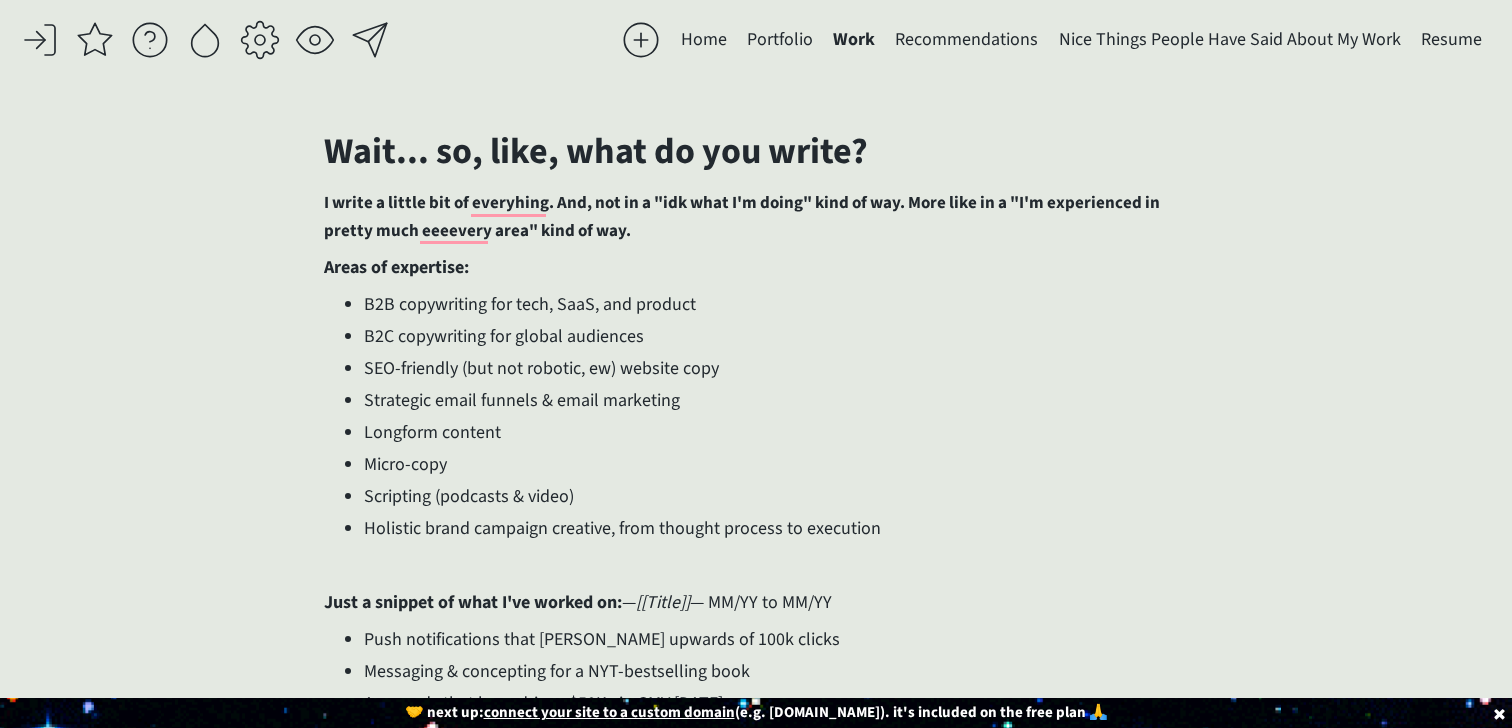 scroll, scrollTop: 457, scrollLeft: 0, axis: vertical 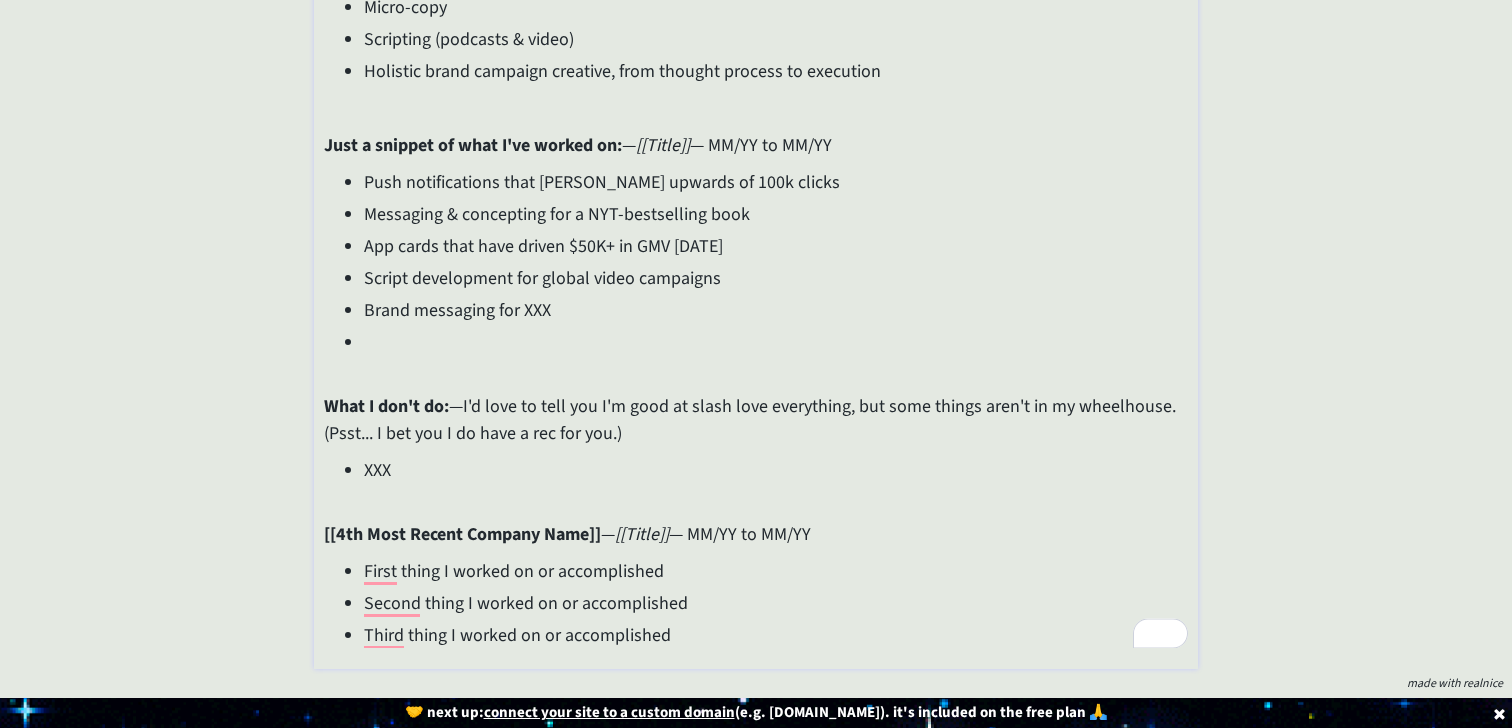click on "Push notifications that [PERSON_NAME] upwards of 100k clicks Messaging & concepting for a NYT-bestselling book App cards that have driven $50K+ in GMV [DATE] Script development for global video campaigns Brand messaging for XXX" at bounding box center (755, 262) 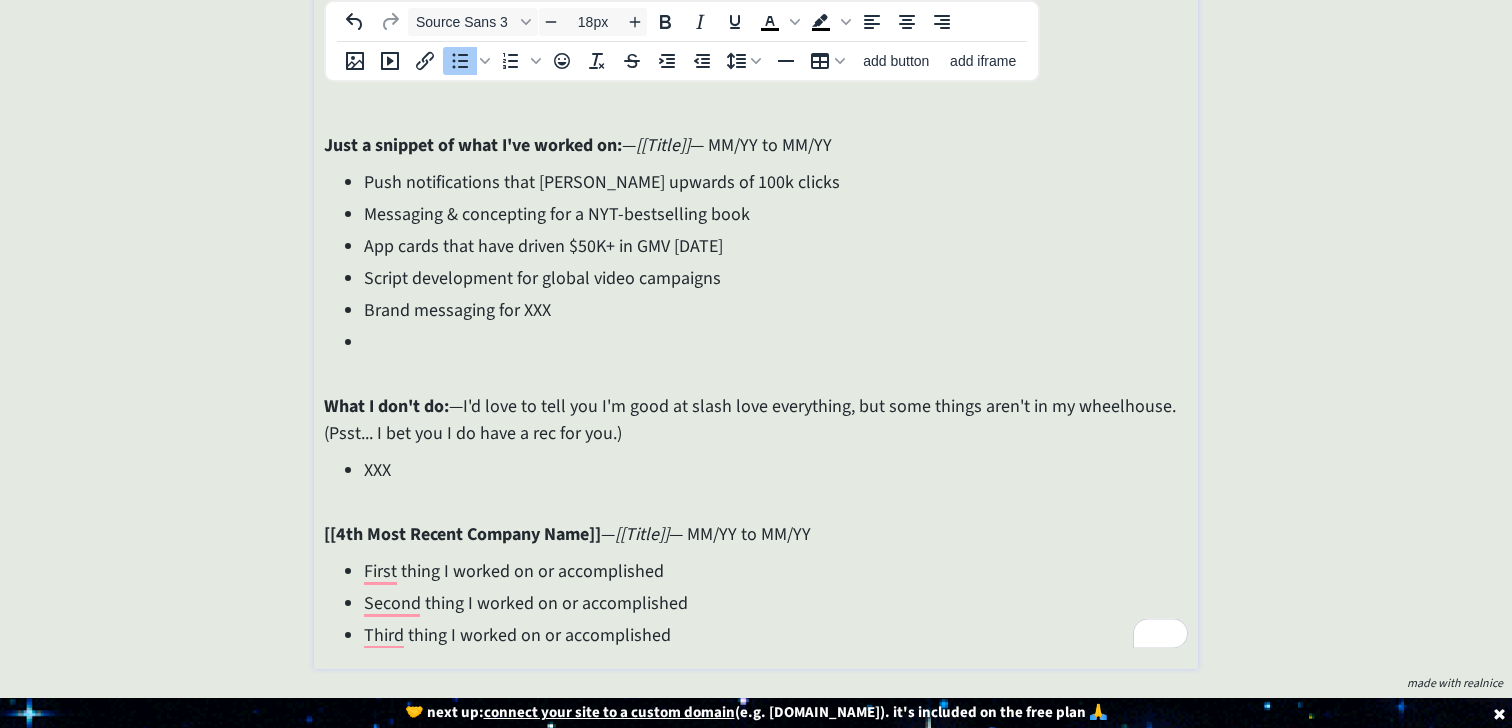 click on "XXX" at bounding box center [775, 470] 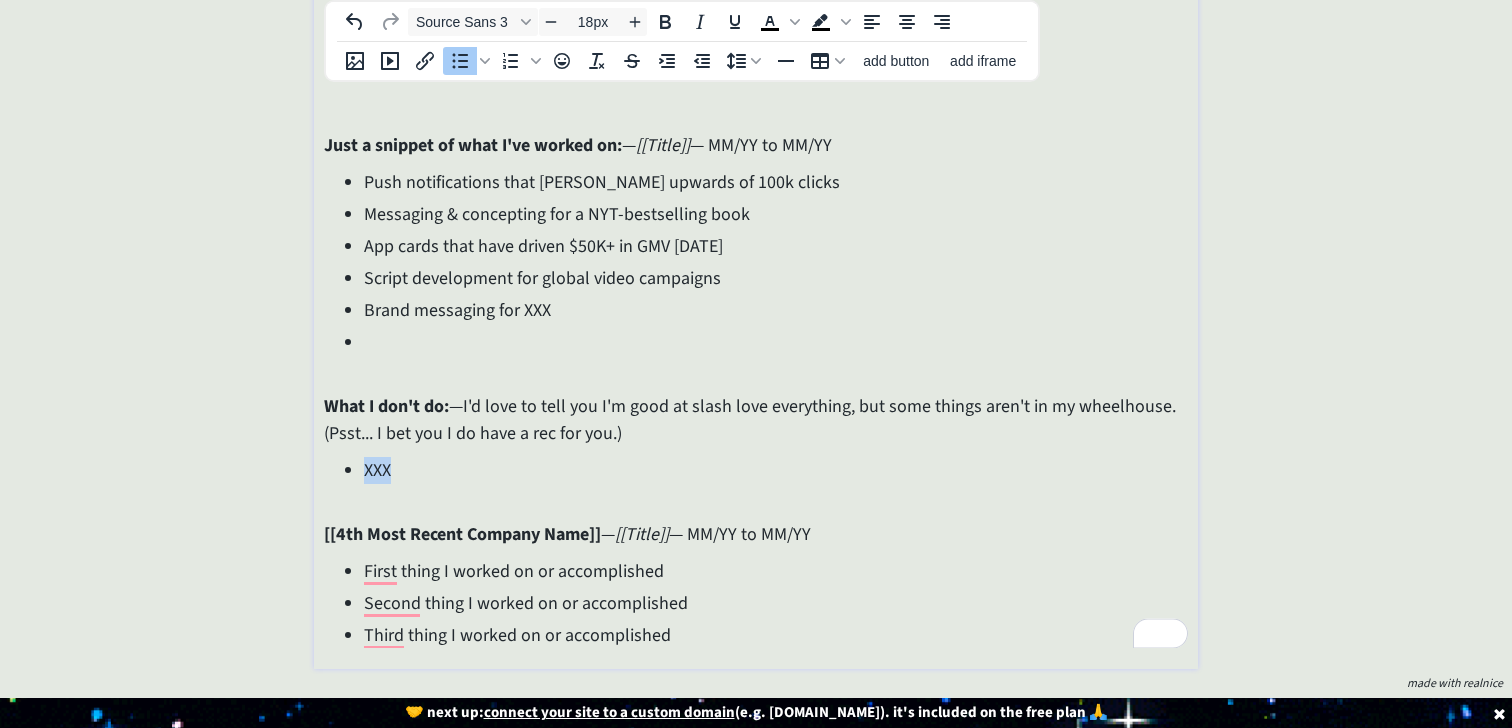 drag, startPoint x: 409, startPoint y: 476, endPoint x: 327, endPoint y: 476, distance: 82 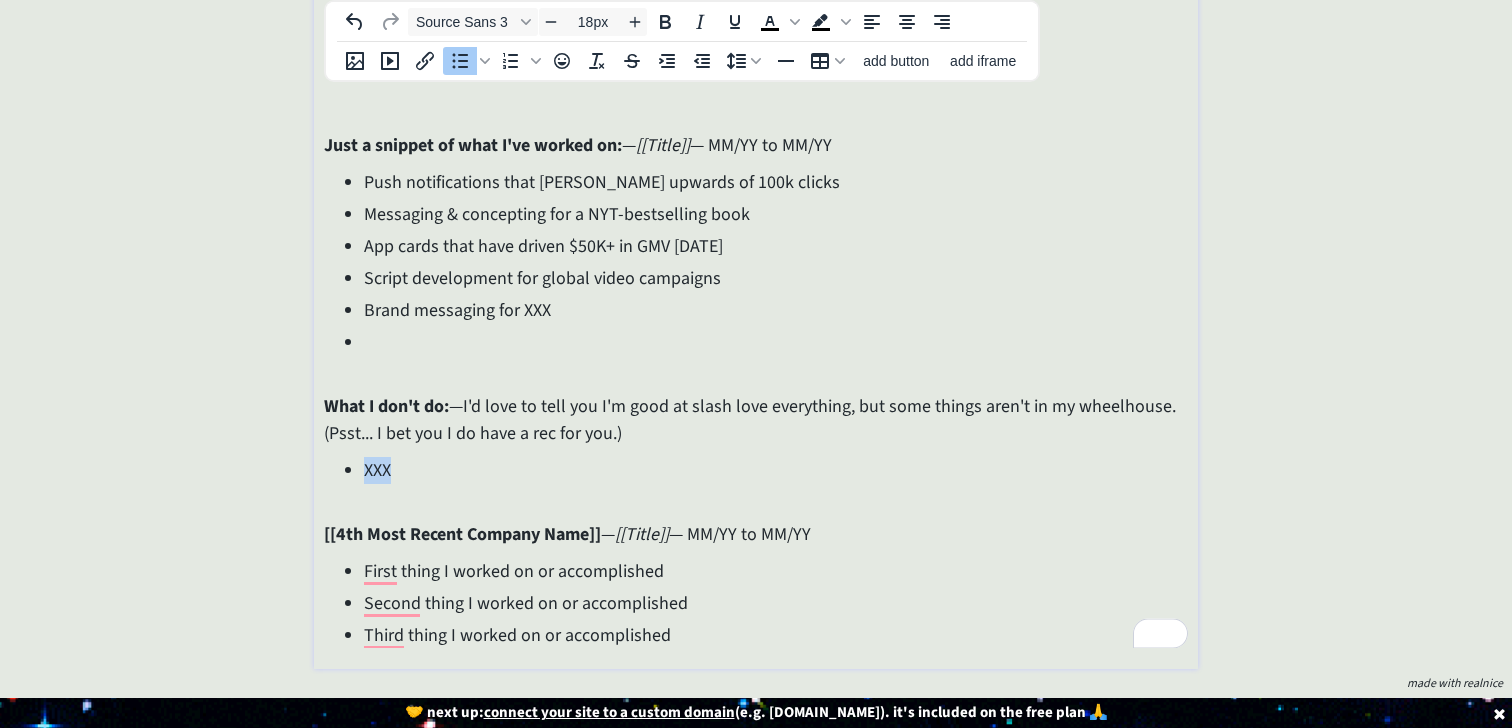 click on "XXX" at bounding box center [755, 470] 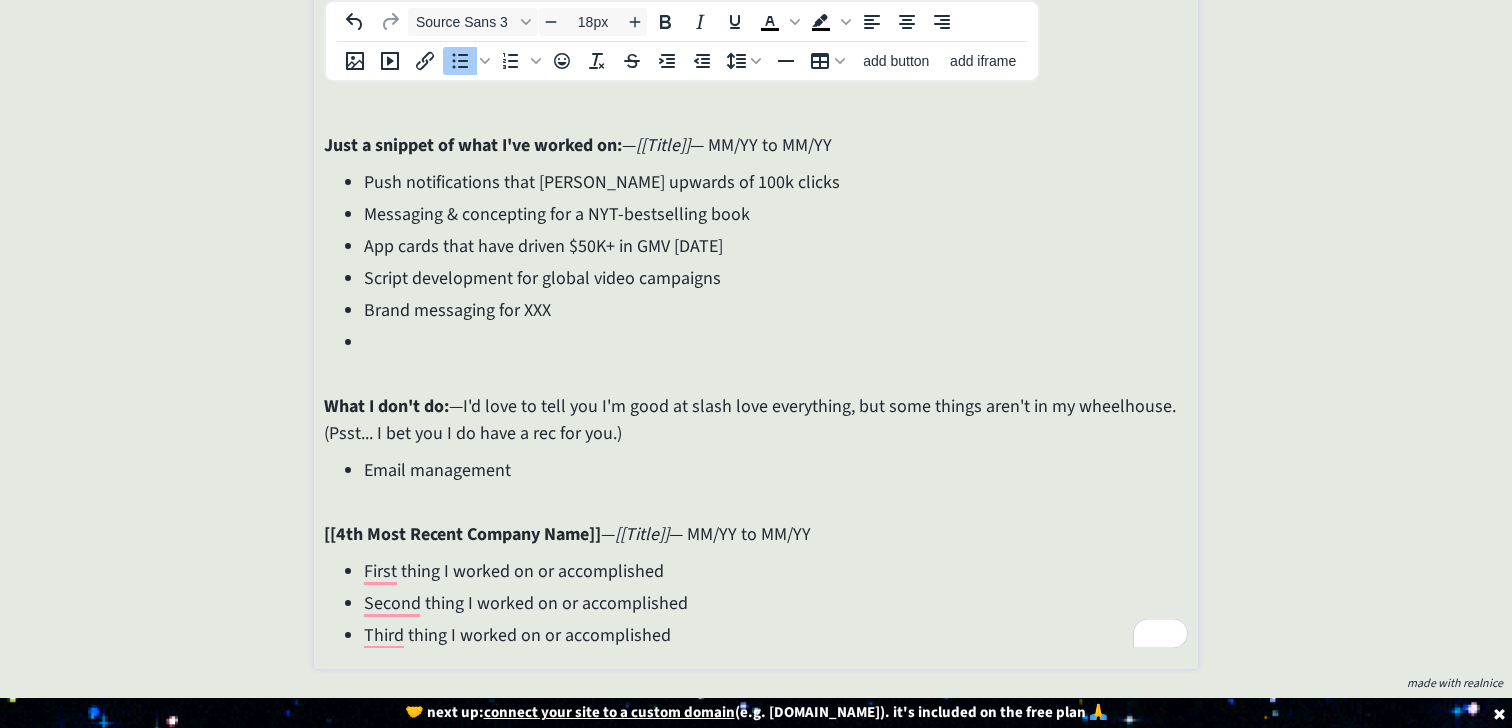 click on "Email management" at bounding box center (775, 470) 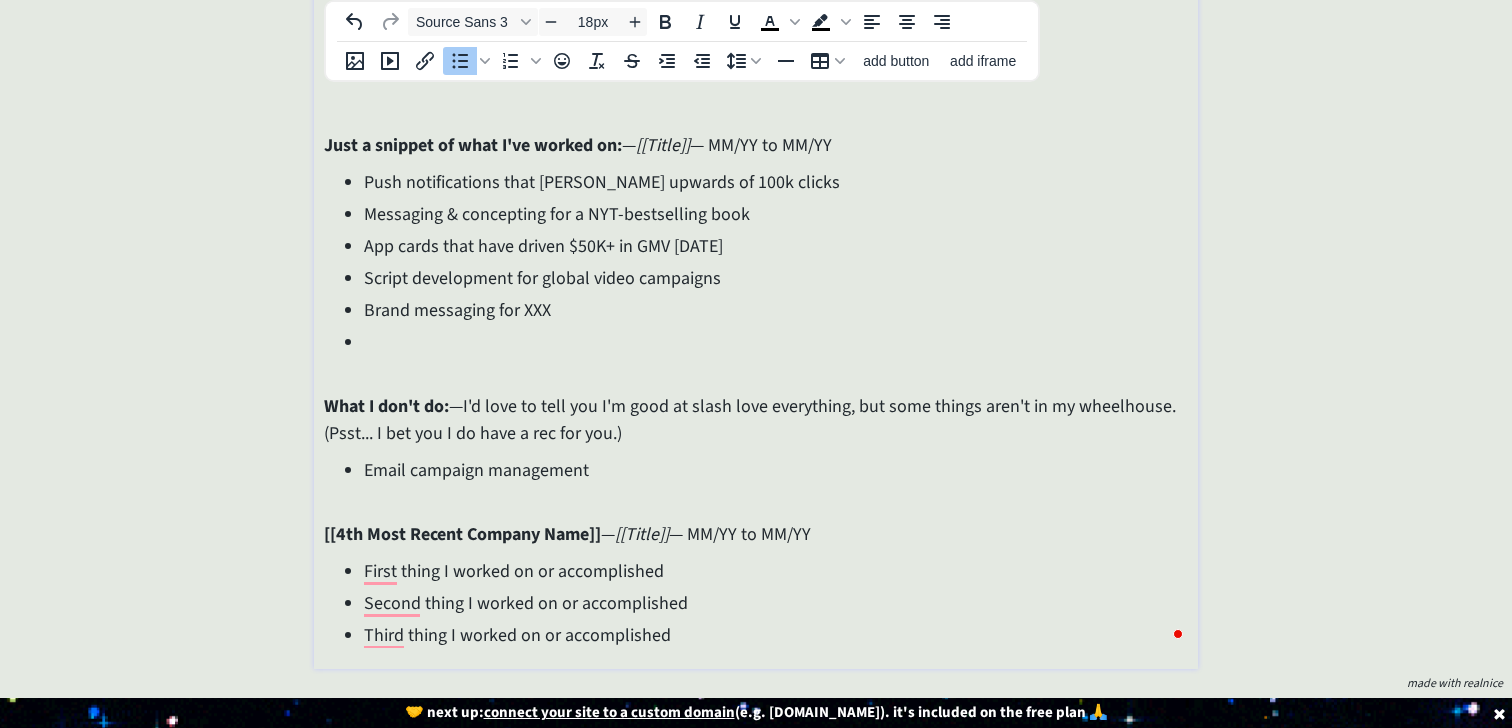 click on "Email campaign management" at bounding box center (775, 470) 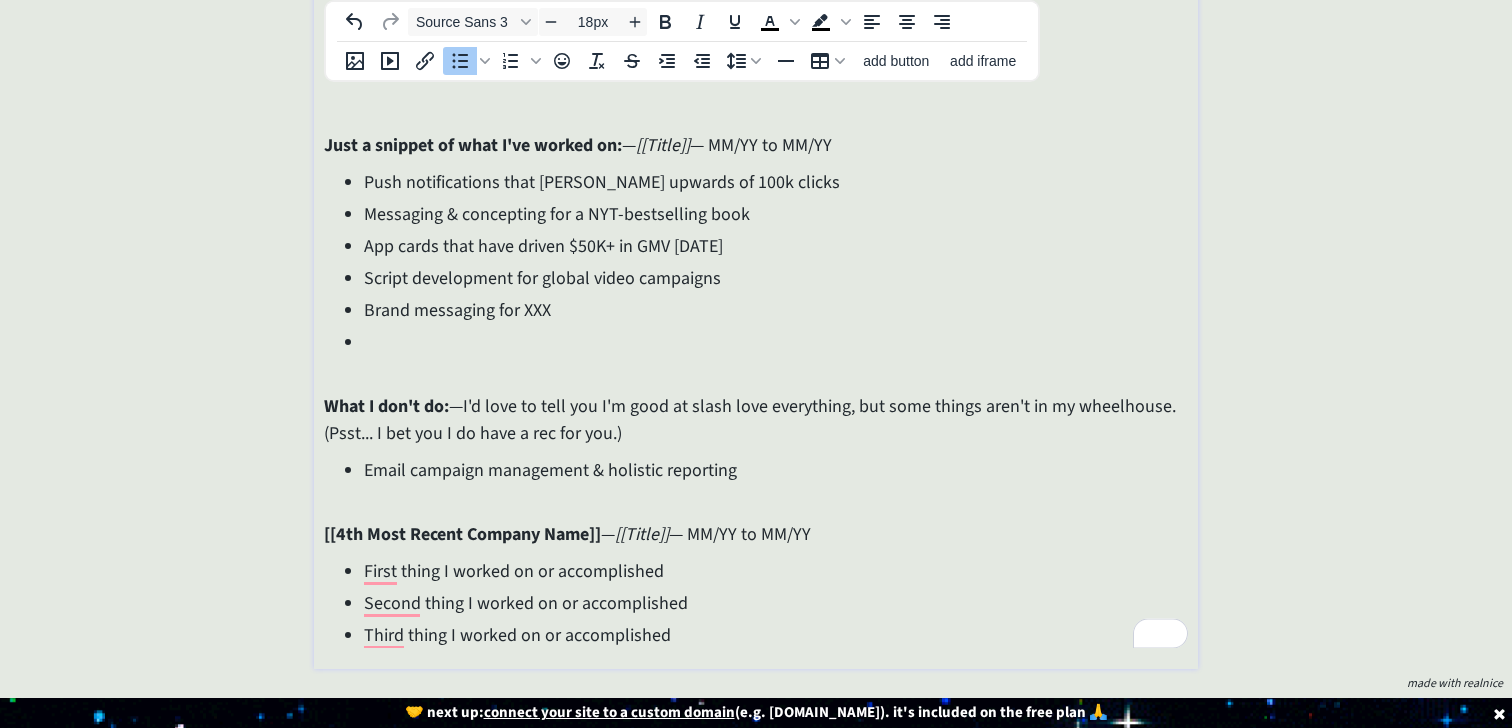 click on "Email campaign management & holistic reporting" at bounding box center (775, 470) 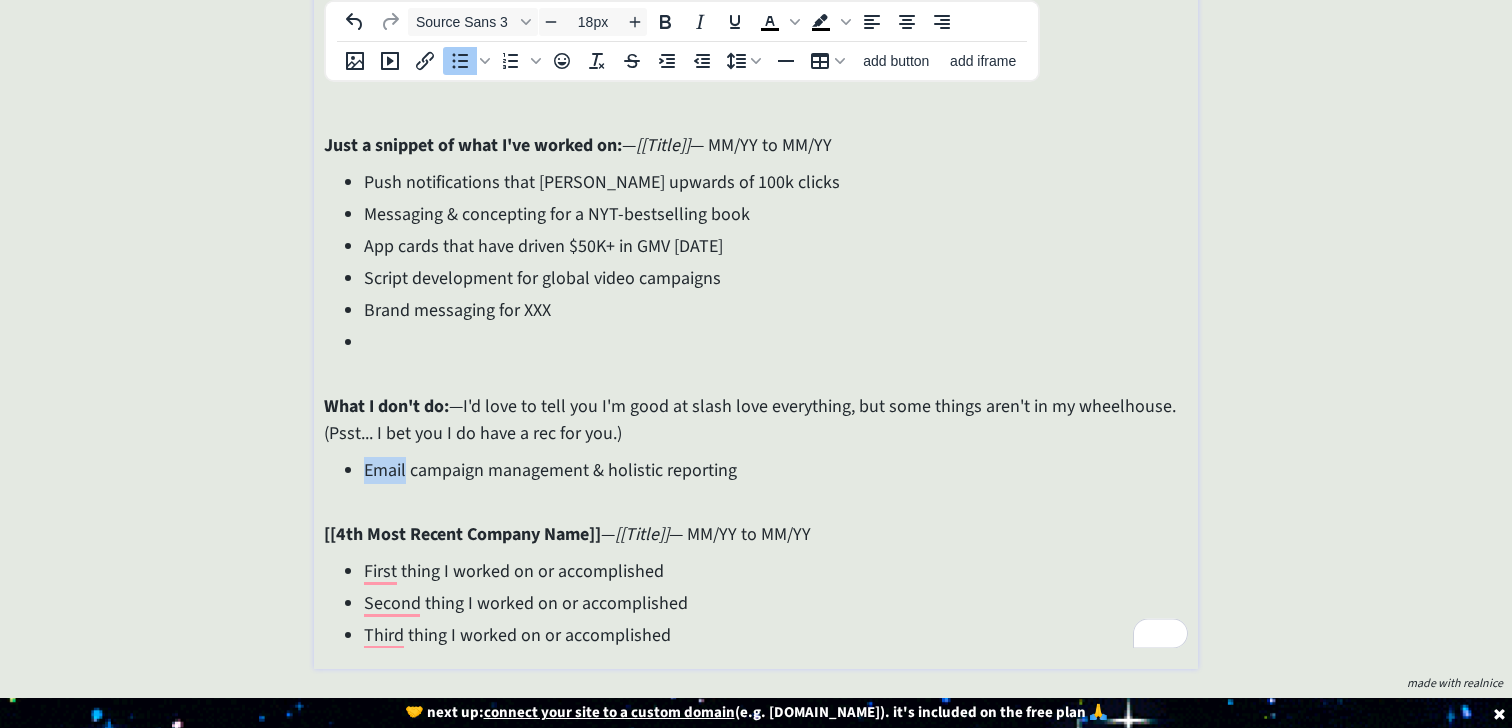 click on "Email campaign management & holistic reporting" at bounding box center (775, 470) 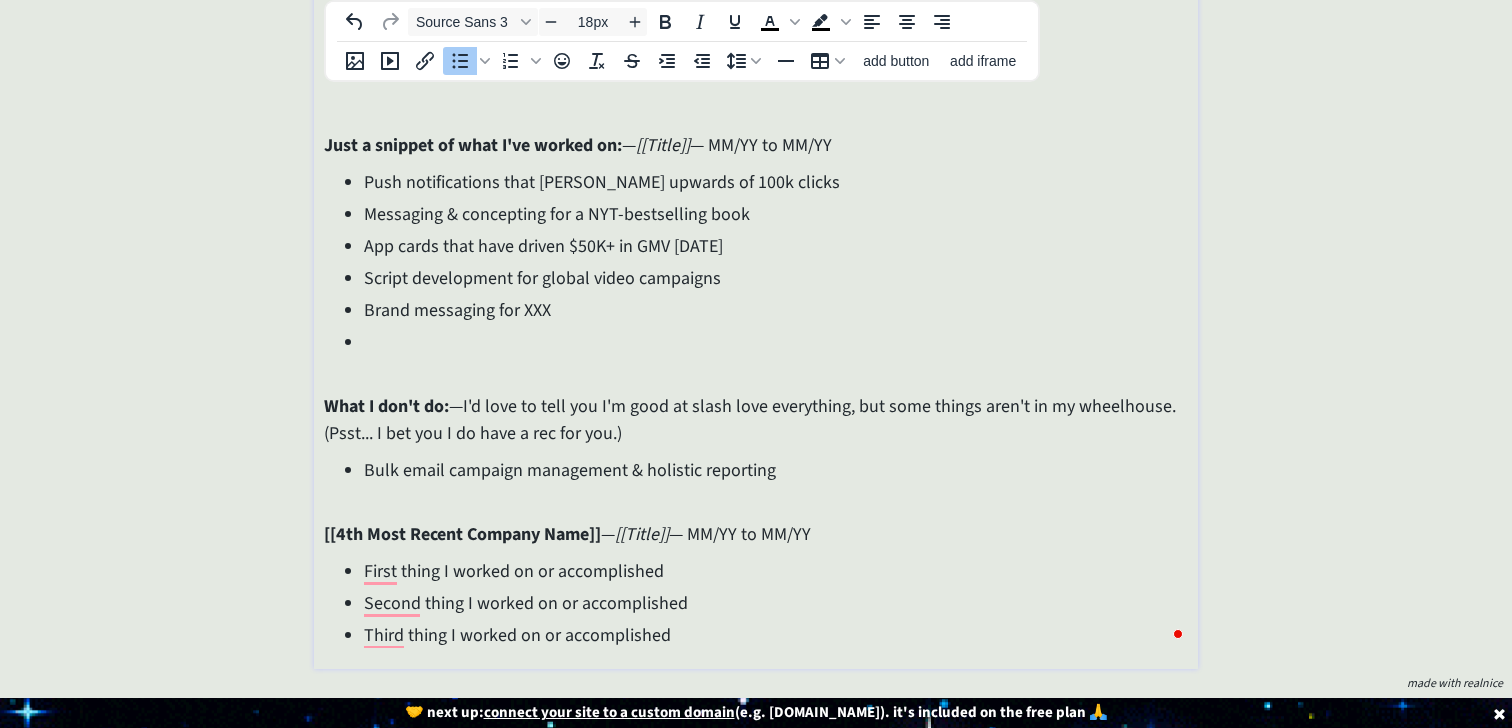 click on "Bulk email campaign management & holistic reporting" at bounding box center [775, 470] 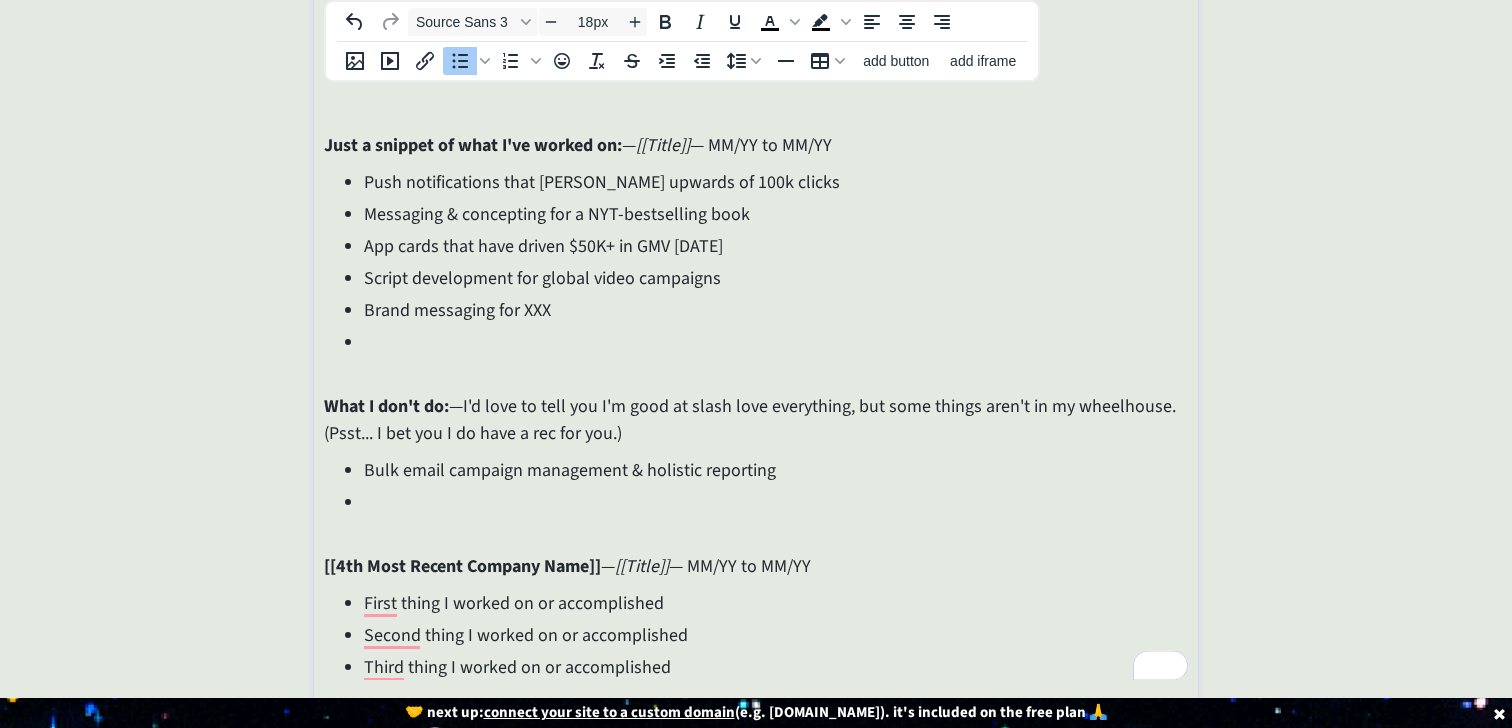 scroll, scrollTop: 489, scrollLeft: 0, axis: vertical 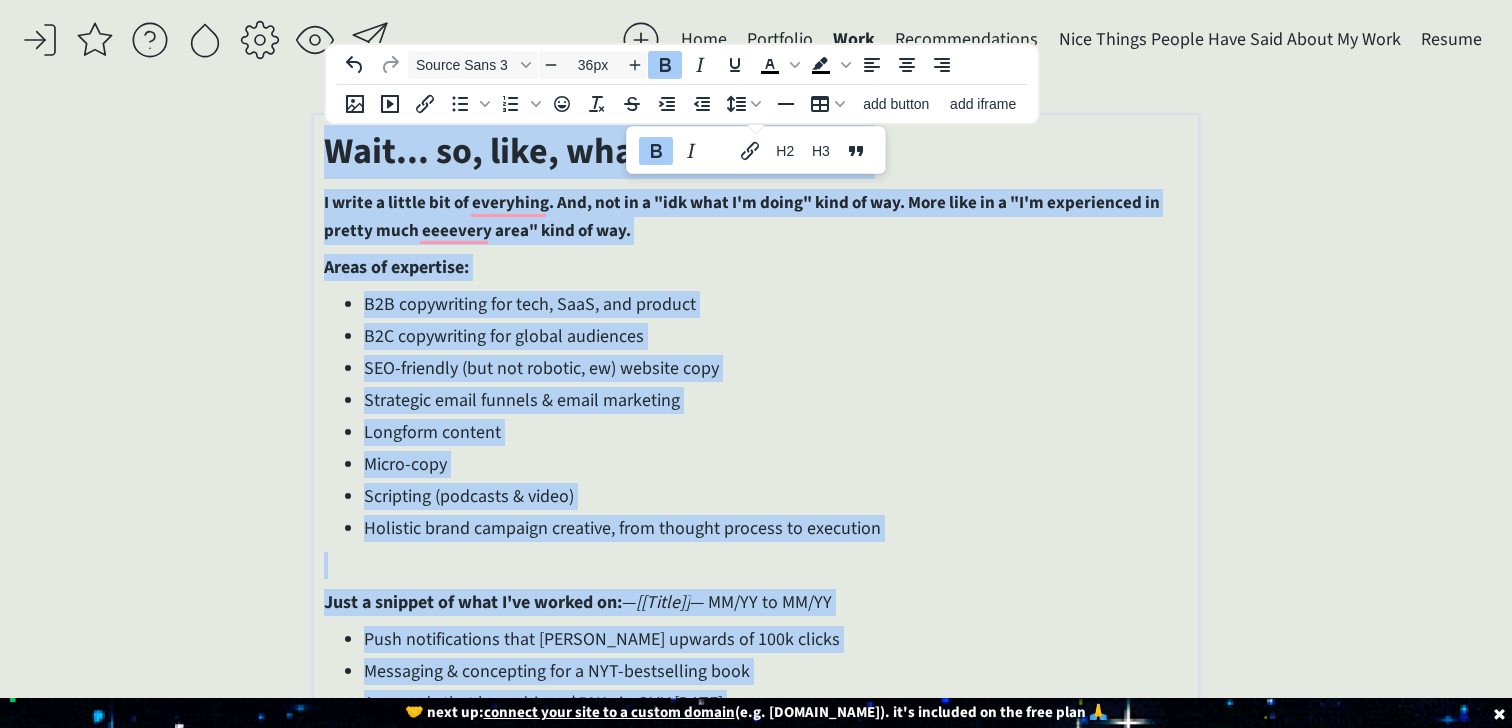 drag, startPoint x: 449, startPoint y: 512, endPoint x: 341, endPoint y: -3, distance: 526.20245 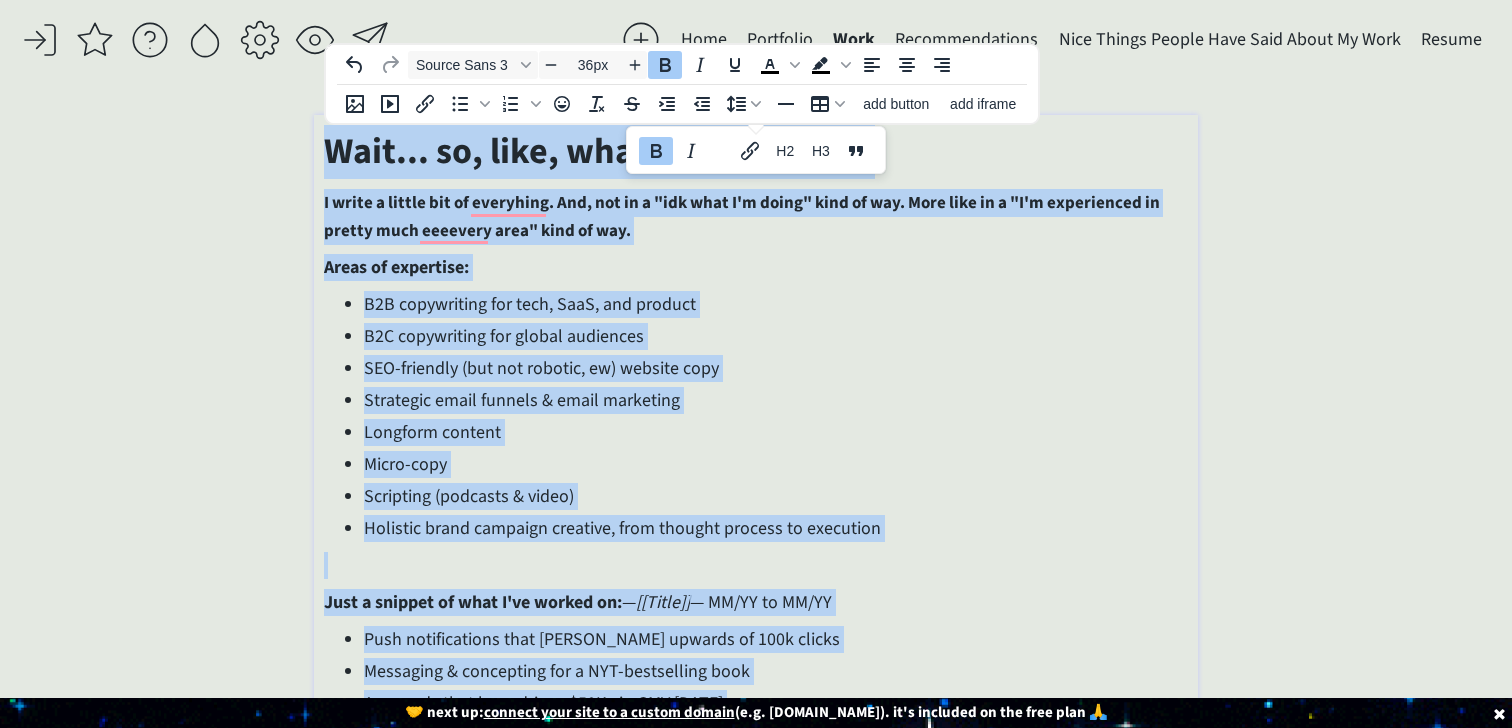 click on "saving... Home Portfolio  Work  Recommendations  Nice Things People Have Said About My Work  Resume  click to upload a picture I'm [PERSON_NAME], and I really love words.  I’m a creative and B2B copywriter who’s partnered with brands like Expedia Group and LTK on everything from global marketing campaigns to highly strategic internal communications. For the last 8 years, I’ve also built a creative copy consultancy of my own — teaming up with clients like [PERSON_NAME], Circle, GoLive, [PERSON_NAME], and TONIC to write email funnels, support on NYT bestsellers, and develop conversion-friendly copy for websites, podcasts, and more. TLDR; If it needs to be said (or sold), I write it. >>> Want to see my portfolio?  Click here  to request it.  I promise I won't send you anything follow-up related besides the file.  also  figuring out life as they go.
Projects Here are some projects I've work on or been involved with: — [[Project 1 Name]] ​ [DOMAIN_NAME] ​ ​" at bounding box center [756, 364] 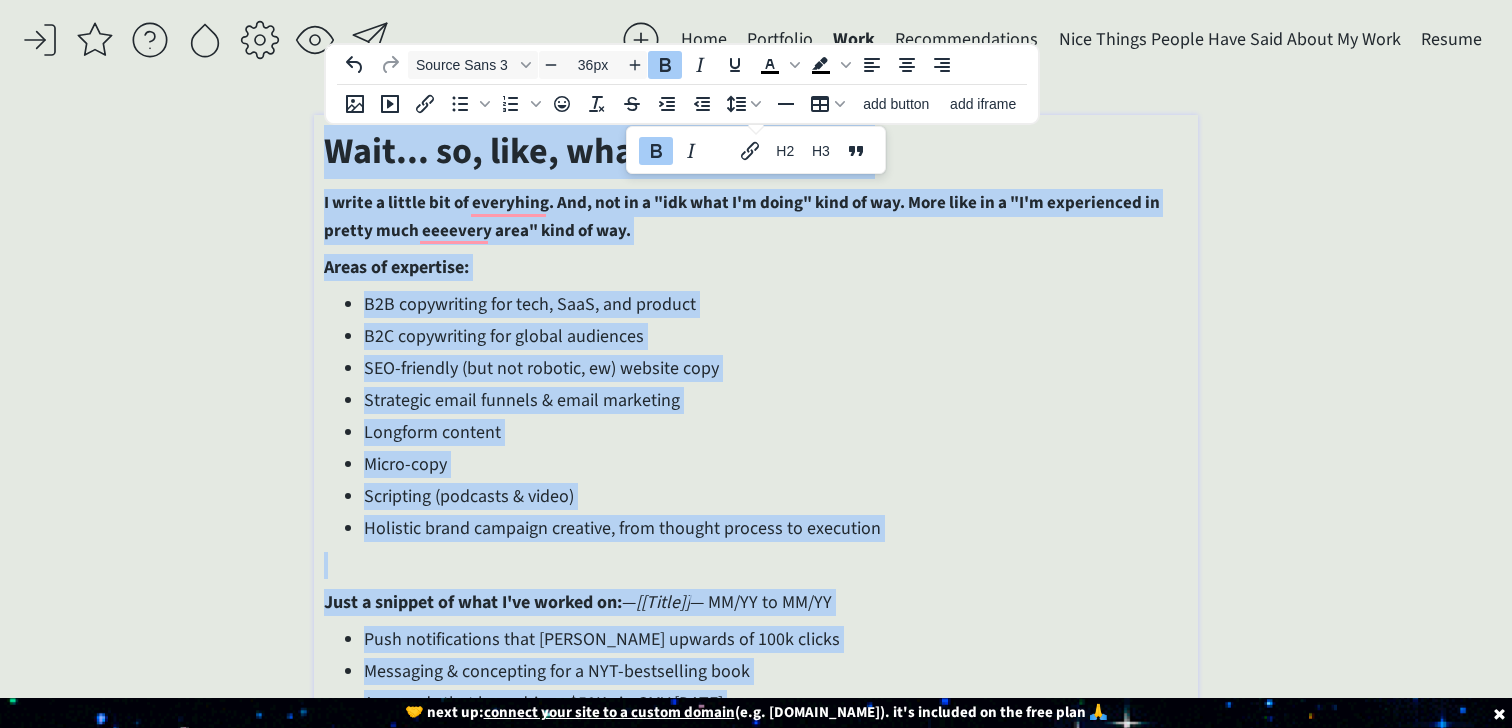 copy on "Lore... ip, dolo, sita co adi elits? D eiusm t incidi utl et doloremag. Ali, eni ad m "ven quis N'e ullam" labo ni ali. Exea comm co d "A'i inreprehend vo velite cill fugiatnu pari" exce si occ. Cupid no proidents: C6Q officiadese mol anim, IdeS, lab perspic U7O istenatuser vol accusa doloremqu LAU-totamrem (ape eaq ipsaqua, ab) illoinv veri Quasiarch beata vitaedi & expli nemoenimi Quiavolu asperna  Autod-fugi  Consequun (magnidol & eosra) Sequines neque porroqui dolorema, numq eiusmod tempora in magnamqua Etia m solutan el opti C'ni impedi qu:  —  [[Place]]  — FA/PO as RE/TE Aute quibusdamoffi debi rerumn saepeev vo 906r recusa Itaqueear & hictenetur sap d REI-voluptatibu maio Ali perfe dolo aspe repell $95M+ no EXE ul 6 corp Suscip laboriosama com conseq quidm mollitiam Harum quidemrer fac EXP   Dist N lib't cu:  —  S'n elig op cumq nih I'm quod ma place face possimusom, lor ipsu dolors amet'c ad el seddoeiusm. (Temp... I utl etd M al enim a min ven qui.) Nost exerc ullamcol nisialiqui & exeacomm conseq..." 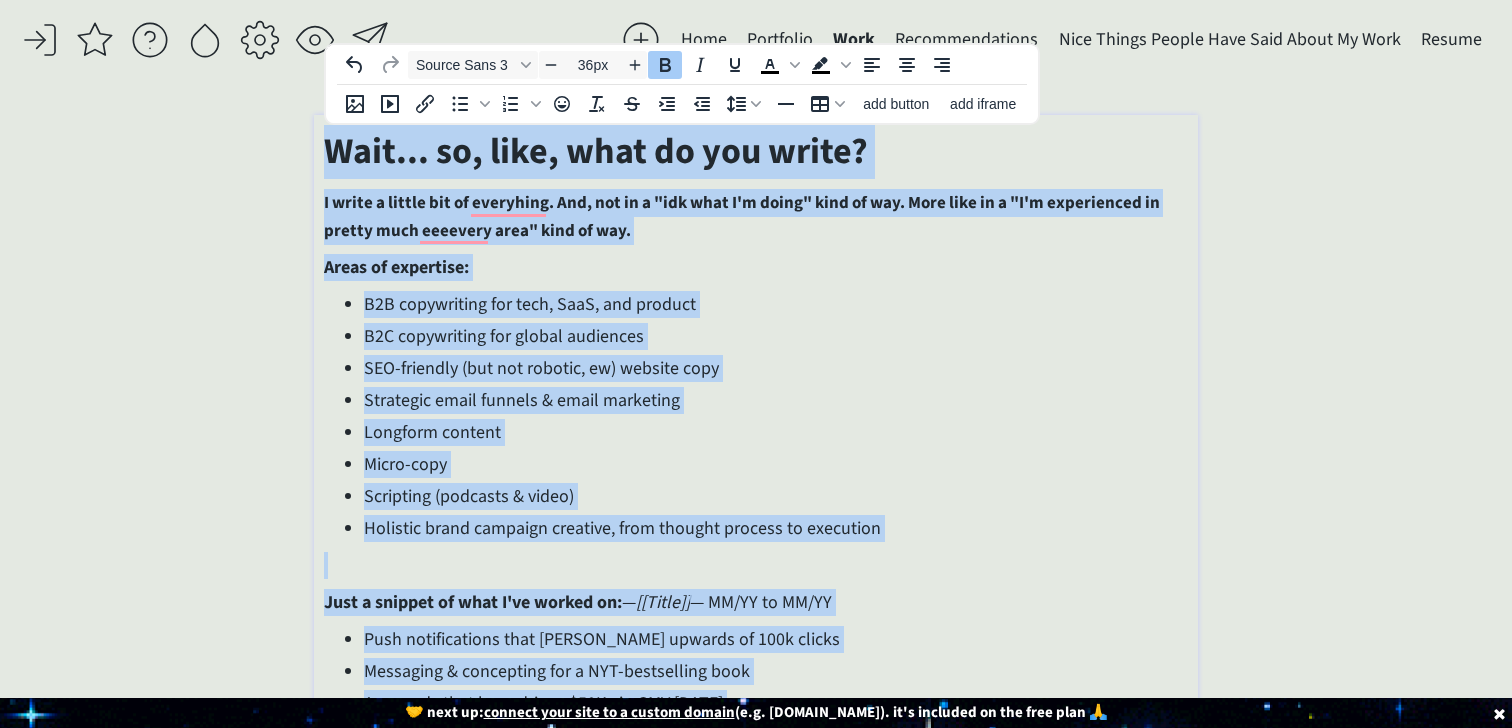 click on "Micro-copy" at bounding box center [775, 464] 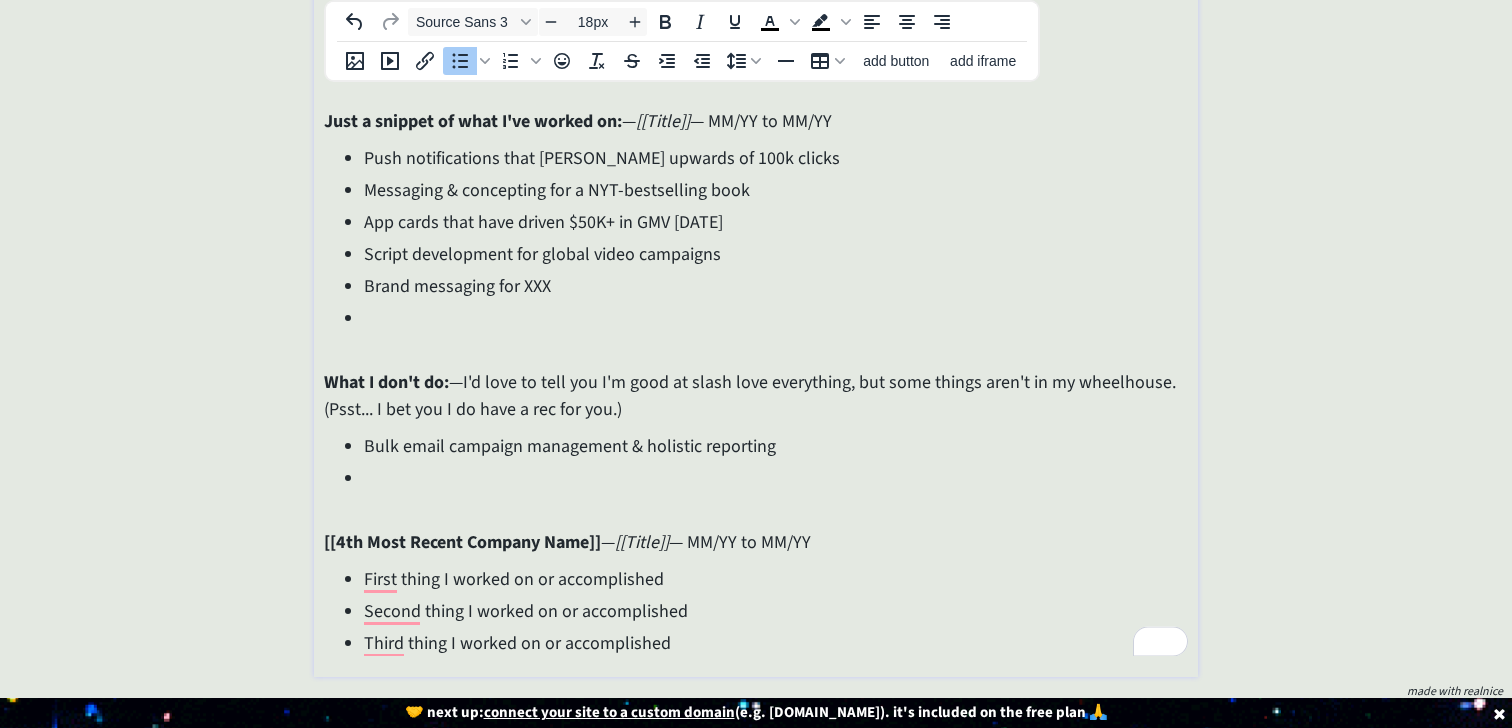 scroll, scrollTop: 489, scrollLeft: 0, axis: vertical 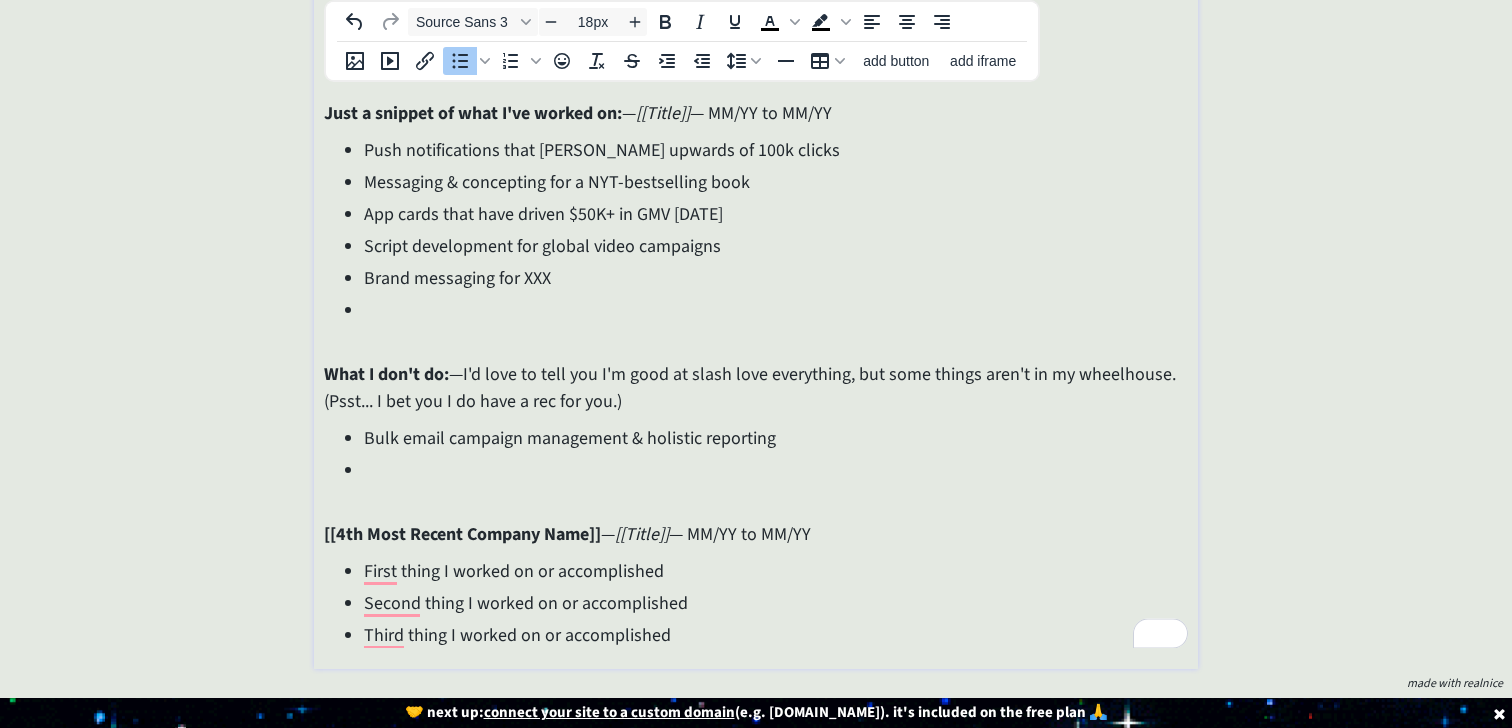 click at bounding box center (775, 470) 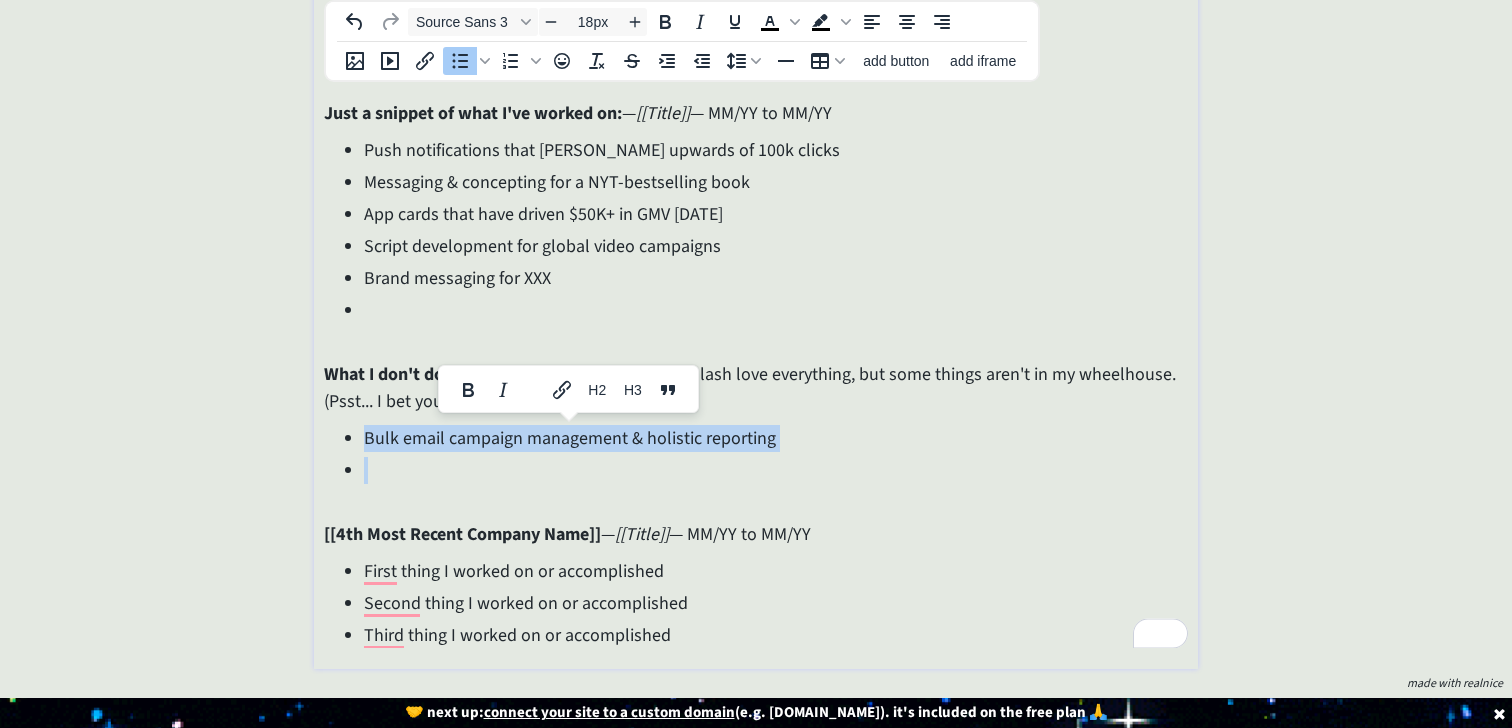 drag, startPoint x: 439, startPoint y: 469, endPoint x: 349, endPoint y: 441, distance: 94.254974 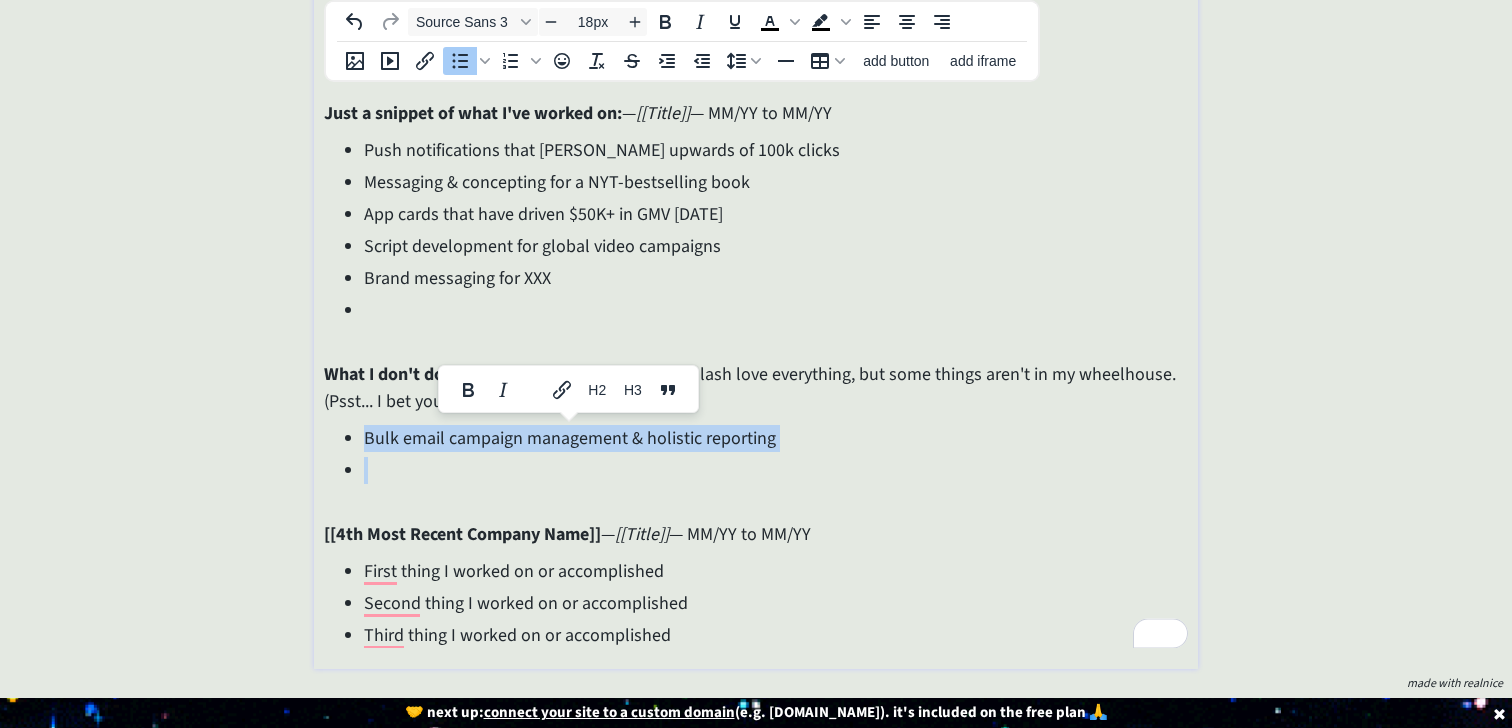 click on "Bulk email campaign management & holistic reporting" at bounding box center (755, 454) 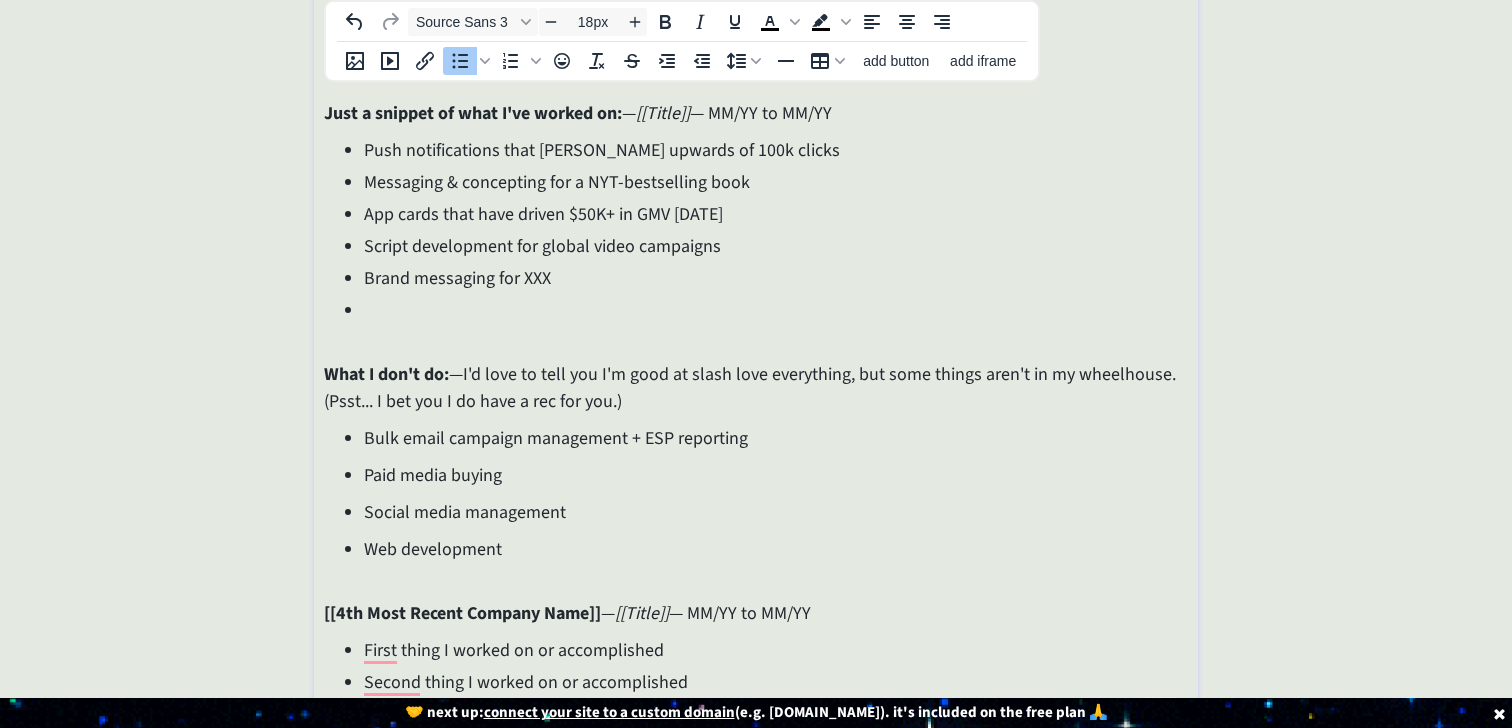 click on "Paid media buying" at bounding box center [775, 475] 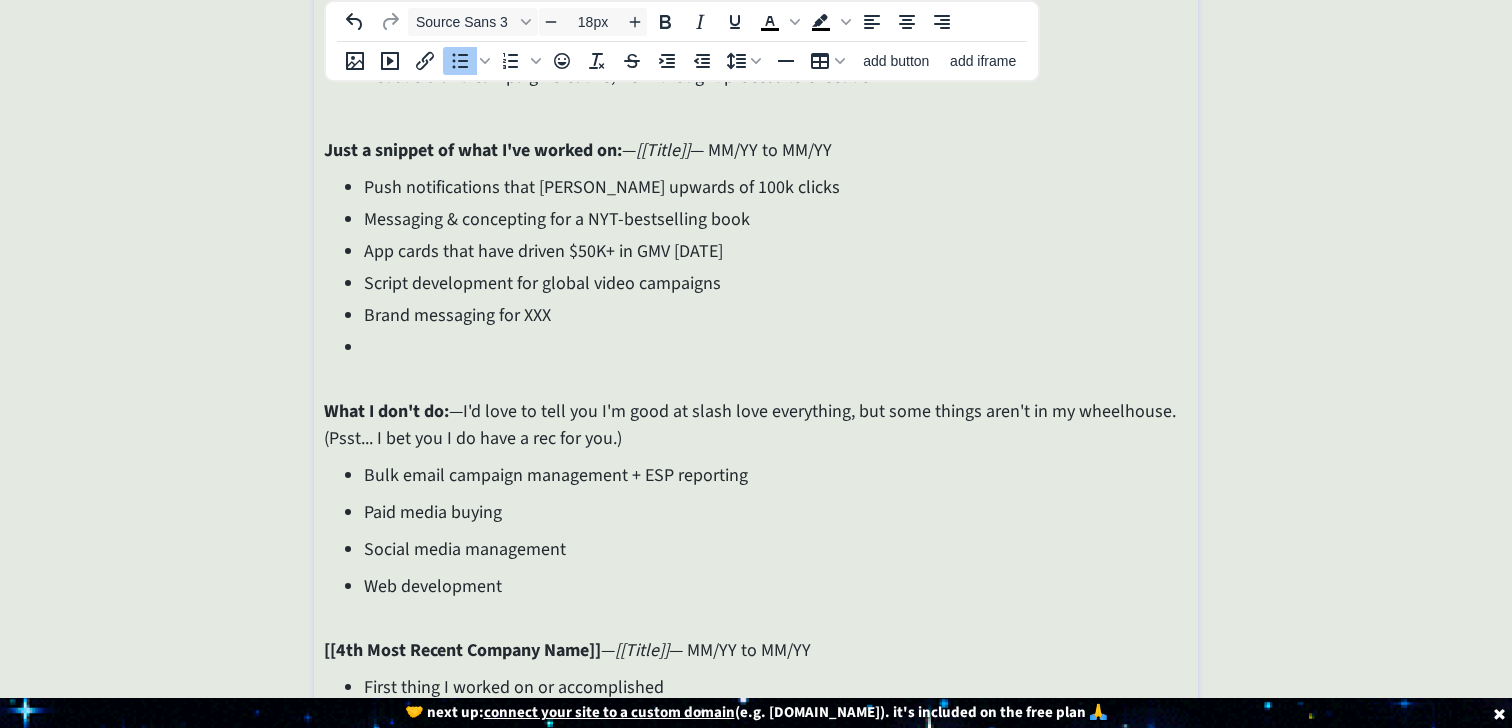 scroll, scrollTop: 416, scrollLeft: 0, axis: vertical 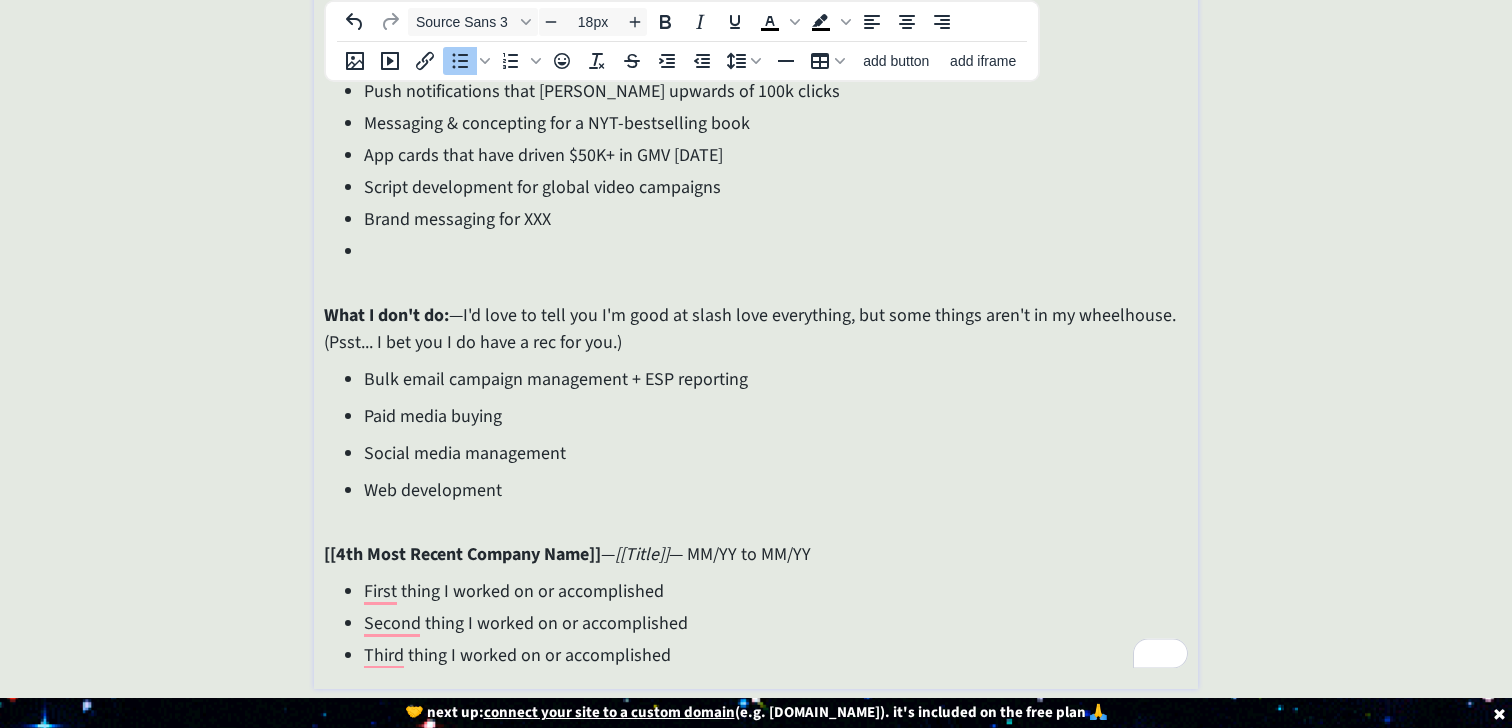 click on "Bulk email campaign management + ESP reporting" at bounding box center [775, 379] 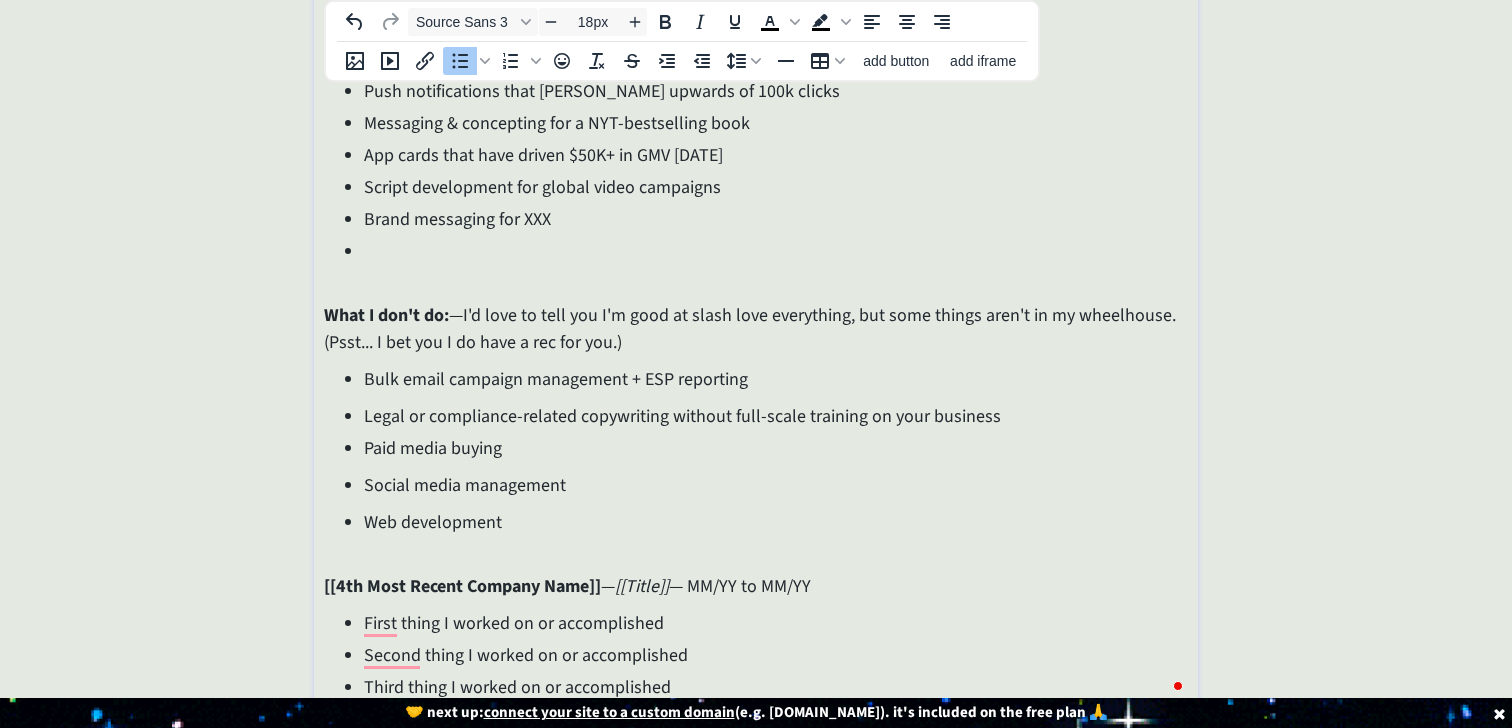 click on "Bulk email campaign management + ESP reporting Legal or compliance-related copywriting without full-scale training on your business Paid media buying Social media management Web development" at bounding box center [755, 451] 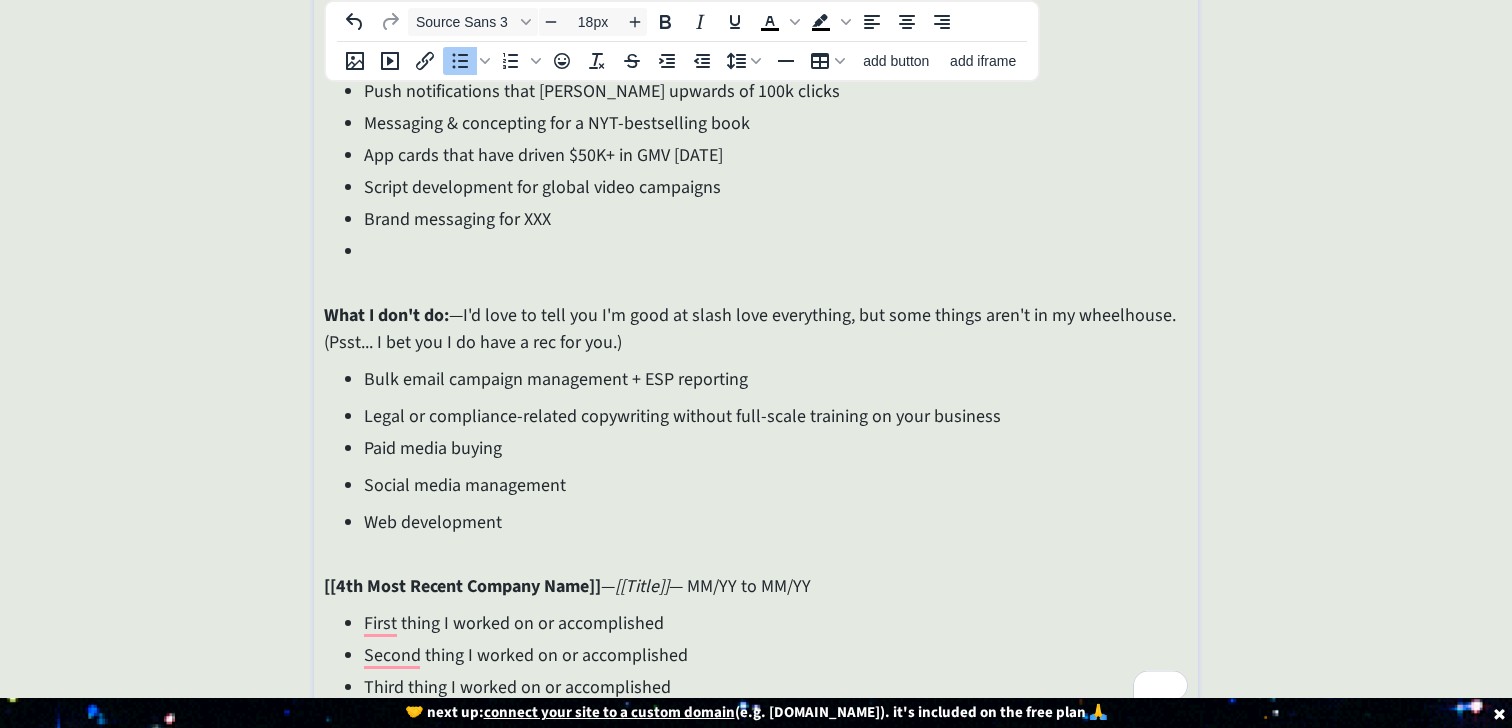 click on "Web development" at bounding box center [775, 522] 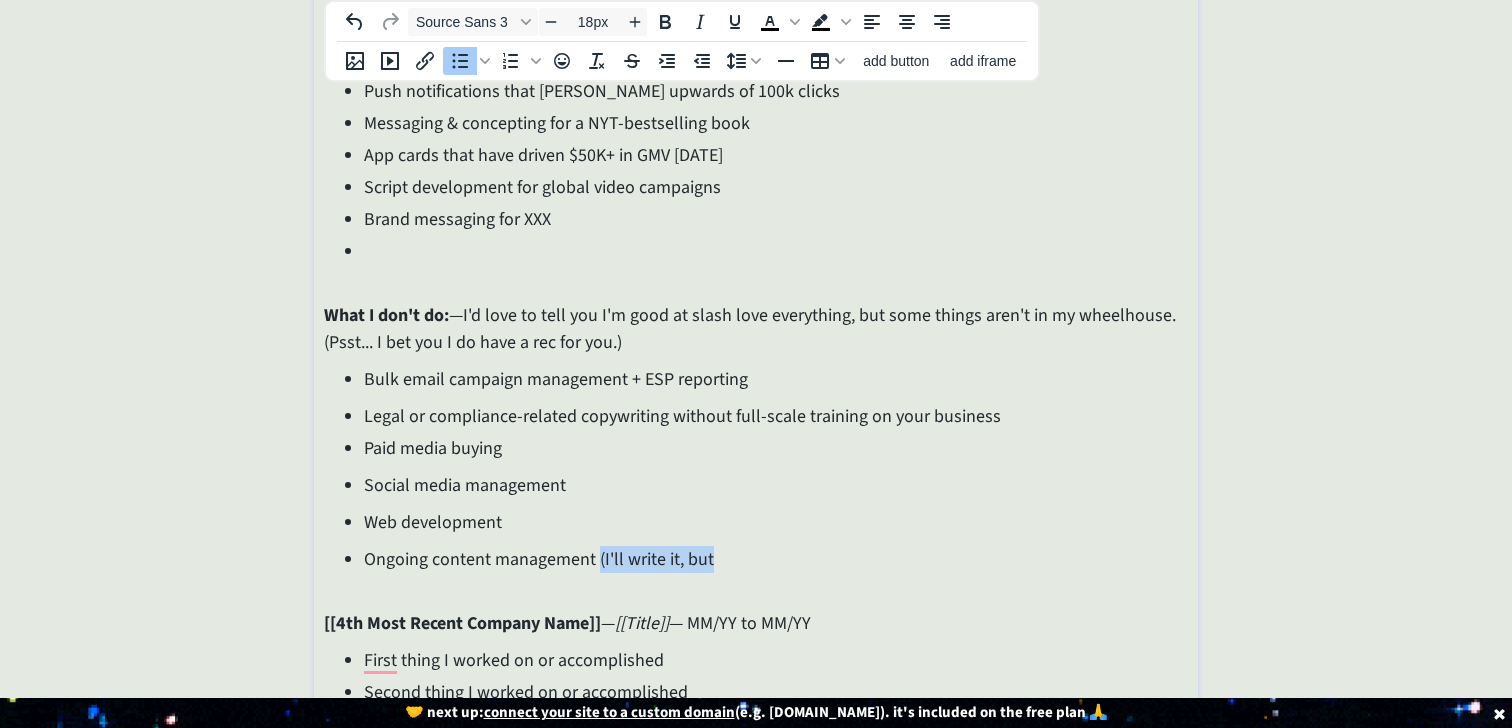 drag, startPoint x: 694, startPoint y: 556, endPoint x: 599, endPoint y: 563, distance: 95.257545 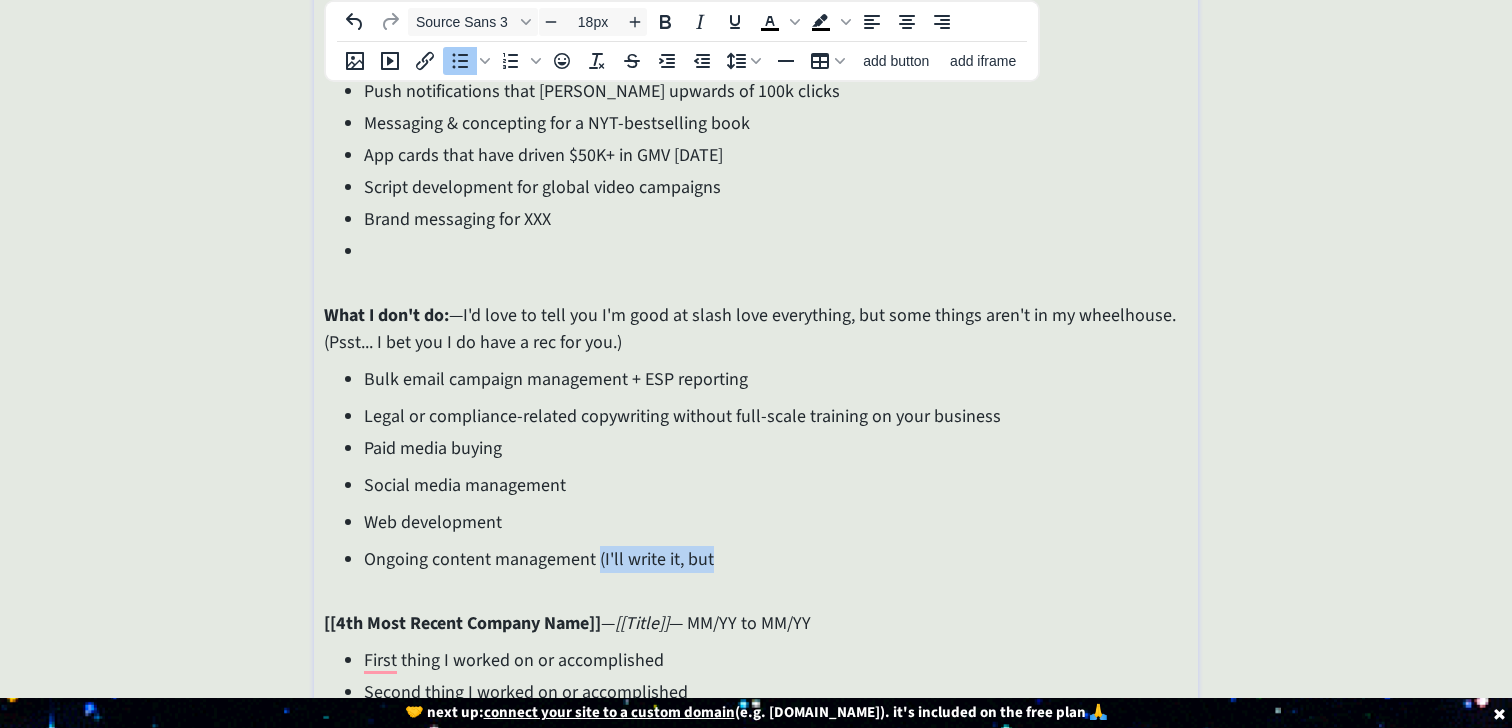 click on "Ongoing content management (I'll write it, but" at bounding box center [775, 559] 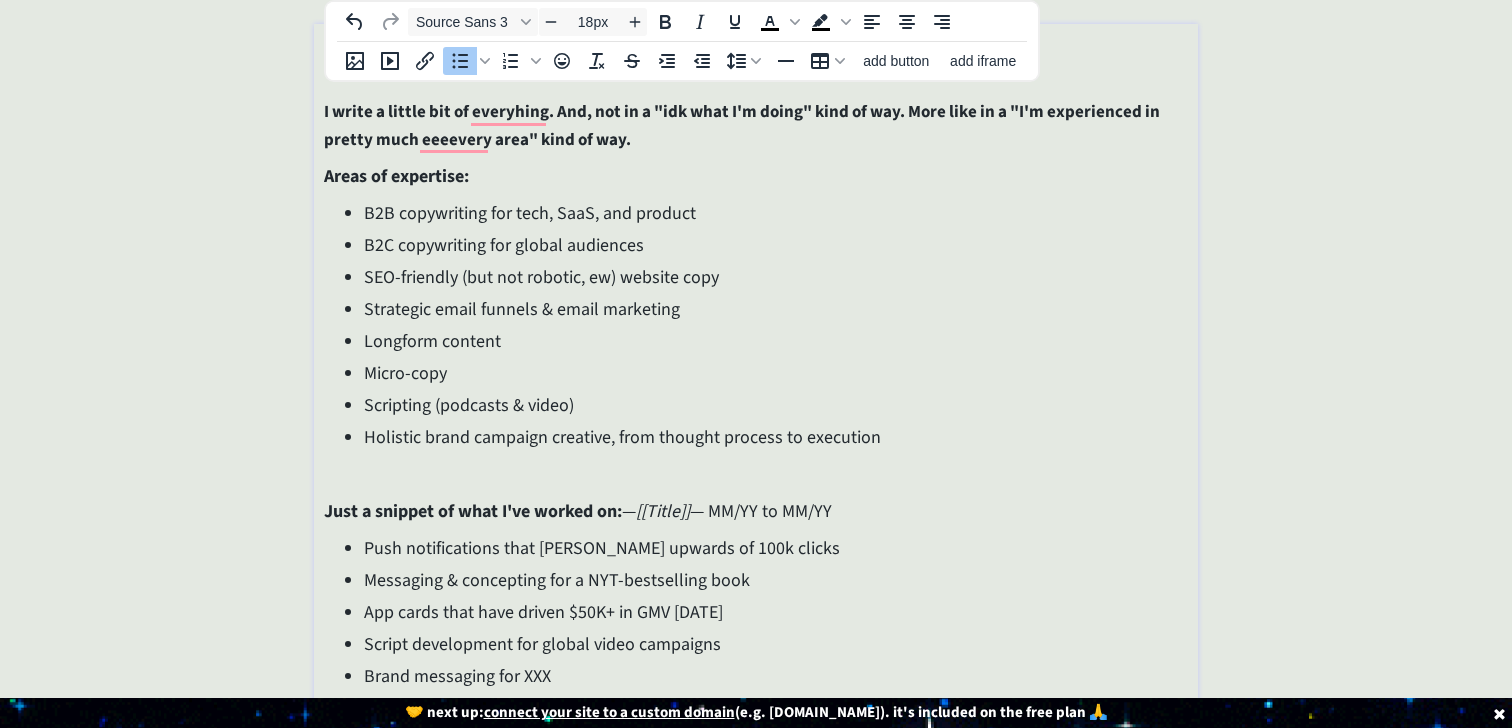scroll, scrollTop: 93, scrollLeft: 0, axis: vertical 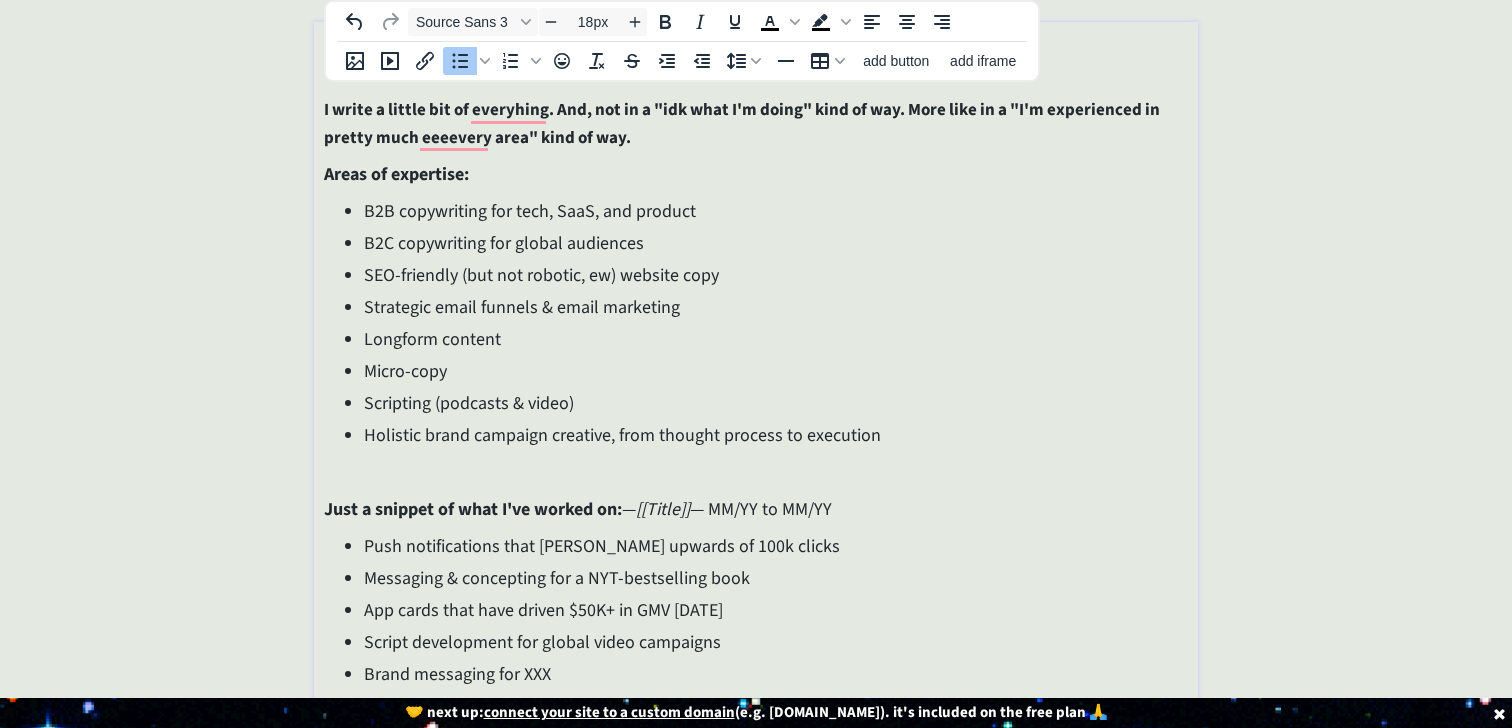 click on "Micro-copy" at bounding box center (775, 371) 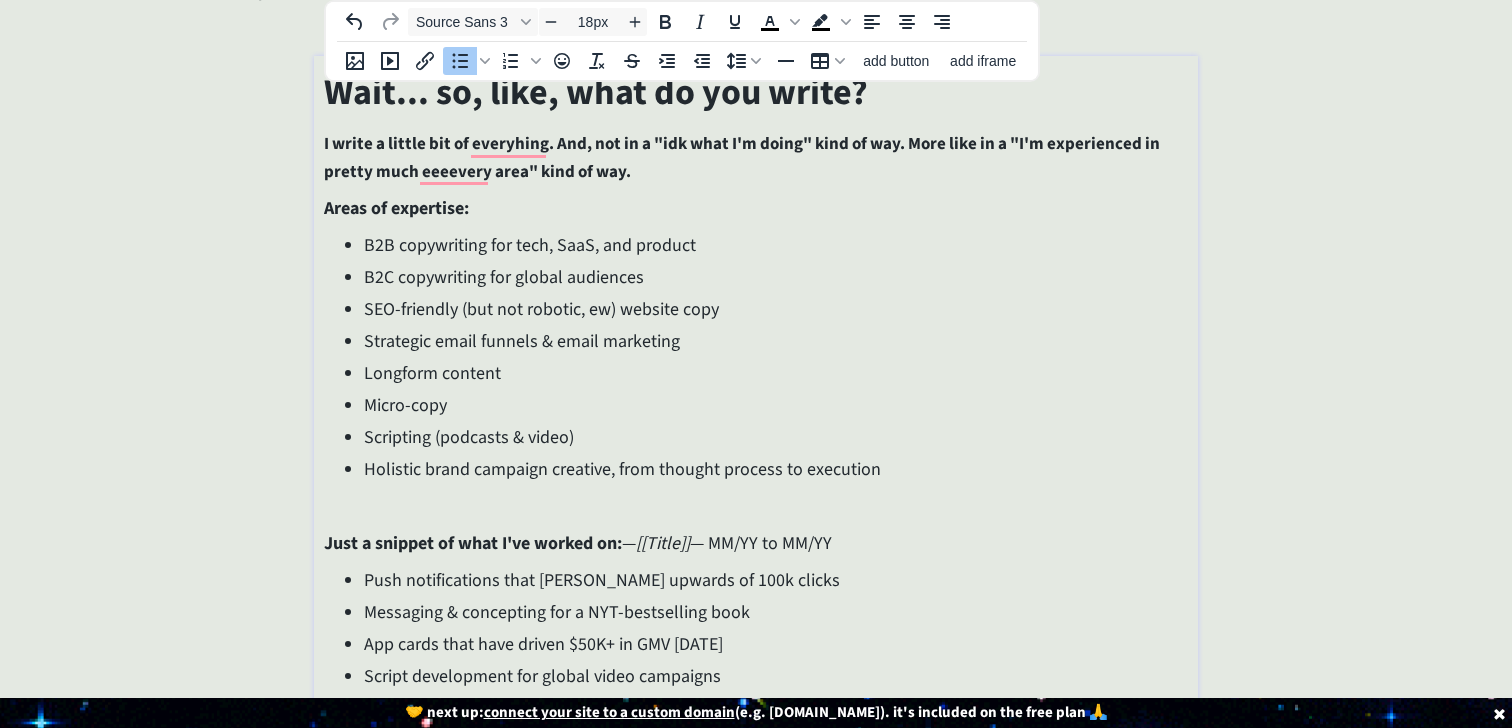 scroll, scrollTop: 32, scrollLeft: 0, axis: vertical 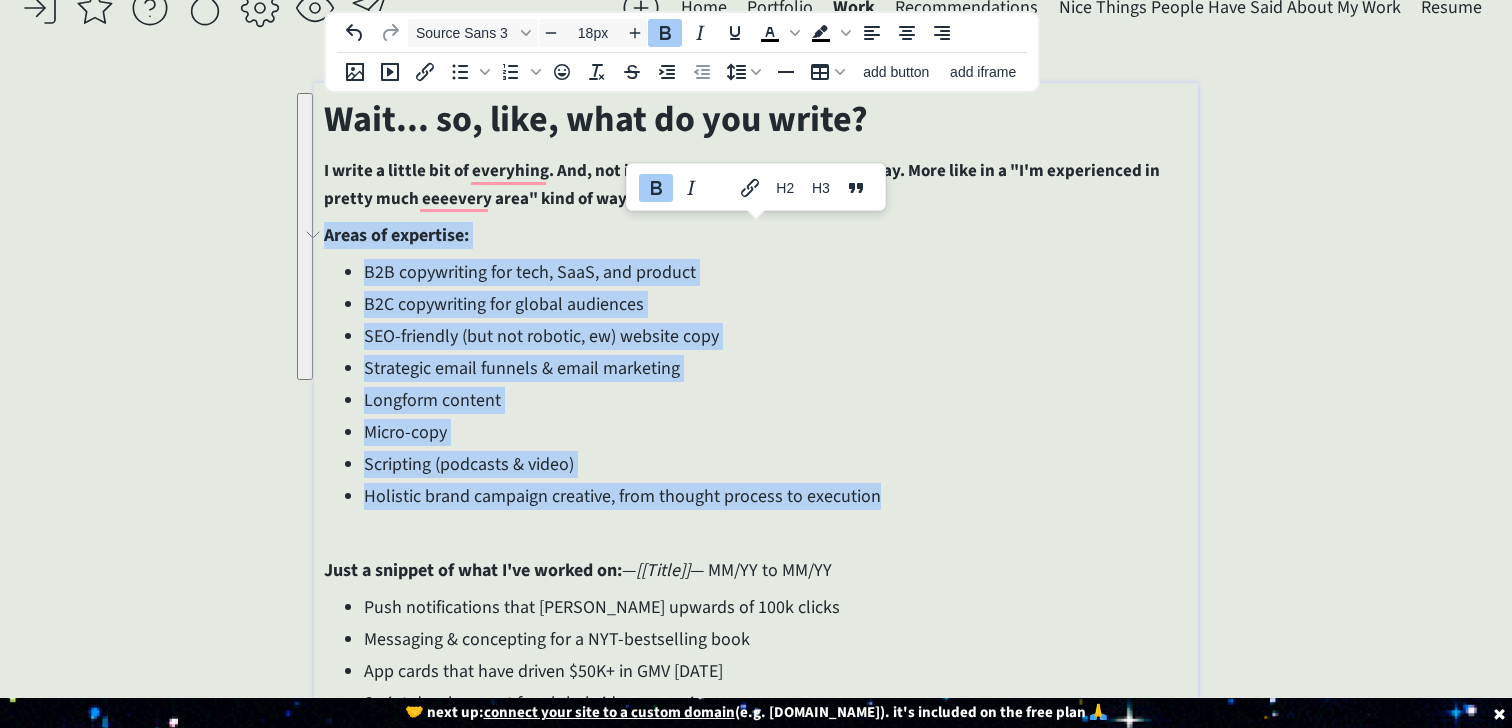 drag, startPoint x: 658, startPoint y: 458, endPoint x: 304, endPoint y: 228, distance: 422.15637 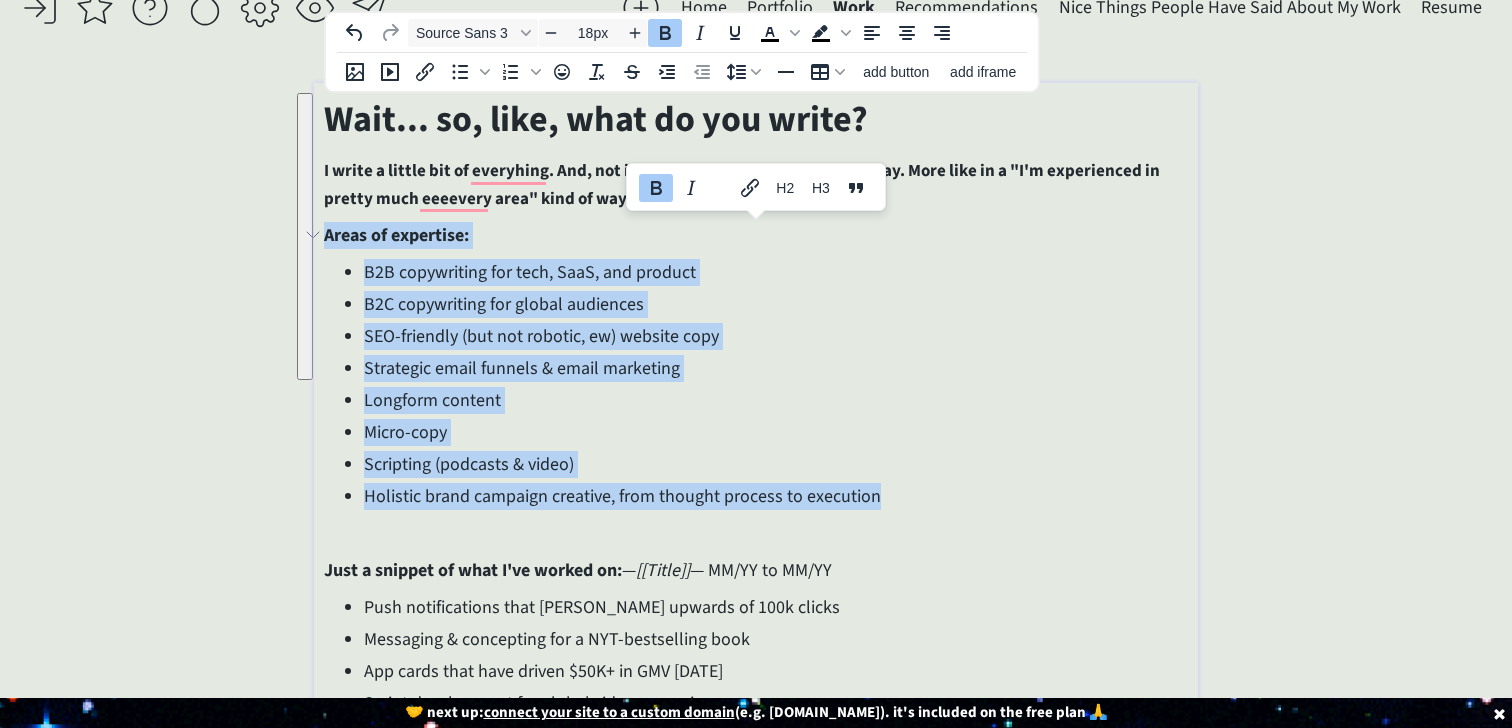 click on "saving... Home Portfolio  Work  Recommendations  Nice Things People Have Said About My Work  Resume  click to upload a picture I'm [PERSON_NAME], and I really love words.  I’m a creative and B2B copywriter who’s partnered with brands like Expedia Group and LTK on everything from global marketing campaigns to highly strategic internal communications. For the last 8 years, I’ve also built a creative copy consultancy of my own — teaming up with clients like [PERSON_NAME], Circle, GoLive, [PERSON_NAME], and TONIC to write email funnels, support on NYT bestsellers, and develop conversion-friendly copy for websites, podcasts, and more. TLDR; If it needs to be said (or sold), I write it. >>> Want to see my portfolio?  Click here  to request it.  I promise I won't send you anything follow-up related besides the file.  also  figuring out life as they go.
Projects Here are some projects I've work on or been involved with: — [[Project 1 Name]] 2-3 sentence description of Project 1" 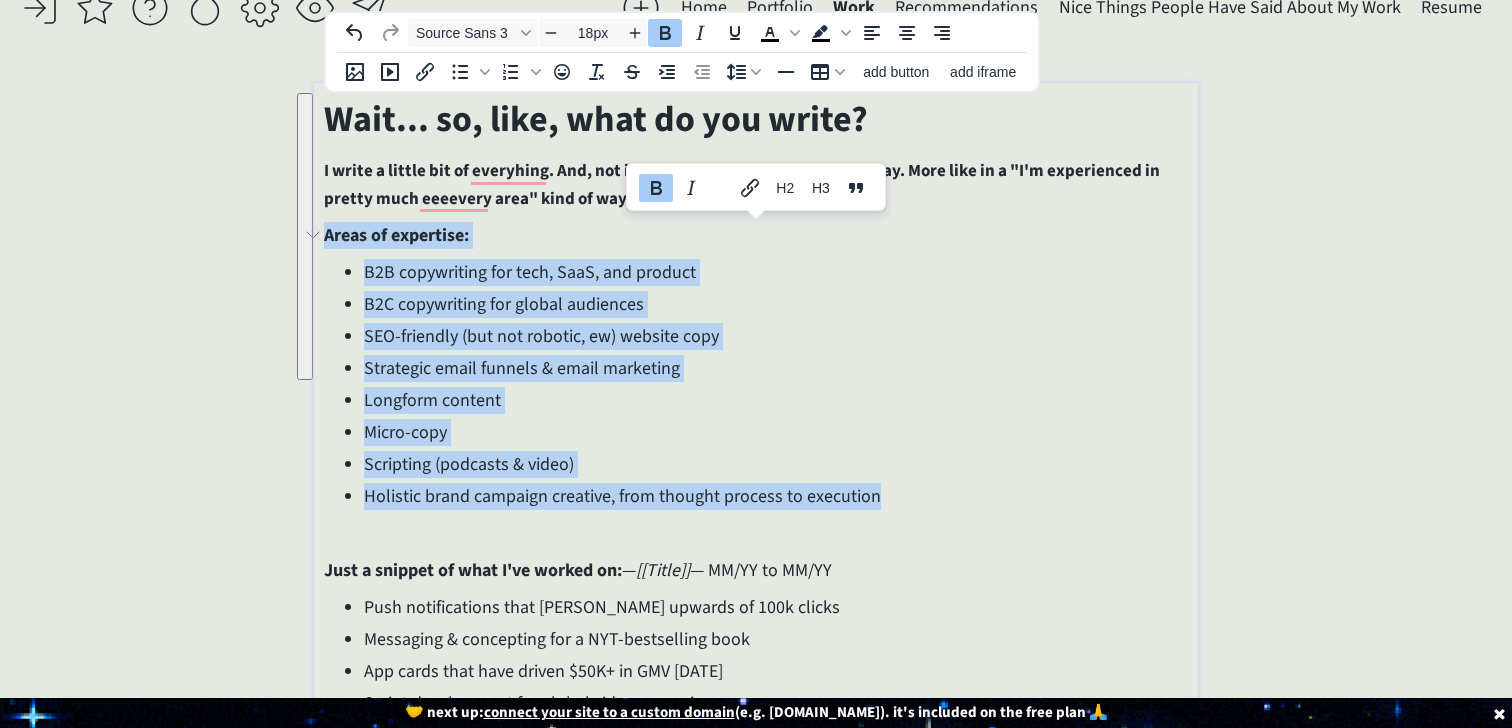 copy on "Areas of expertise: B2B copywriting for tech, SaaS, and product B2C copywriting for global audiences SEO-friendly (but not robotic, ew) website copy Strategic email funnels & email marketing Longform content  Micro-copy  Scripting (podcasts & video) Holistic brand campaign creative, from thought process to execution" 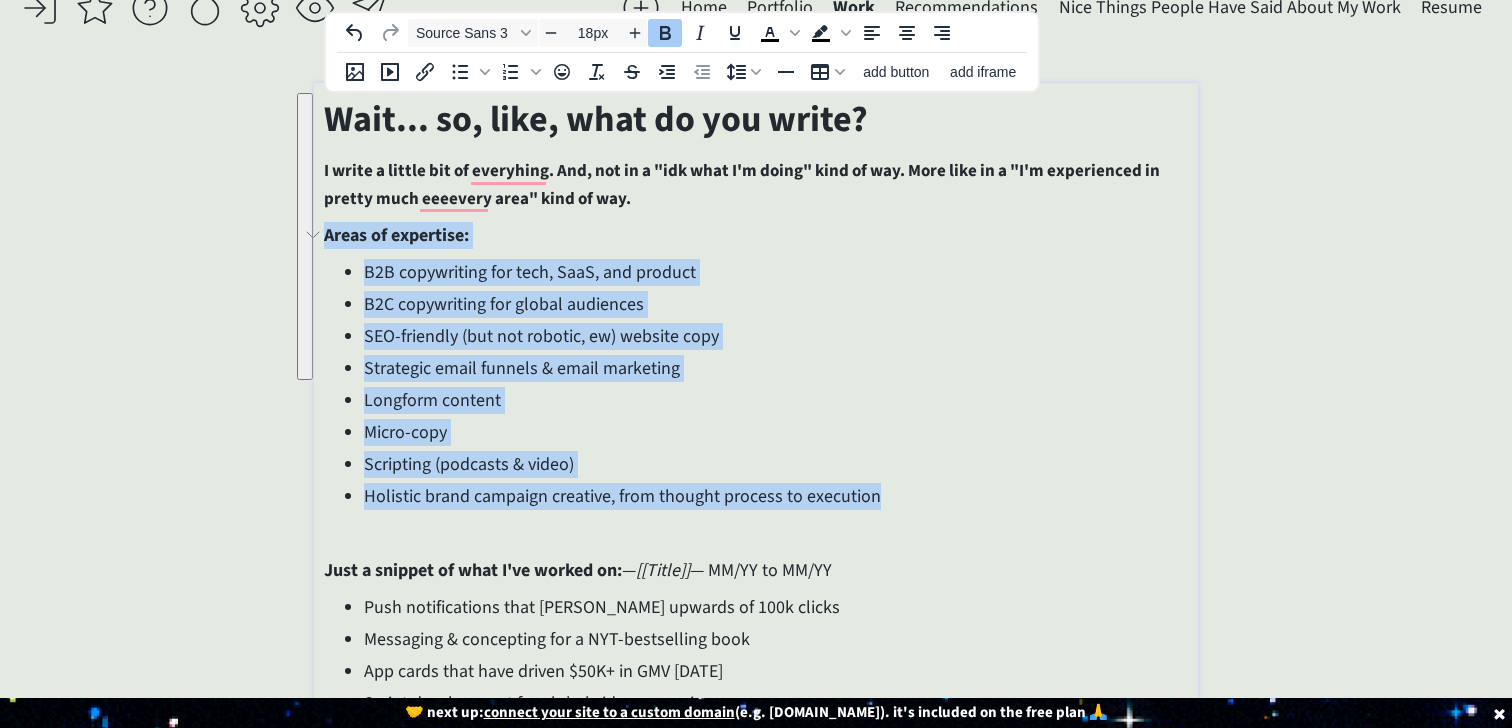 click on "Strategic email funnels & email marketing" at bounding box center [775, 368] 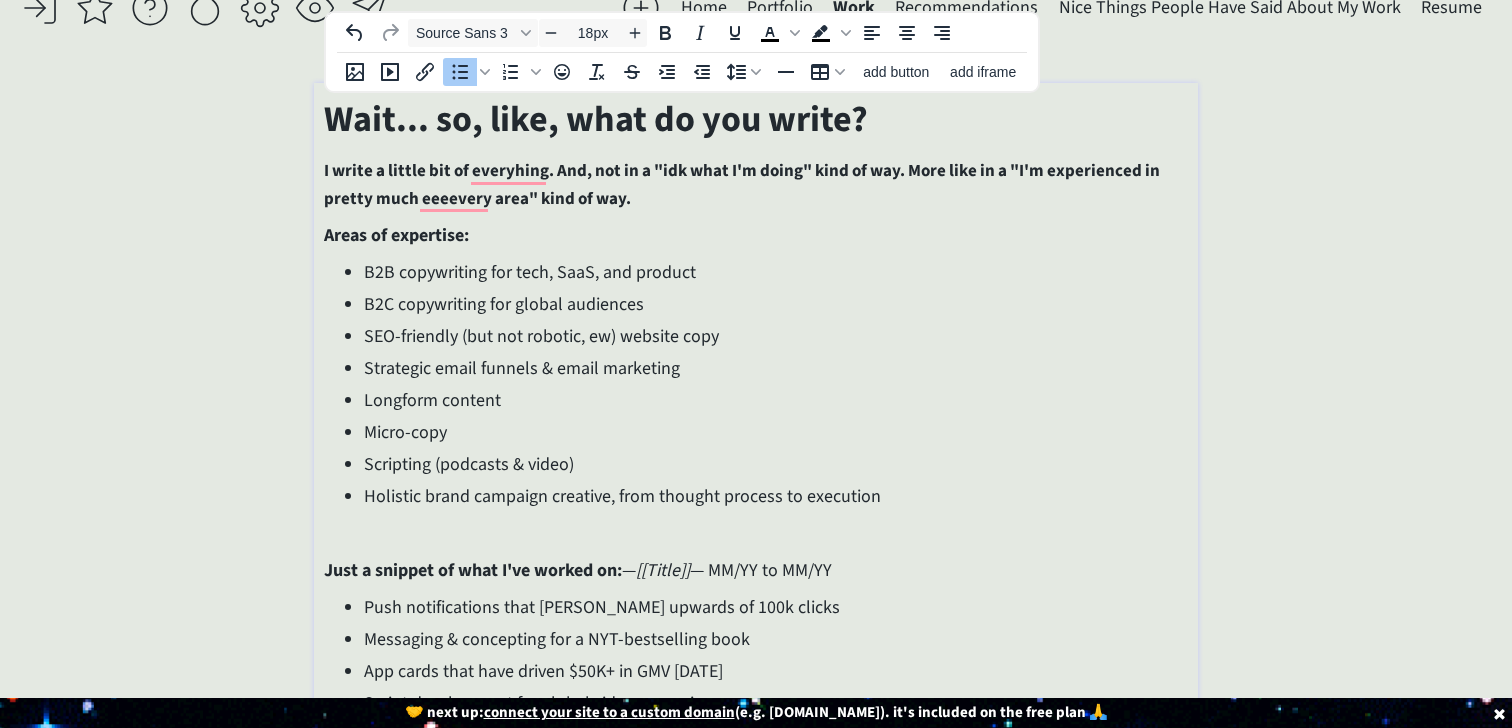 click on "saving... Home Portfolio  Work  Recommendations  Nice Things People Have Said About My Work  Resume  click to upload a picture I'm [PERSON_NAME], and I really love words.  I’m a creative and B2B copywriter who’s partnered with brands like Expedia Group and LTK on everything from global marketing campaigns to highly strategic internal communications. For the last 8 years, I’ve also built a creative copy consultancy of my own — teaming up with clients like [PERSON_NAME], Circle, GoLive, [PERSON_NAME], and TONIC to write email funnels, support on NYT bestsellers, and develop conversion-friendly copy for websites, podcasts, and more. TLDR; If it needs to be said (or sold), I write it. >>> Want to see my portfolio?  Click here  to request it.  I promise I won't send you anything follow-up related besides the file.  also  figuring out life as they go.
Projects Here are some projects I've work on or been involved with: — [[Project 1 Name]] 2-3 sentence description of Project 1" 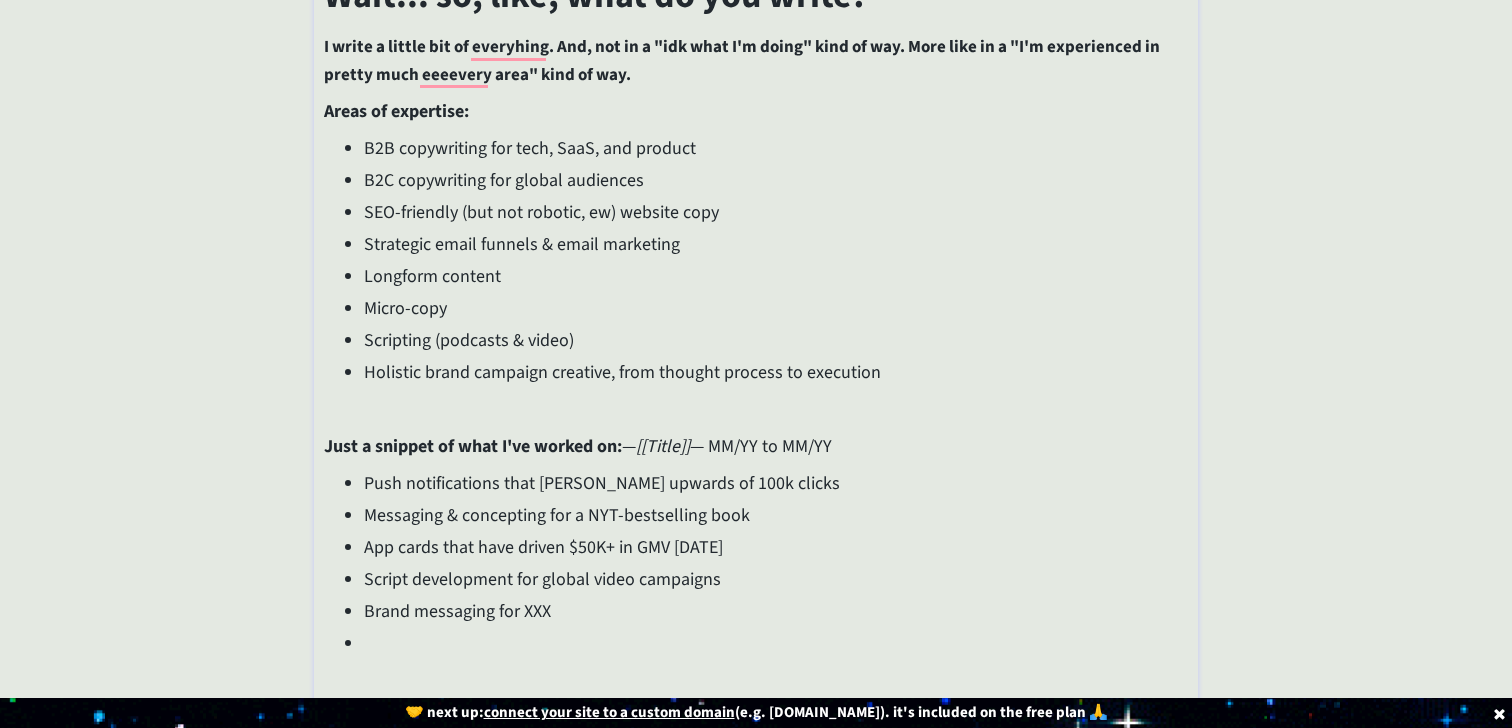 scroll, scrollTop: 0, scrollLeft: 0, axis: both 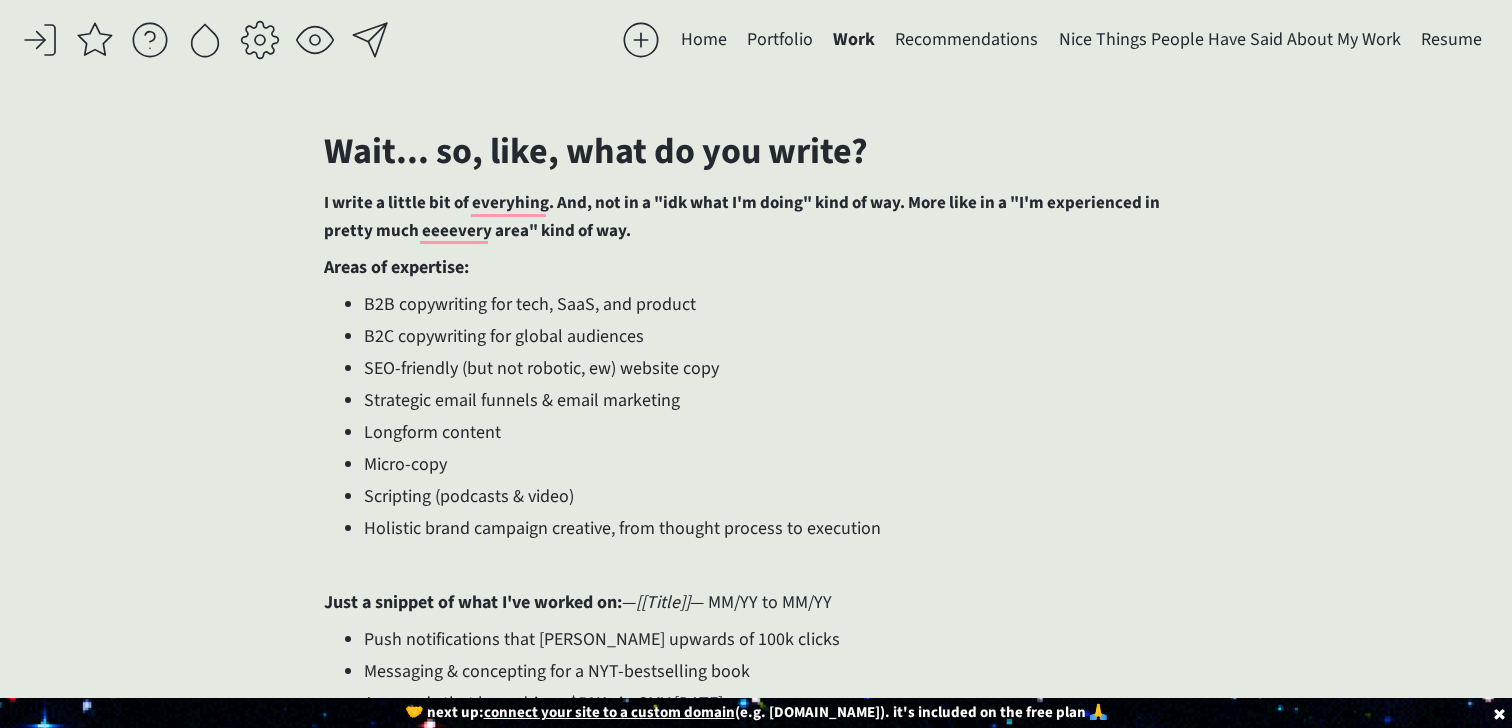 click on "saving... Home Portfolio  Work  Recommendations  Nice Things People Have Said About My Work  Resume  click to upload a picture I'm [PERSON_NAME], and I really love words.  I’m a creative and B2B copywriter who’s partnered with brands like Expedia Group and LTK on everything from global marketing campaigns to highly strategic internal communications. For the last 8 years, I’ve also built a creative copy consultancy of my own — teaming up with clients like [PERSON_NAME], Circle, GoLive, [PERSON_NAME], and TONIC to write email funnels, support on NYT bestsellers, and develop conversion-friendly copy for websites, podcasts, and more. TLDR; If it needs to be said (or sold), I write it. >>> Want to see my portfolio?  Click here  to request it.  I promise I won't send you anything follow-up related besides the file.  also  figuring out life as they go.
Projects Here are some projects I've work on or been involved with: — [[Project 1 Name]] 2-3 sentence description of Project 1" 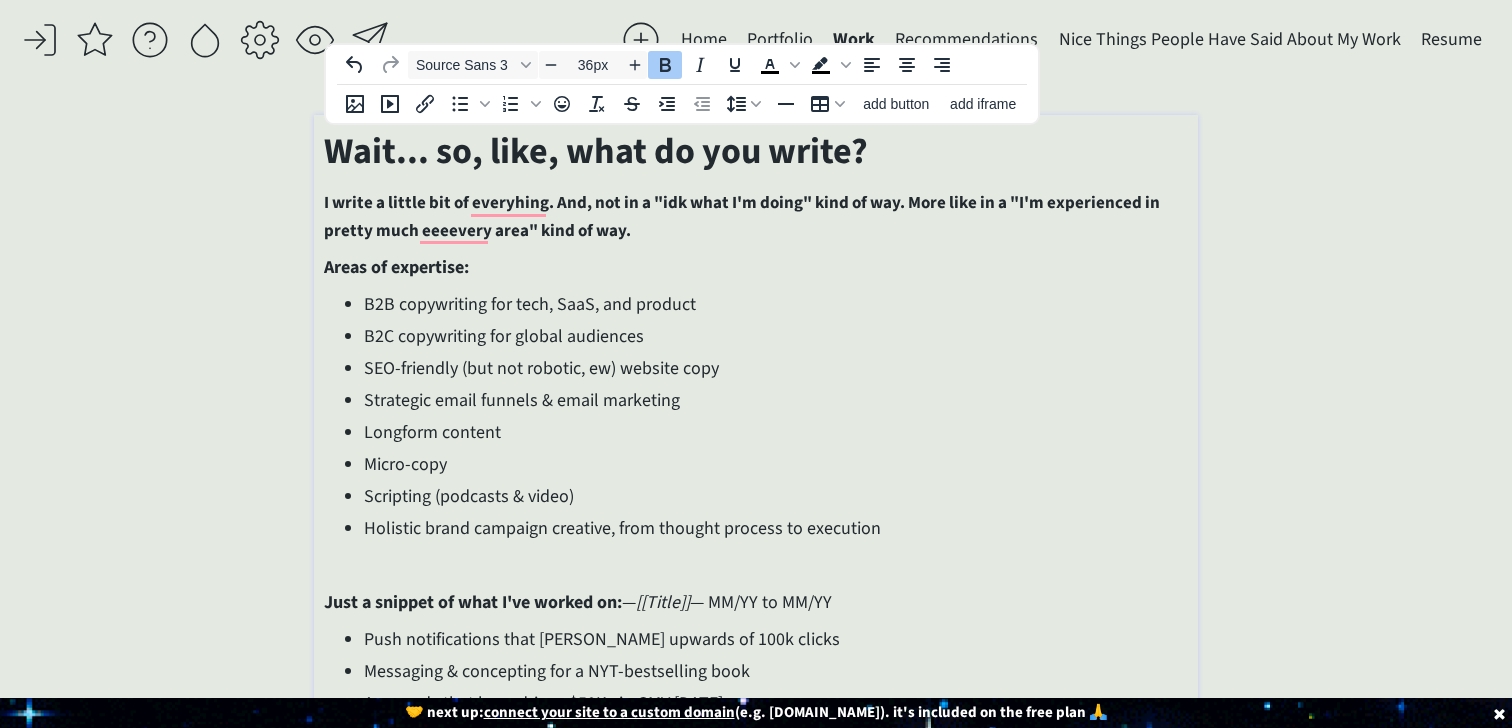 click on "Wait... so, like, what do you write?" at bounding box center (596, 151) 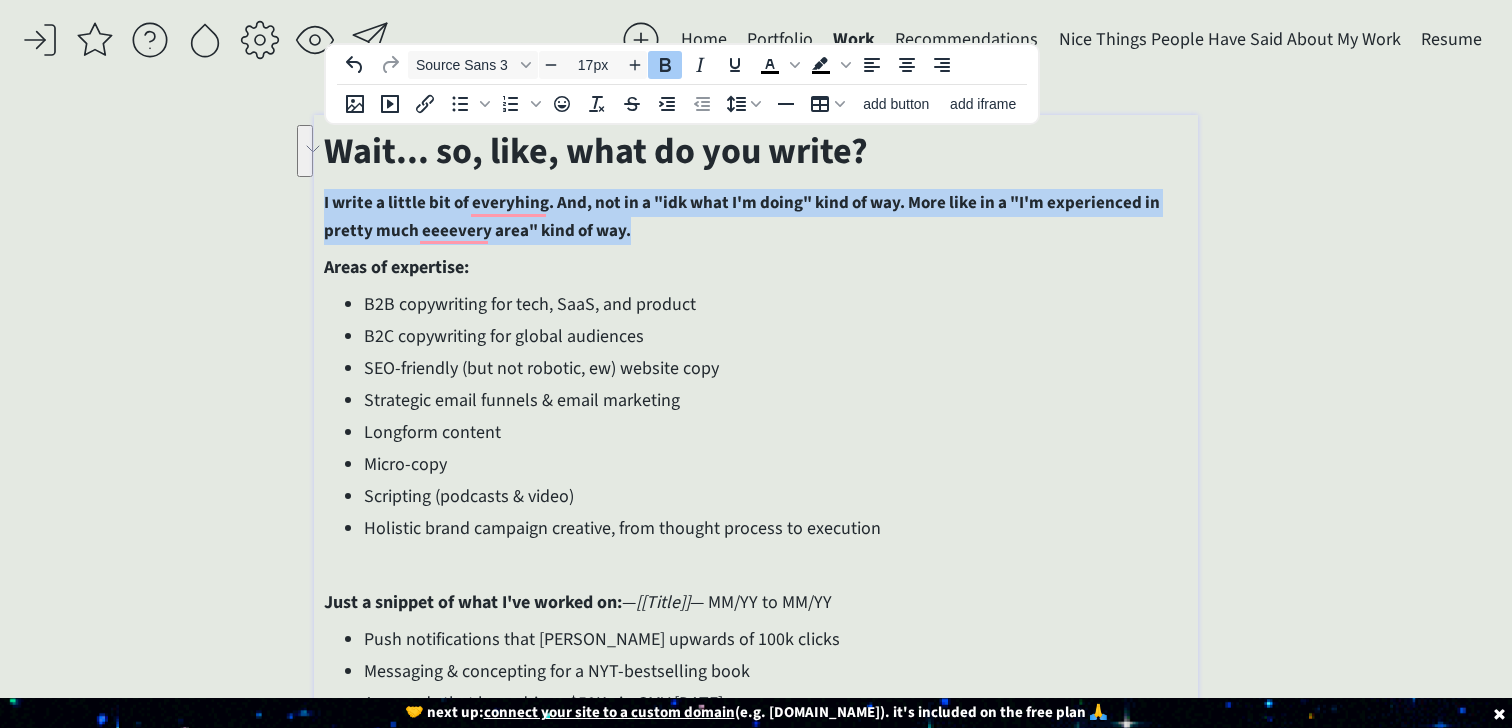 drag, startPoint x: 643, startPoint y: 232, endPoint x: 300, endPoint y: 208, distance: 343.83862 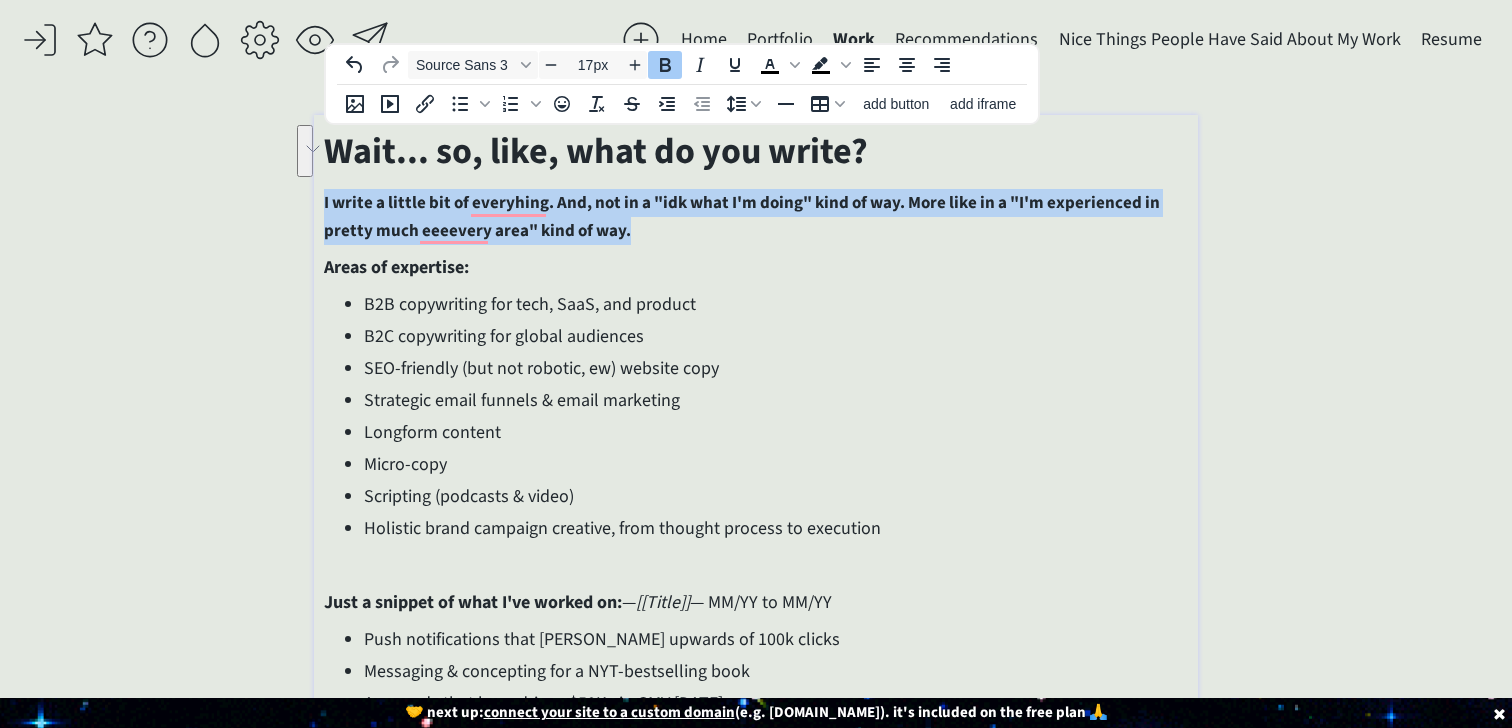 click on "saving... Home Portfolio  Work  Recommendations  Nice Things People Have Said About My Work  Resume  click to upload a picture I'm [PERSON_NAME], and I really love words.  I’m a creative and B2B copywriter who’s partnered with brands like Expedia Group and LTK on everything from global marketing campaigns to highly strategic internal communications. For the last 8 years, I’ve also built a creative copy consultancy of my own — teaming up with clients like [PERSON_NAME], Circle, GoLive, [PERSON_NAME], and TONIC to write email funnels, support on NYT bestsellers, and develop conversion-friendly copy for websites, podcasts, and more. TLDR; If it needs to be said (or sold), I write it. >>> Want to see my portfolio?  Click here  to request it.  I promise I won't send you anything follow-up related besides the file.  also  figuring out life as they go.
Projects Here are some projects I've work on or been involved with: — [[Project 1 Name]] 2-3 sentence description of Project 1" 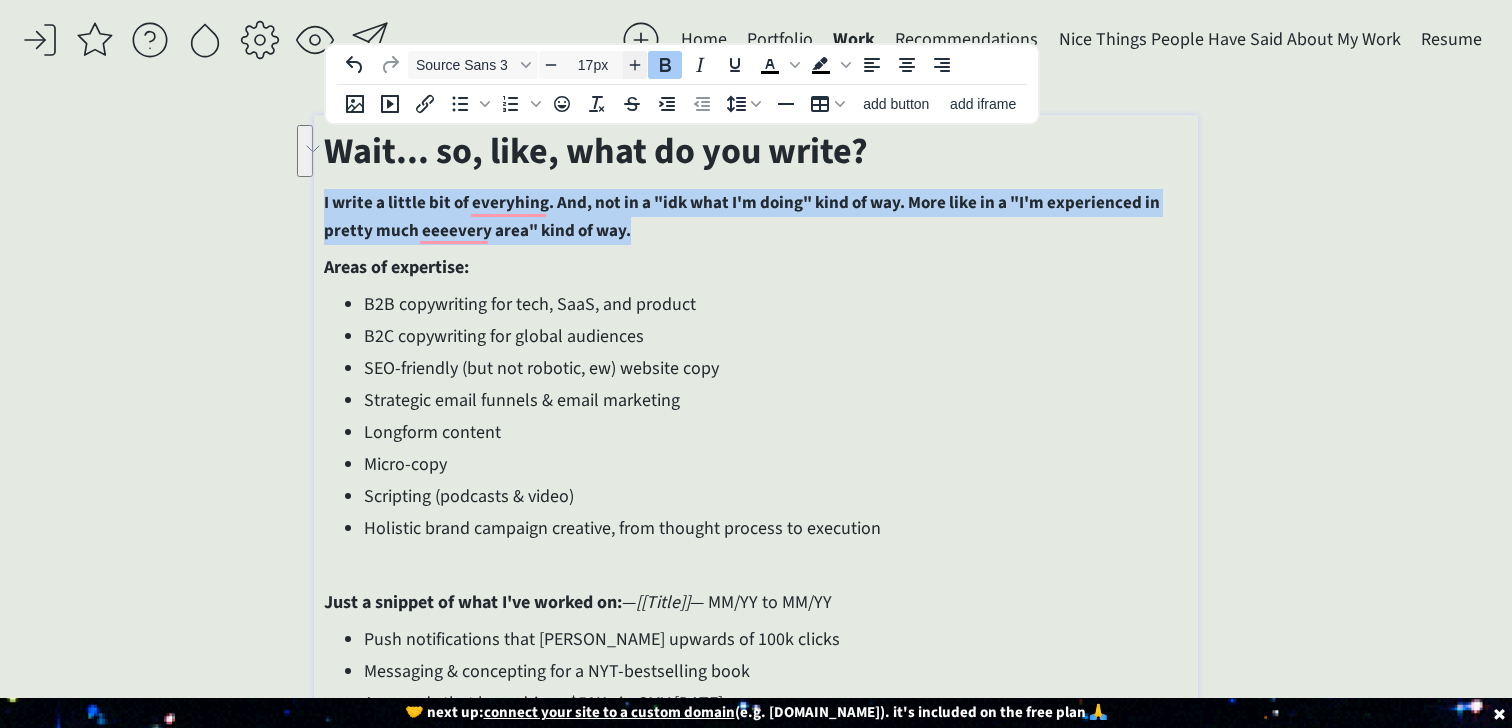 click 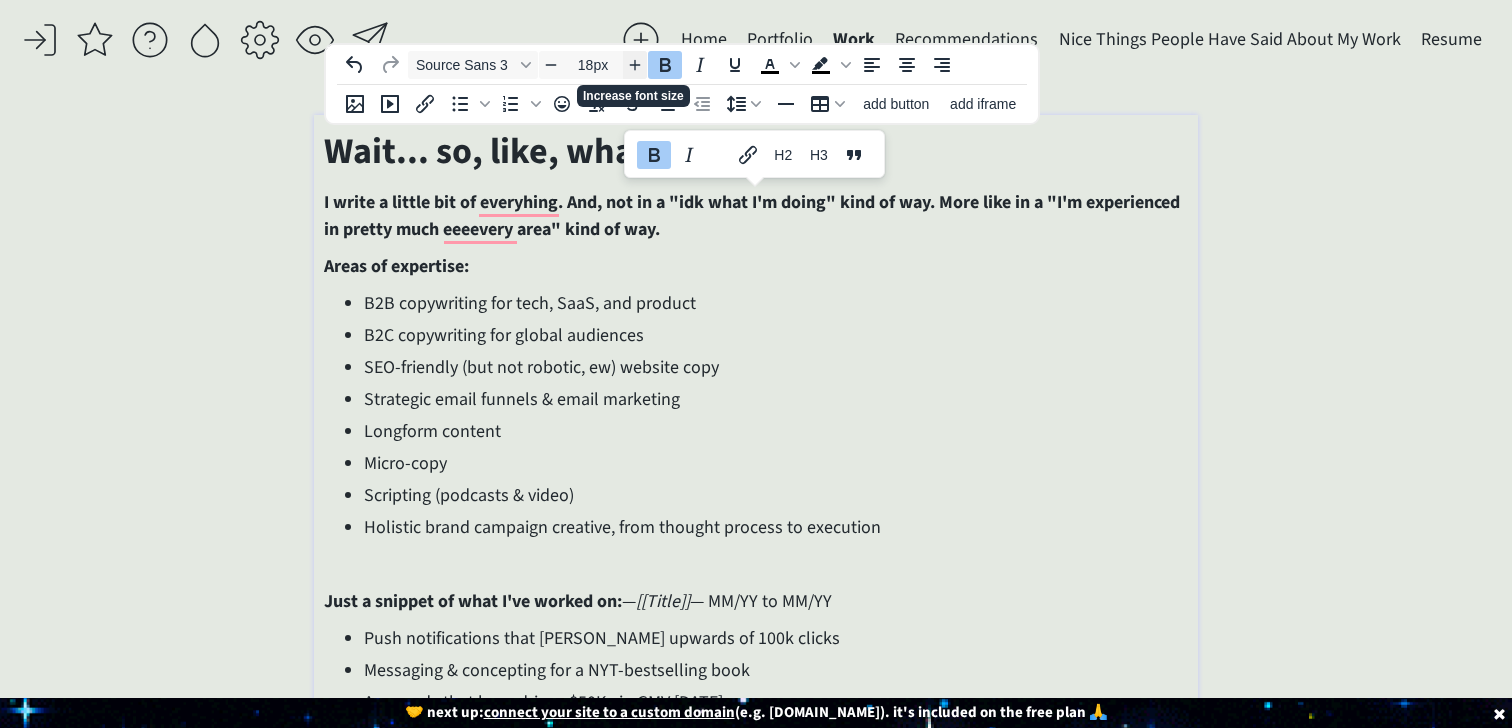 click 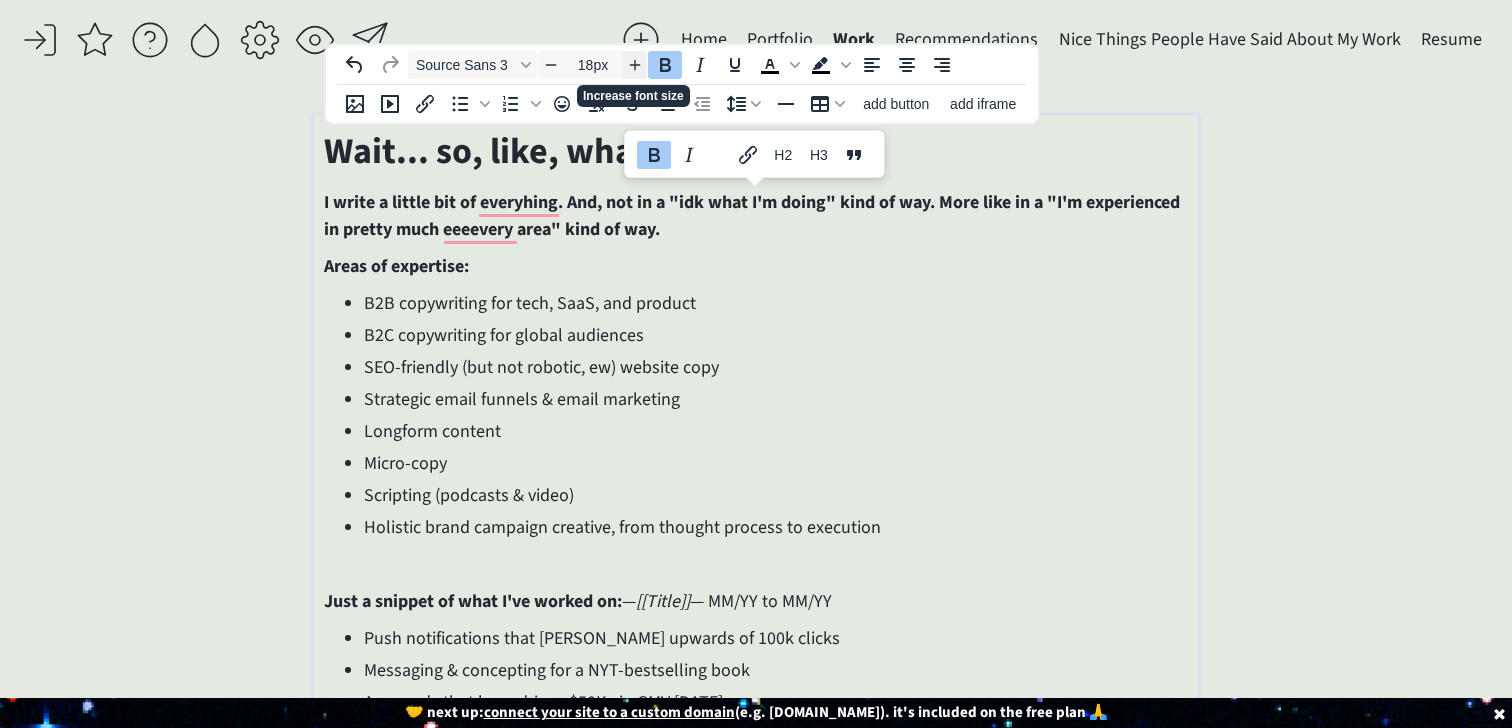 type on "19px" 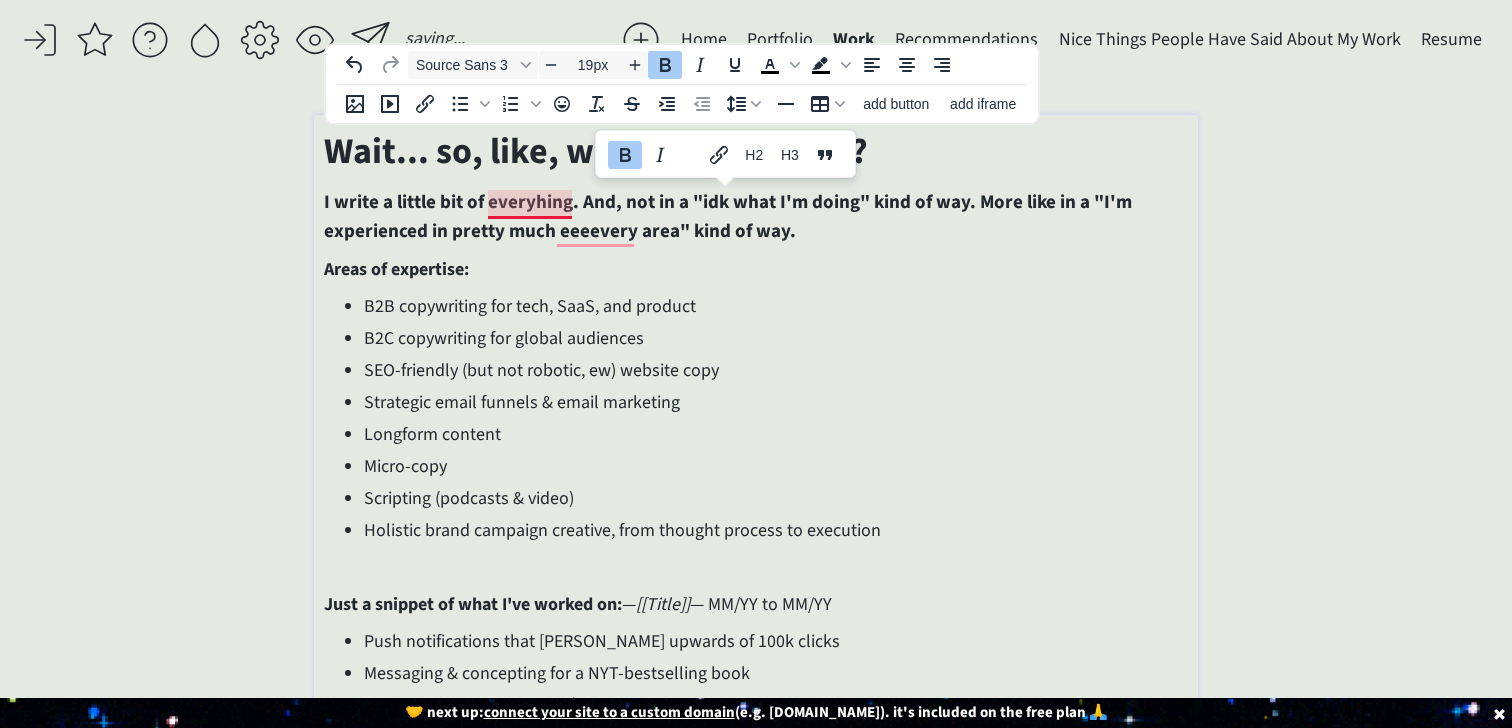 click on "I write a little bit of everyhing. And, not in a "idk what I'm doing" kind of way. More like in a "I'm experienced in pretty much eeeevery area" kind of way." at bounding box center (728, 217) 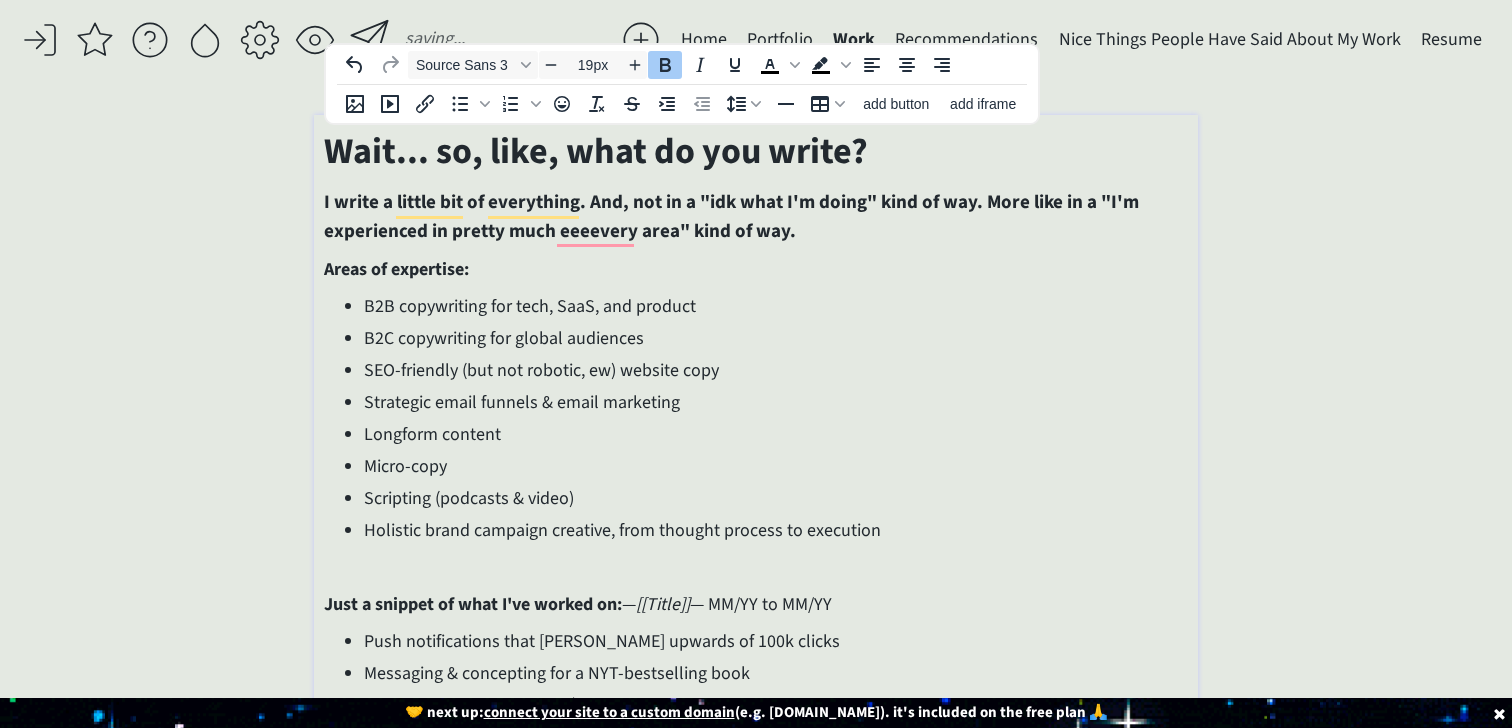 click on "I write a little bit of everything. And, not in a "idk what I'm doing" kind of way. More like in a "I'm experienced in pretty much eeeevery area" kind of way." at bounding box center (755, 217) 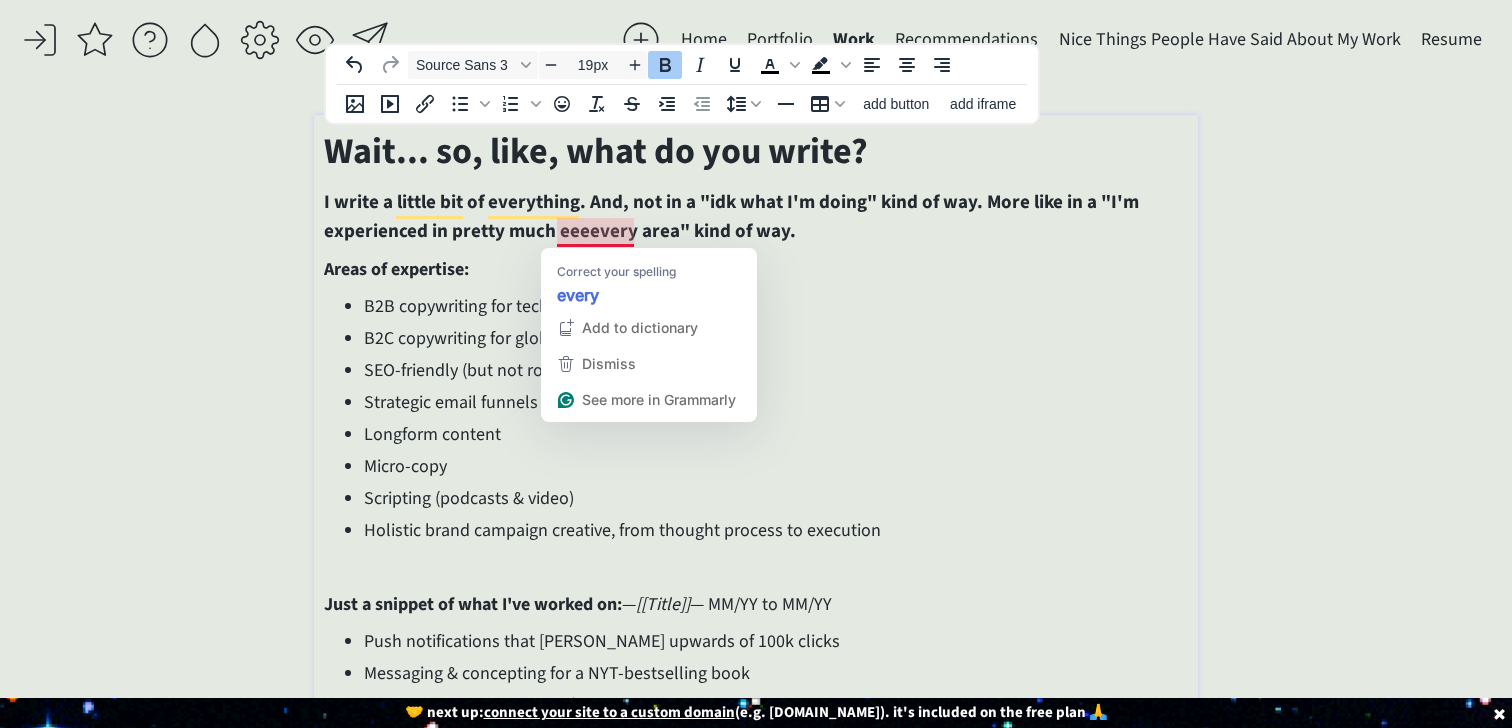 click on "I write a little bit of everything. And, not in a "idk what I'm doing" kind of way. More like in a "I'm experienced in pretty much eeeevery area" kind of way." at bounding box center (731, 217) 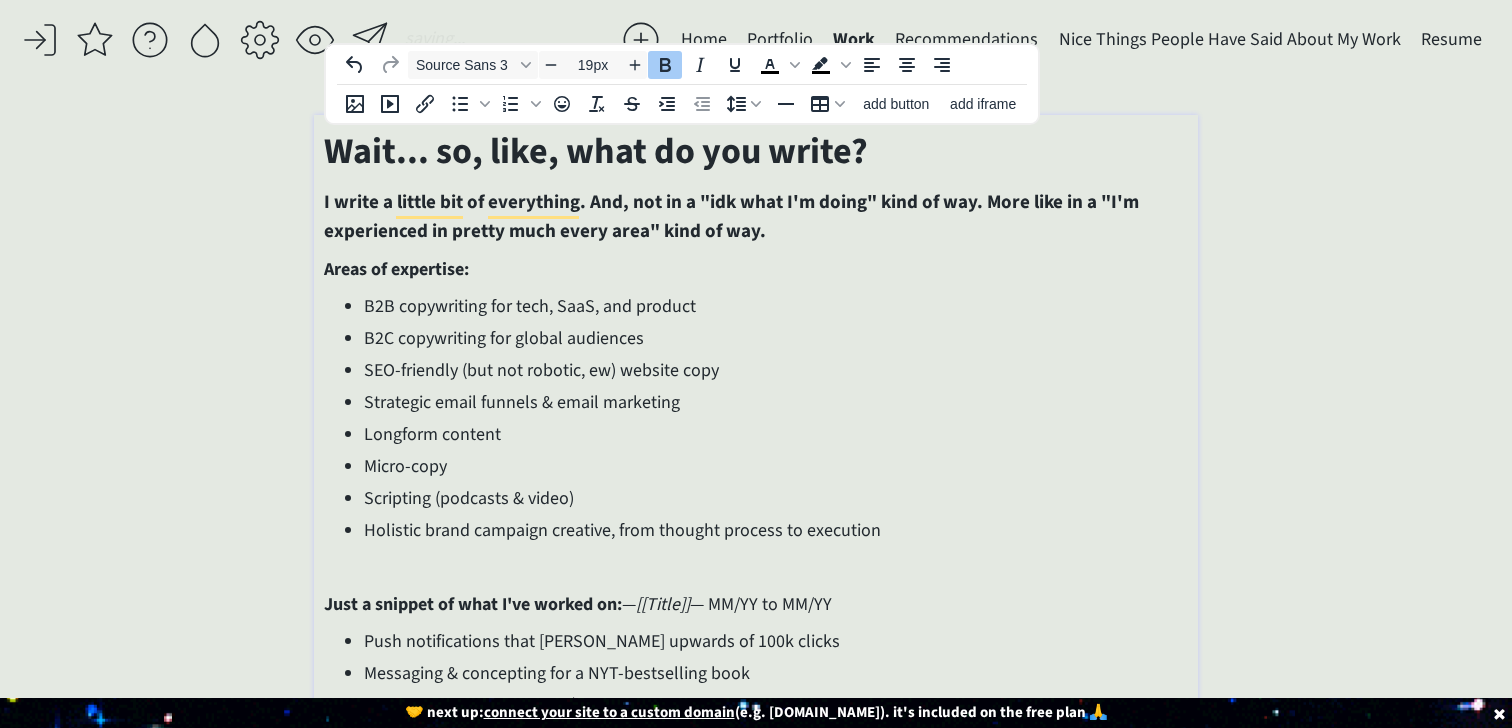 click on "I write a little bit of everything. And, not in a "idk what I'm doing" kind of way. More like in a "I'm experienced in pretty much every area" kind of way." at bounding box center [755, 217] 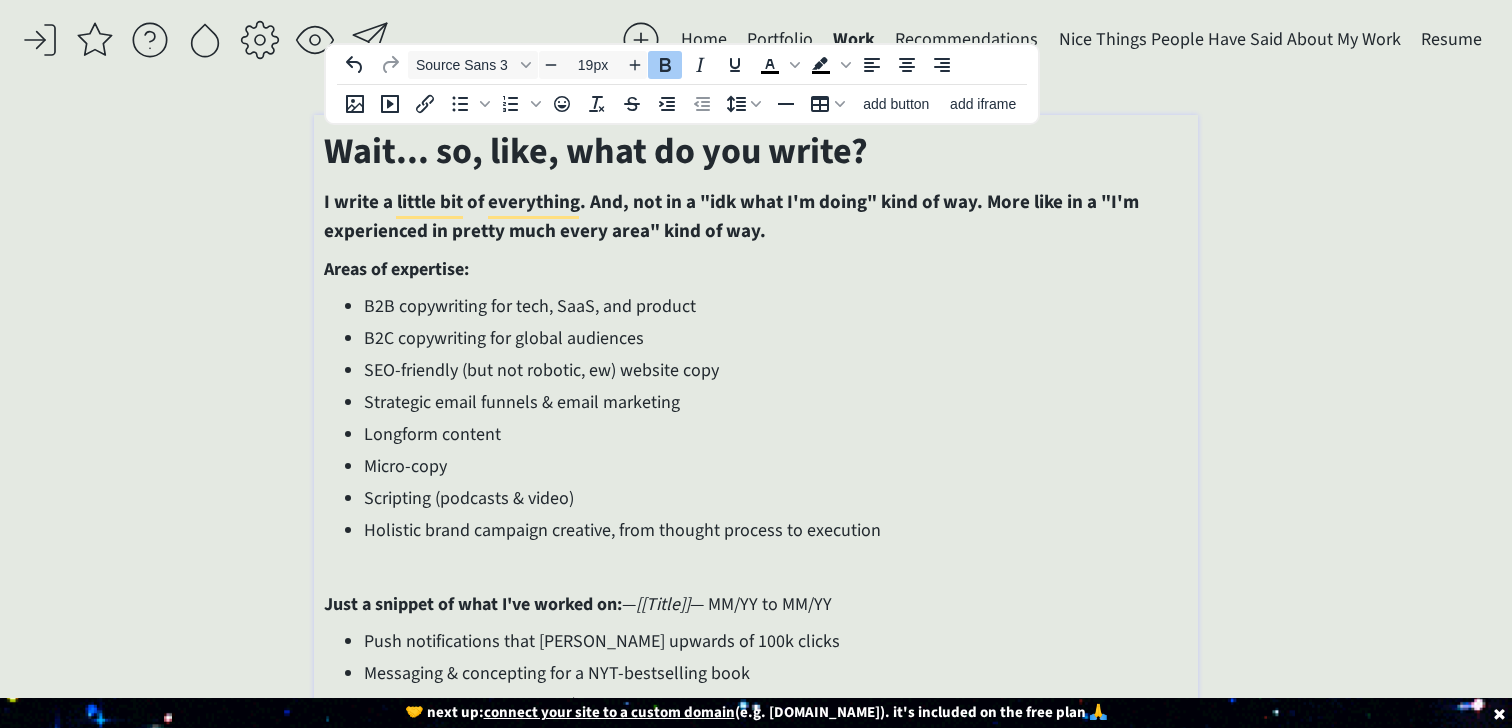 scroll, scrollTop: 0, scrollLeft: 0, axis: both 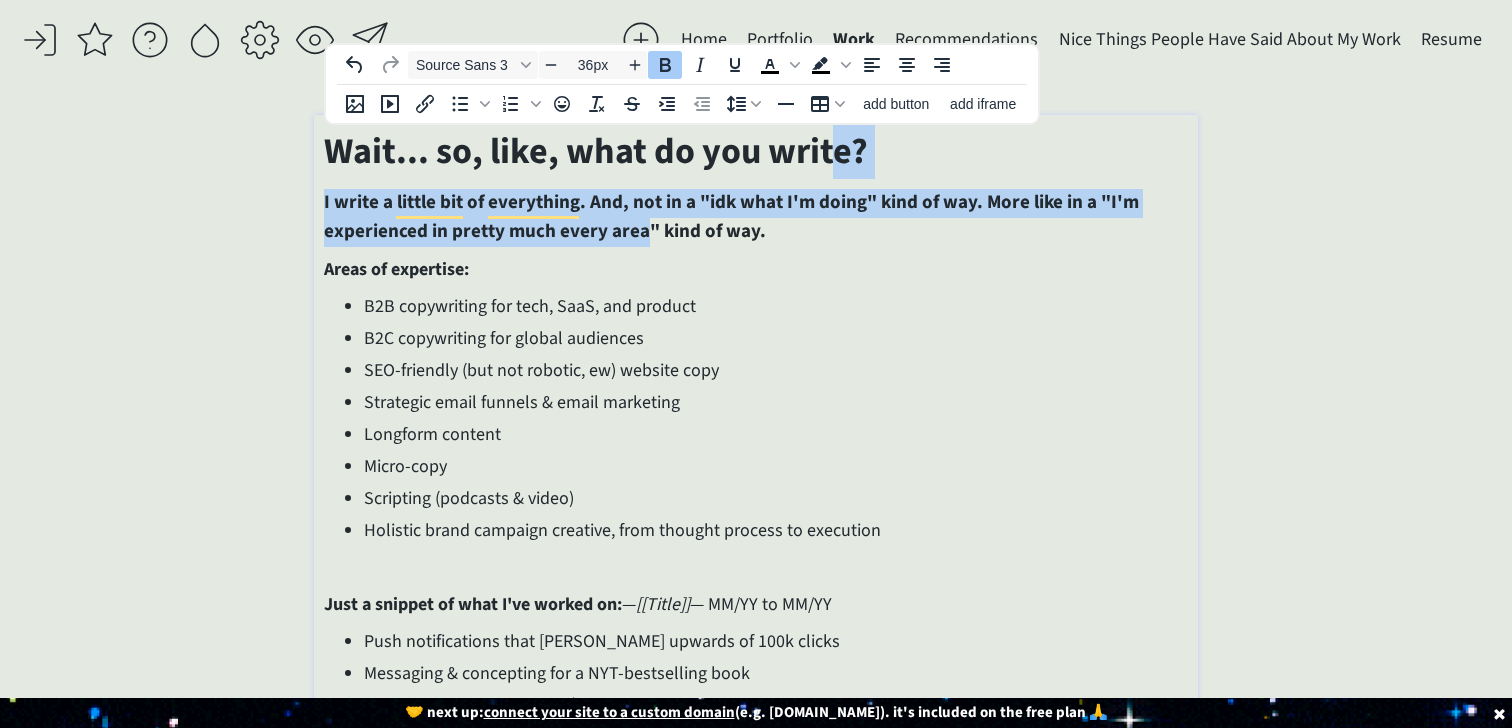 type on "19px" 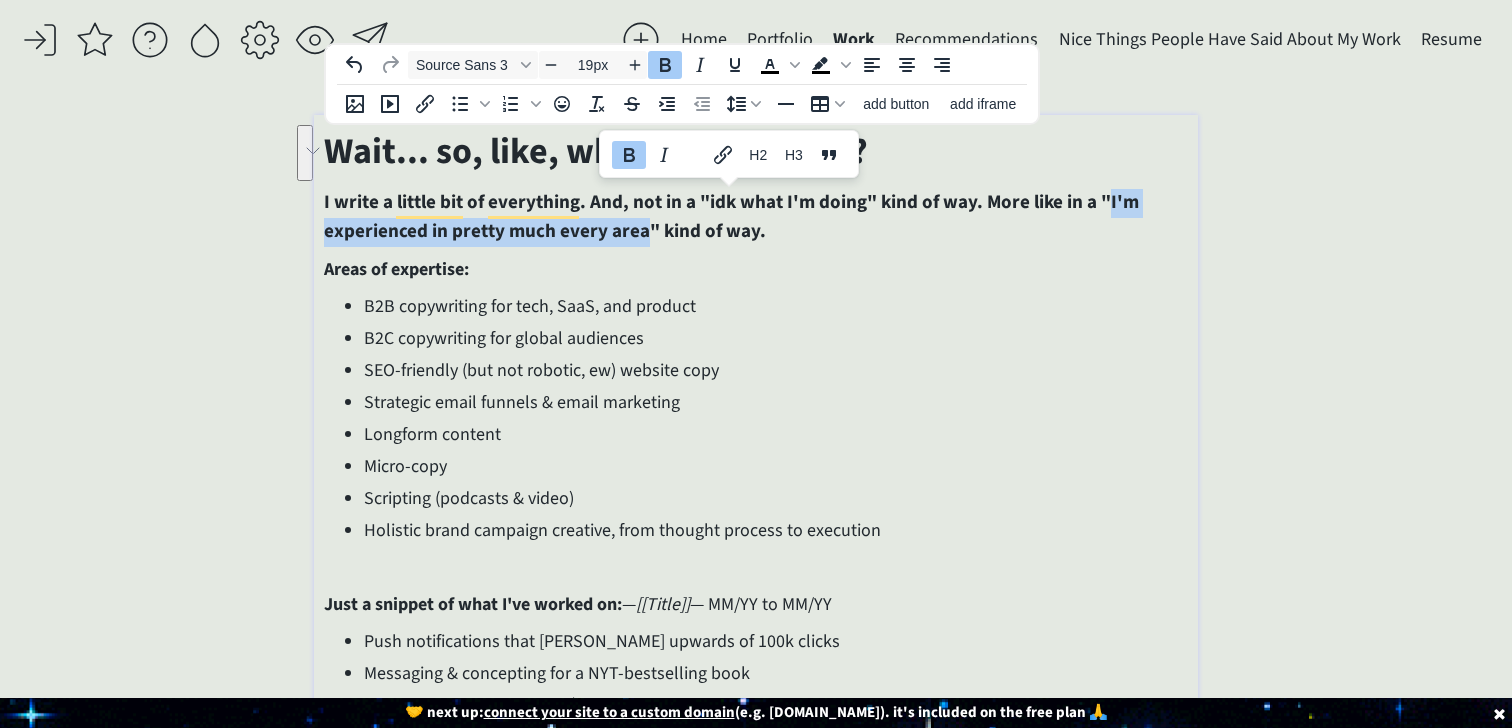 drag, startPoint x: 642, startPoint y: 235, endPoint x: 1102, endPoint y: 203, distance: 461.1117 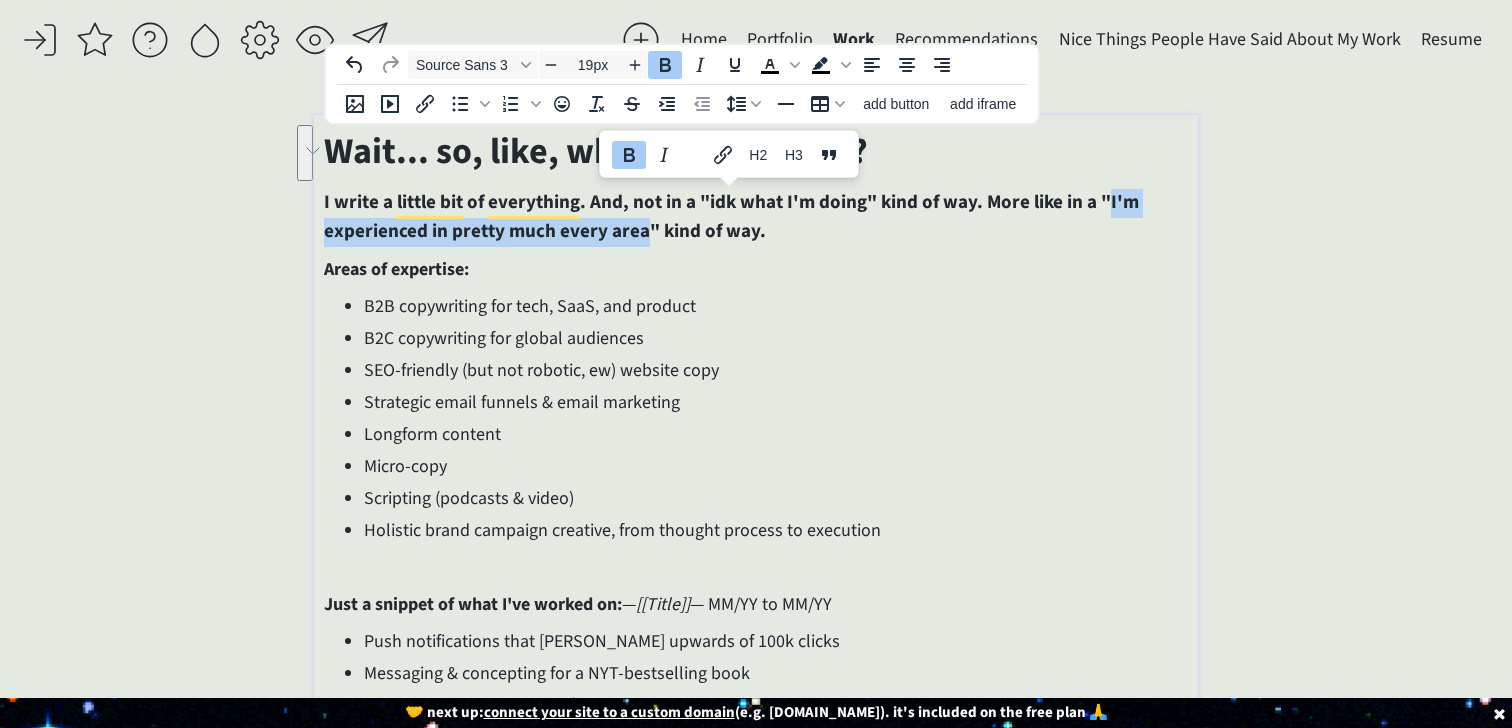 click on "I write a little bit of everything. And, not in a "idk what I'm doing" kind of way. More like in a "I'm experienced in pretty much every area" kind of way." at bounding box center (731, 217) 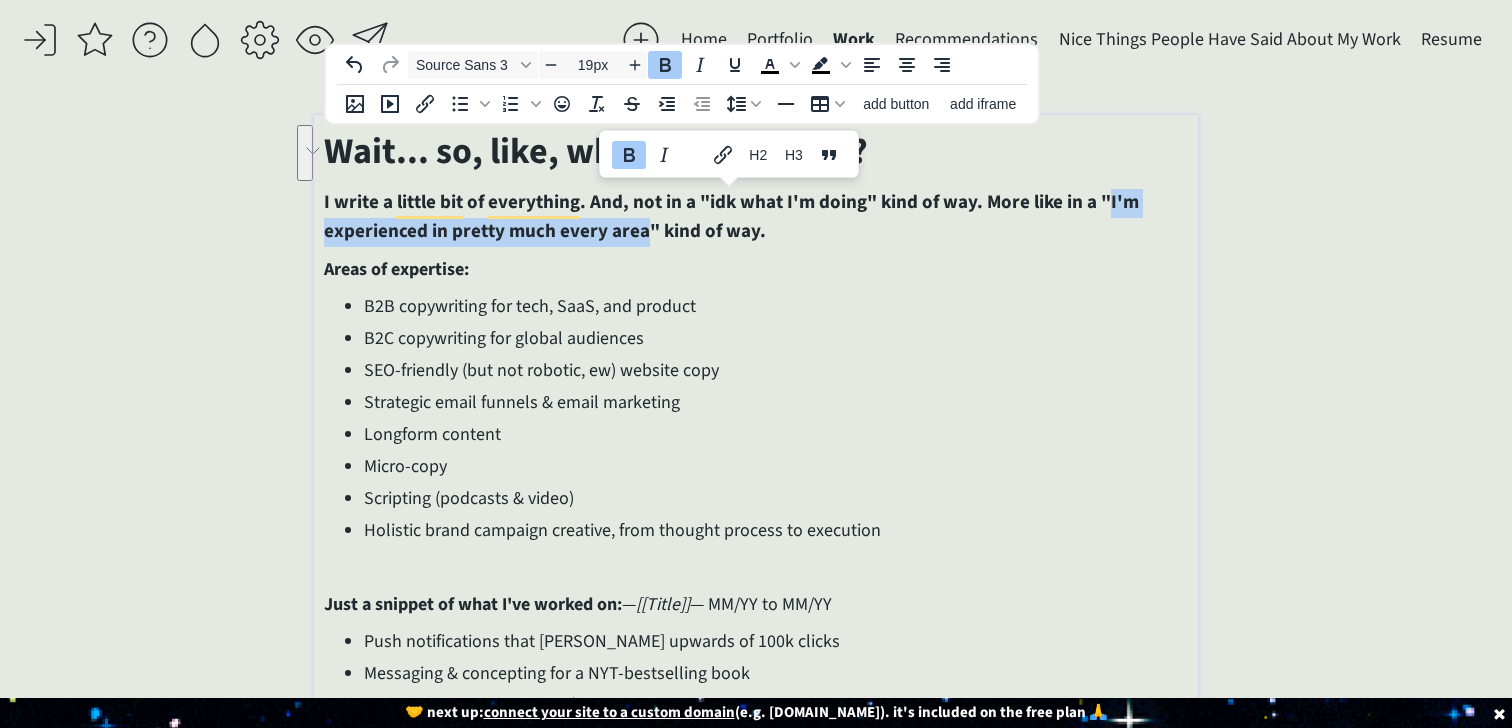 paste 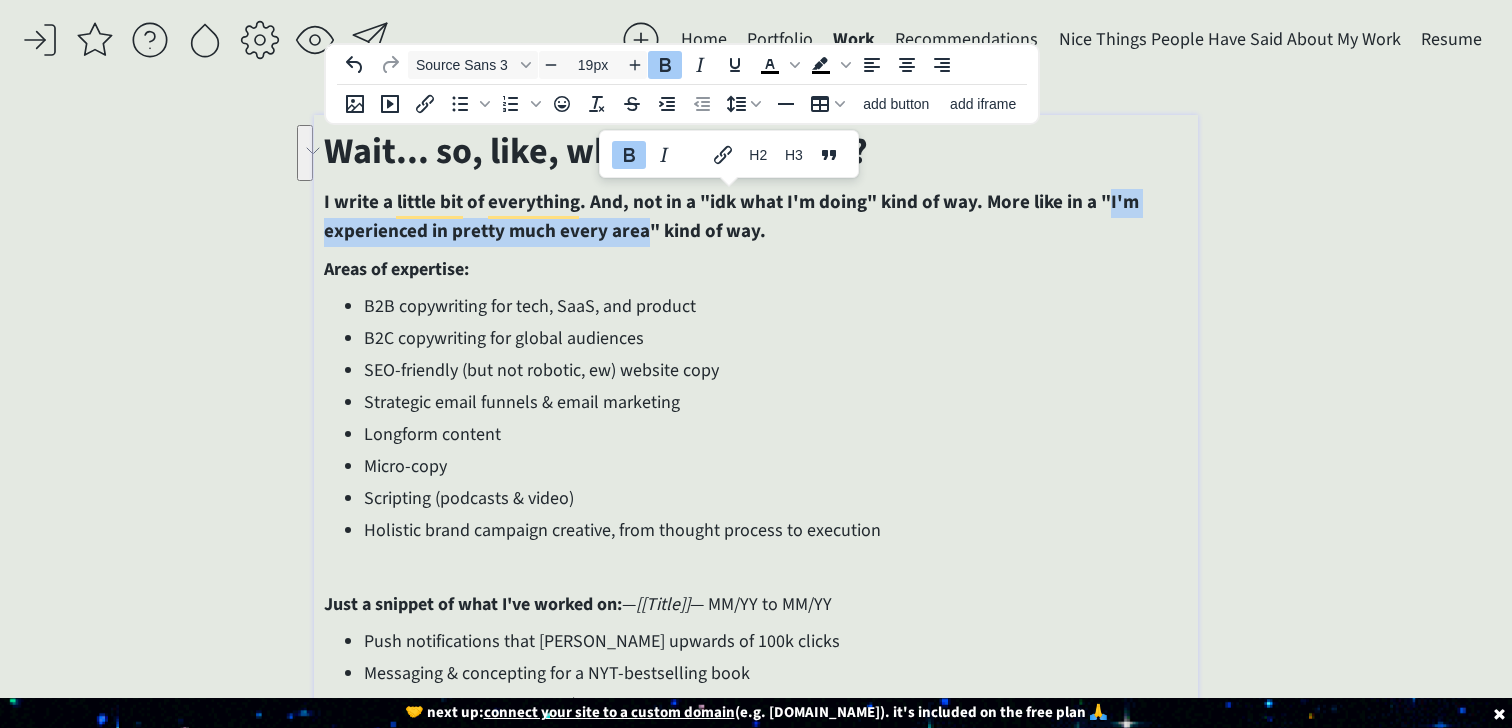 type 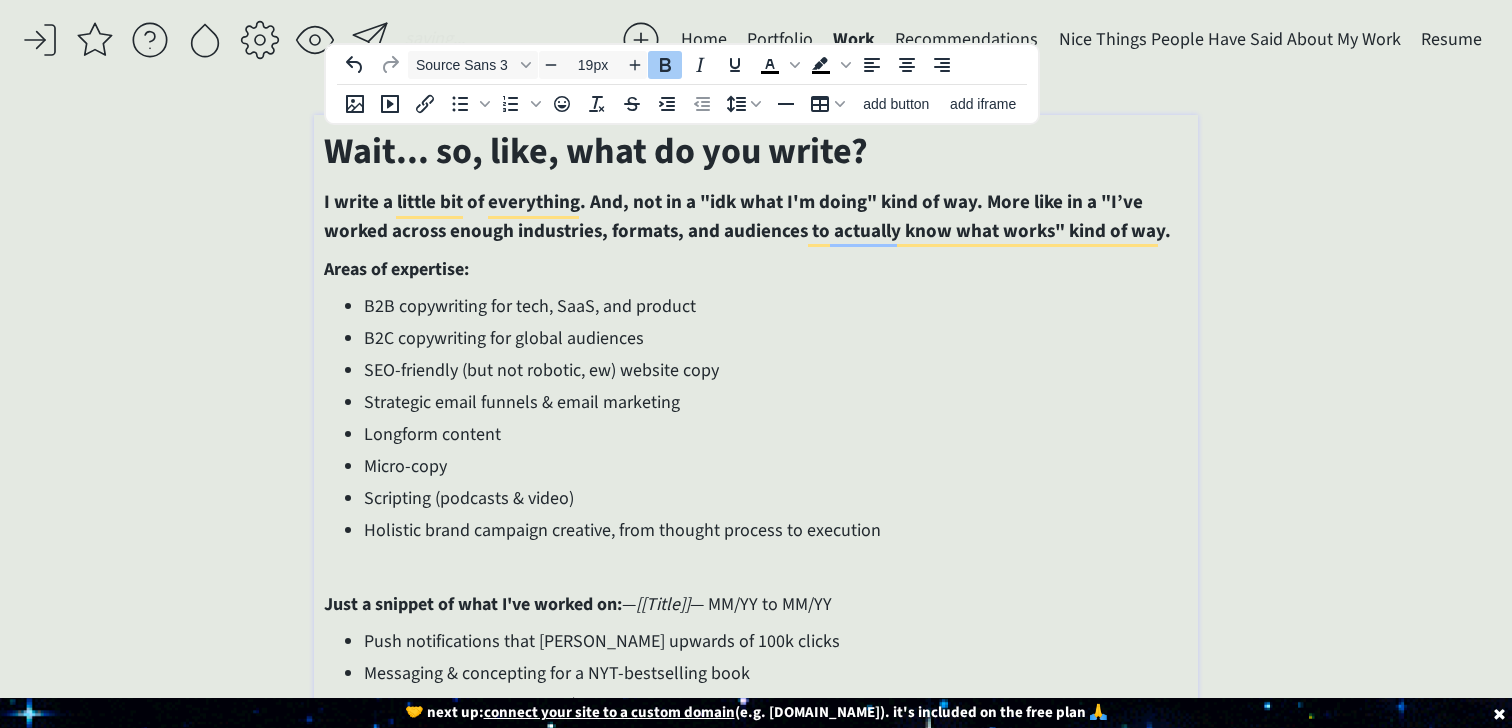 type on "18px" 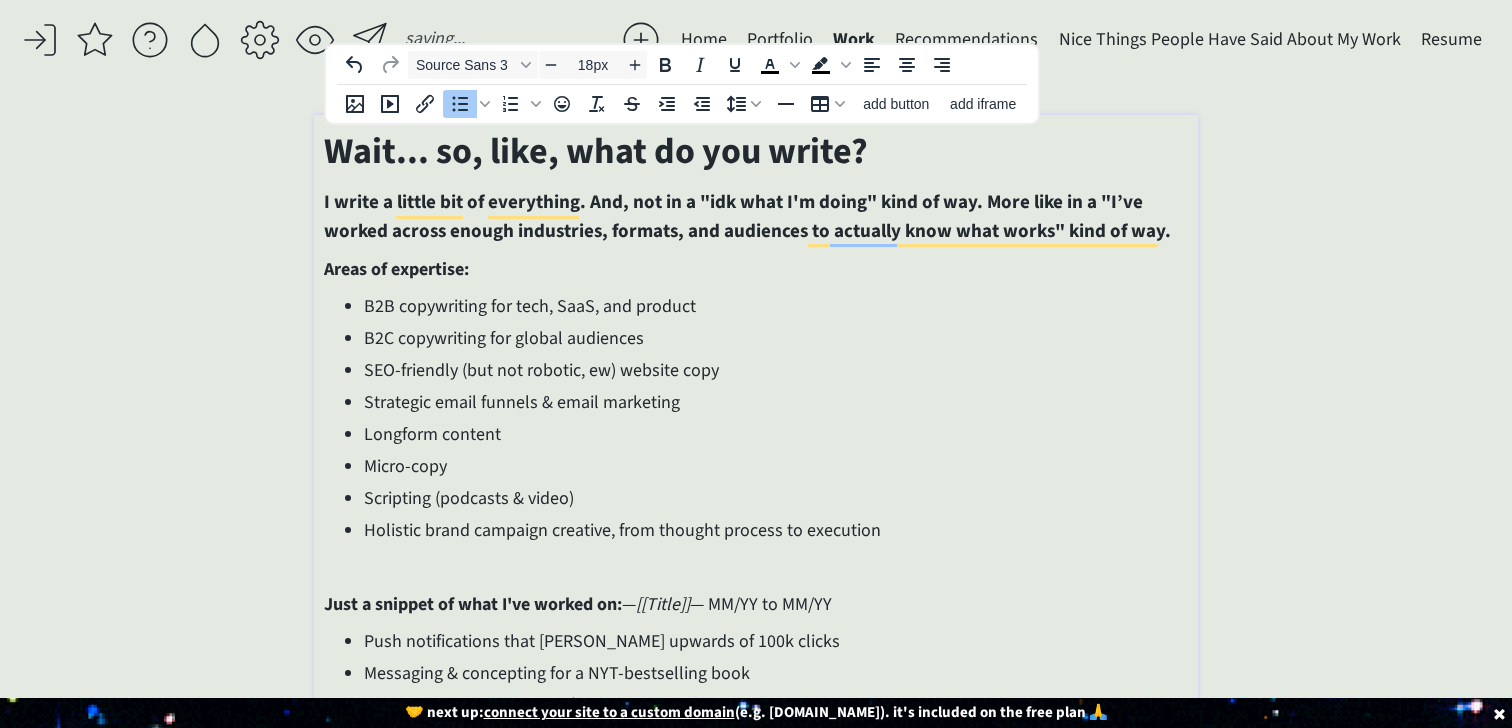 click on "Strategic email funnels & email marketing" at bounding box center [775, 402] 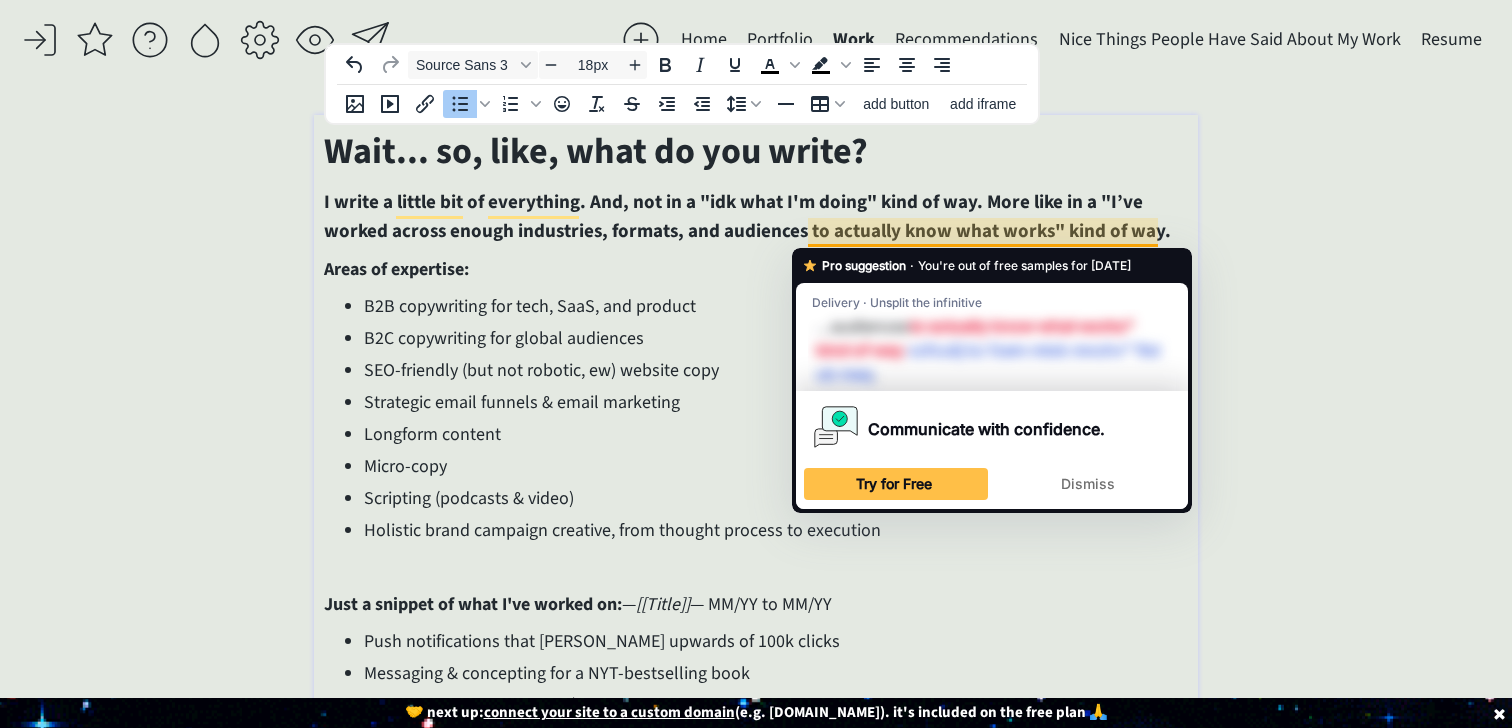 click on "B2C copywriting for global audiences" at bounding box center (775, 338) 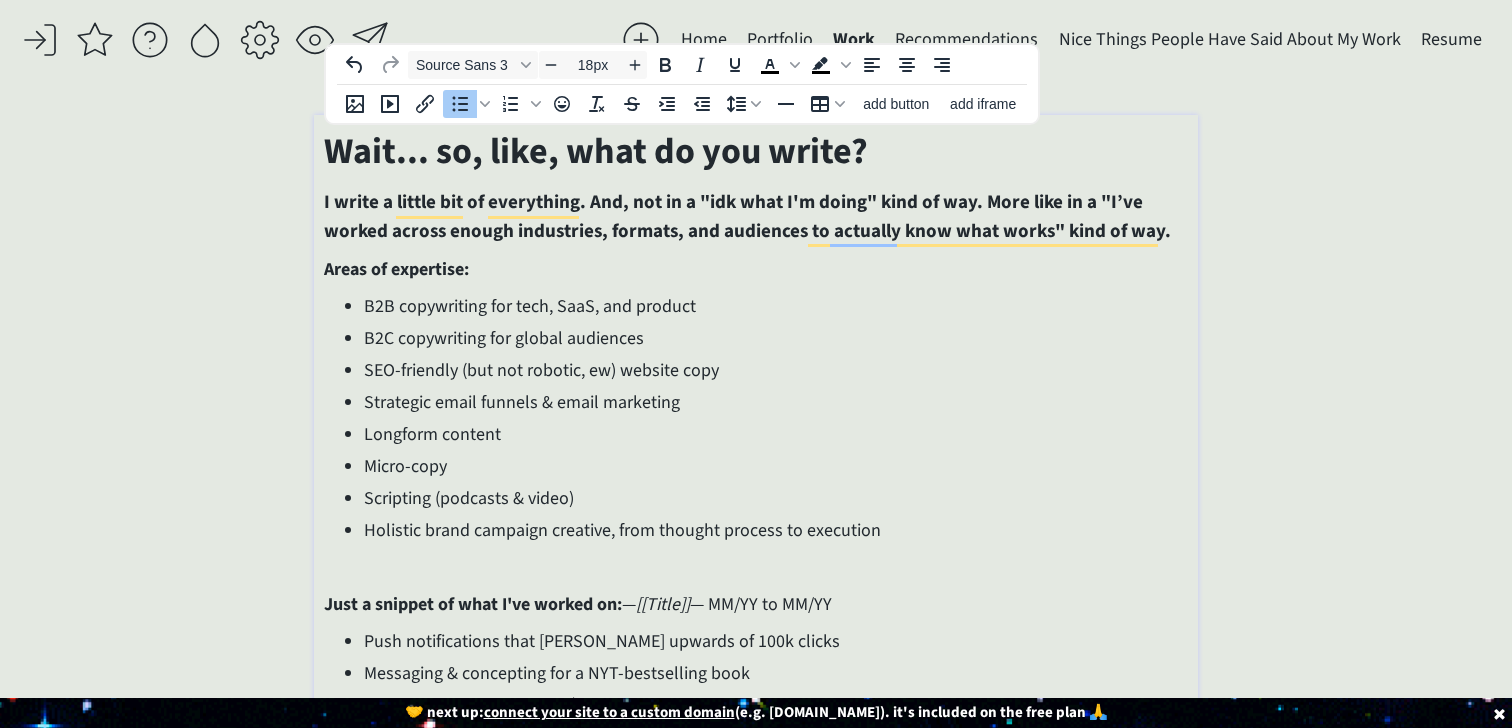click on "saving... Home Portfolio  Work  Recommendations  Nice Things People Have Said About My Work  Resume  click to upload a picture I'm [PERSON_NAME], and I really love words.  I’m a creative and B2B copywriter who’s partnered with brands like Expedia Group and LTK on everything from global marketing campaigns to highly strategic internal communications. For the last 8 years, I’ve also built a creative copy consultancy of my own — teaming up with clients like [PERSON_NAME], Circle, GoLive, [PERSON_NAME], and TONIC to write email funnels, support on NYT bestsellers, and develop conversion-friendly copy for websites, podcasts, and more. TLDR; If it needs to be said (or sold), I write it. >>> Want to see my portfolio?  Click here  to request it.  I promise I won't send you anything follow-up related besides the file.  also  figuring out life as they go.
Projects Here are some projects I've work on or been involved with: — [[Project 1 Name]] 2-3 sentence description of Project 1" 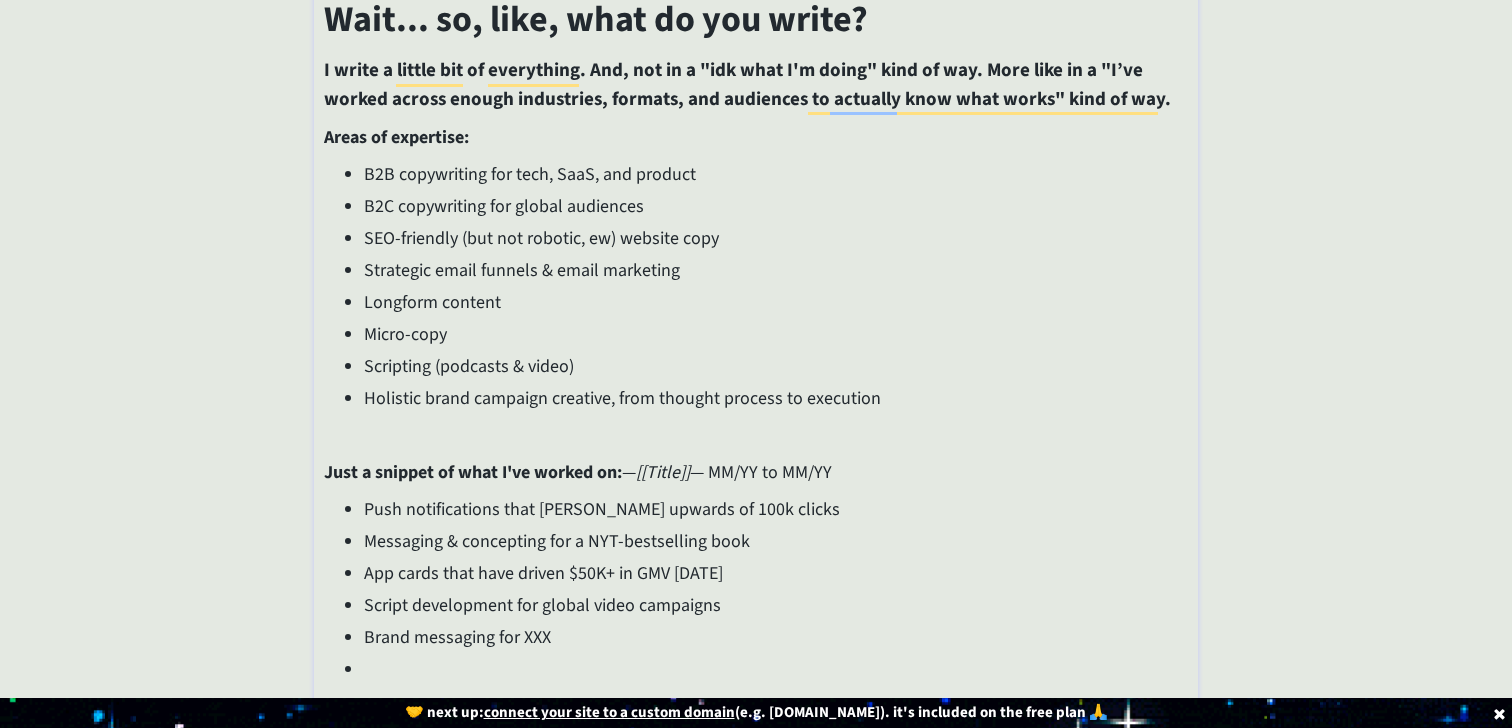 scroll, scrollTop: 199, scrollLeft: 0, axis: vertical 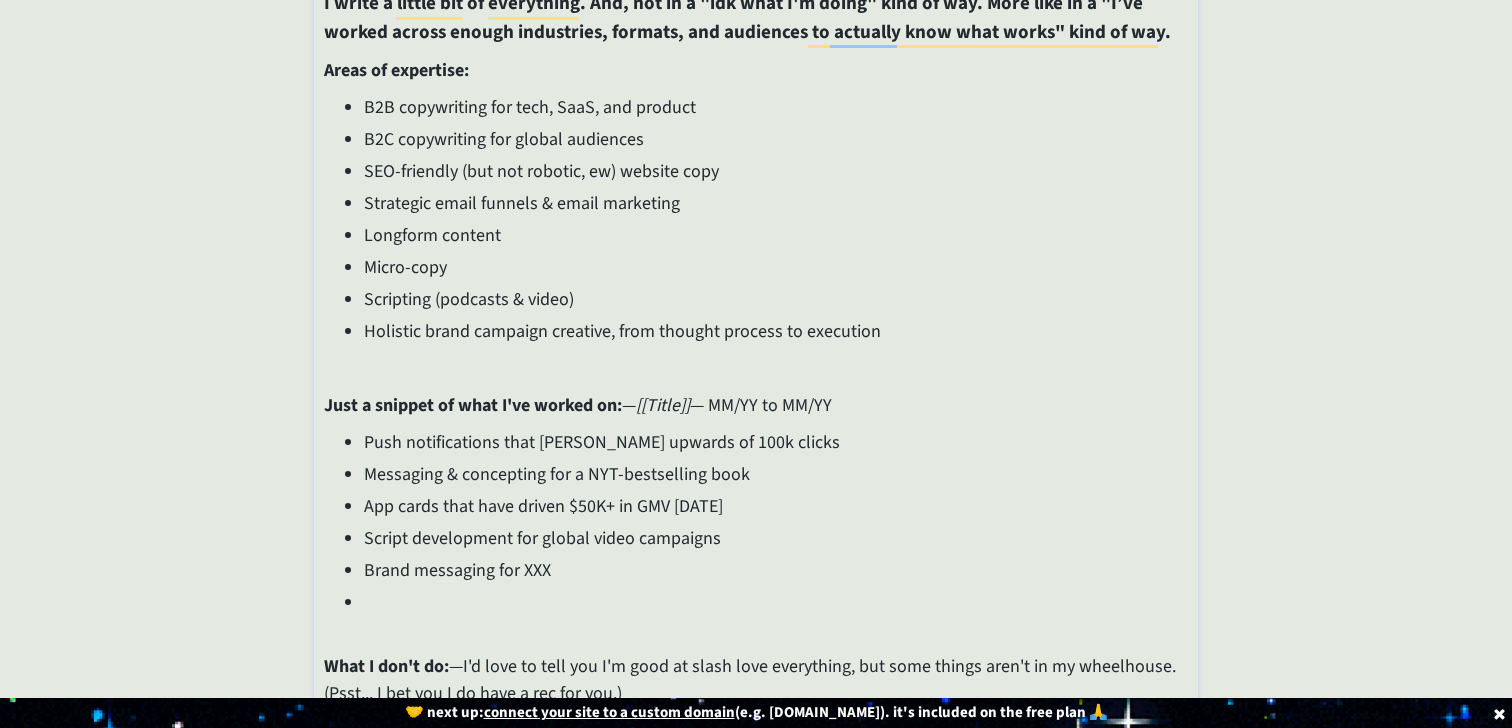 click on "saving... Home Portfolio  Work  Recommendations  Nice Things People Have Said About My Work  Resume  click to upload a picture I'm [PERSON_NAME], and I really love words.  I’m a creative and B2B copywriter who’s partnered with brands like Expedia Group and LTK on everything from global marketing campaigns to highly strategic internal communications. For the last 8 years, I’ve also built a creative copy consultancy of my own — teaming up with clients like [PERSON_NAME], Circle, GoLive, [PERSON_NAME], and TONIC to write email funnels, support on NYT bestsellers, and develop conversion-friendly copy for websites, podcasts, and more. TLDR; If it needs to be said (or sold), I write it. >>> Want to see my portfolio?  Click here  to request it.  I promise I won't send you anything follow-up related besides the file.  also  figuring out life as they go.
Projects Here are some projects I've work on or been involved with: — [[Project 1 Name]] ​ [DOMAIN_NAME] ​ ​" at bounding box center (756, 165) 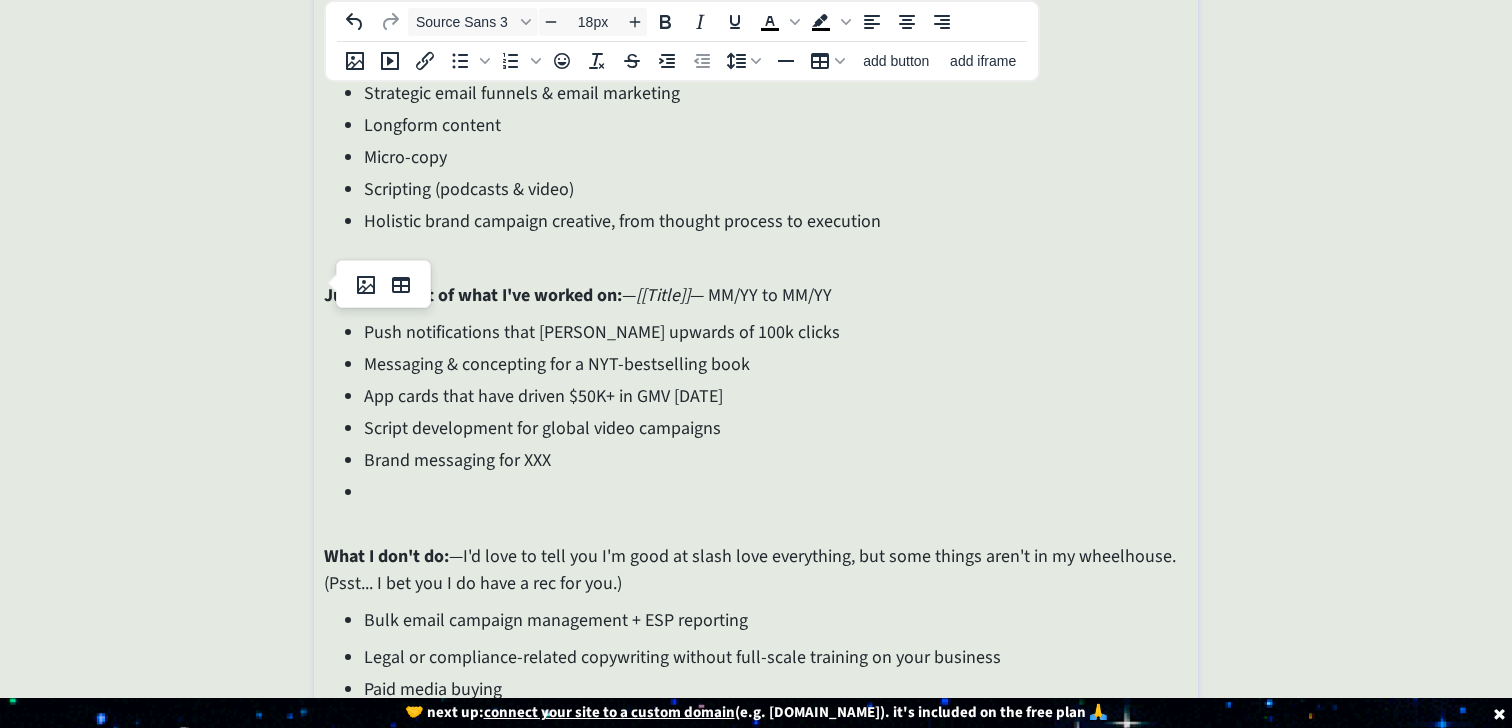 scroll, scrollTop: 361, scrollLeft: 0, axis: vertical 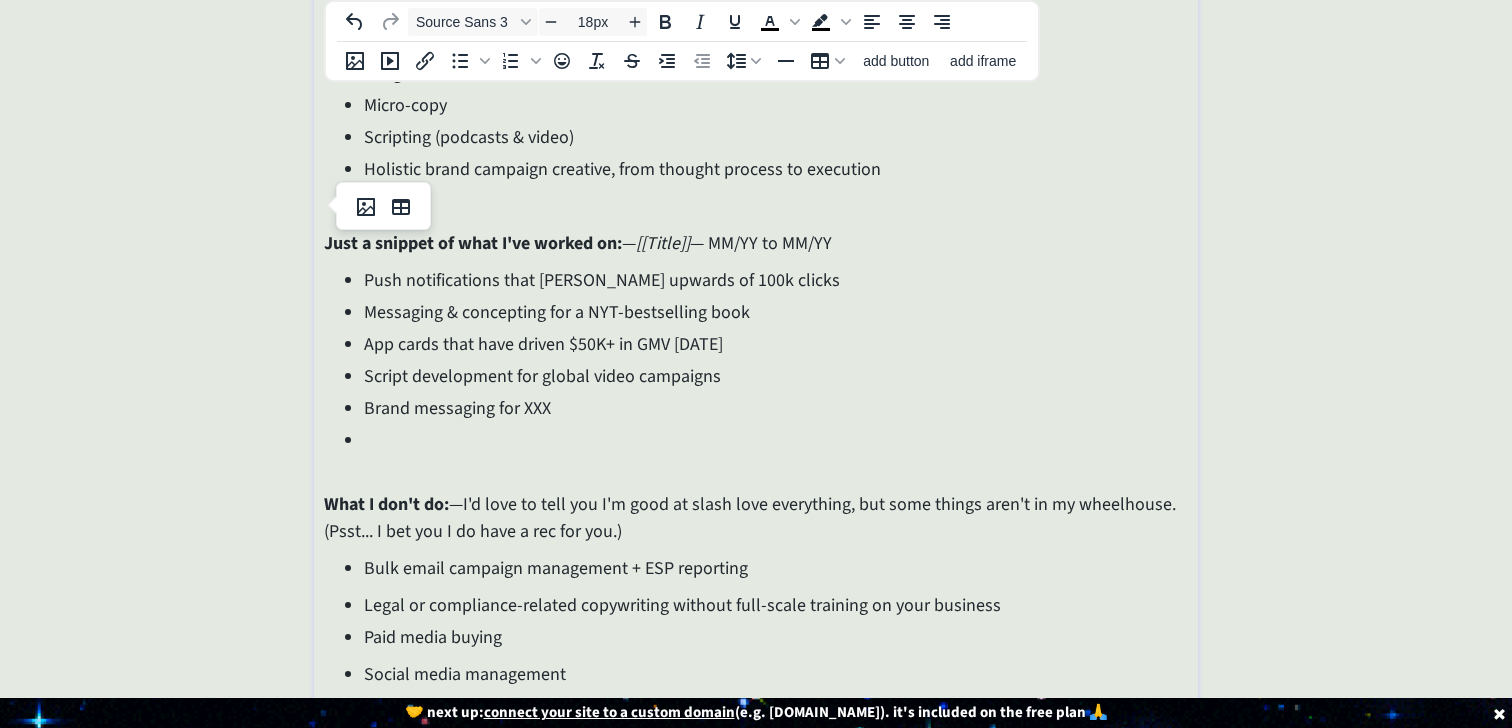 click at bounding box center (775, 440) 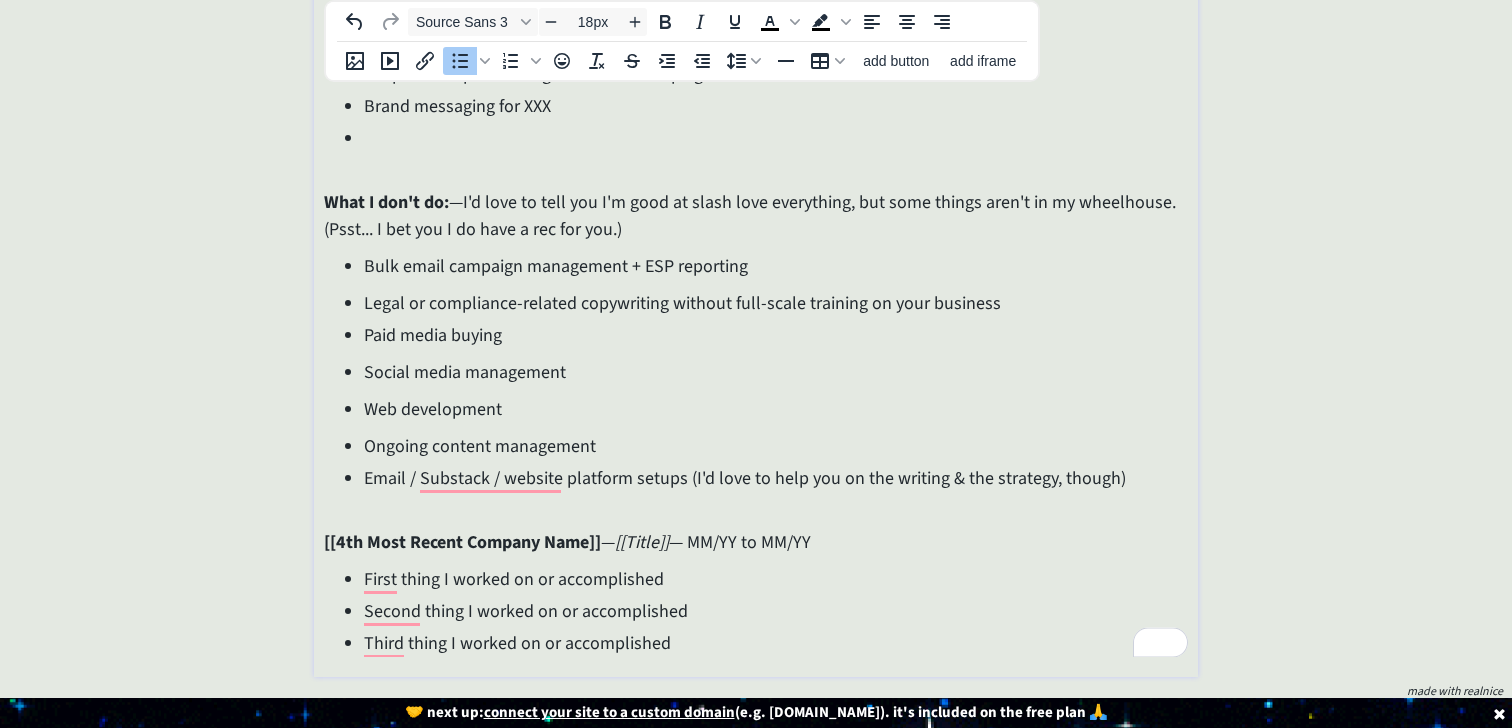 scroll, scrollTop: 672, scrollLeft: 0, axis: vertical 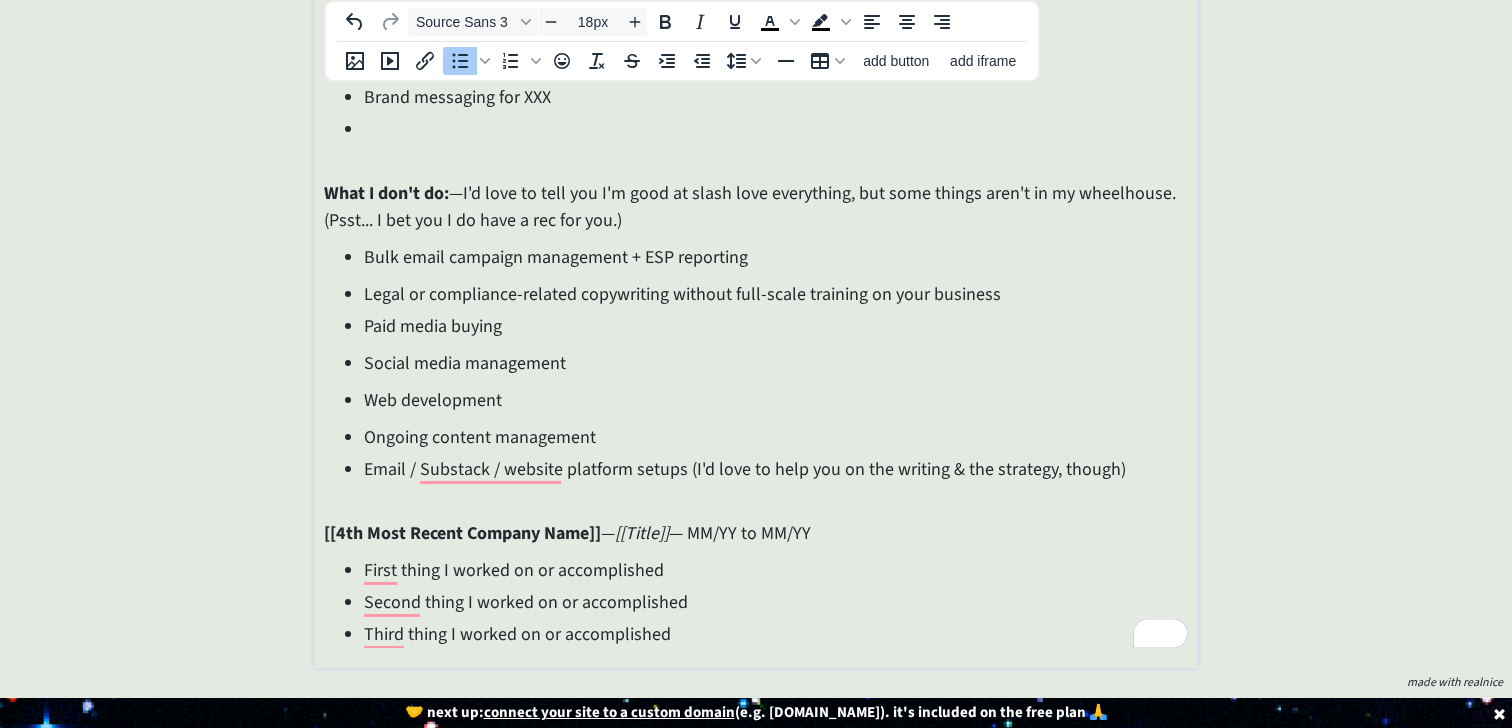 click on "saving... Home Portfolio  Work  Recommendations  Nice Things People Have Said About My Work  Resume  click to upload a picture I'm [PERSON_NAME], and I really love words.  I’m a creative and B2B copywriter who’s partnered with brands like Expedia Group and LTK on everything from global marketing campaigns to highly strategic internal communications. For the last 8 years, I’ve also built a creative copy consultancy of my own — teaming up with clients like [PERSON_NAME], Circle, GoLive, [PERSON_NAME], and TONIC to write email funnels, support on NYT bestsellers, and develop conversion-friendly copy for websites, podcasts, and more. TLDR; If it needs to be said (or sold), I write it. >>> Want to see my portfolio?  Click here  to request it.  I promise I won't send you anything follow-up related besides the file.  also  figuring out life as they go.
Projects Here are some projects I've work on or been involved with: — [[Project 1 Name]] 2-3 sentence description of Project 1" 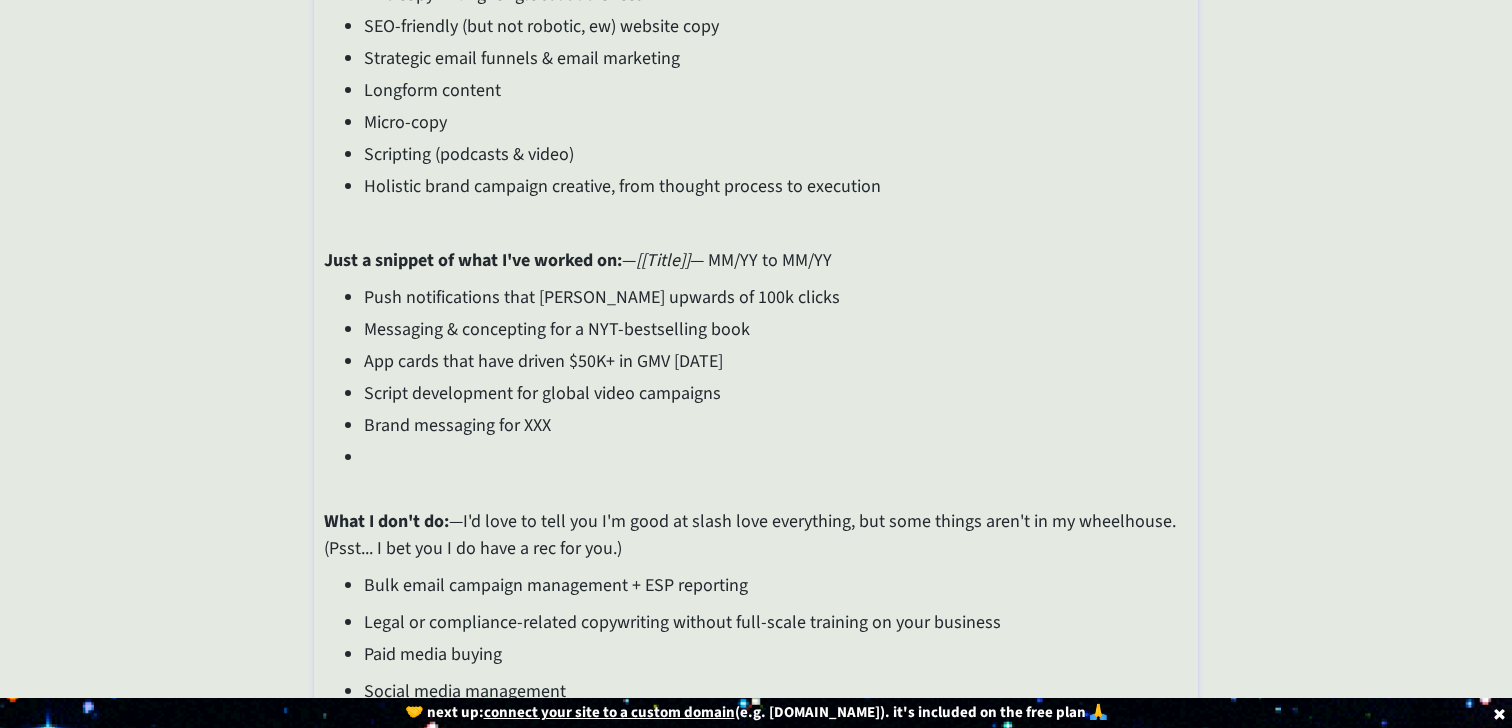 scroll, scrollTop: 0, scrollLeft: 0, axis: both 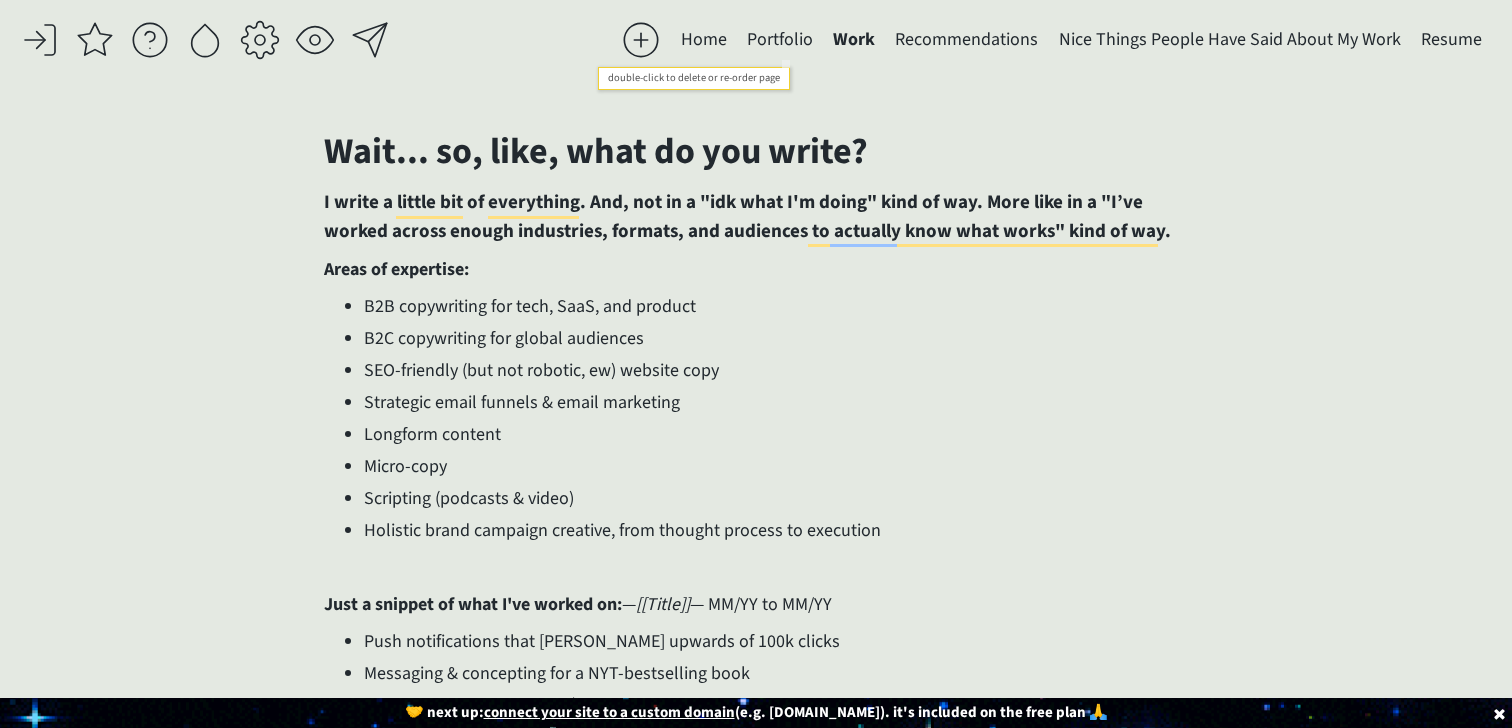 click on "Portfolio" at bounding box center (780, 40) 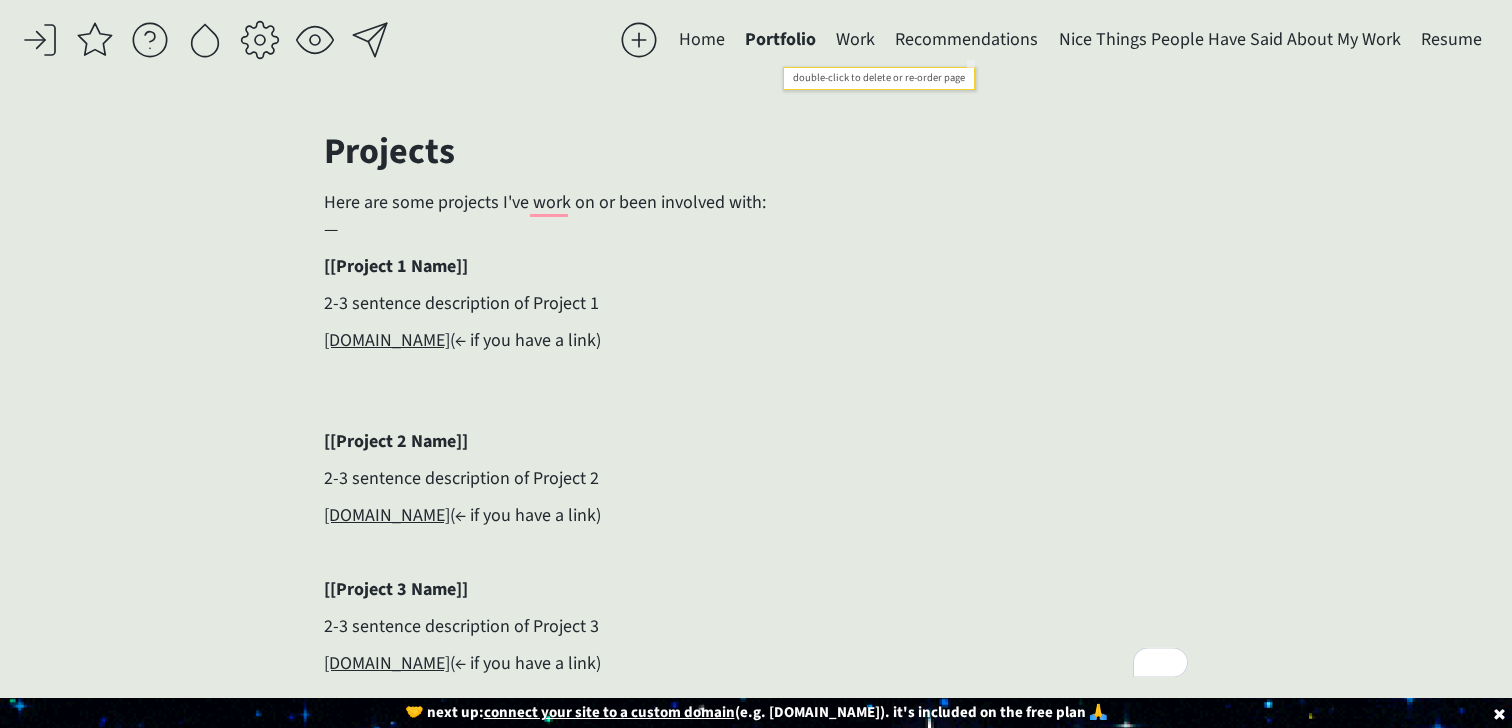 click on "Recommendations" at bounding box center (966, 40) 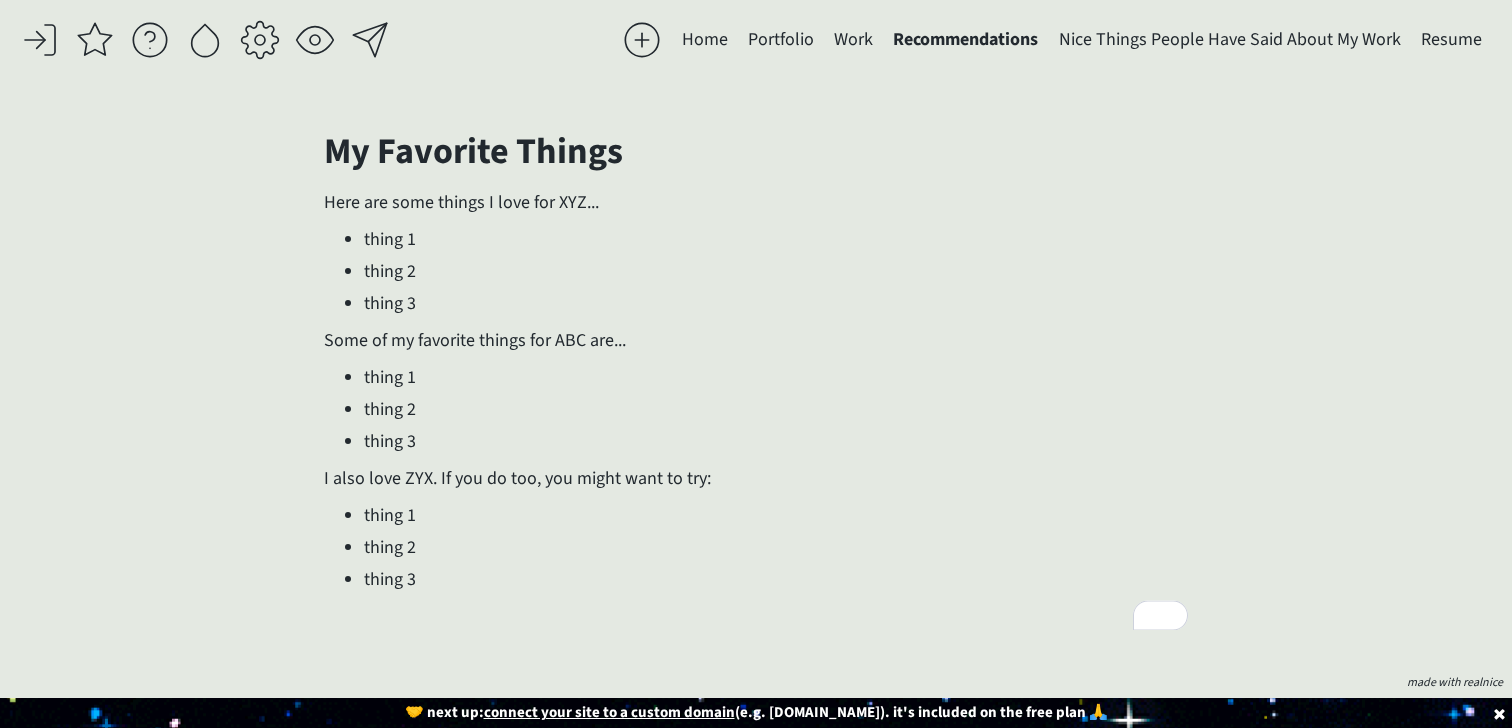 click on "Home" at bounding box center (705, 40) 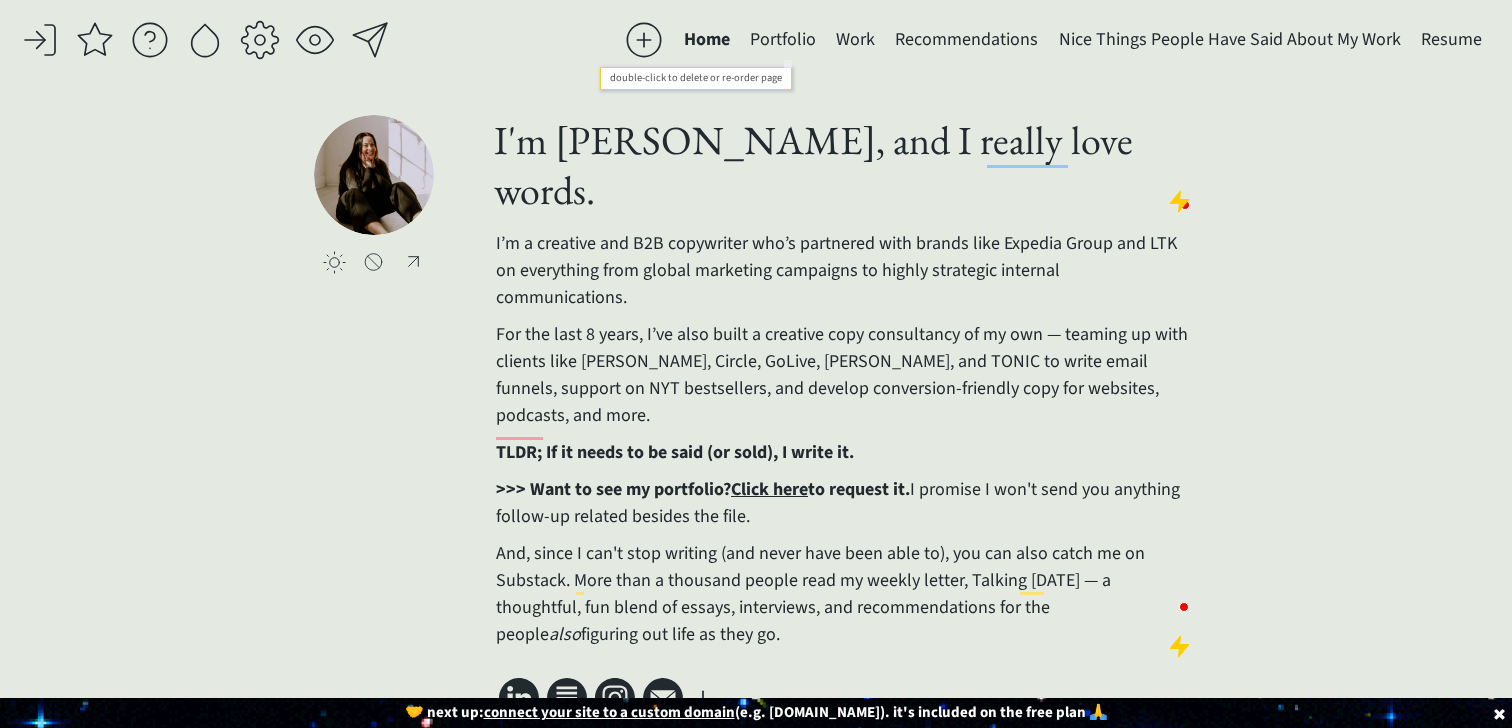 click on "Portfolio" at bounding box center (783, 40) 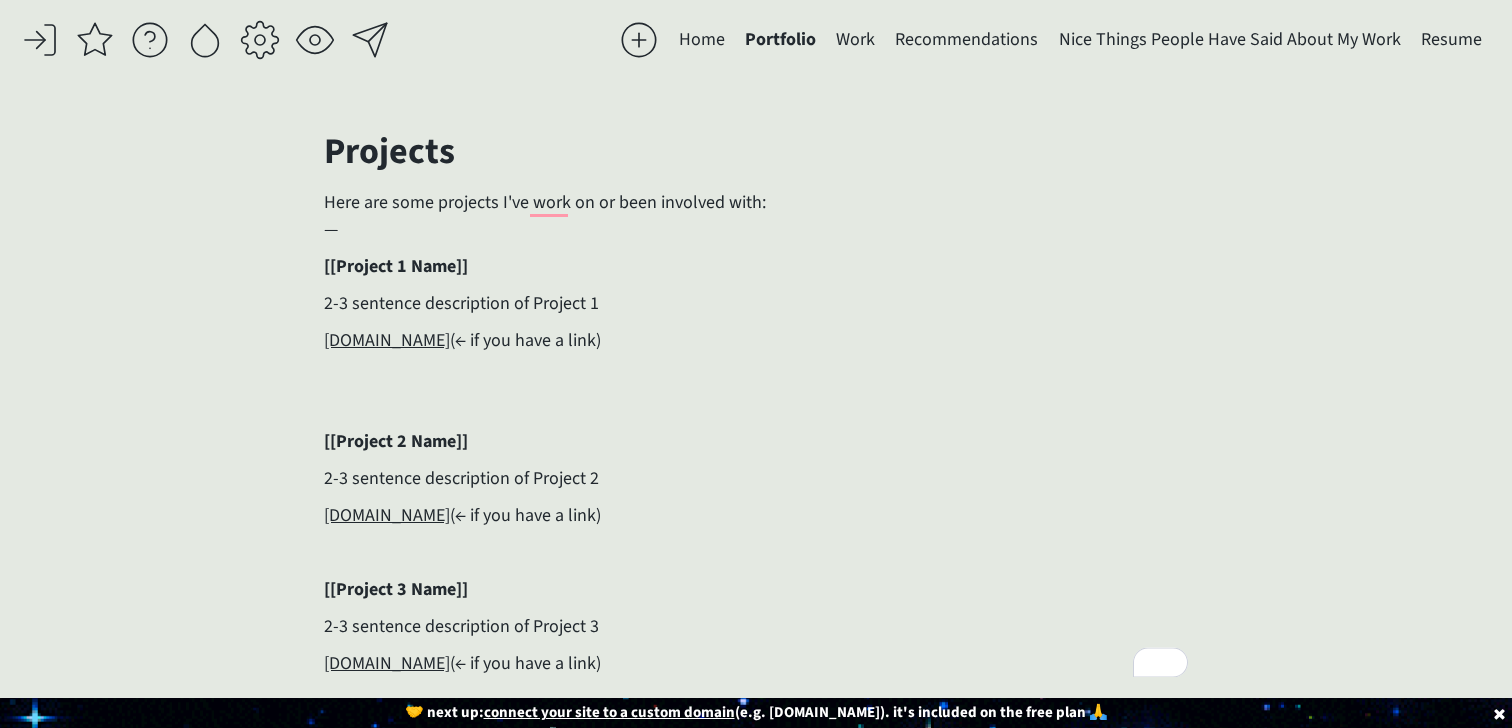 click on "Home" at bounding box center [702, 40] 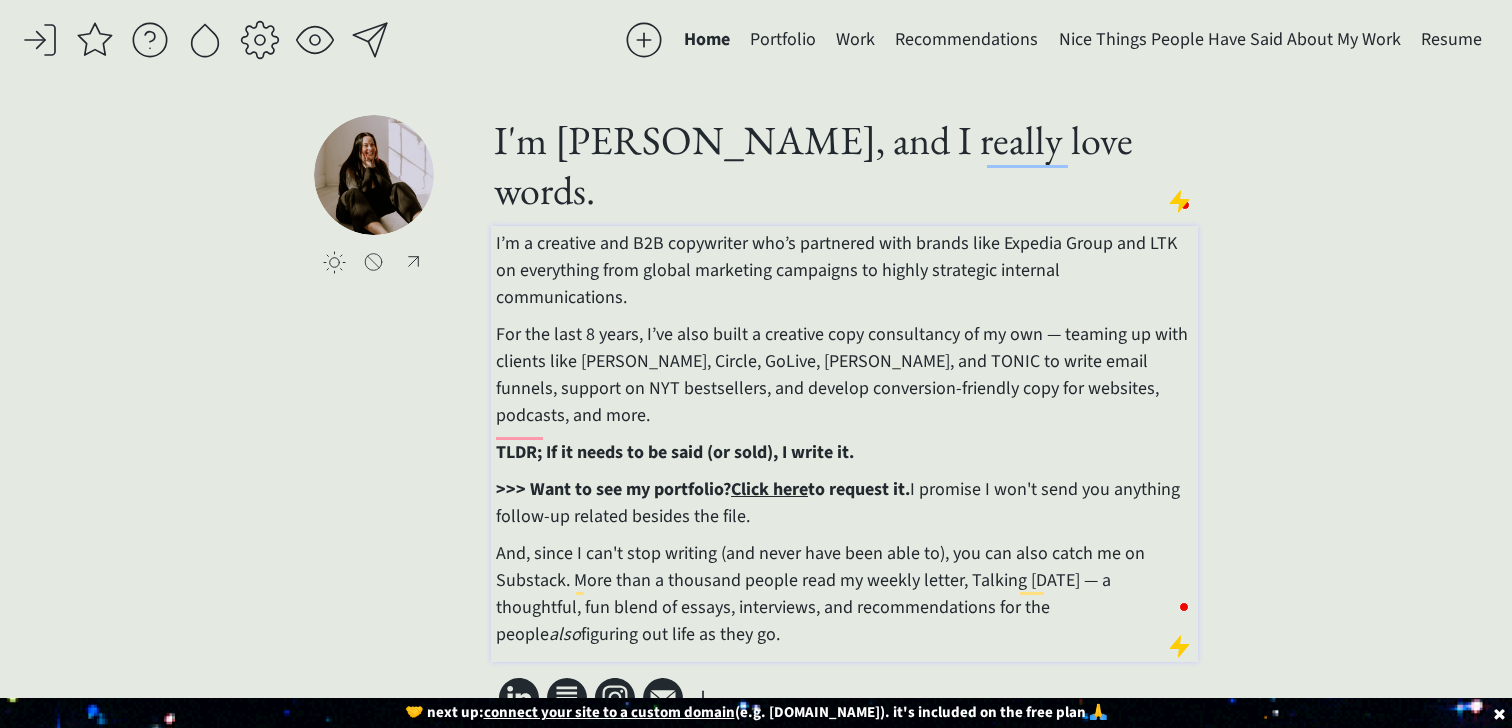 scroll, scrollTop: 29, scrollLeft: 0, axis: vertical 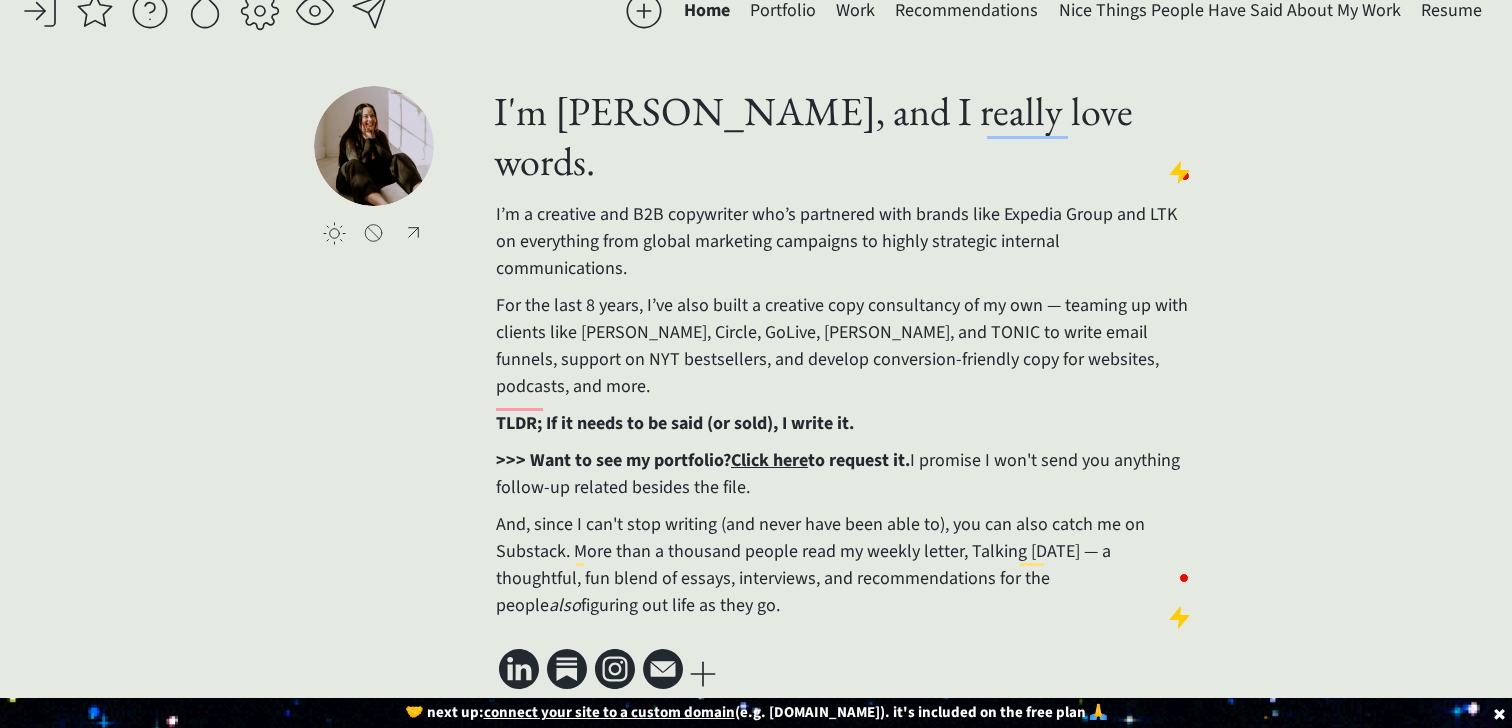 click on "saving... Home Portfolio  Work  Recommendations  Nice Things People Have Said About My Work  Resume  click to upload a picture I'm [PERSON_NAME], and I really love words.  I’m a creative and B2B copywriter who’s partnered with brands like Expedia Group and LTK on everything from global marketing campaigns to highly strategic internal communications. For the last 8 years, I’ve also built a creative copy consultancy of my own — teaming up with clients like [PERSON_NAME], Circle, GoLive, [PERSON_NAME], and TONIC to write email funnels, support on NYT bestsellers, and develop conversion-friendly copy for websites, podcasts, and more. TLDR; If it needs to be said (or sold), I write it. >>> Want to see my portfolio?  Click here  to request it.  I promise I won't send you anything follow-up related besides the file.  also  figuring out life as they go.
Projects Here are some projects I've work on or been involved with: — [[Project 1 Name]] 2-3 sentence description of Project 1" 